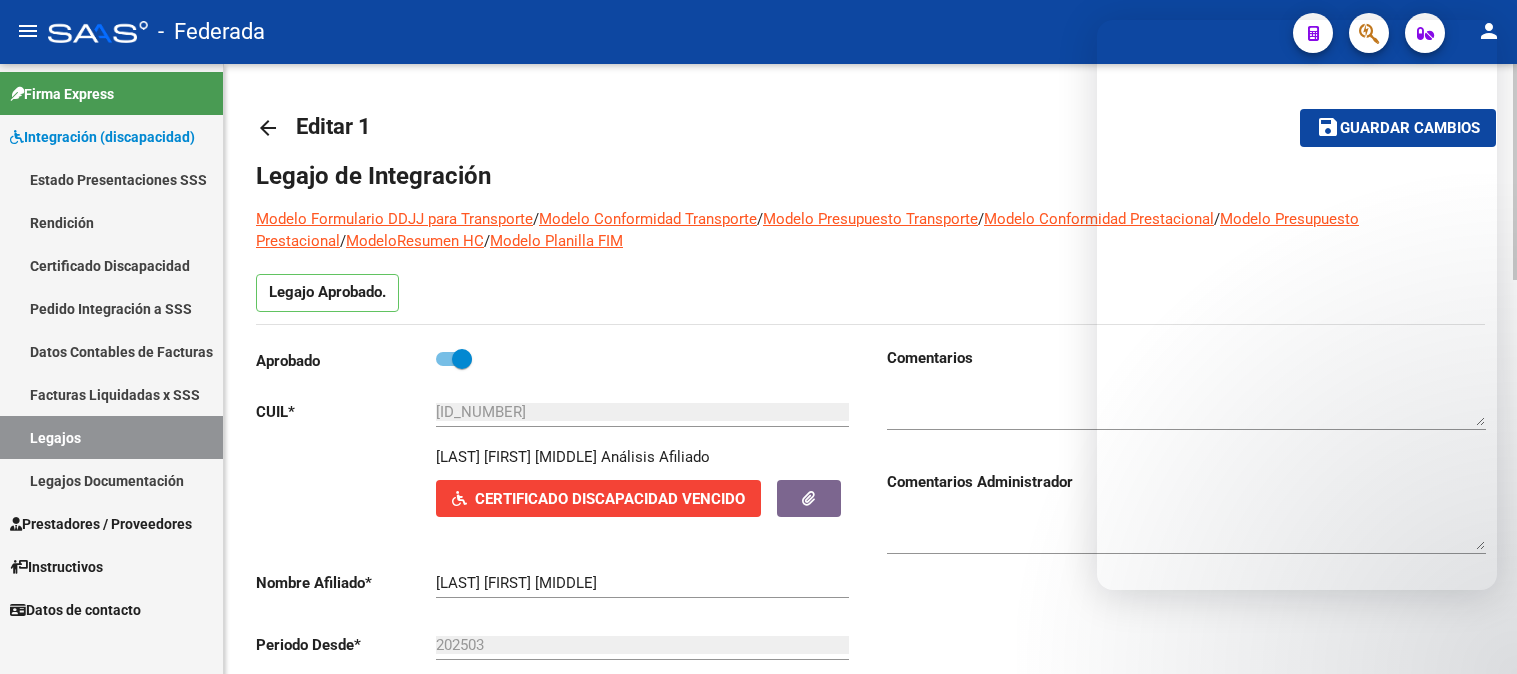 scroll, scrollTop: 0, scrollLeft: 0, axis: both 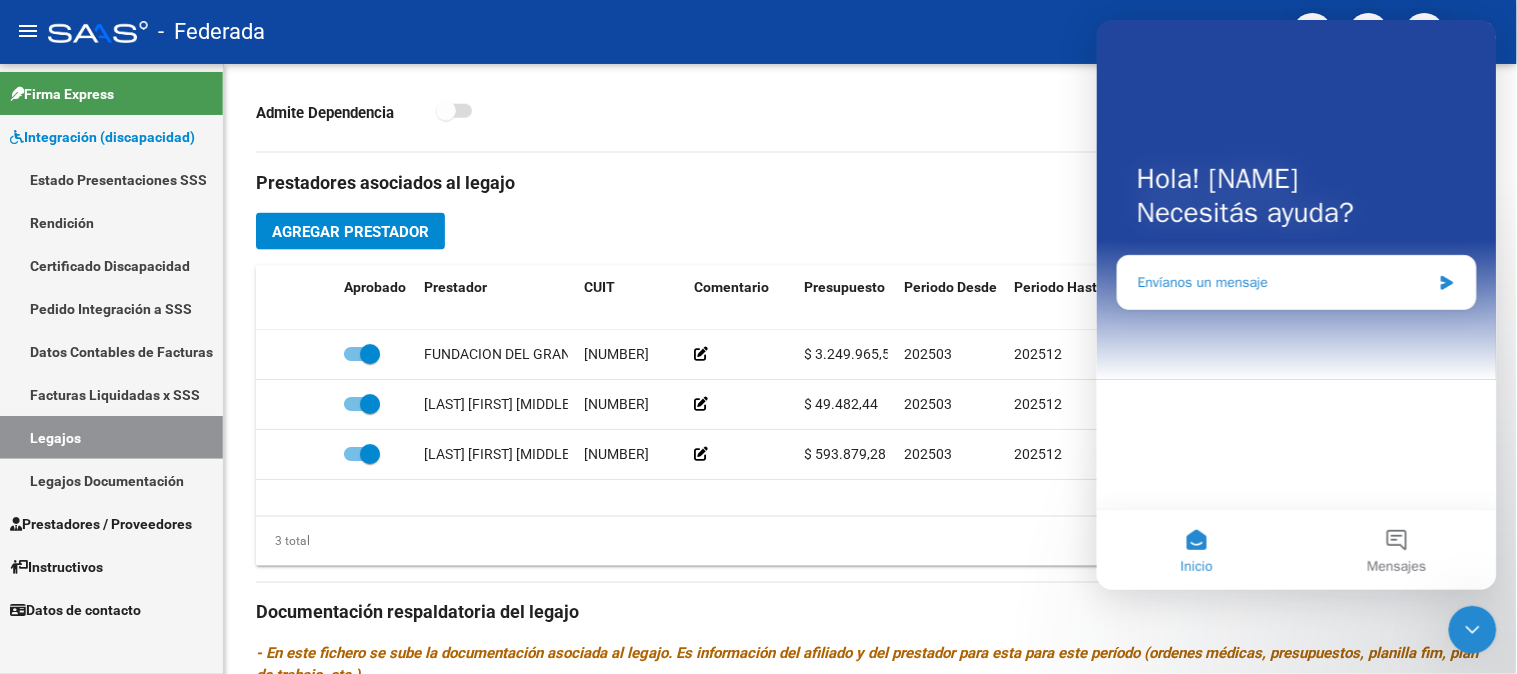 click on "Envíanos un mensaje" at bounding box center (1283, 281) 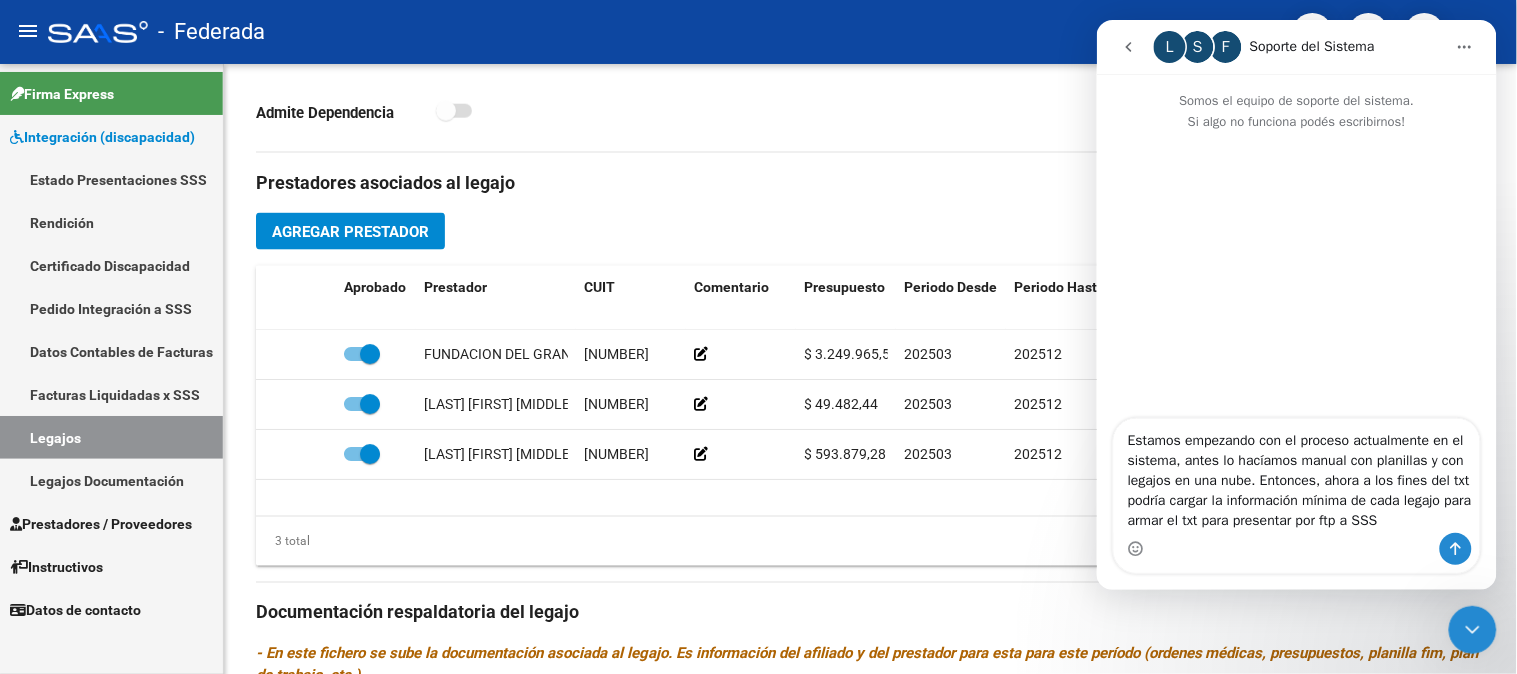 type on "Hola, buenas tardes! Les hago una consulta, los documentos anexos que se suben a cada legajo al crearlos sirven para confeccionar el txt para presentar por ftp a SSS?" 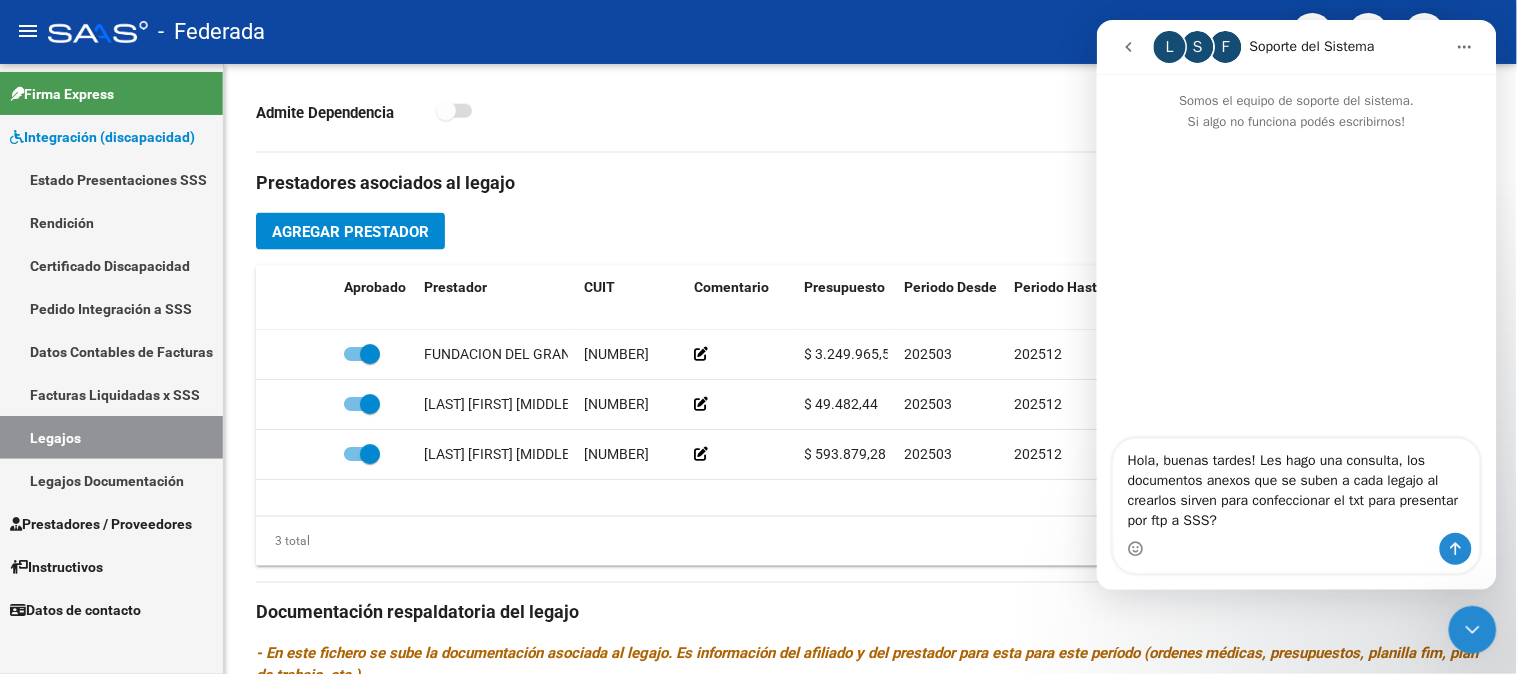 type 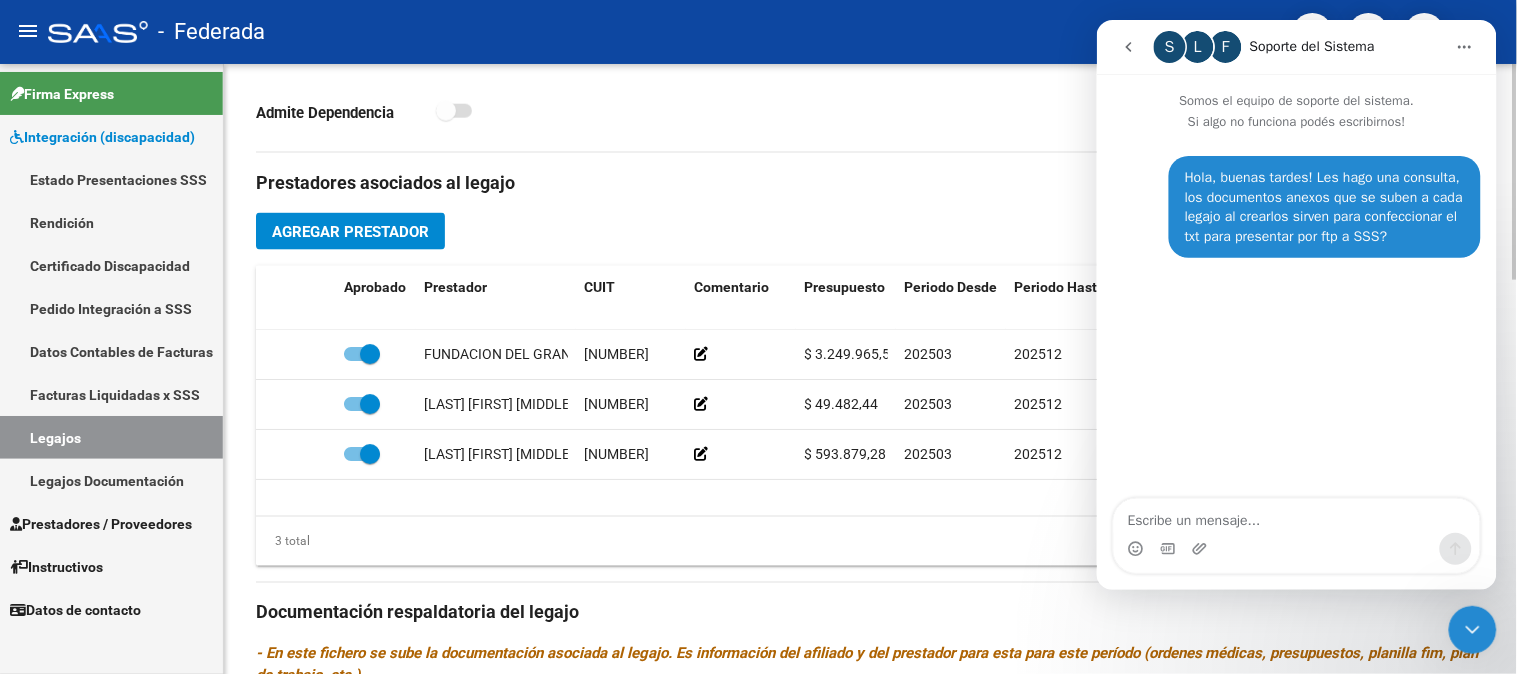 click on "Prestadores asociados al legajo" 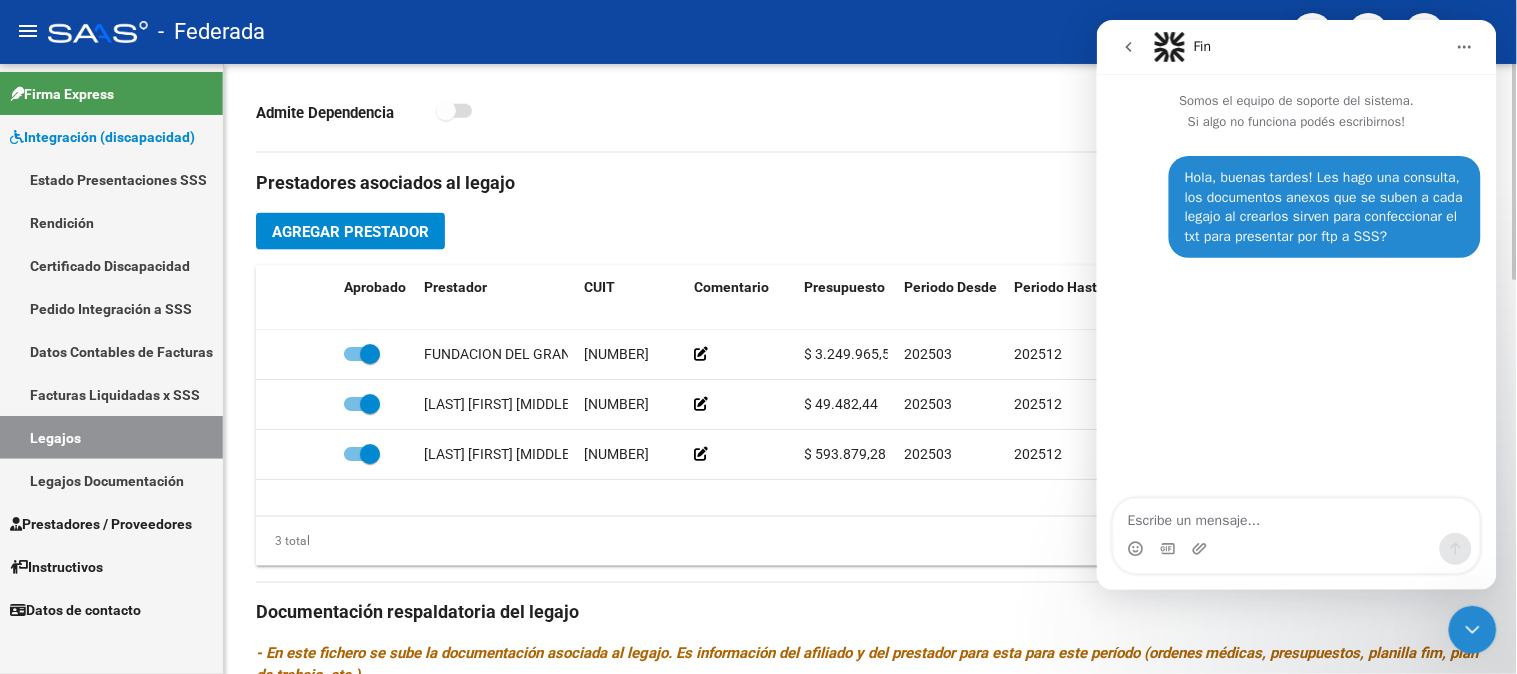 click on "Prestadores asociados al legajo" 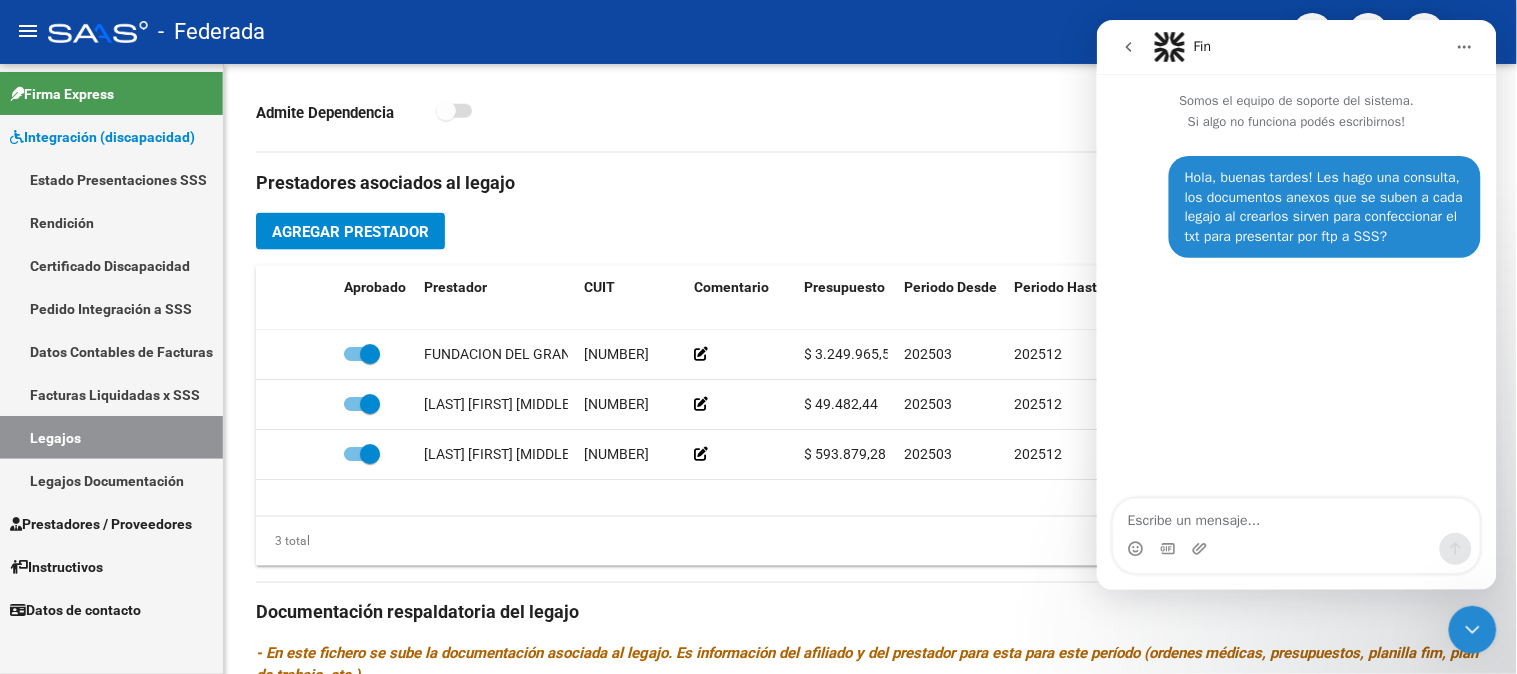 click at bounding box center (1169, 46) 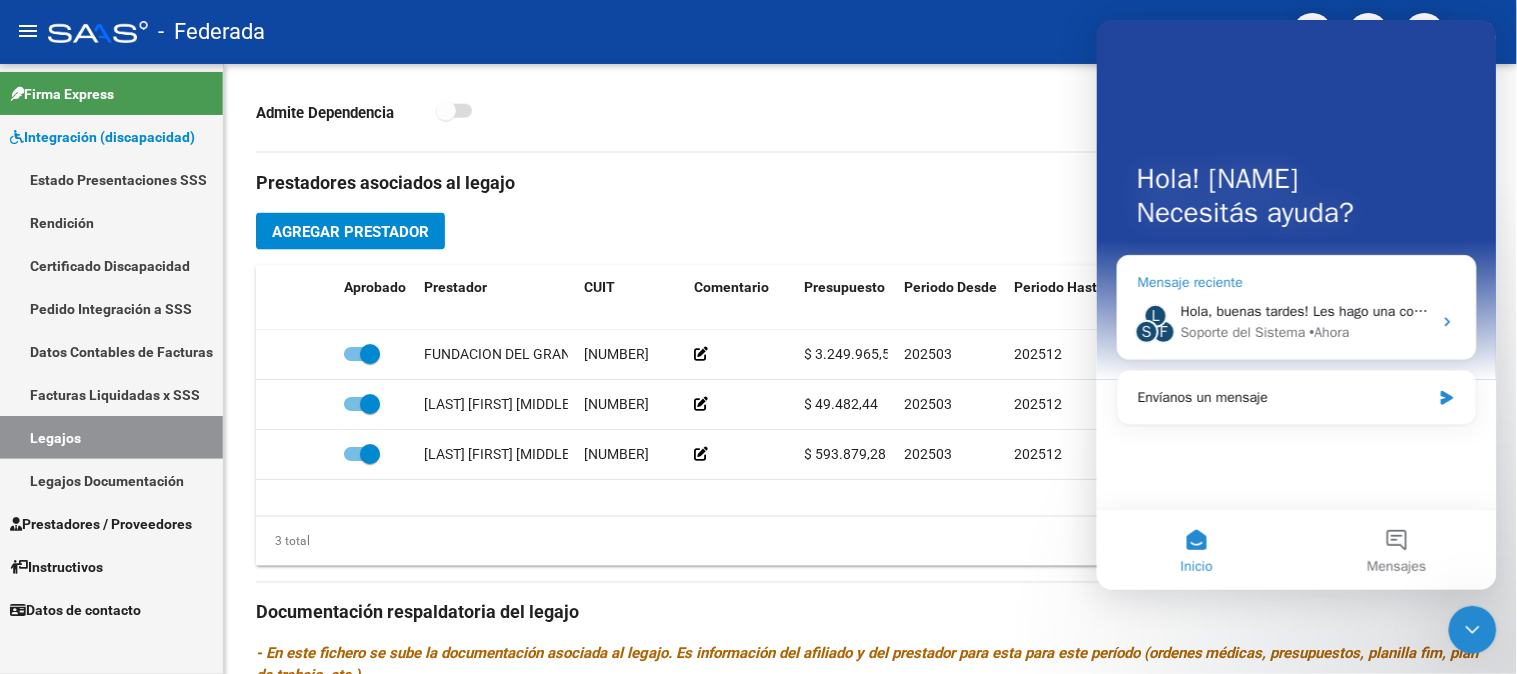 click on "Hola, buenas tardes! Les hago una consulta, los documentos anexos que se suben a cada legajo al crearlos sirven para confeccionar el txt para presentar por ftp a SSS?" at bounding box center (1701, 310) 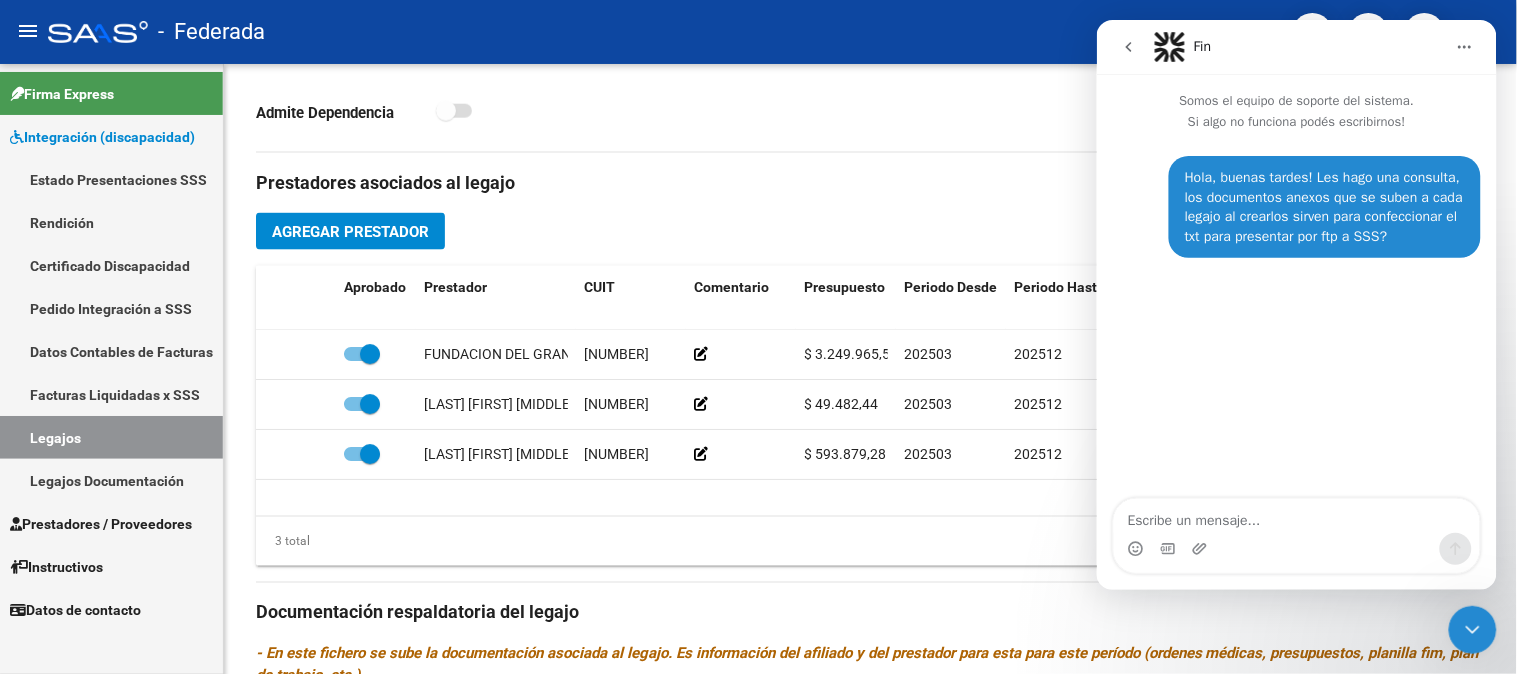 click 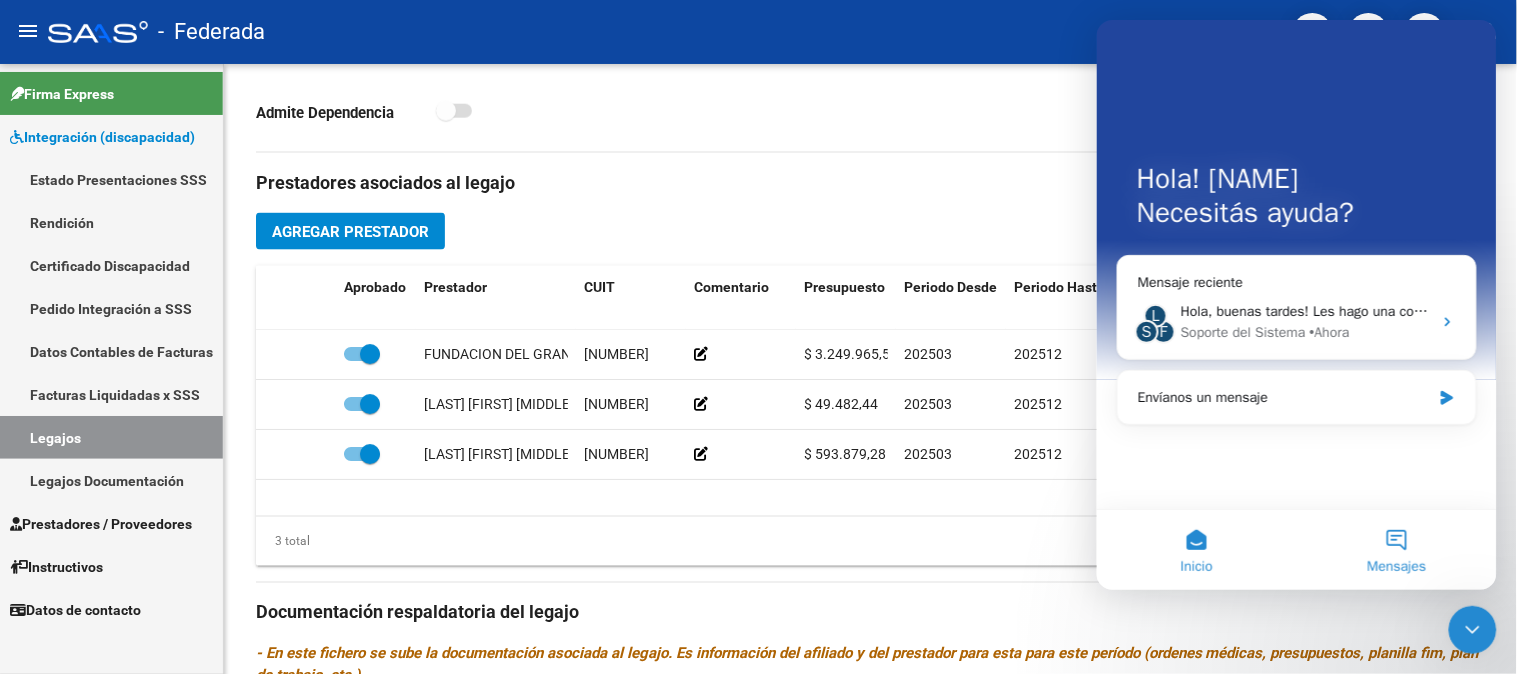 click on "Mensajes" at bounding box center [1396, 549] 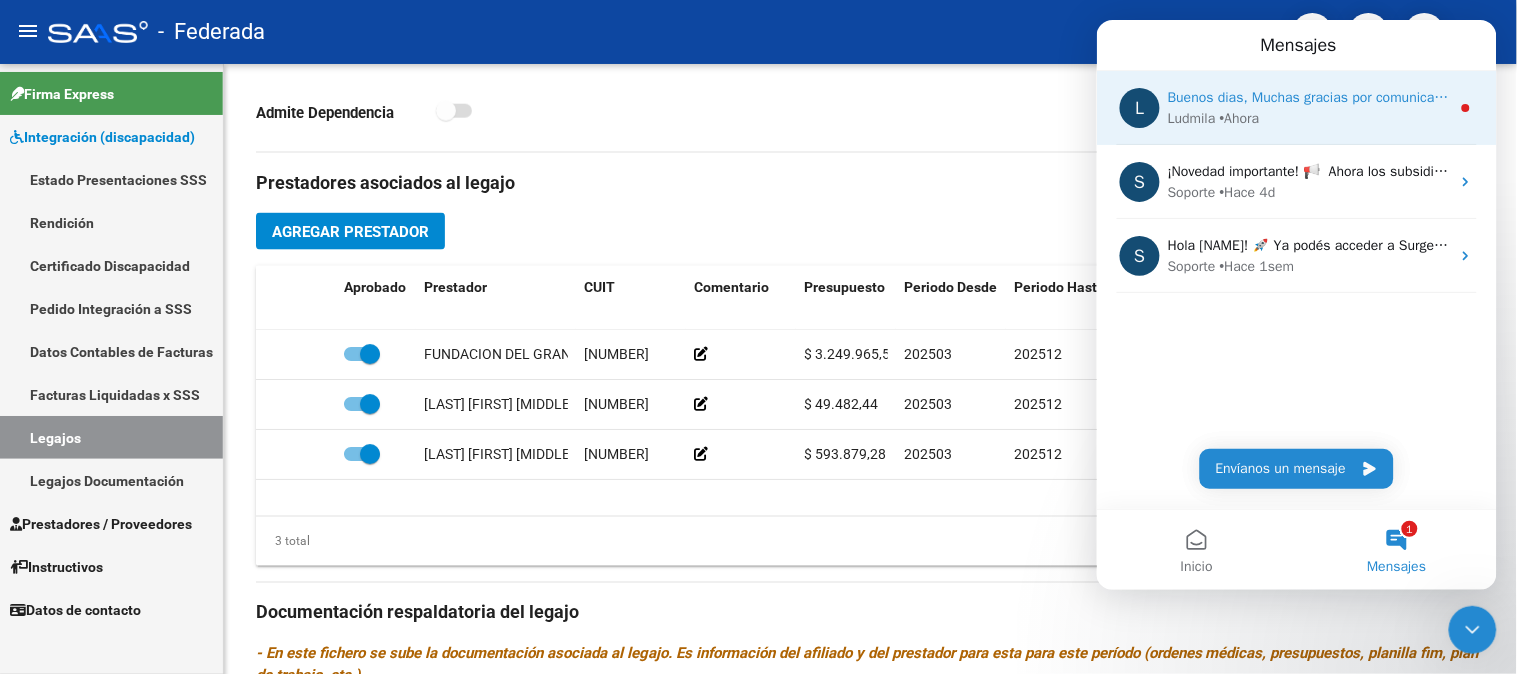 click on "[FIRST] •  Ahora" at bounding box center [1308, 117] 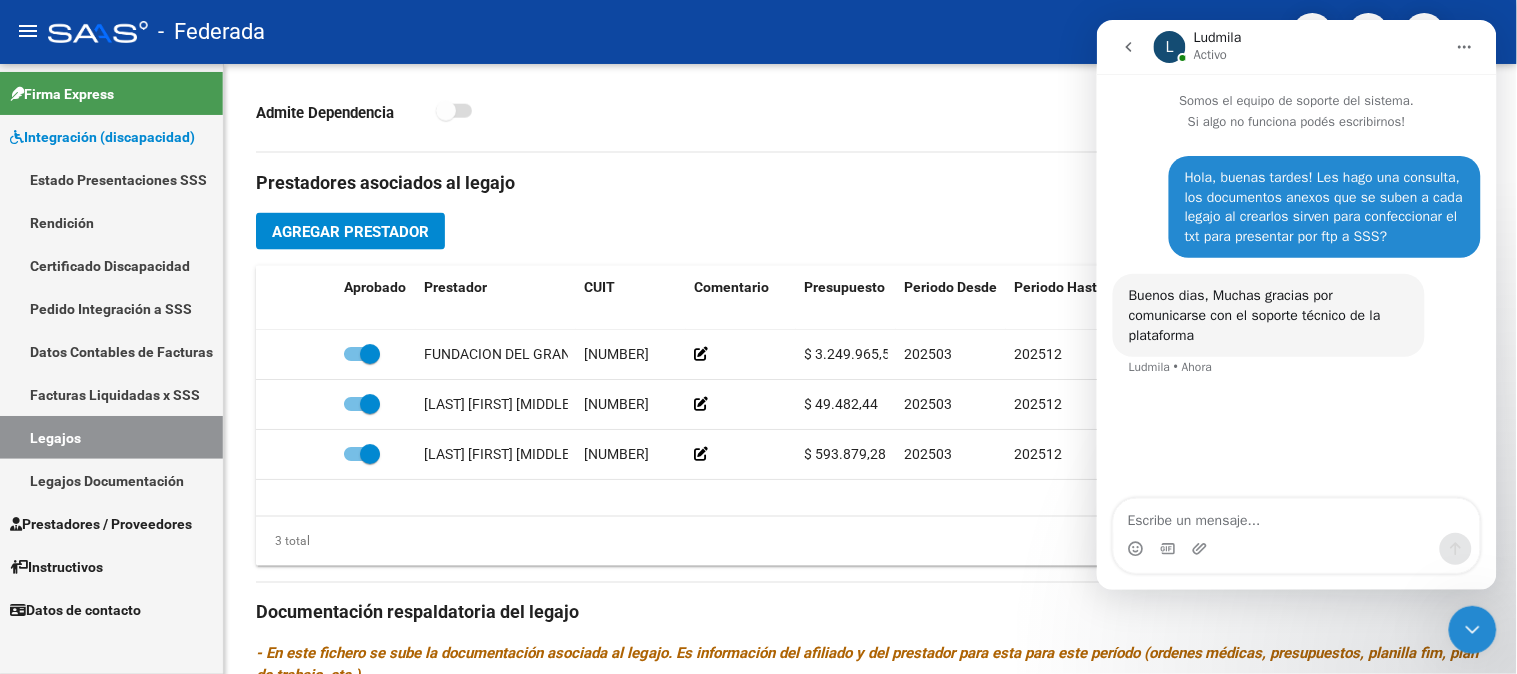 click 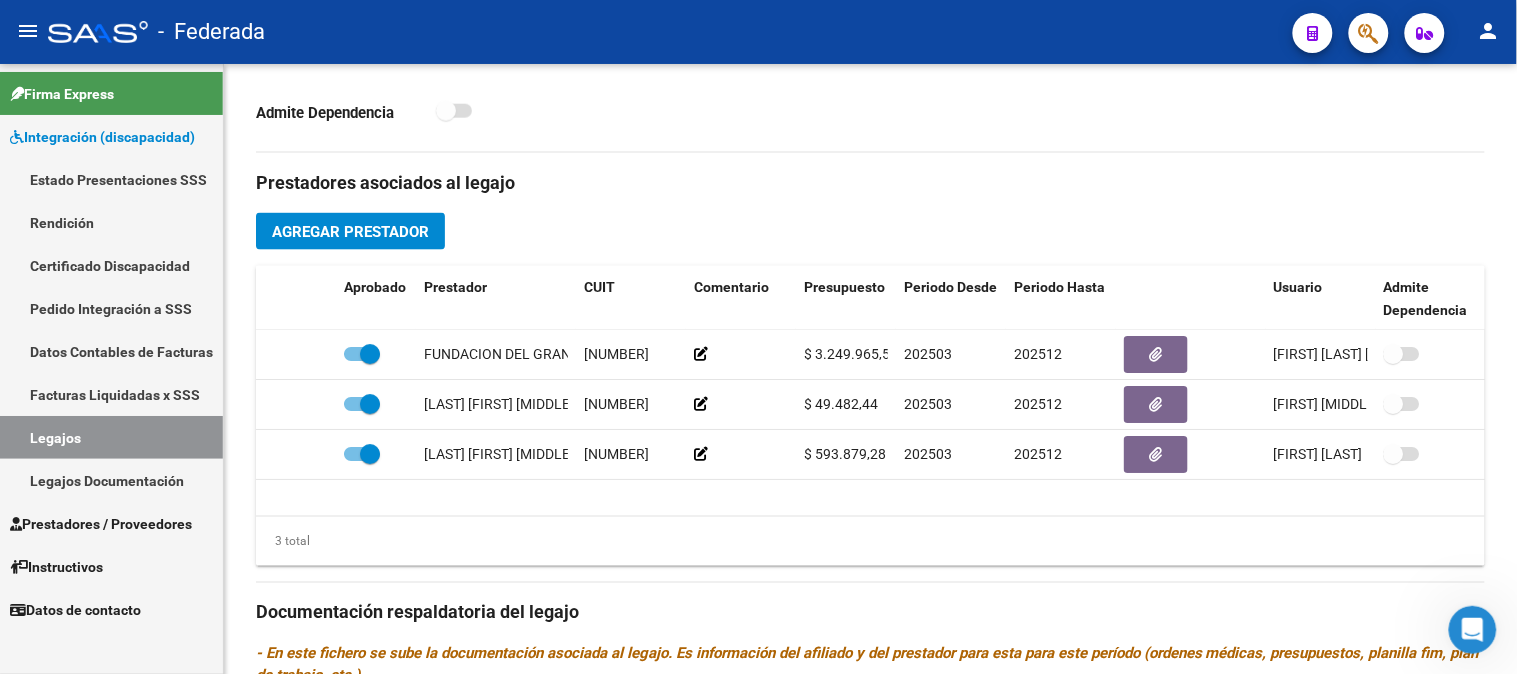 scroll, scrollTop: 0, scrollLeft: 0, axis: both 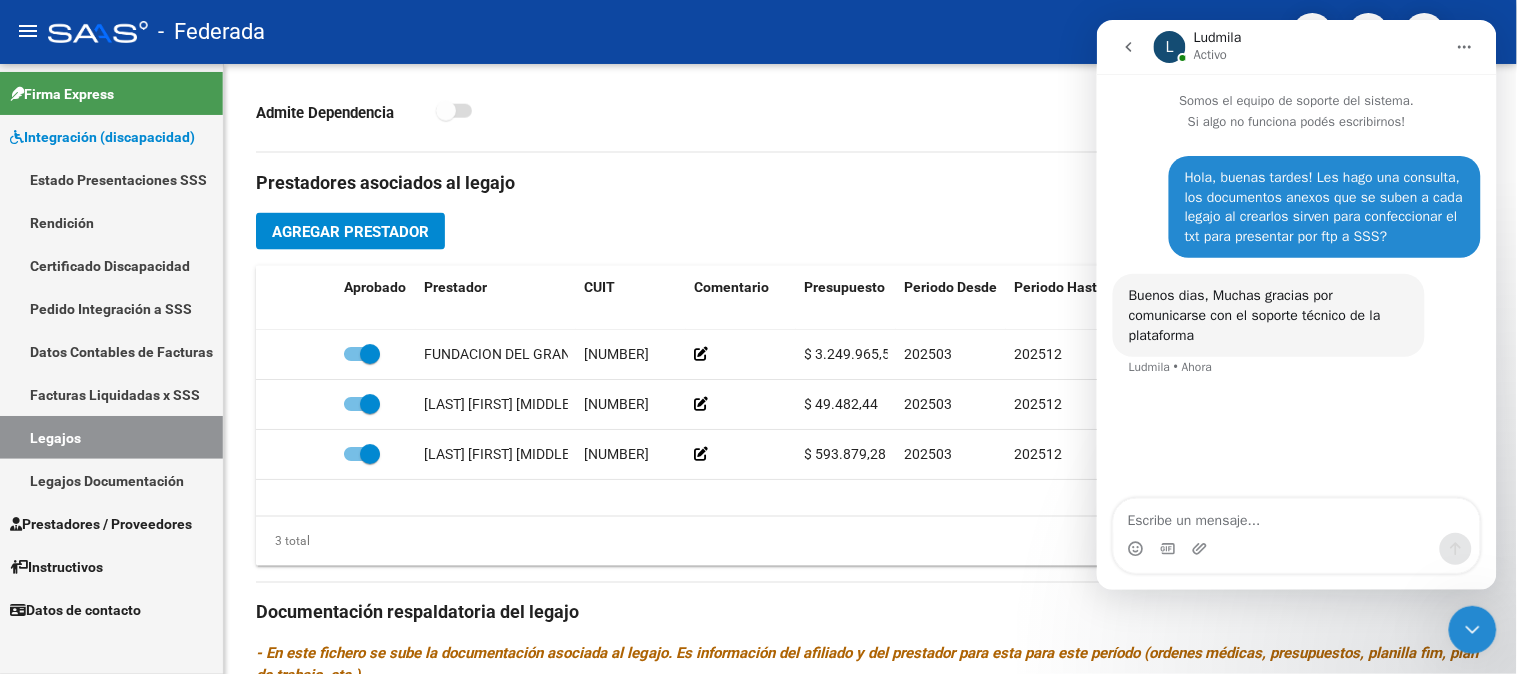 click 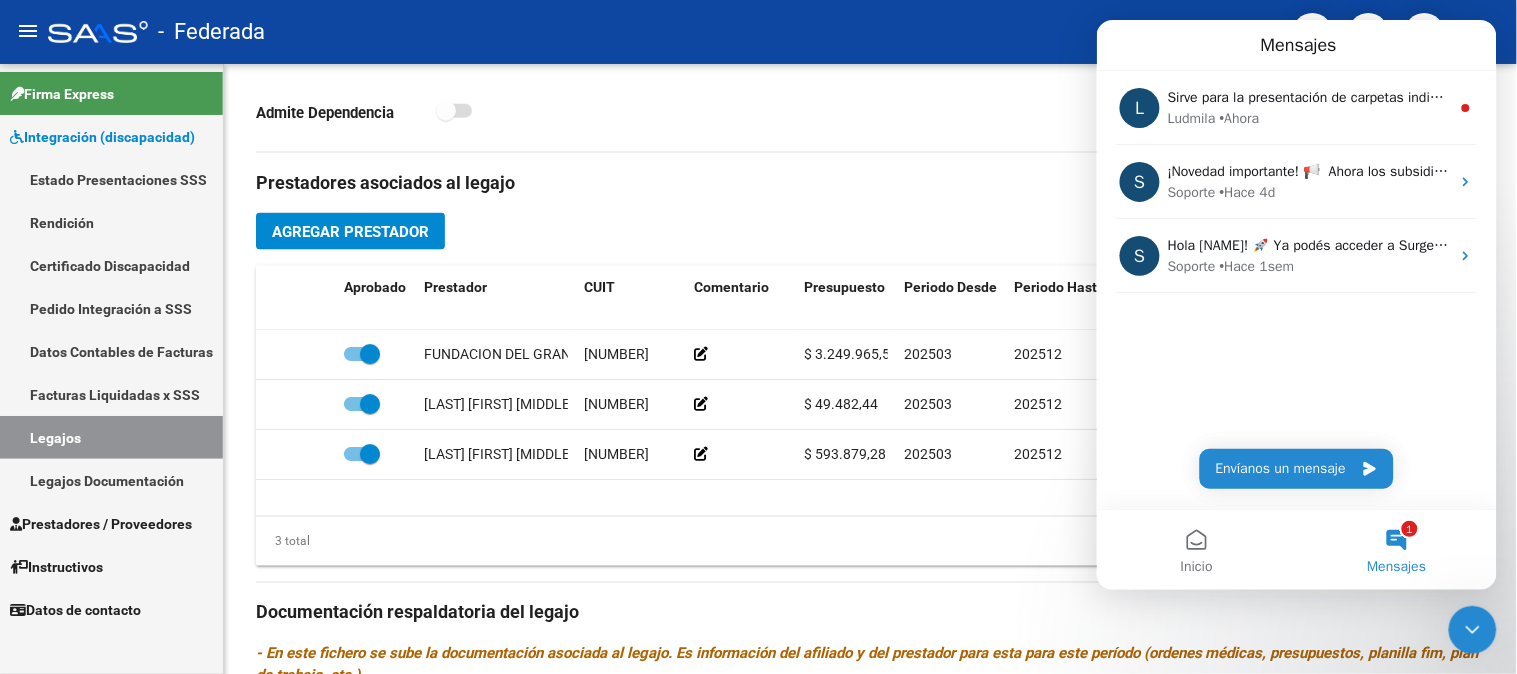click on "1 Mensajes" at bounding box center (1396, 549) 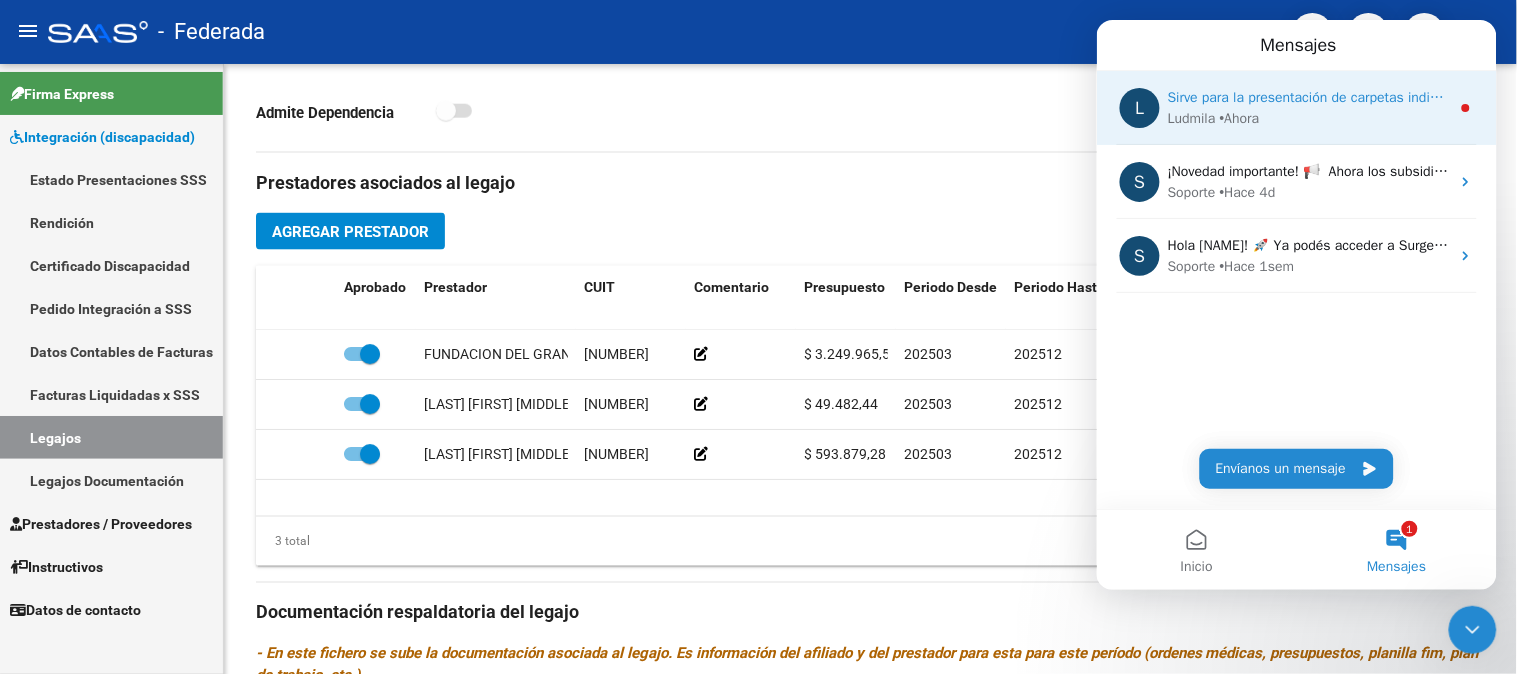 click on "Sirve para la presentación de carpetas individuales, pero no para el TXT." at bounding box center [1389, 96] 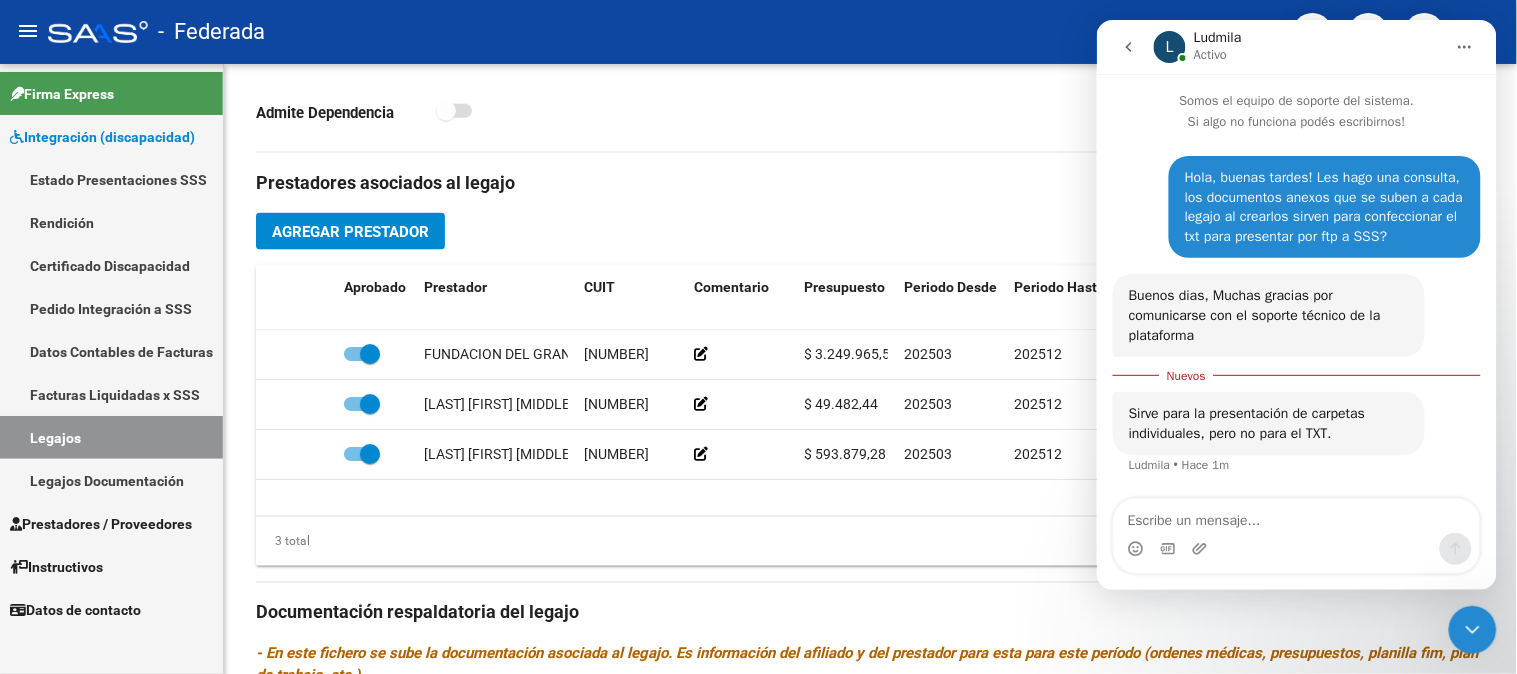 scroll, scrollTop: 3, scrollLeft: 0, axis: vertical 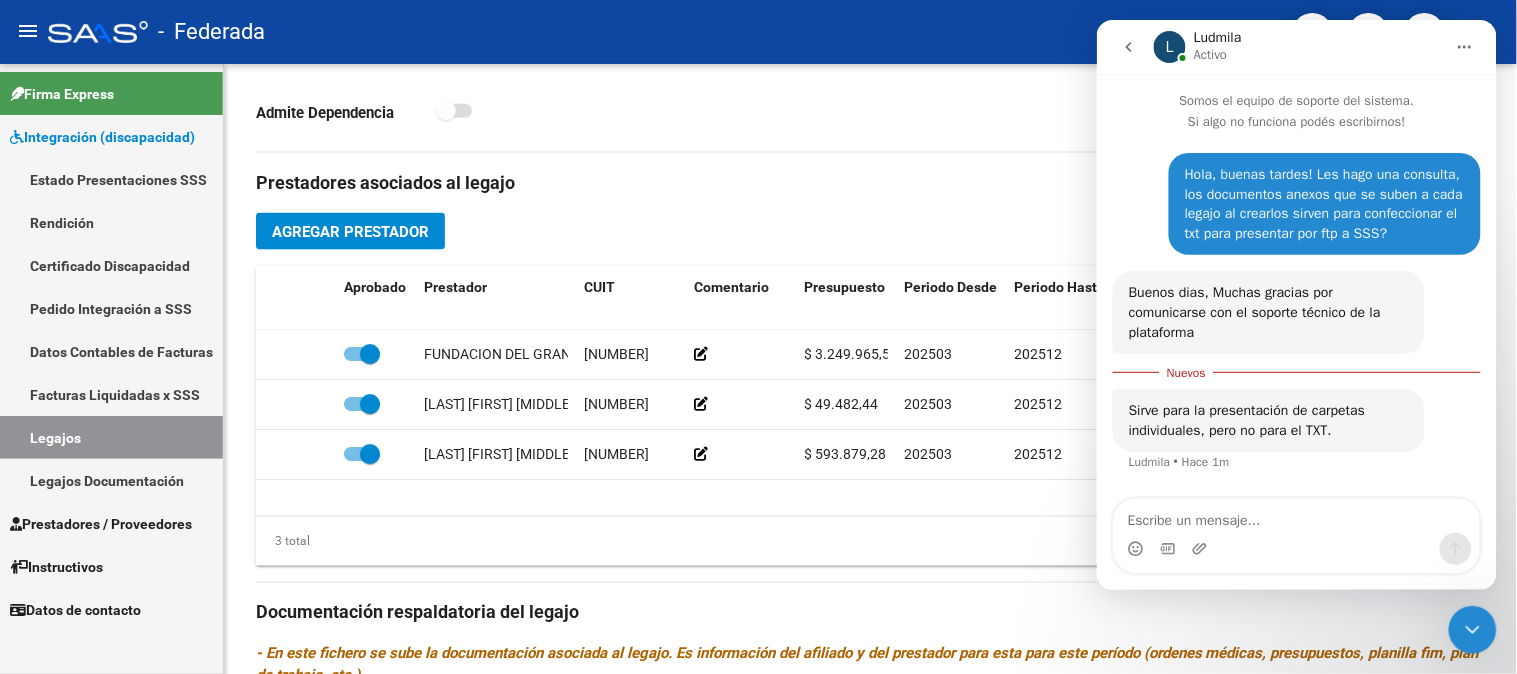 click at bounding box center (1296, 515) 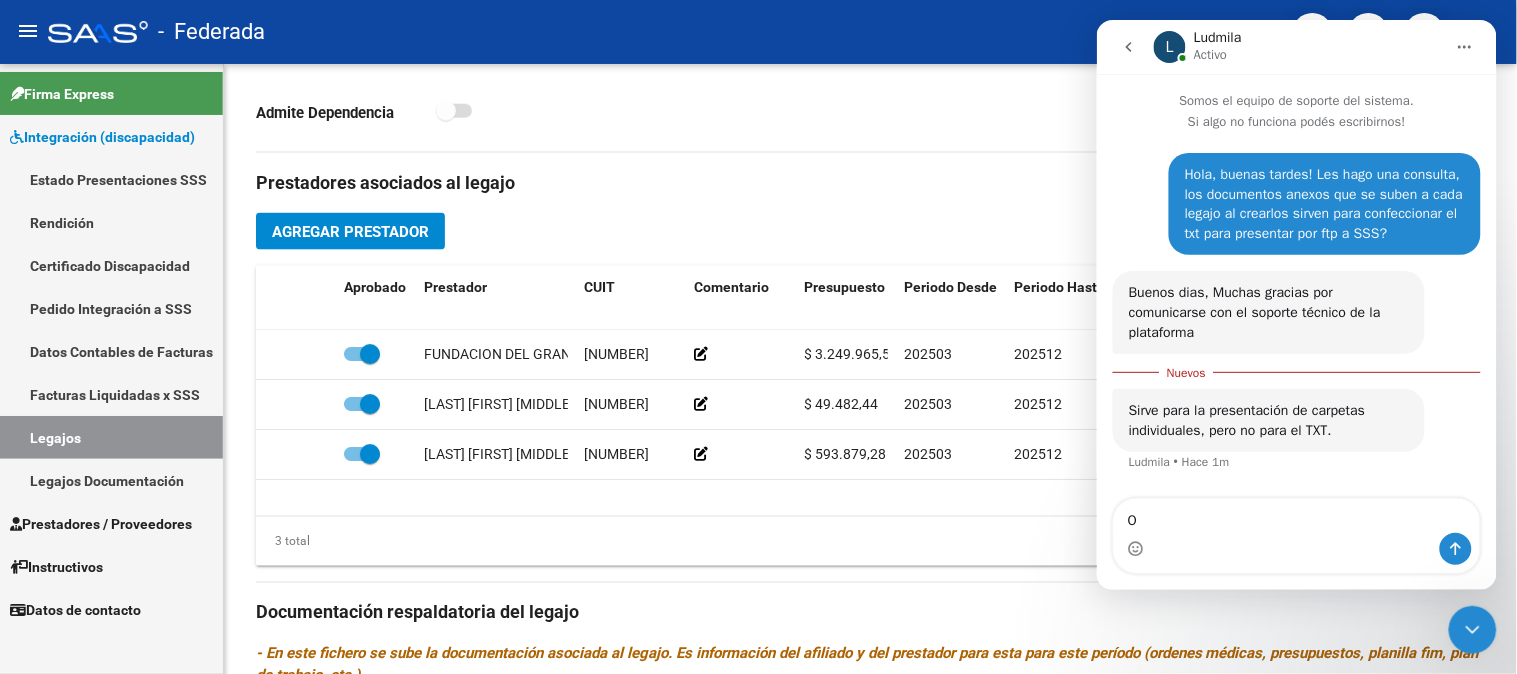 type on "O" 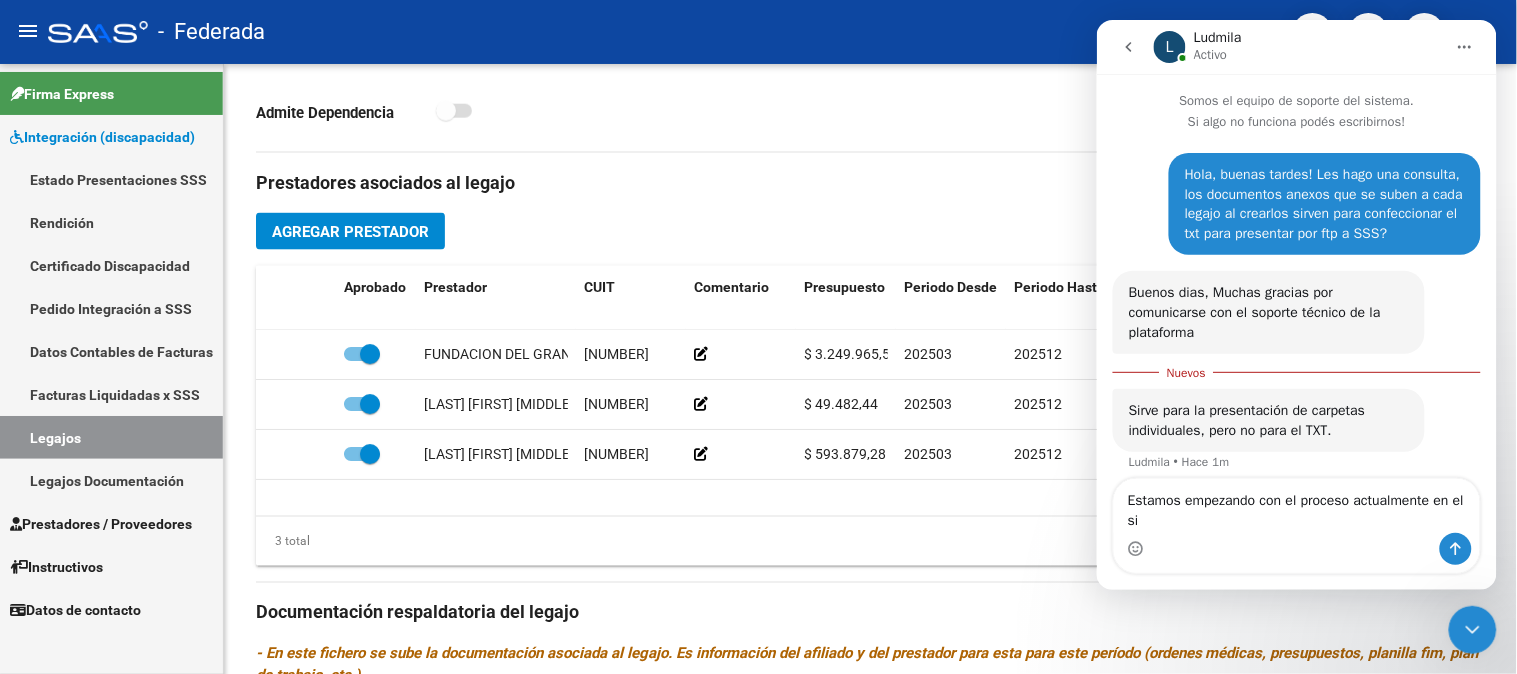 scroll, scrollTop: 2, scrollLeft: 0, axis: vertical 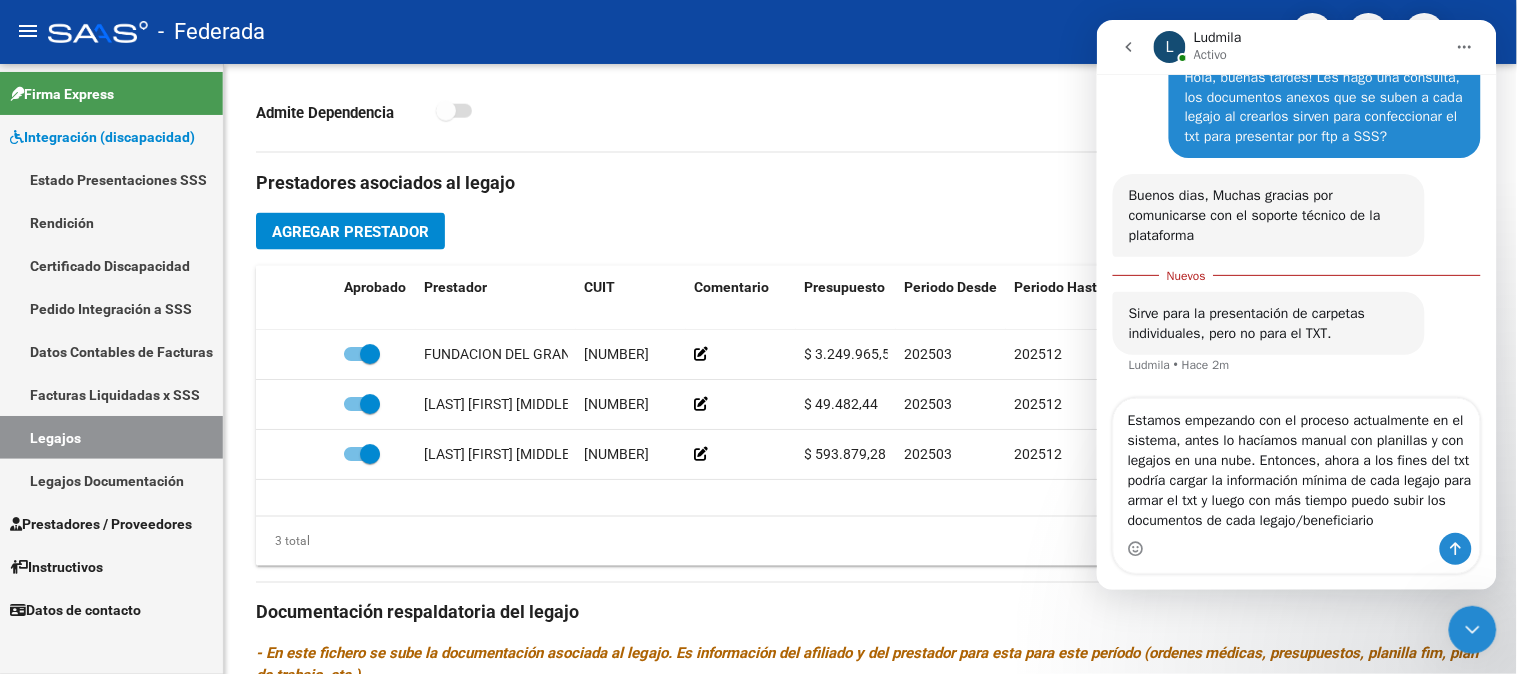 type on "Estamos empezando con el proceso actualmente en el sistema, antes lo hacíamos manual con planillas y con legajos en una nube. Entonces, ahora a los fines del txt podría cargar la información mínima de cada legajo para armar el txt y luego con más tiempo puedo subir los documentos de cada legajo/beneficiario?" 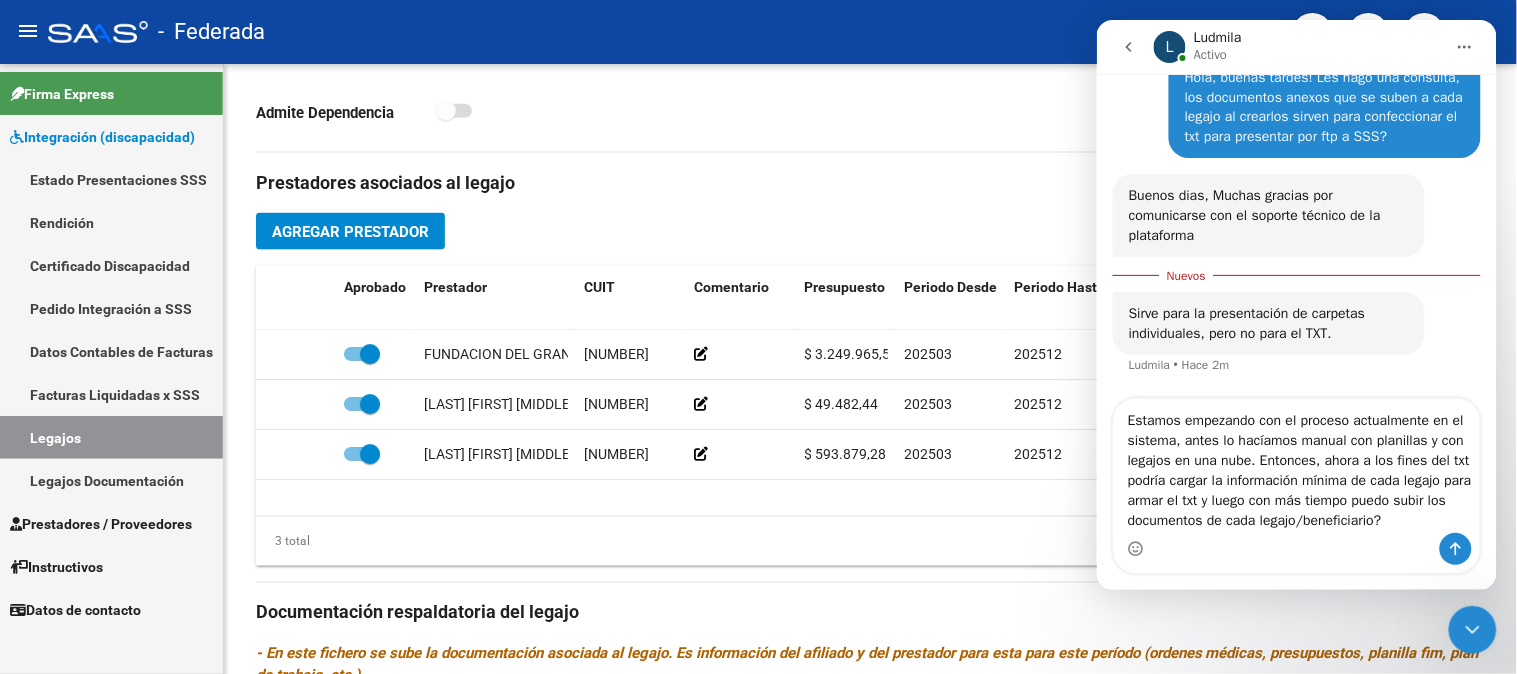 type 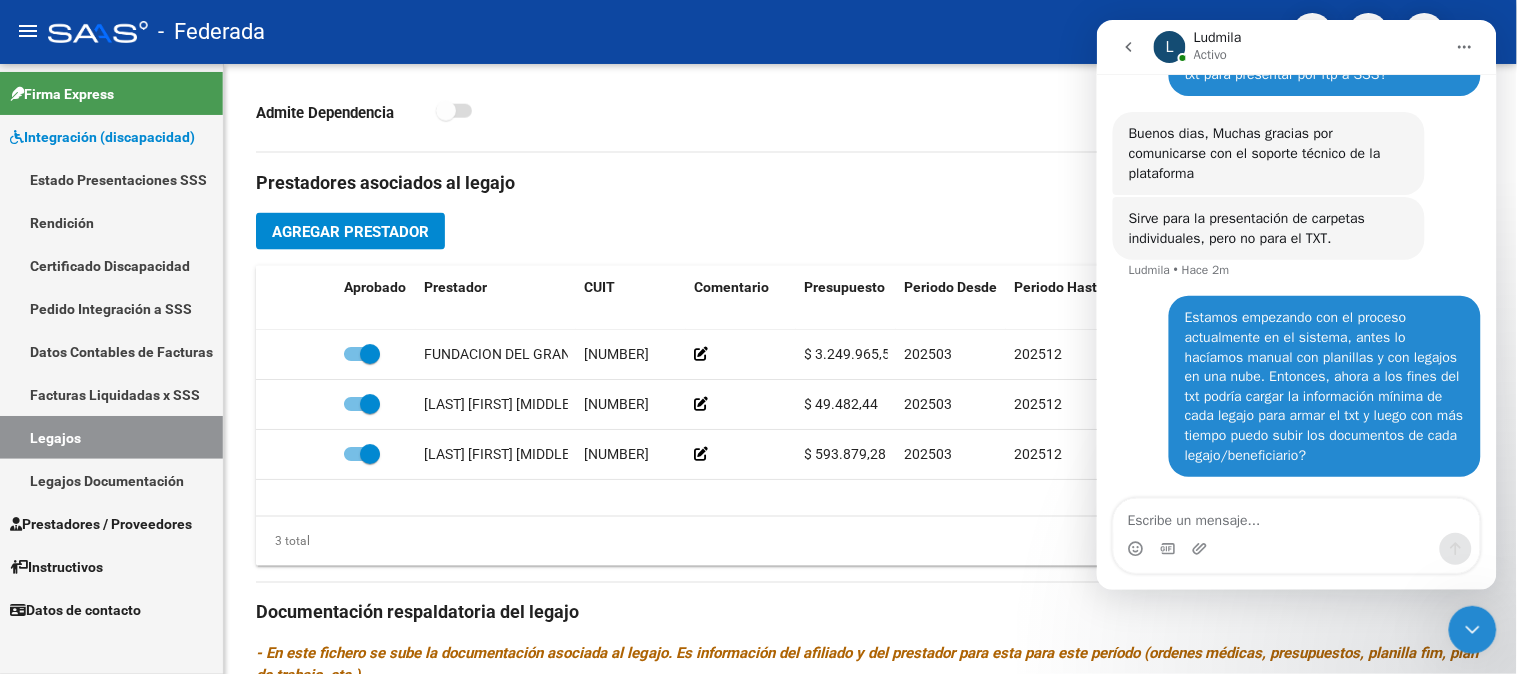 scroll, scrollTop: 162, scrollLeft: 0, axis: vertical 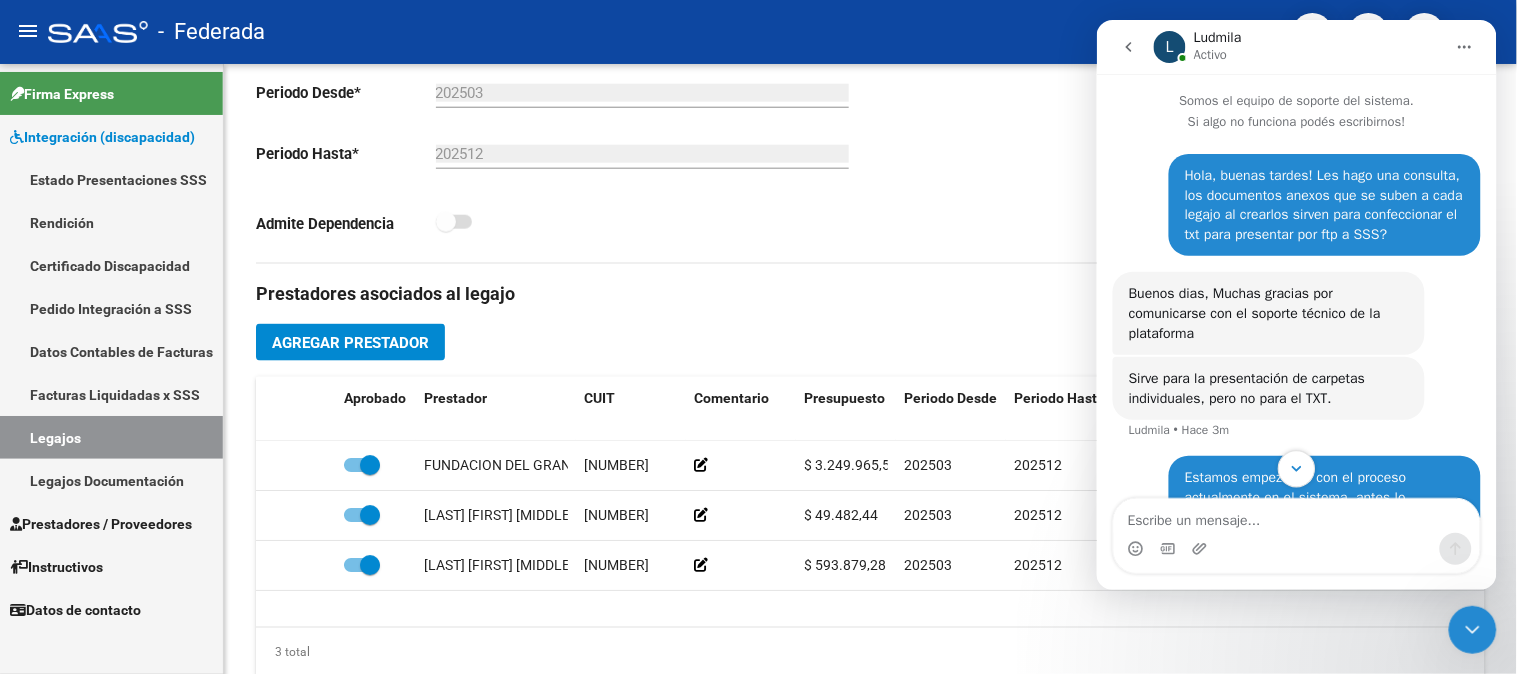 click 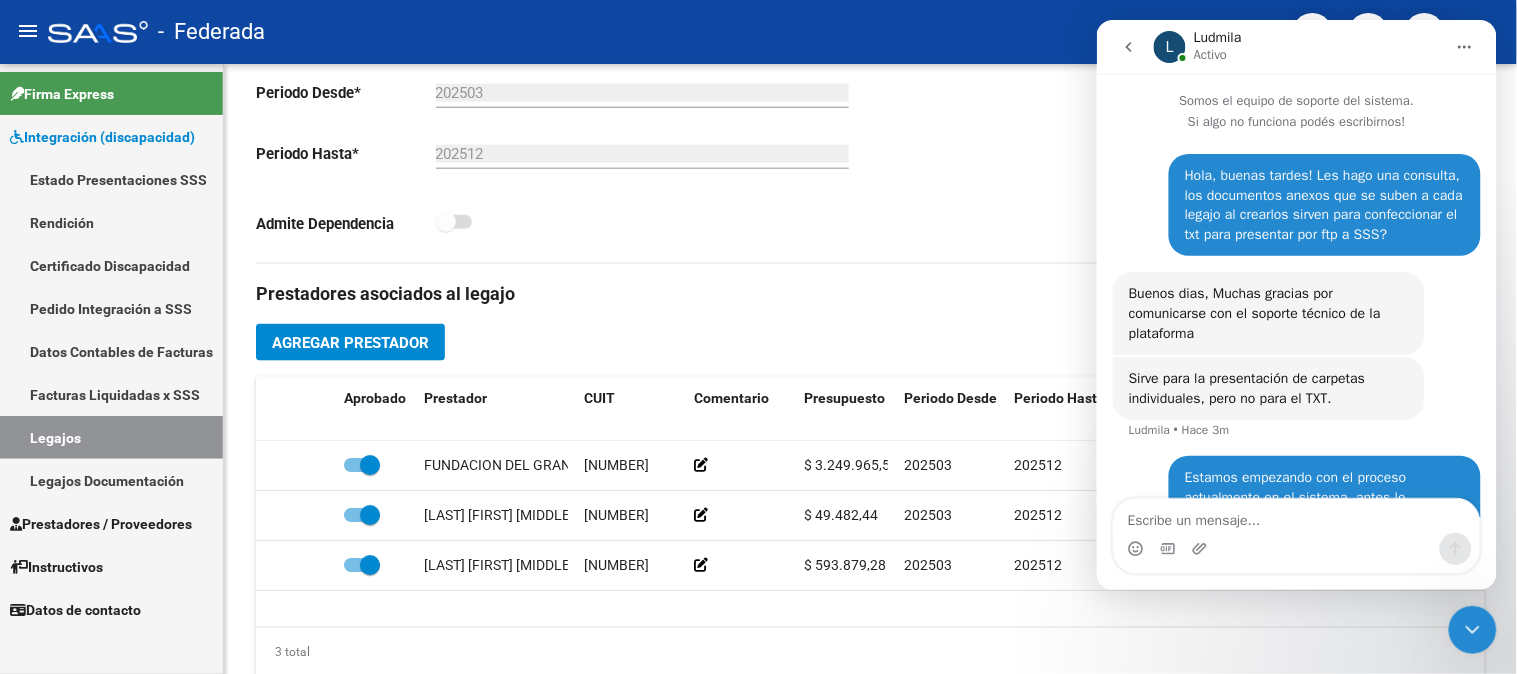 scroll, scrollTop: 162, scrollLeft: 0, axis: vertical 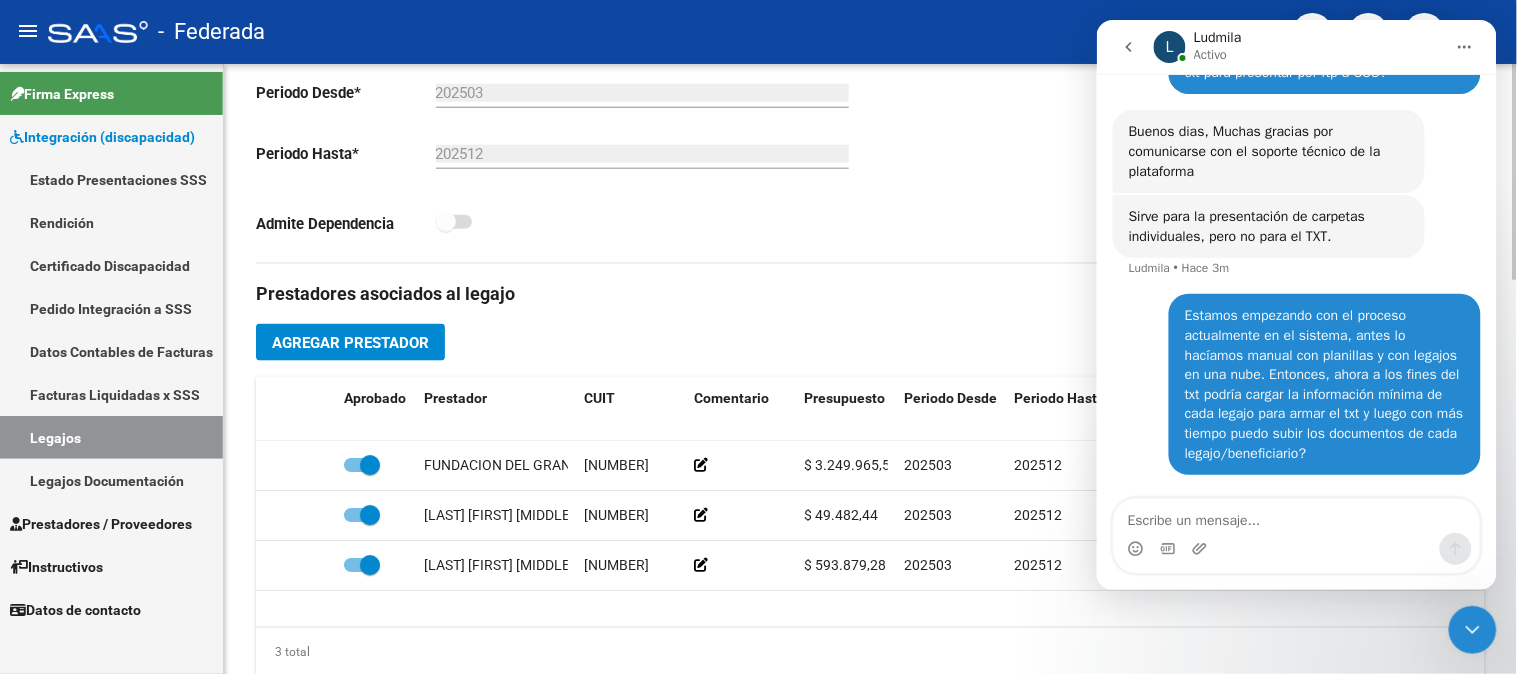 click on "Prestadores asociados al legajo" 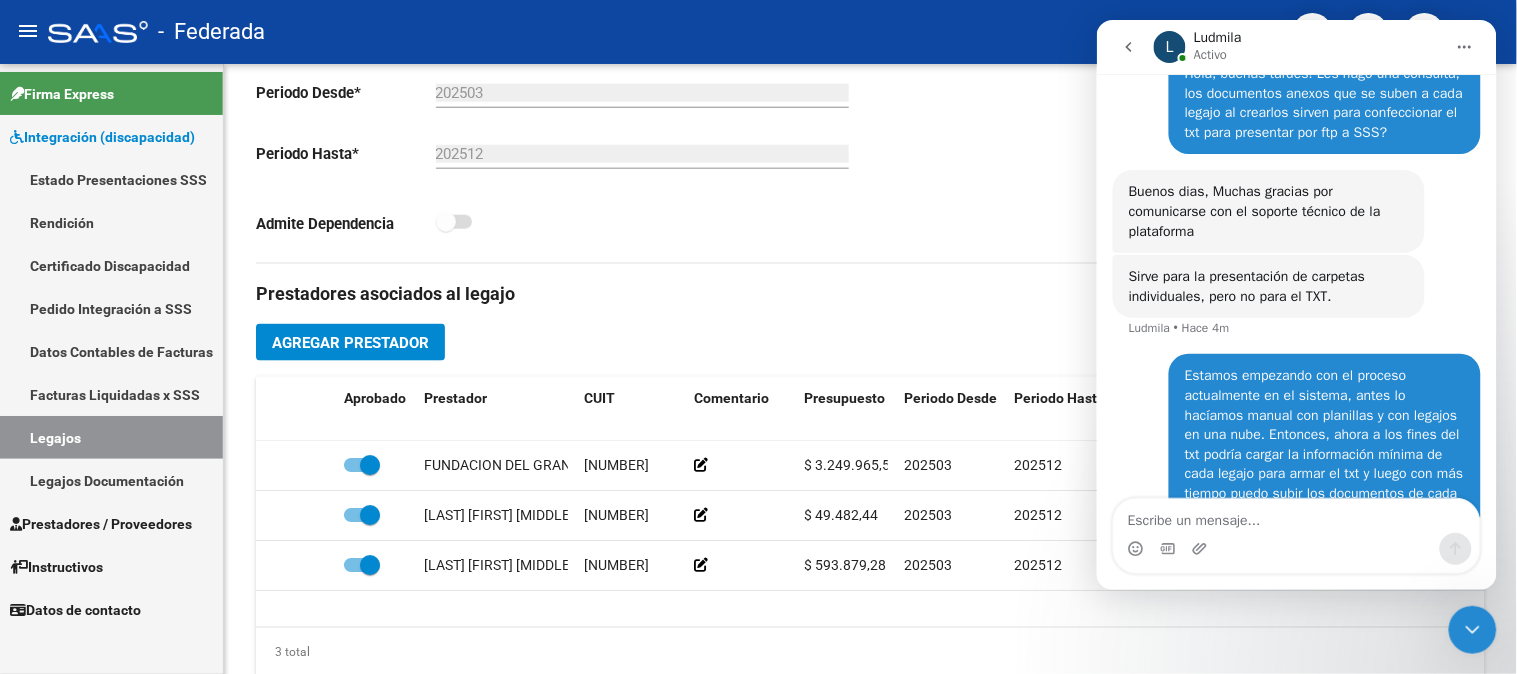 scroll, scrollTop: 51, scrollLeft: 0, axis: vertical 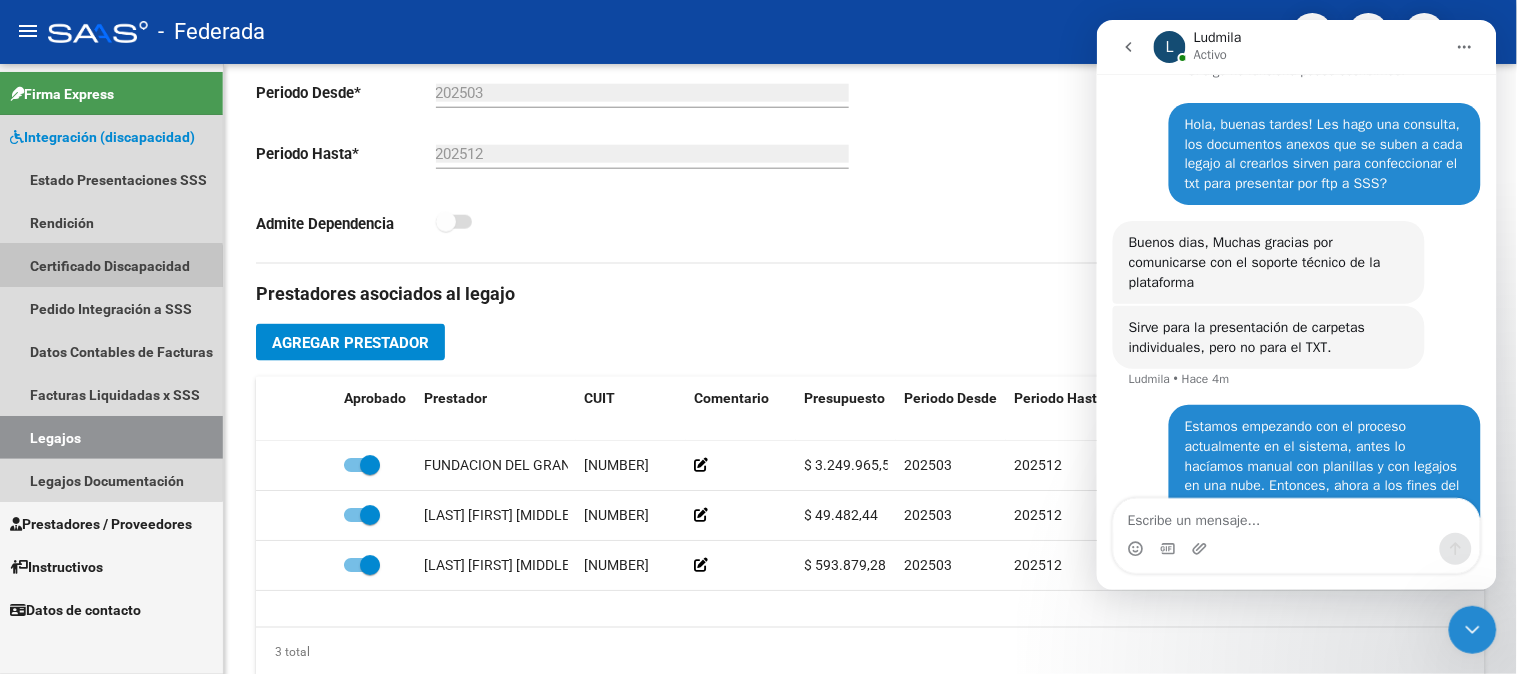 click on "Certificado Discapacidad" at bounding box center [111, 265] 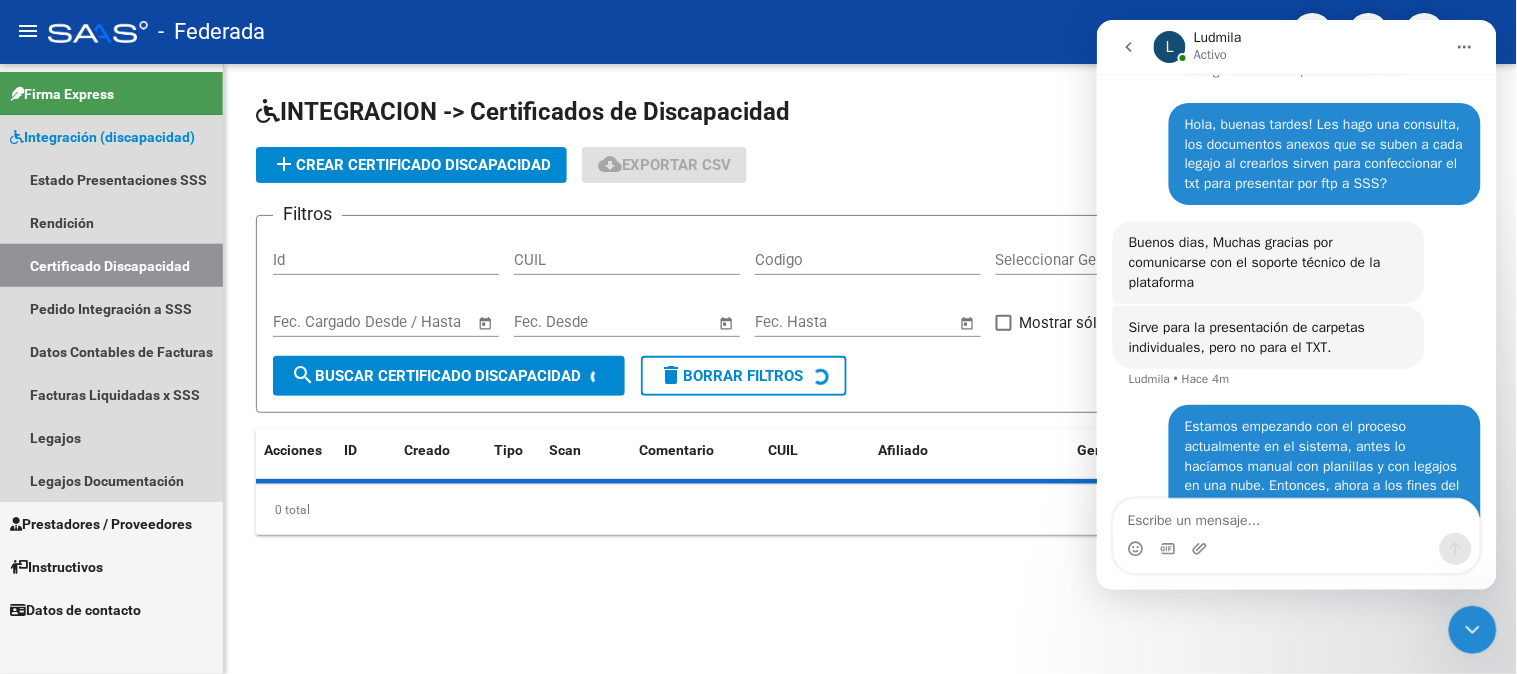 scroll, scrollTop: 0, scrollLeft: 0, axis: both 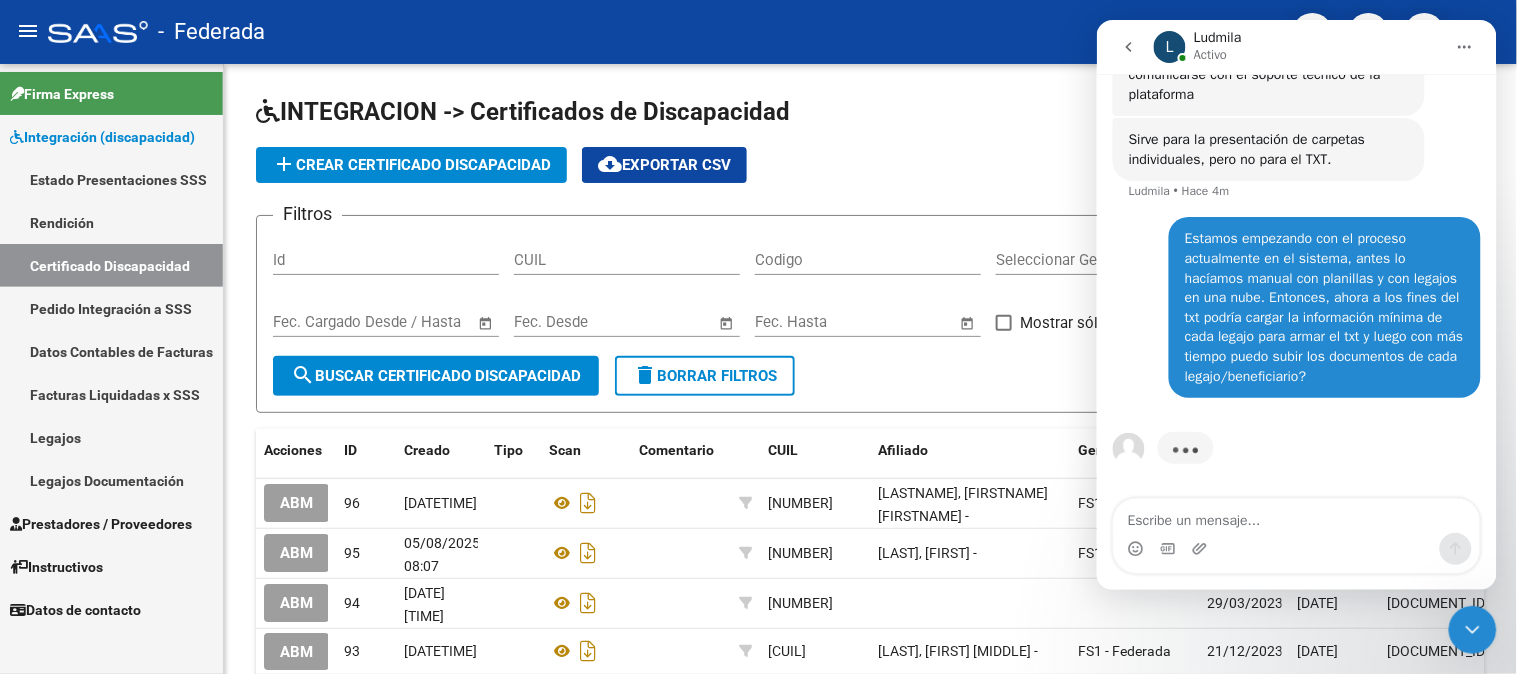 click at bounding box center [1128, 46] 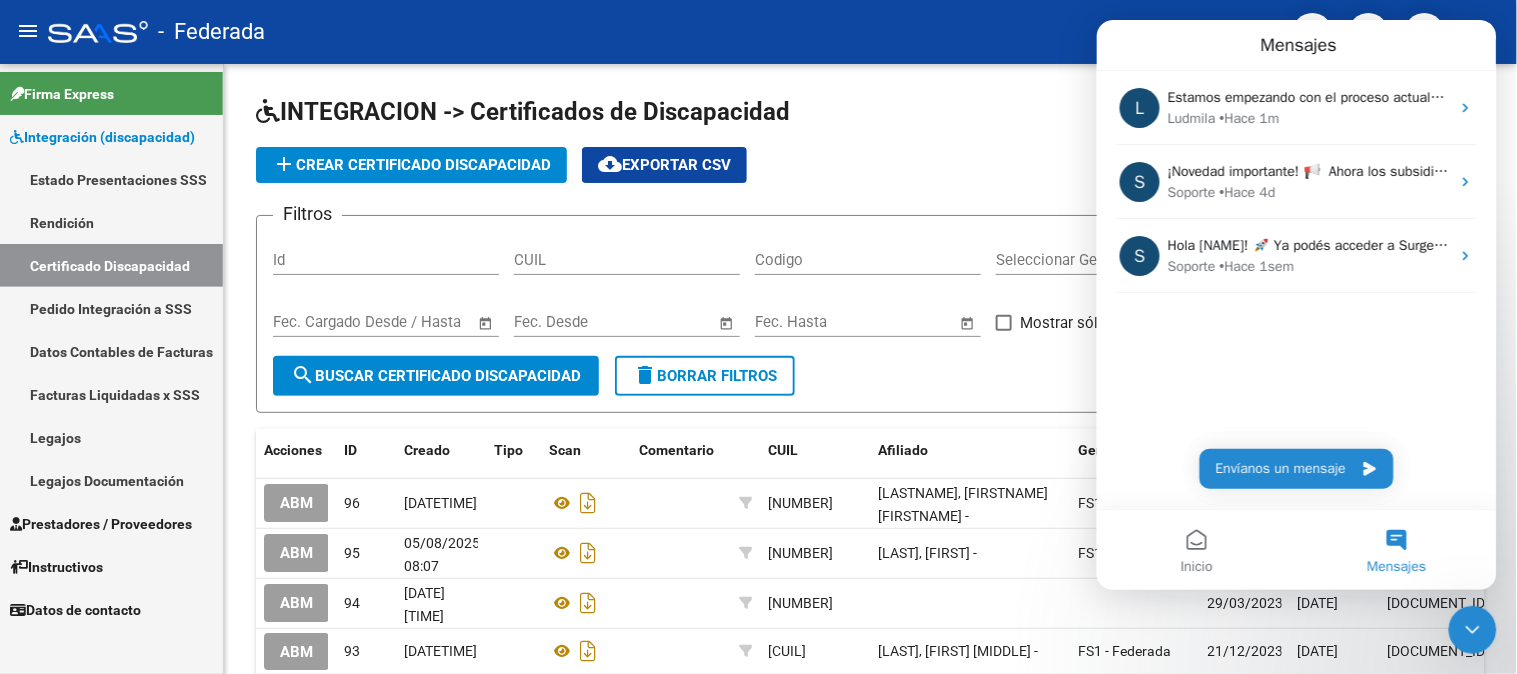 scroll, scrollTop: 0, scrollLeft: 0, axis: both 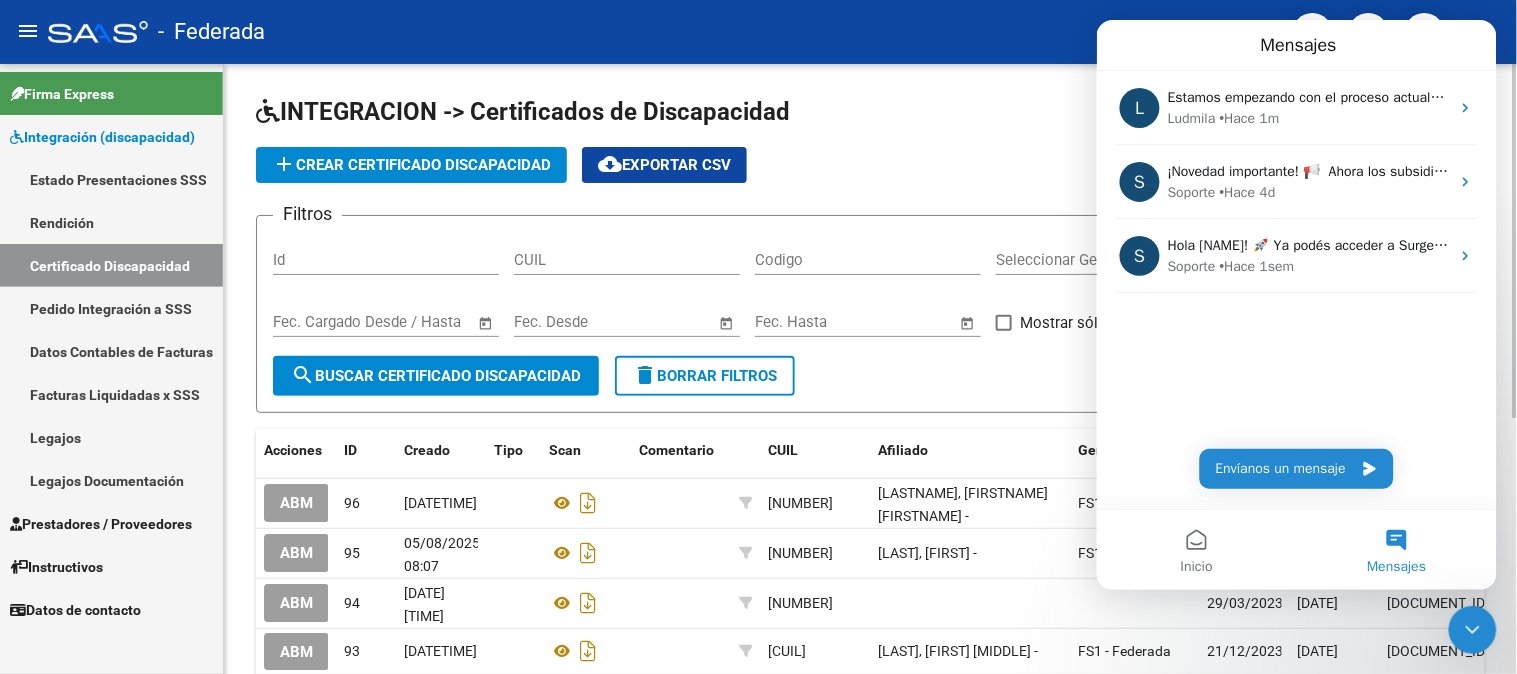 click on "add  Crear Certificado Discapacidad
cloud_download  Exportar CSV" 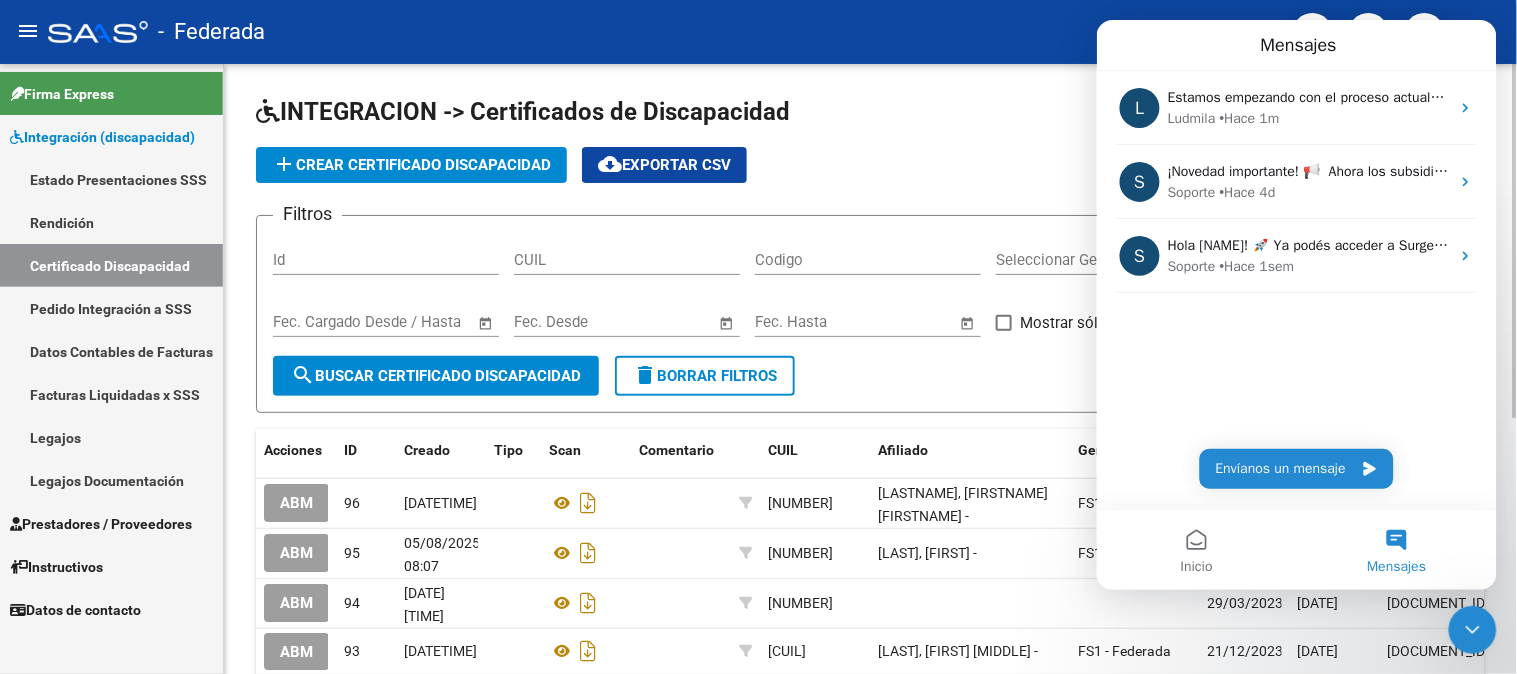 click on "Filtros Id CUIL Codigo Seleccionar Gerenciador Seleccionar Gerenciador Todos Vencidos Start date – End date Fec. Cargado Desde / Hasta Start date – End date Fec. Desde Start date – End date Fec. Hasta   Mostrar sólo eliminados  search  Buscar Certificado Discapacidad  delete  Borrar Filtros" 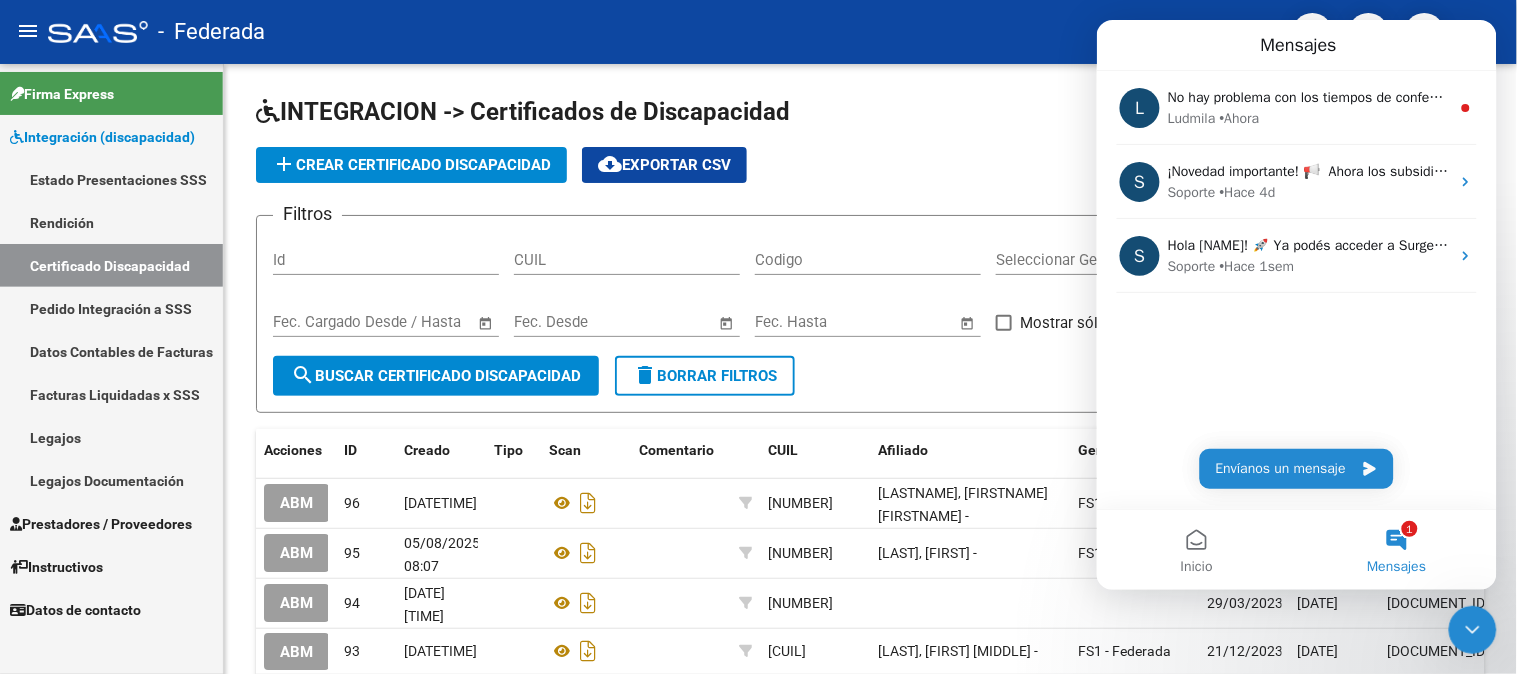 click 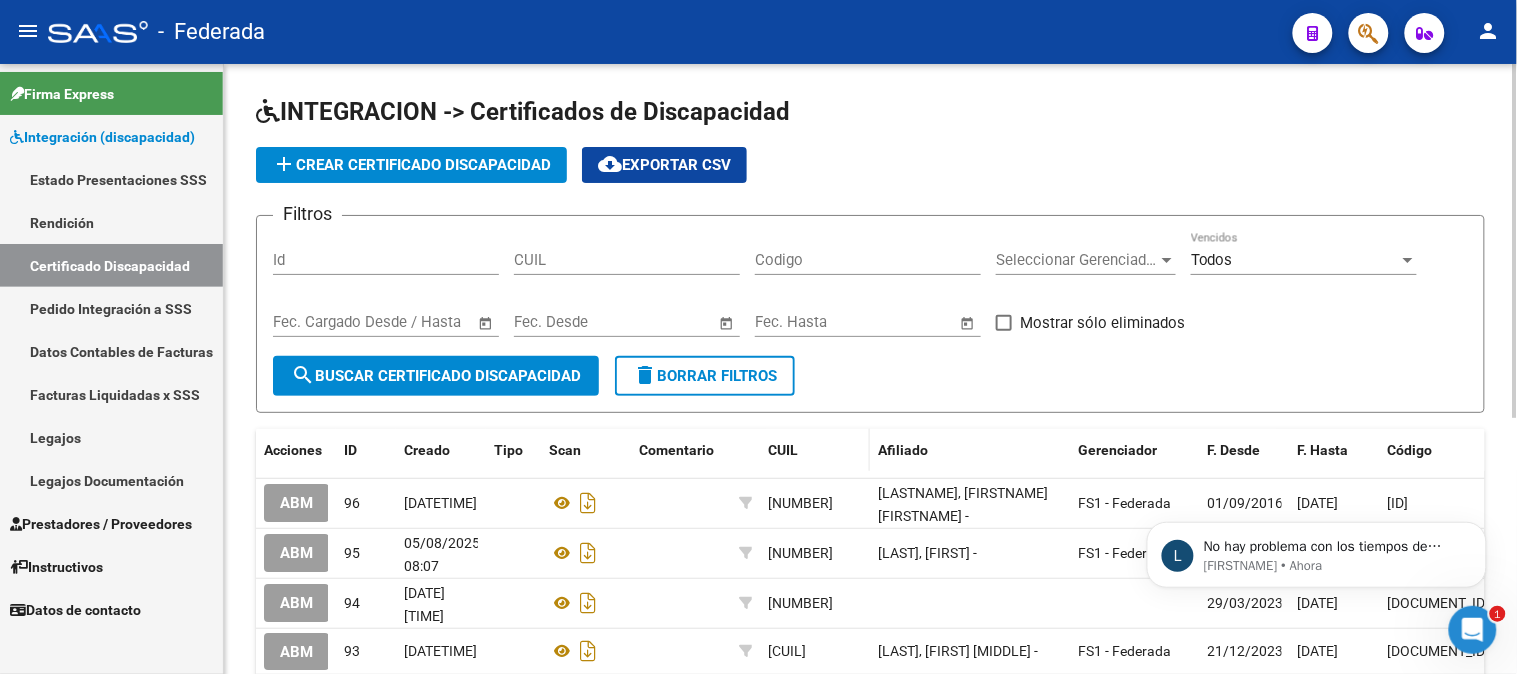 scroll, scrollTop: 0, scrollLeft: 0, axis: both 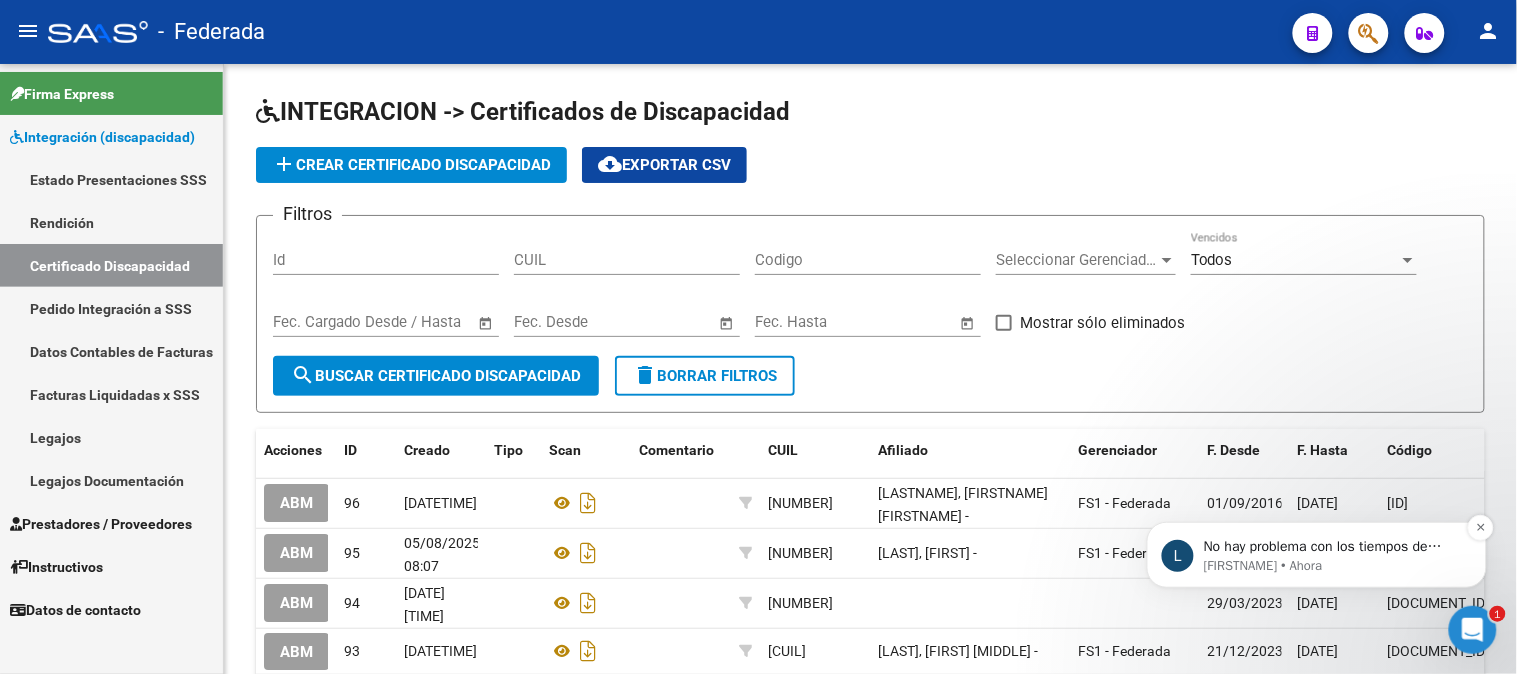 click on "No hay problema con los tiempos de confección, lo importante es que la fecha que se considera es la de presentación. Sí es fundamental que los datos estén correctos y que los prestadores estén bien asociados para evitar inconvenientes posteriores." at bounding box center (1332, 546) 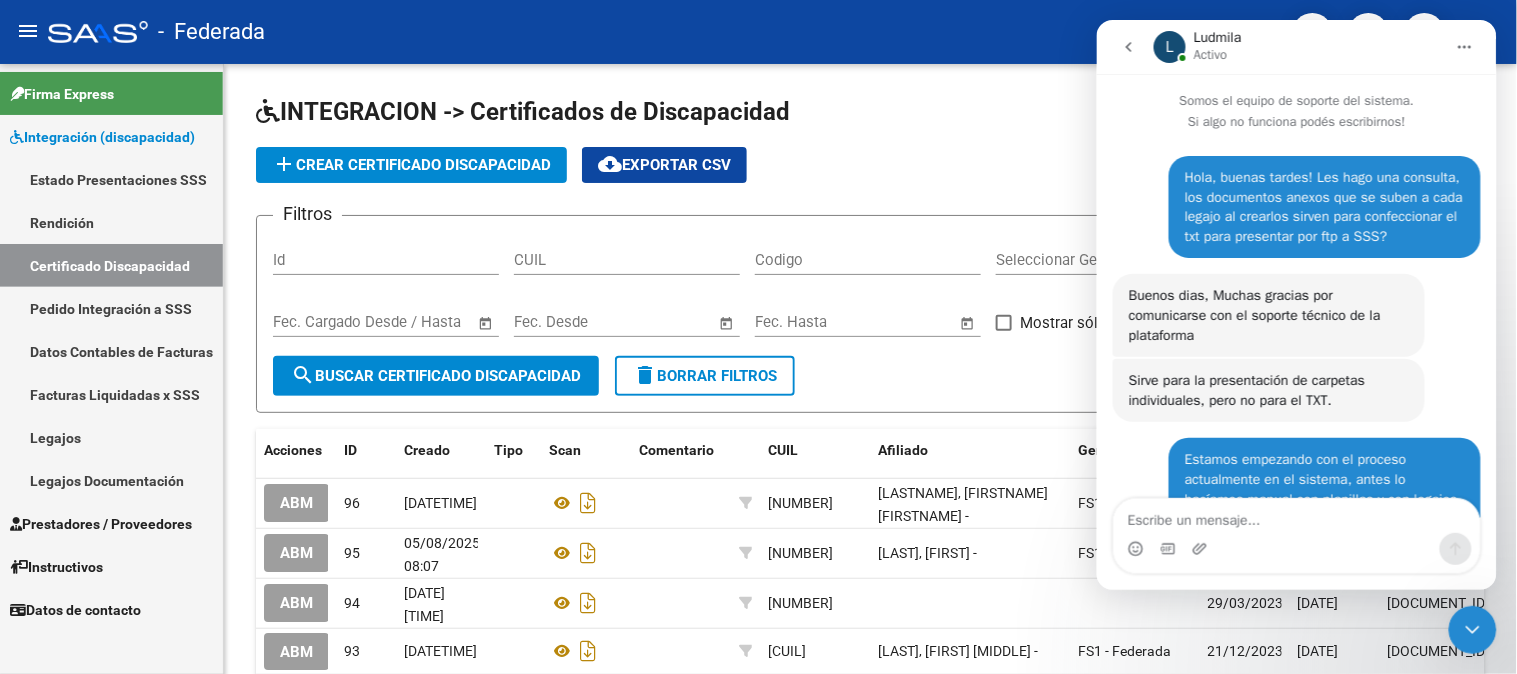 scroll, scrollTop: 3, scrollLeft: 0, axis: vertical 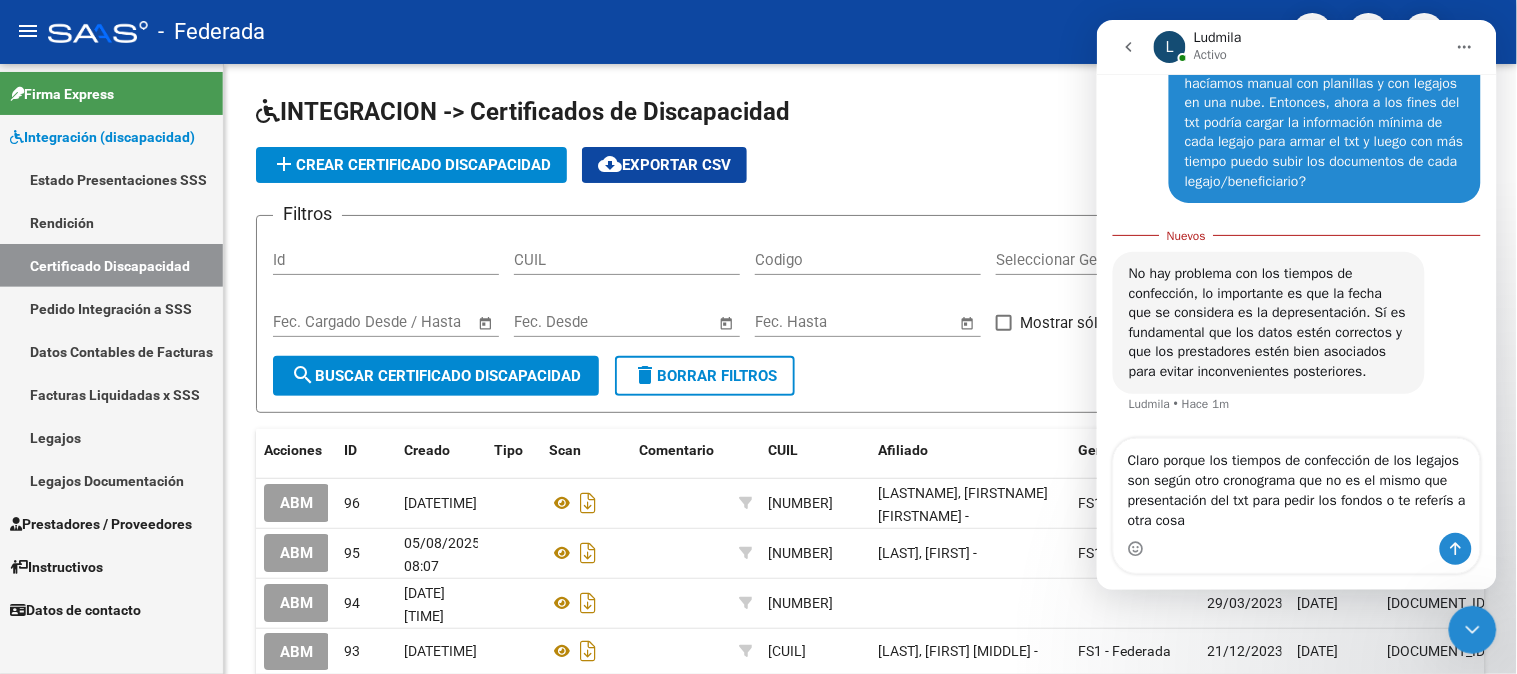 type on "Claro porque los tiempos de confección de los legajos son según otro cronograma que no es el mismo que presentación del txt para pedir los fondos o te referís a otra cosa?" 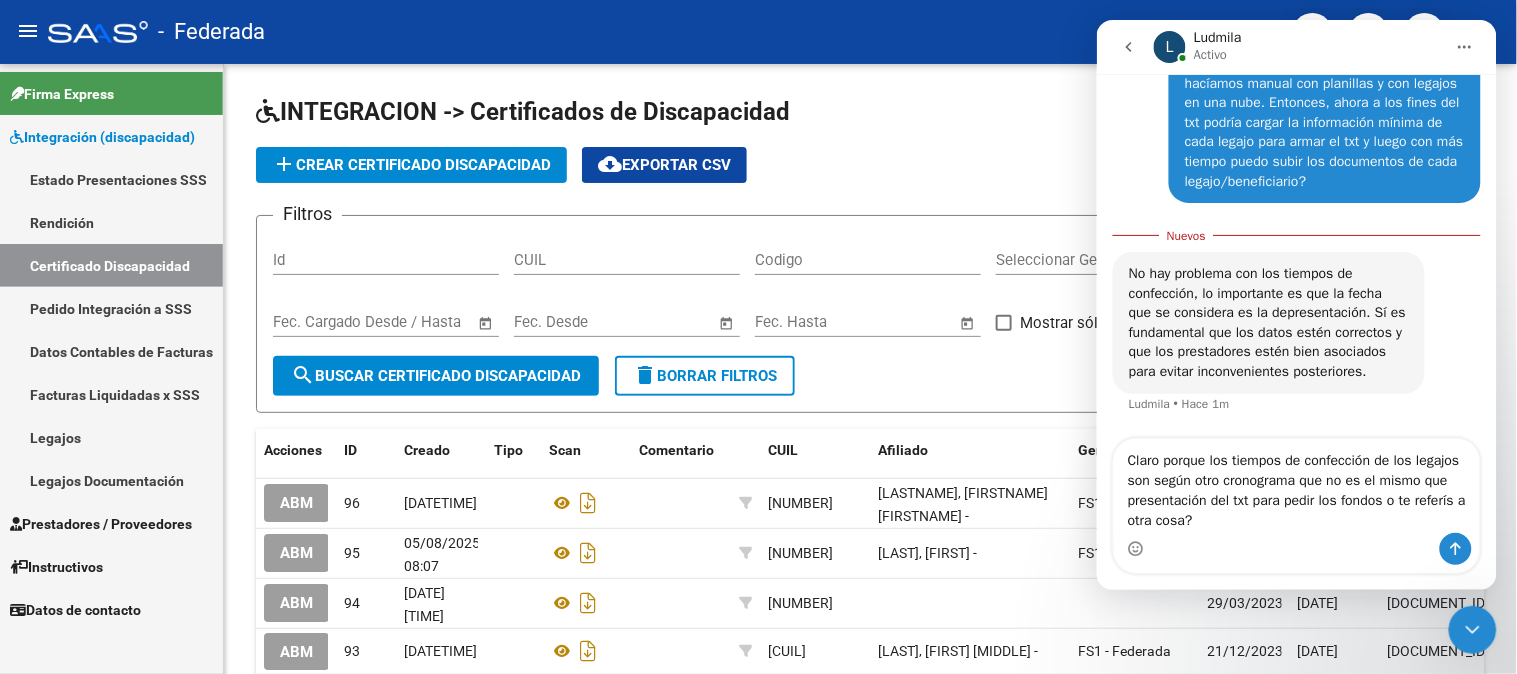 type 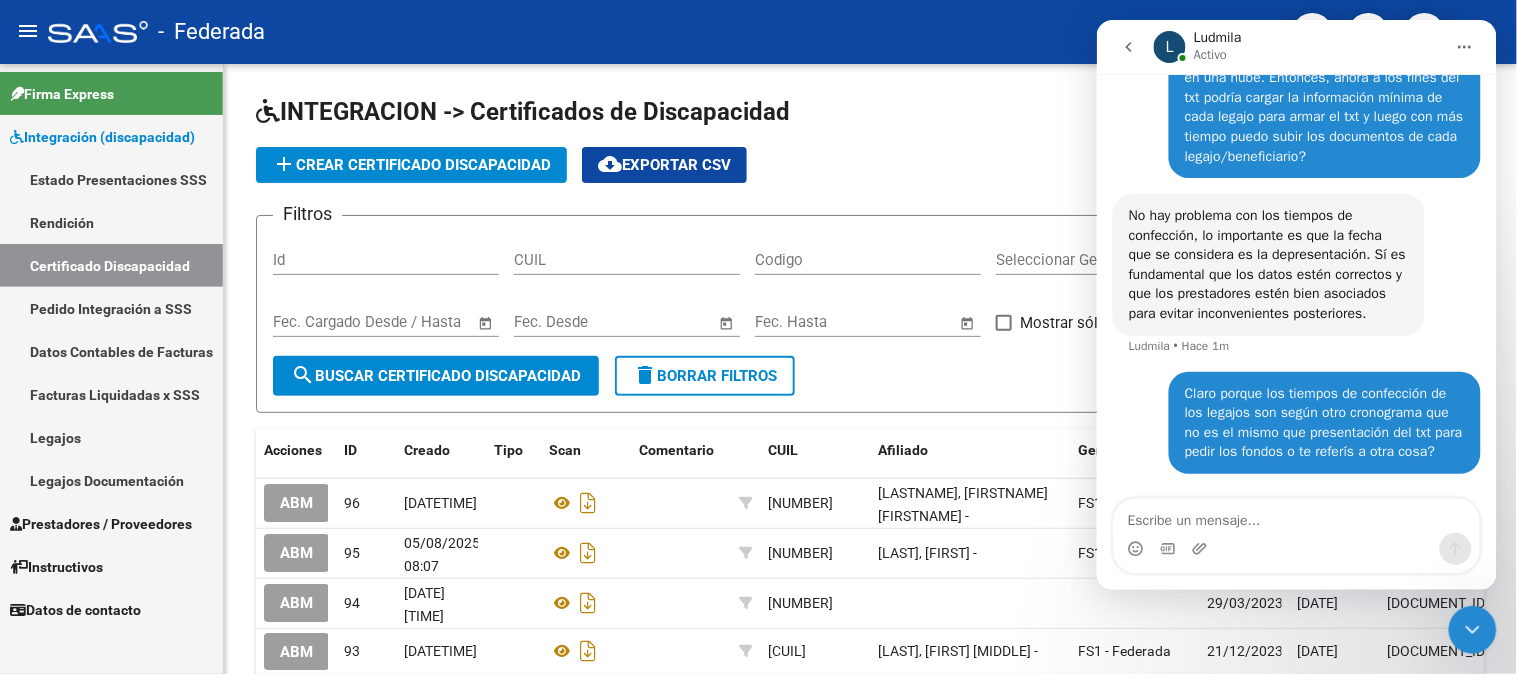 scroll, scrollTop: 437, scrollLeft: 0, axis: vertical 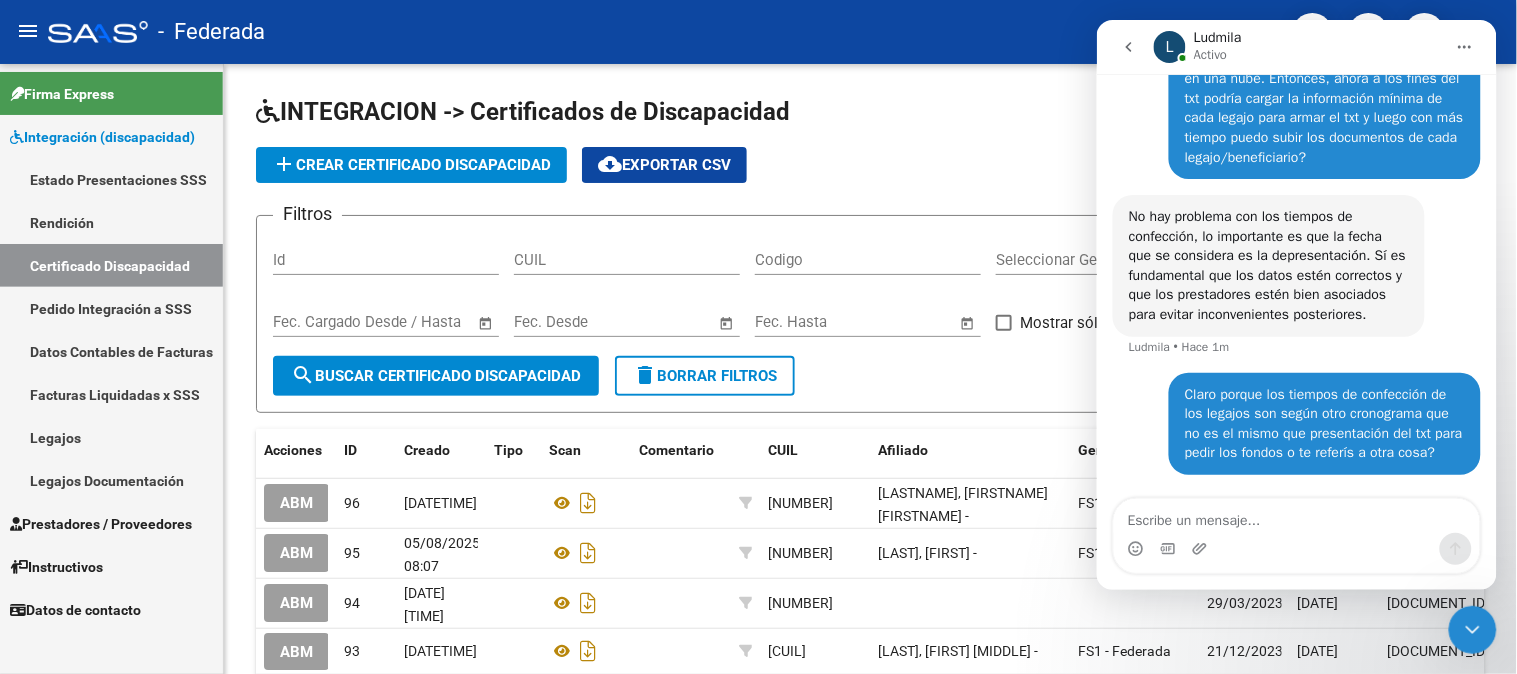 click 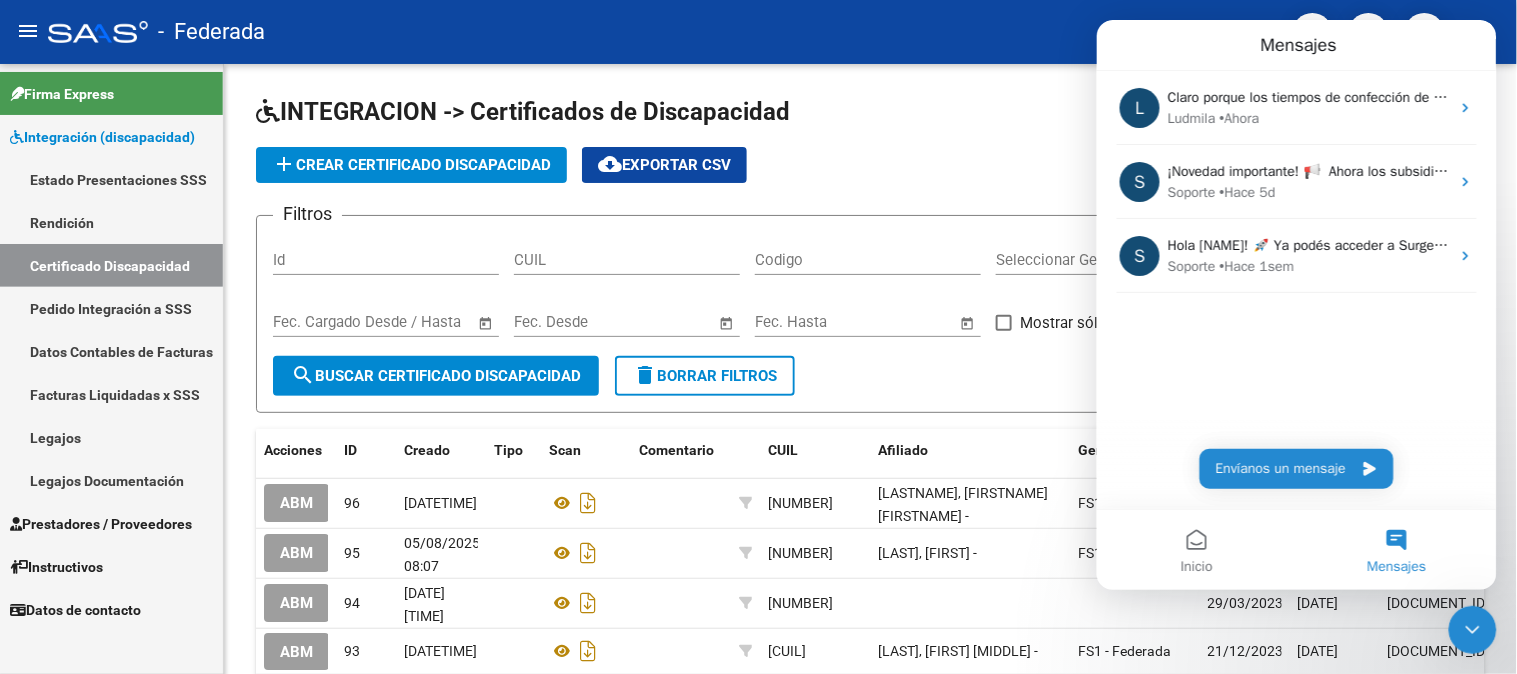 scroll, scrollTop: 0, scrollLeft: 0, axis: both 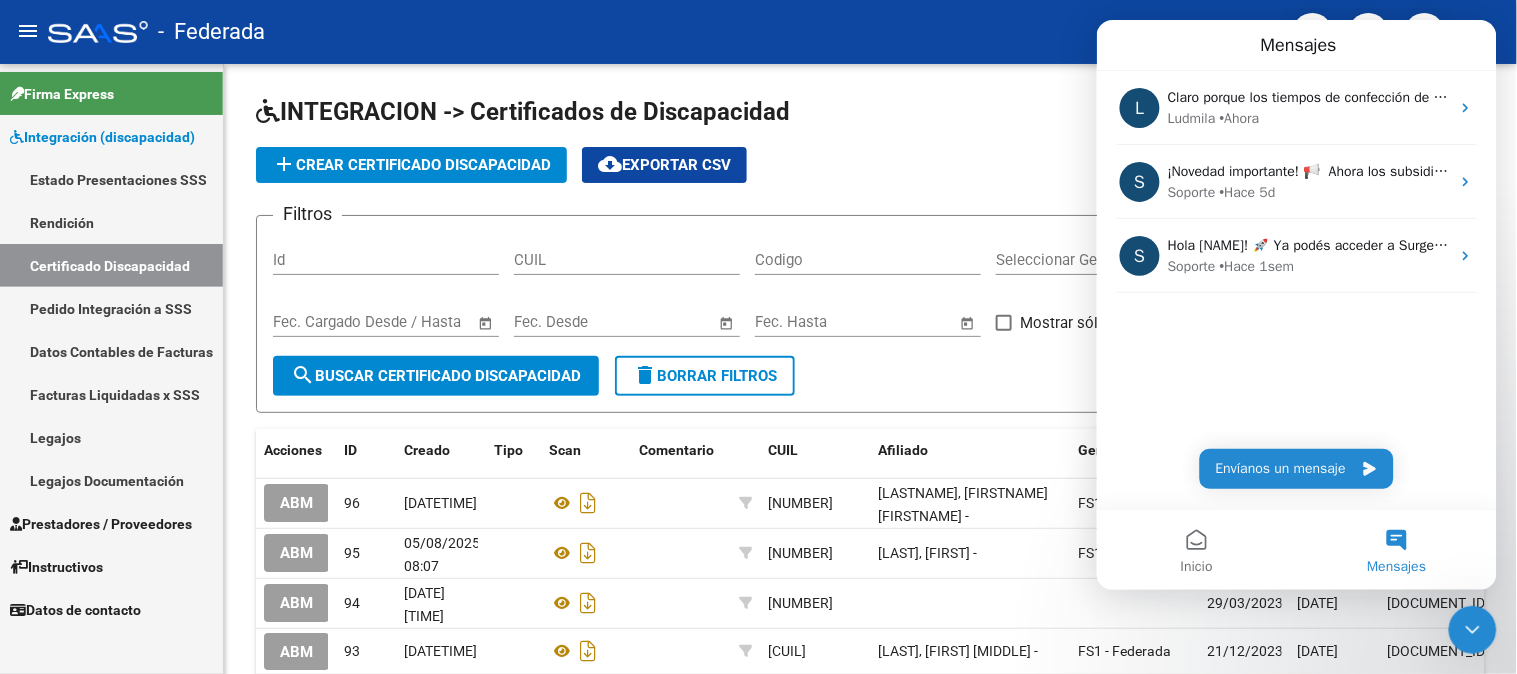 click 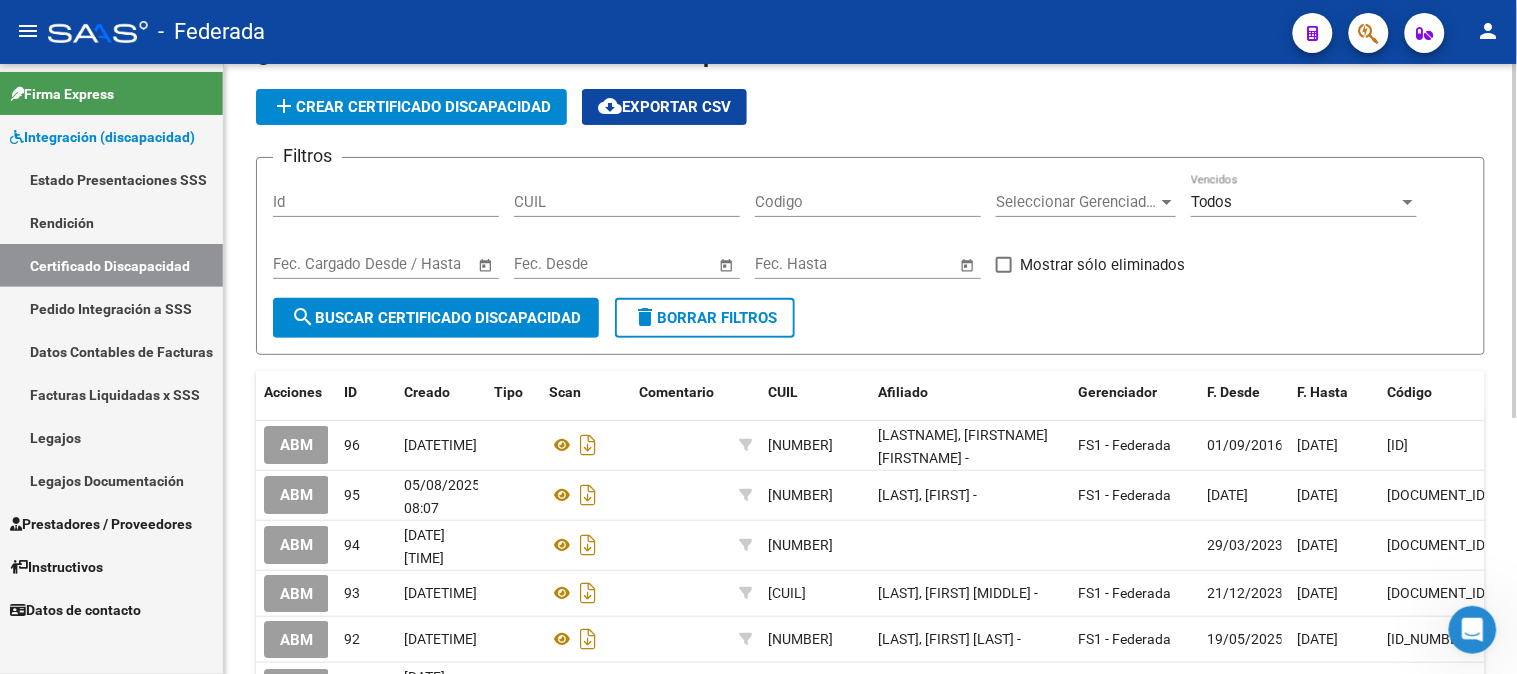 scroll, scrollTop: 111, scrollLeft: 0, axis: vertical 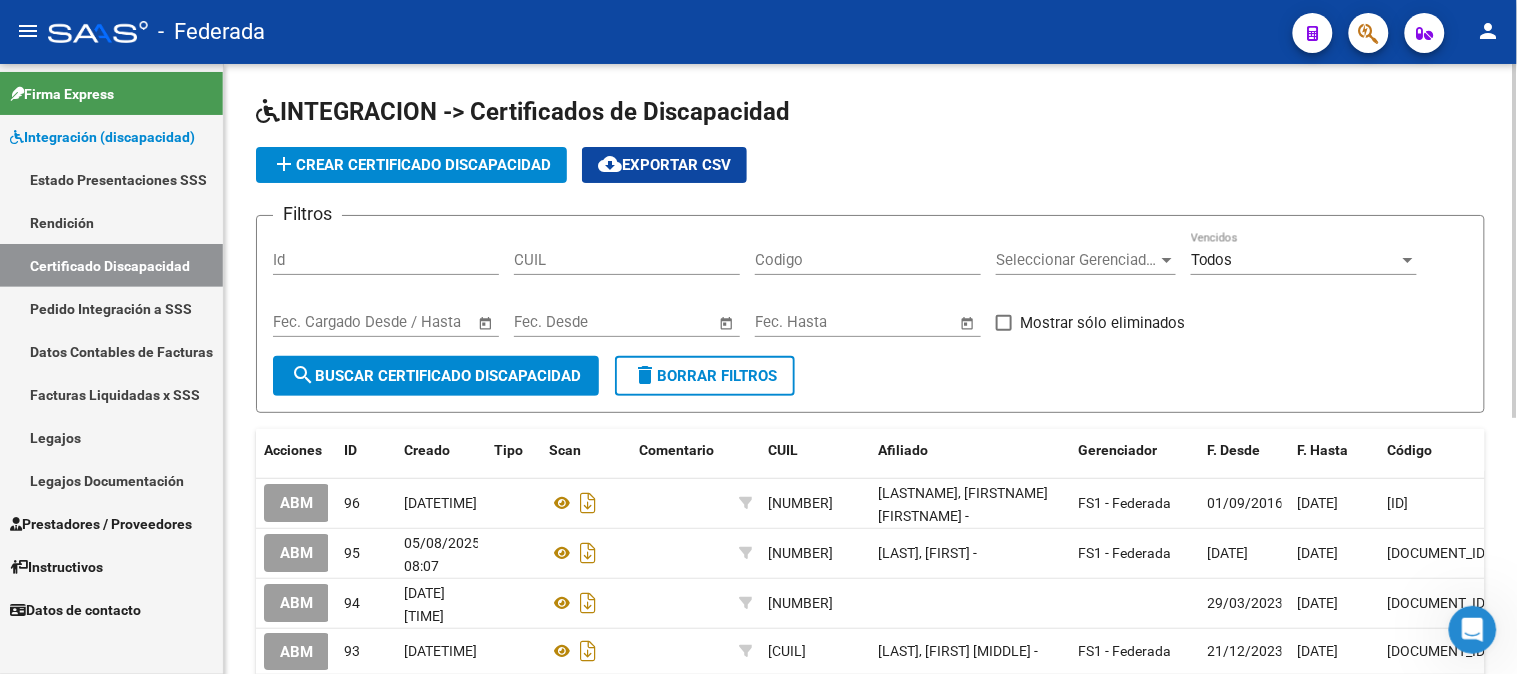 click on "add  Crear Certificado Discapacidad" 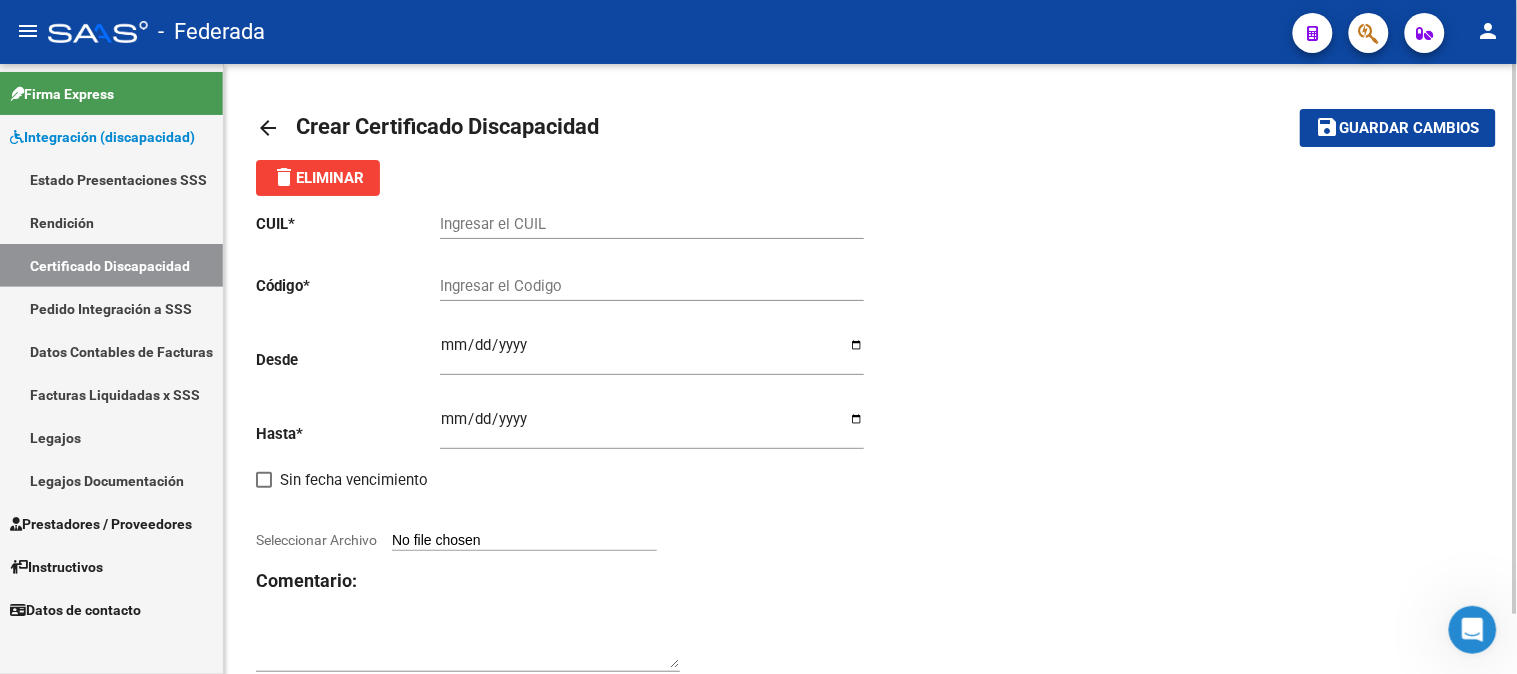 click on "Ingresar el CUIL" at bounding box center [652, 224] 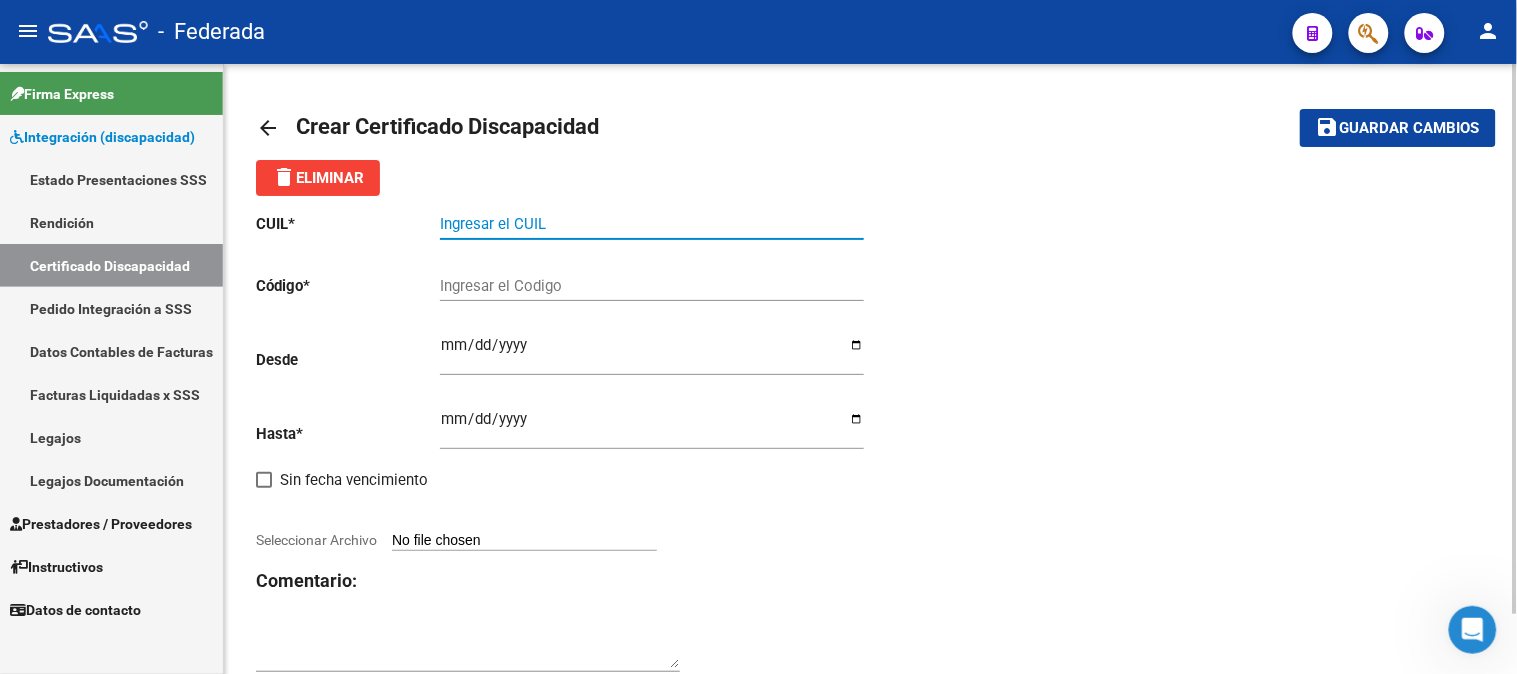 paste on "[NUMBER]" 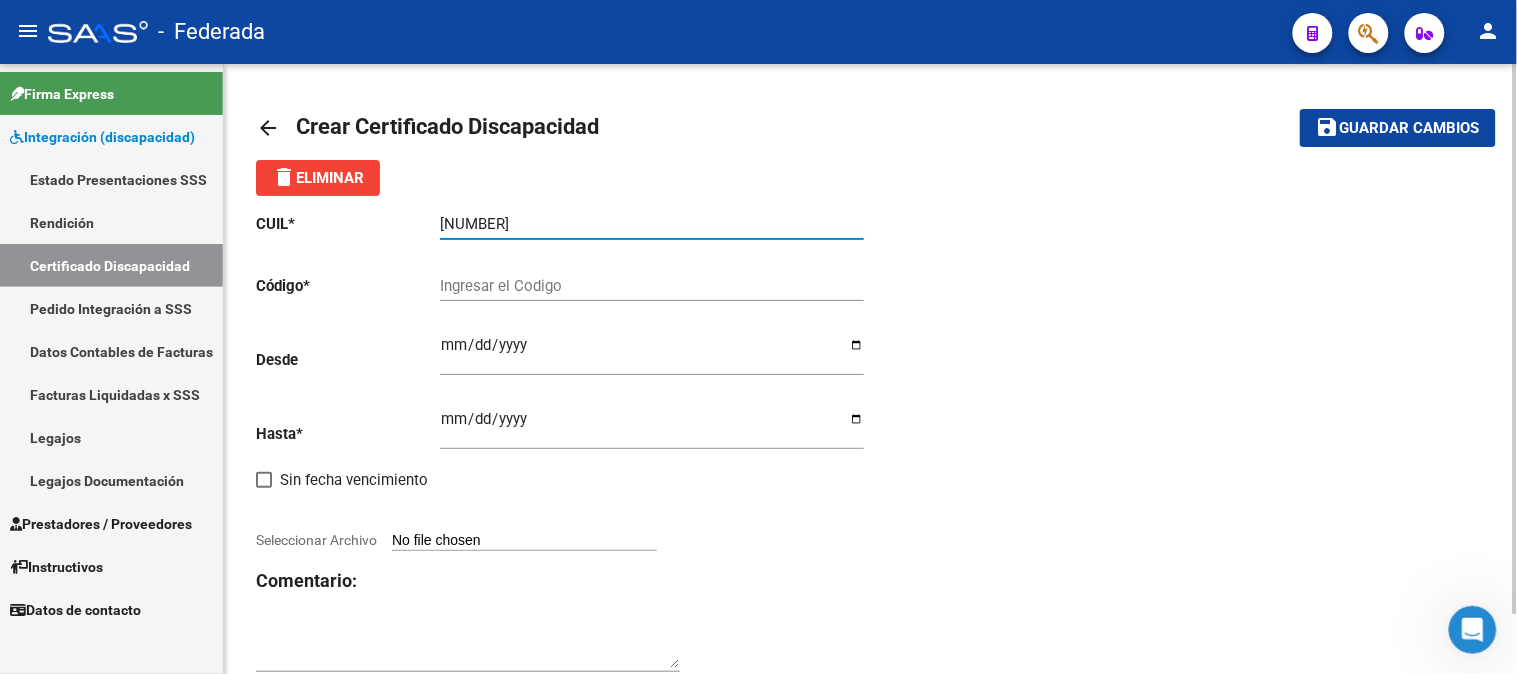 type on "[NUMBER]" 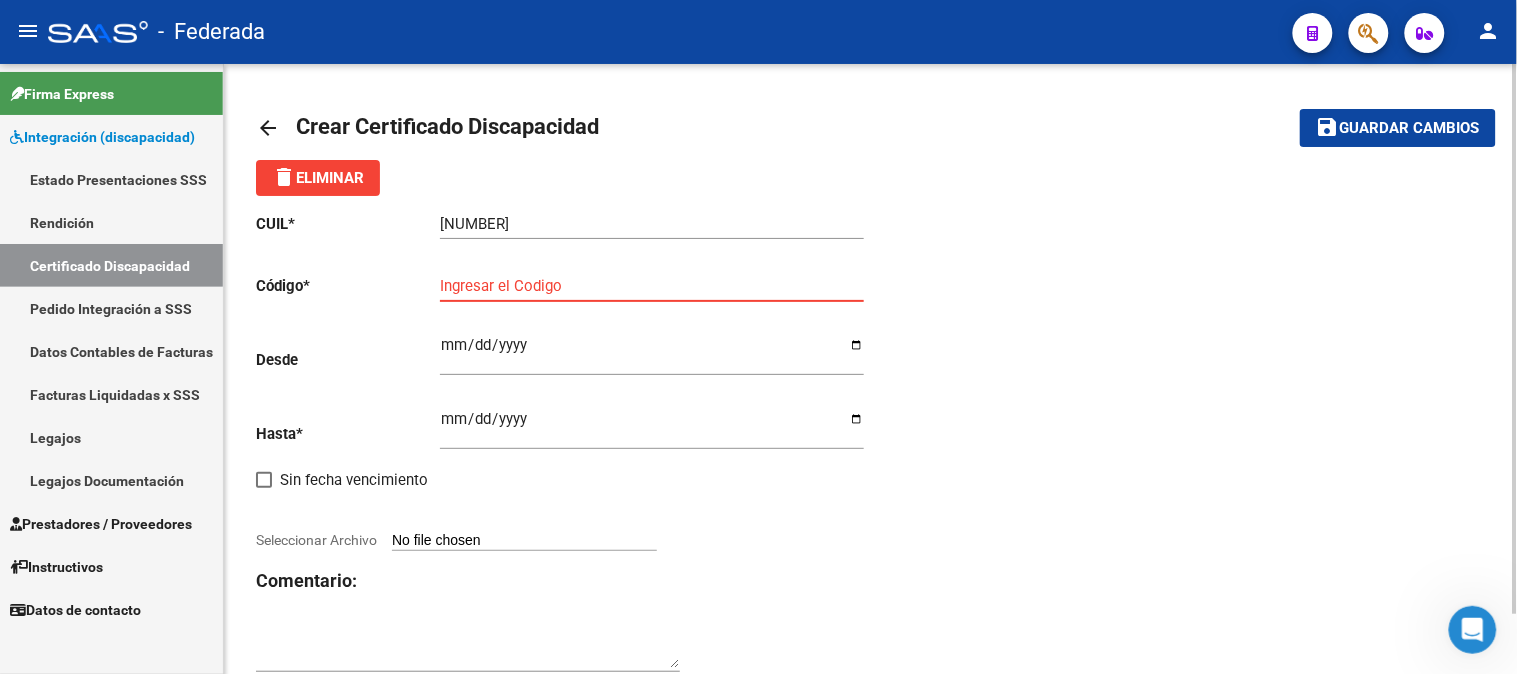 paste on "[ID_NUMBER]" 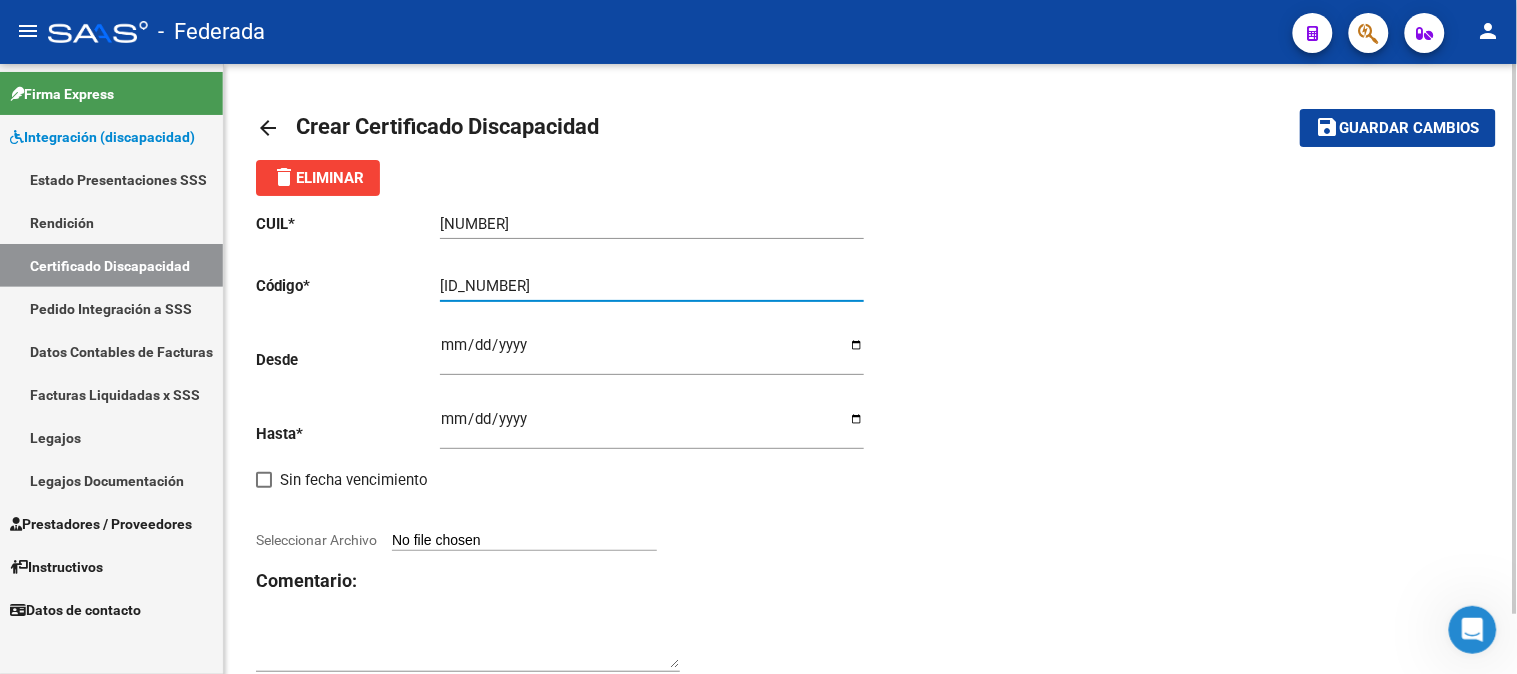 click on "[ID_NUMBER]" at bounding box center (652, 286) 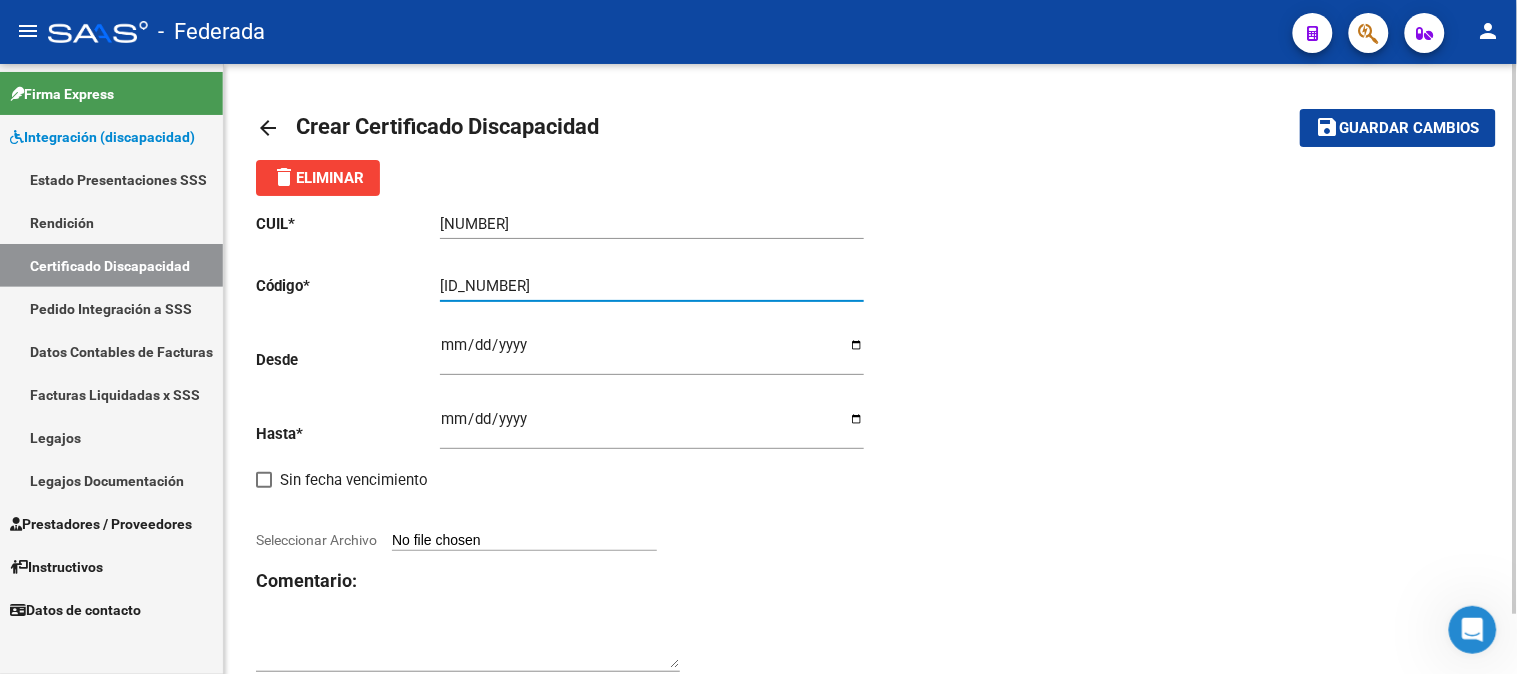 type on "[ID_NUMBER]" 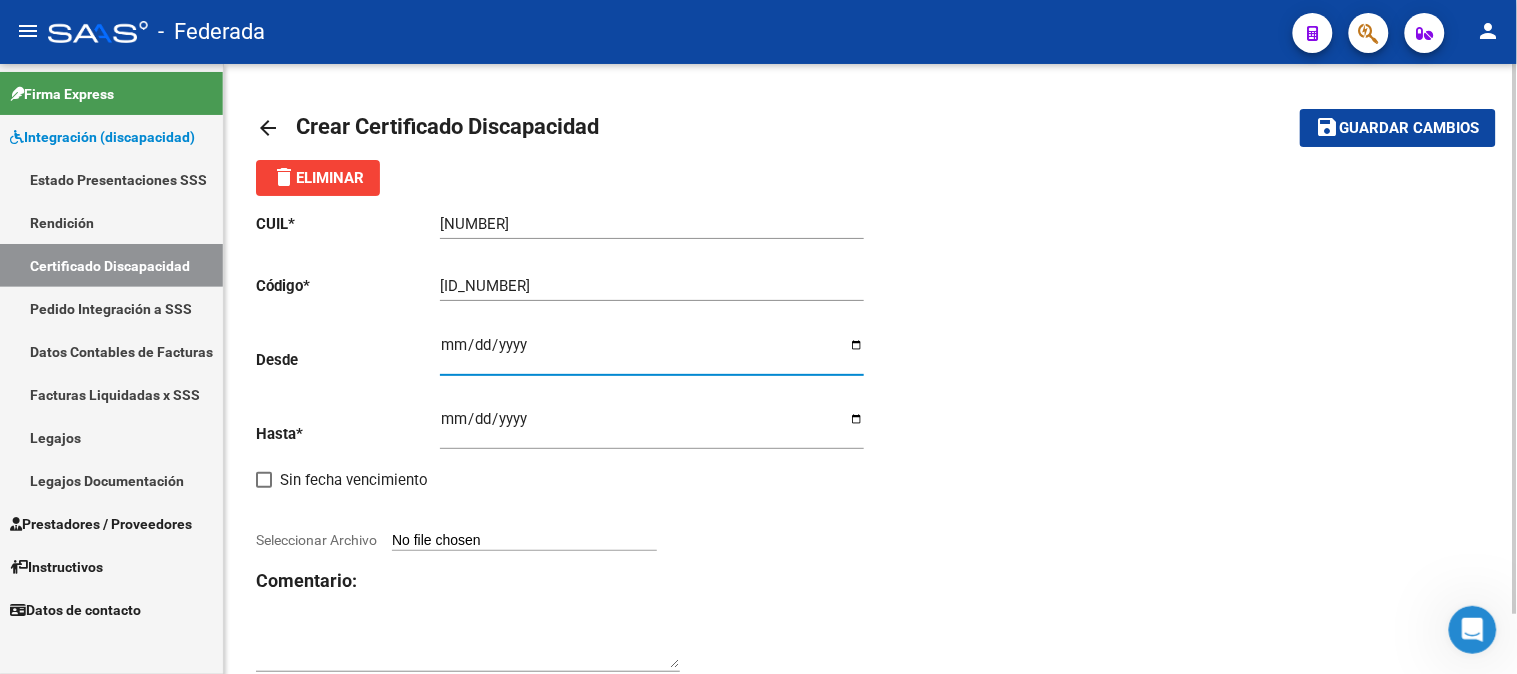 click on "Ingresar fec. Desde" at bounding box center [652, 353] 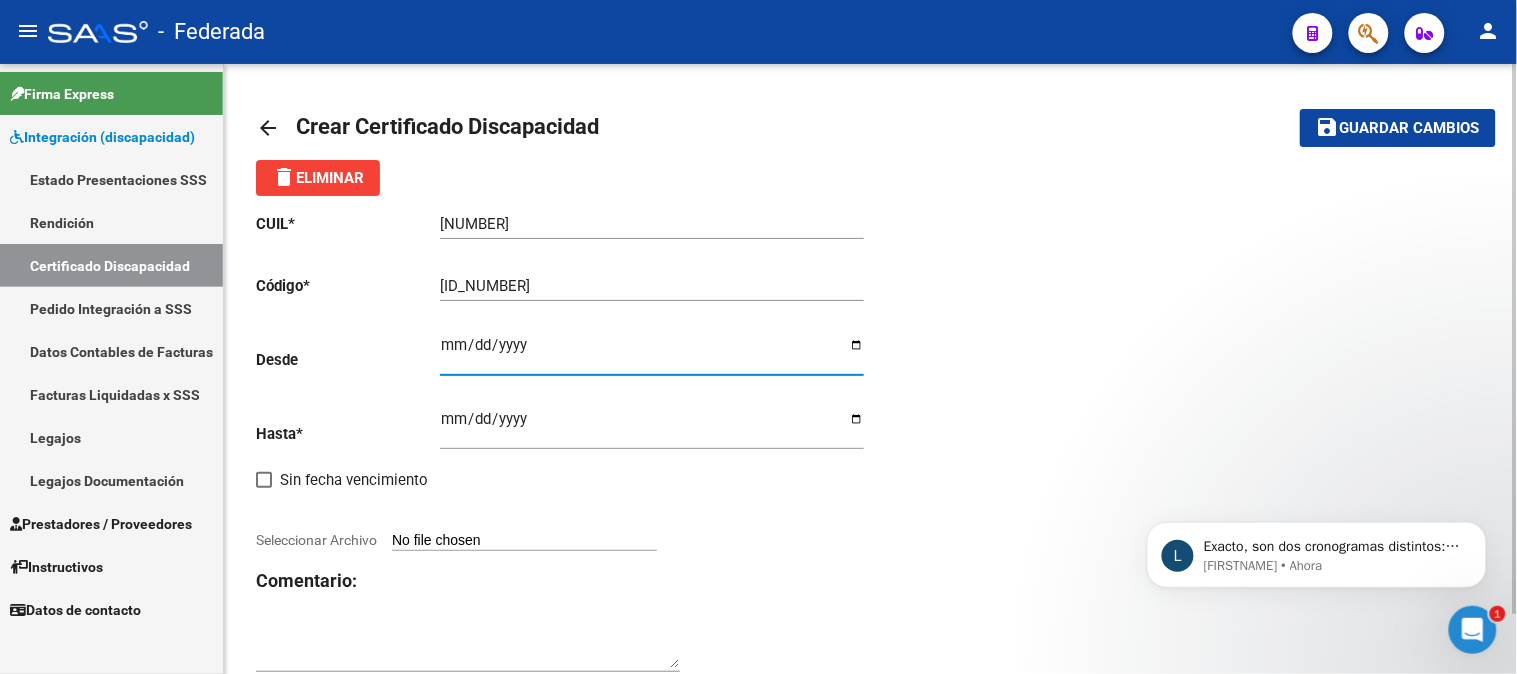 scroll, scrollTop: 0, scrollLeft: 0, axis: both 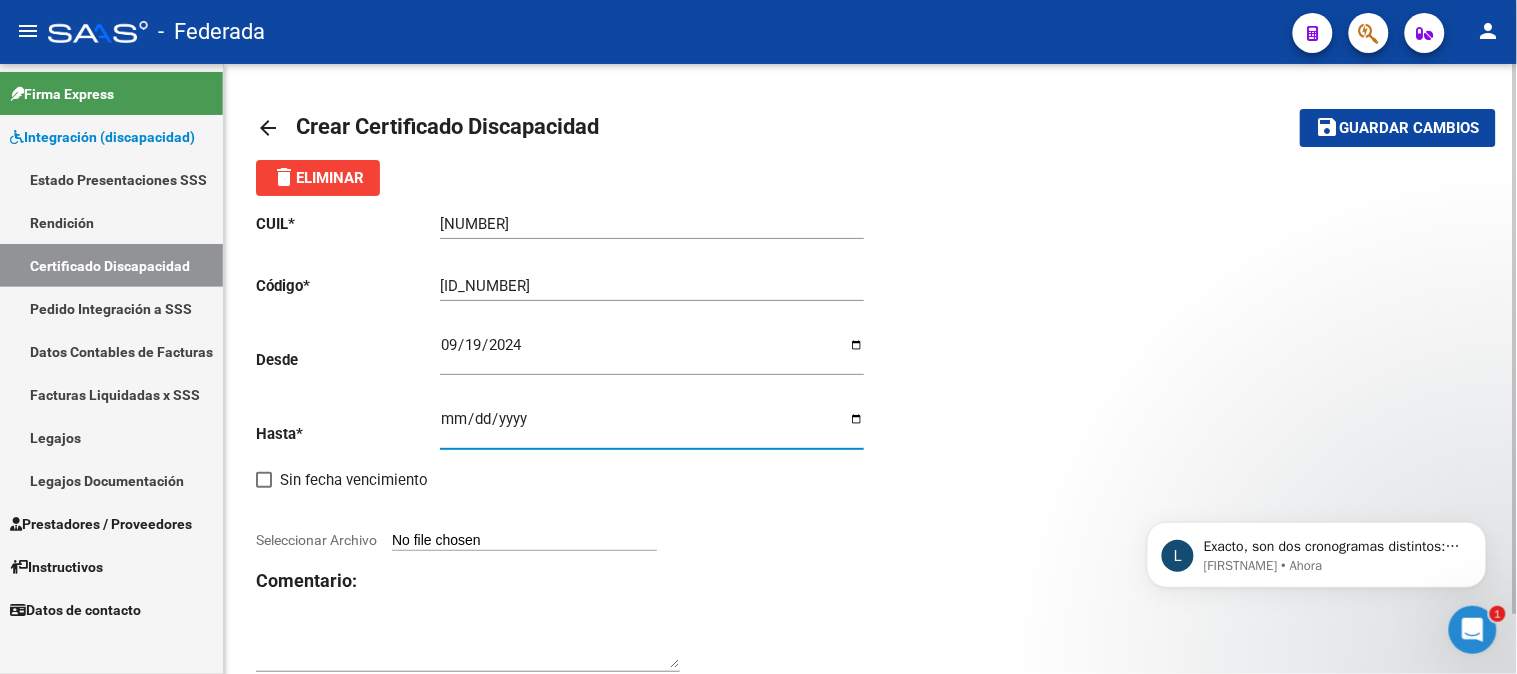 click on "Ingresar fec. Hasta" at bounding box center [652, 427] 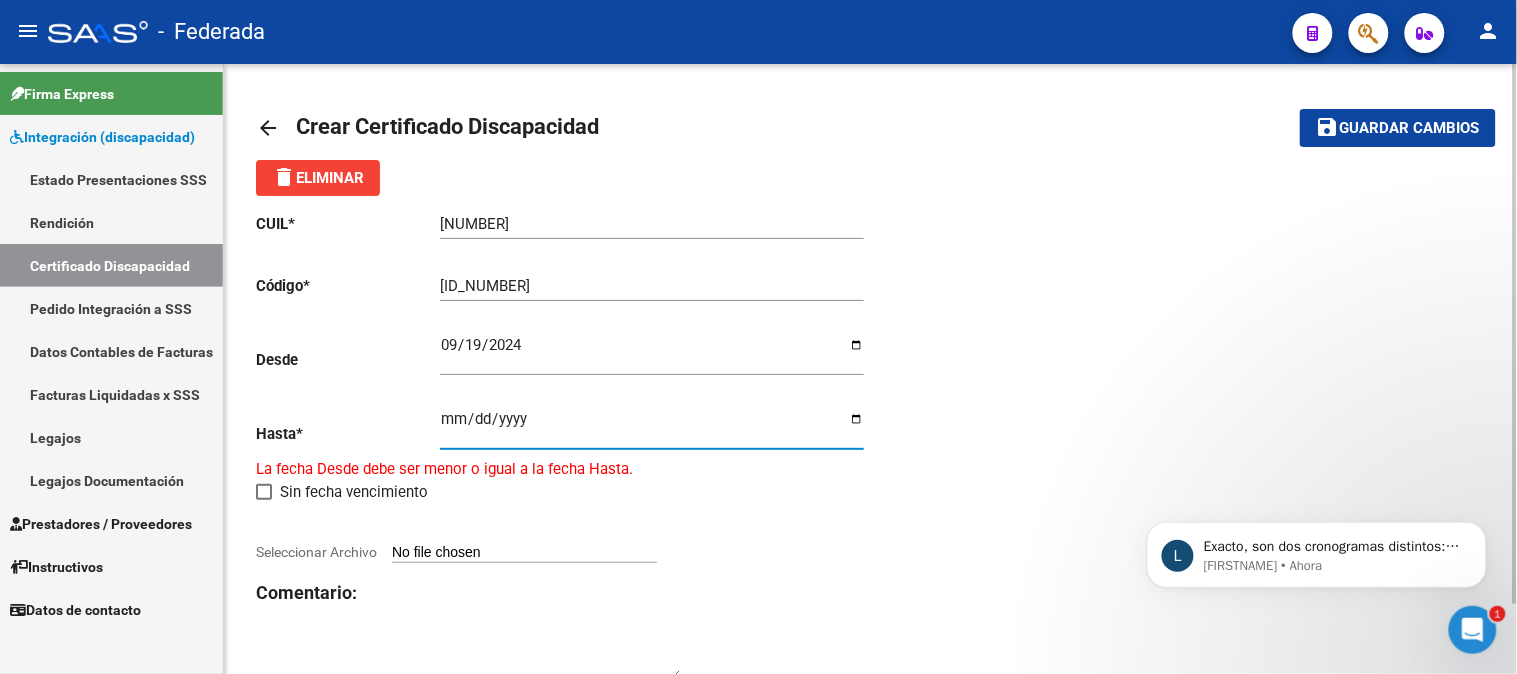 type on "[DATE]" 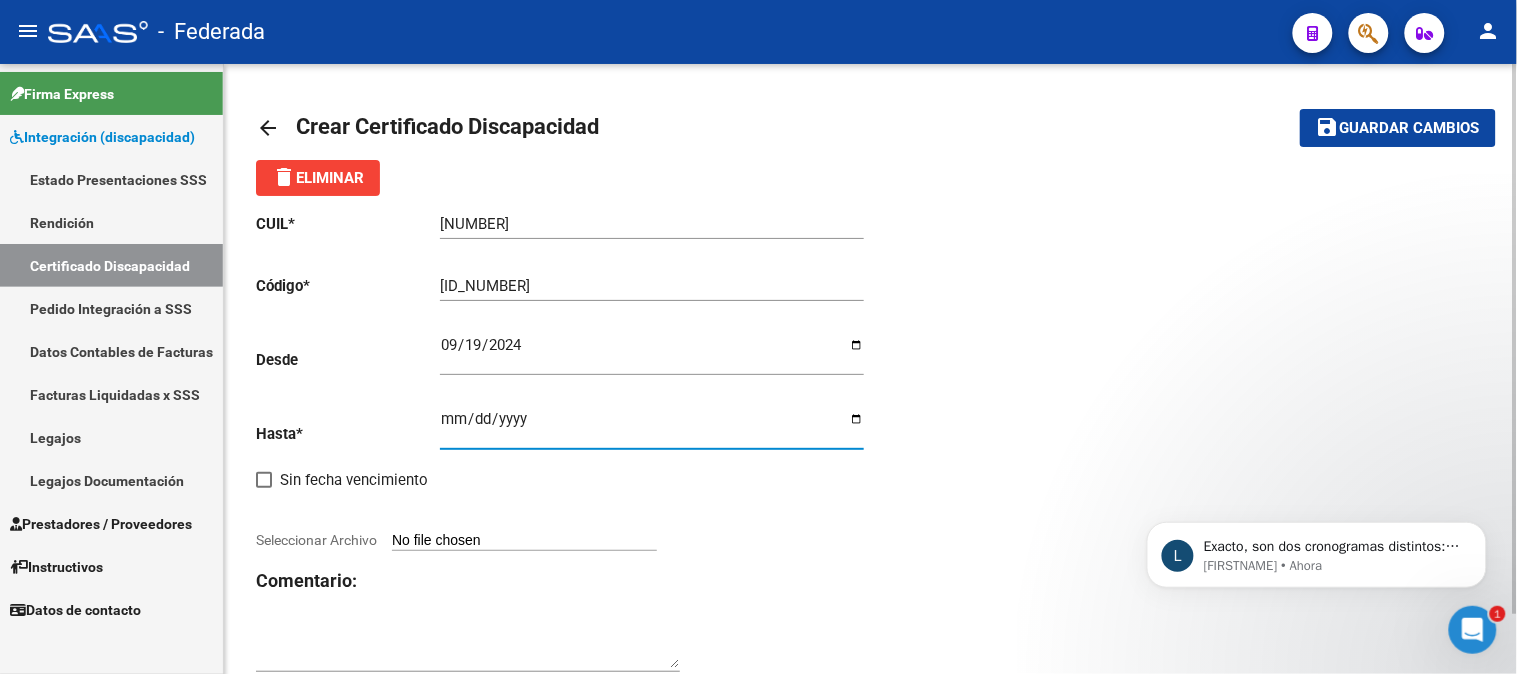 click on "CUIL  *   [CUIL] Ingresar el CUIL  Código  *   [CODE] Ingresar el Codigo  Desde    [DATE] Ingresar fec. Desde  Hasta  *   [DATE] Ingresar fec. Hasta     Sin fecha vencimiento        Seleccionar Archivo Comentario:" 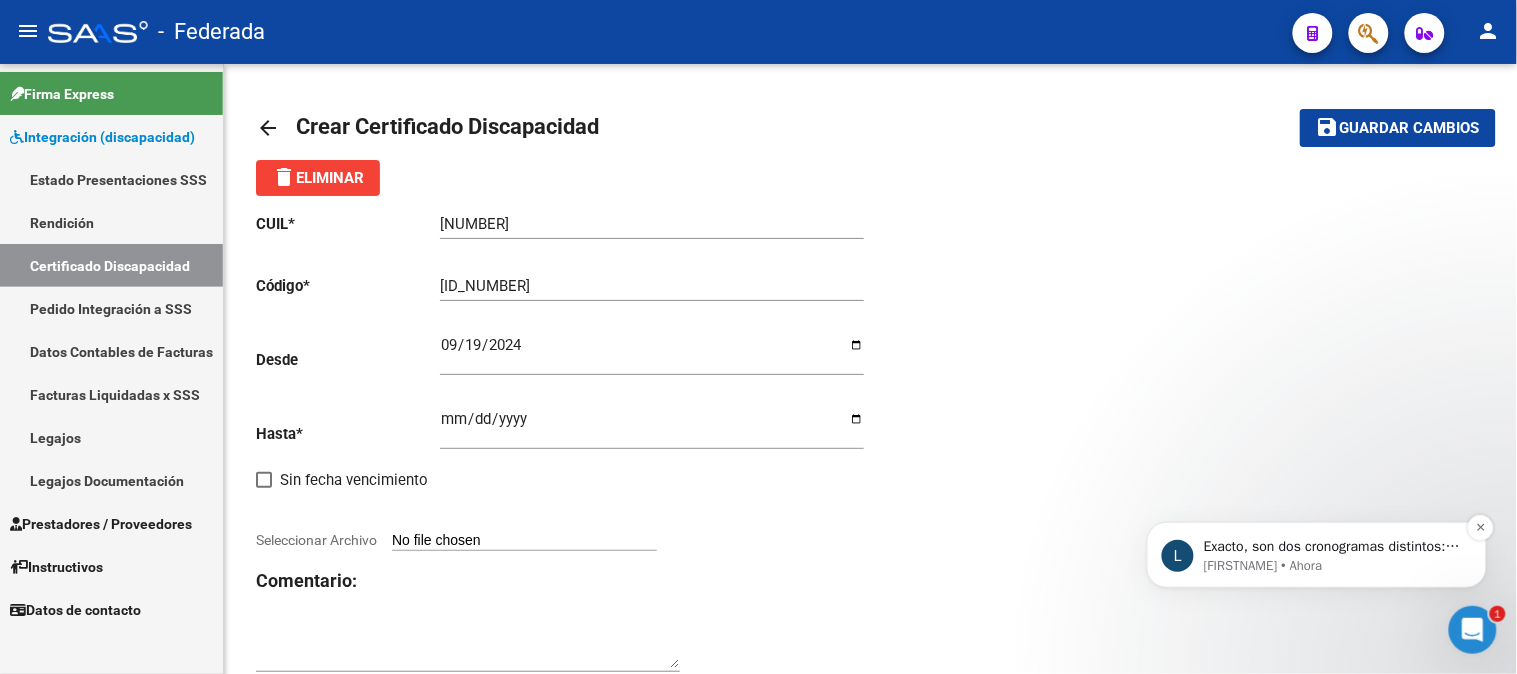 click on "Exacto, son dos cronogramas distintos: Confección de legajos, que tiene su propio calendario., Presentación del TXT para solicitud de fondos, que sigue otro cronograma. Ambos cronogramas los podés consultar directamente en la plataforma." at bounding box center [1332, 546] 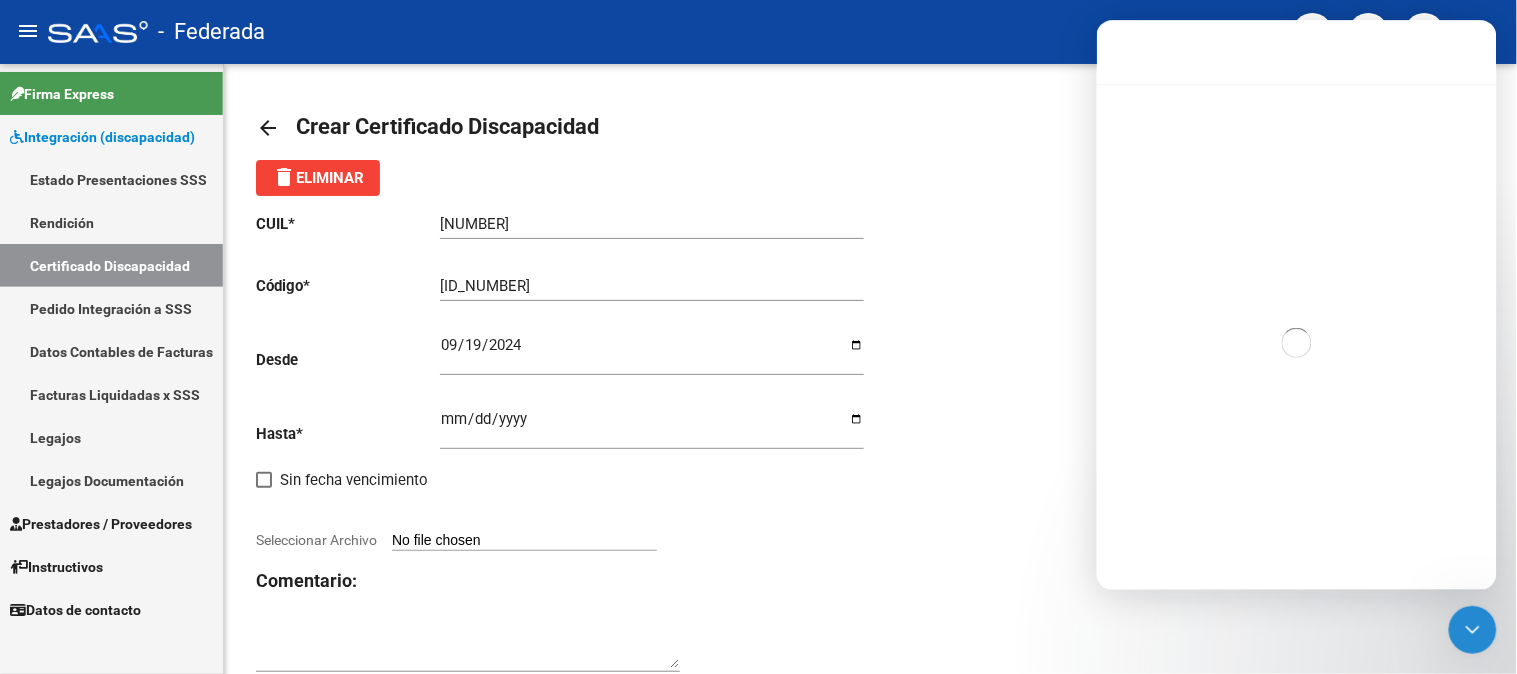 scroll, scrollTop: 3, scrollLeft: 0, axis: vertical 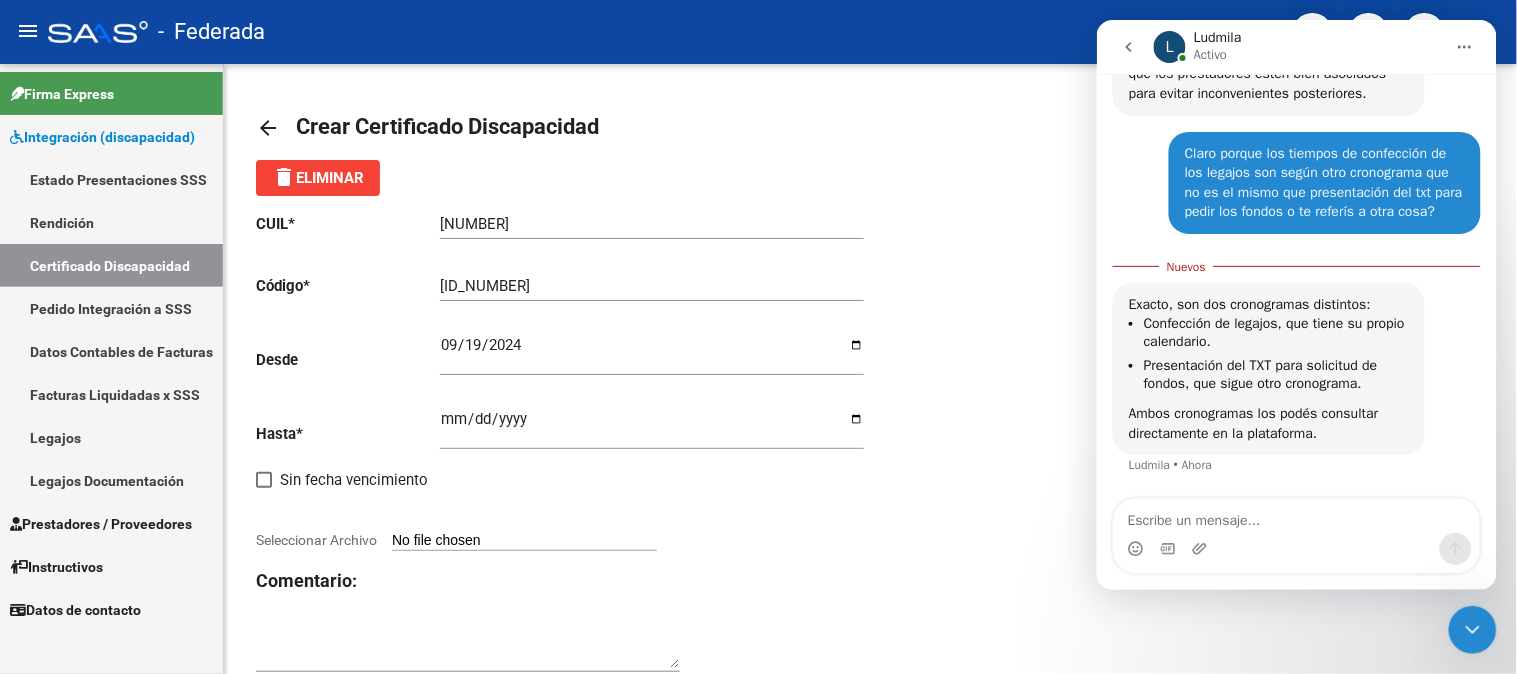 click at bounding box center (1296, 515) 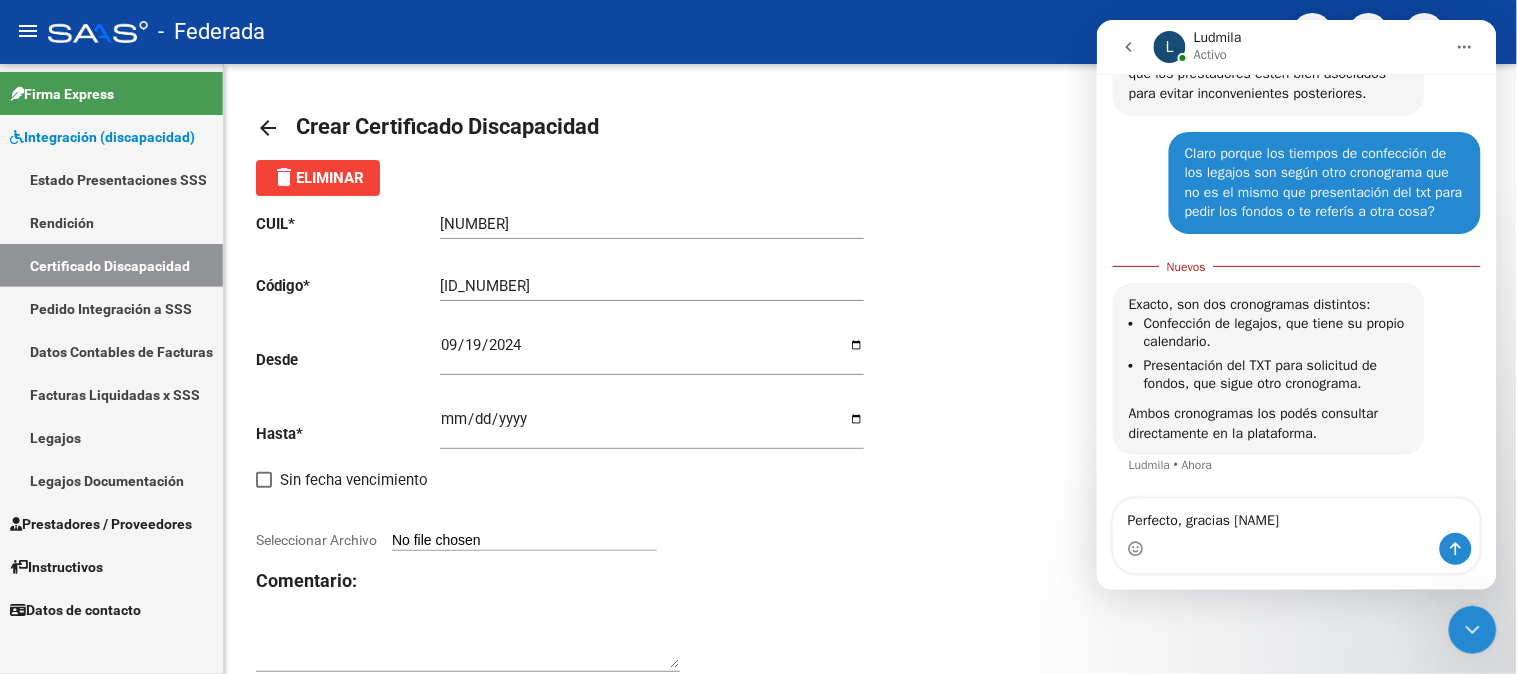 type on "Perfecto, gracias [NAME]!" 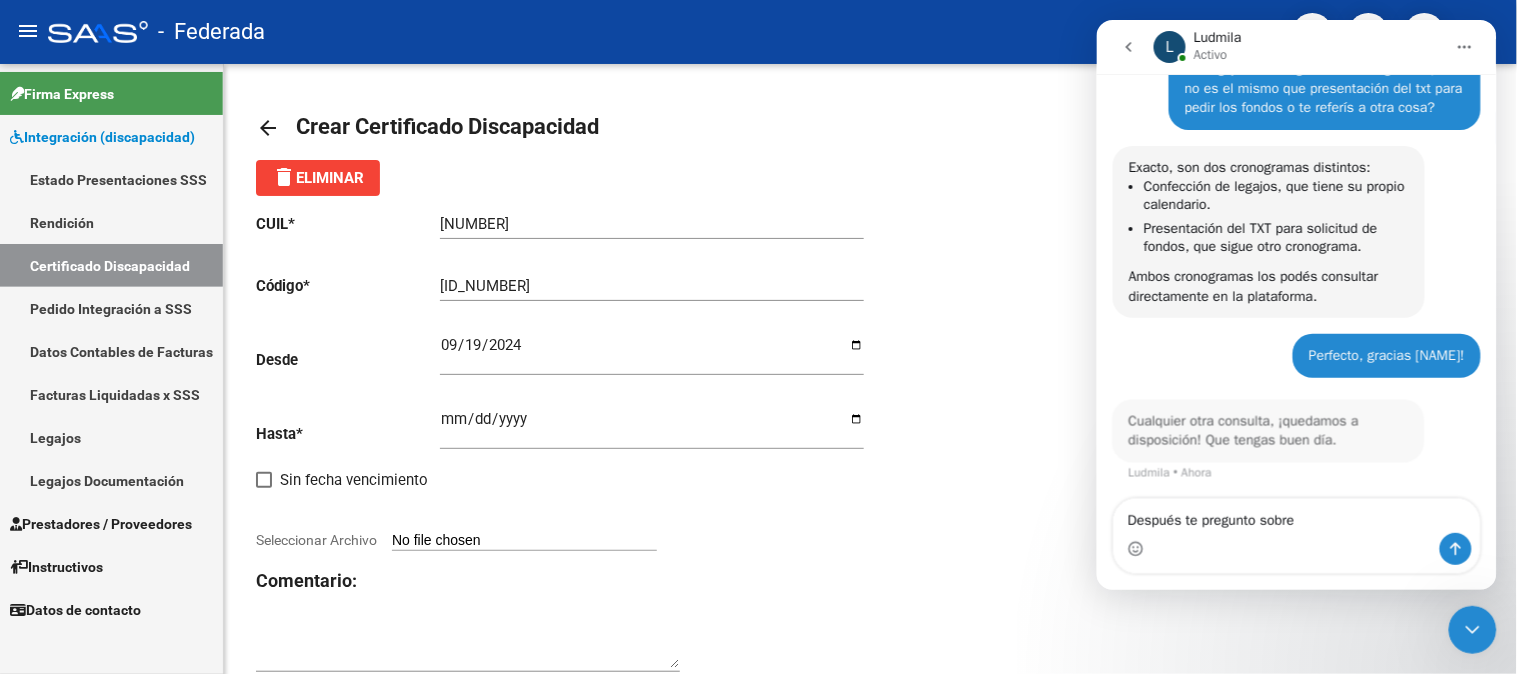 scroll, scrollTop: 762, scrollLeft: 0, axis: vertical 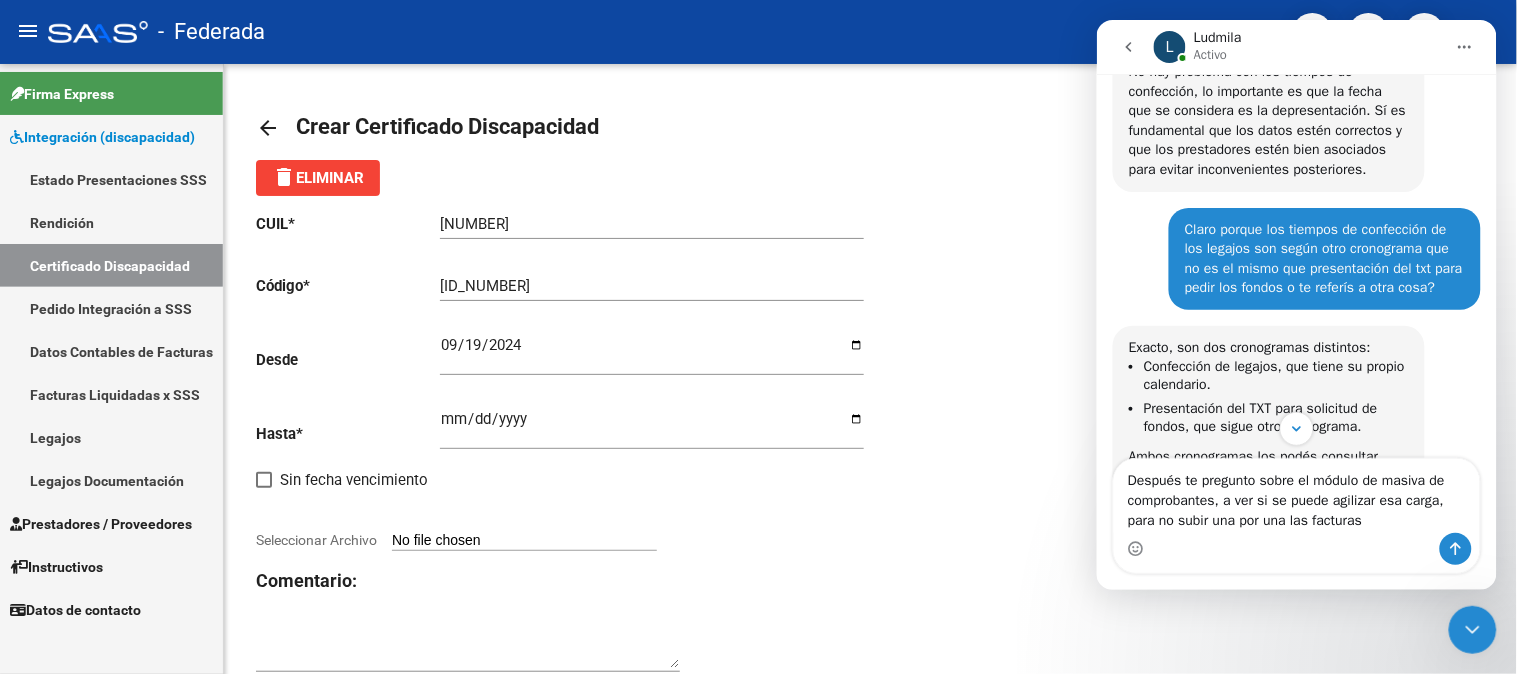 type on "Después te pregunto sobre el módulo de masiva de comprobantes, a ver si se puede agilizar esa carga, para no subir una por una las facturas" 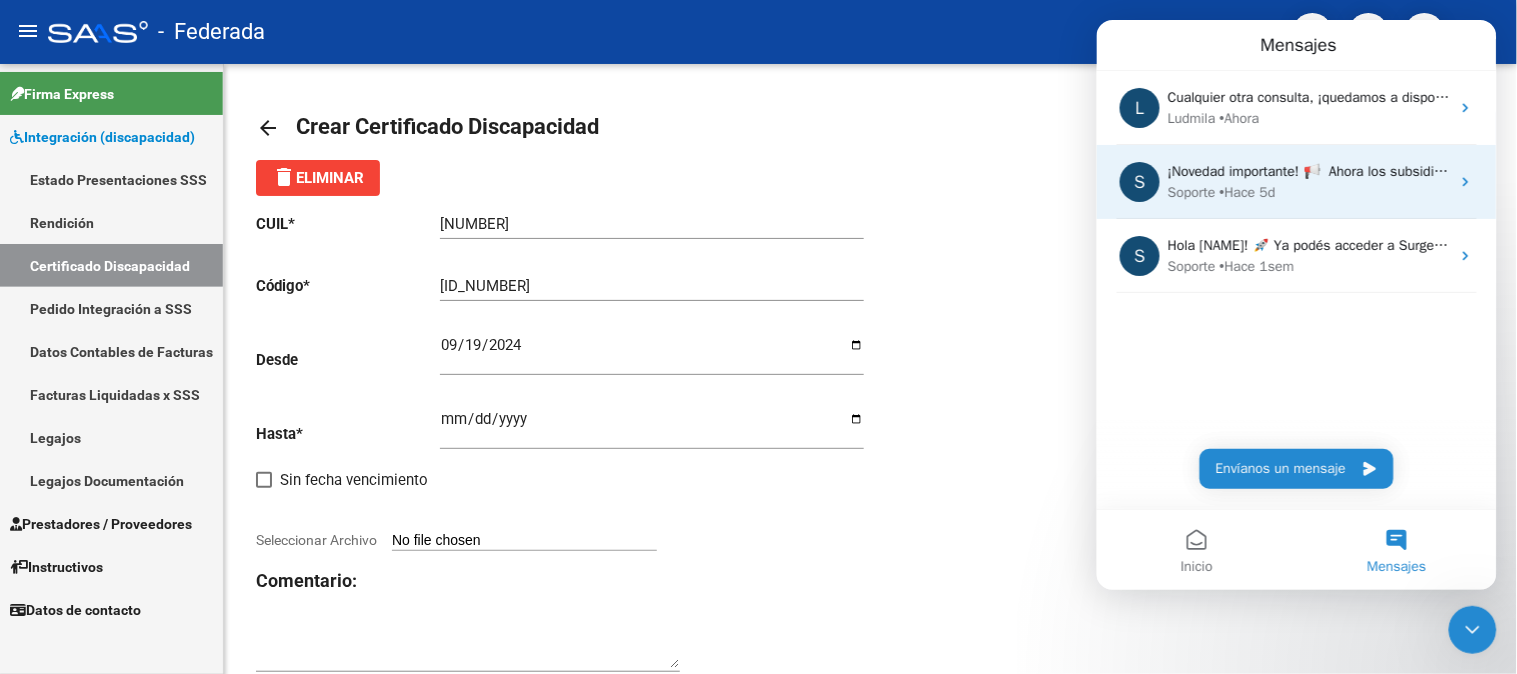 scroll, scrollTop: 0, scrollLeft: 0, axis: both 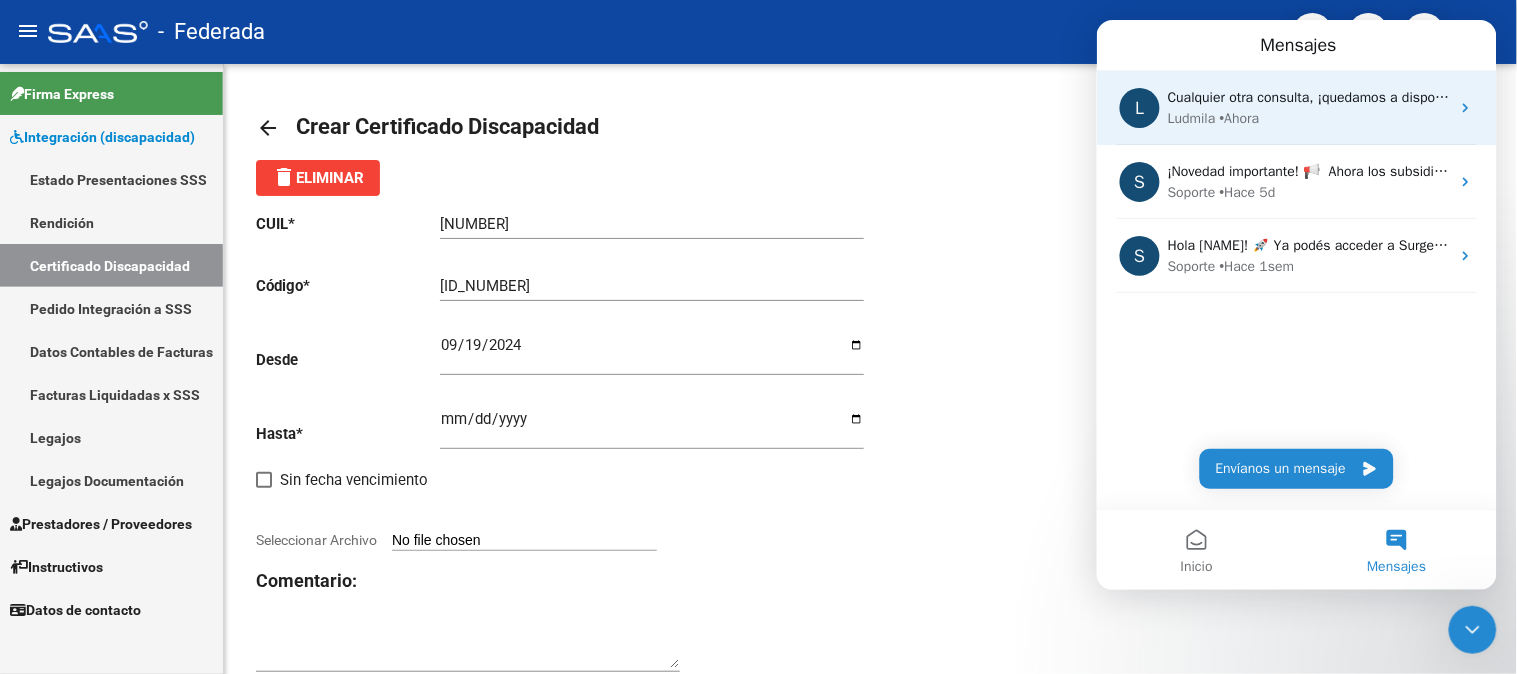 click on "[FIRST] •  Ahora" at bounding box center [1308, 117] 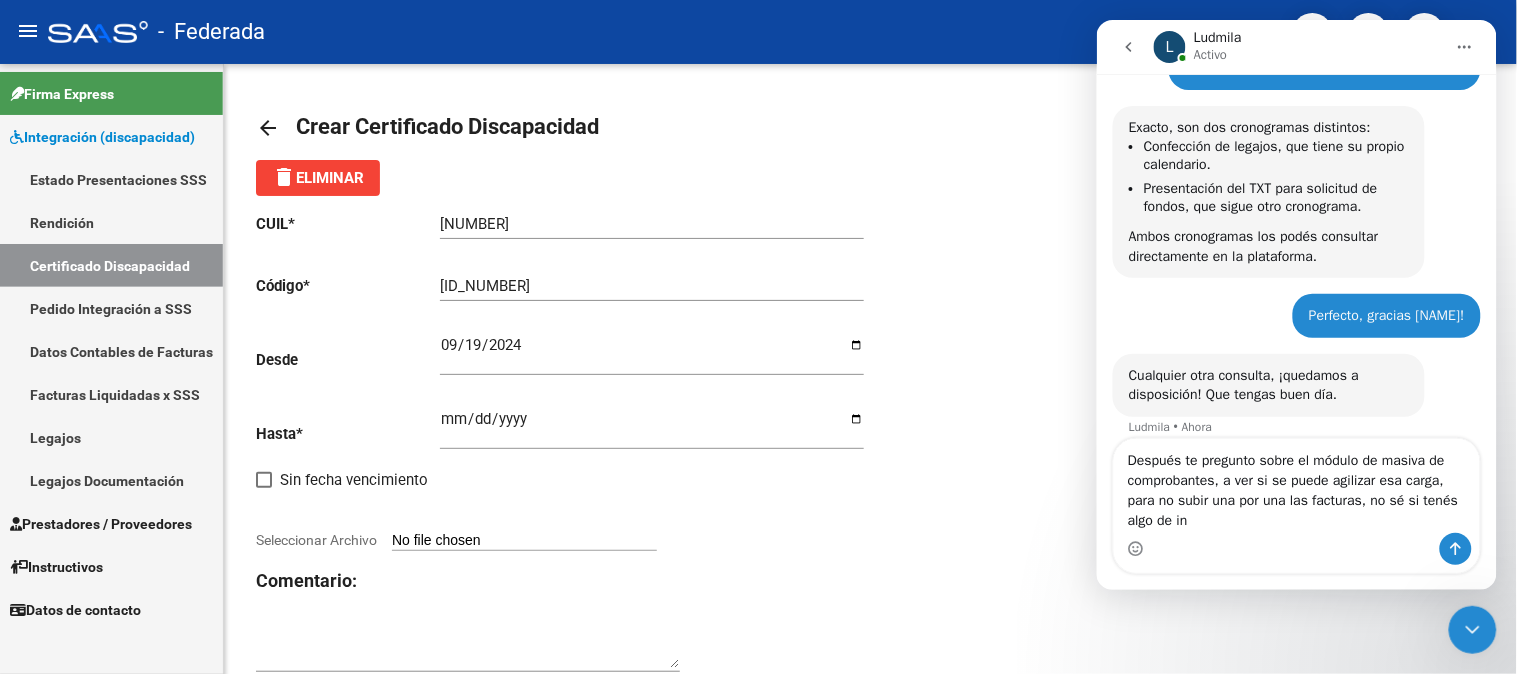 scroll, scrollTop: 825, scrollLeft: 0, axis: vertical 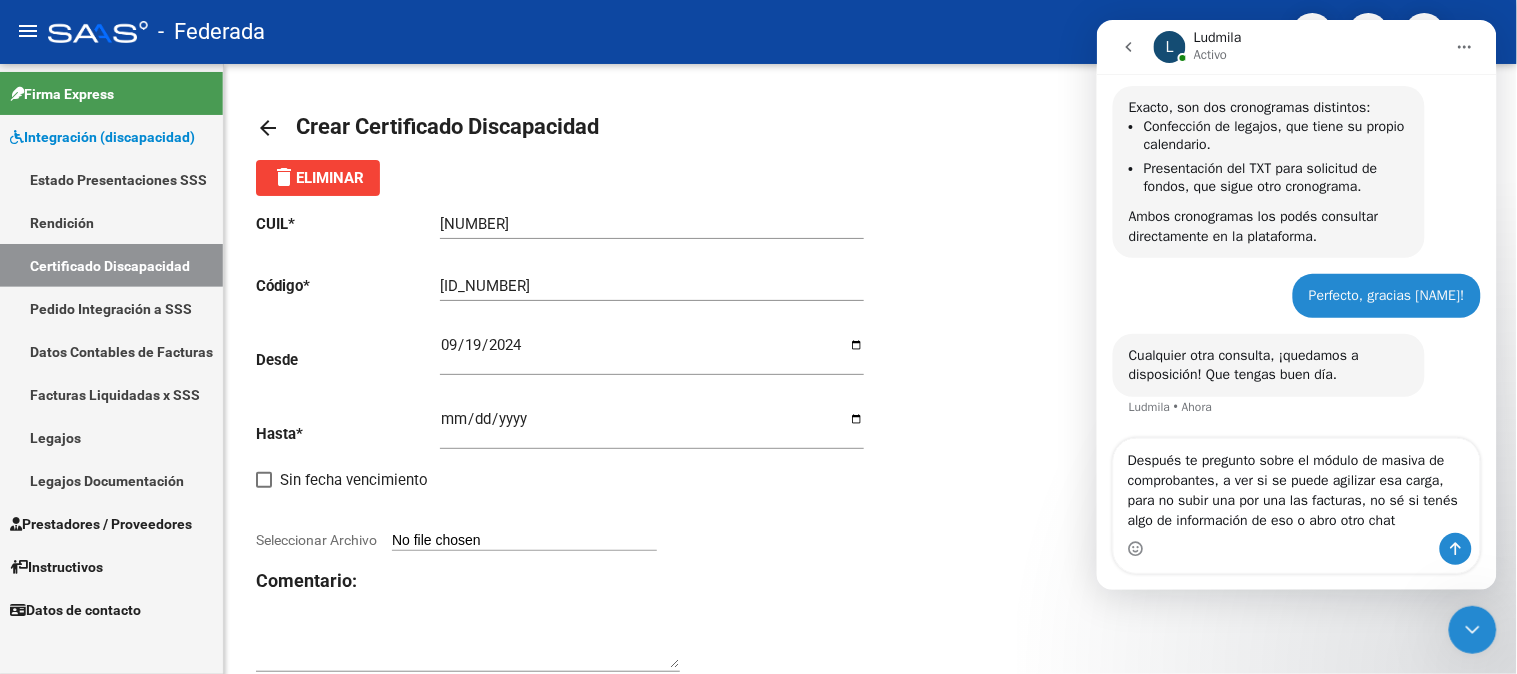 type on "Después te pregunto sobre el módulo de masiva de comprobantes, a ver si se puede agilizar esa carga, para no subir una por una las facturas, no sé si tenés algo de información de eso o abro otro chat?" 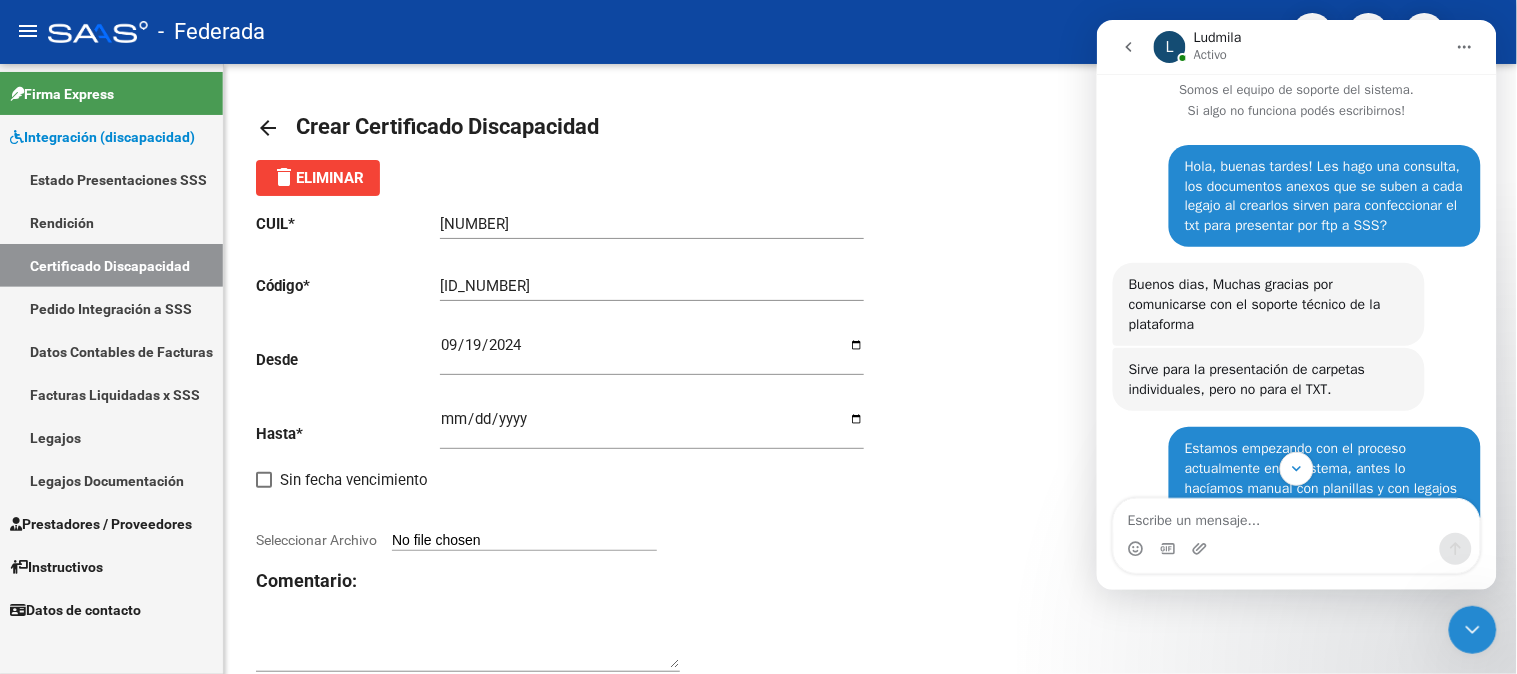 scroll, scrollTop: 0, scrollLeft: 0, axis: both 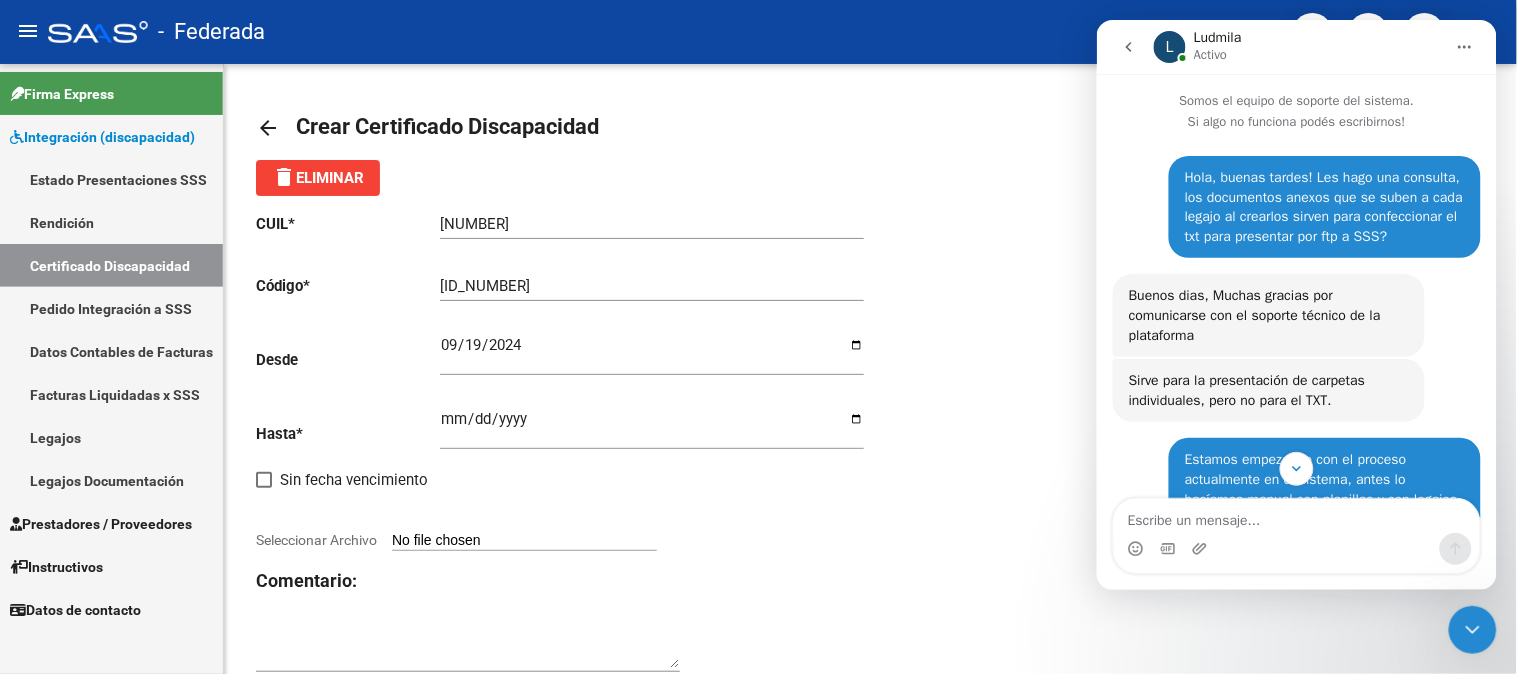 type 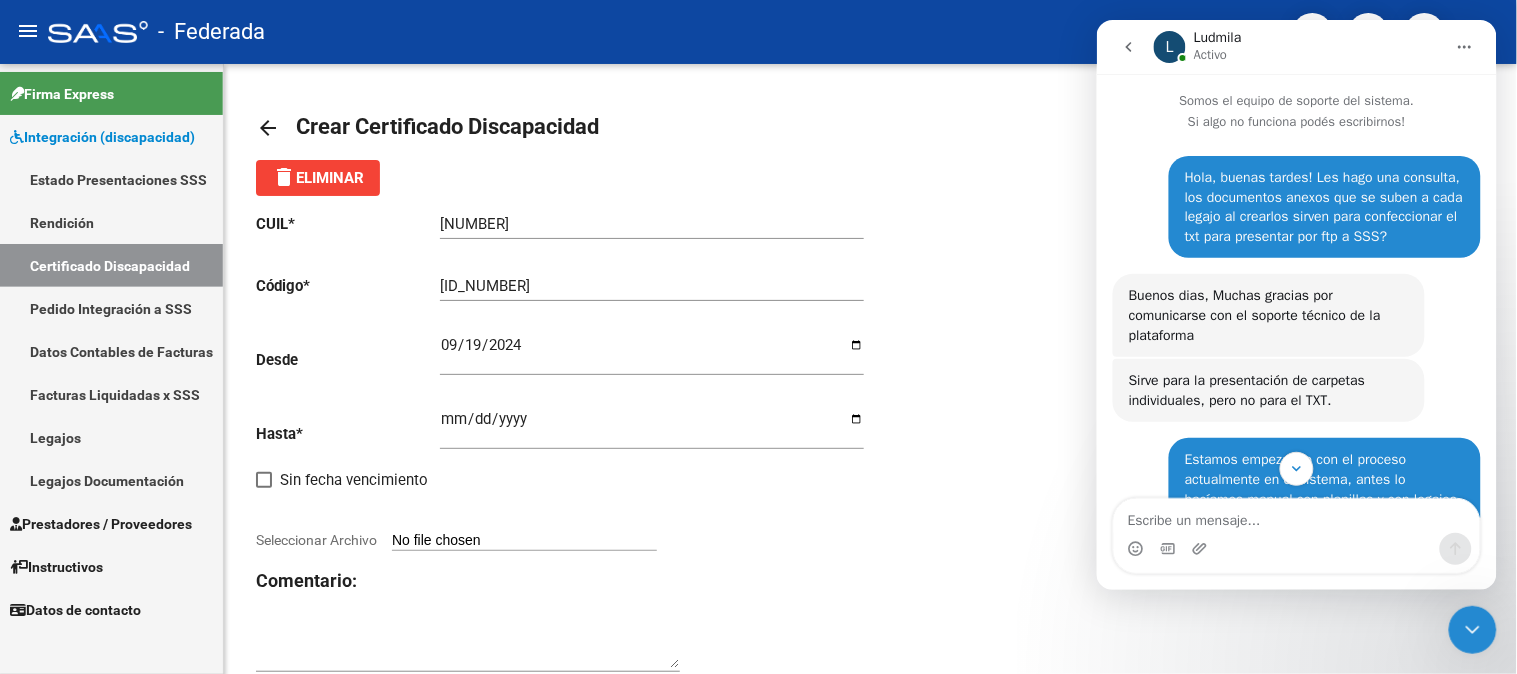 click 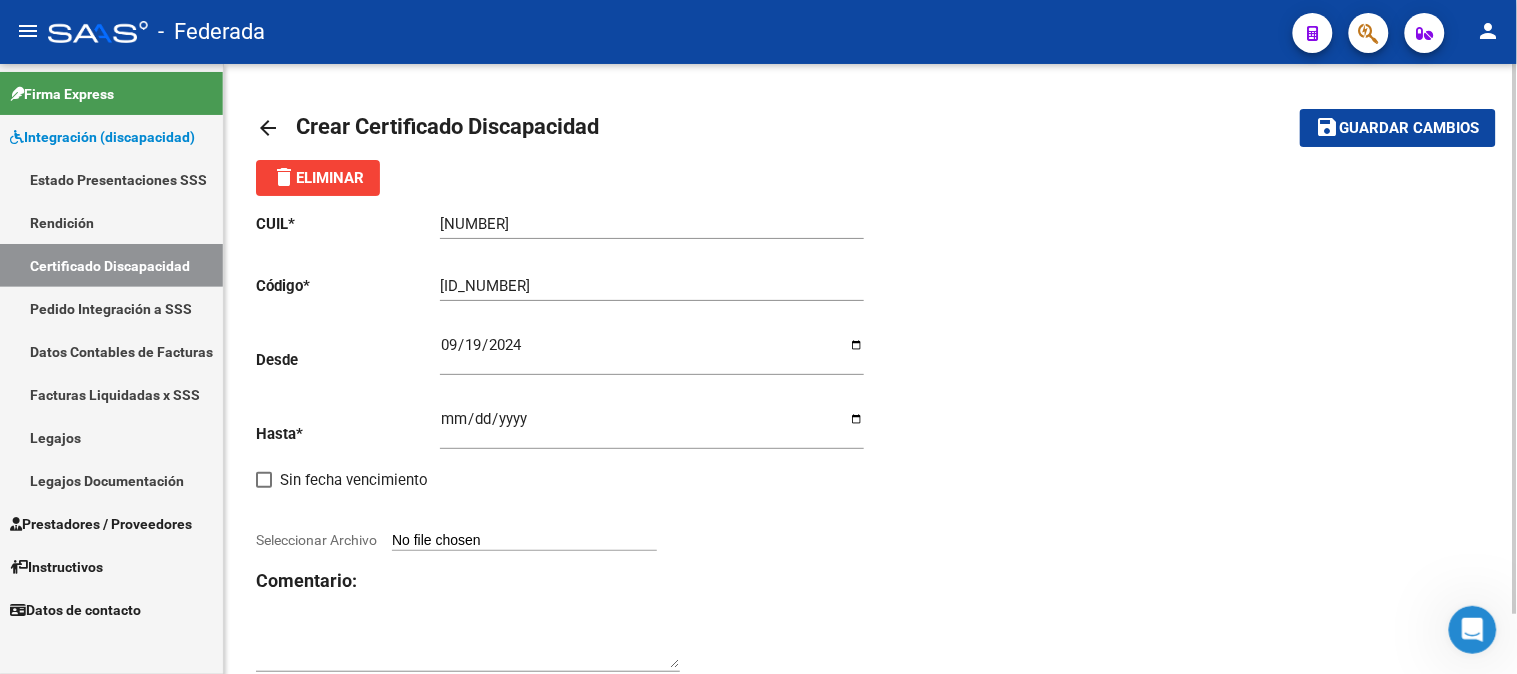 click on "Seleccionar Archivo" at bounding box center (524, 541) 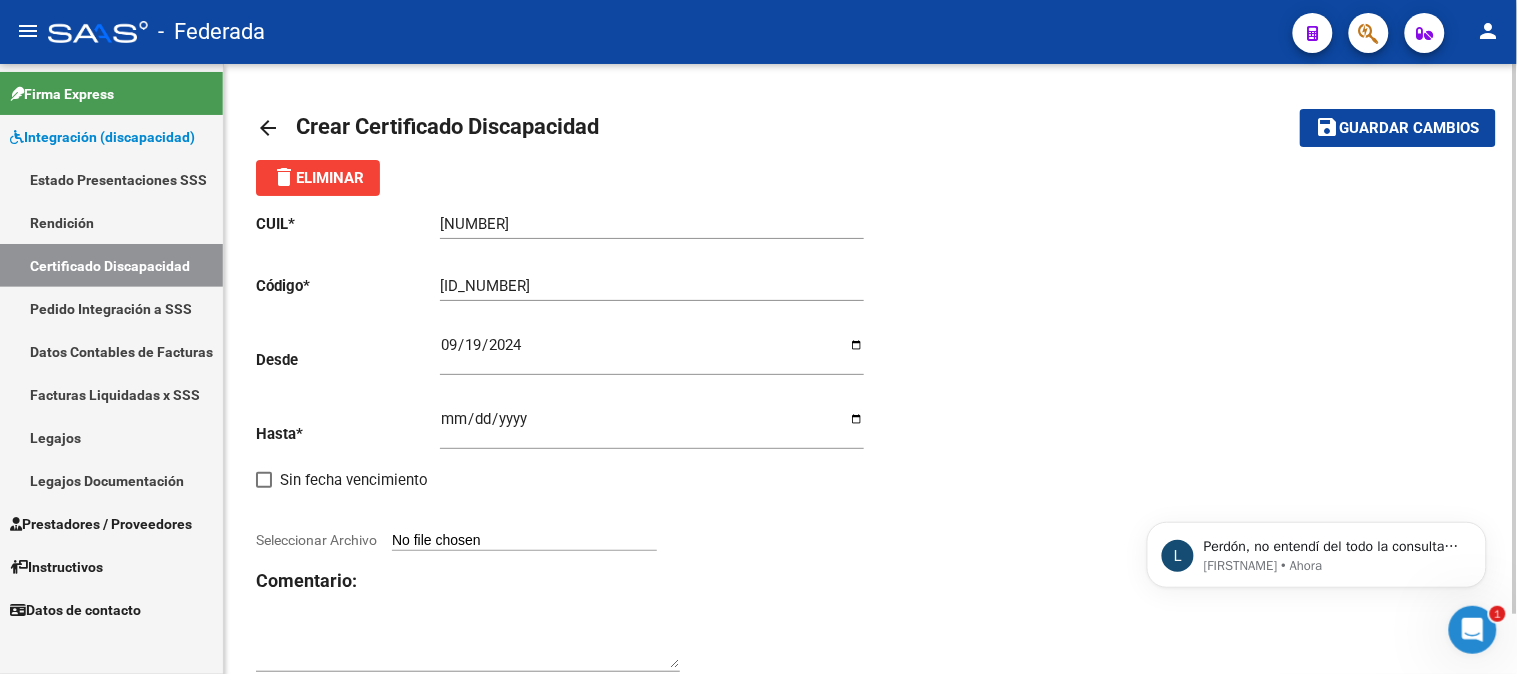scroll, scrollTop: 0, scrollLeft: 0, axis: both 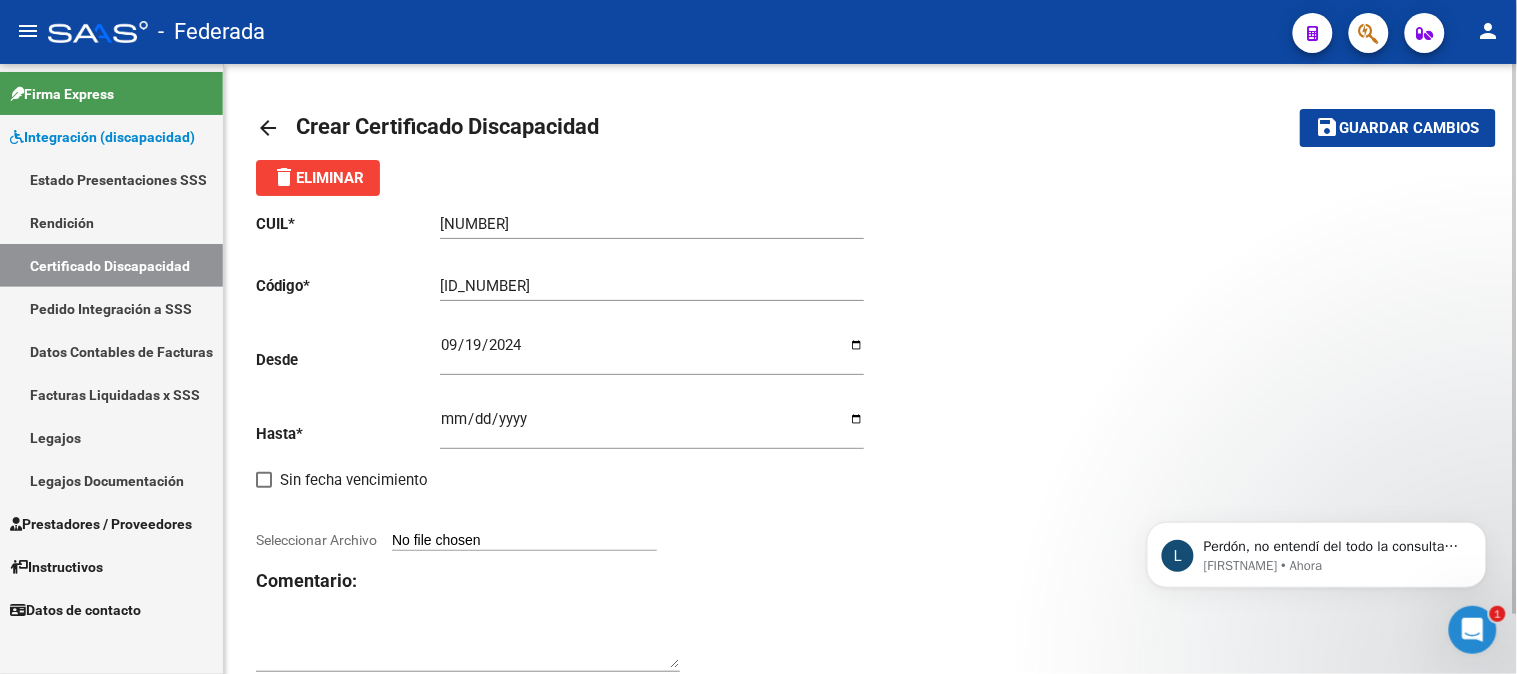 type on "C:\fakepath\[FILENAME]" 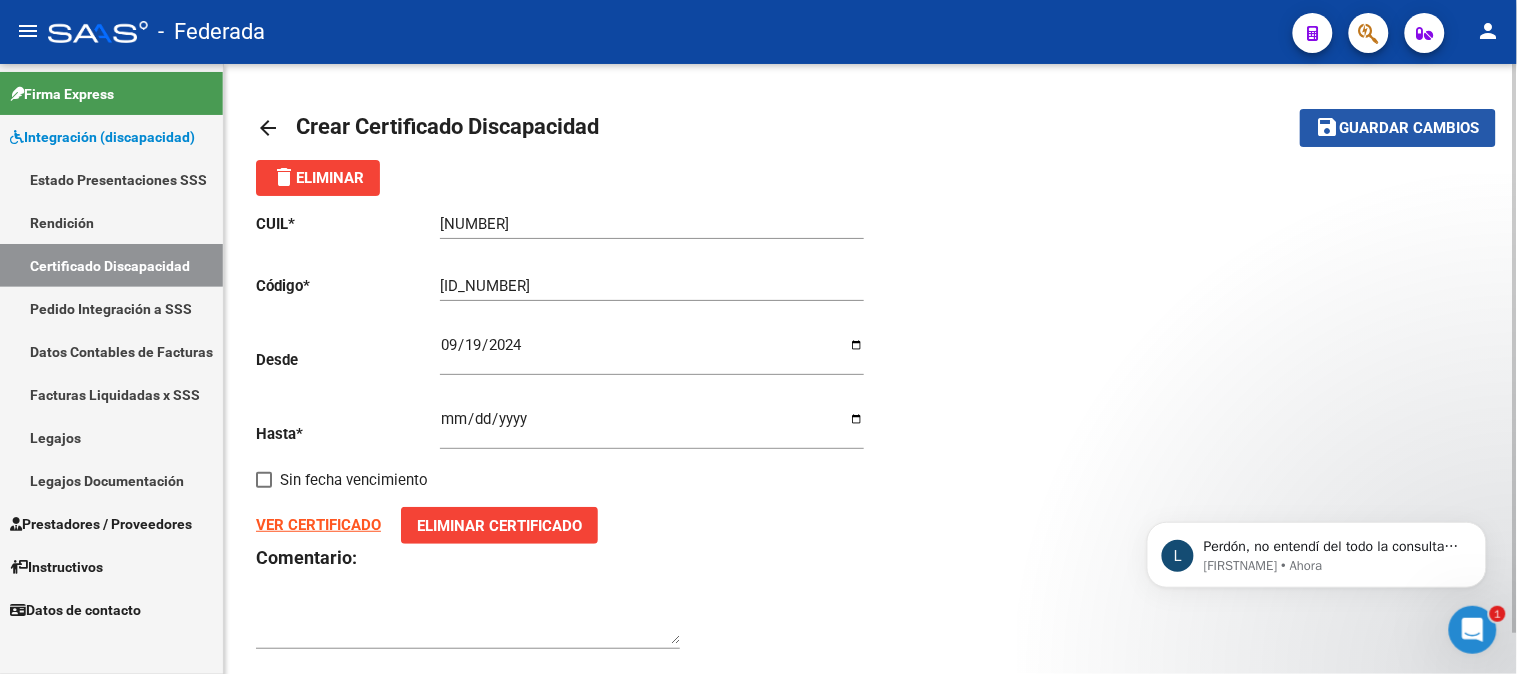 click on "Guardar cambios" 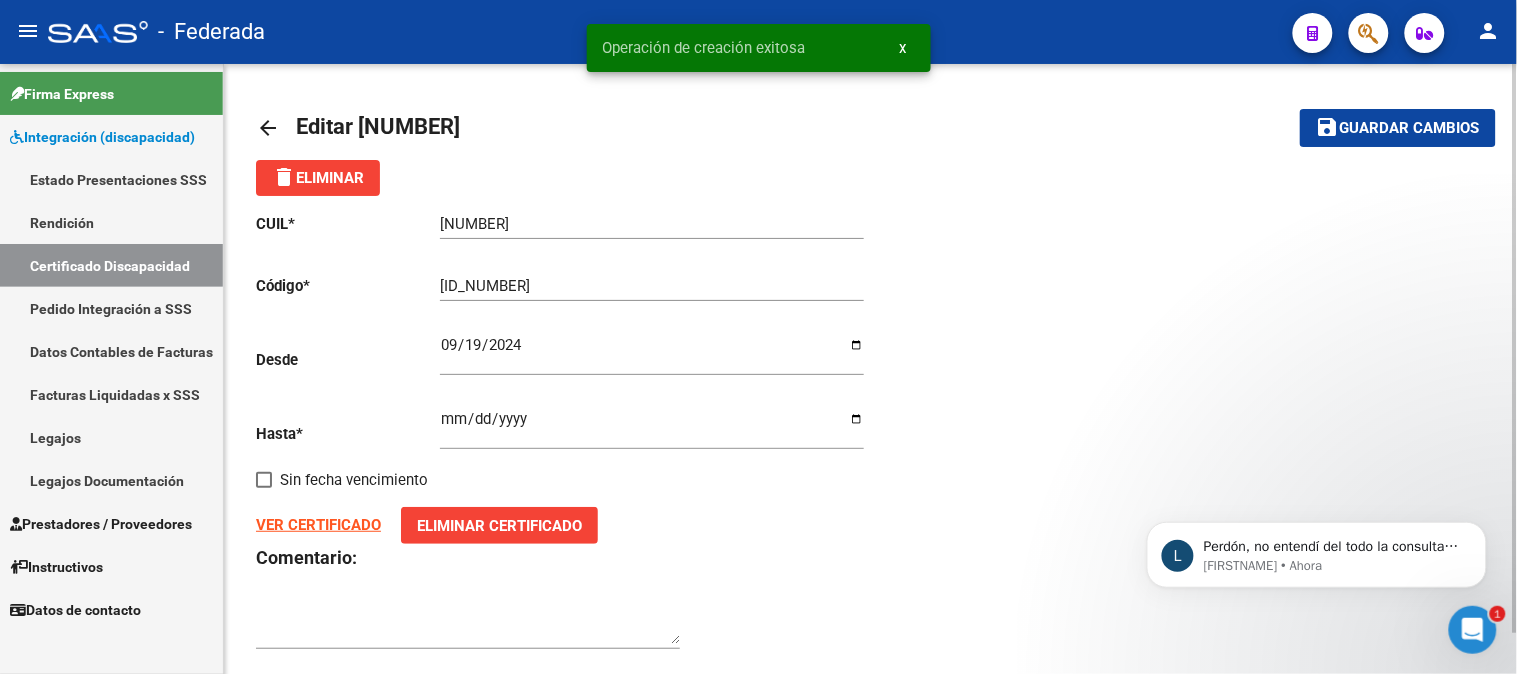 click on "Certificado Discapacidad" at bounding box center [111, 265] 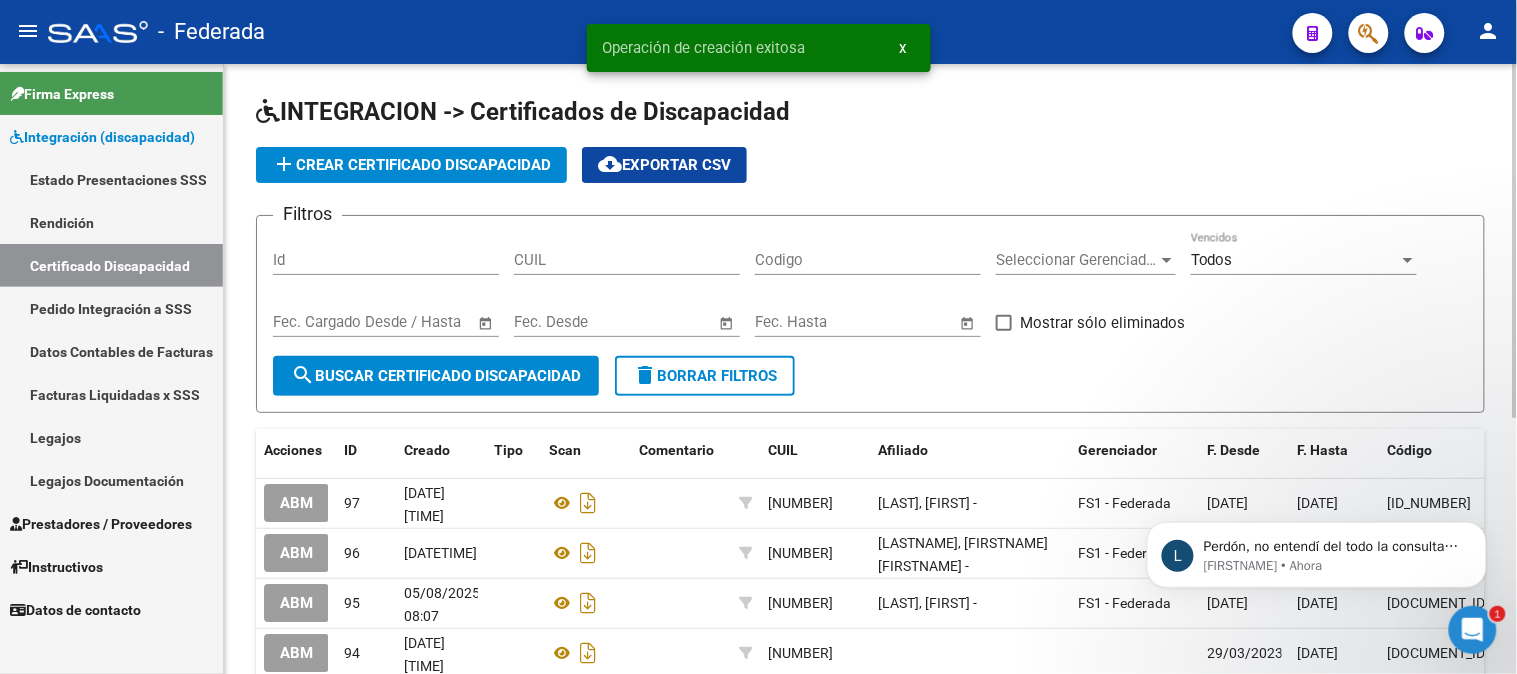scroll, scrollTop: 111, scrollLeft: 0, axis: vertical 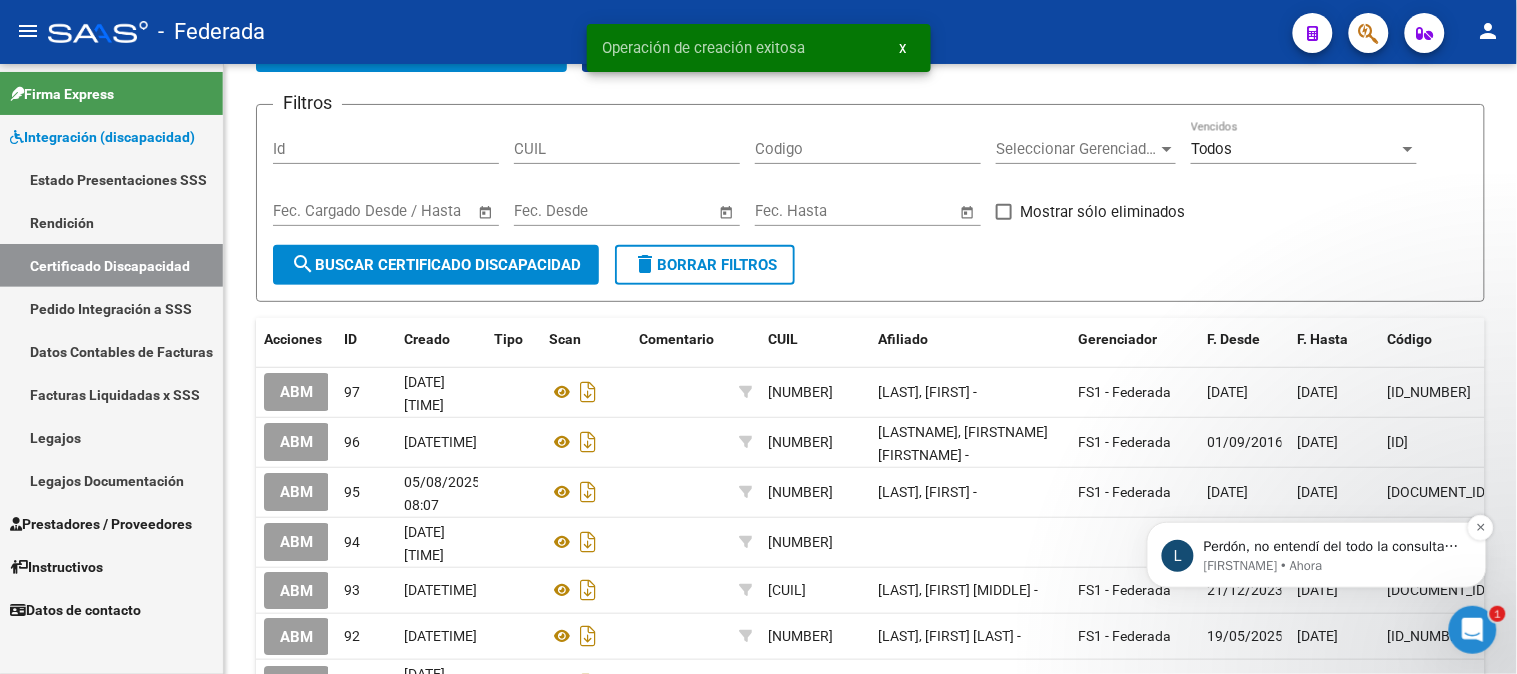 click on "[FIRSTNAME] • Ahora" at bounding box center (1332, 565) 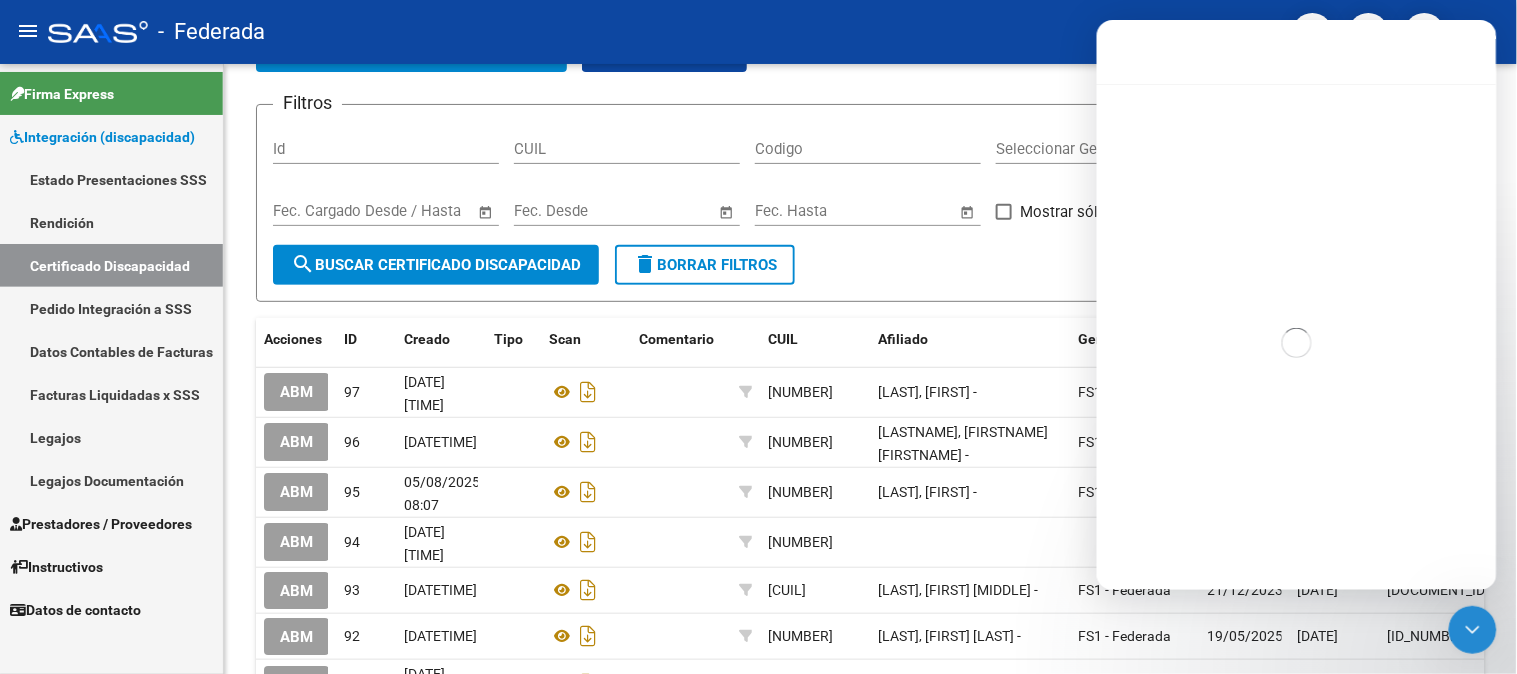 scroll, scrollTop: 3, scrollLeft: 0, axis: vertical 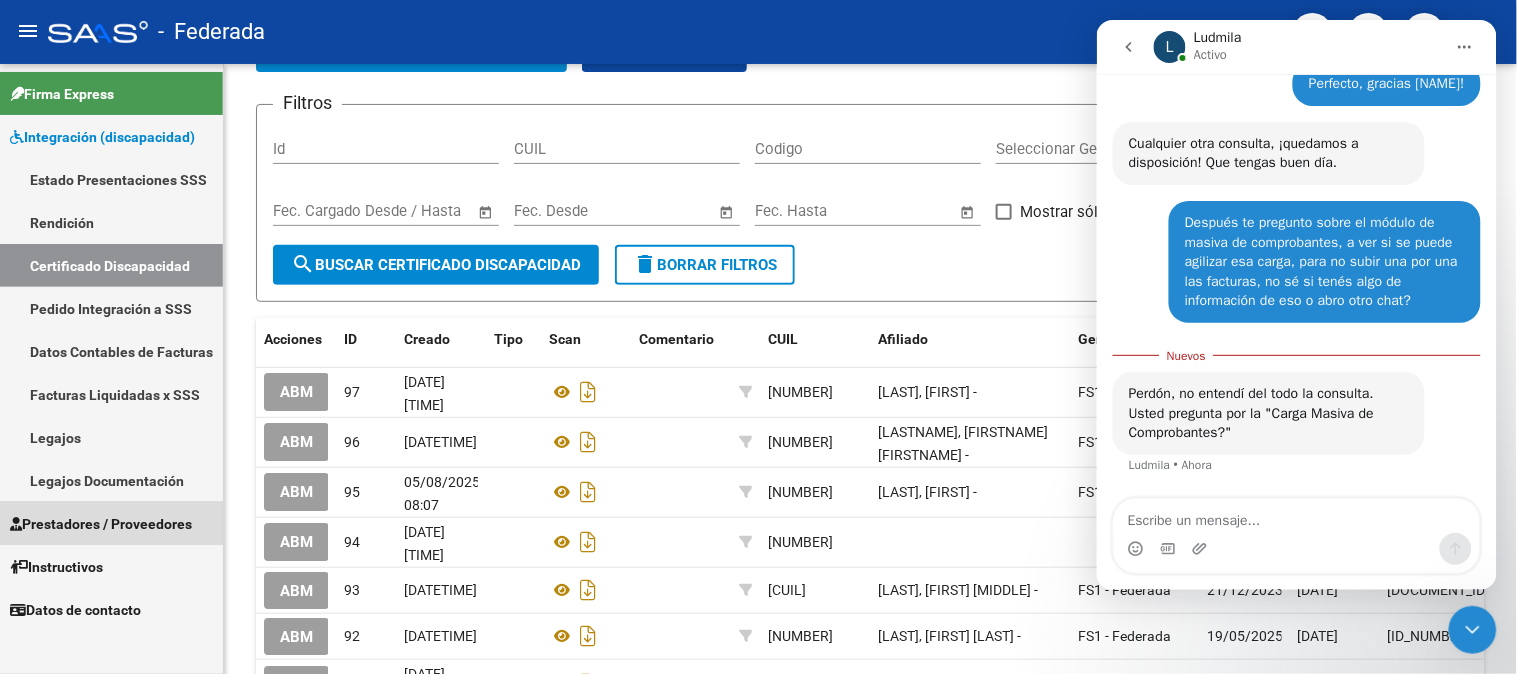 click on "Prestadores / Proveedores" at bounding box center [101, 524] 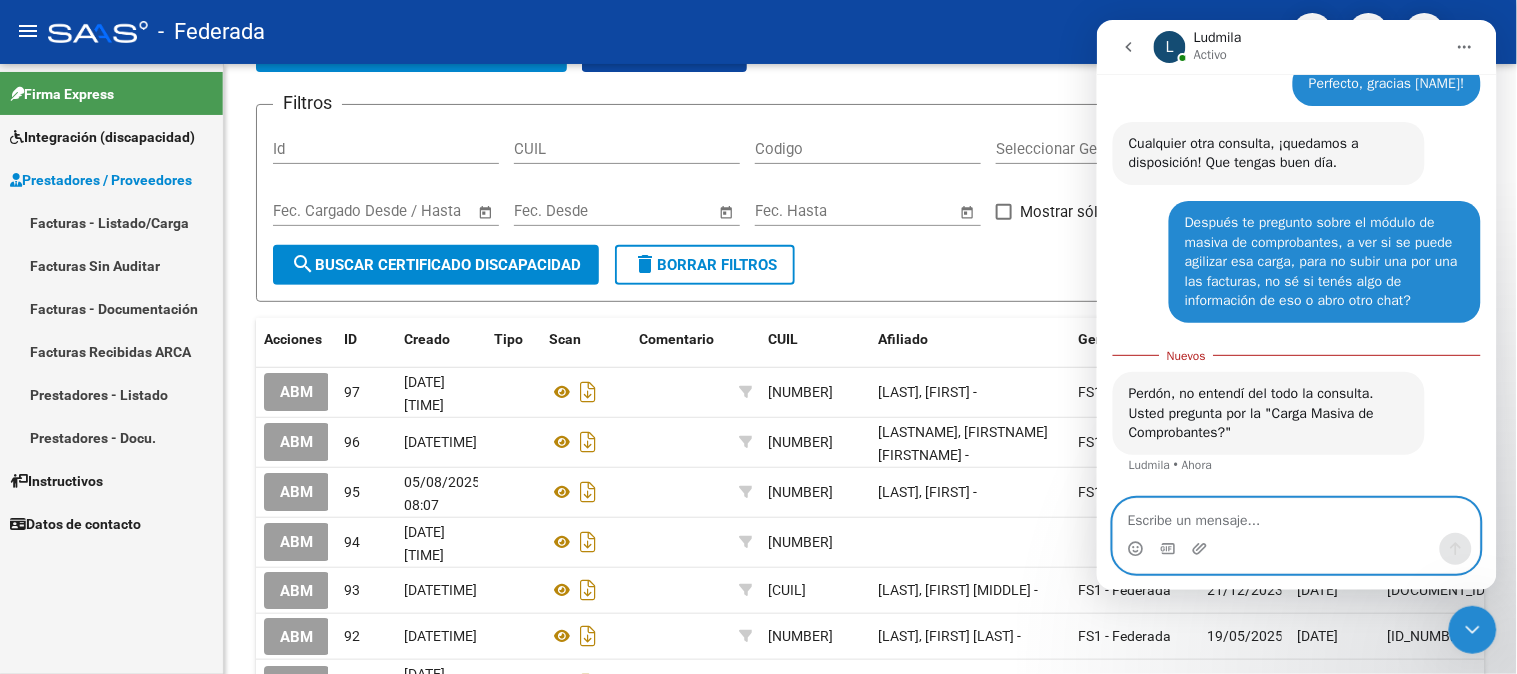 click at bounding box center [1296, 515] 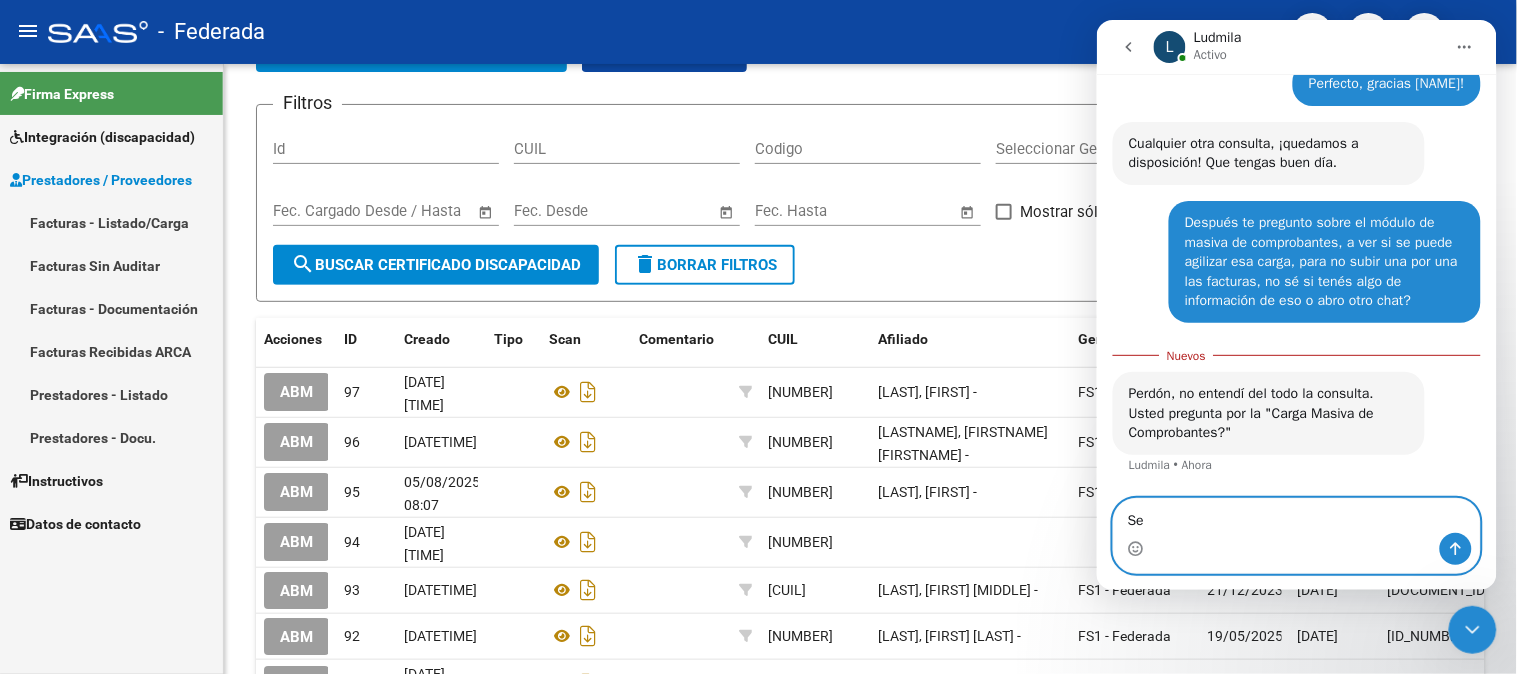type on "S" 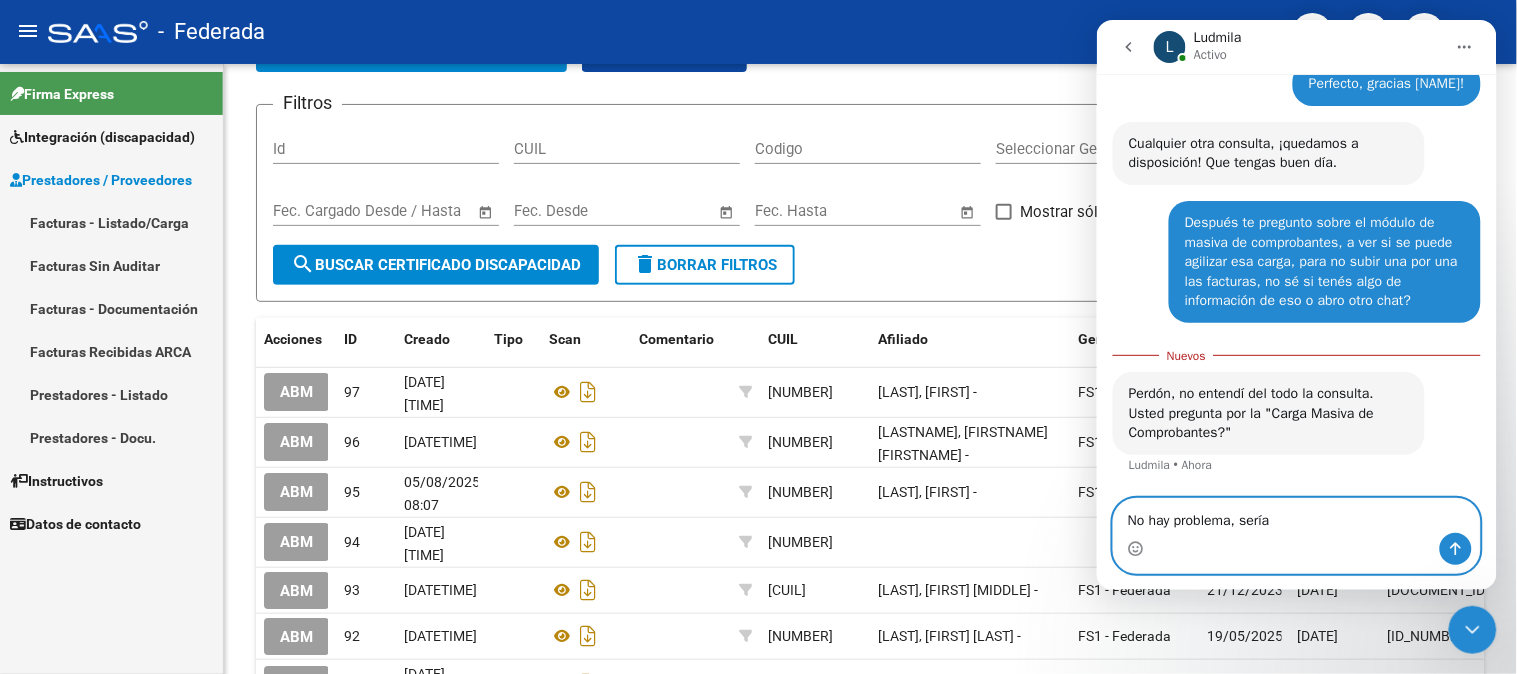 scroll, scrollTop: 1074, scrollLeft: 0, axis: vertical 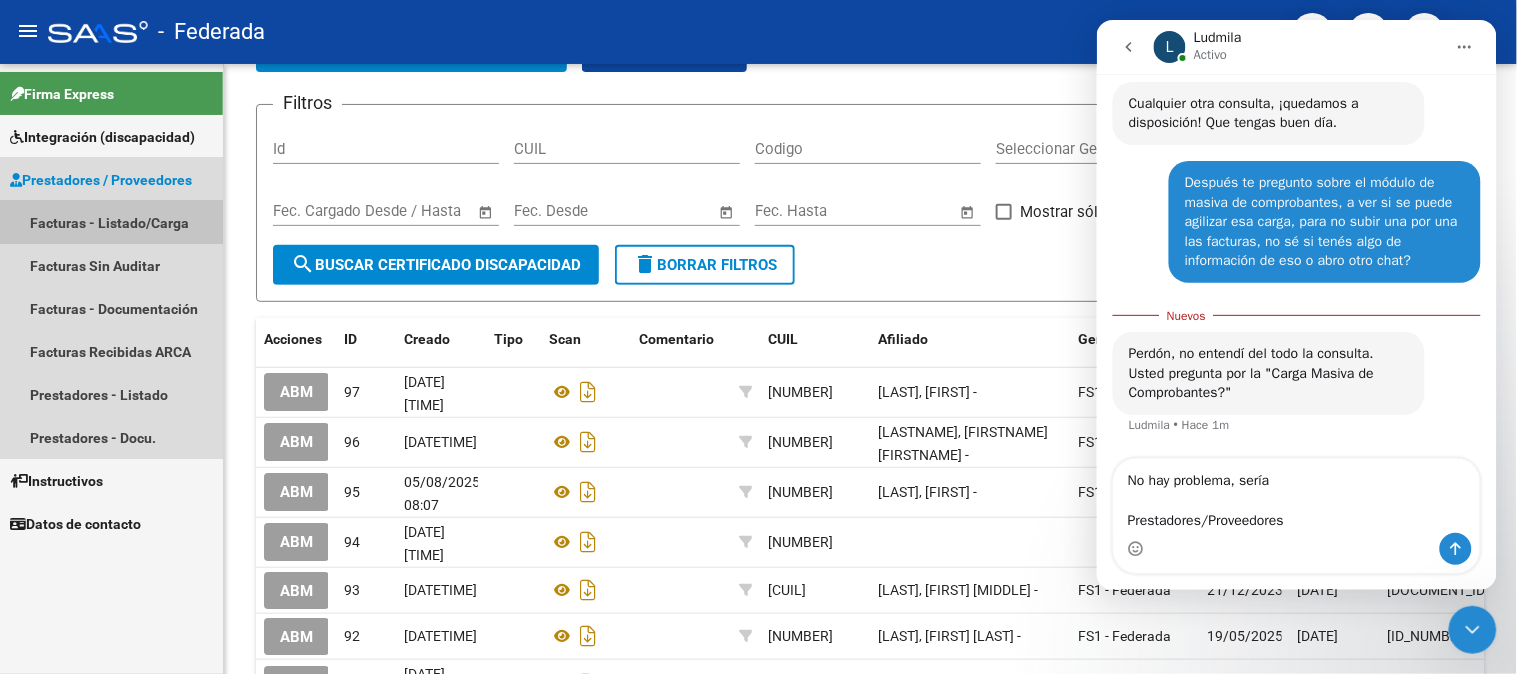 click on "Facturas - Listado/Carga" at bounding box center [111, 222] 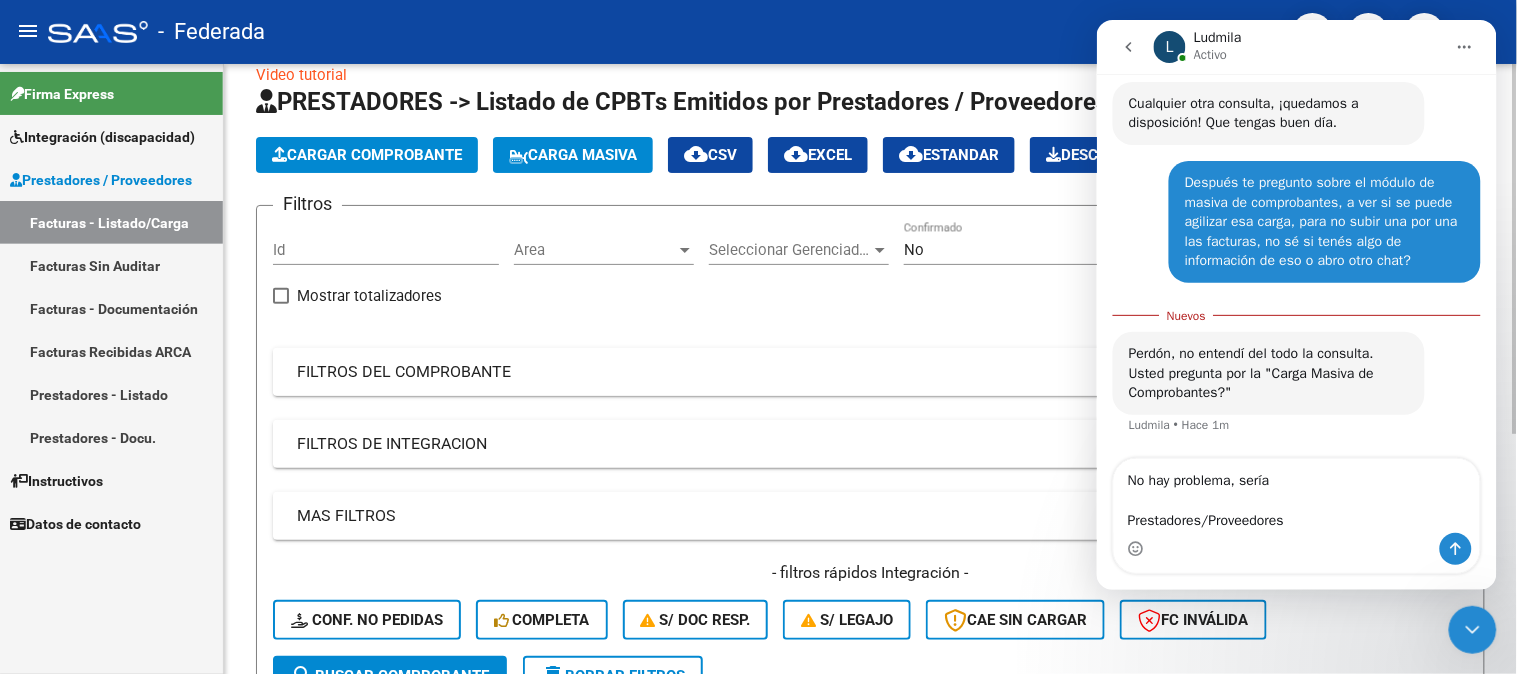 scroll, scrollTop: 0, scrollLeft: 0, axis: both 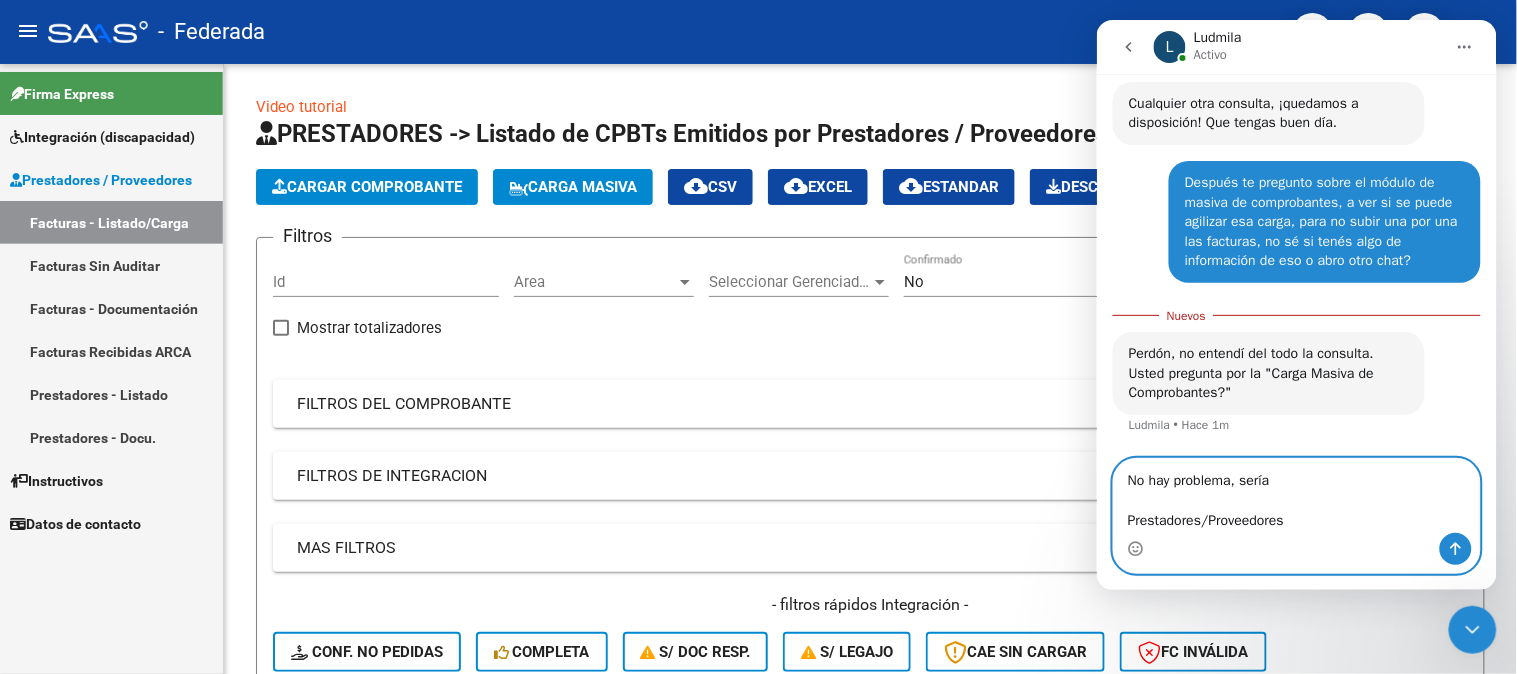click on "No hay problema, sería
Prestadores/Proveedores" at bounding box center (1296, 495) 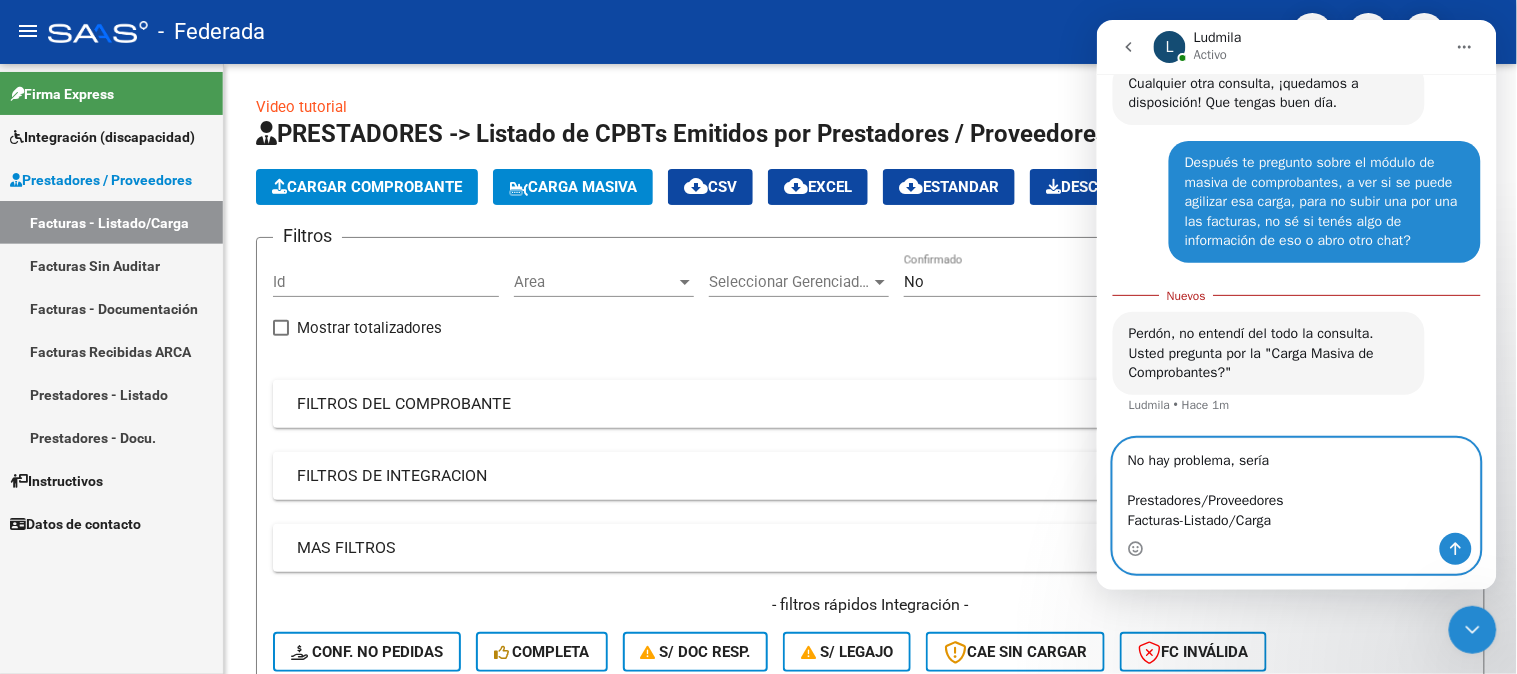 scroll, scrollTop: 1114, scrollLeft: 0, axis: vertical 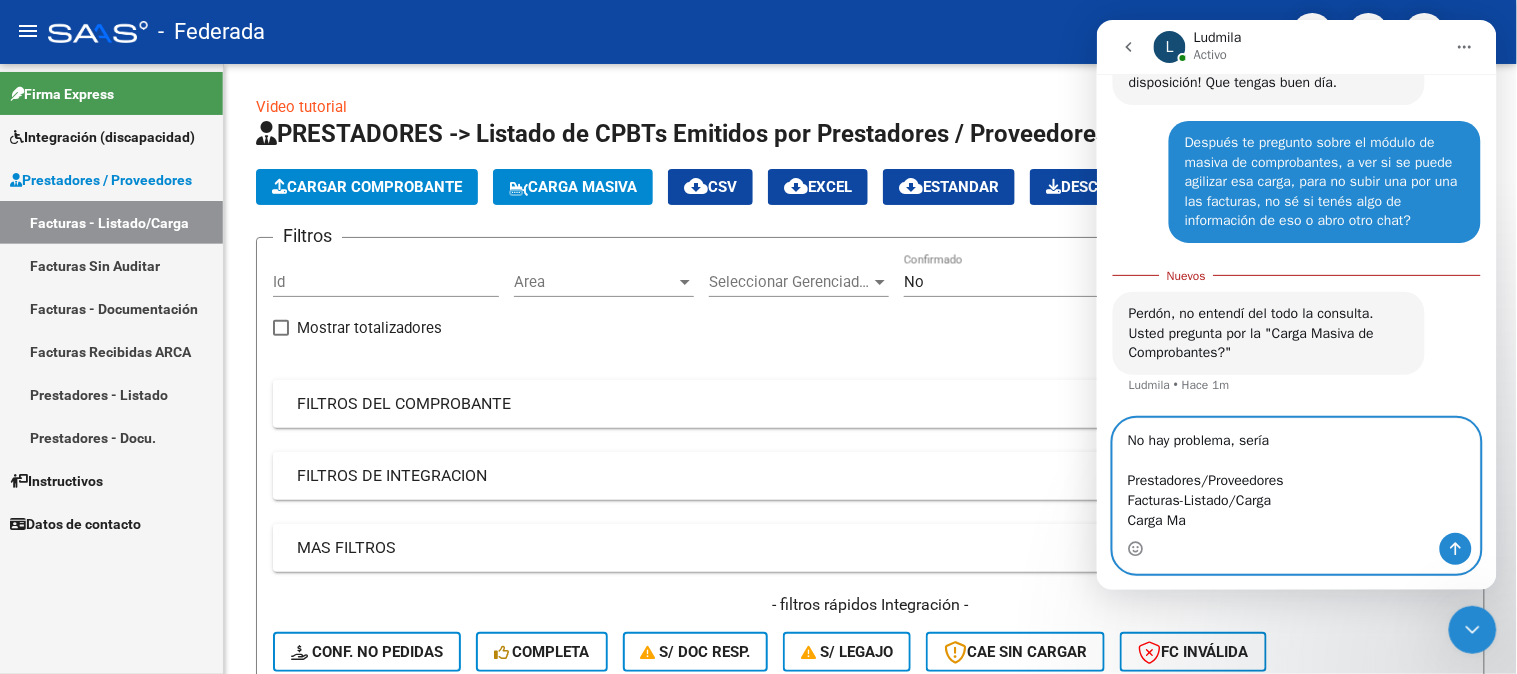 type on "No hay problema, sería
Prestadores/Proveedores
Facturas-Listado/Carga
Carga Masiva" 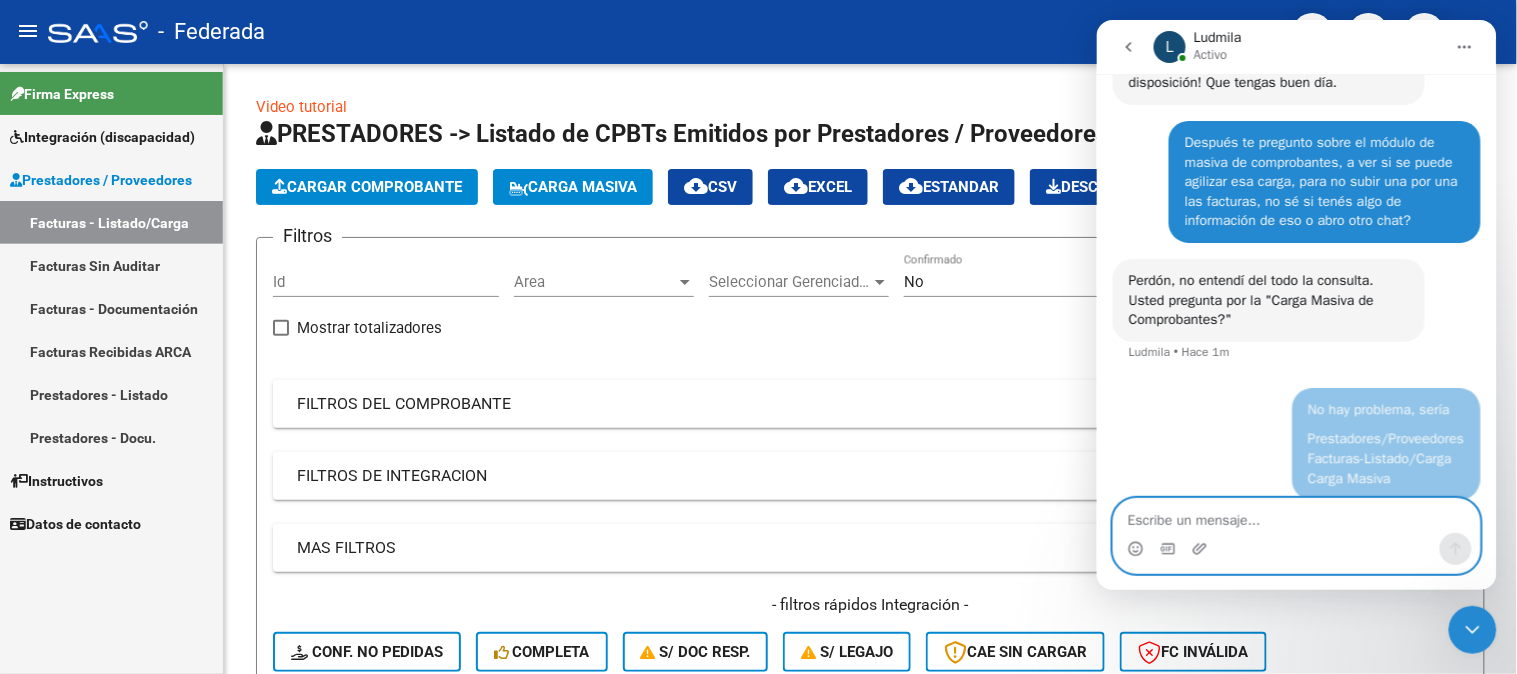 scroll, scrollTop: 2, scrollLeft: 0, axis: vertical 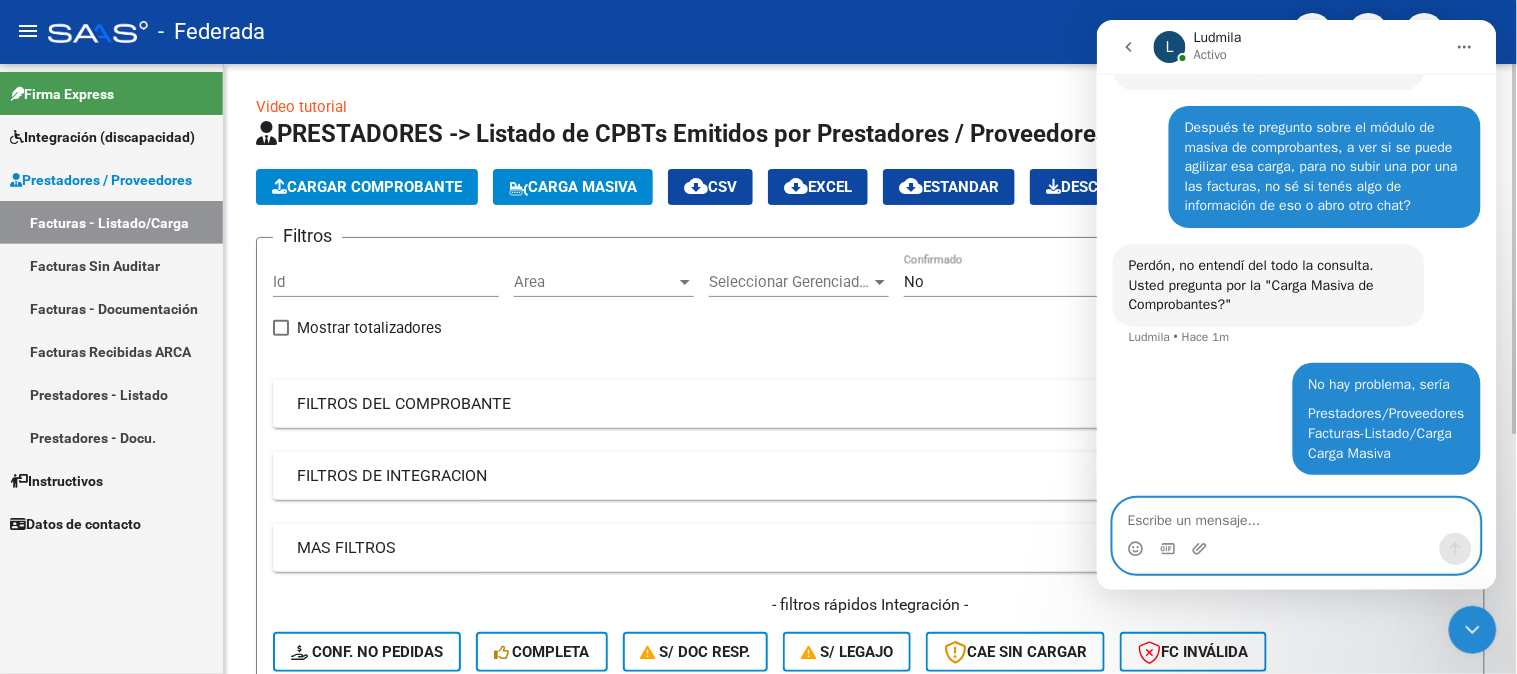 type 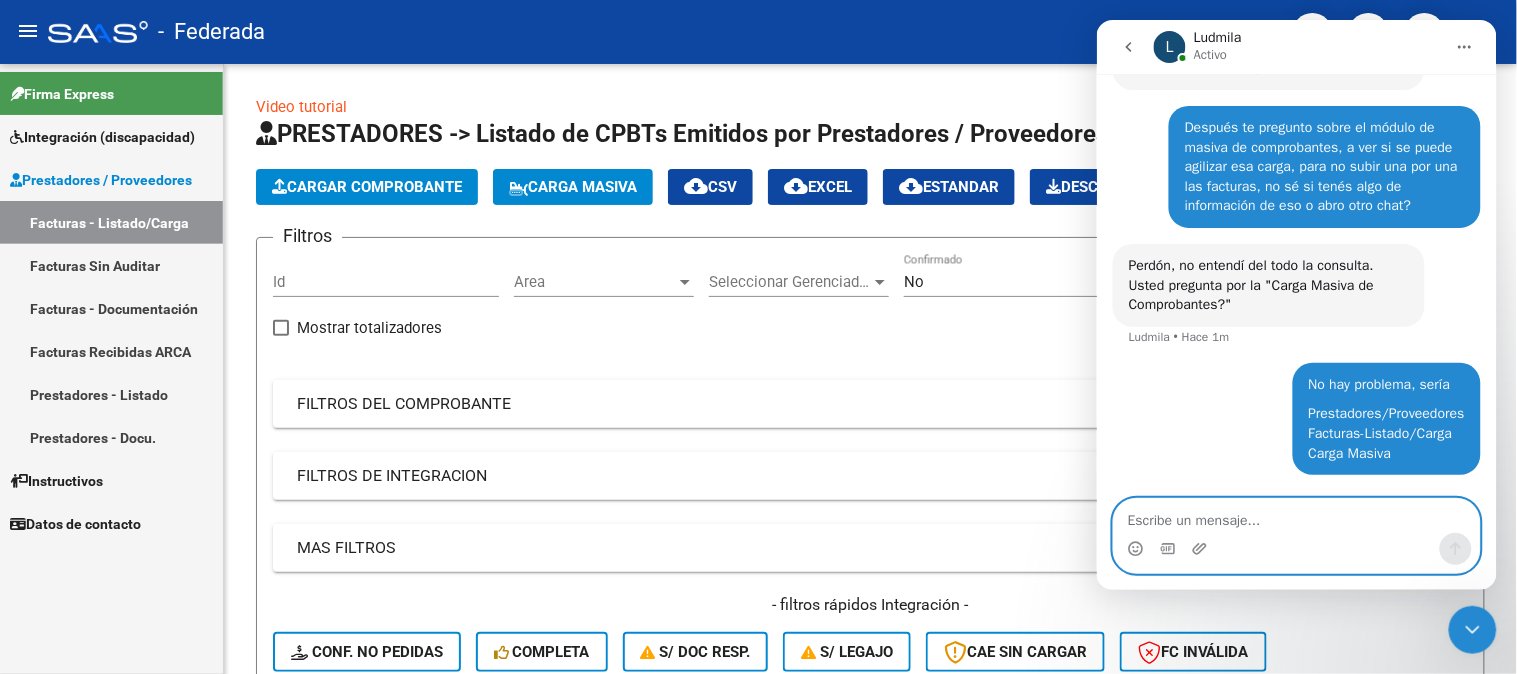 click at bounding box center [1296, 515] 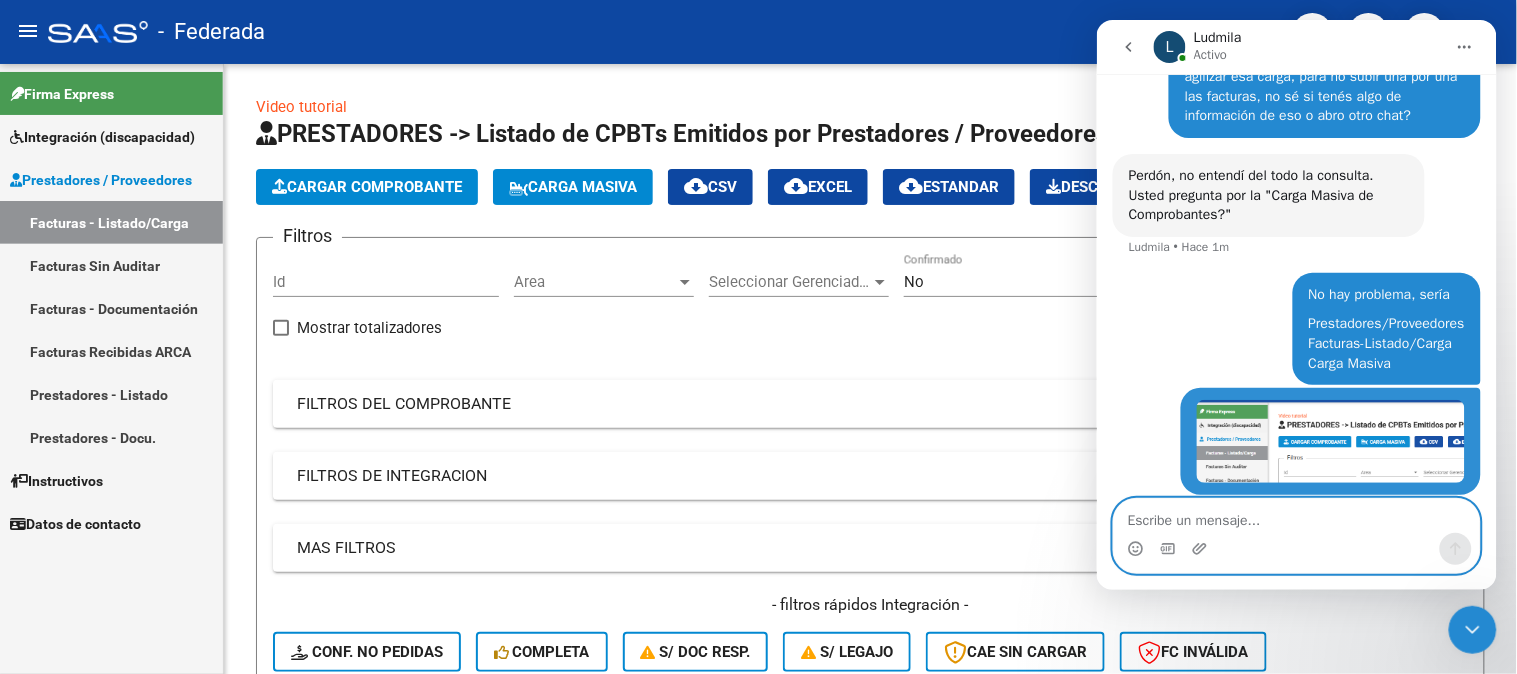 scroll, scrollTop: 1238, scrollLeft: 0, axis: vertical 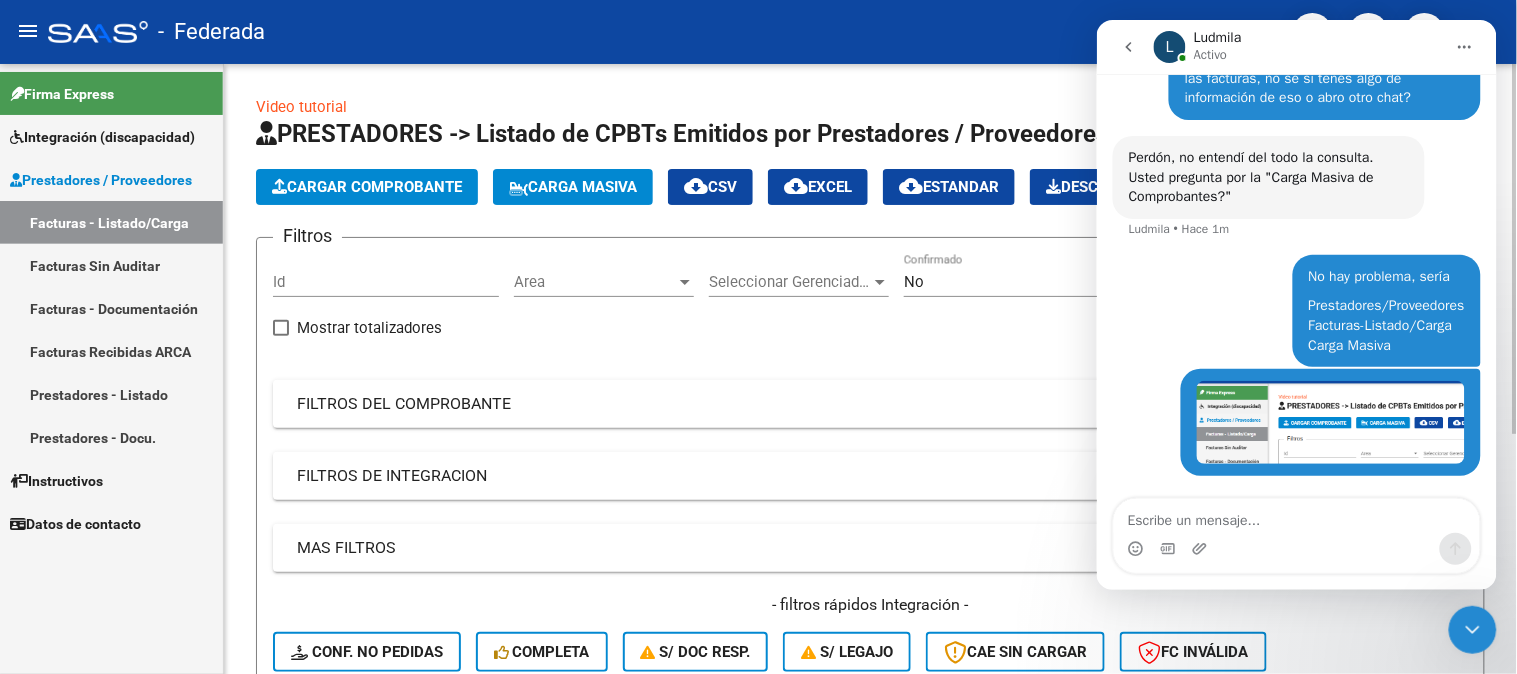 click on "Carga Masiva" 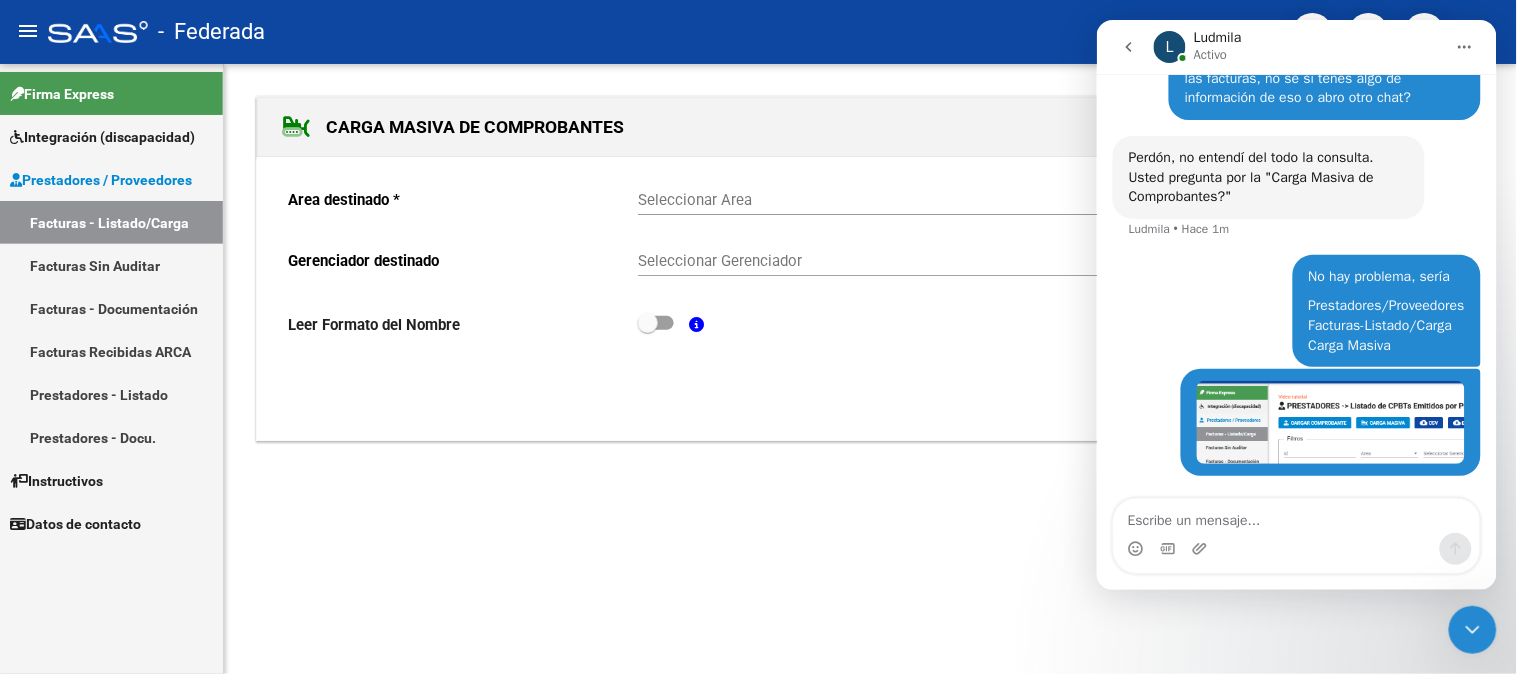click at bounding box center (1472, 629) 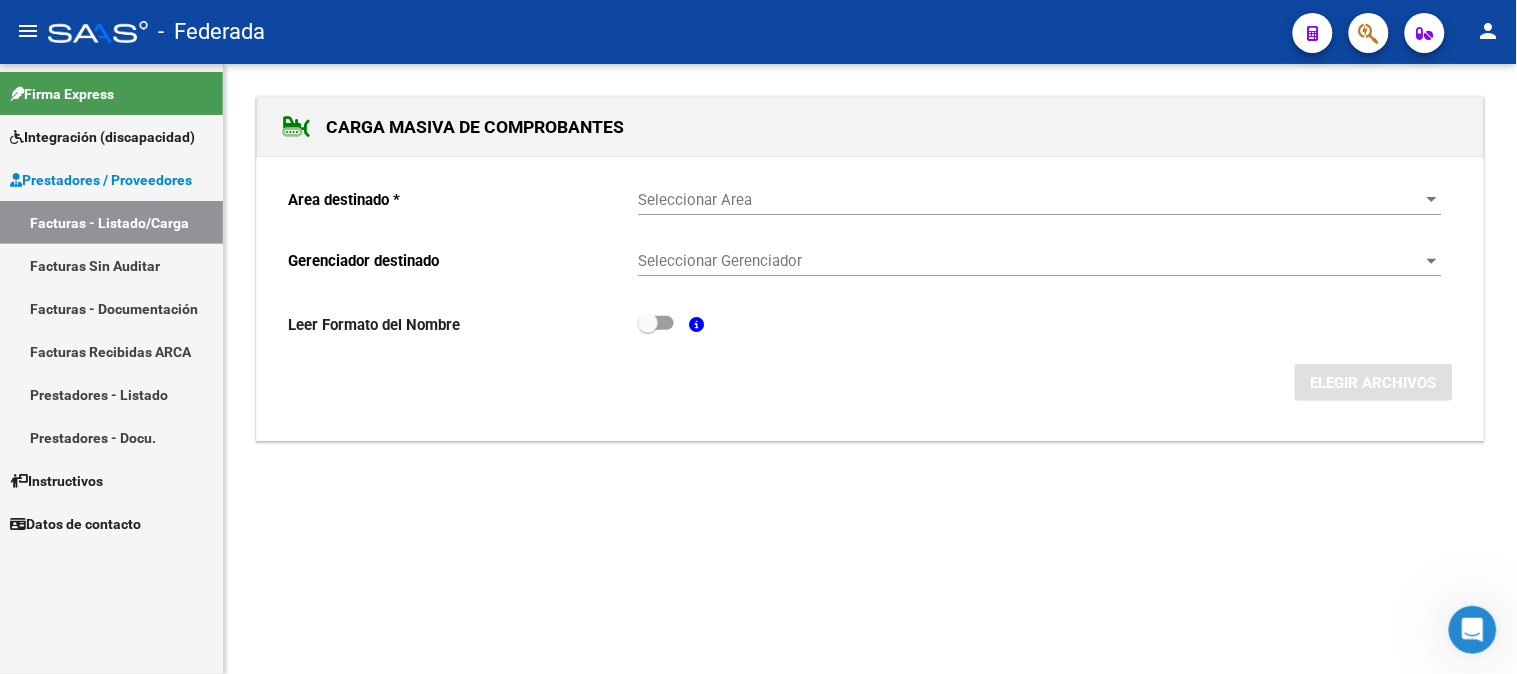 click 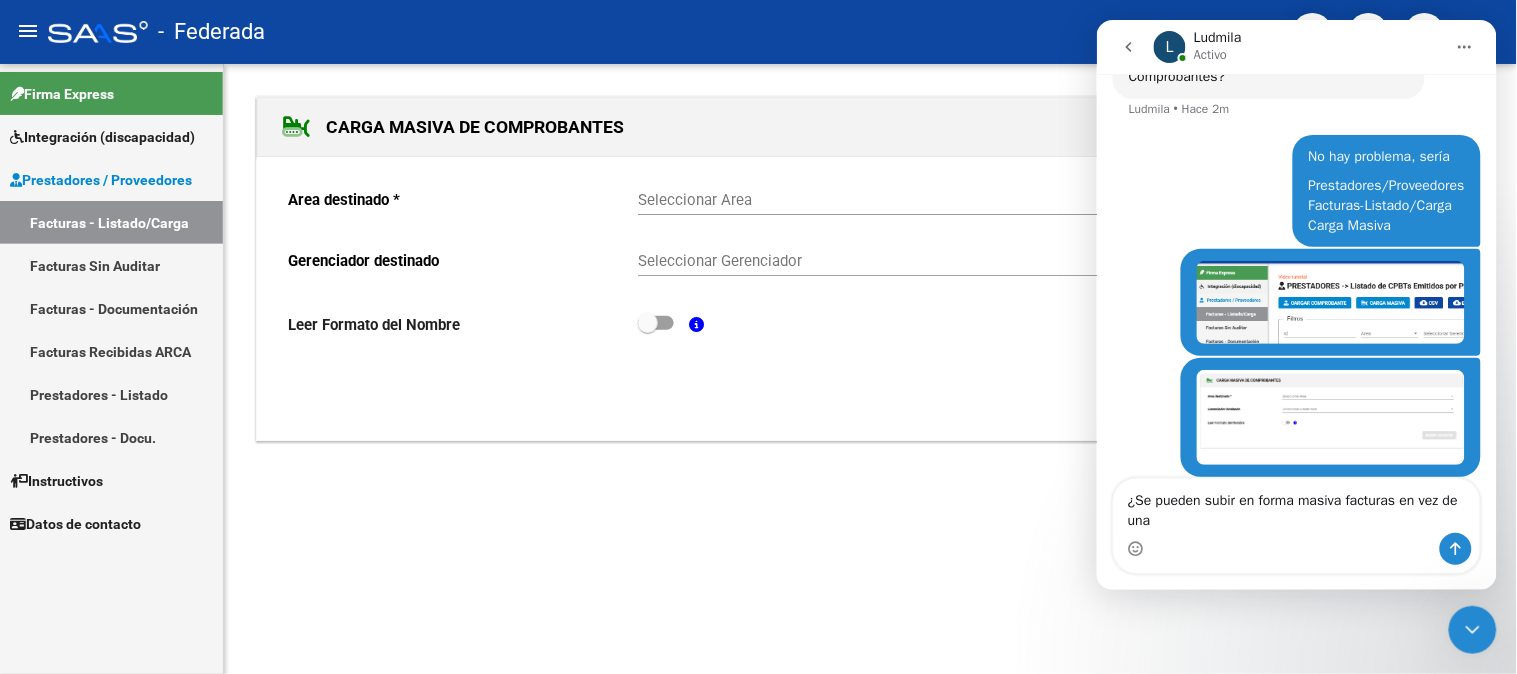 scroll, scrollTop: 1380, scrollLeft: 0, axis: vertical 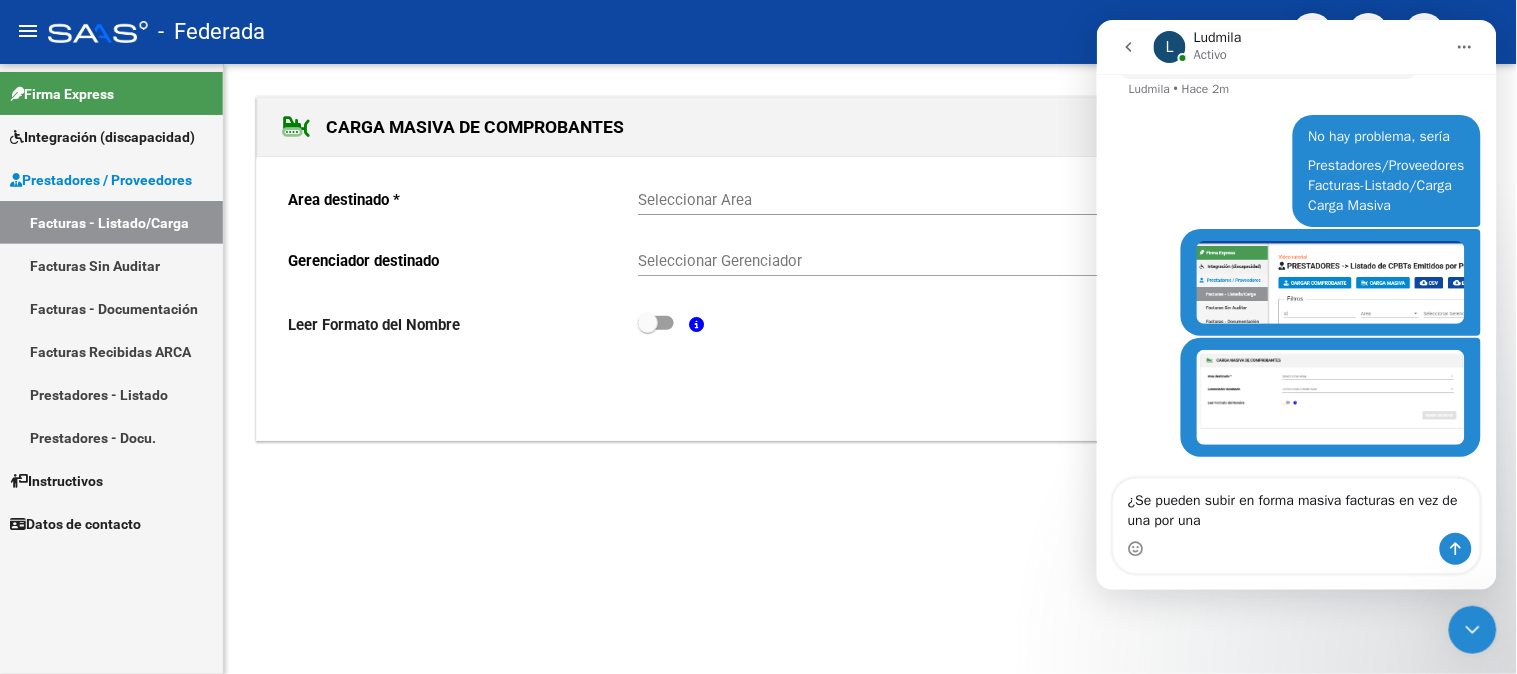 type on "¿Se pueden subir en forma masiva facturas en vez de una por una?" 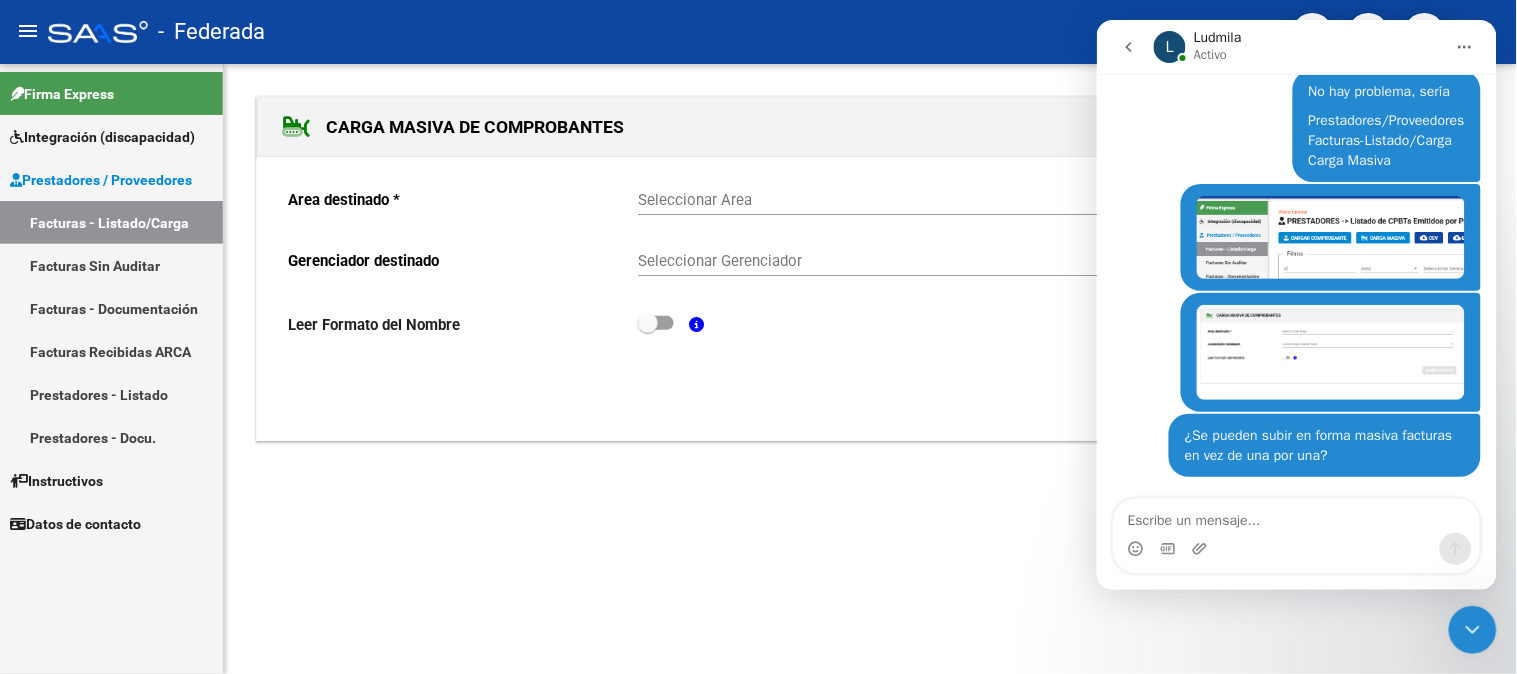 scroll, scrollTop: 1424, scrollLeft: 0, axis: vertical 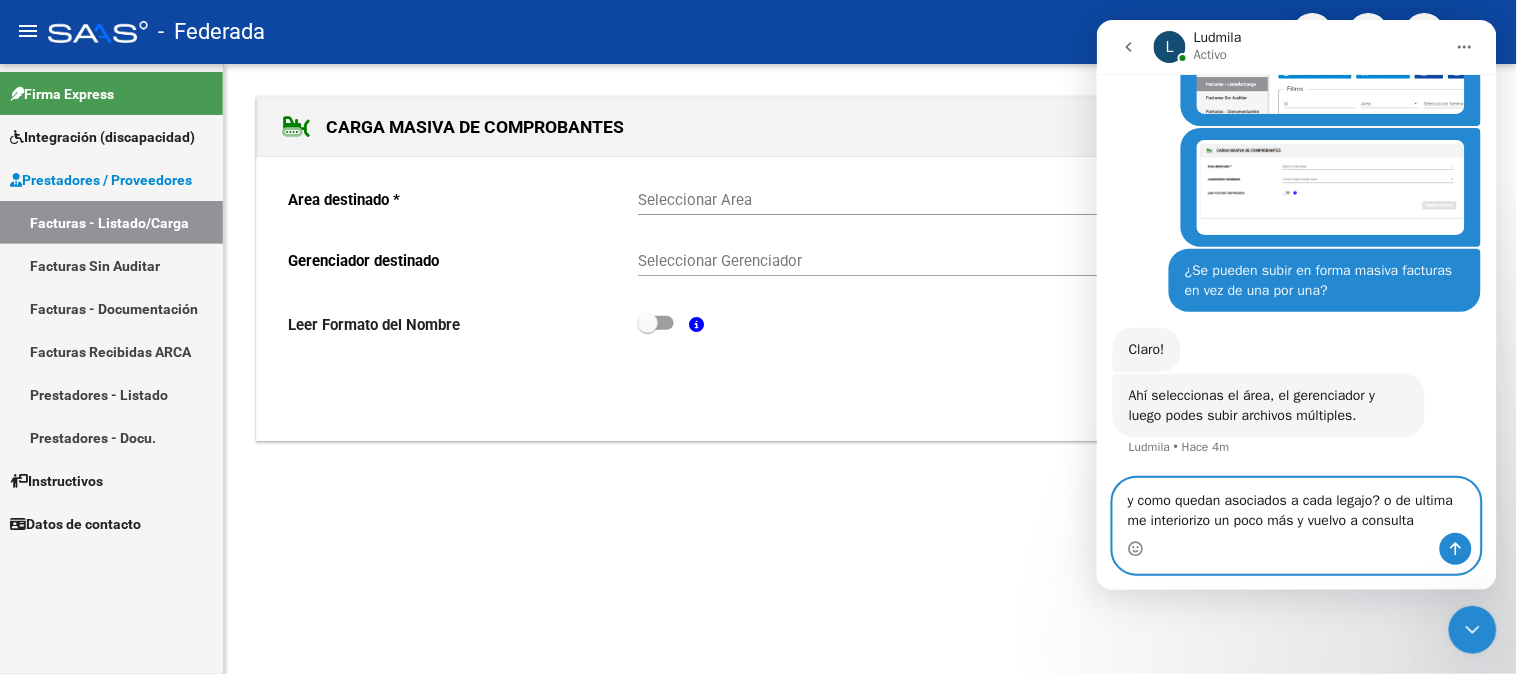 type on "y como quedan asociados a cada legajo? o de ultima me interiorizo un poco más y vuelvo a consultar" 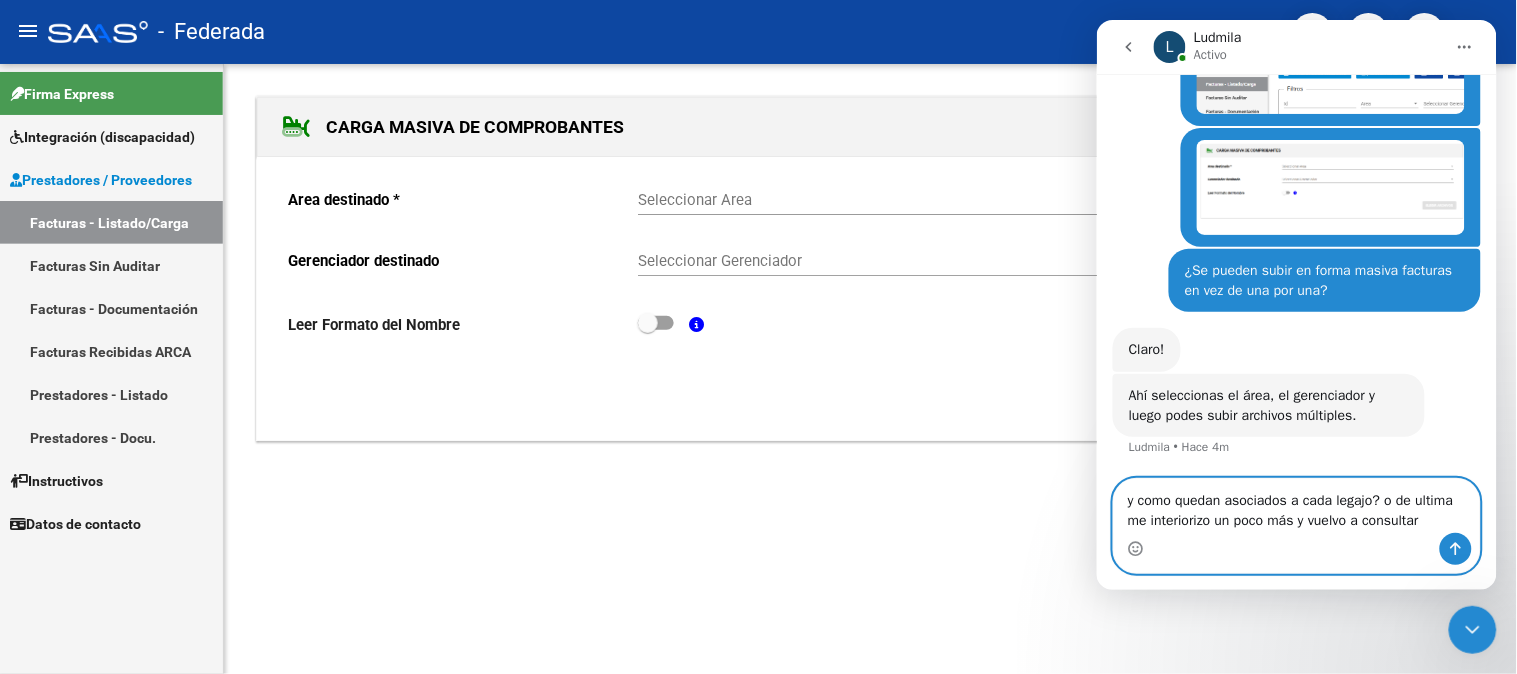 type 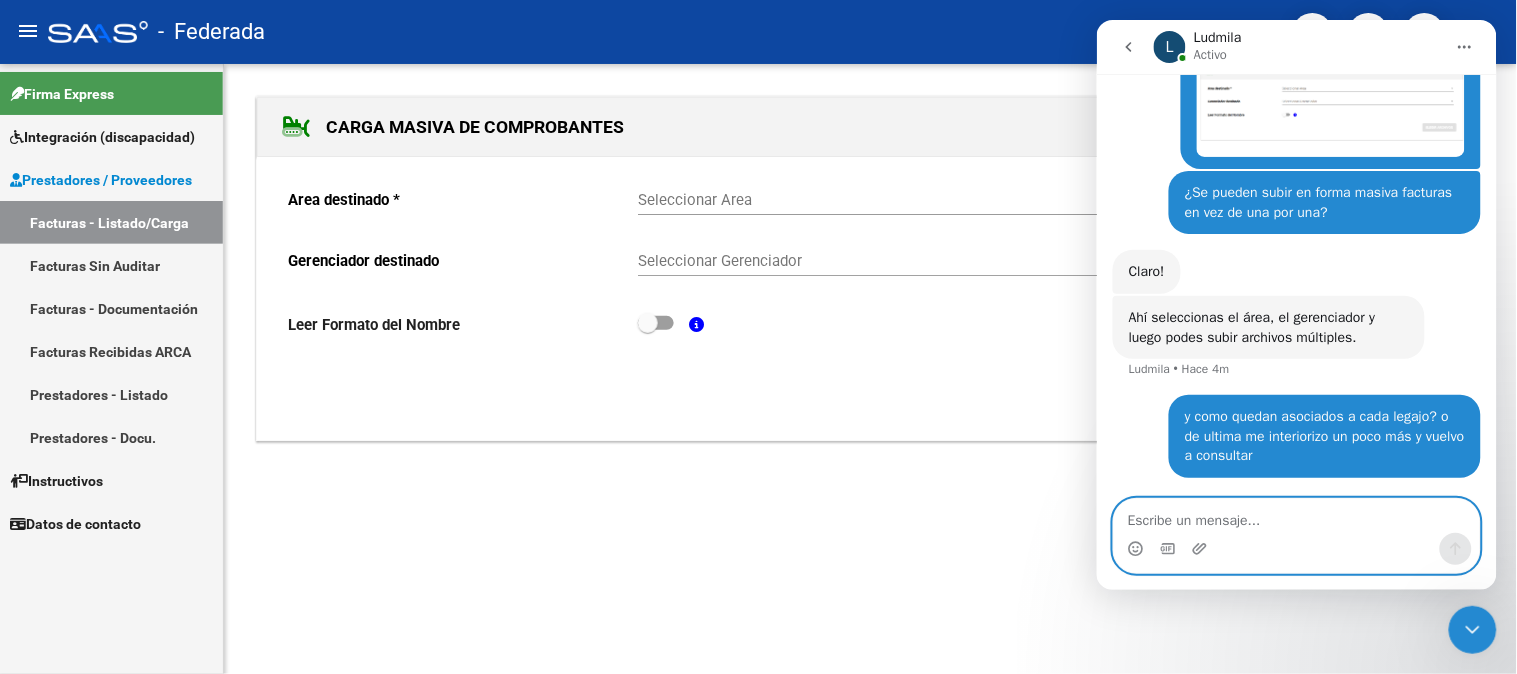 scroll, scrollTop: 1647, scrollLeft: 0, axis: vertical 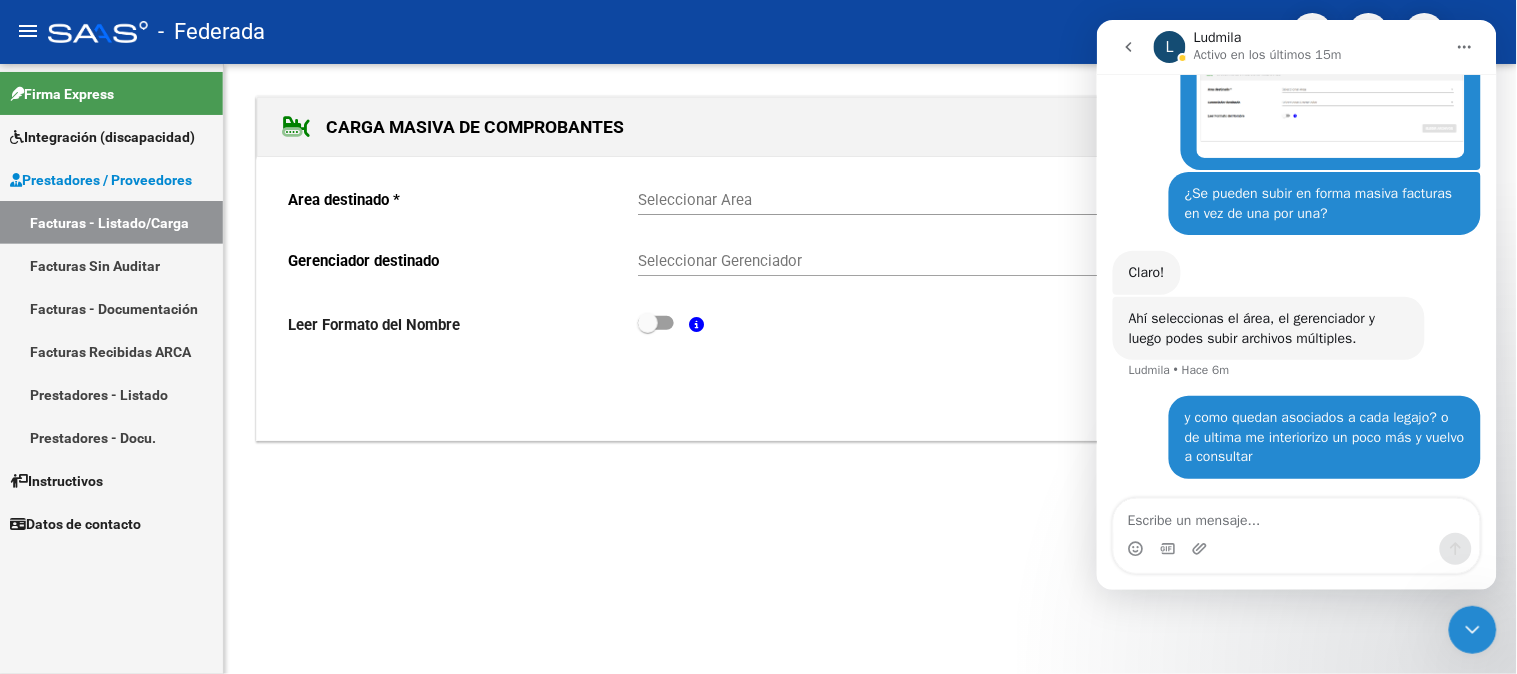 click 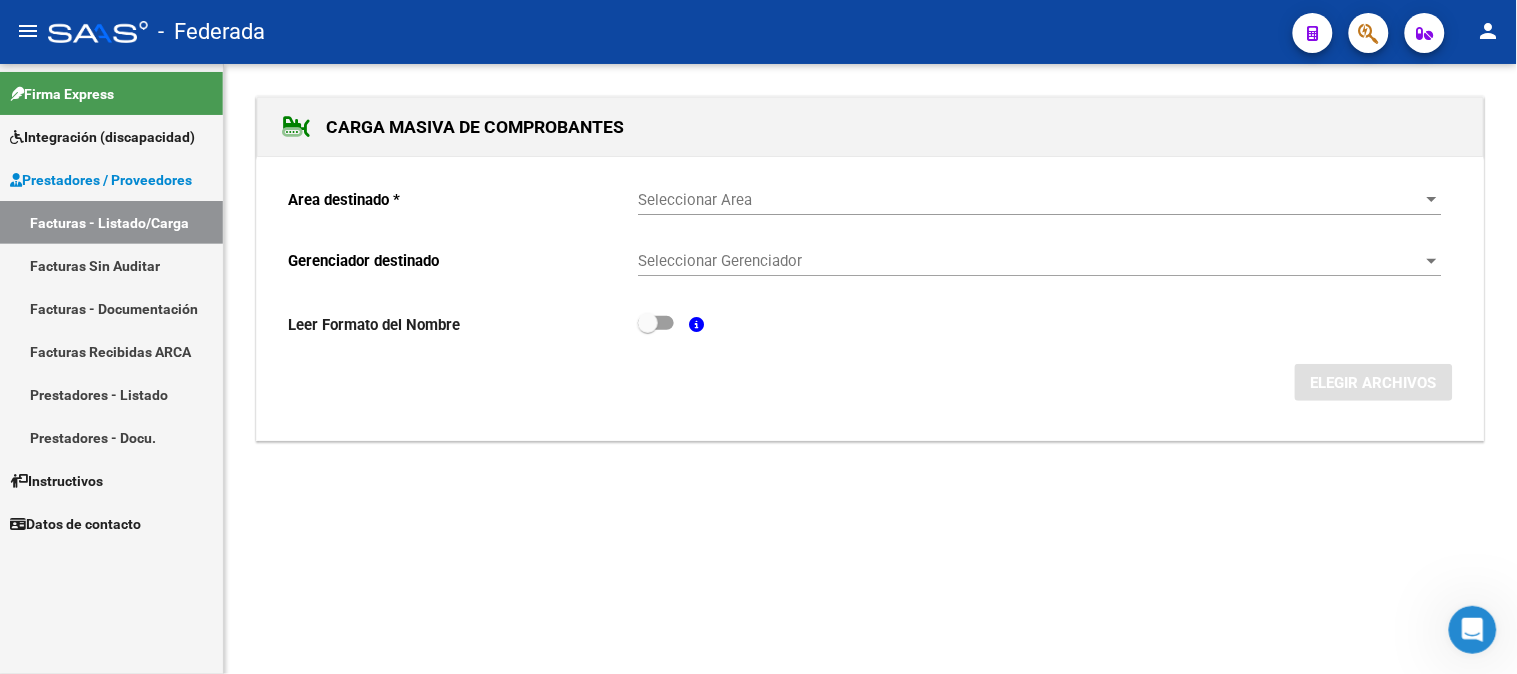 click on "Integración (discapacidad)" at bounding box center (102, 137) 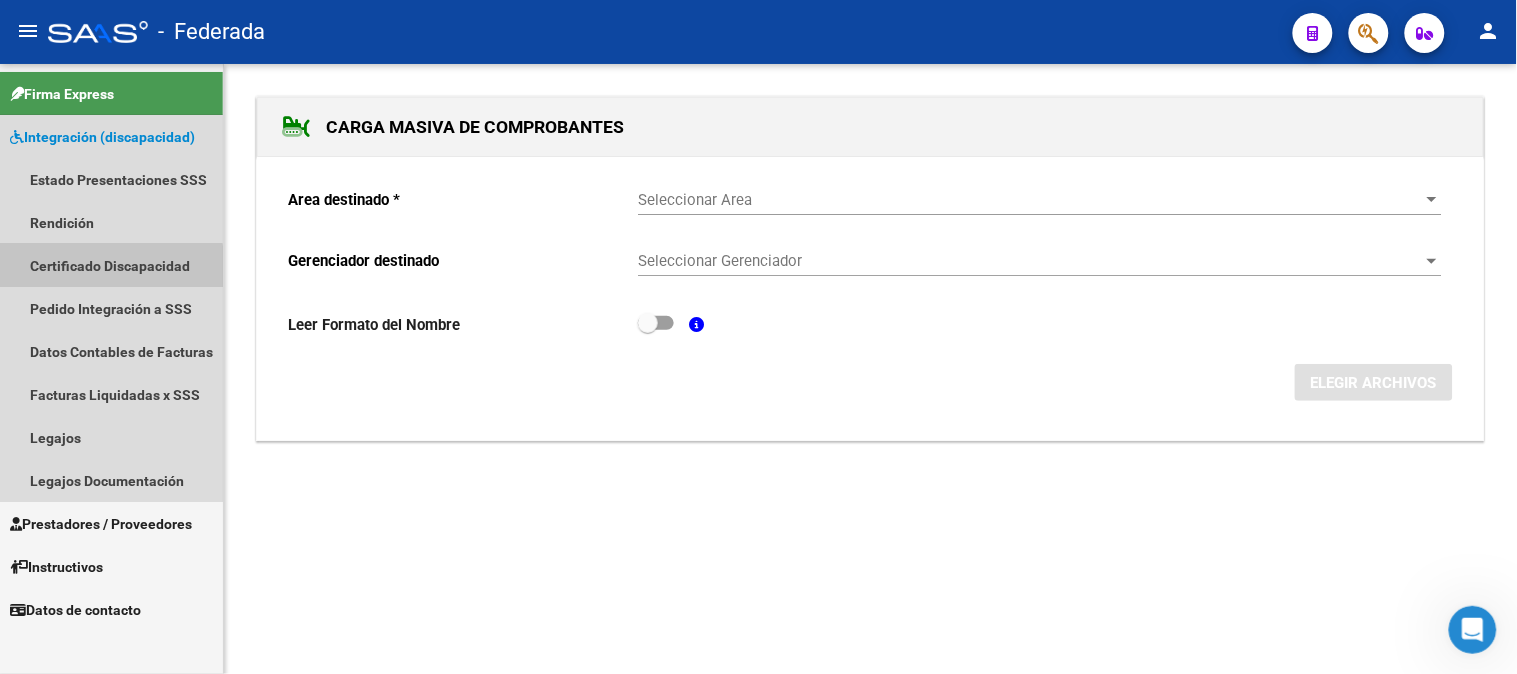 click on "Certificado Discapacidad" at bounding box center [111, 265] 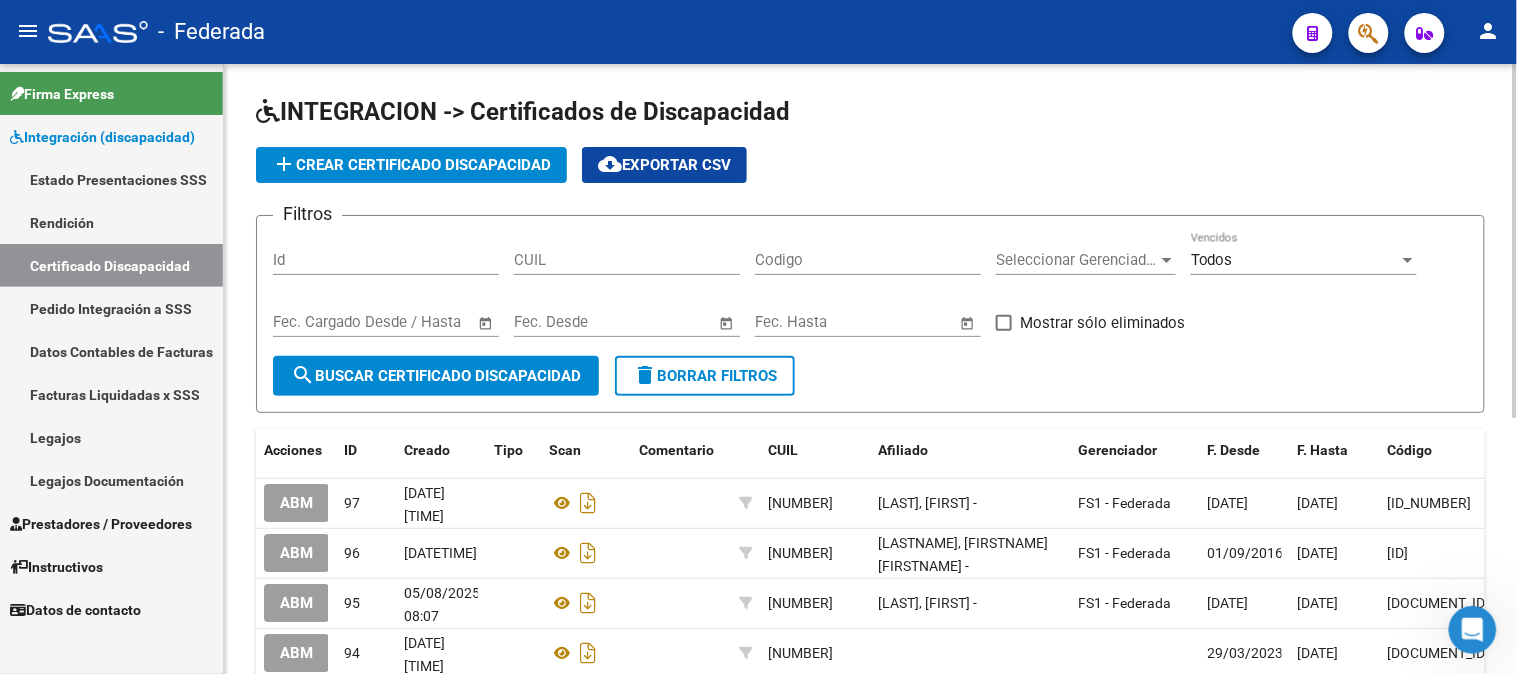 scroll, scrollTop: 111, scrollLeft: 0, axis: vertical 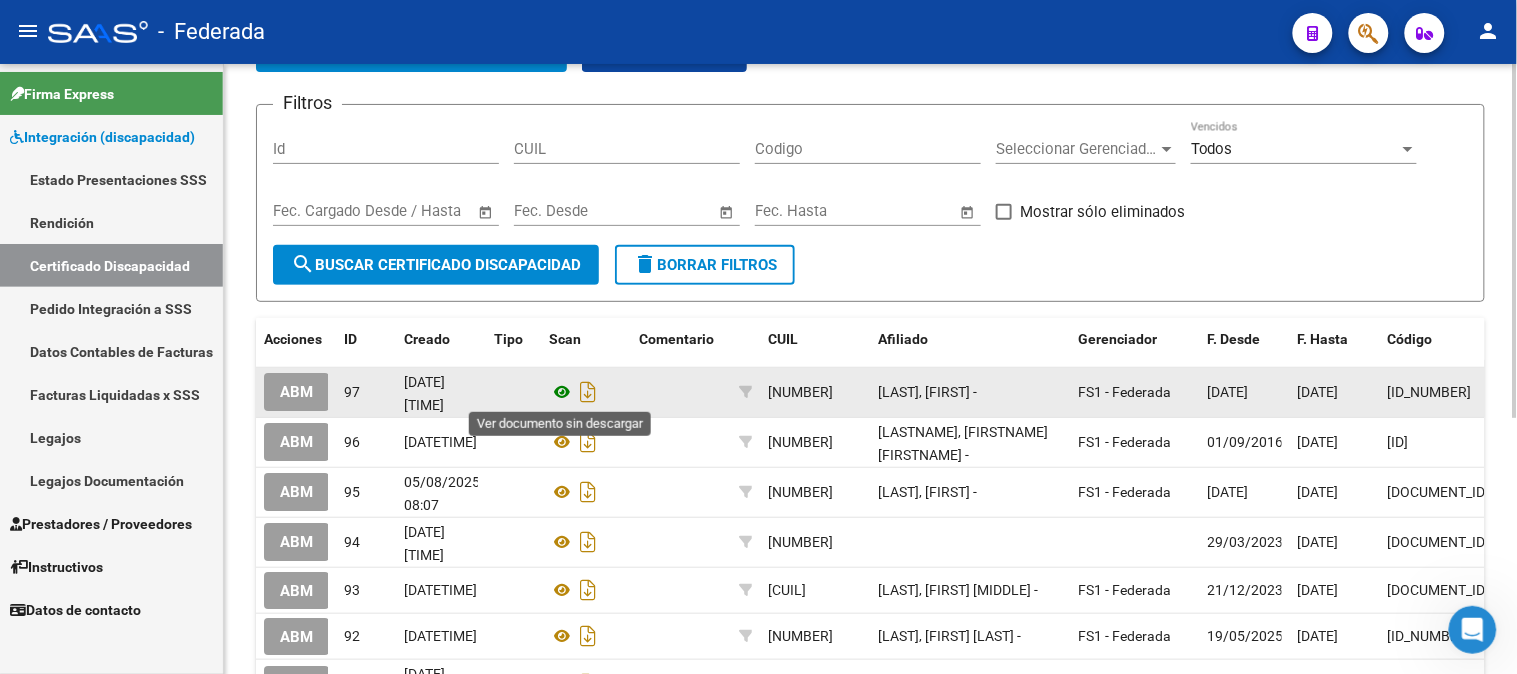 click 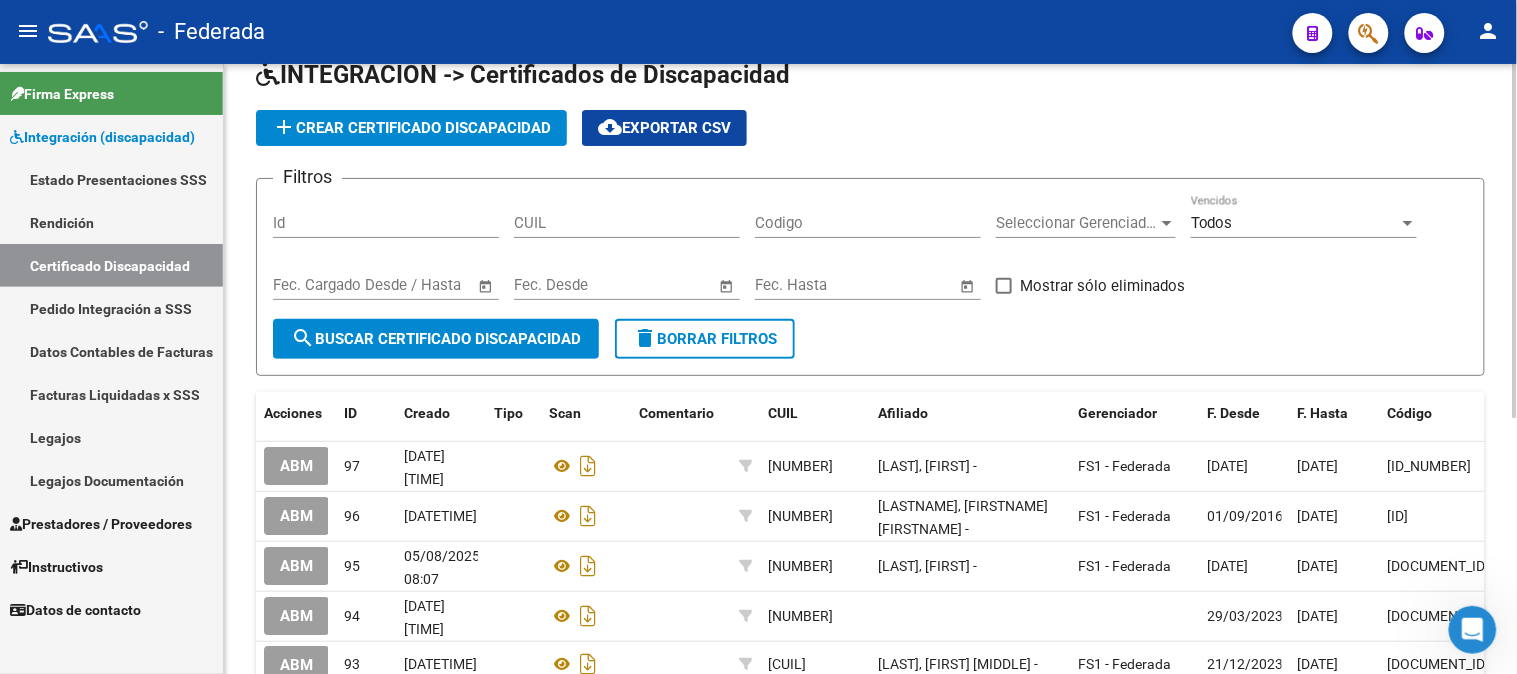 scroll, scrollTop: 0, scrollLeft: 0, axis: both 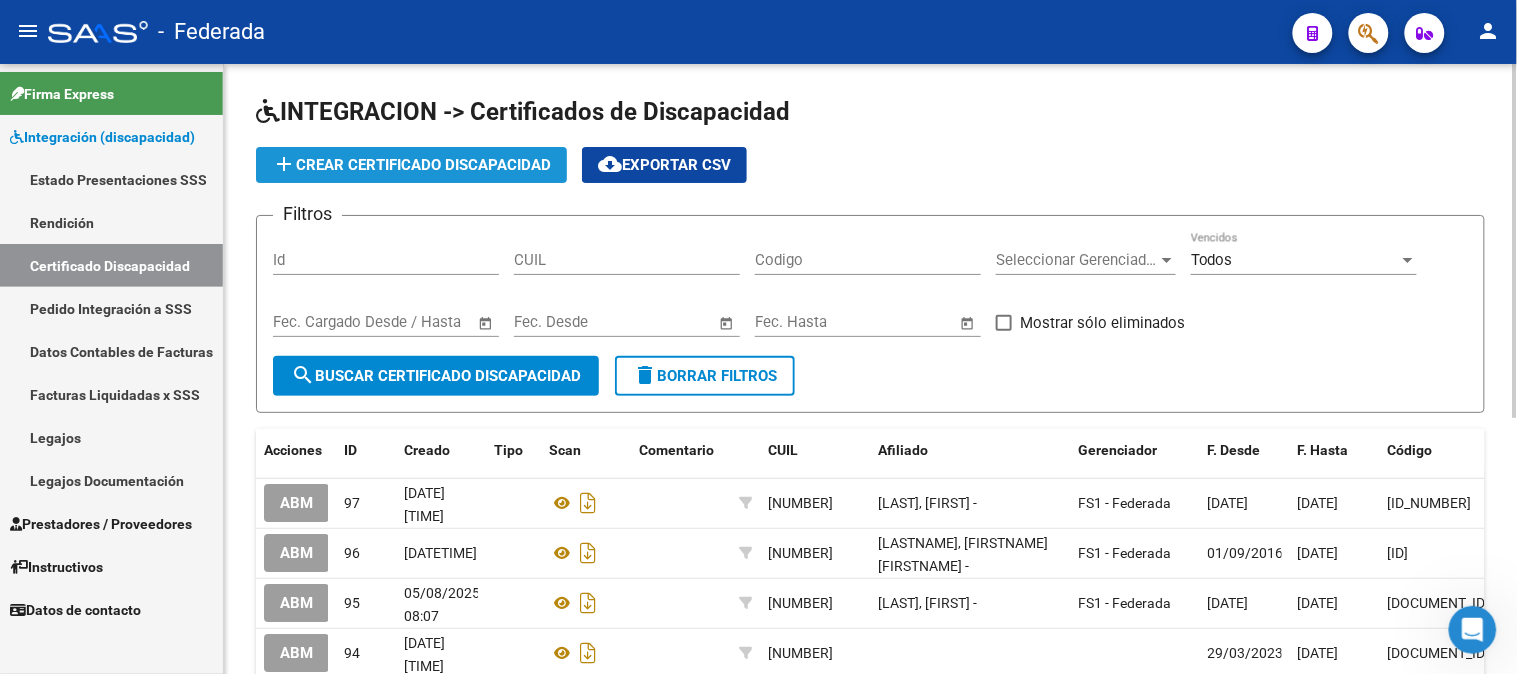 click on "add  Crear Certificado Discapacidad" 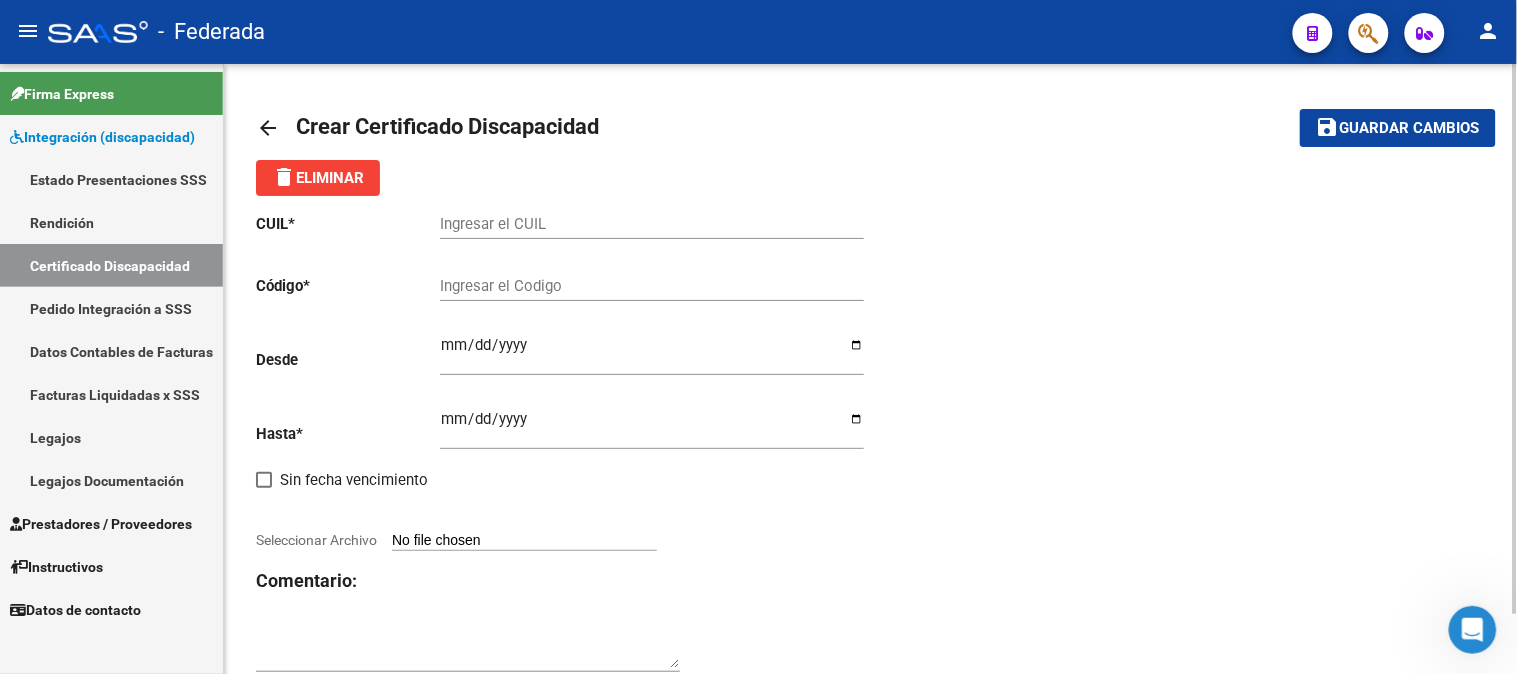 click on "Ingresar el CUIL" at bounding box center (652, 224) 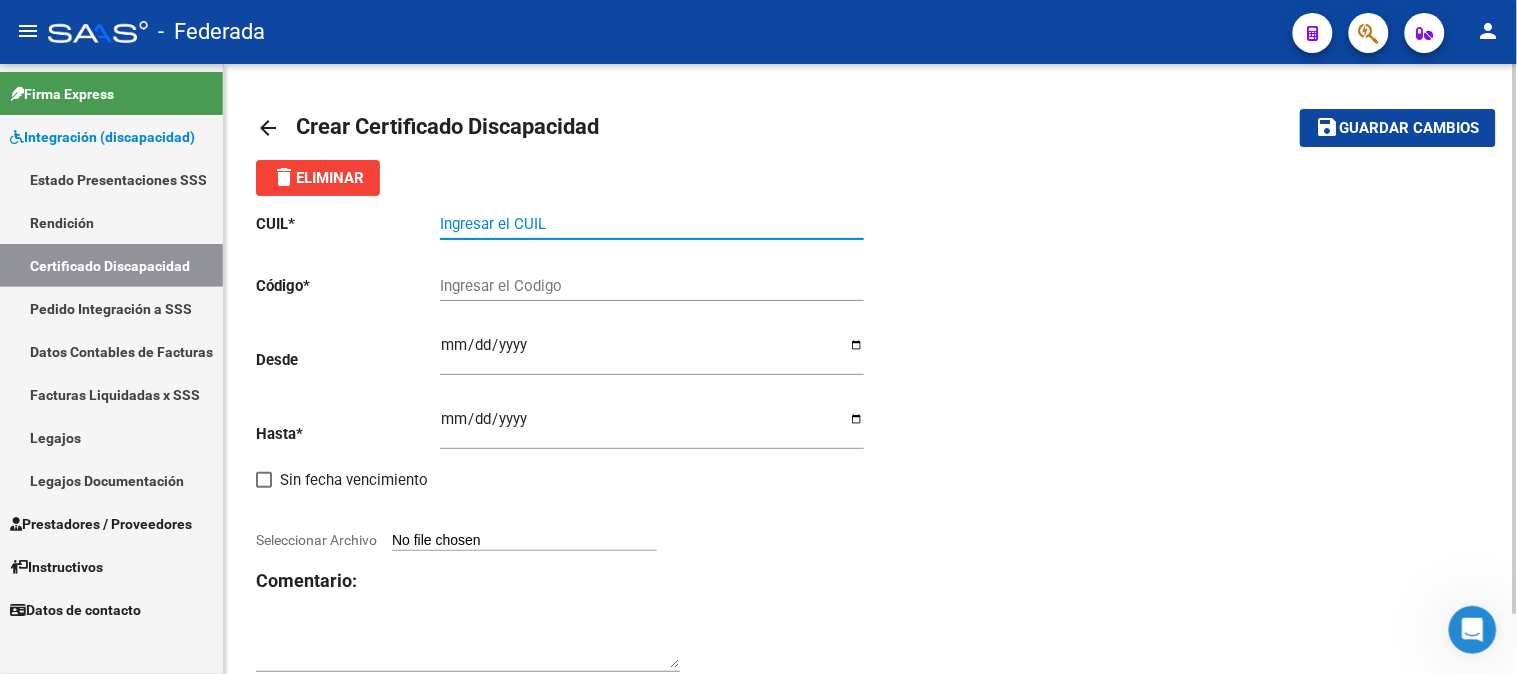 paste on "[CUIL]" 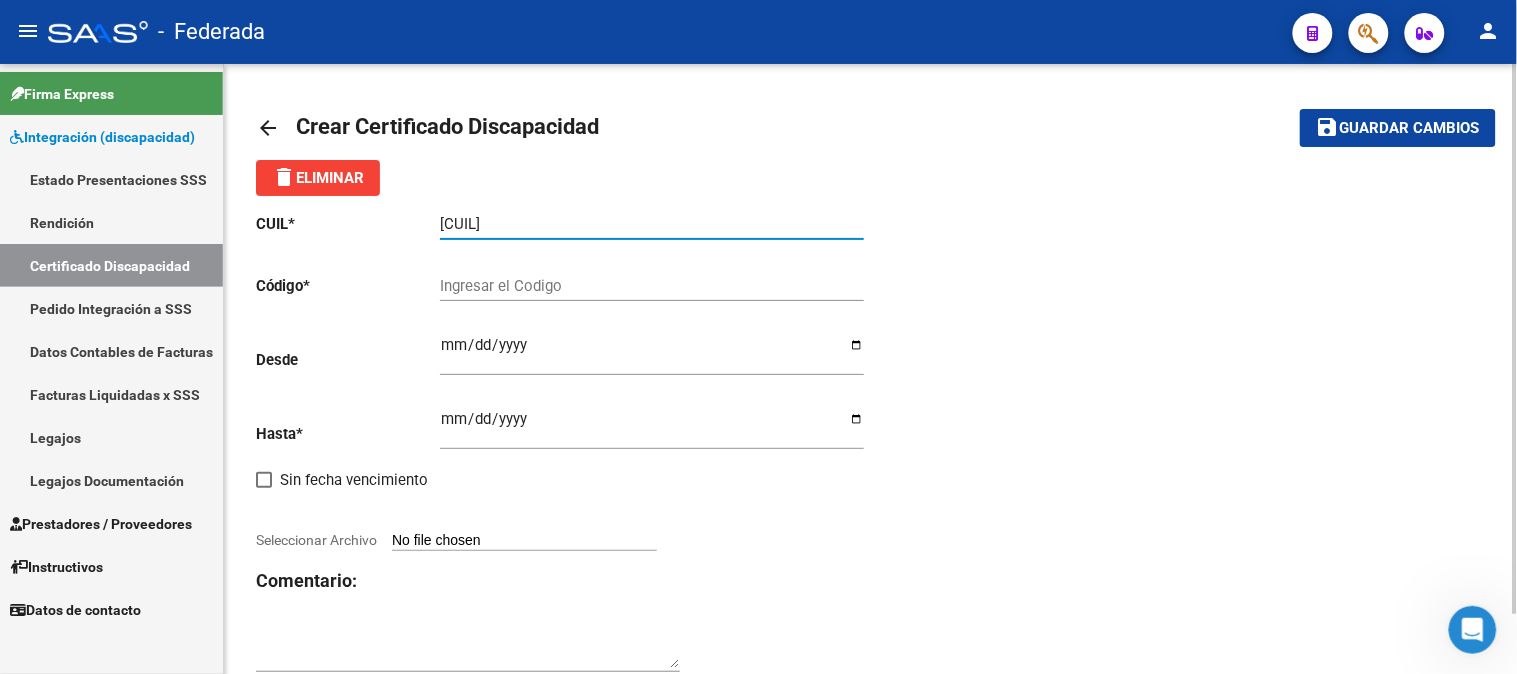 type on "[CUIL]" 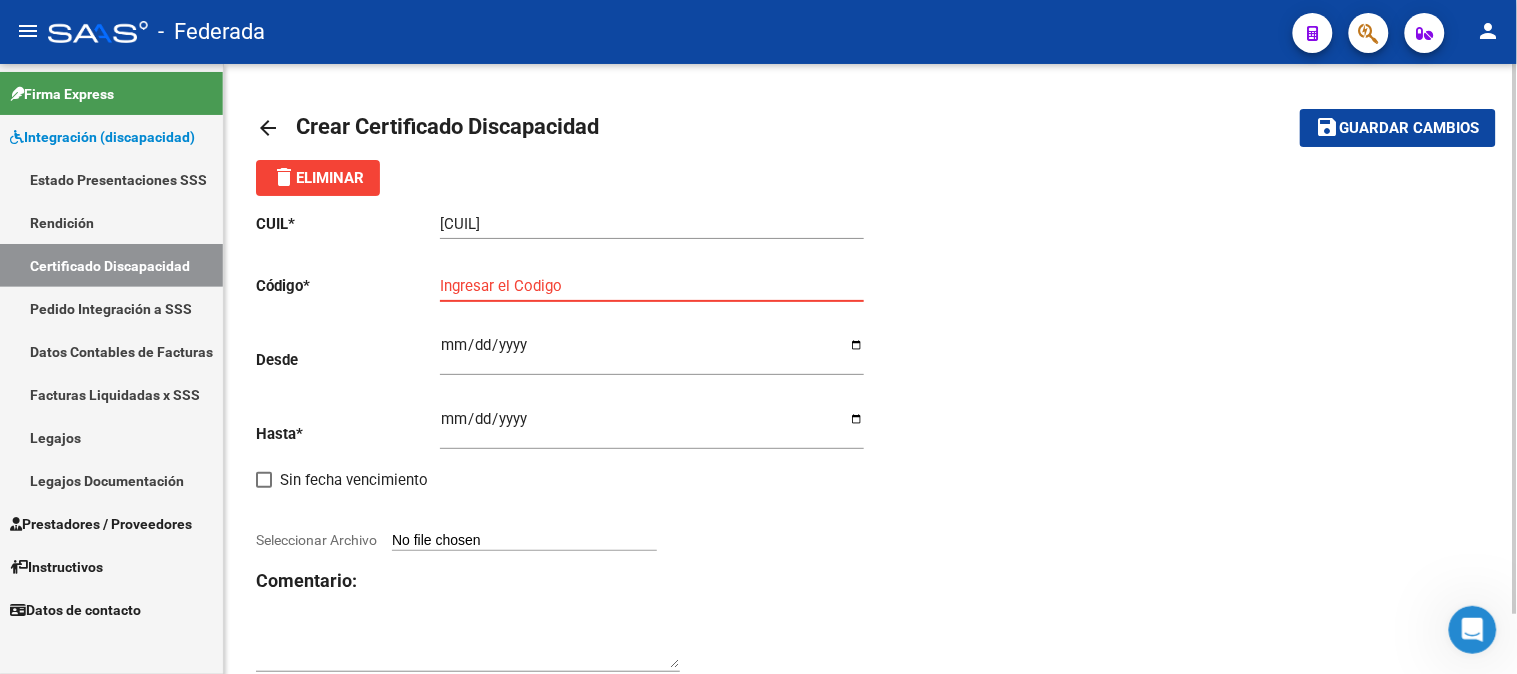 paste on "[ID_NUMBER]" 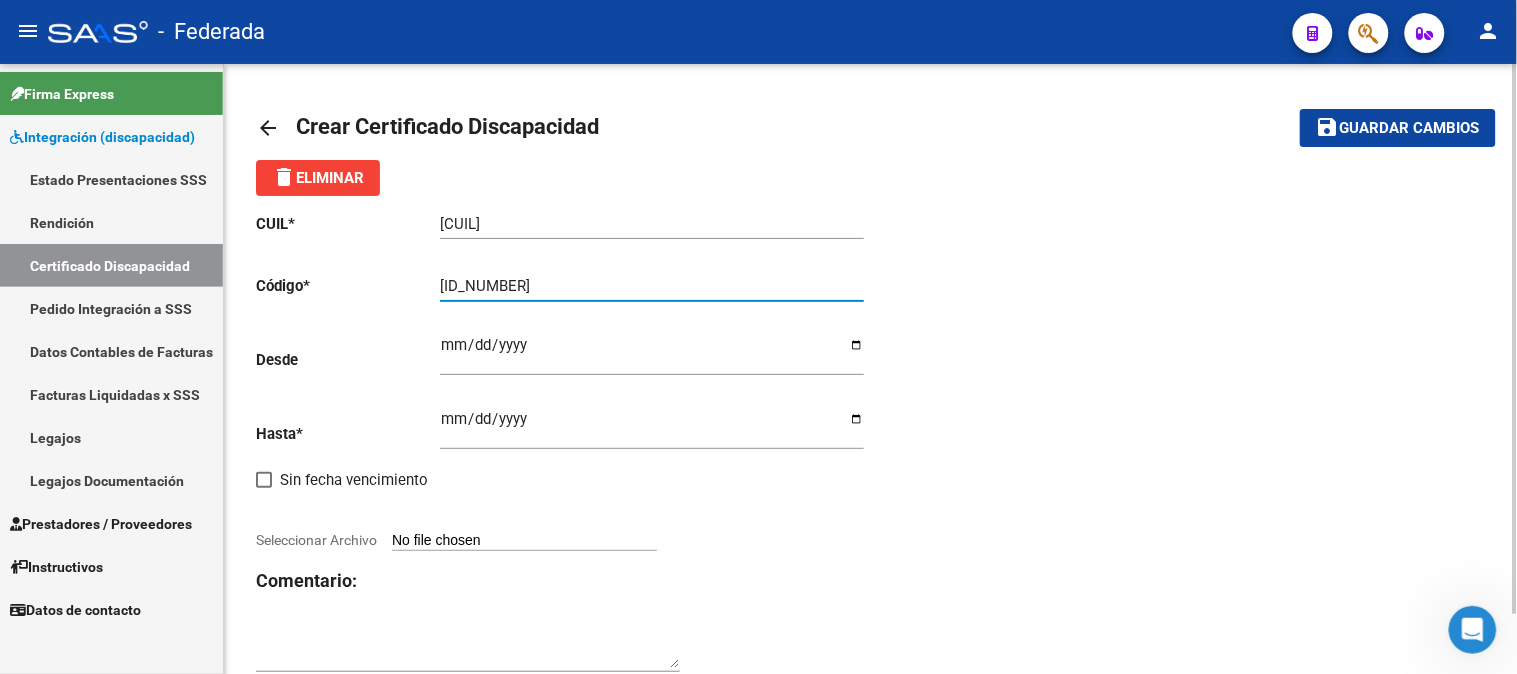 click on "[ID_NUMBER]" at bounding box center [652, 286] 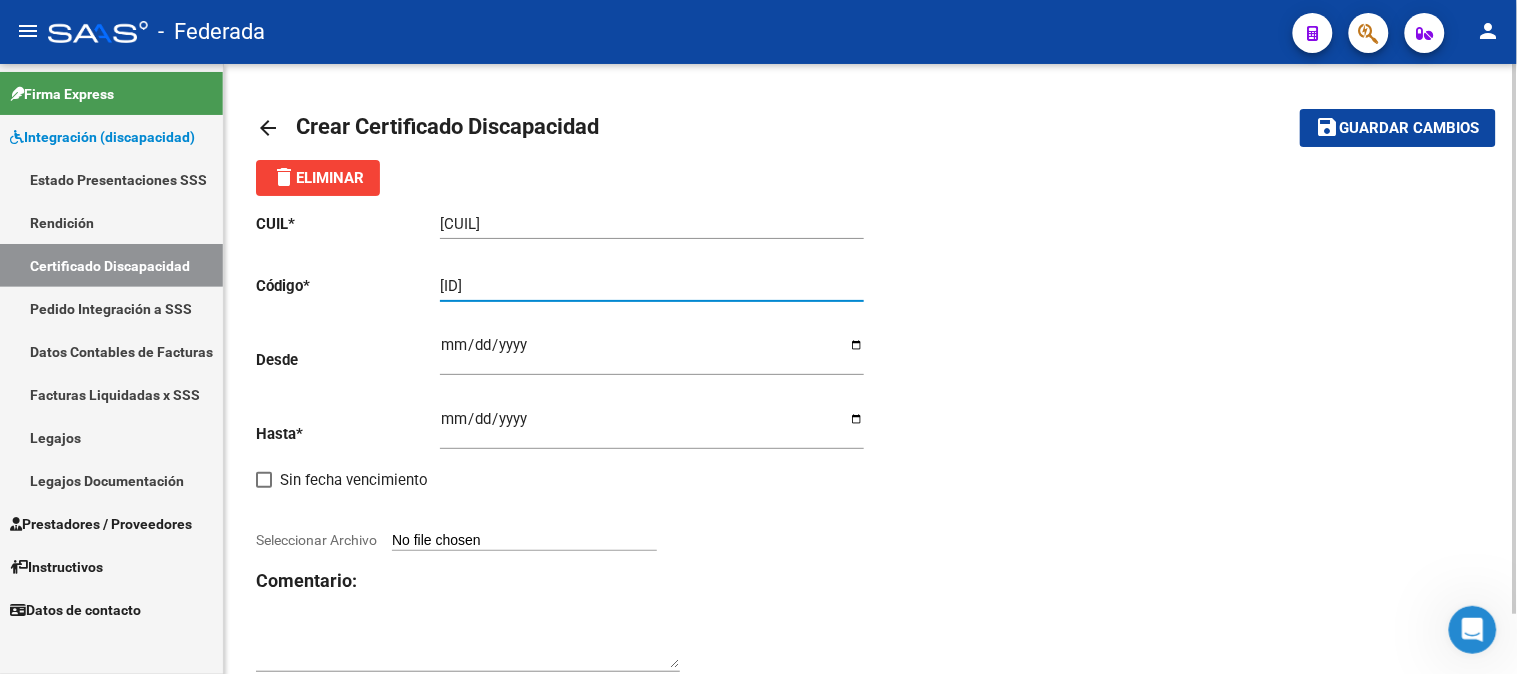 type on "[ID]" 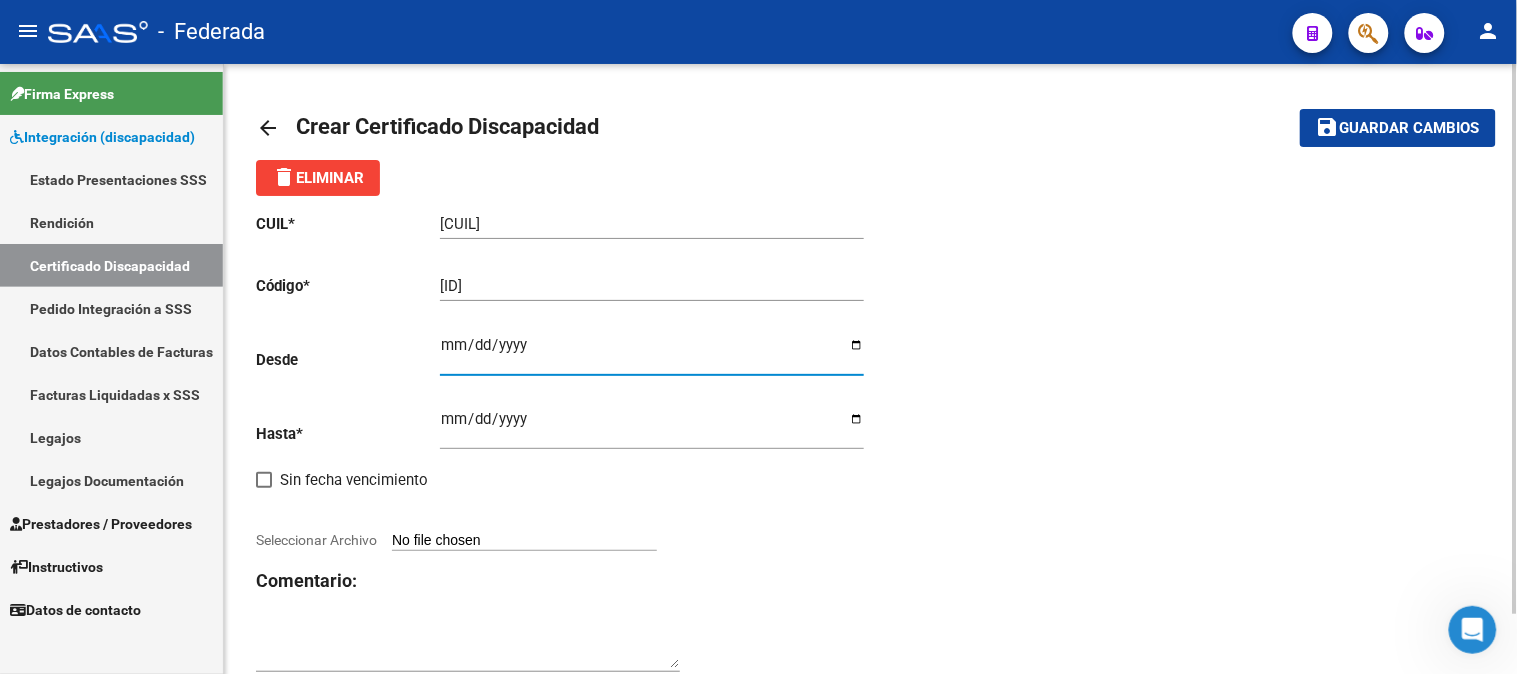 type on "[DATE]" 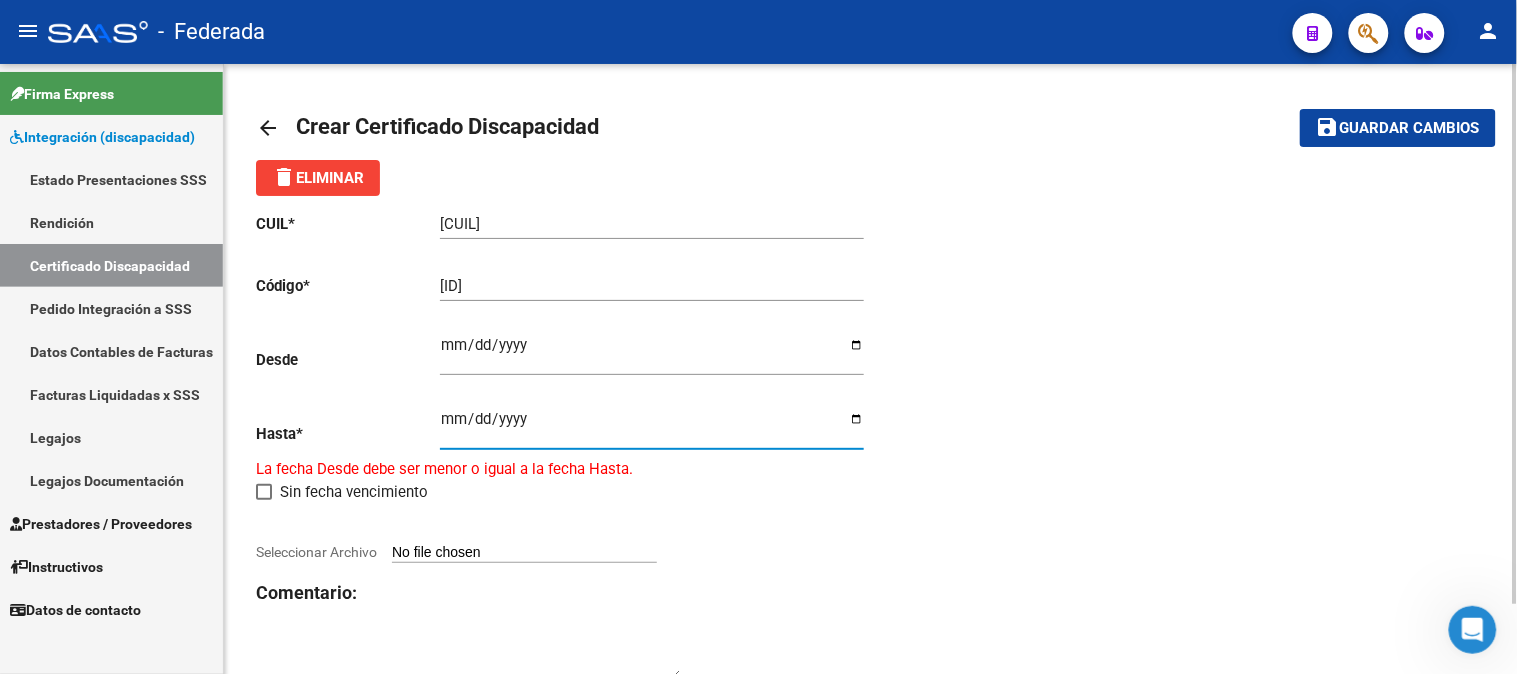 type on "[DATE]" 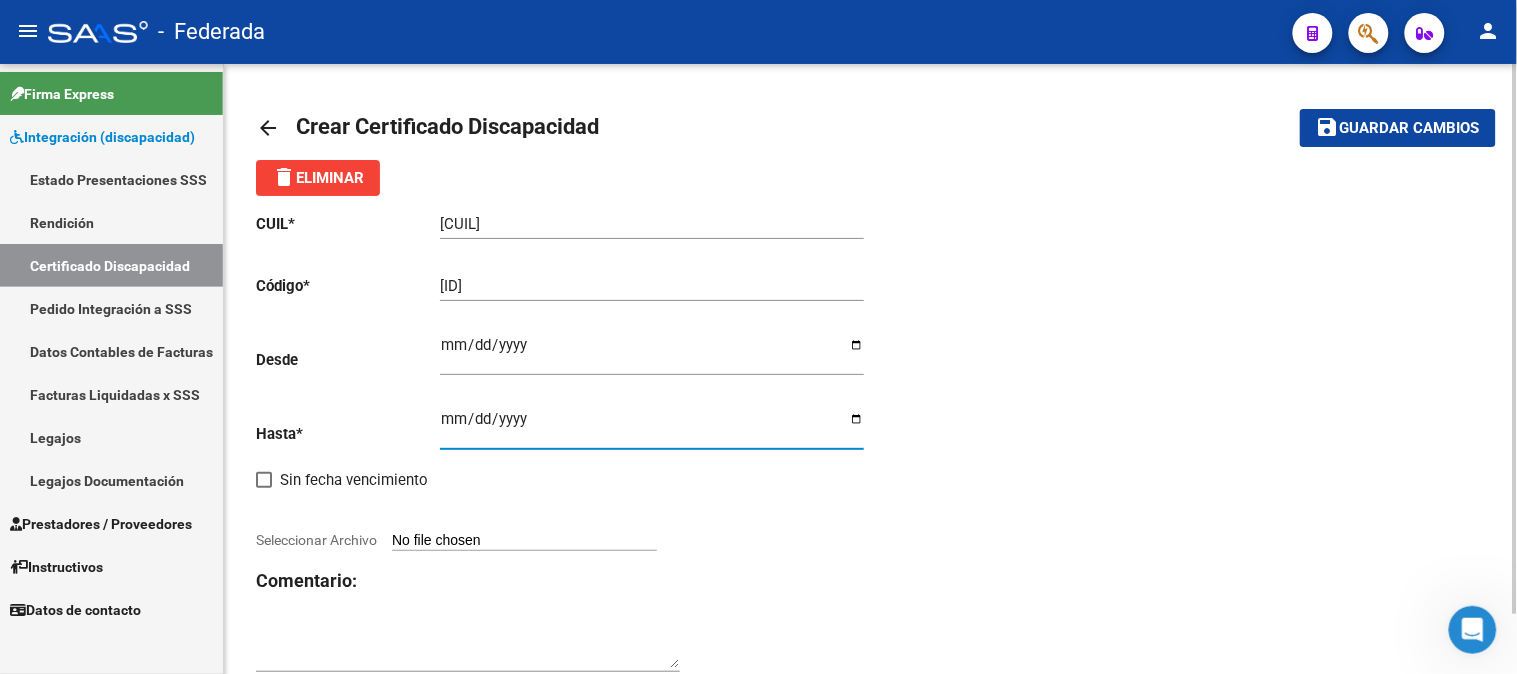 click on "Comentario:" 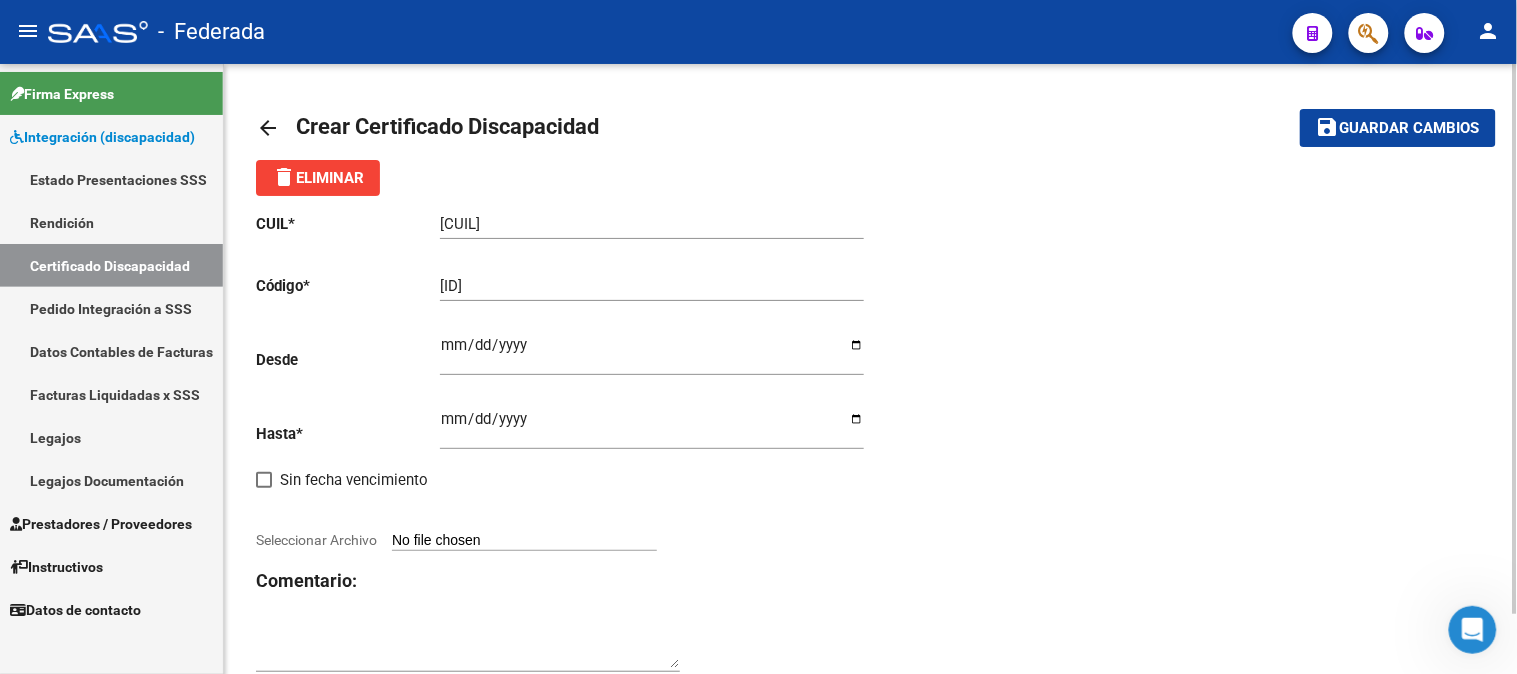 click on "Seleccionar Archivo" at bounding box center (524, 541) 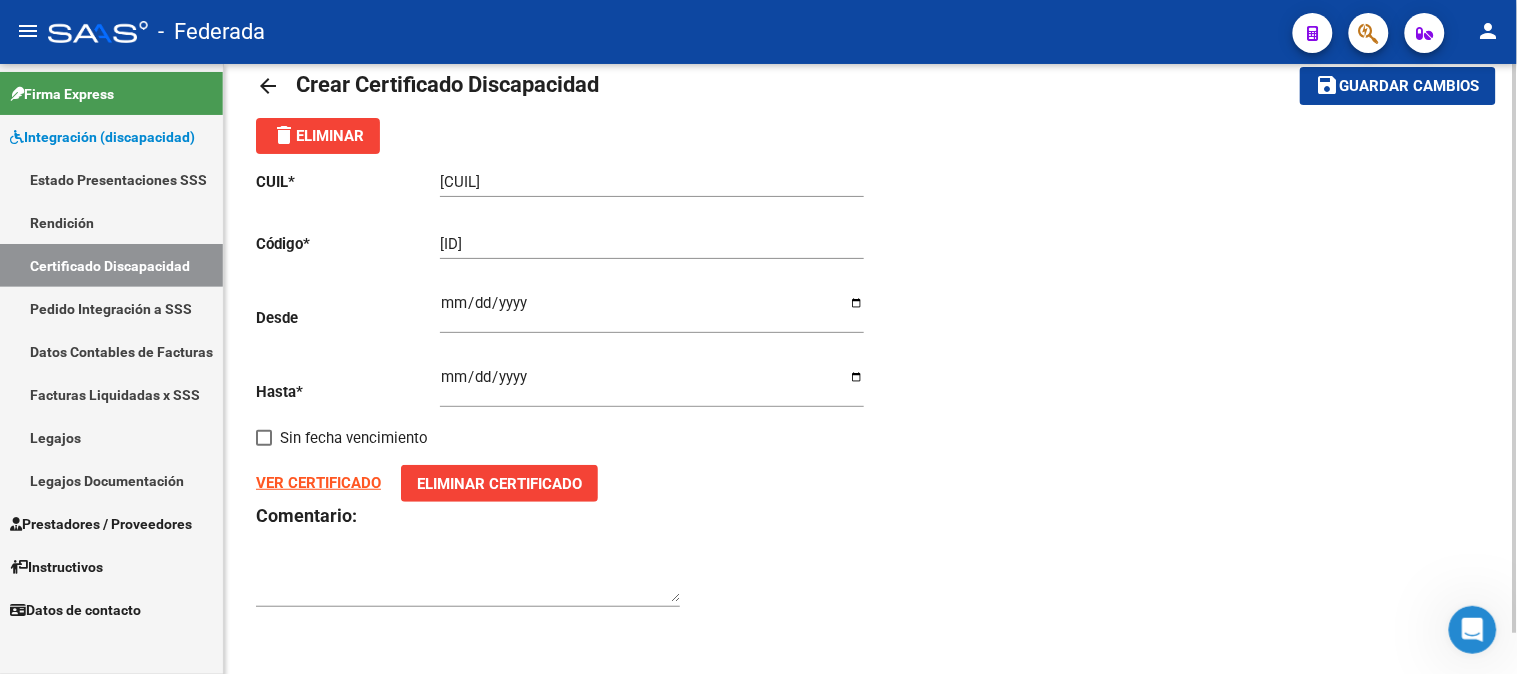 scroll, scrollTop: 0, scrollLeft: 0, axis: both 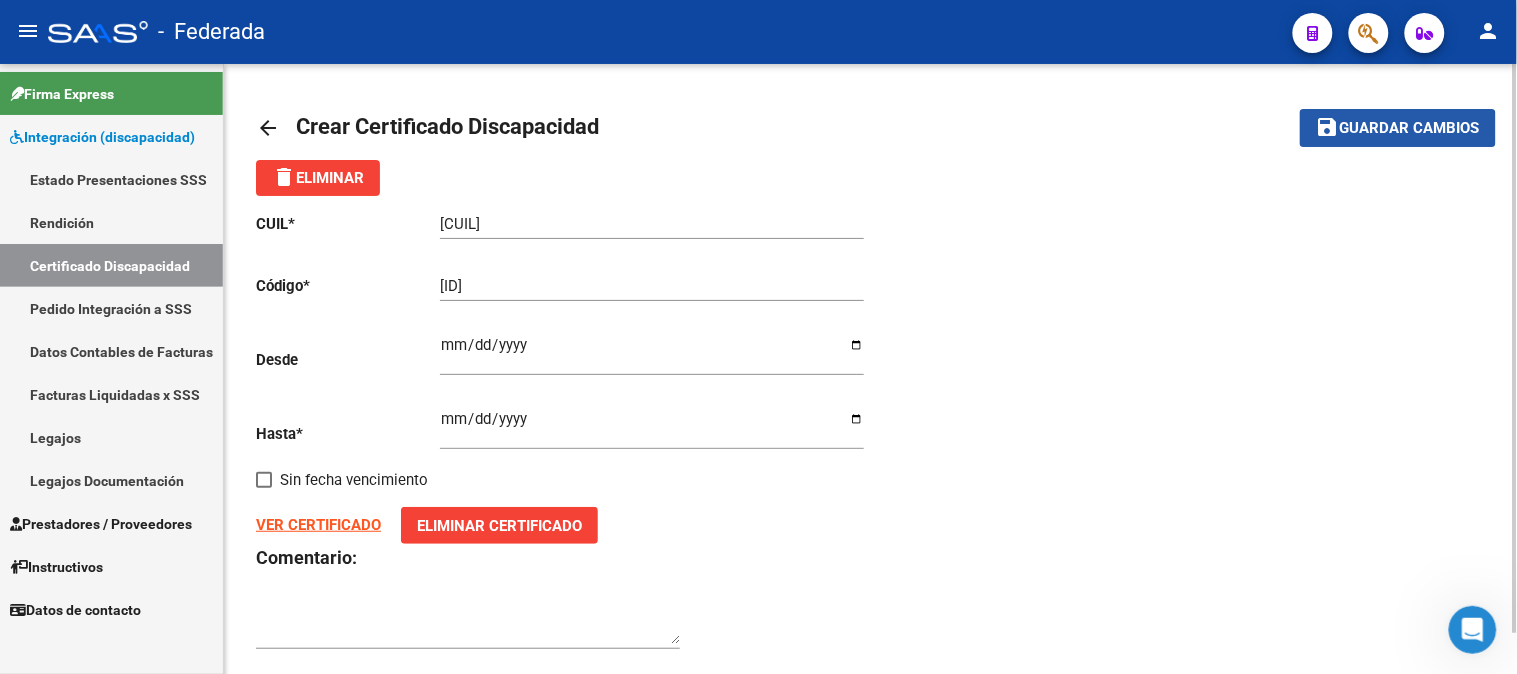 click on "save" 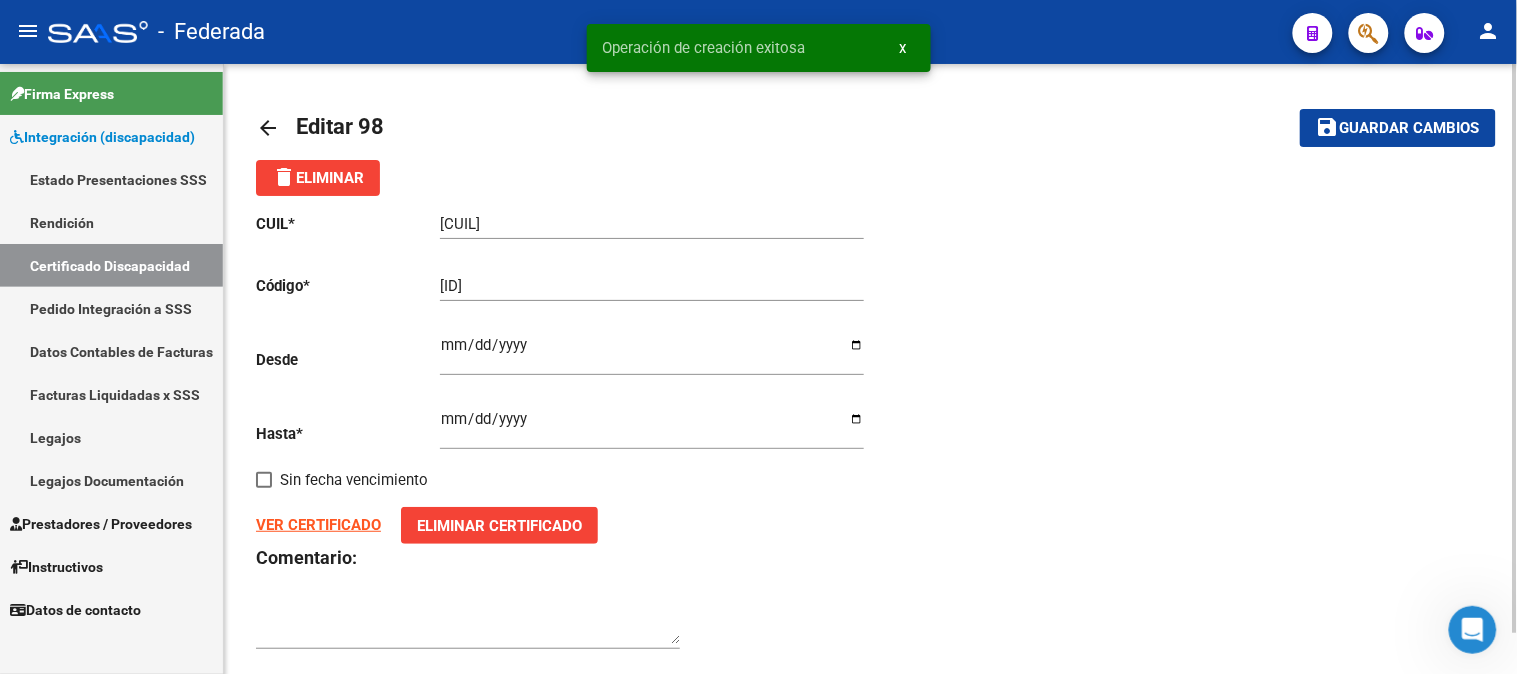 click on "x" at bounding box center [903, 48] 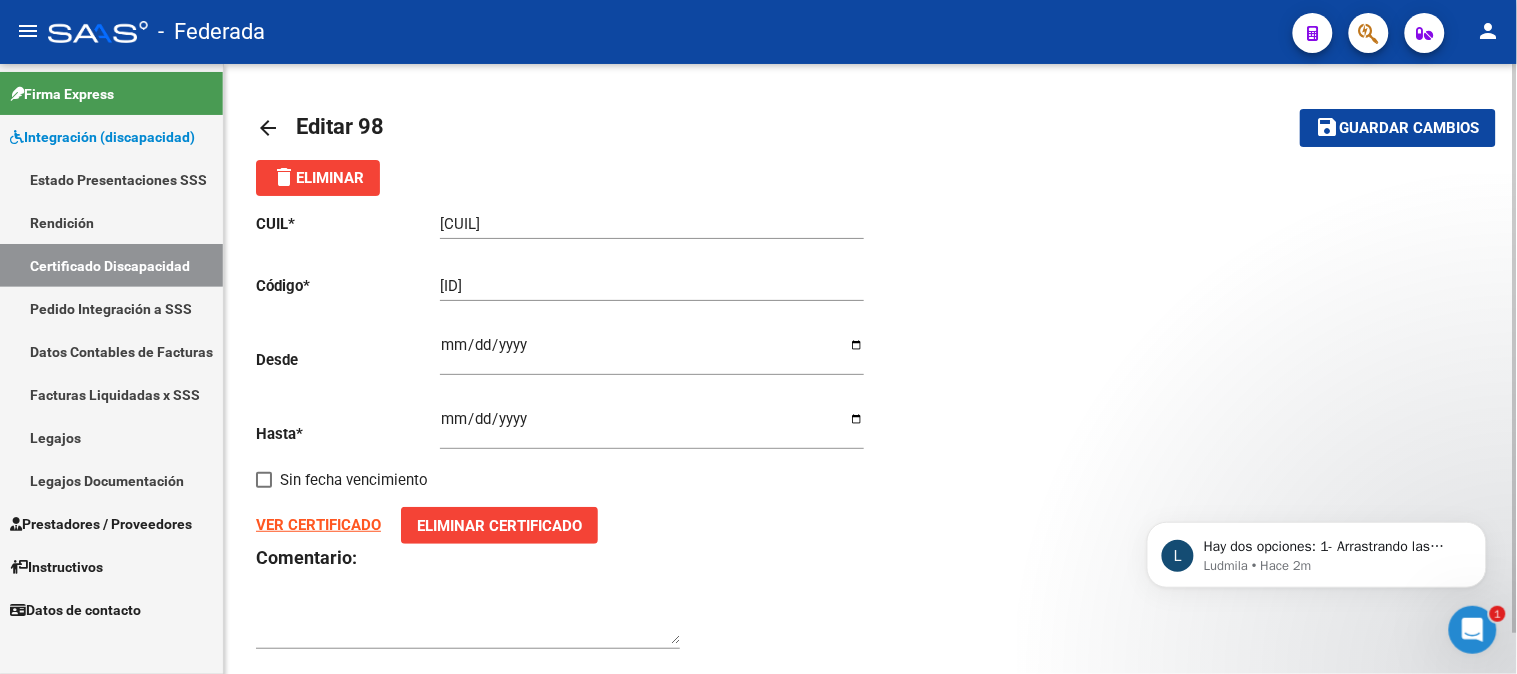 scroll, scrollTop: 1804, scrollLeft: 0, axis: vertical 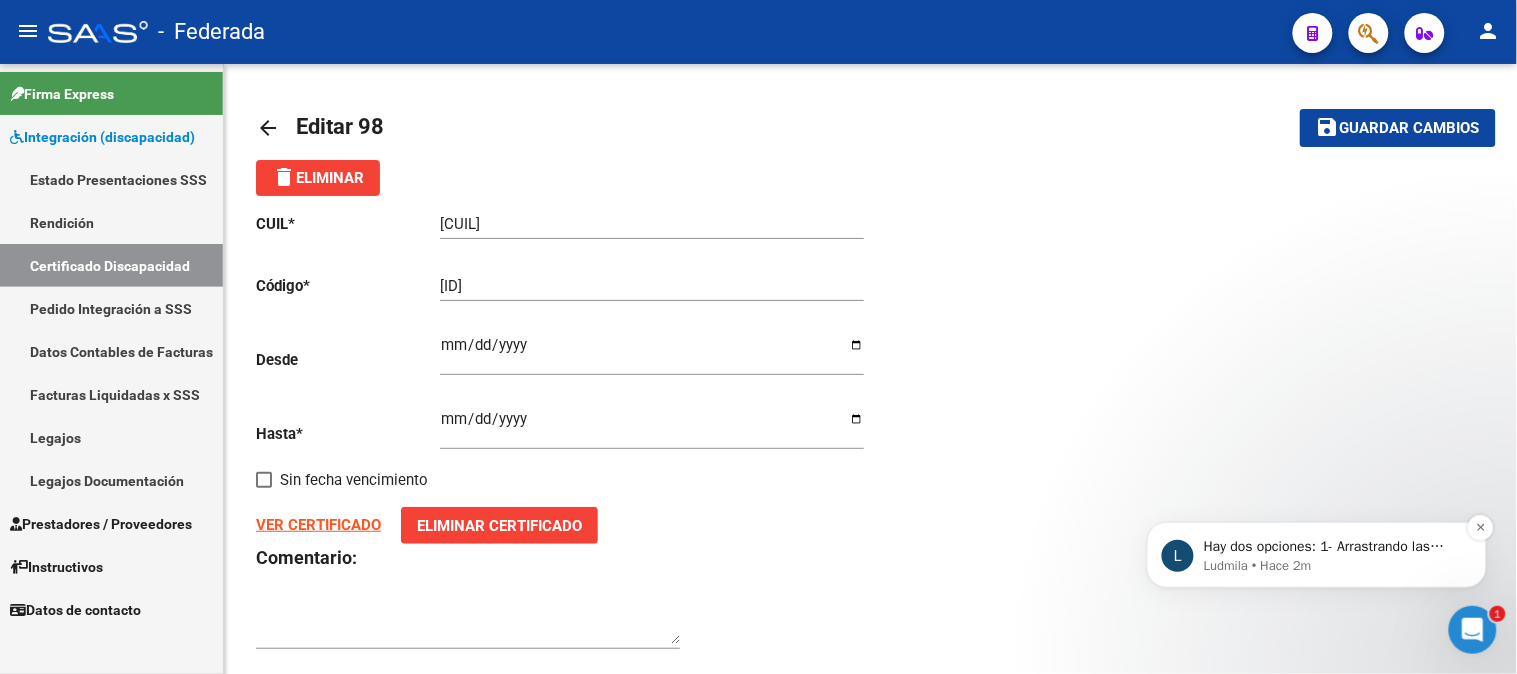click on "Ludmila • Hace 2m" at bounding box center [1332, 565] 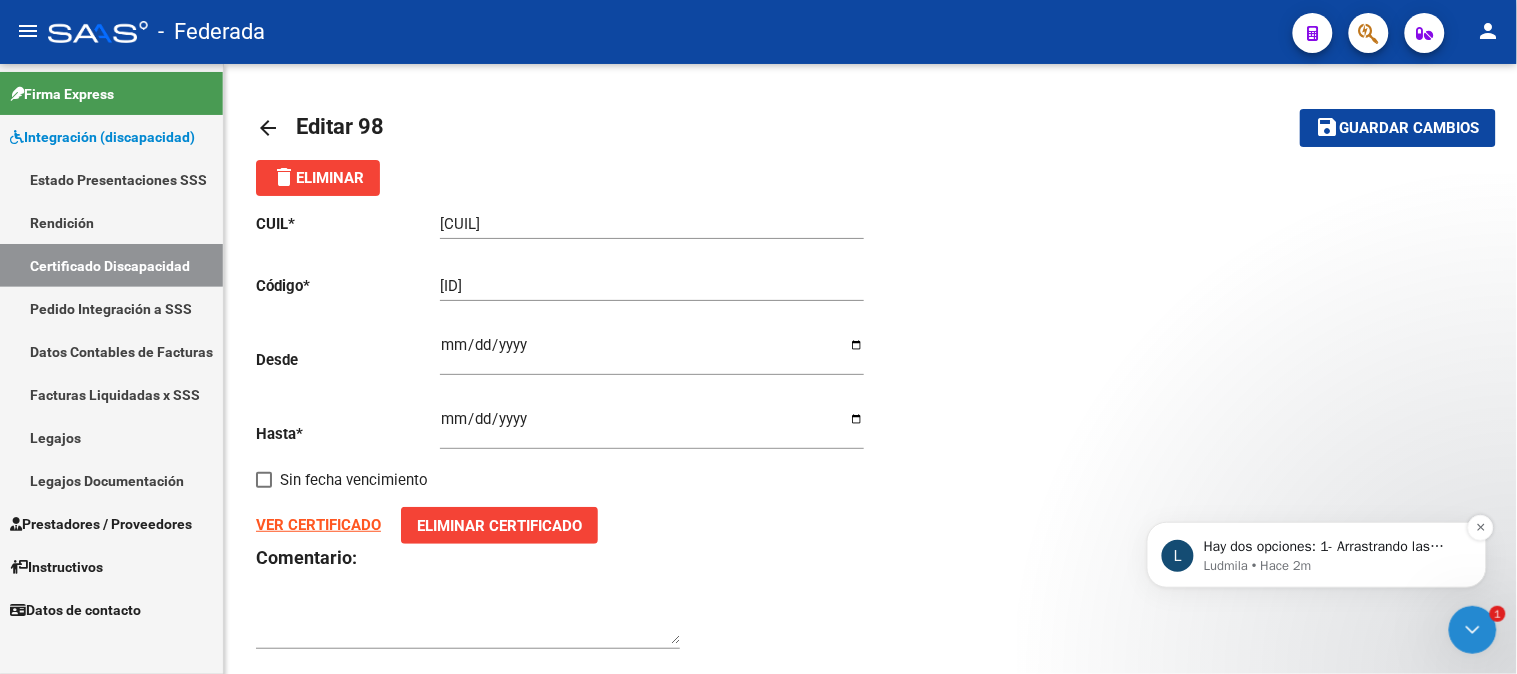 scroll, scrollTop: 0, scrollLeft: 0, axis: both 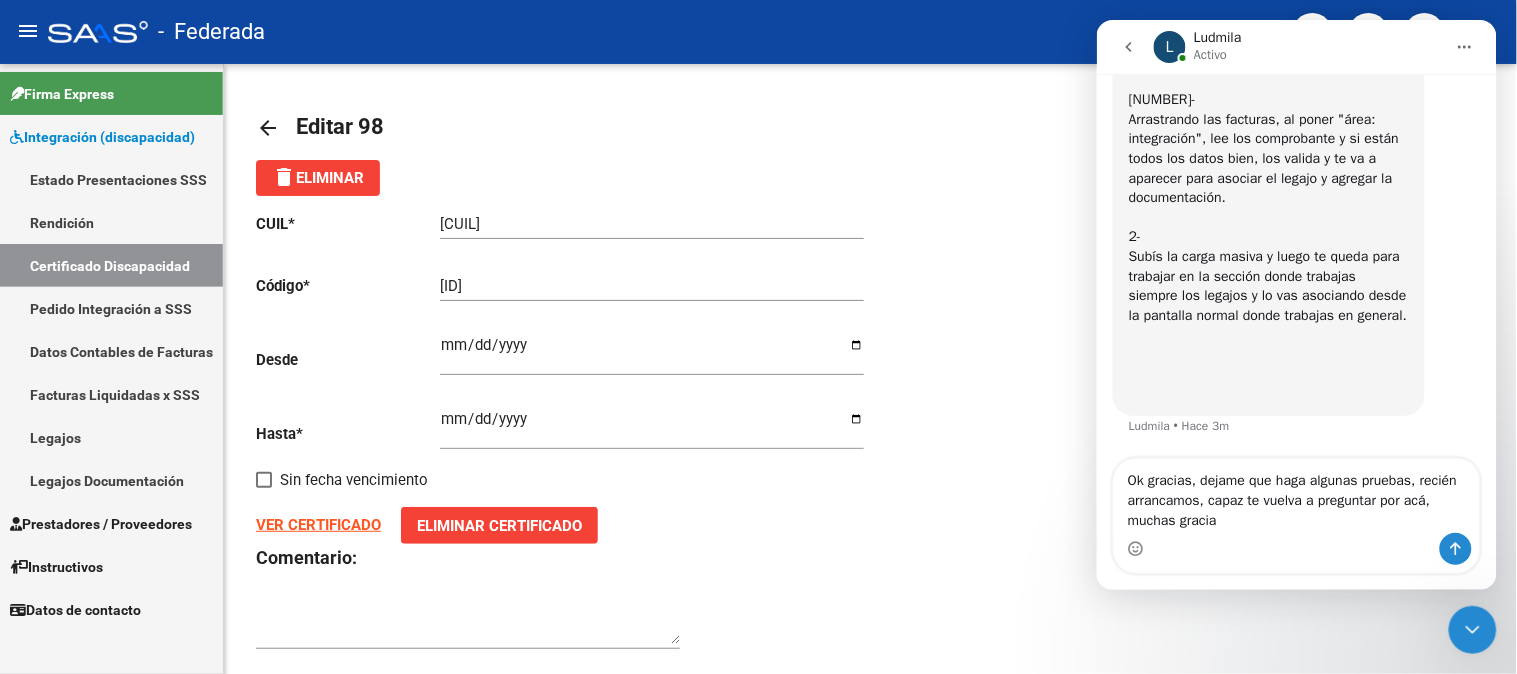 type on "Ok gracias, dejame que haga algunas pruebas, recién arrancamos, capaz te vuelva a preguntar por acá, muchas gracias" 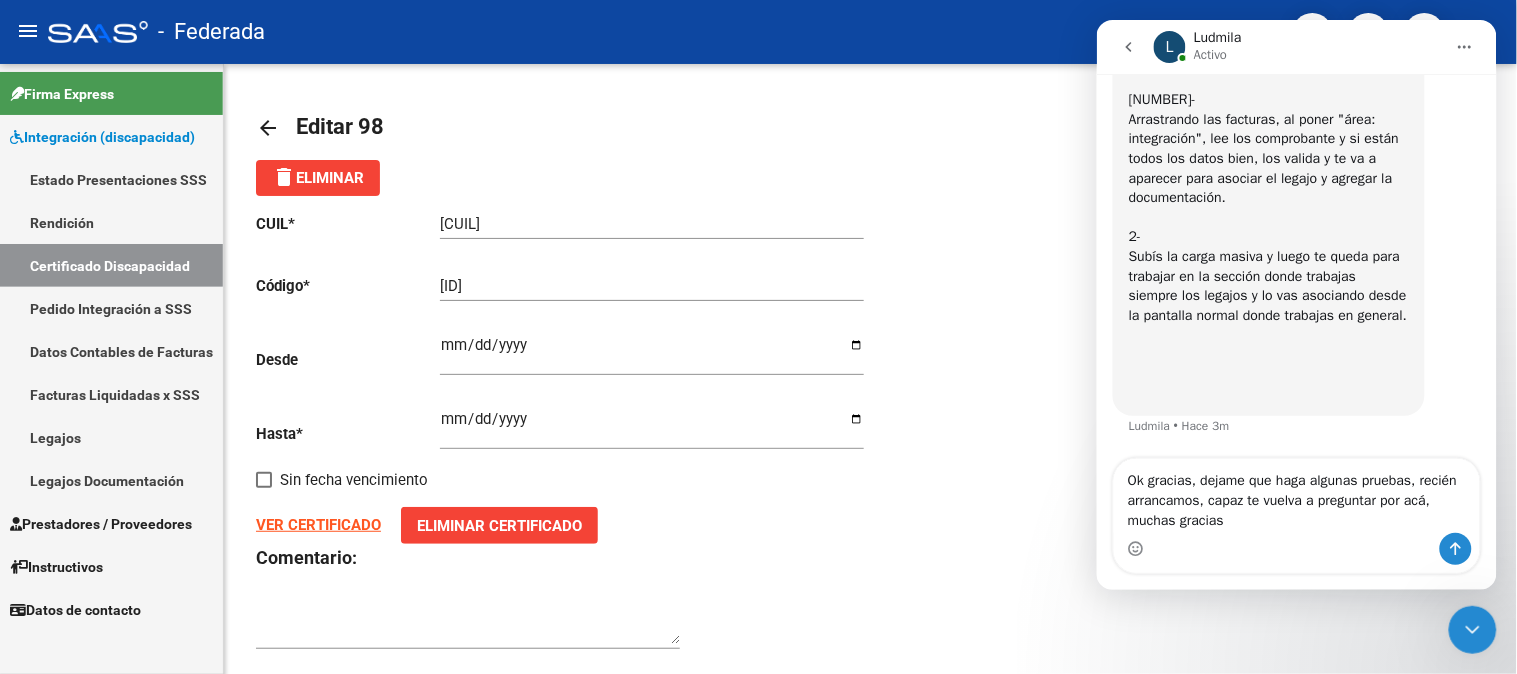 type 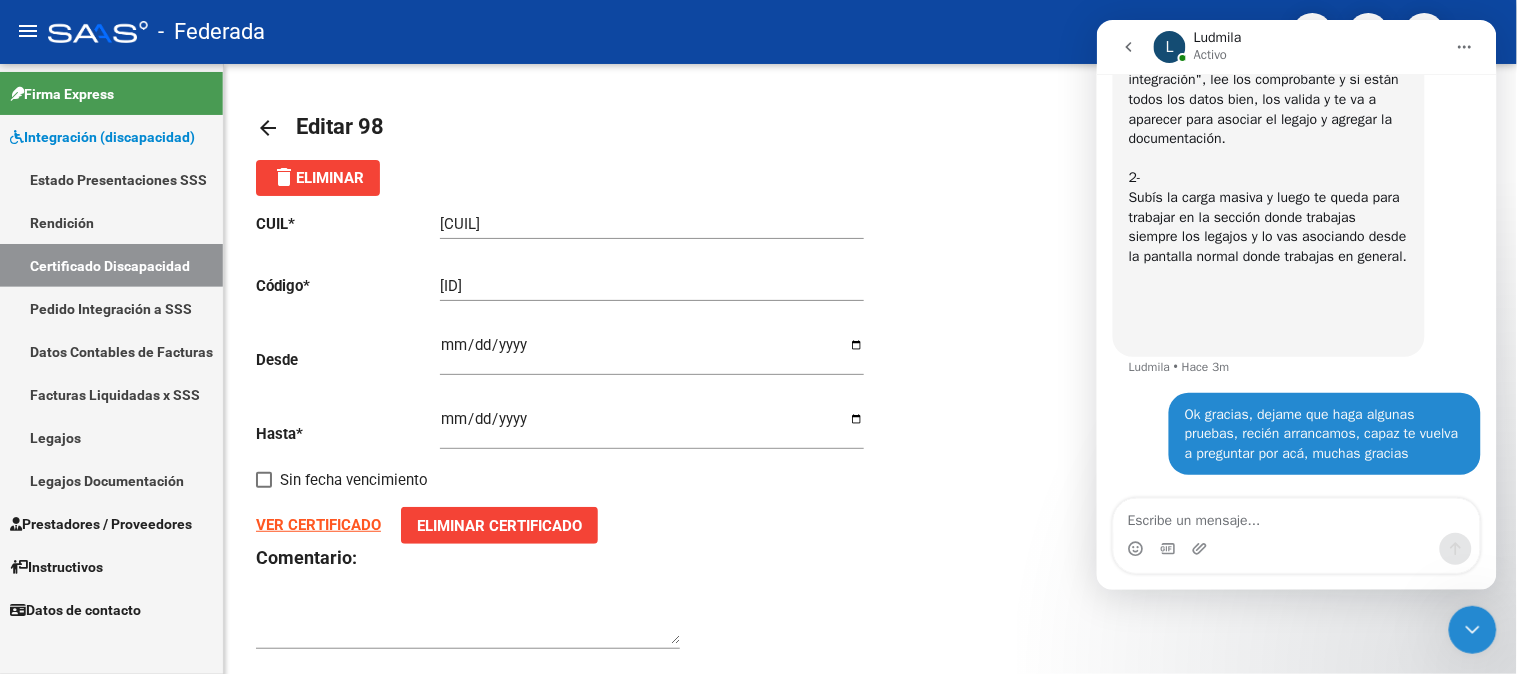 scroll, scrollTop: 2138, scrollLeft: 0, axis: vertical 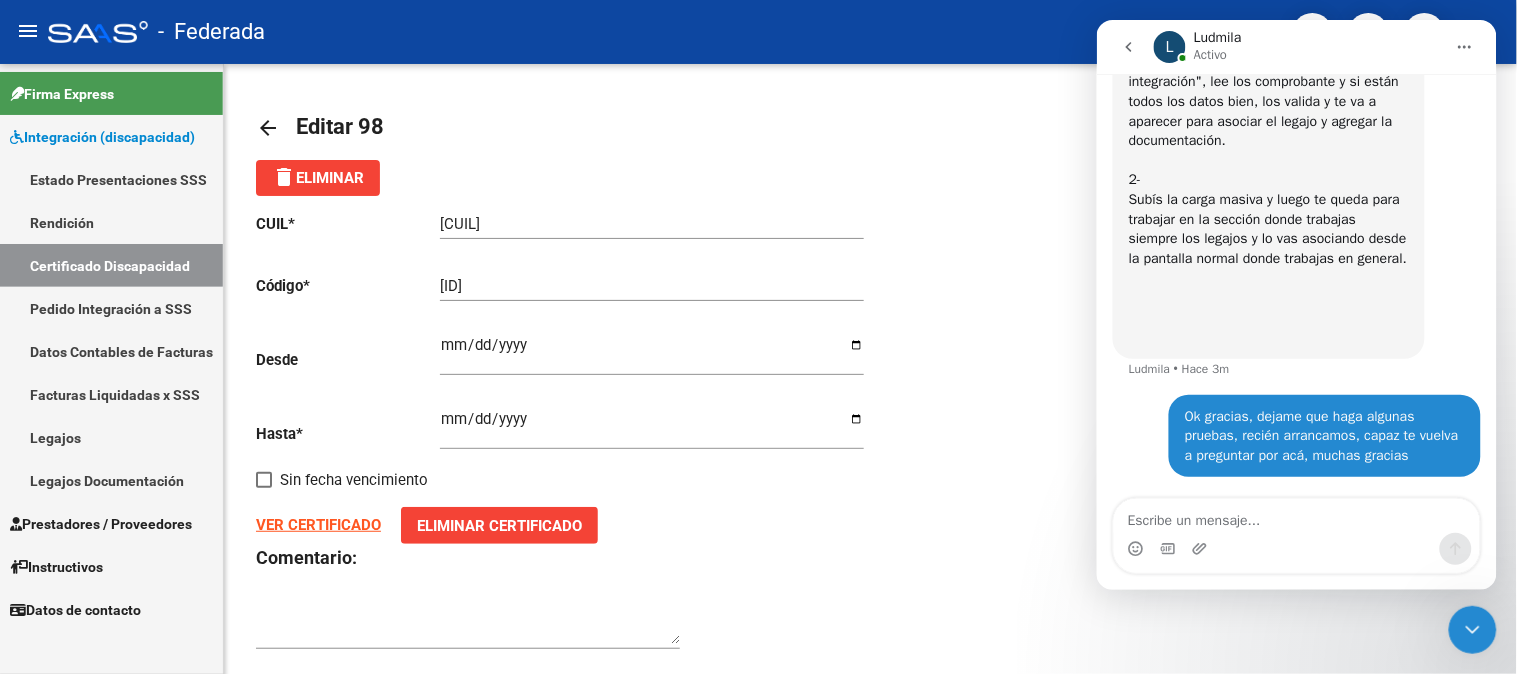 click 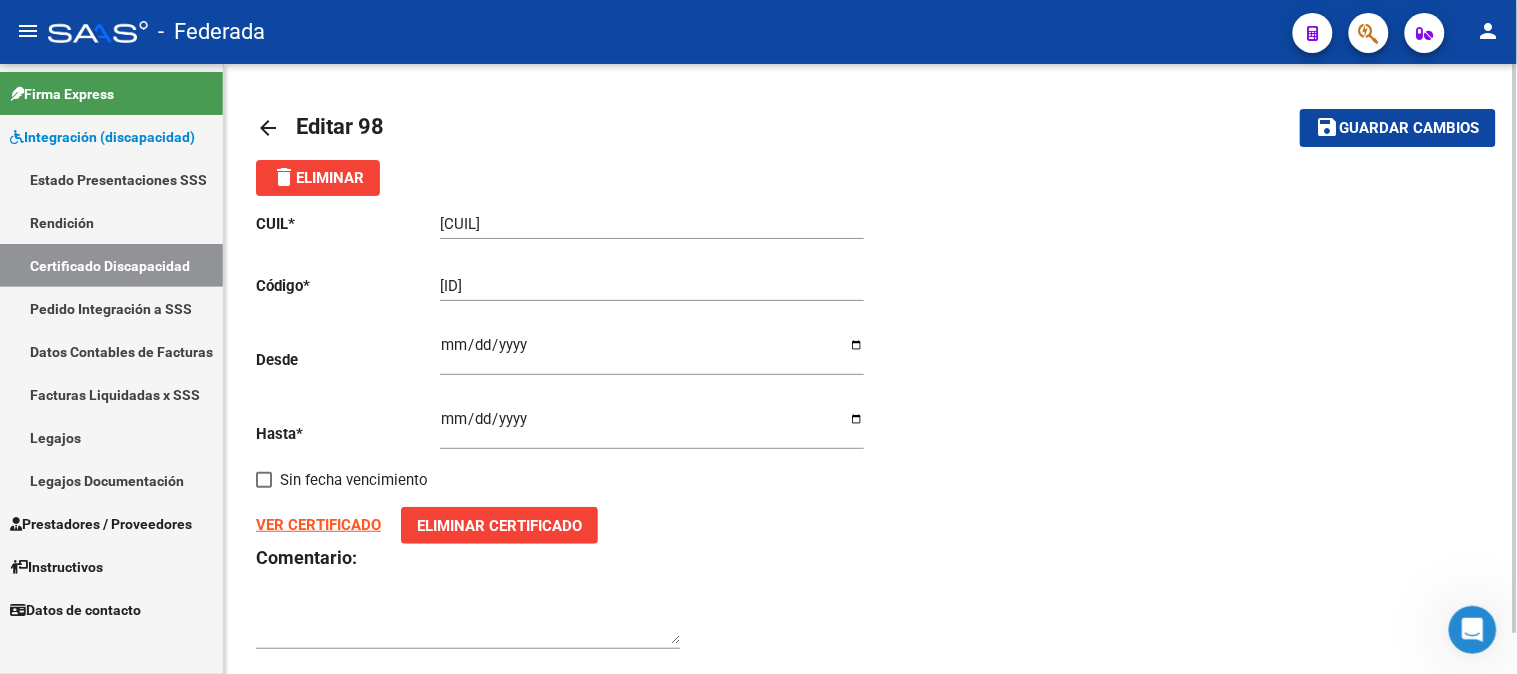 click on "VER CERTIFICADO" 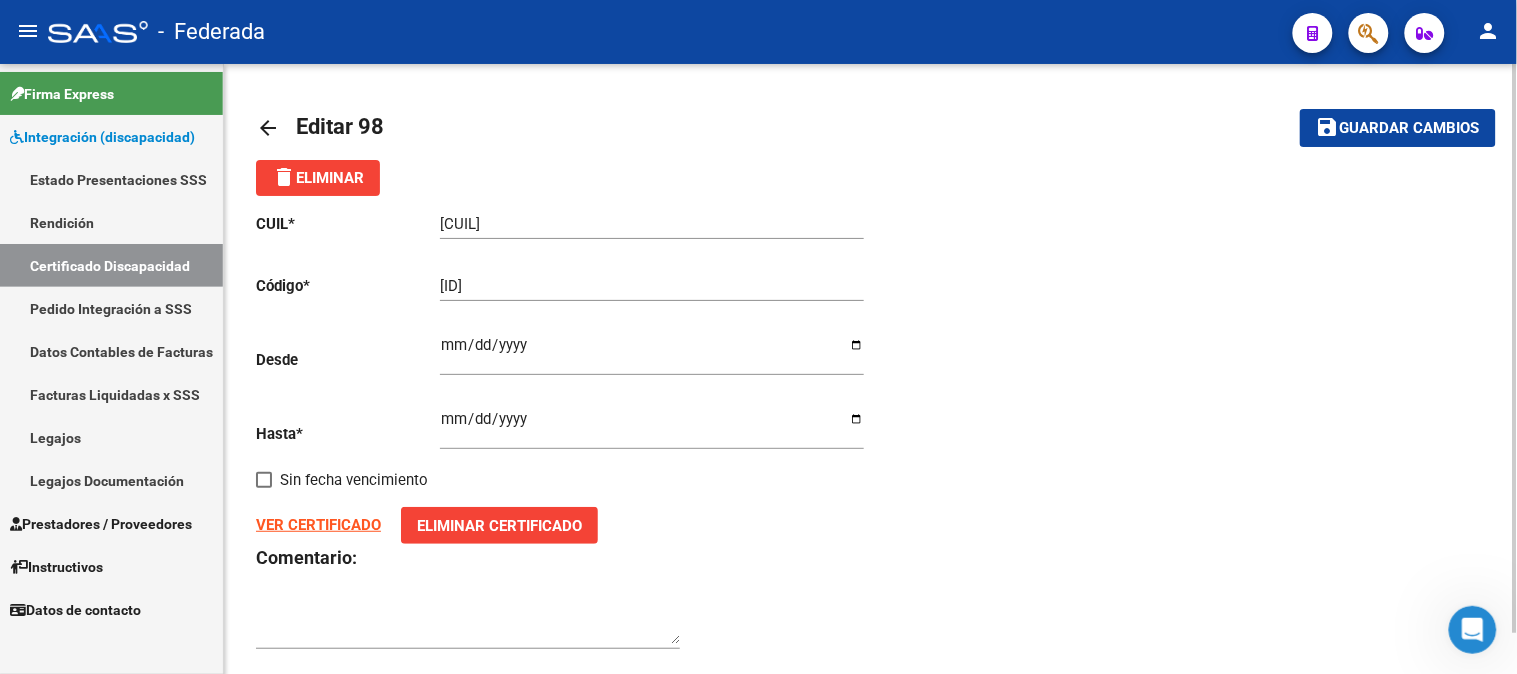 scroll, scrollTop: 2216, scrollLeft: 0, axis: vertical 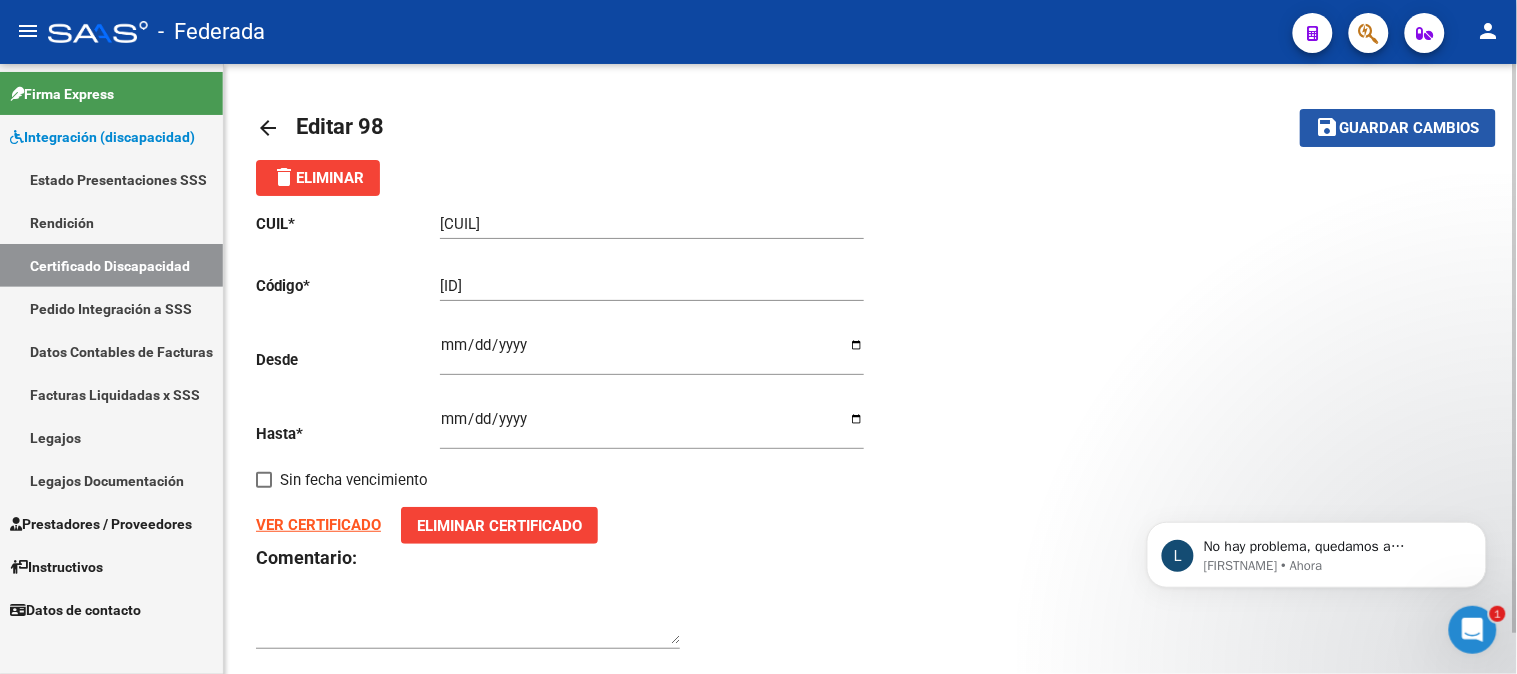 click on "Guardar cambios" 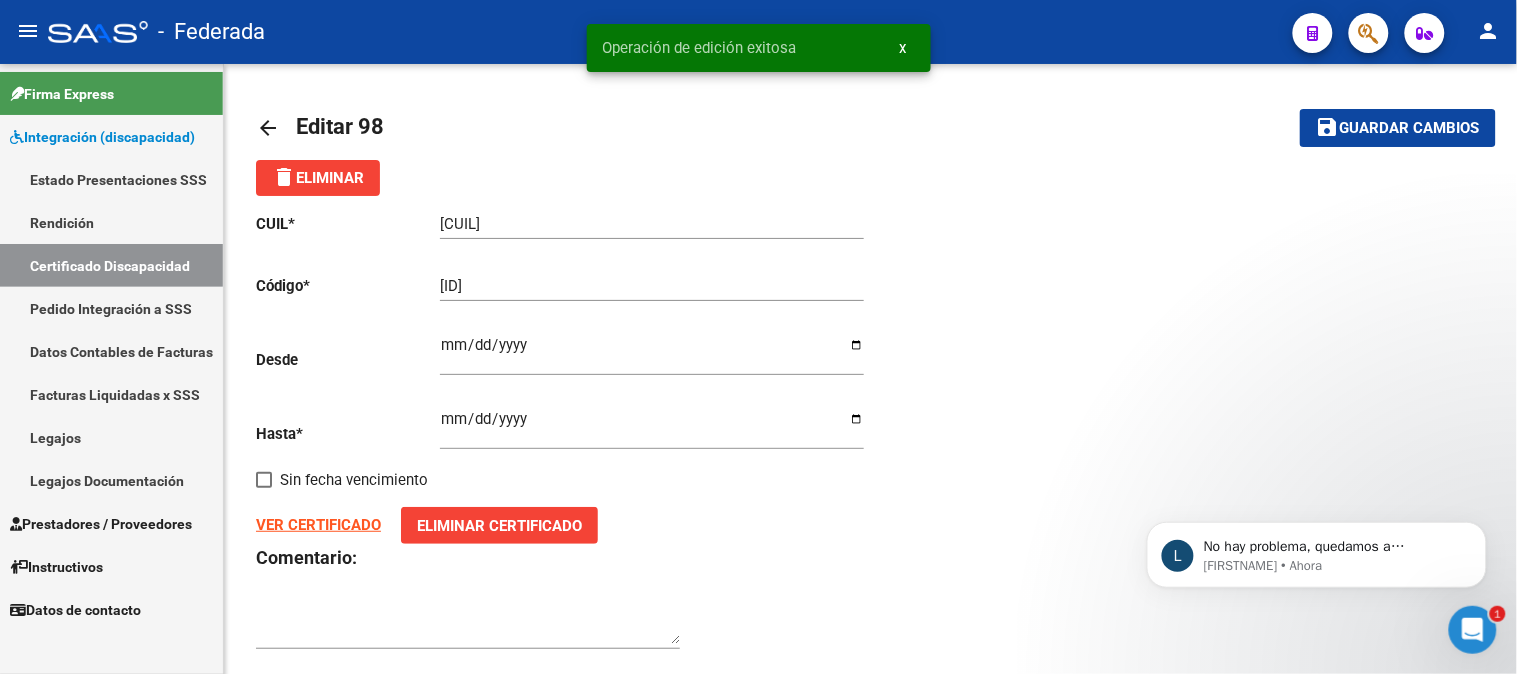 click on "Certificado Discapacidad" at bounding box center (111, 265) 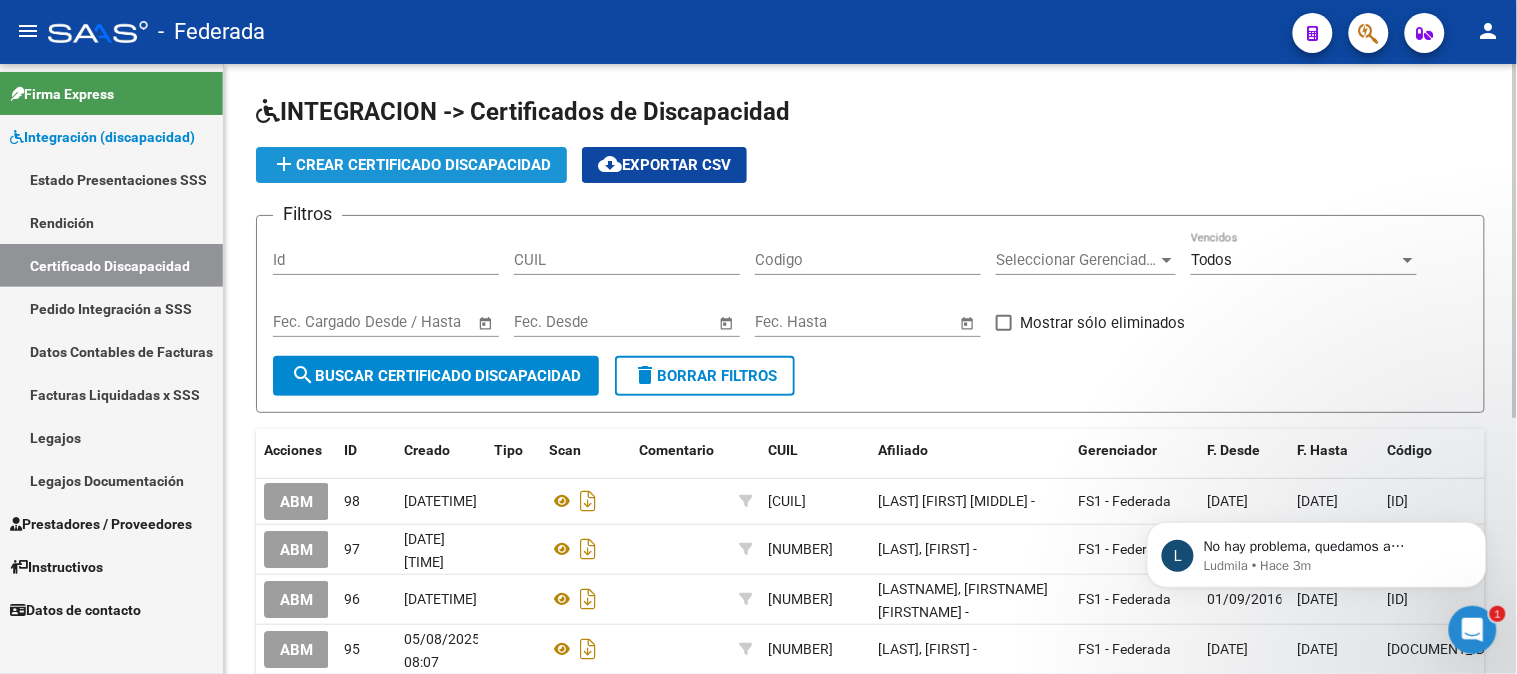 click on "add  Crear Certificado Discapacidad" 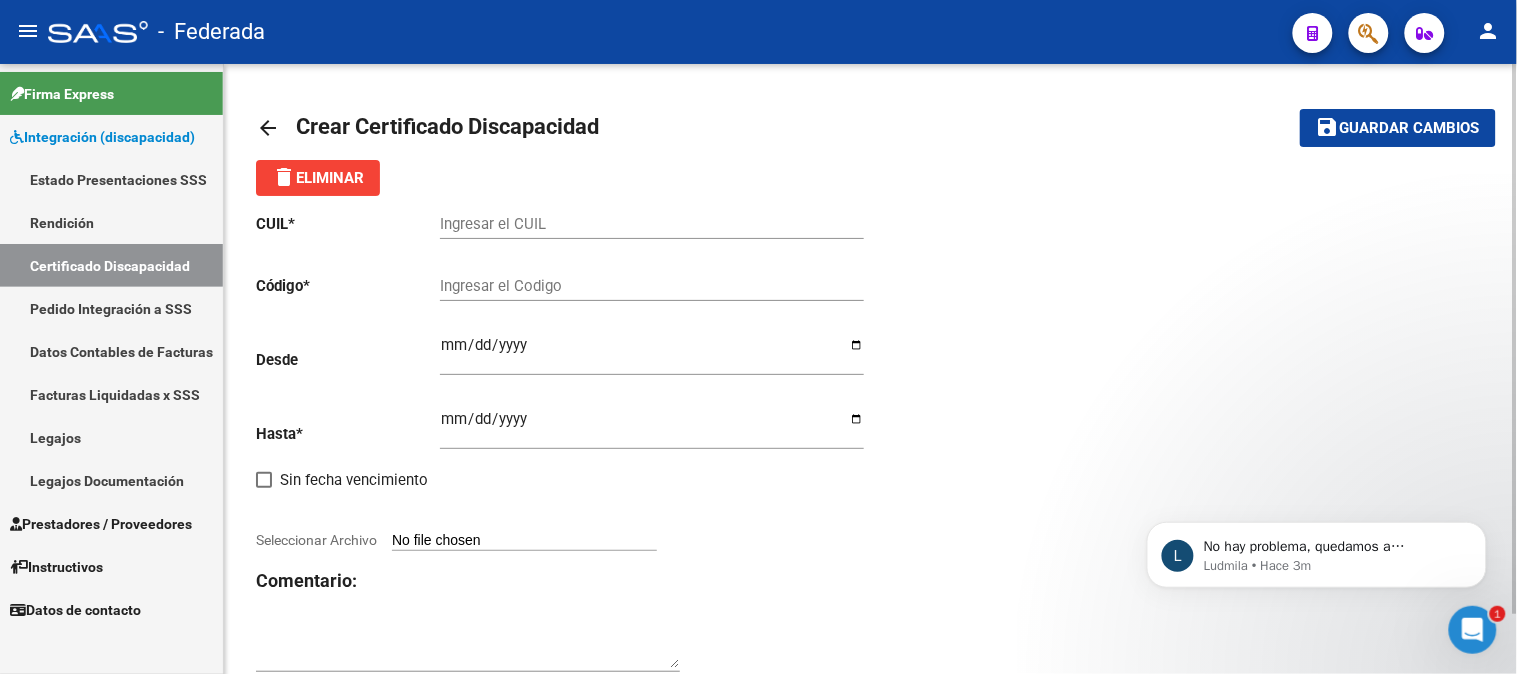 click on "Ingresar el CUIL" 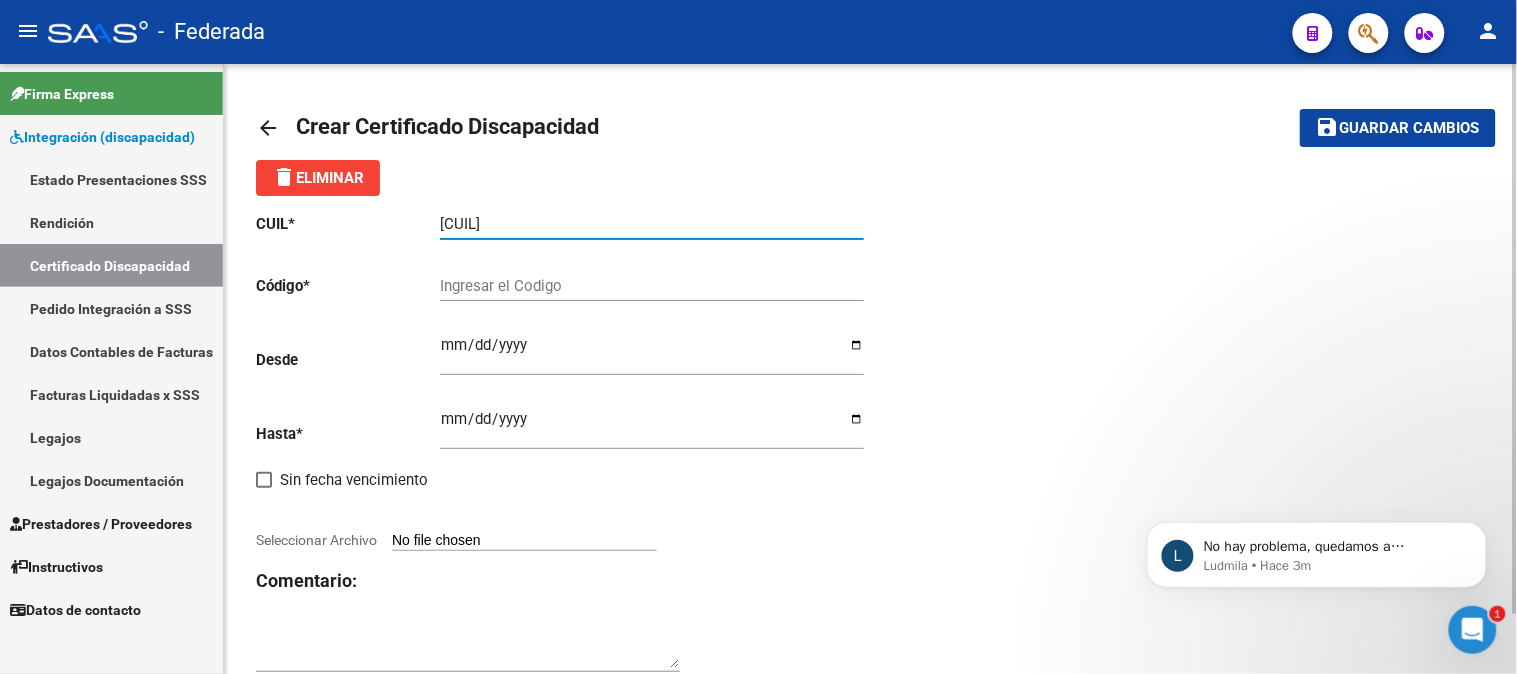 type on "[CUIL]" 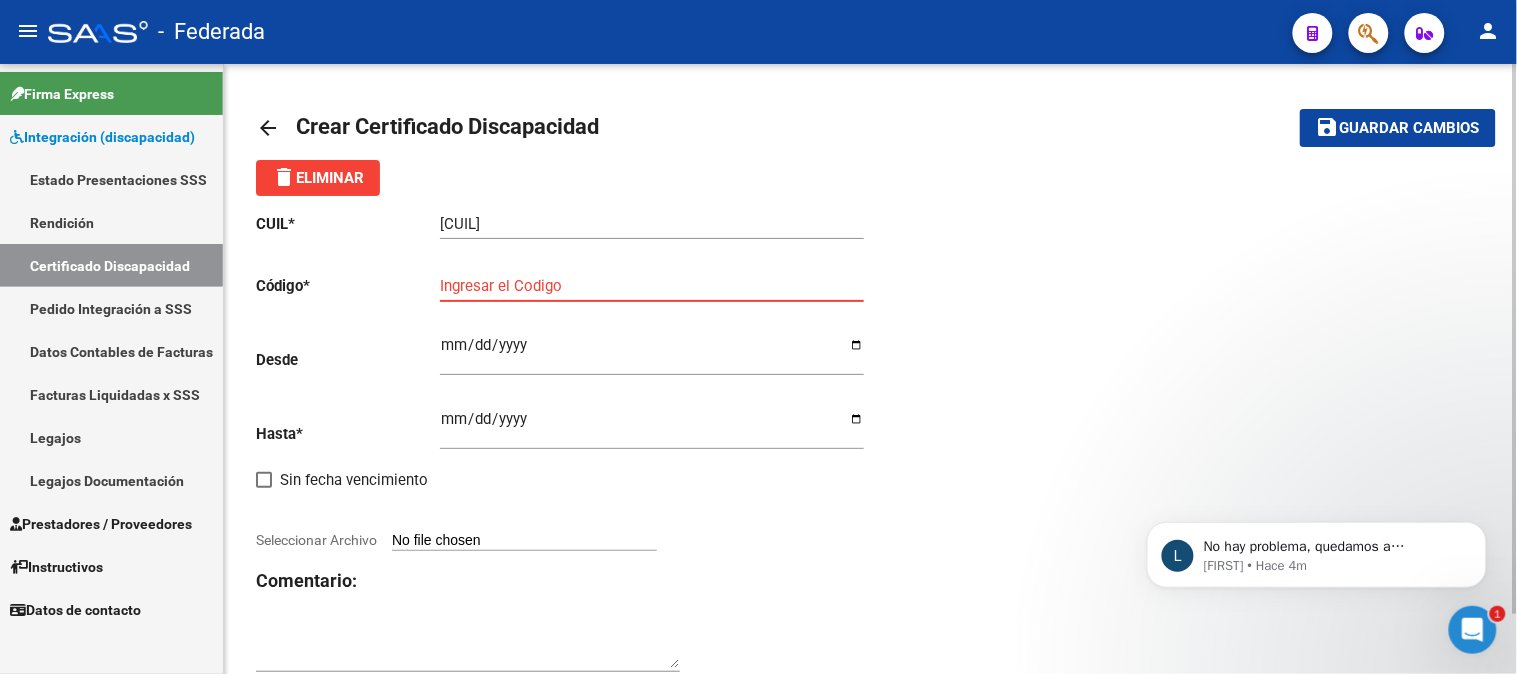 paste on "[DOCUMENT_ID]" 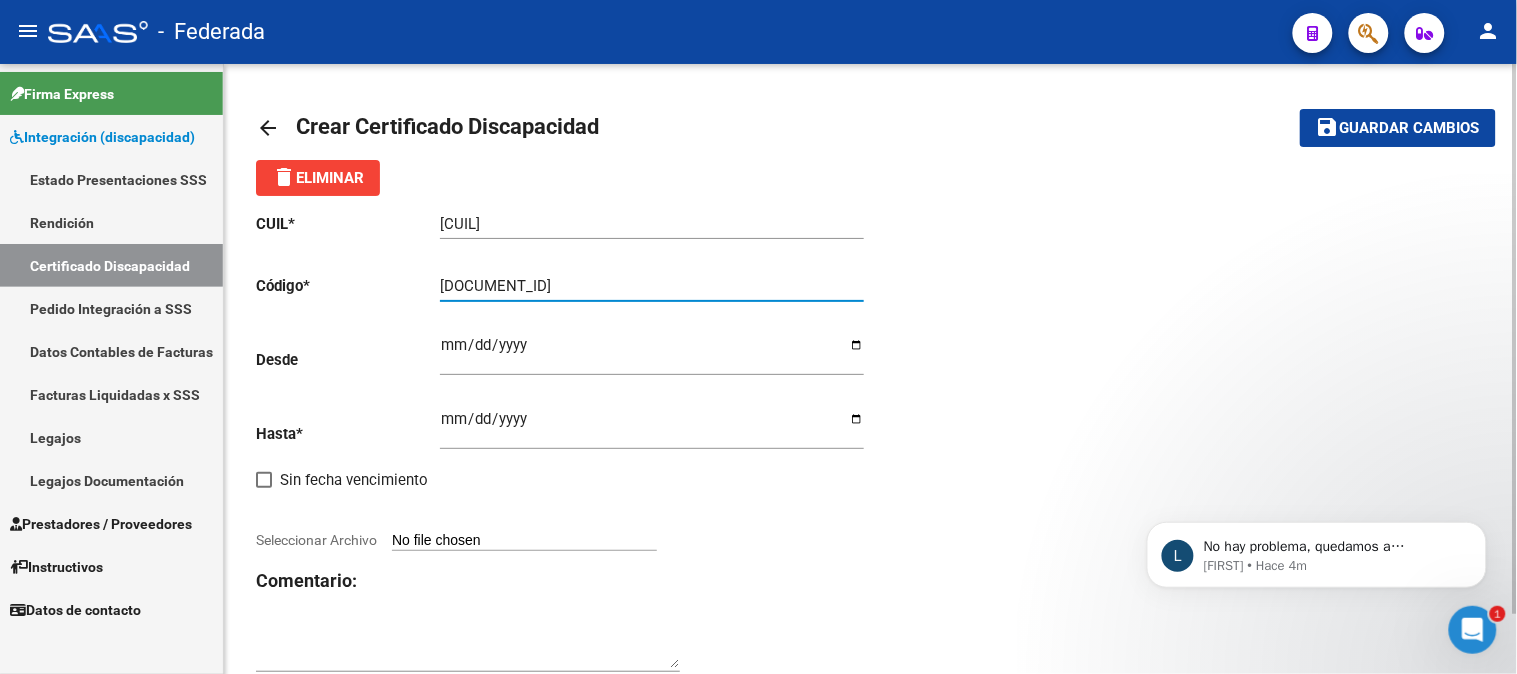 type on "[DOCUMENT_ID]" 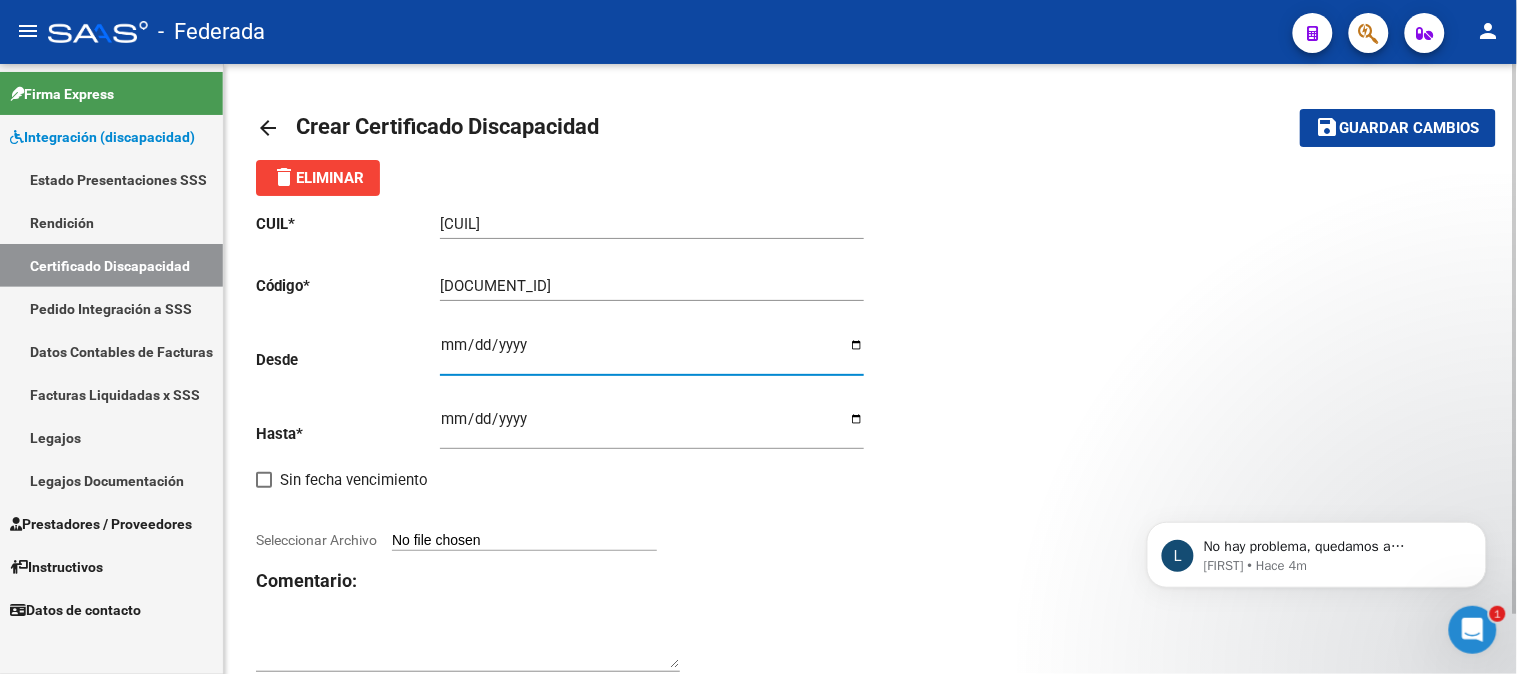 click on "Ingresar fec. Desde" at bounding box center (652, 353) 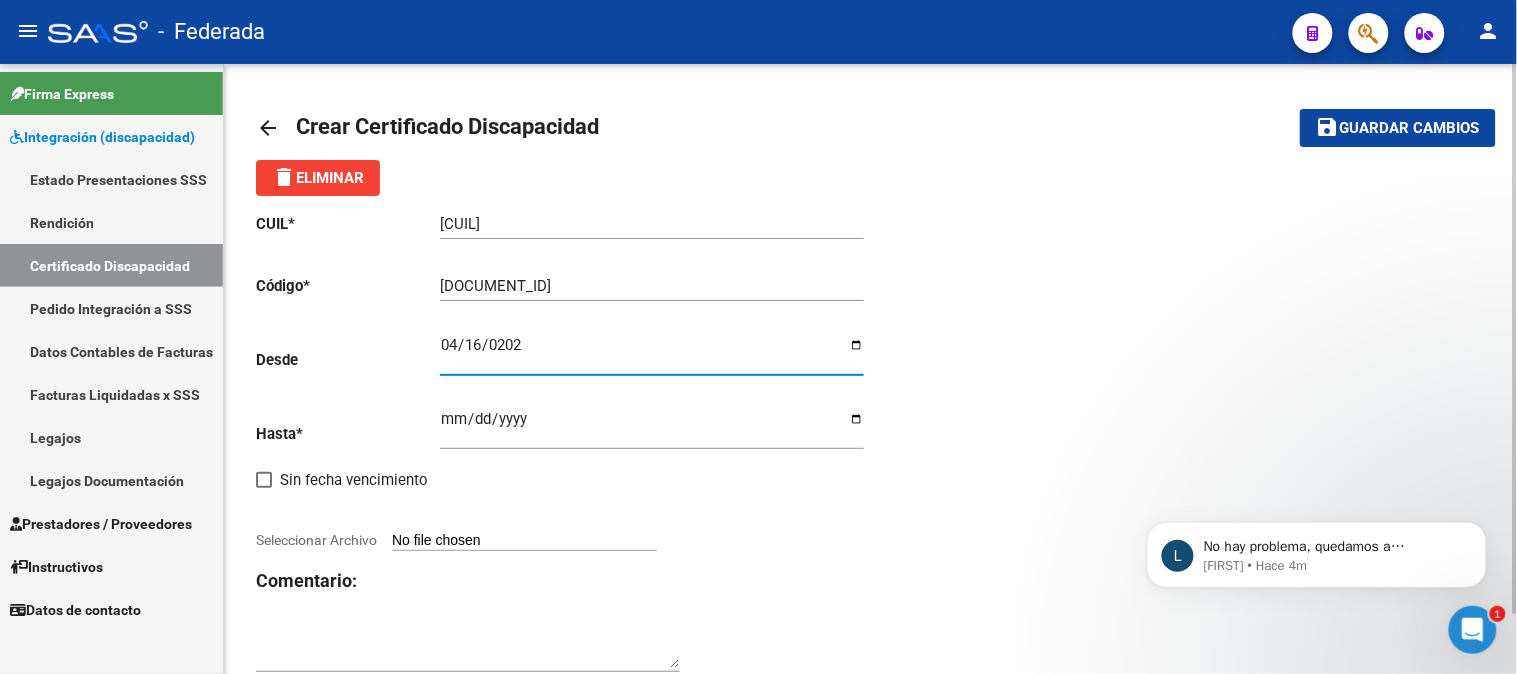 type on "[DATE]" 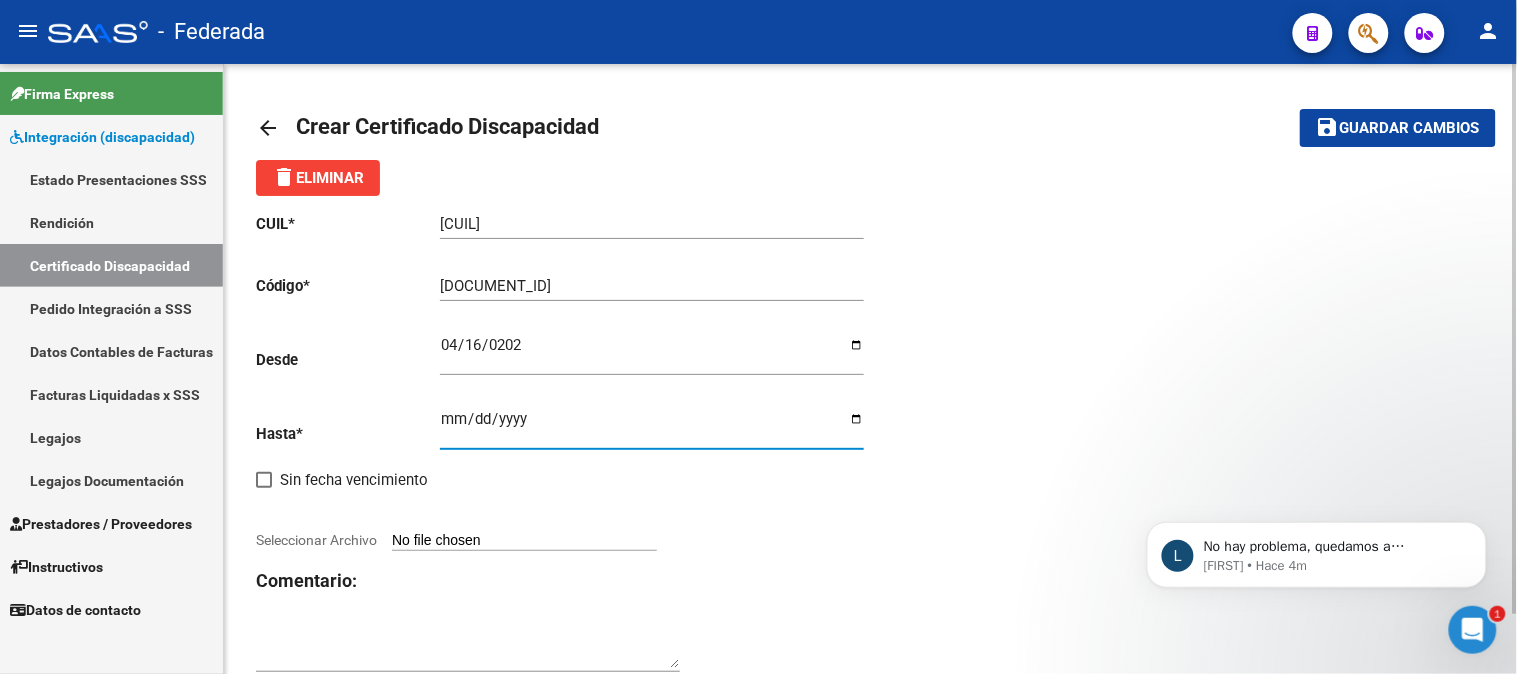 click on "Ingresar fec. Hasta" at bounding box center (652, 427) 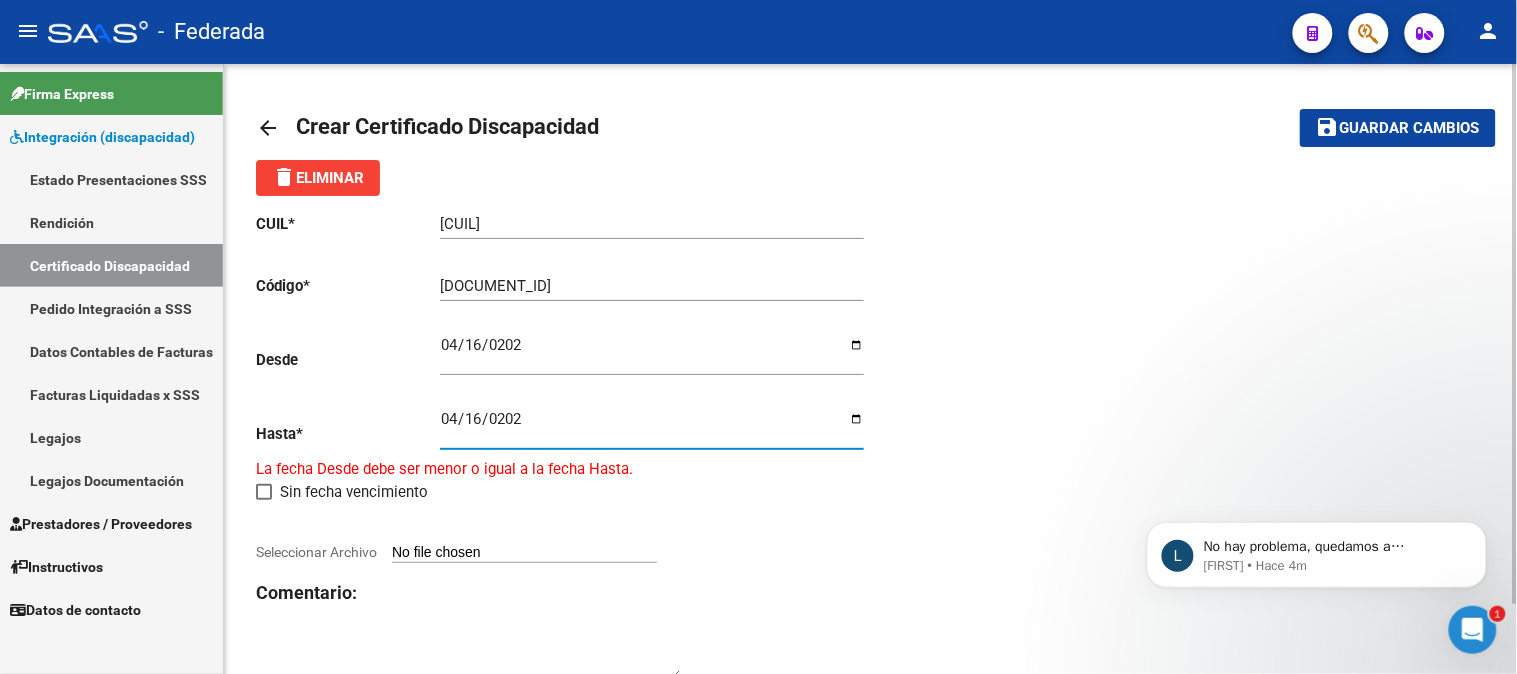 type on "[DATE]" 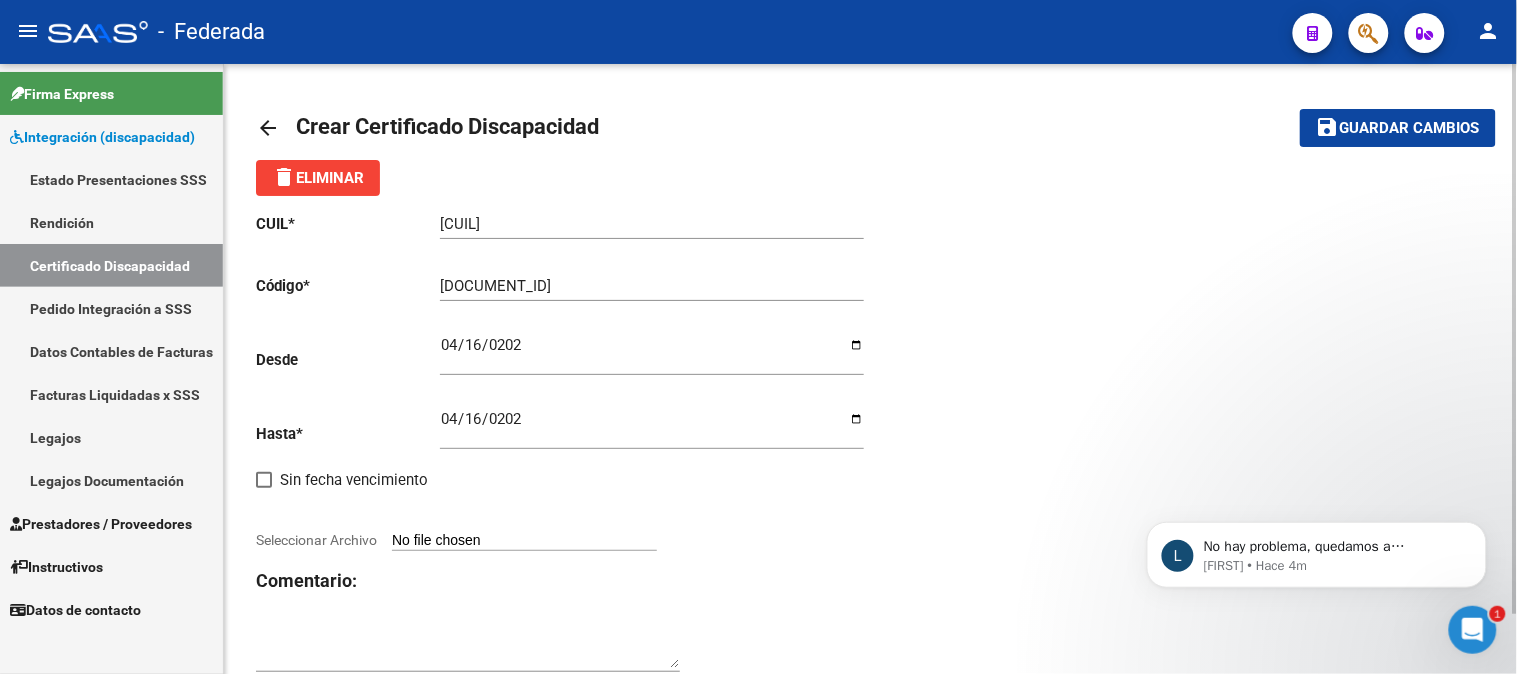 click on "Seleccionar Archivo" at bounding box center [524, 541] 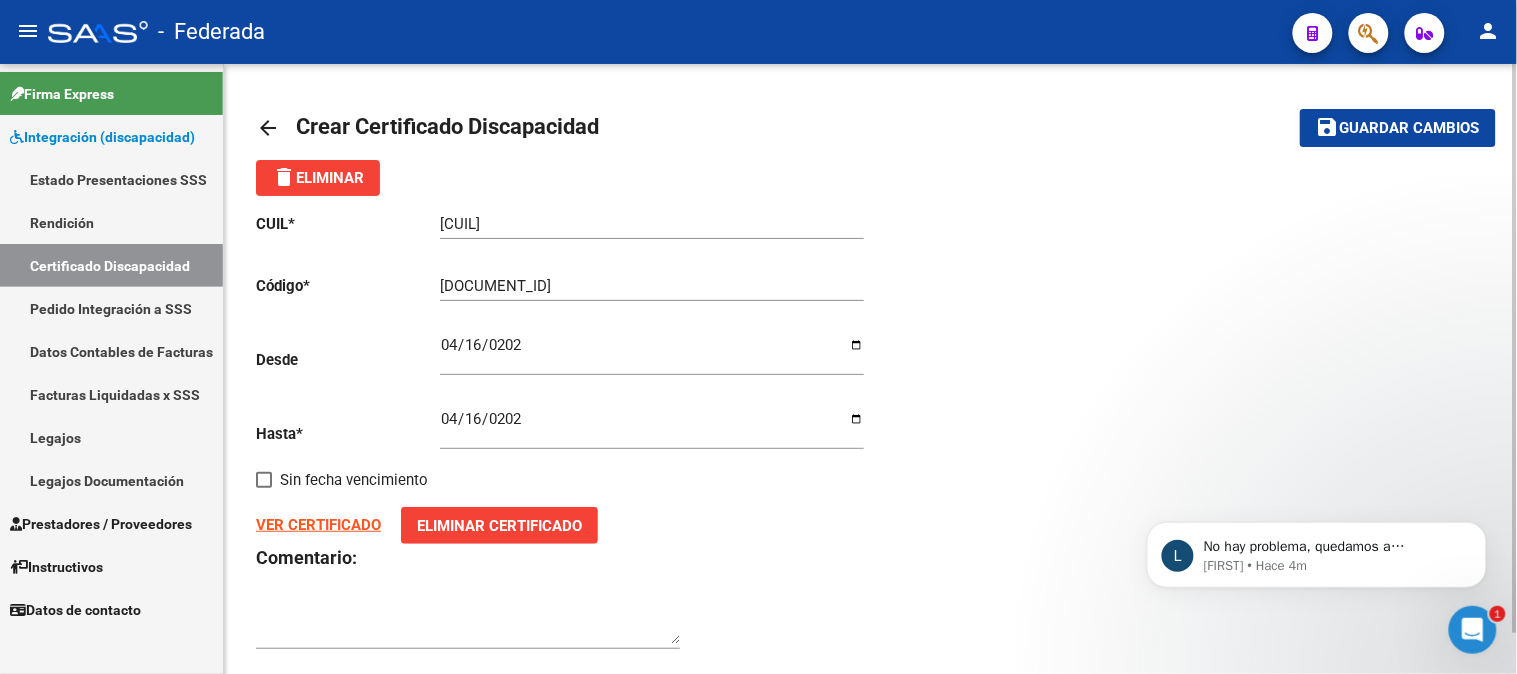 click on "save" 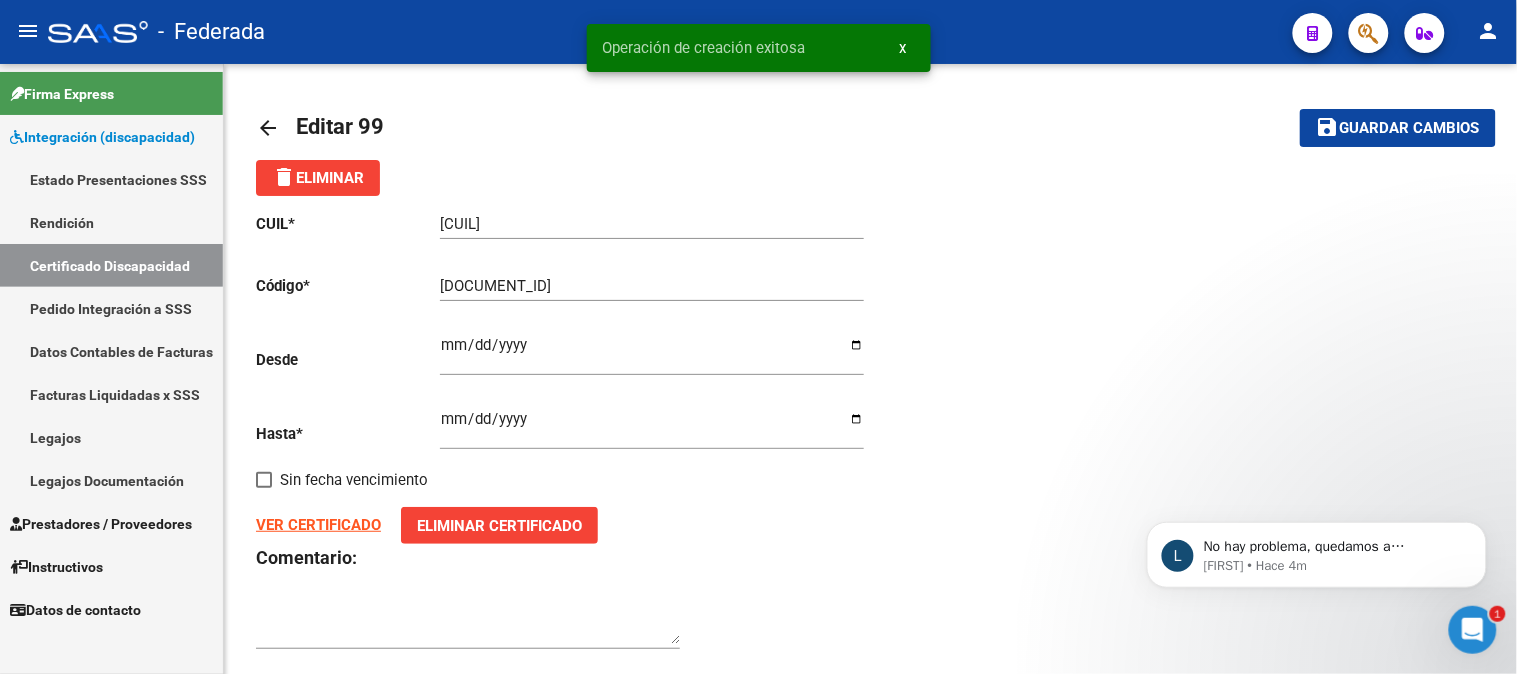 click on "Certificado Discapacidad" at bounding box center [111, 265] 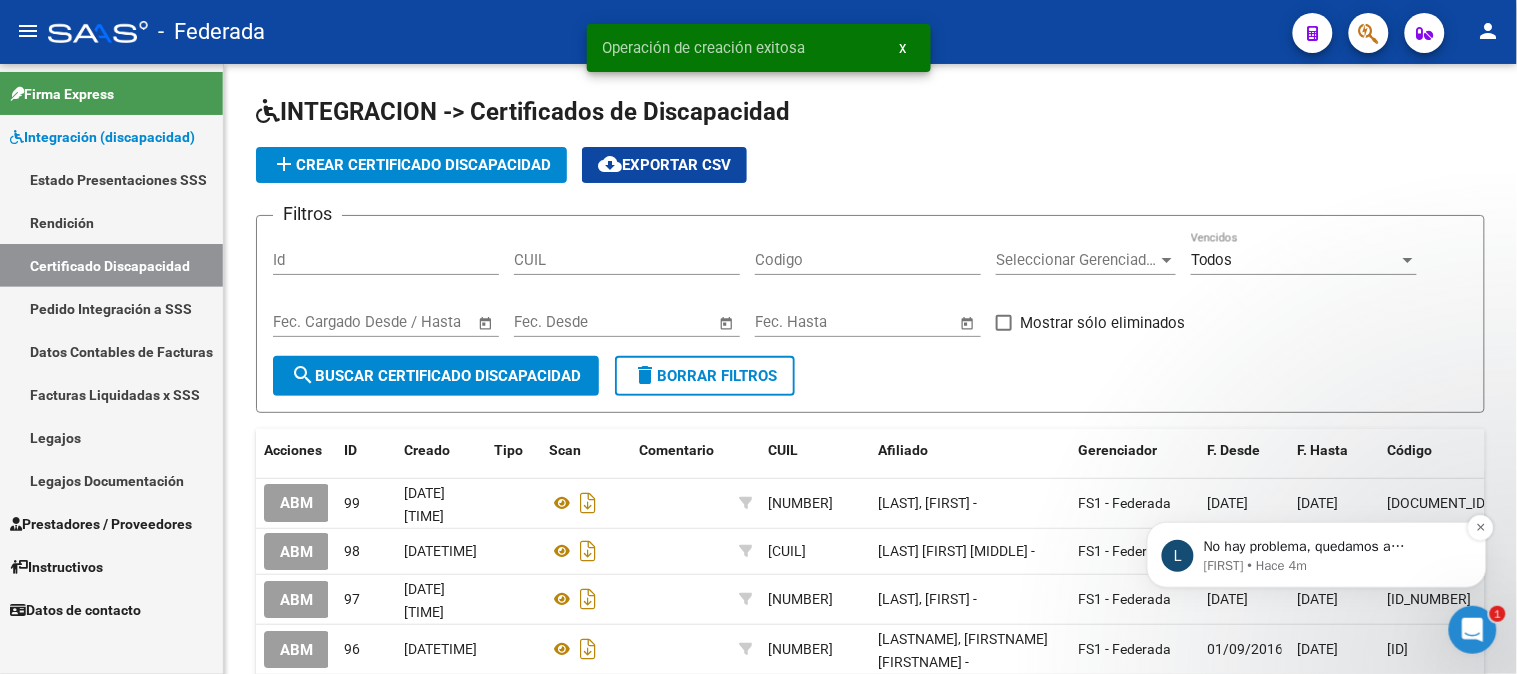 click on "L" at bounding box center (1177, 555) 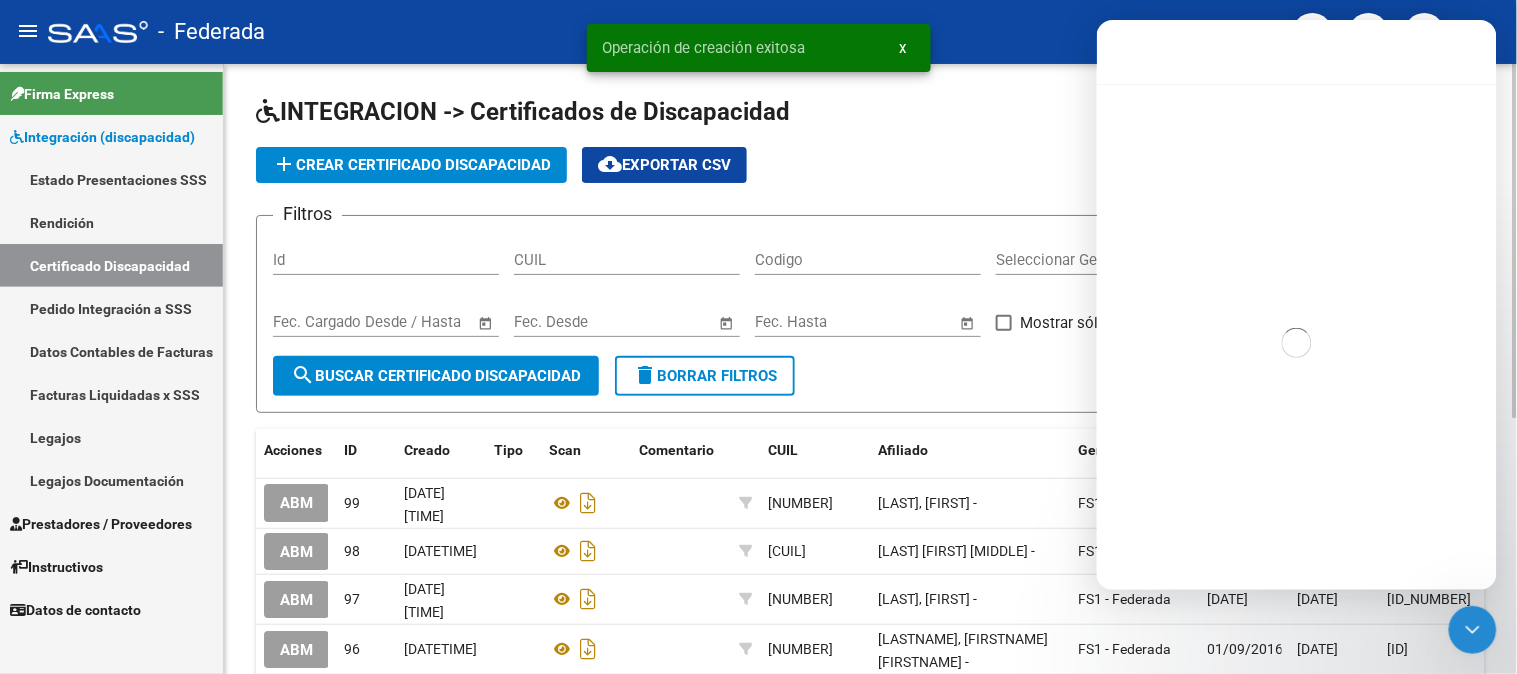 scroll, scrollTop: 3, scrollLeft: 0, axis: vertical 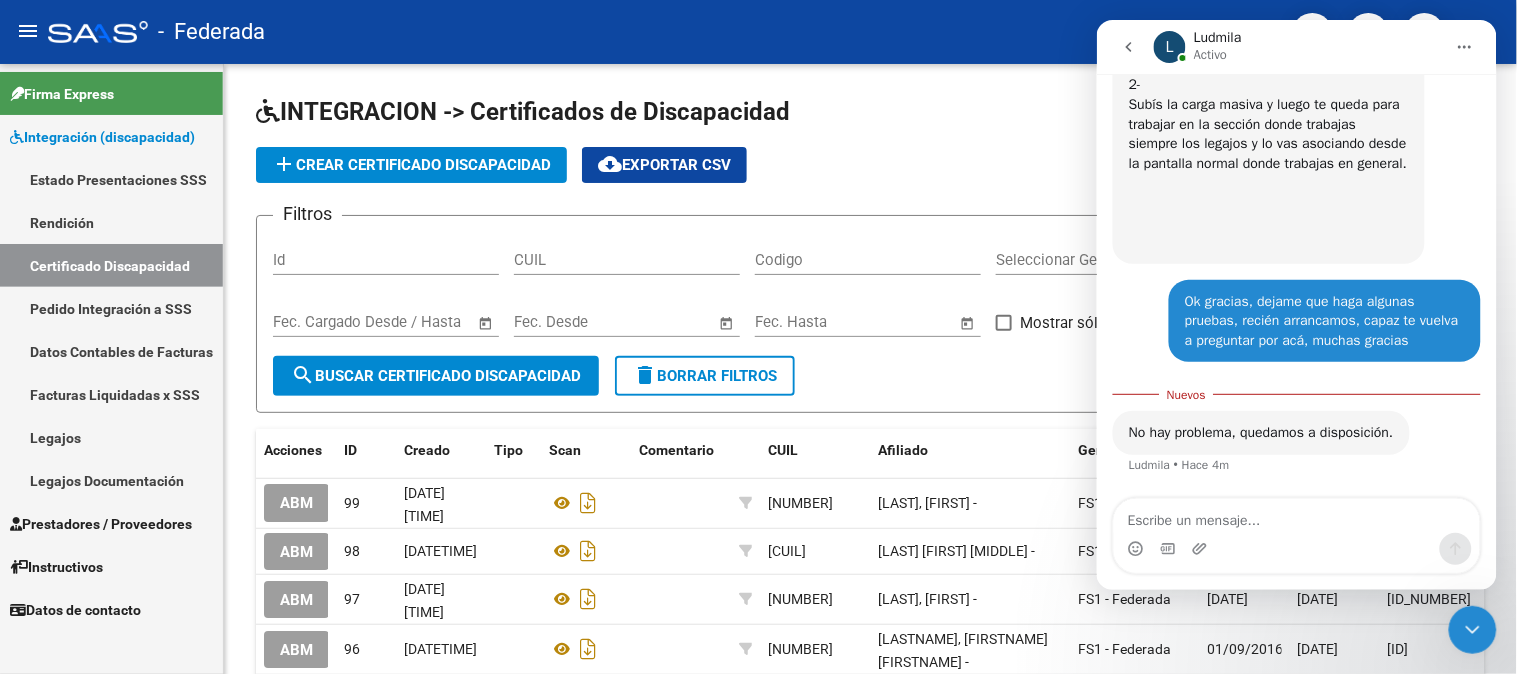 click at bounding box center [1128, 46] 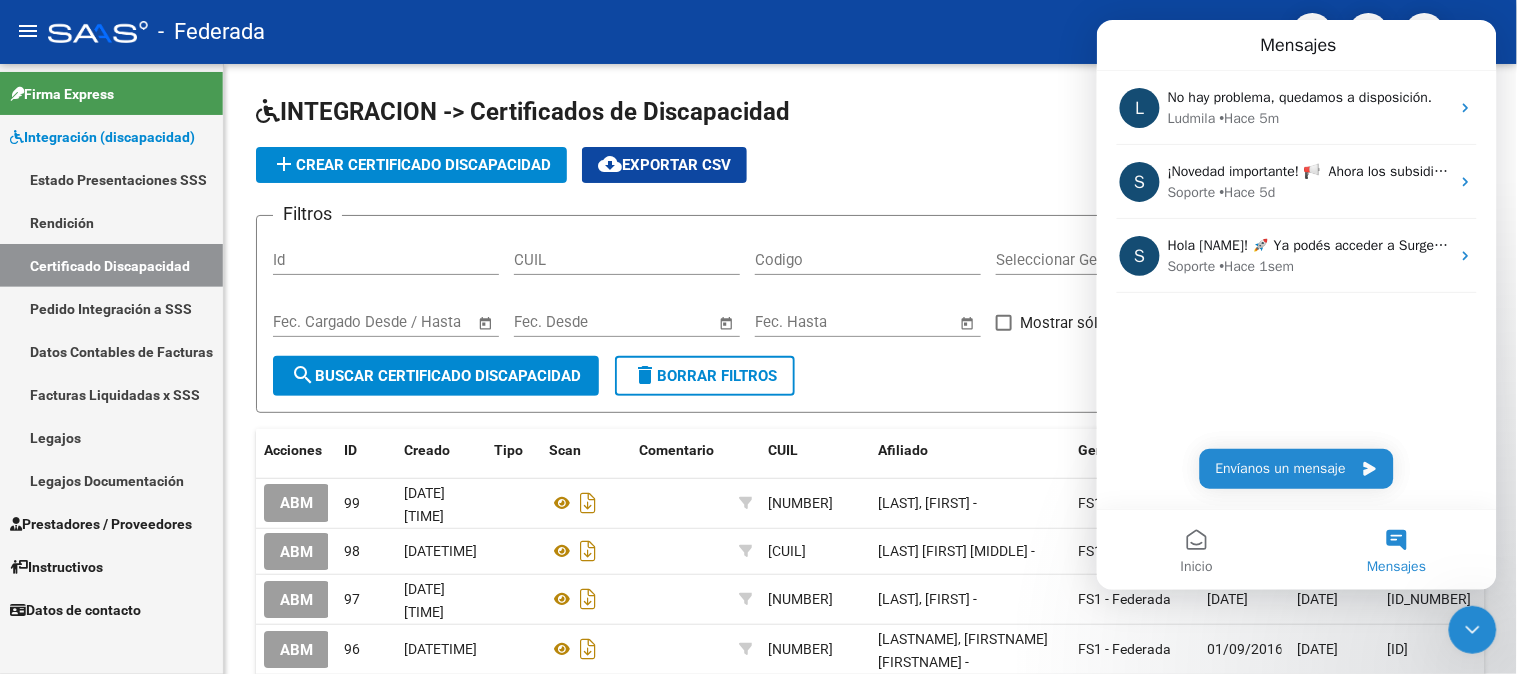 click at bounding box center (1472, 629) 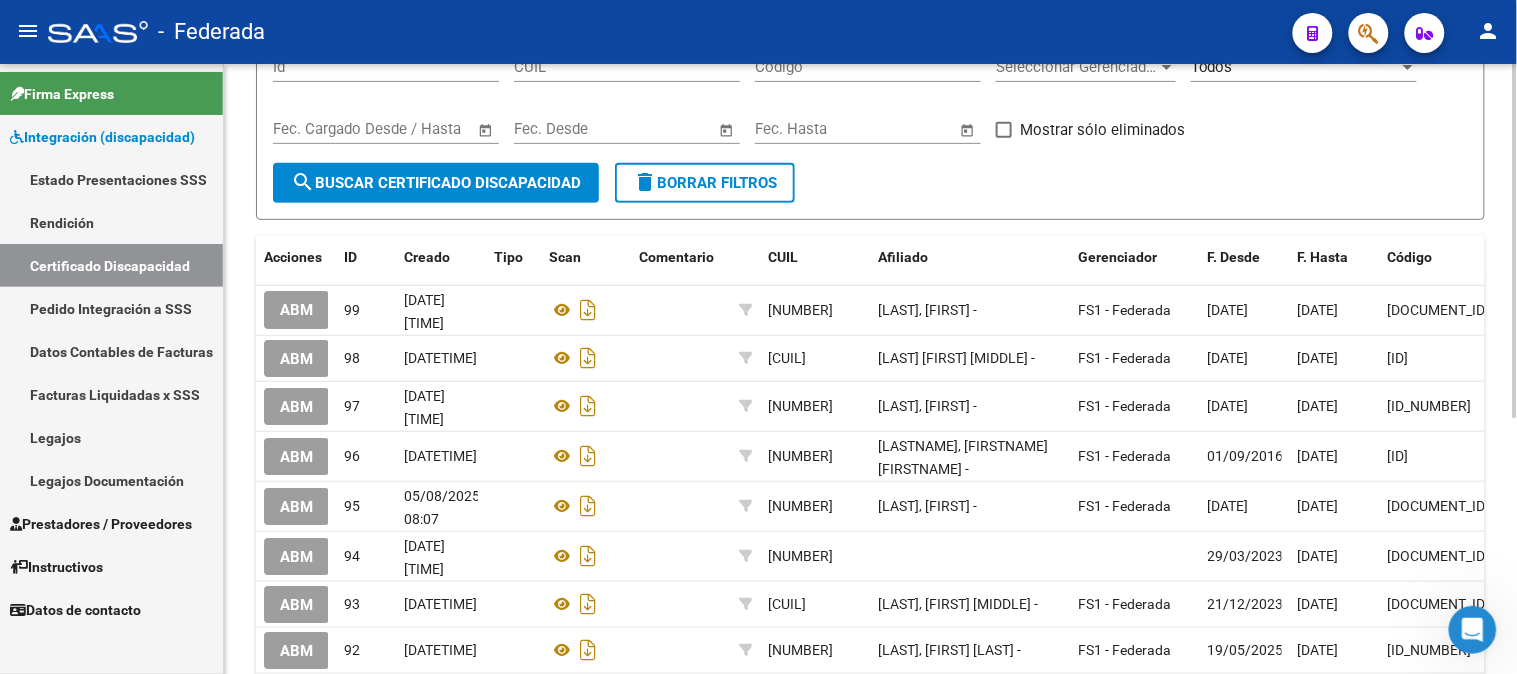 scroll, scrollTop: 222, scrollLeft: 0, axis: vertical 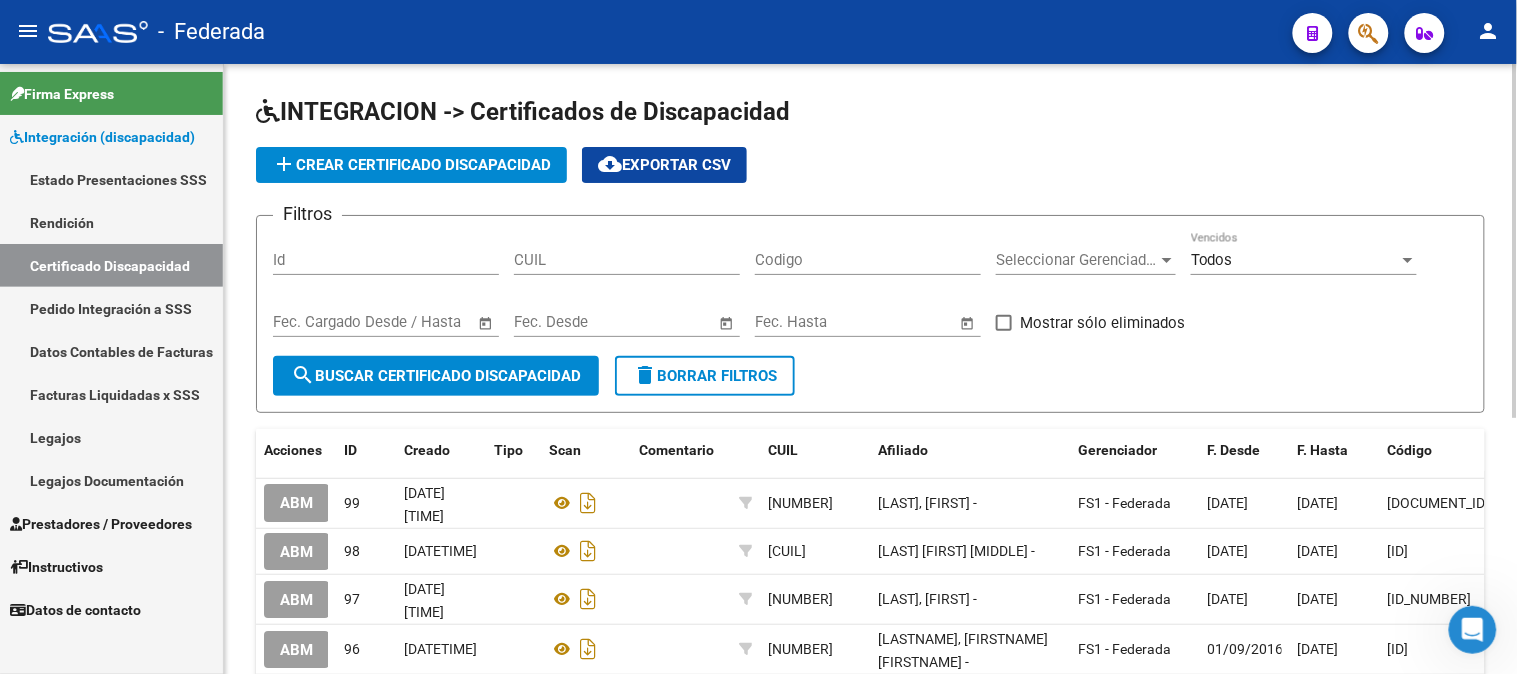 click on "add  Crear Certificado Discapacidad" 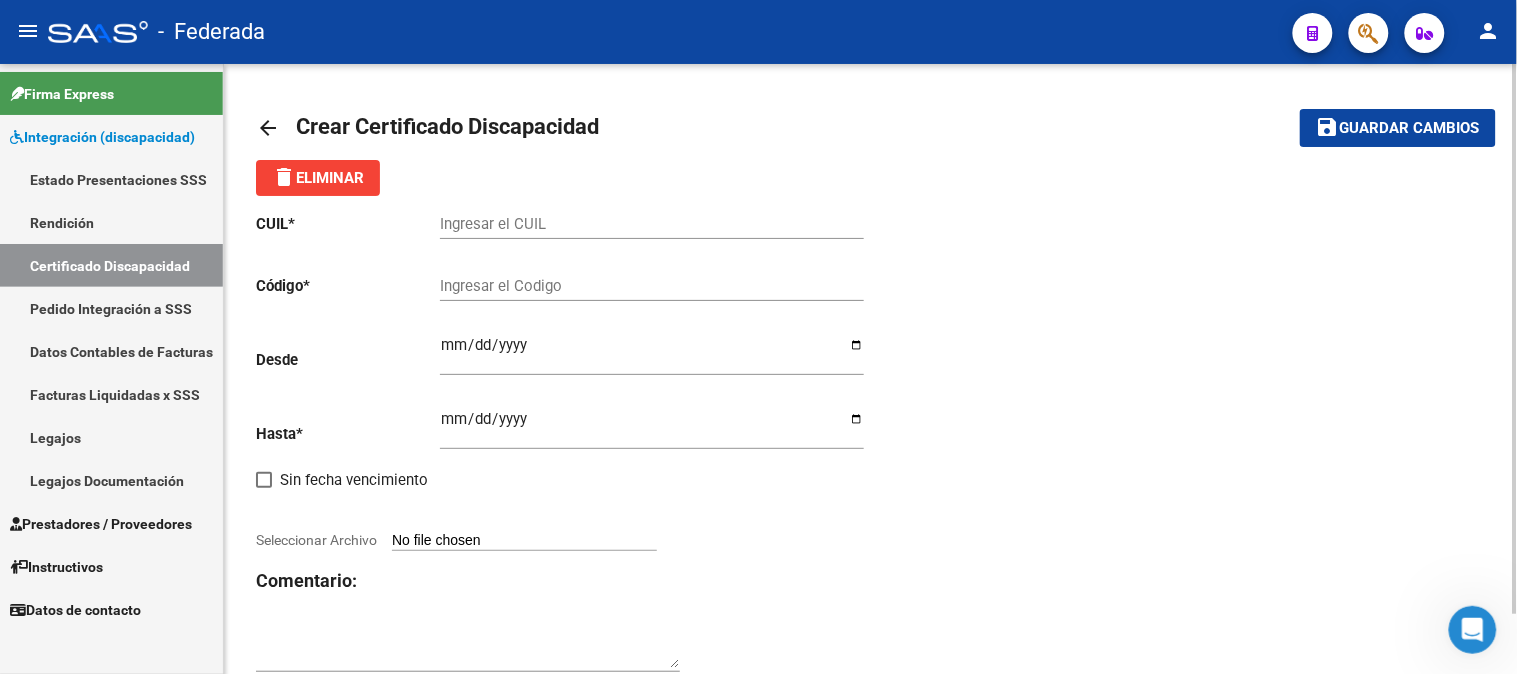 click on "Ingresar el CUIL" at bounding box center (652, 224) 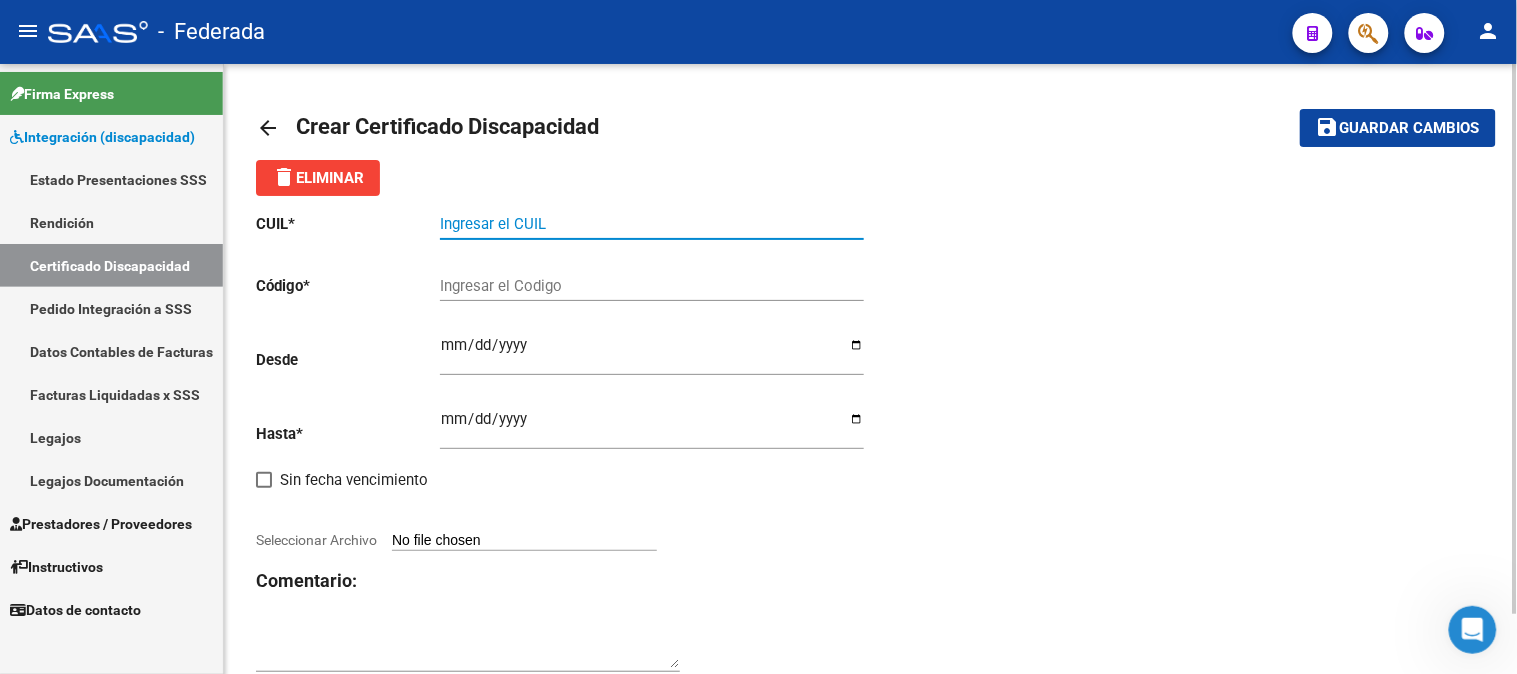 paste on "[CUIL]" 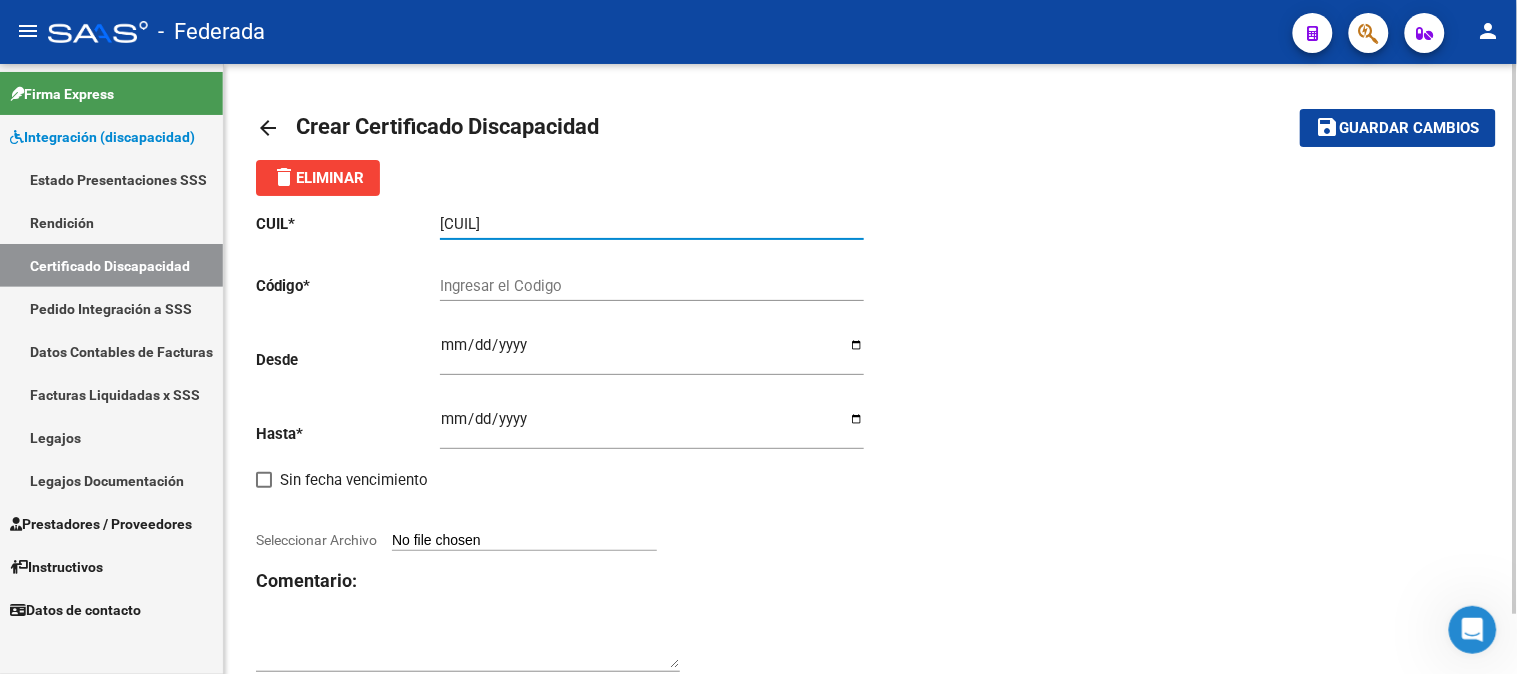 type on "[CUIL]" 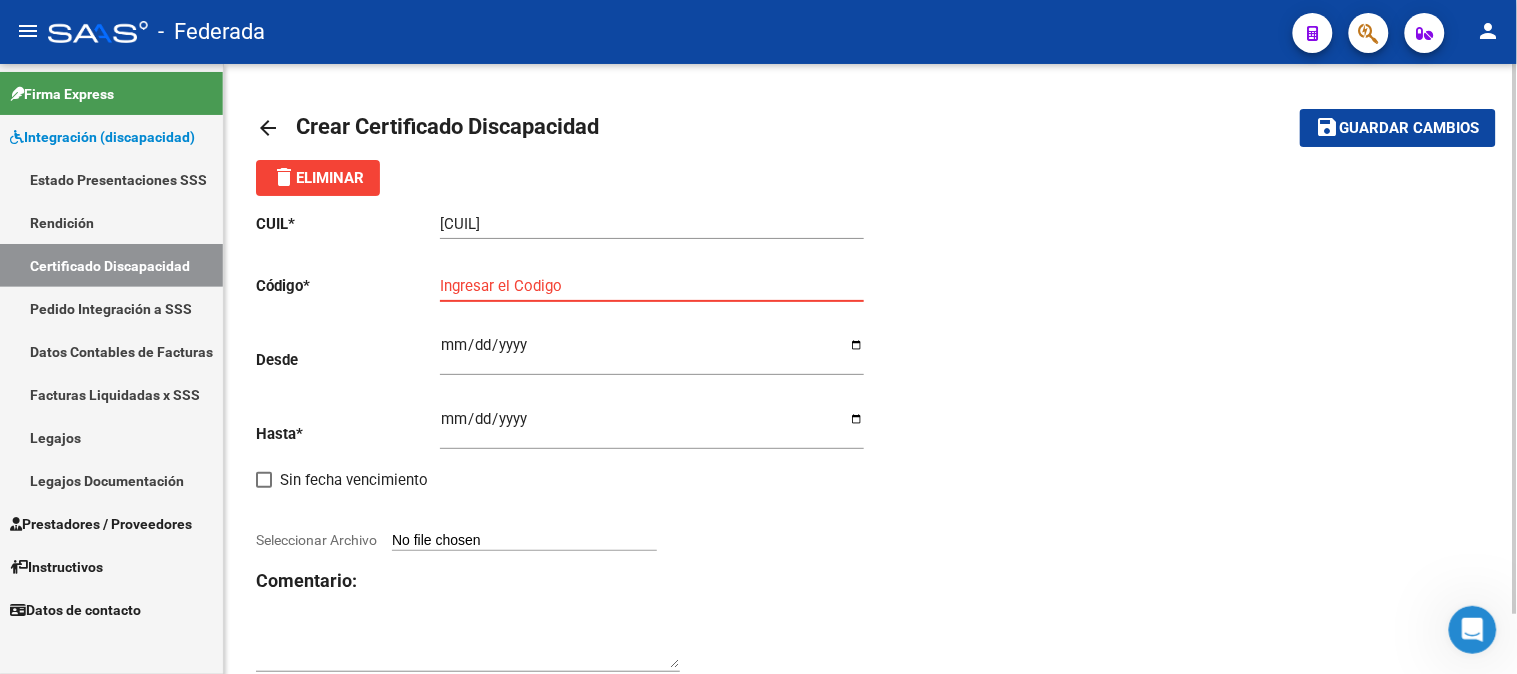 paste on "[DOCUMENT_ID]" 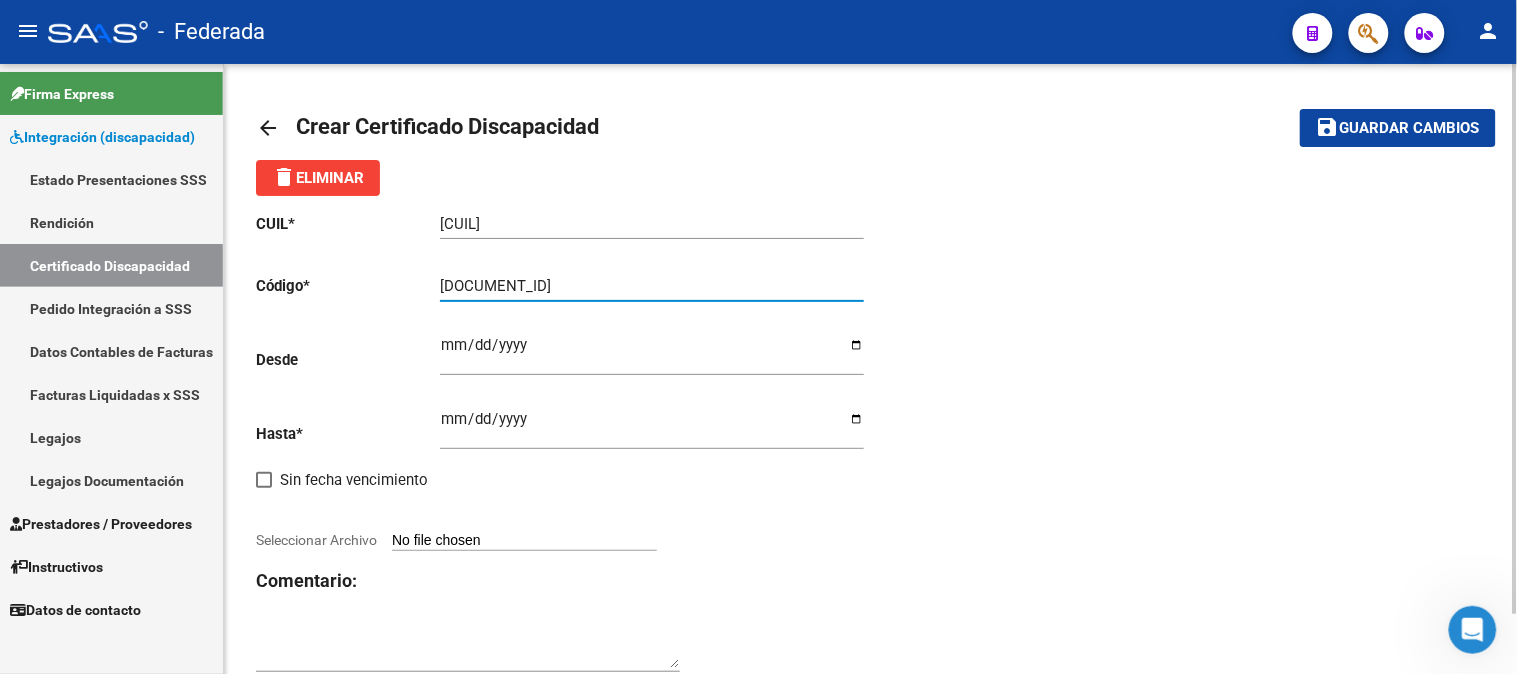 click on "[DOCUMENT_ID]" at bounding box center (652, 286) 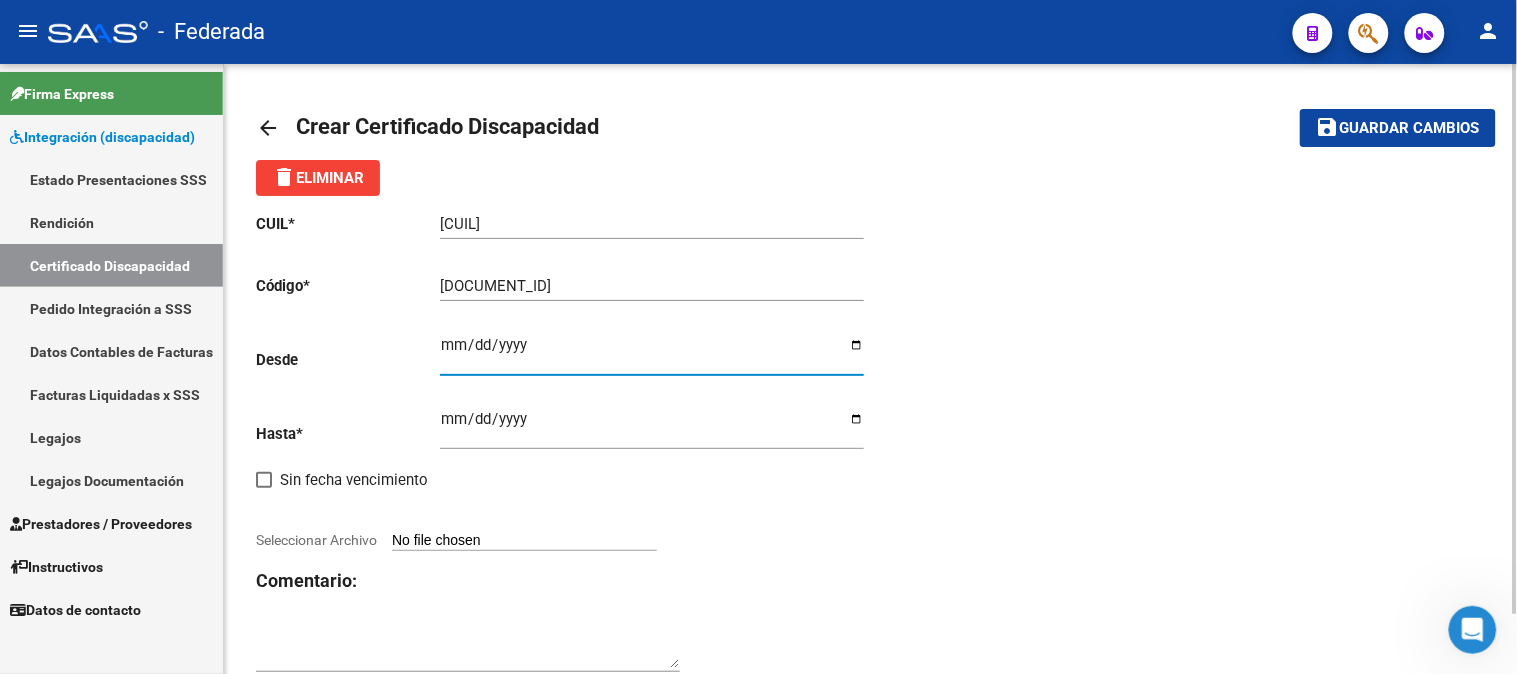 type on "[DATE]" 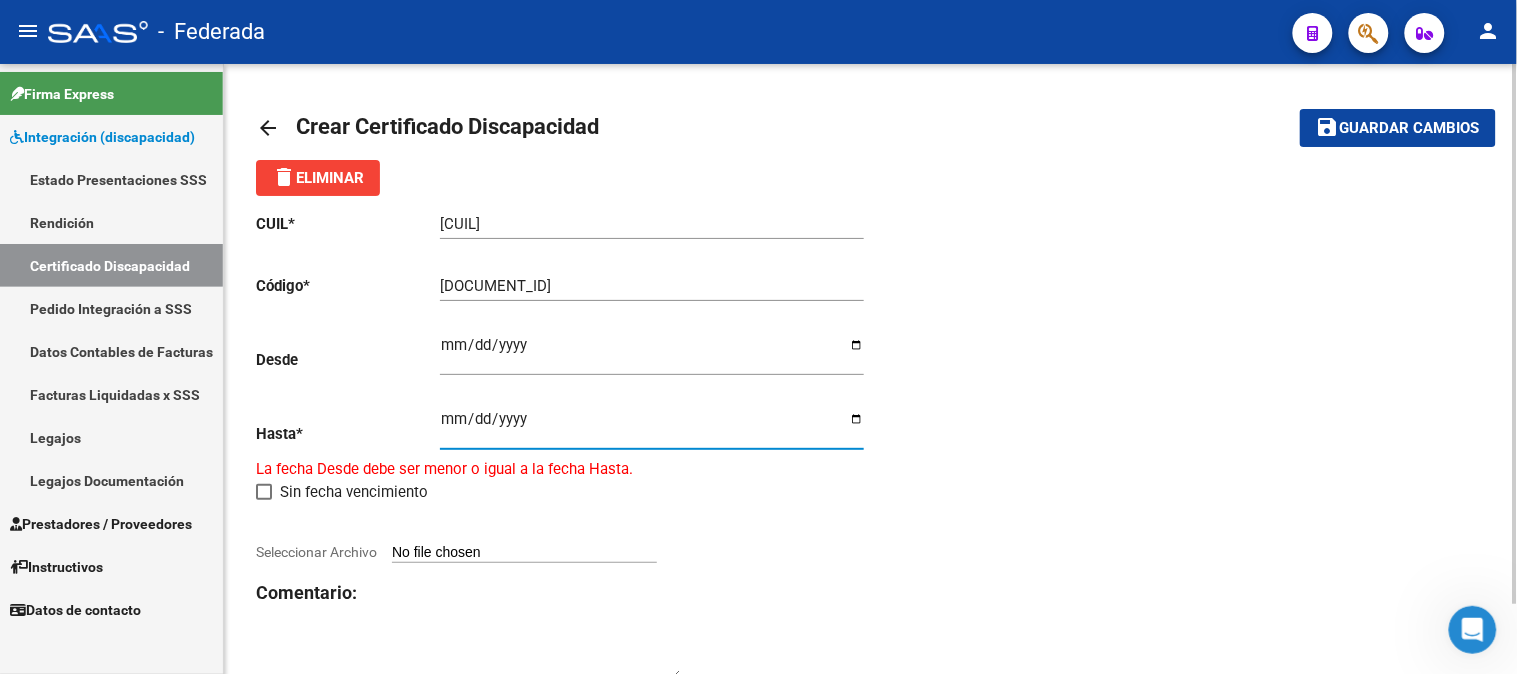 type on "[DATE]" 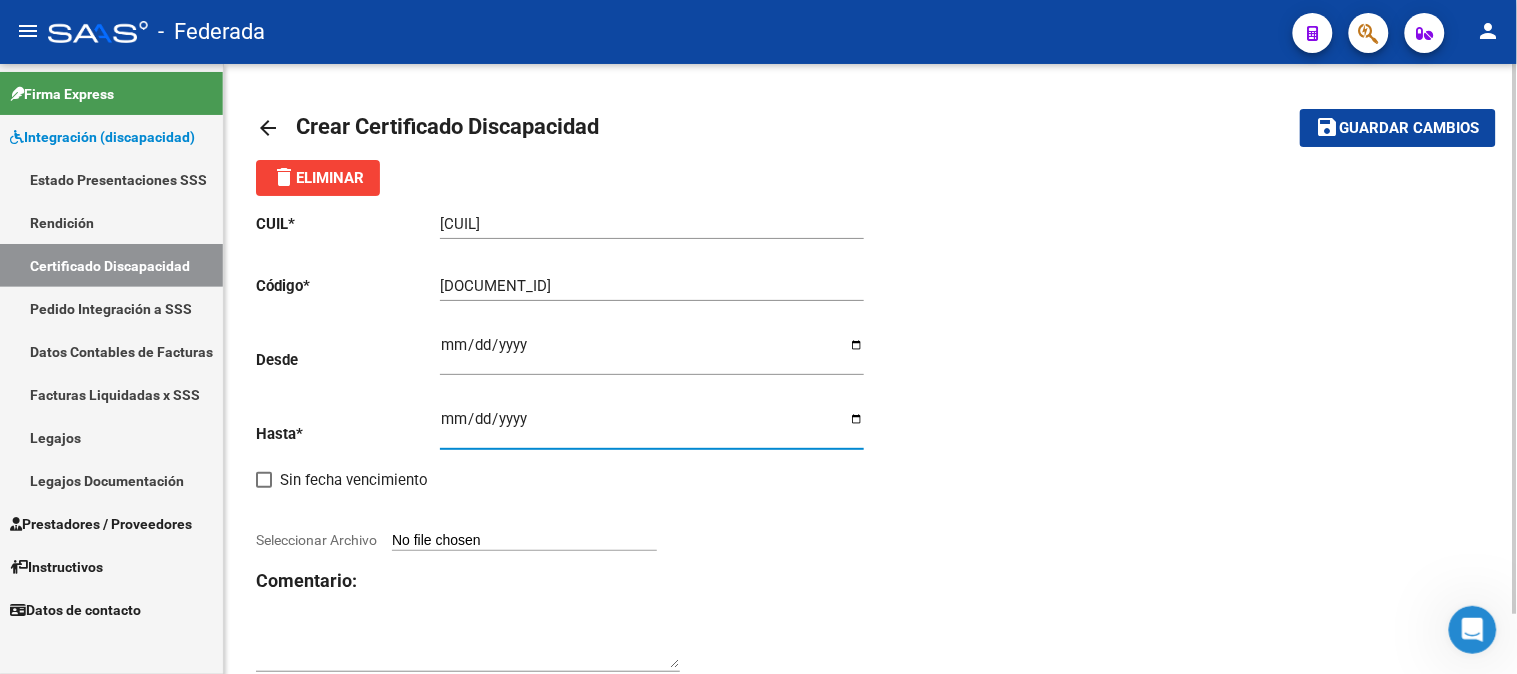 click on "Seleccionar Archivo" at bounding box center (524, 541) 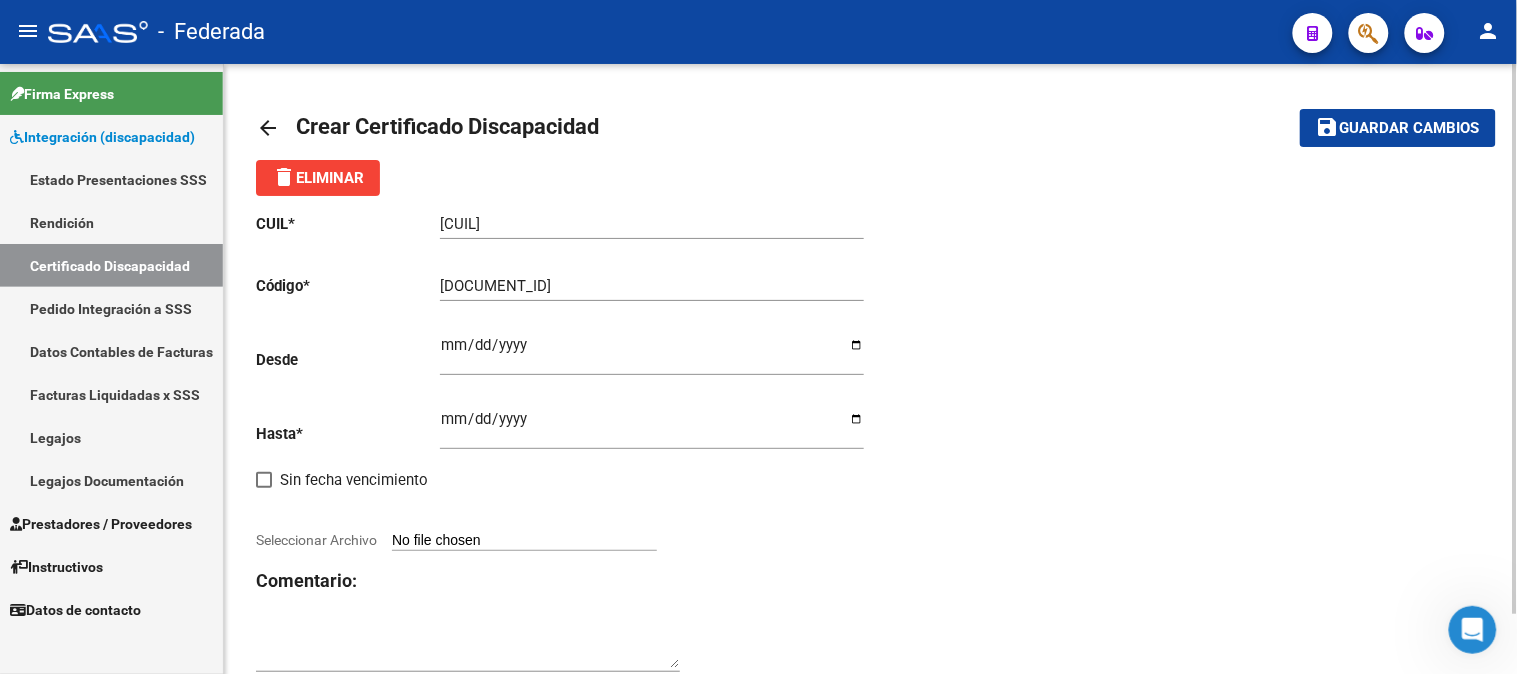 type on "C:\fakepath\[FILENAME]" 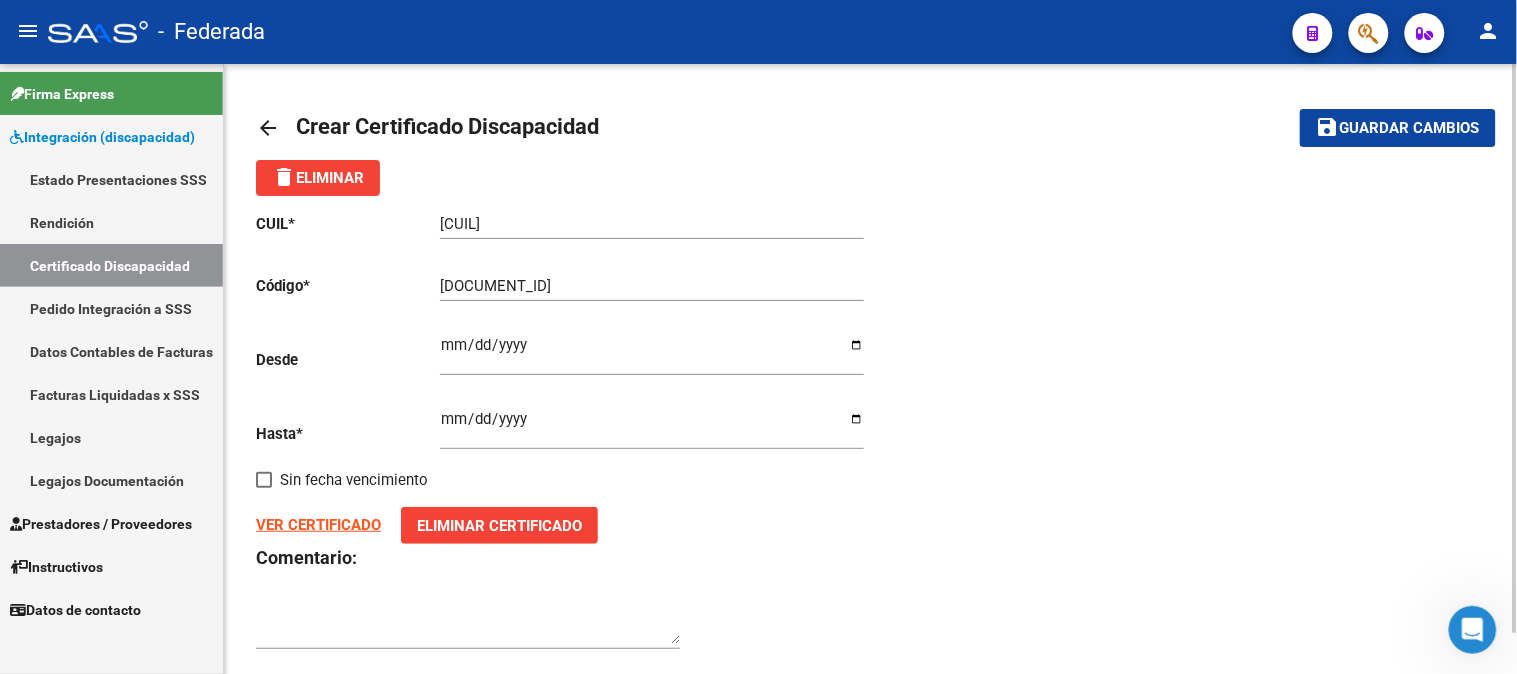 click on "save" 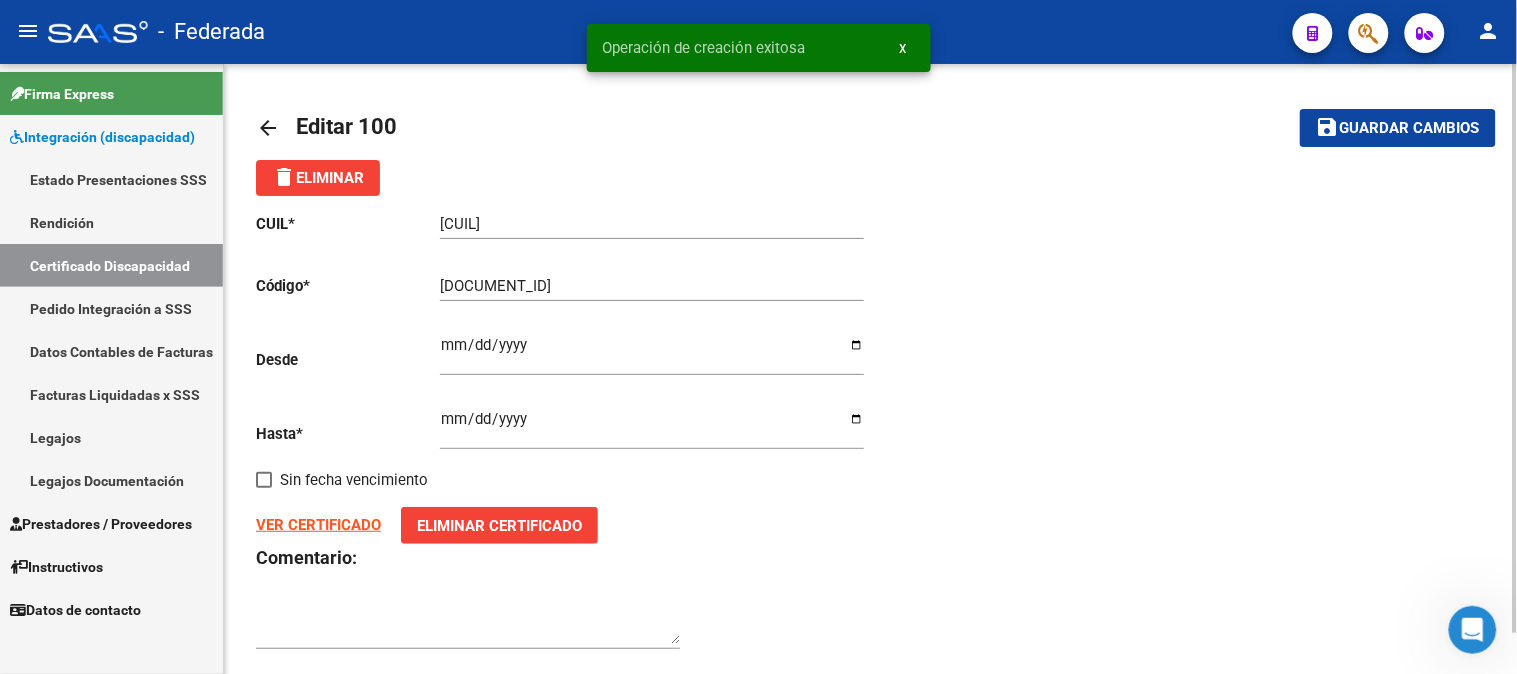 click on "Certificado Discapacidad" at bounding box center (111, 265) 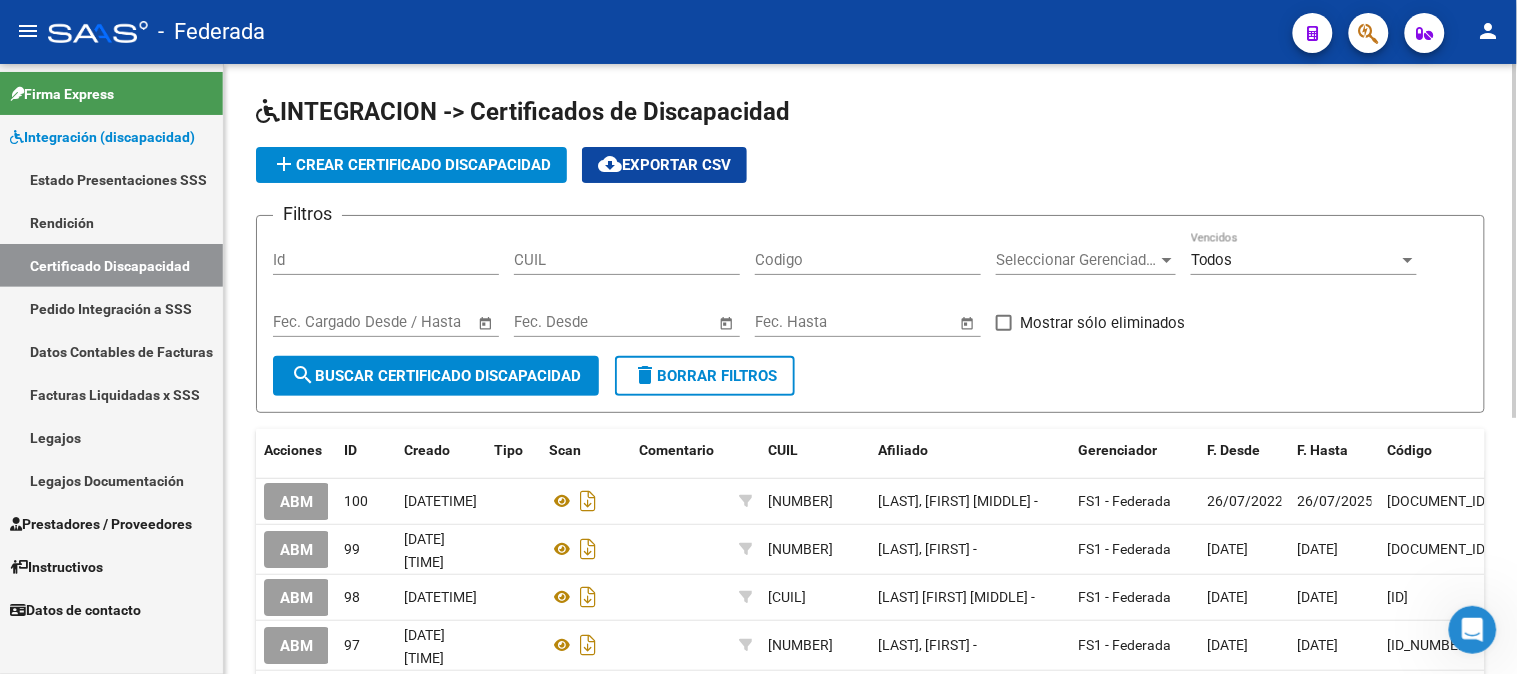 click on "add  Crear Certificado Discapacidad" 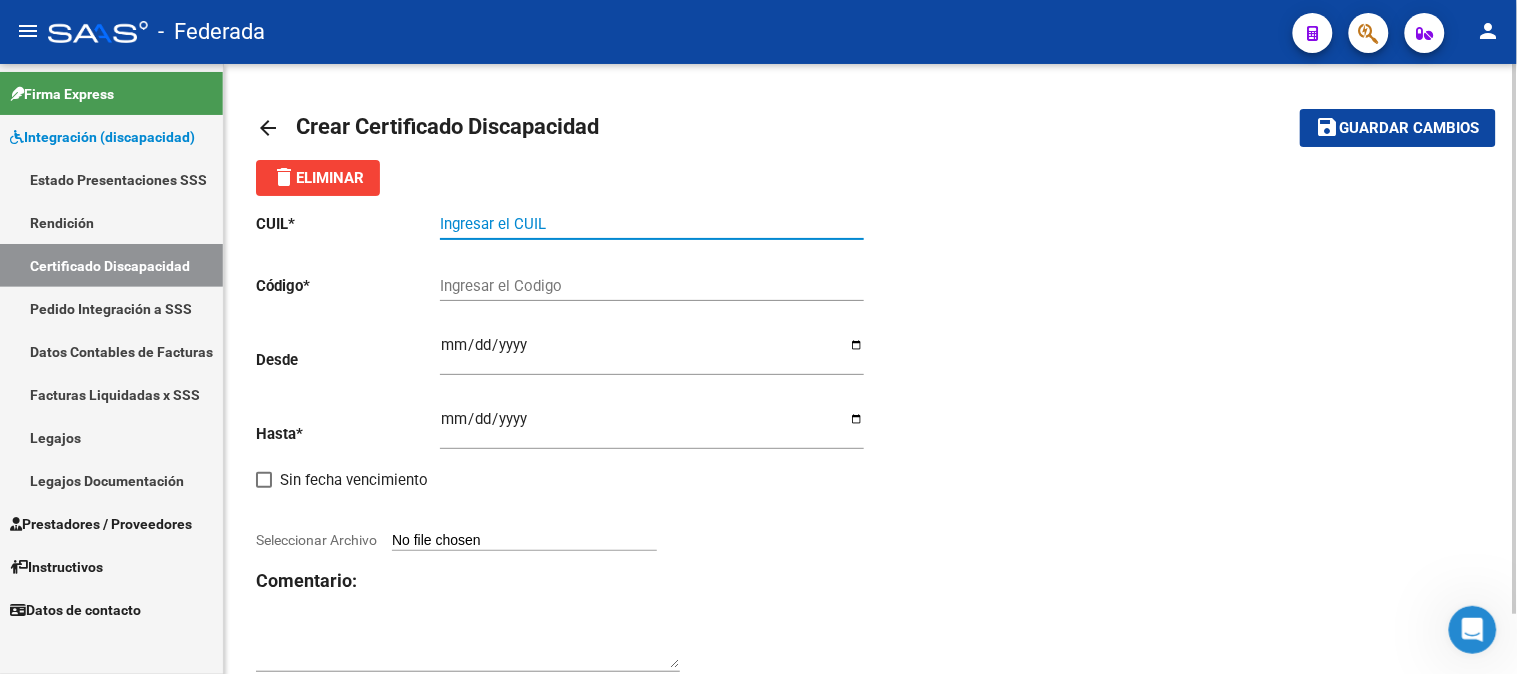 click on "Ingresar el CUIL" at bounding box center (652, 224) 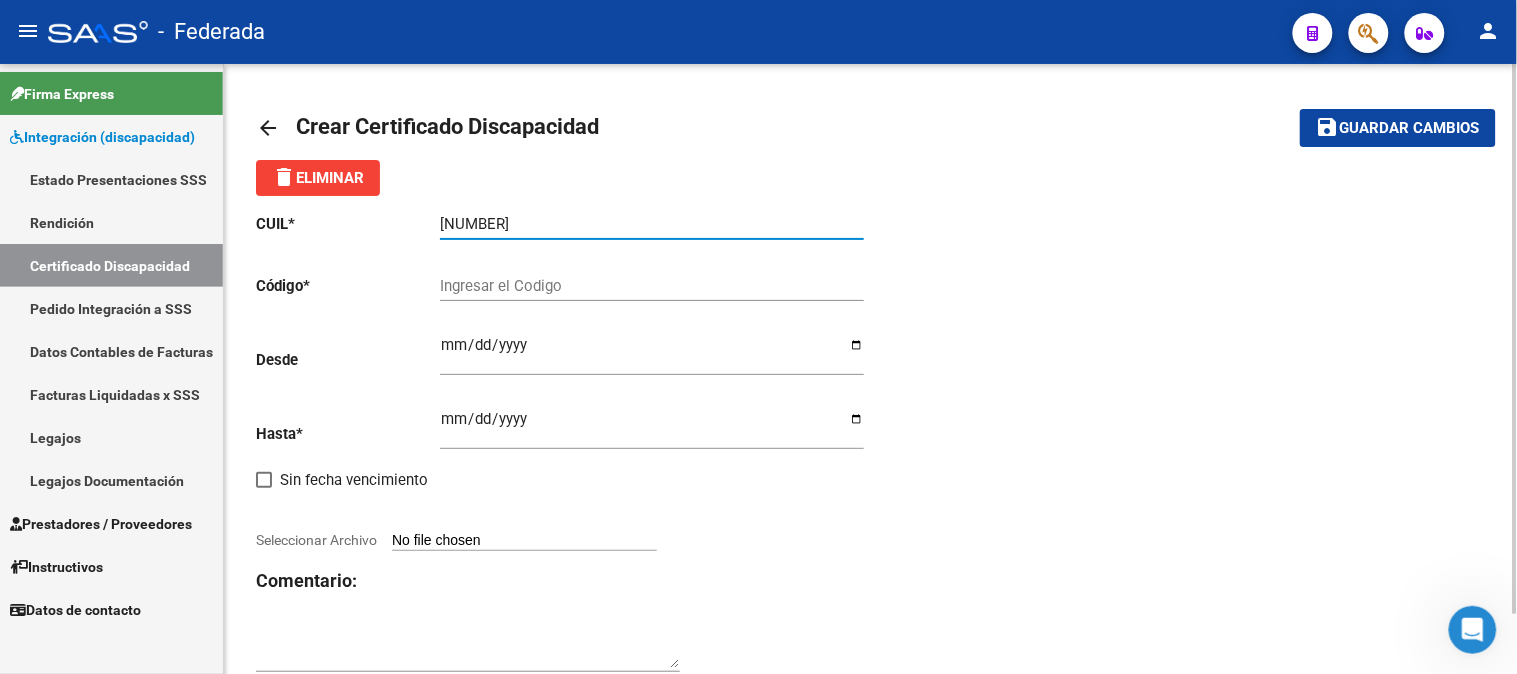 type on "[NUMBER]" 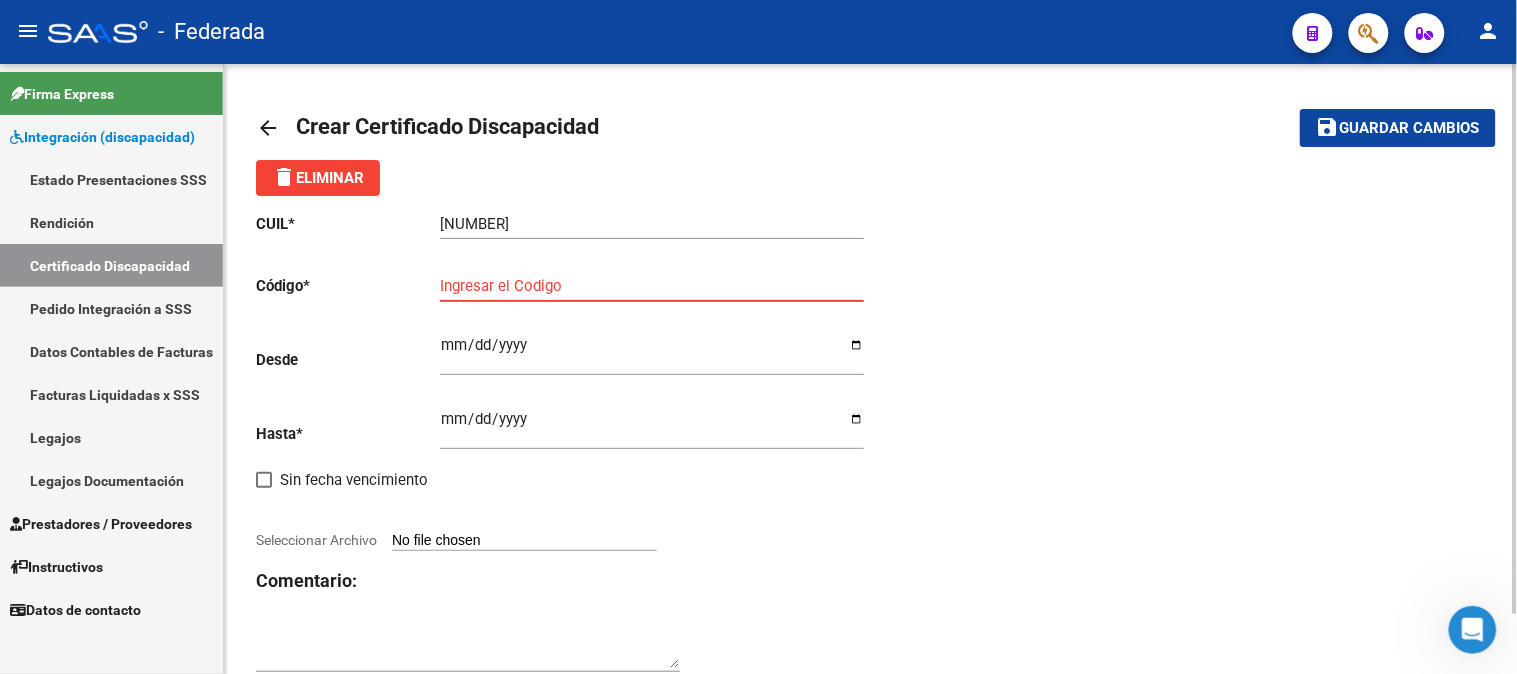 paste on "[ID_NUMBER]" 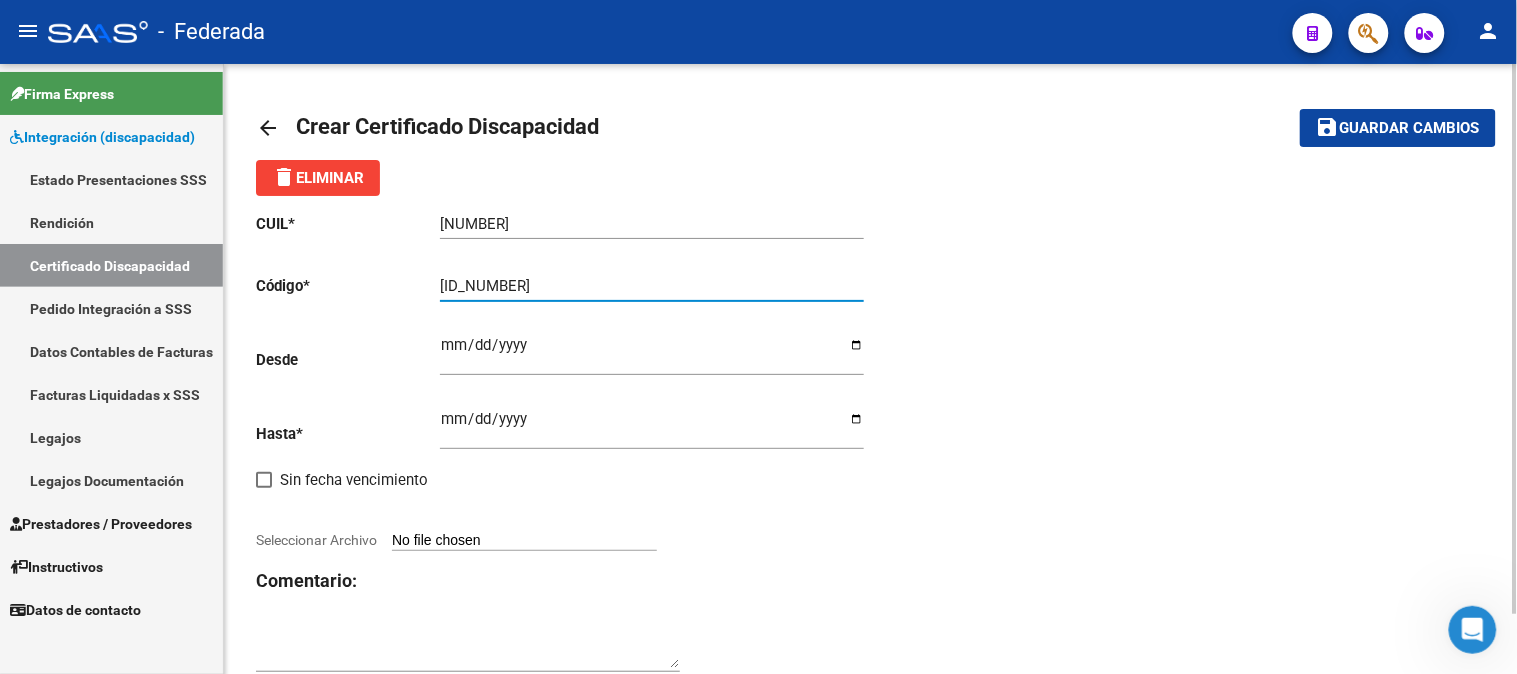 click on "[ID_NUMBER]" at bounding box center (652, 286) 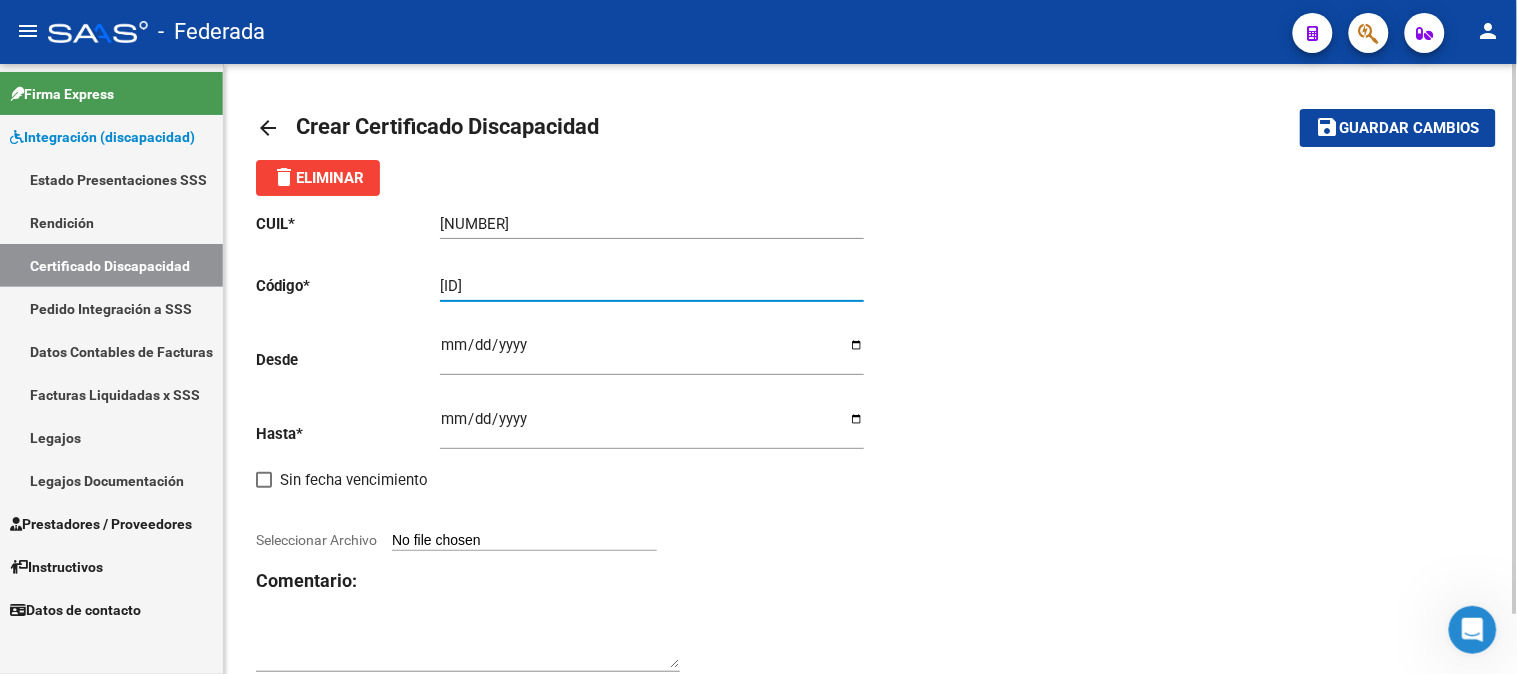 type on "[ID]" 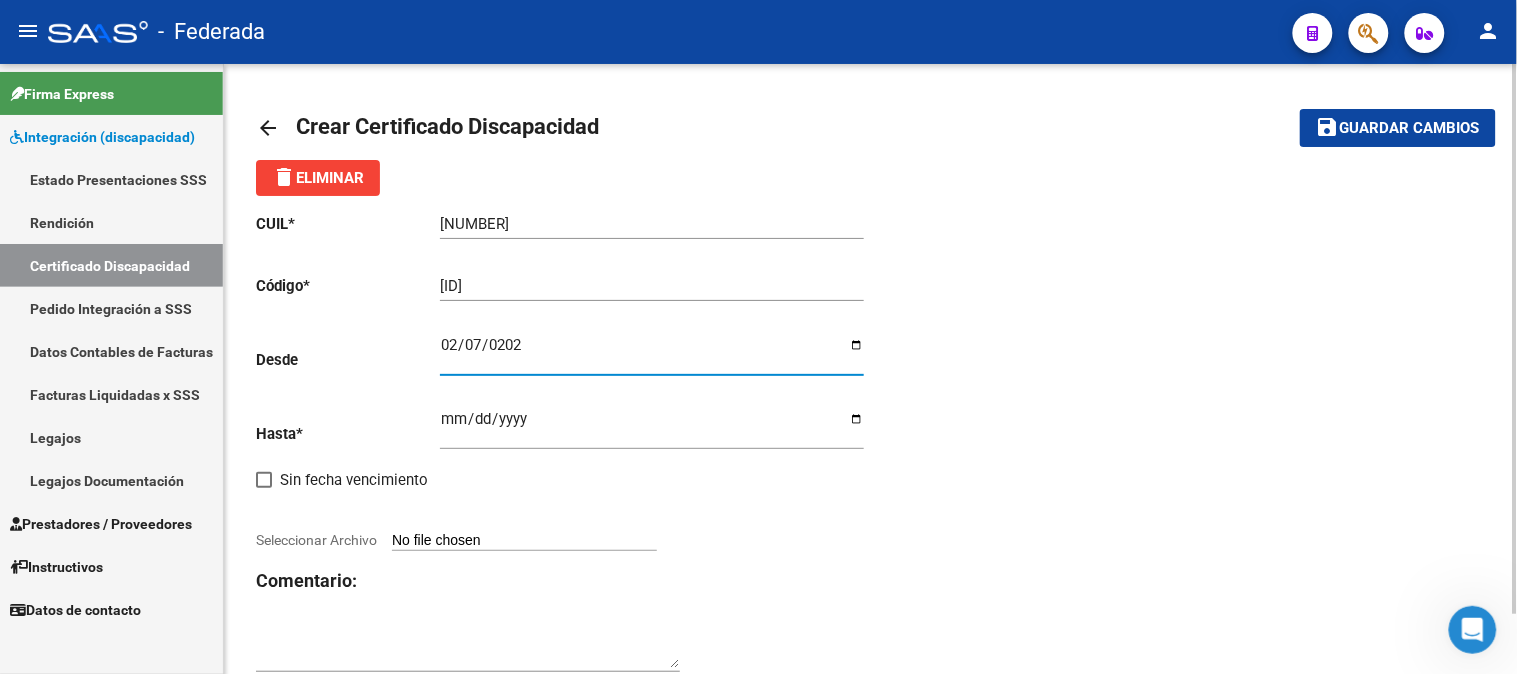 type on "[DATE]" 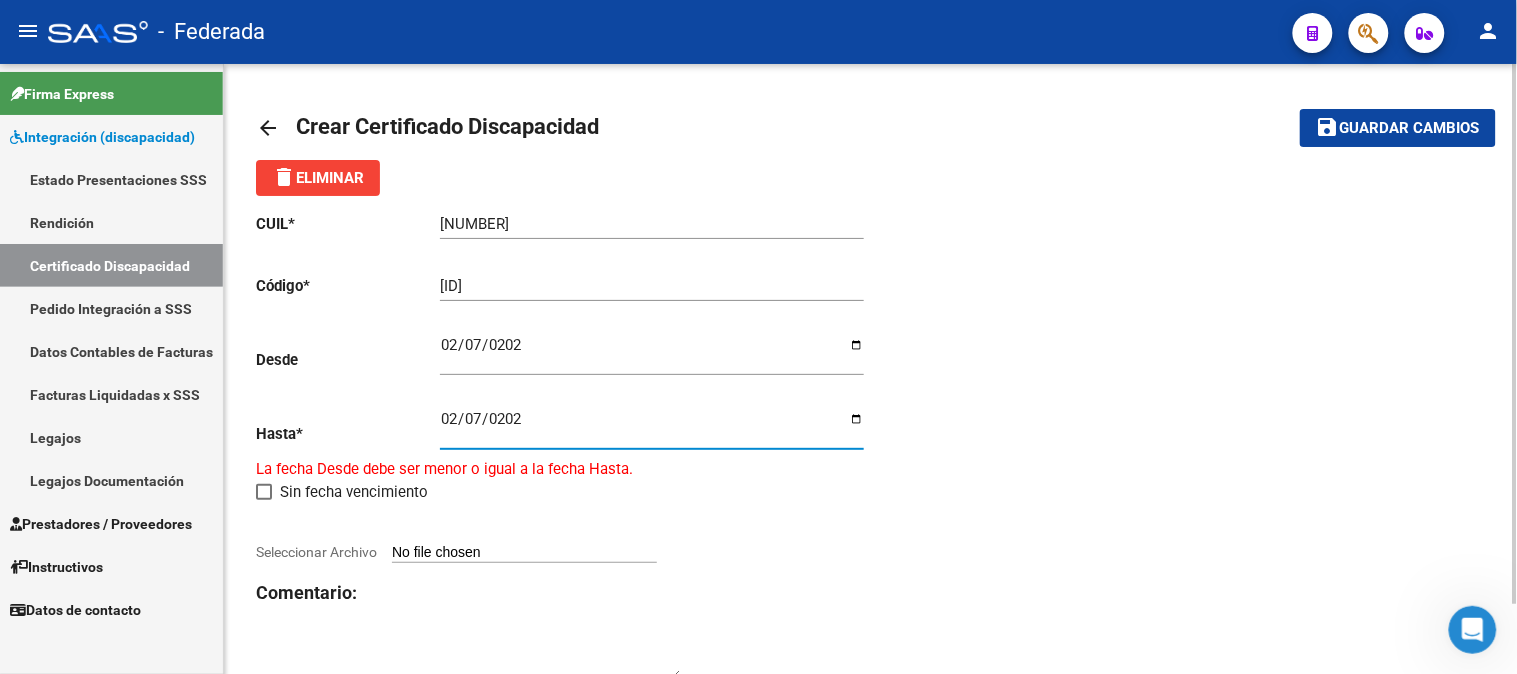 type on "[DATE]" 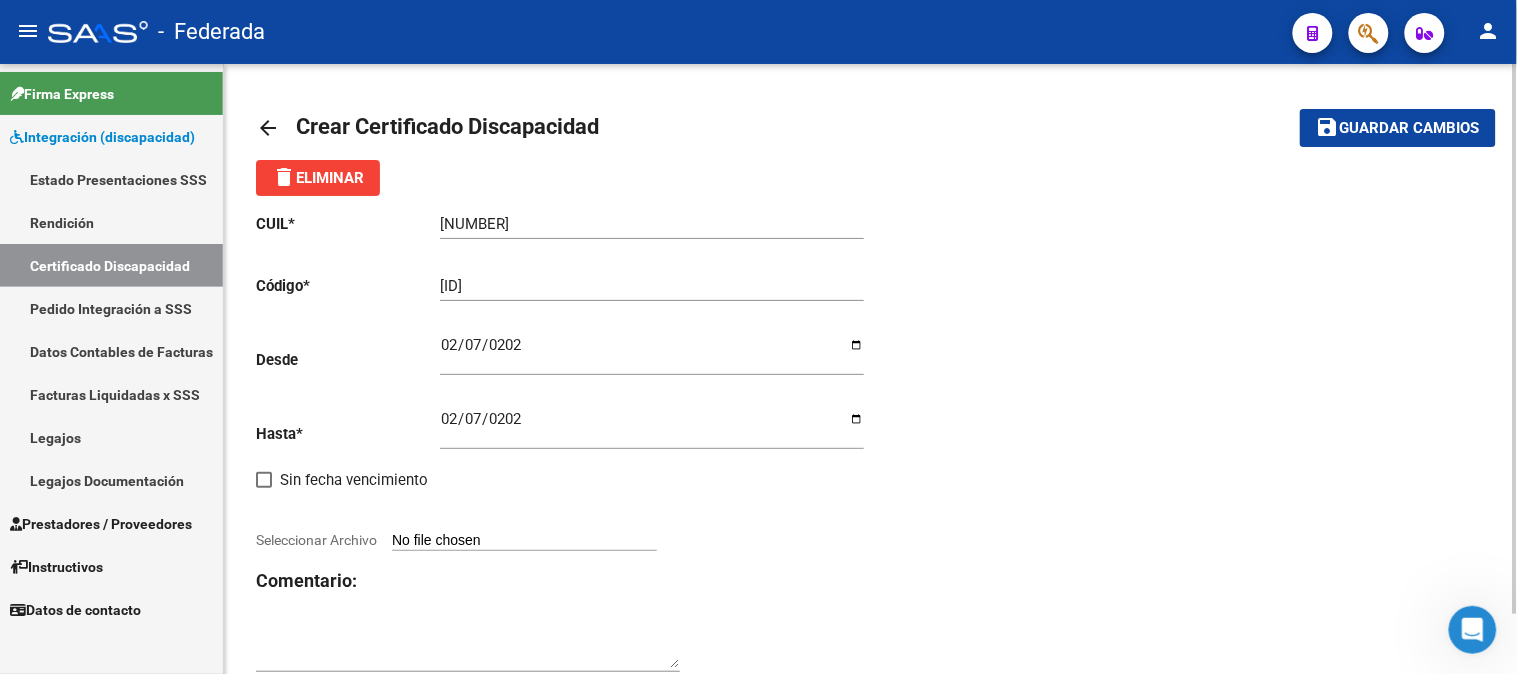 click on "CUIL  *   [CUIL] Ingresar el CUIL  Código  *   [ID] Ingresar el Codigo  Desde    [DATE] Ingresar fec. Desde  Hasta  *   [DATE] Ingresar fec. Hasta     Sin fecha vencimiento        Seleccionar Archivo Comentario:" 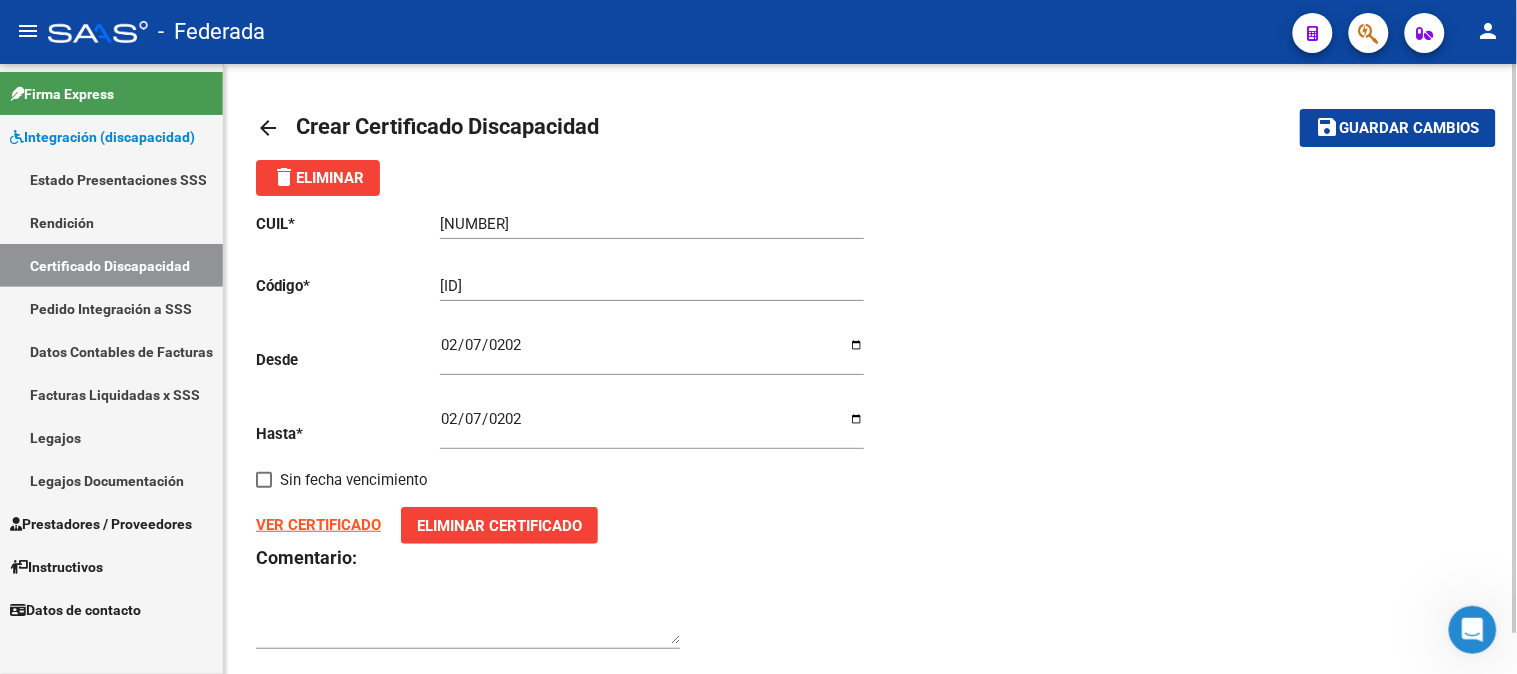 click on "save Guardar cambios" 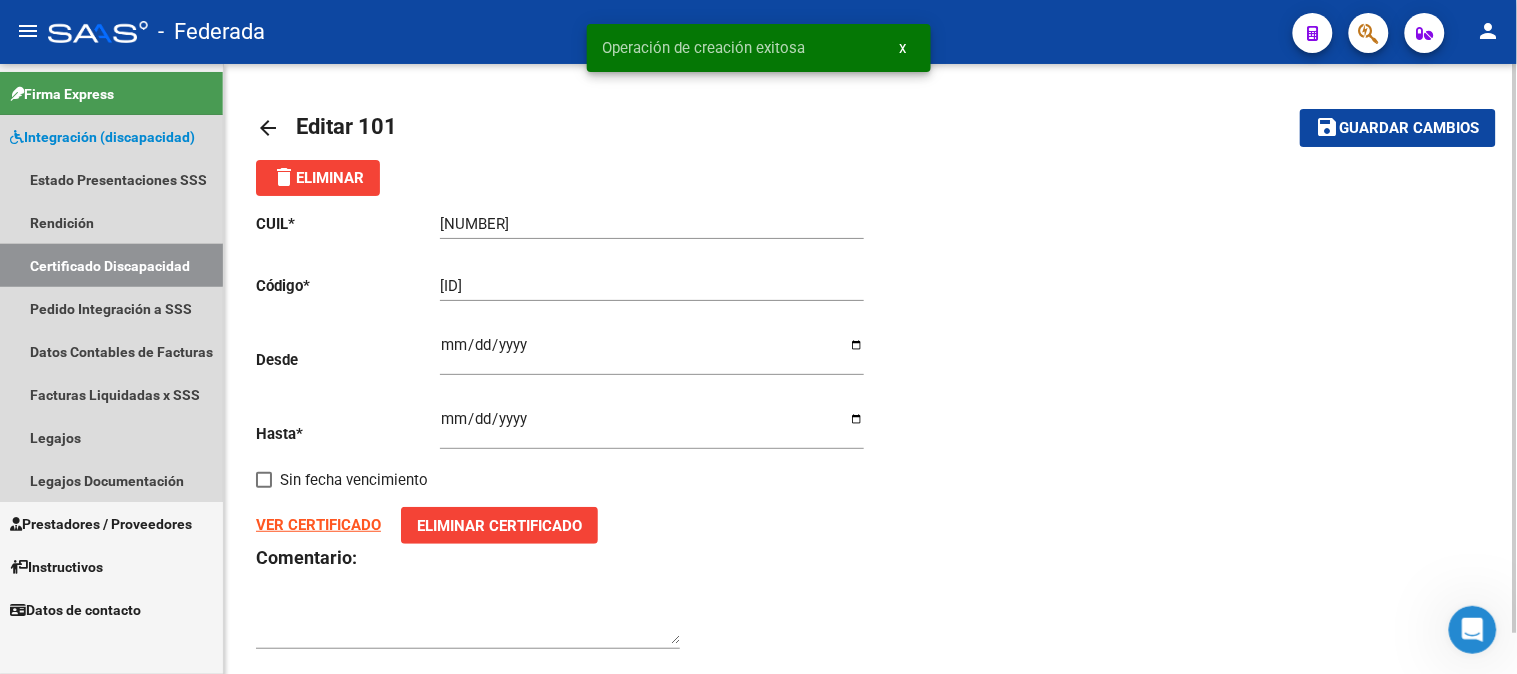 click on "Certificado Discapacidad" at bounding box center [111, 265] 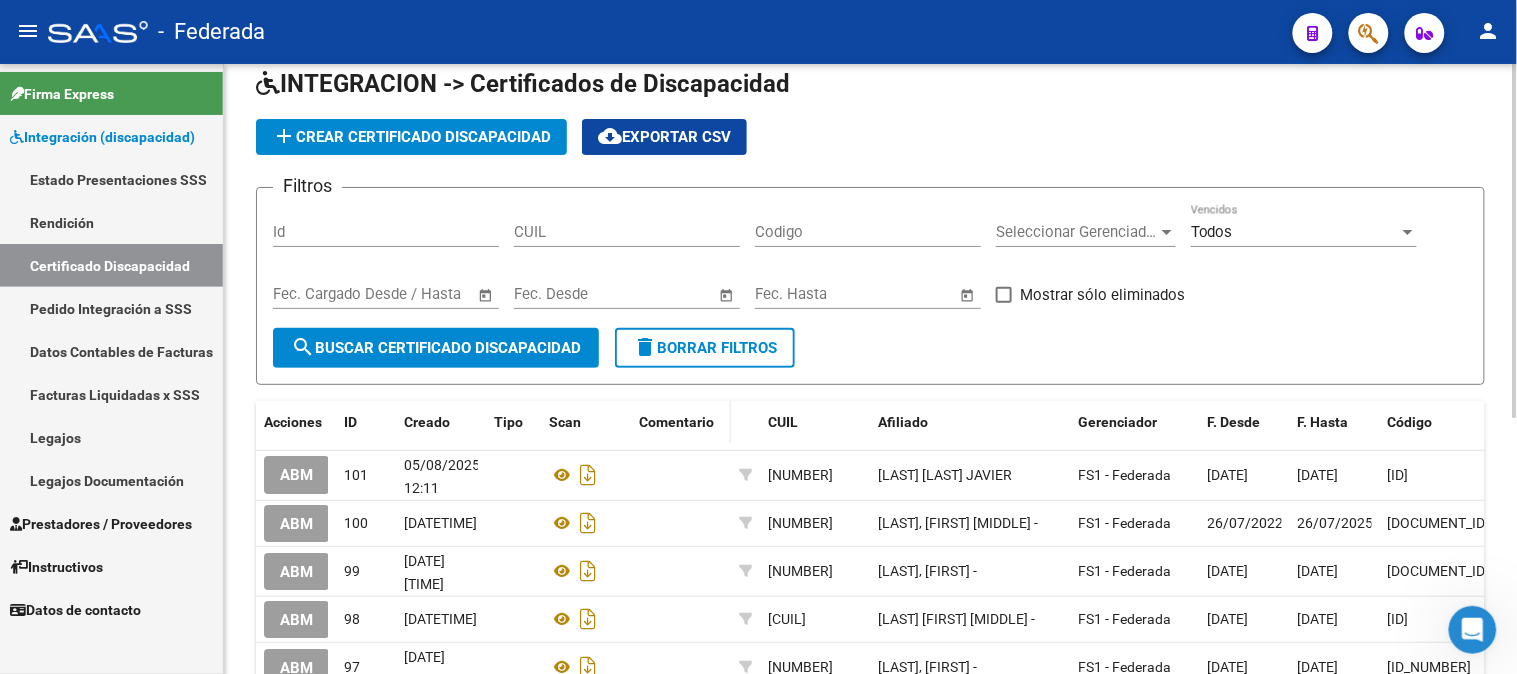 scroll, scrollTop: 0, scrollLeft: 0, axis: both 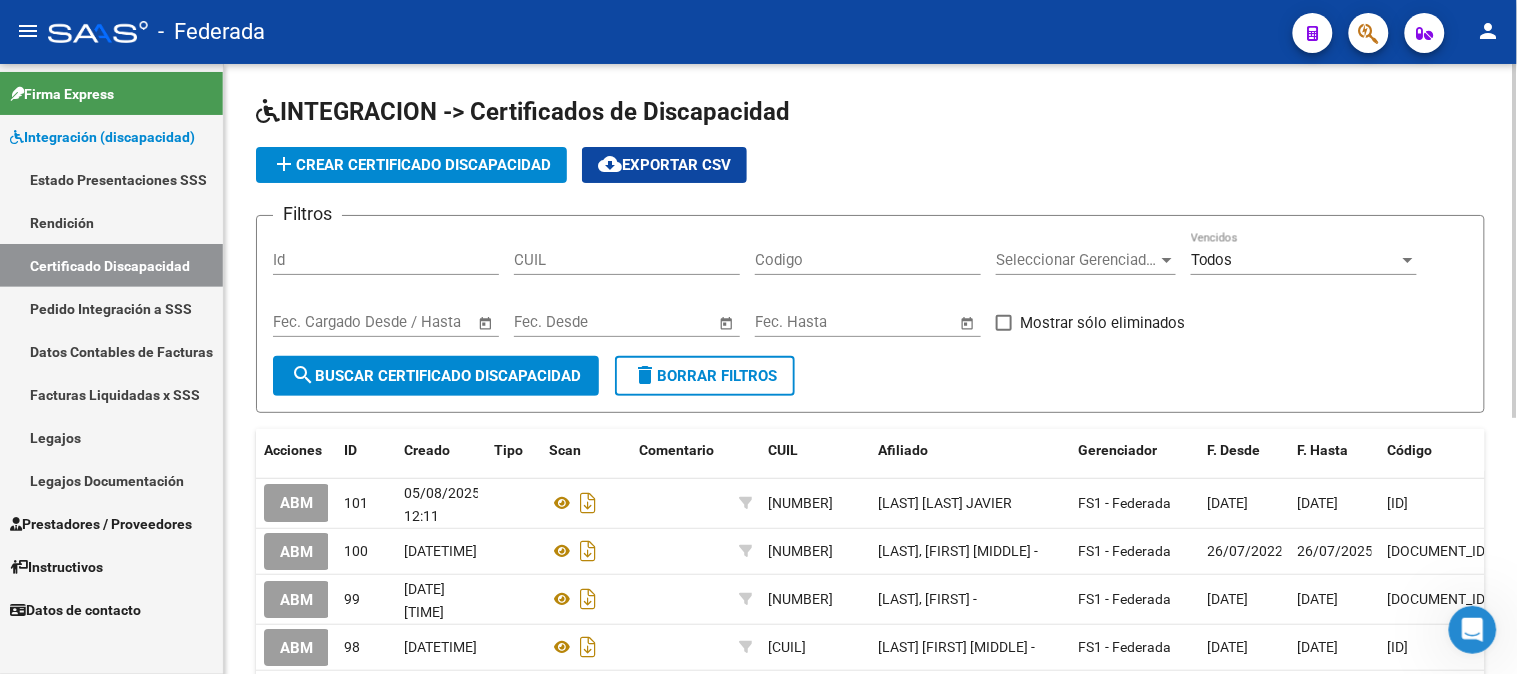 click on "add  Crear Certificado Discapacidad" 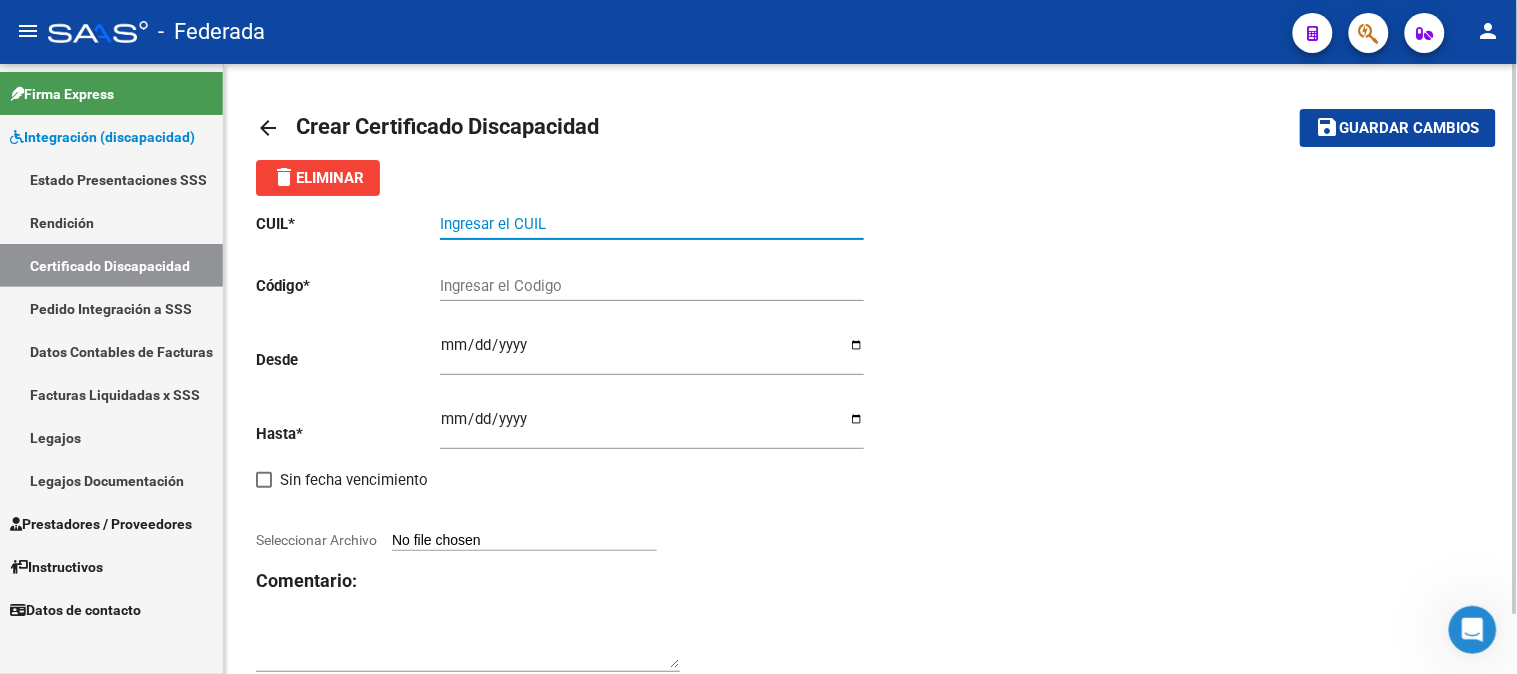 click on "Ingresar el CUIL" at bounding box center [652, 224] 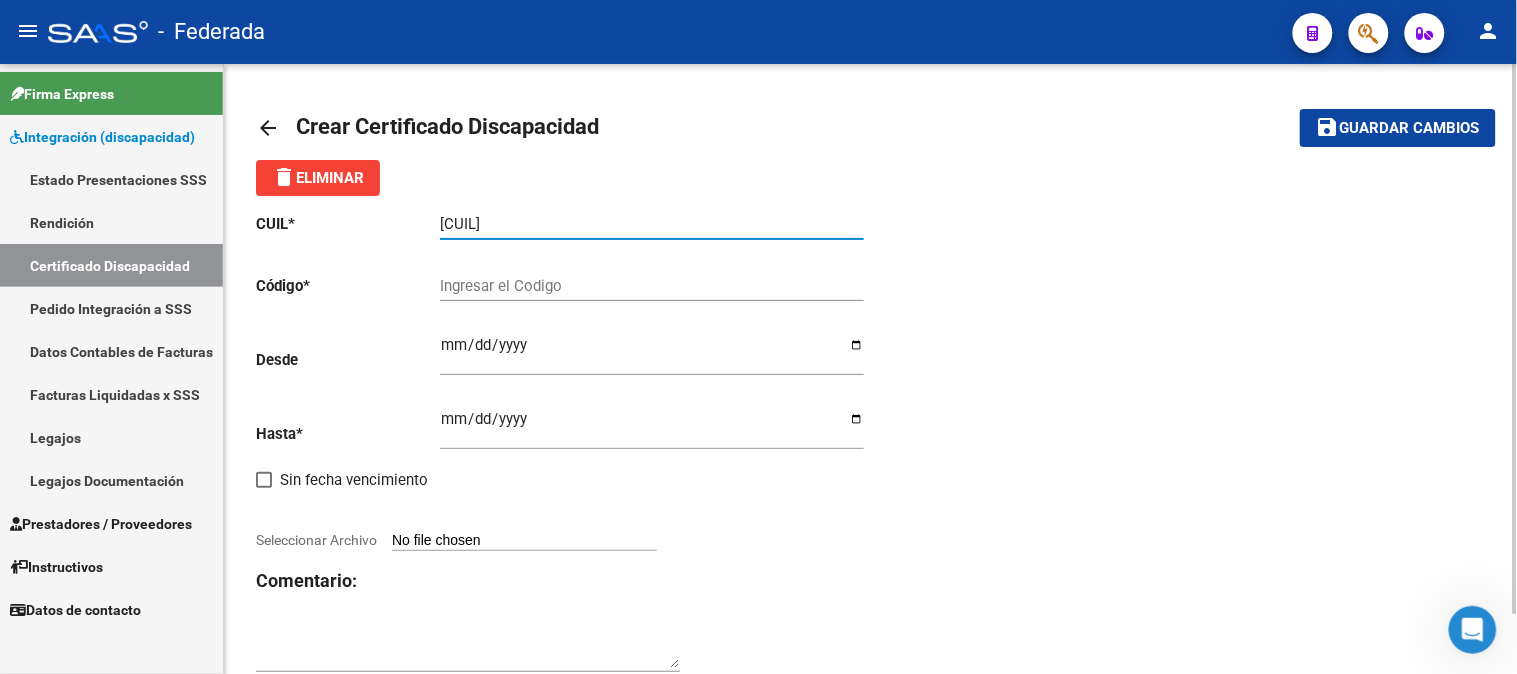 type on "[CUIL]" 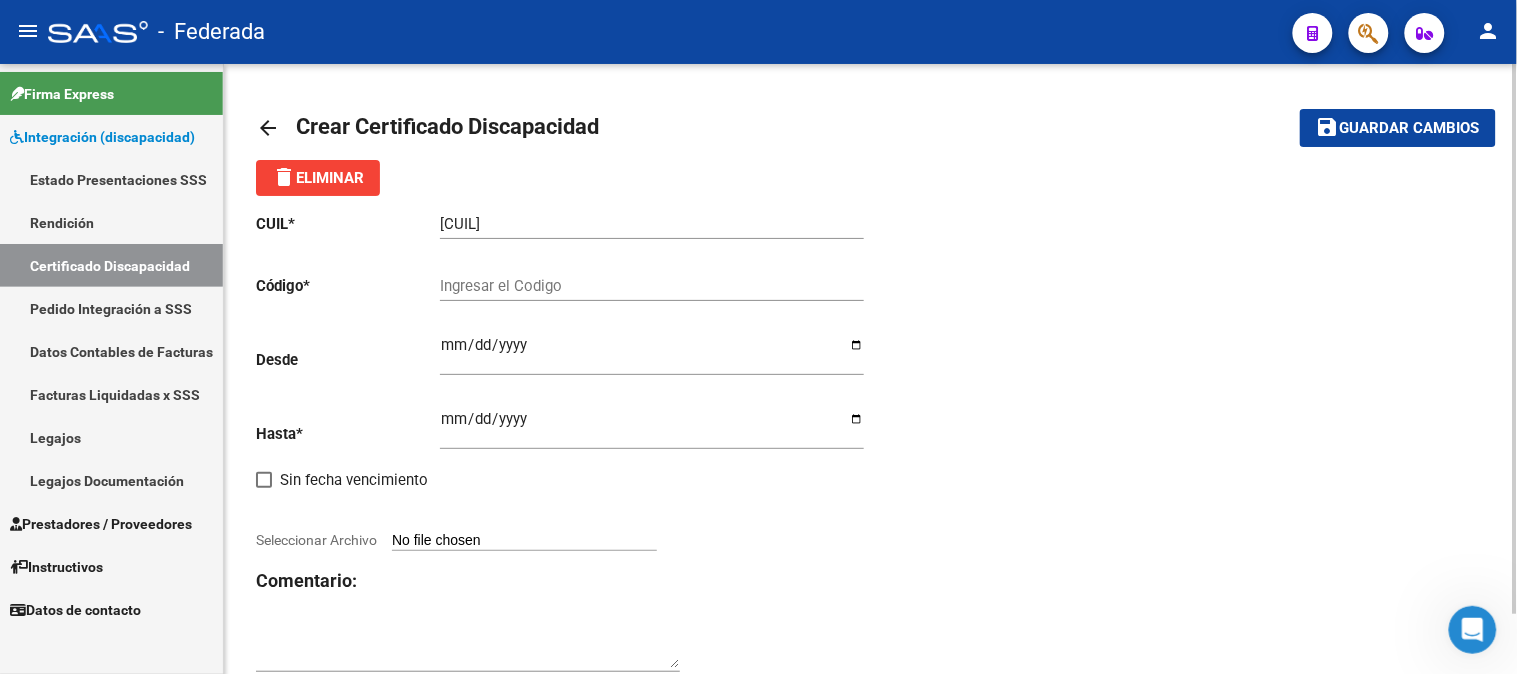 click on "Ingresar el Codigo" 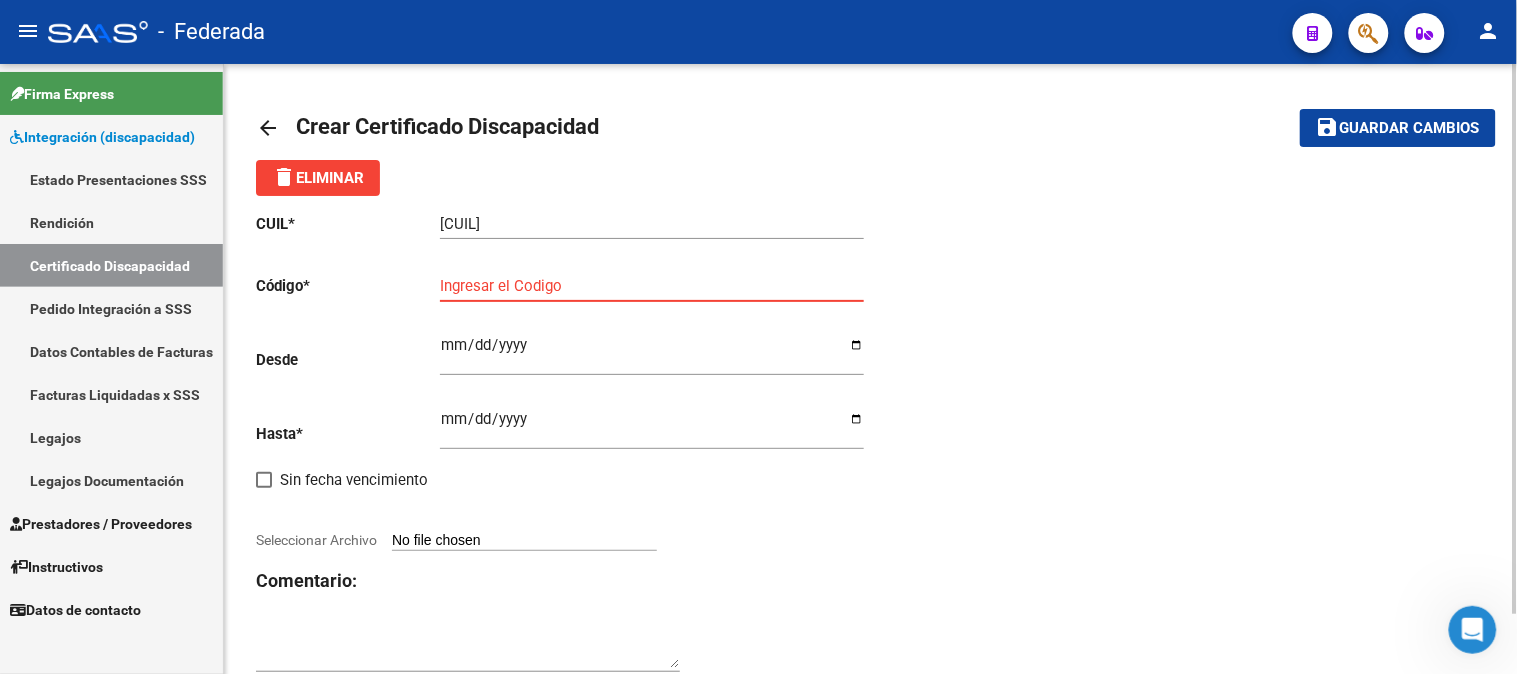 paste on "[ID_NUMBER]" 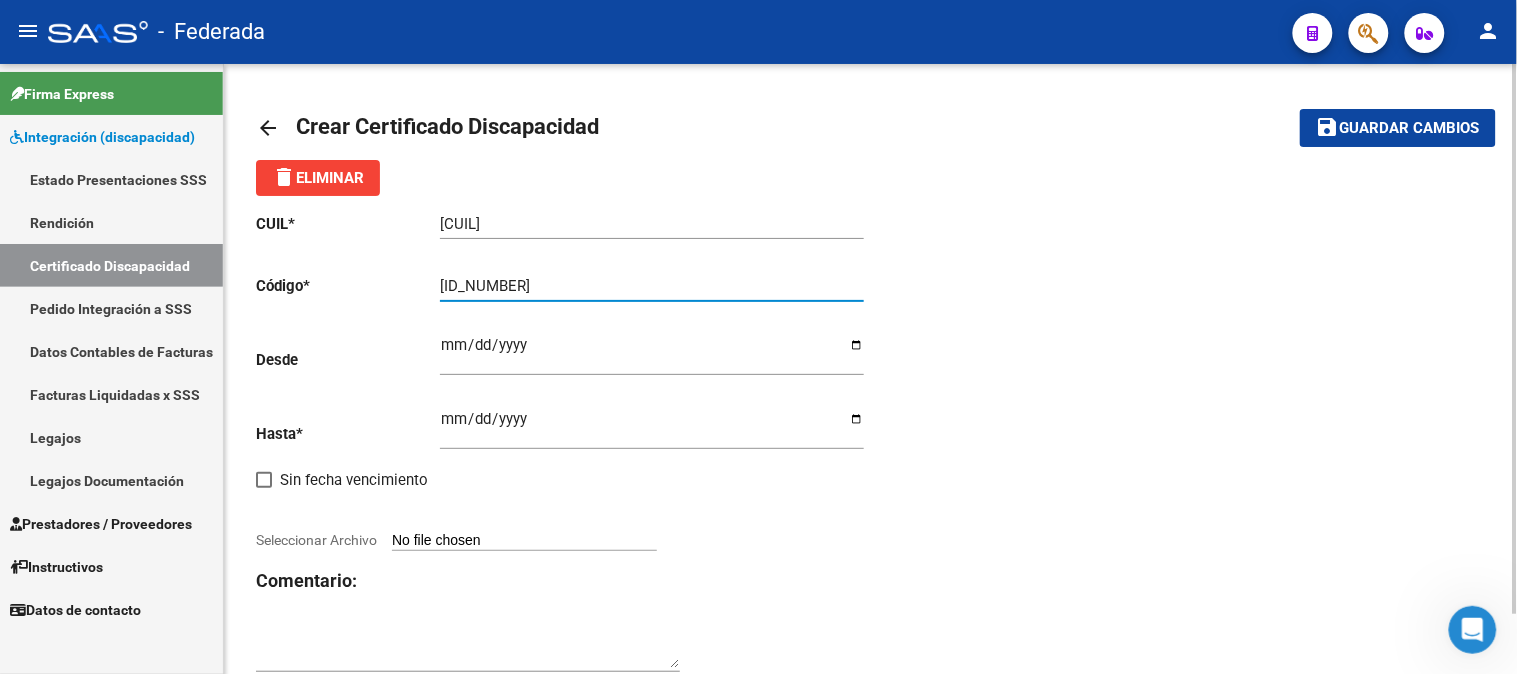 click on "[ID_NUMBER]" at bounding box center (652, 286) 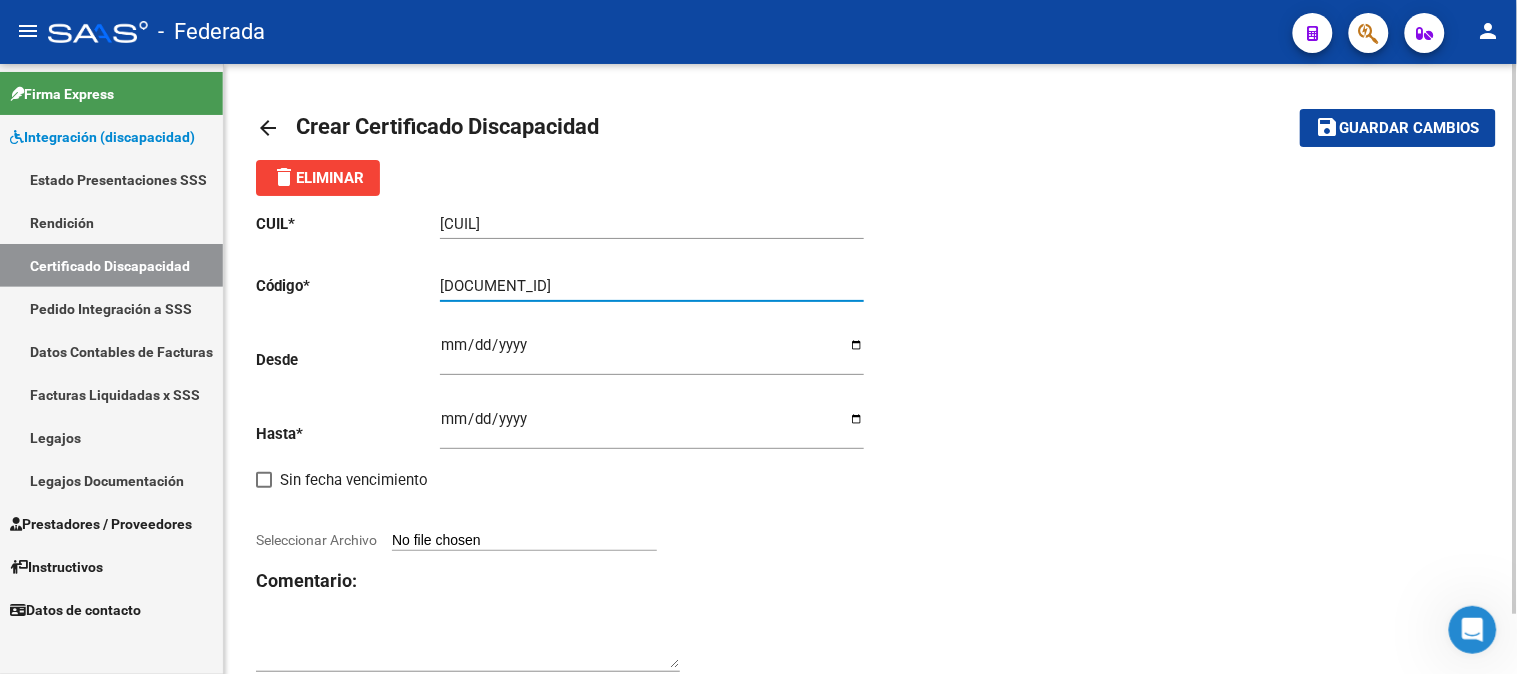 type on "[DOCUMENT_ID]" 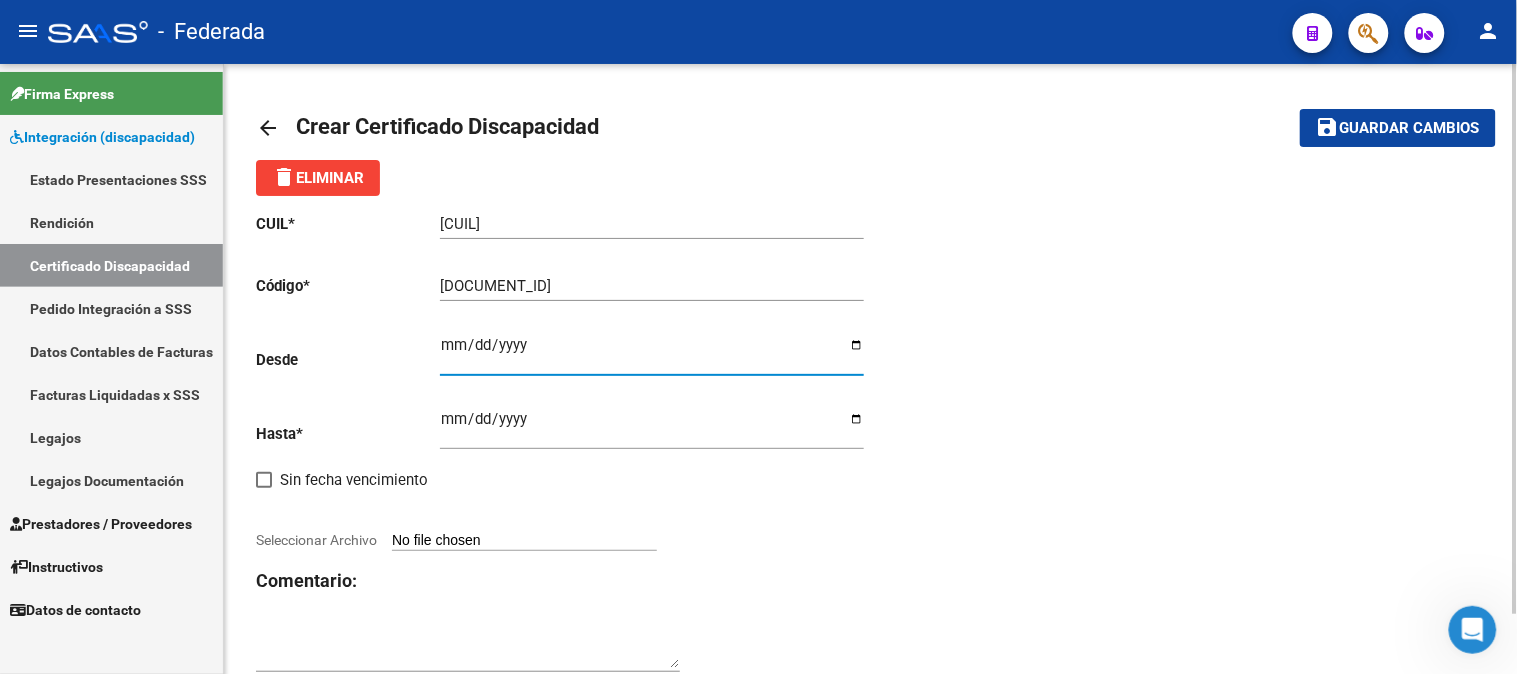click on "Ingresar fec. Desde" at bounding box center (652, 353) 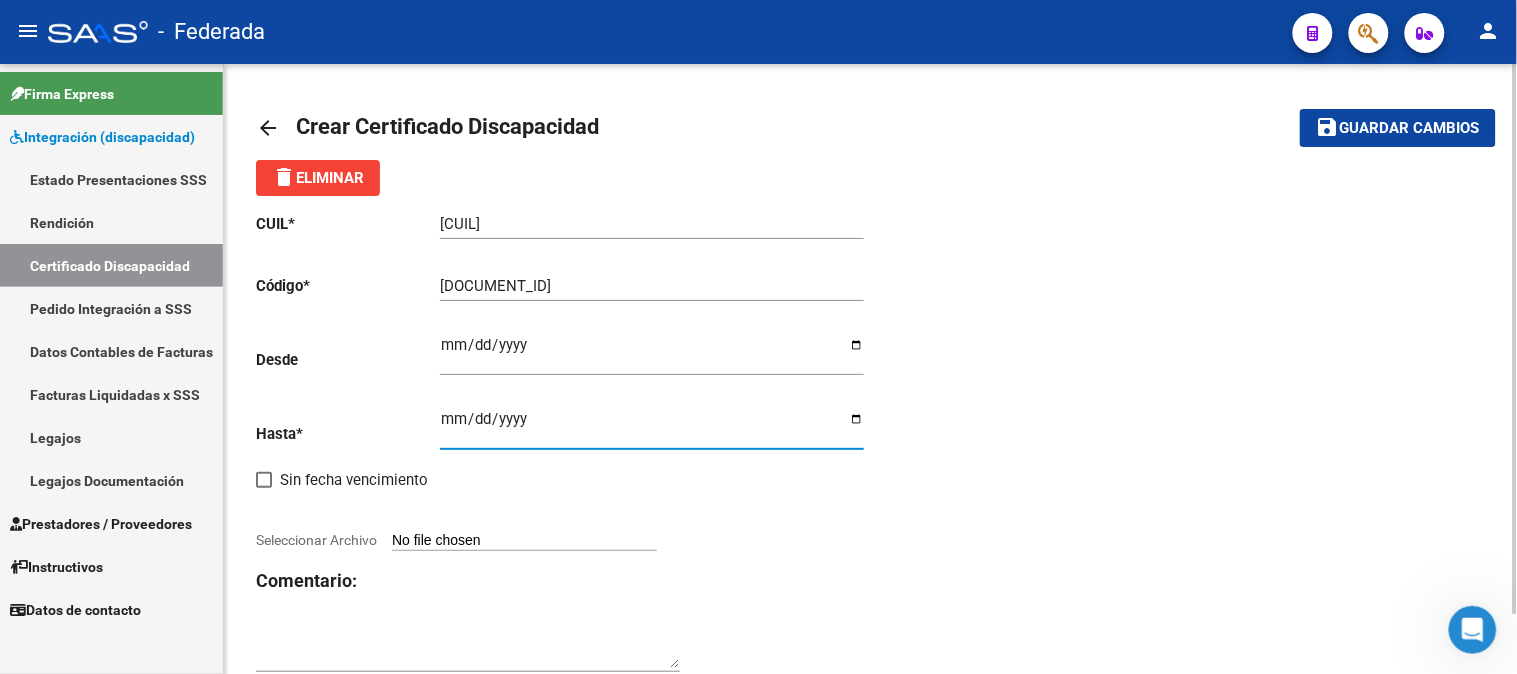 click on "Ingresar fec. Hasta" at bounding box center (652, 427) 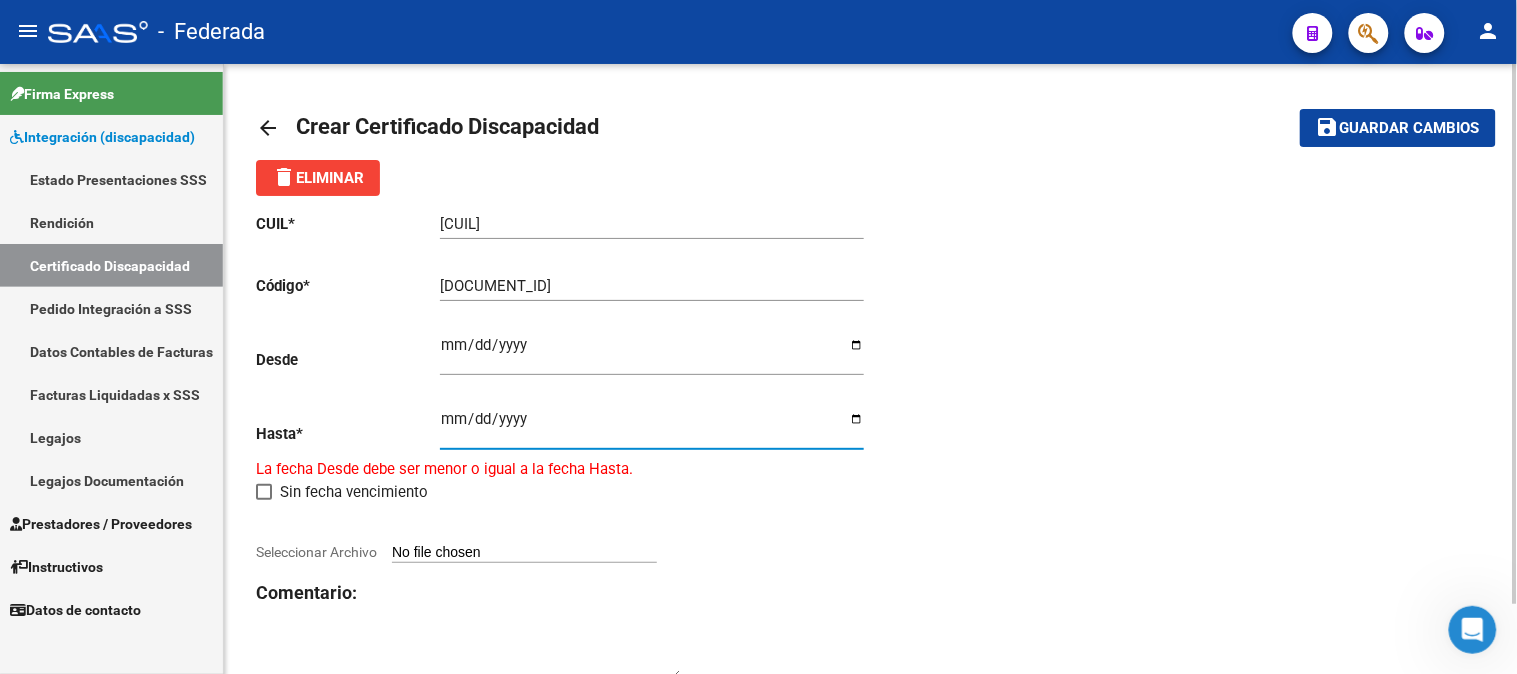 type on "[DATE]" 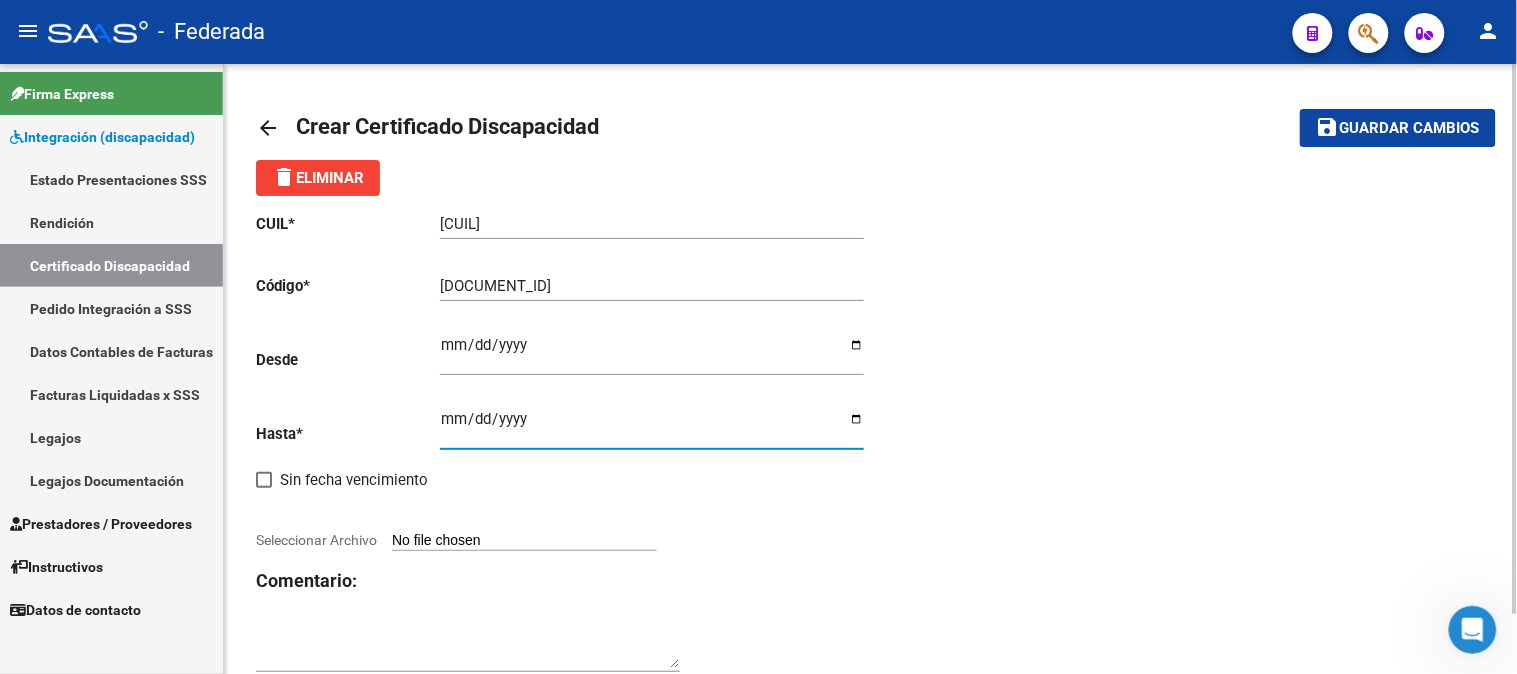 click on "Seleccionar Archivo" at bounding box center (524, 541) 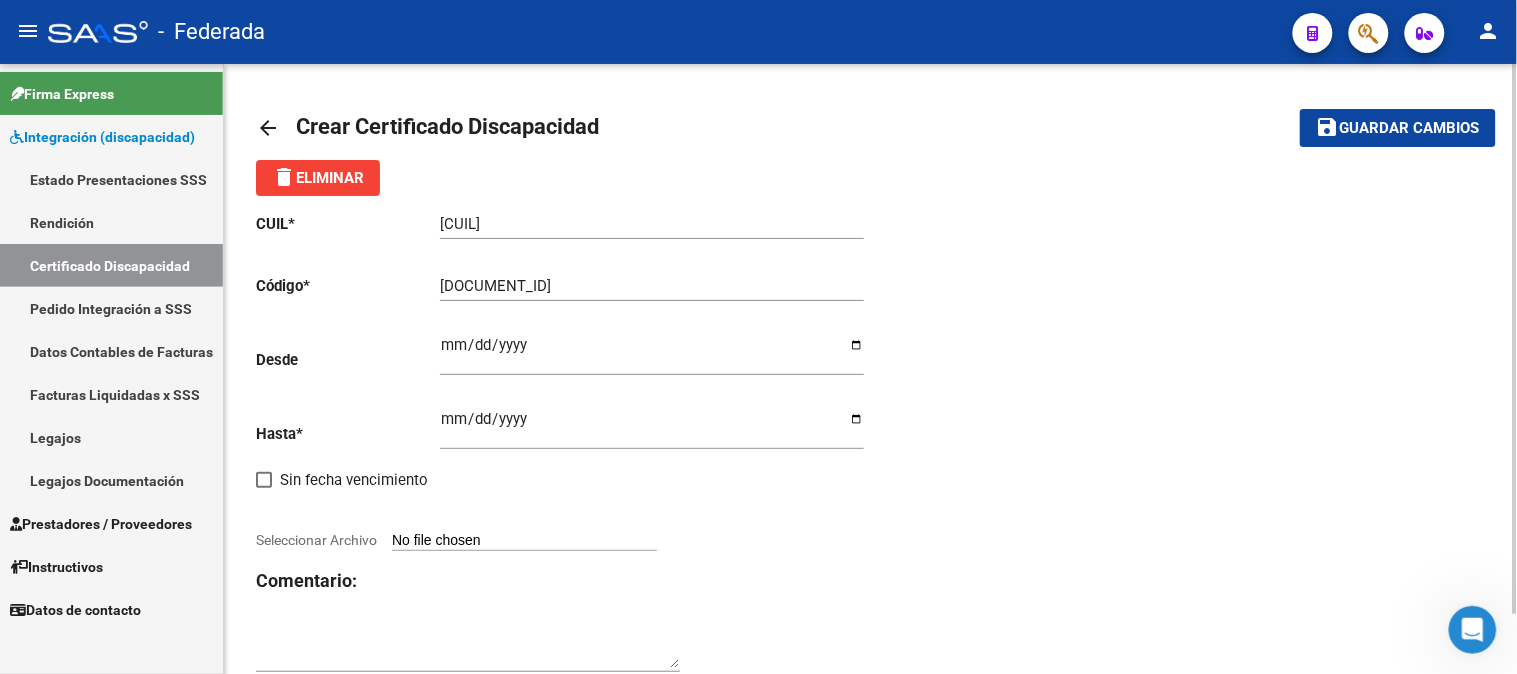 type on "C:\fakepath\[FILENAME]" 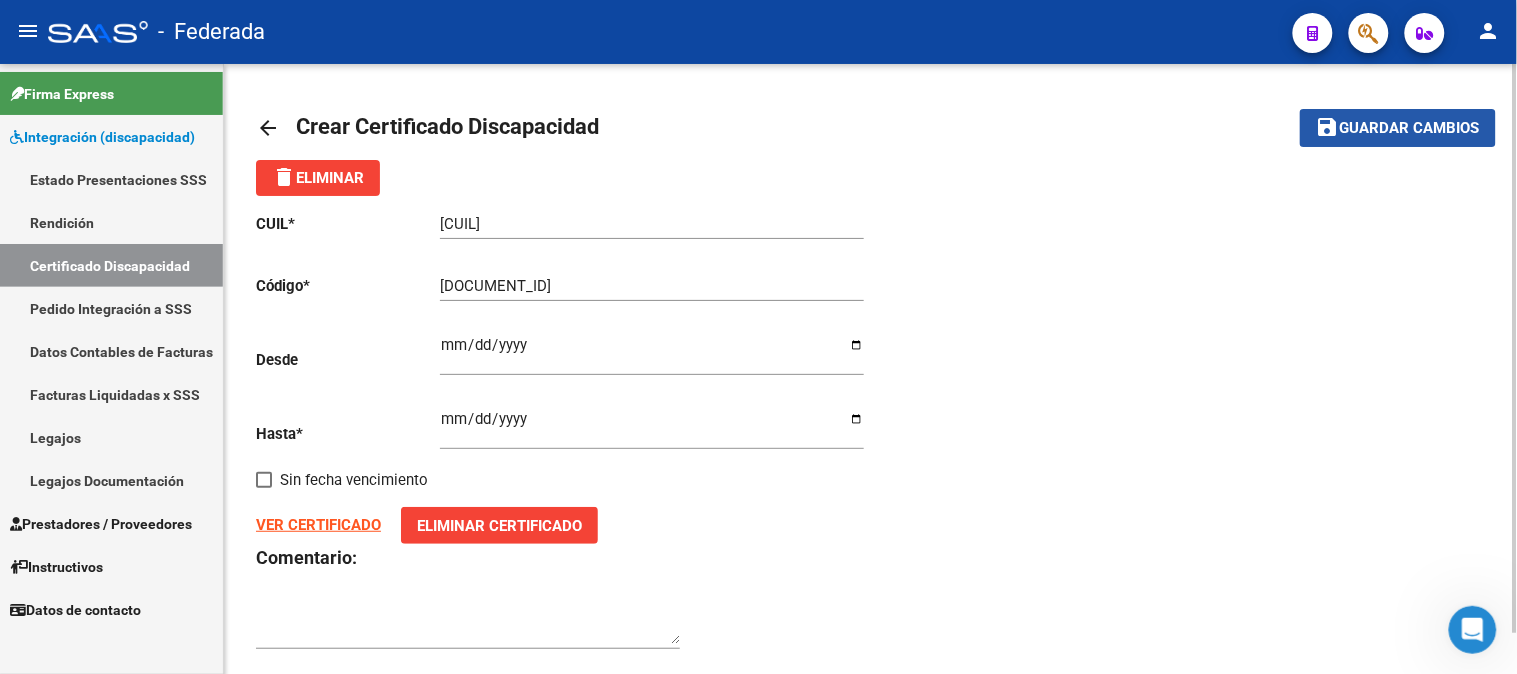 click on "Guardar cambios" 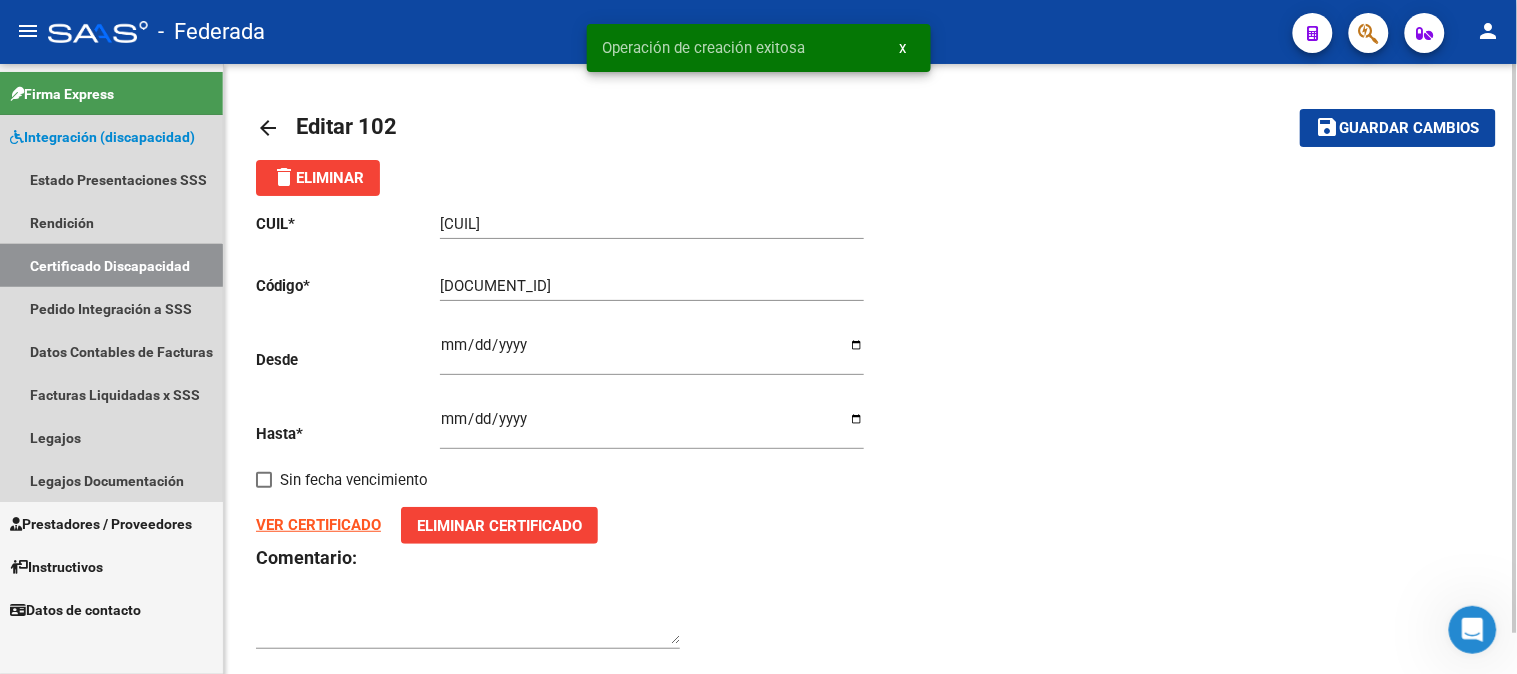 click on "Certificado Discapacidad" at bounding box center [111, 265] 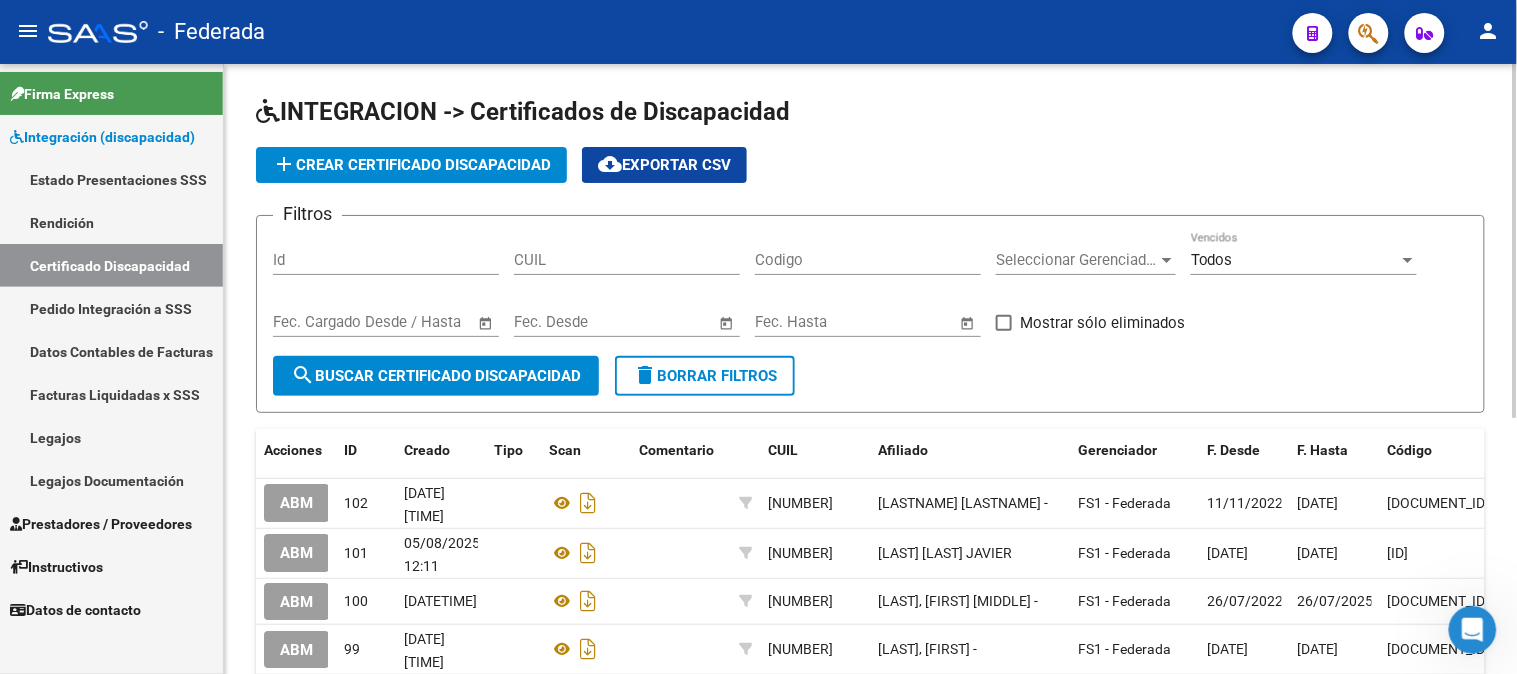 click on "add  Crear Certificado Discapacidad" 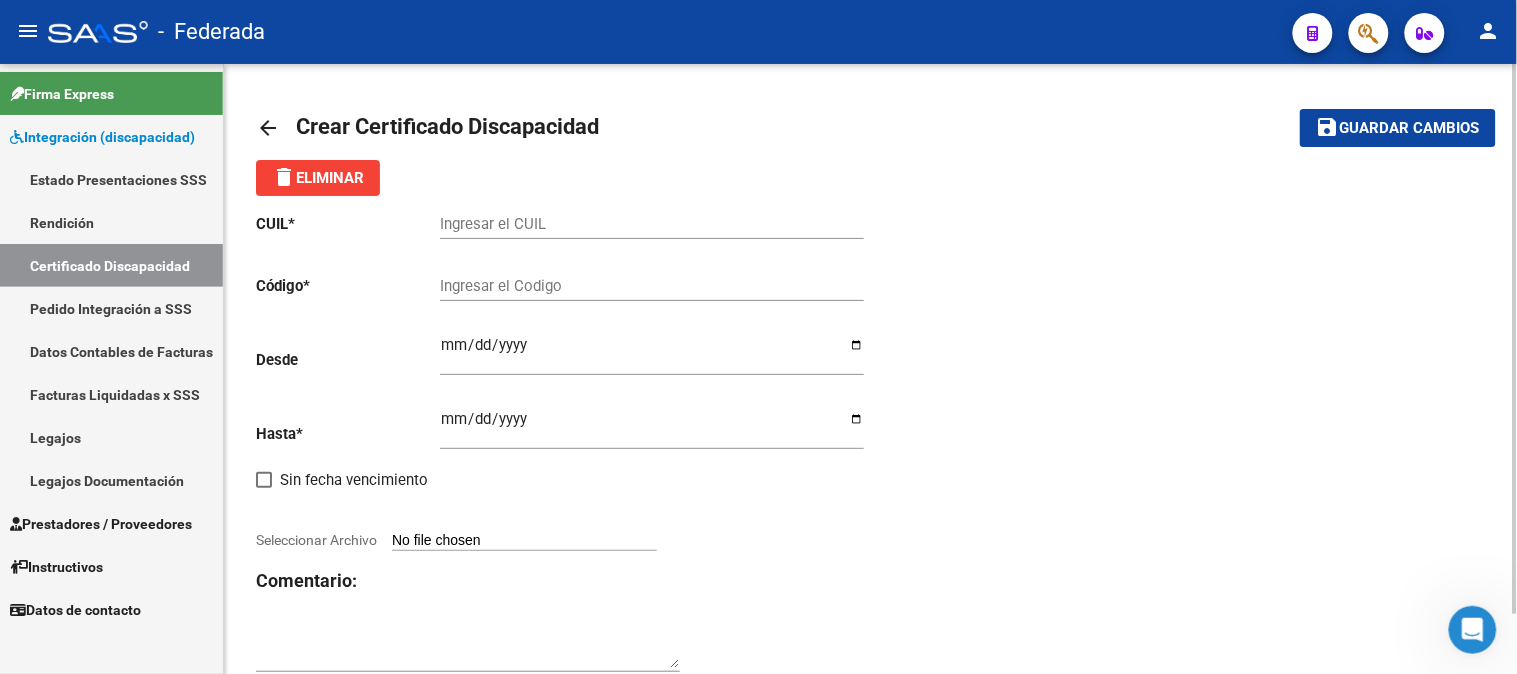 click on "Ingresar el CUIL" at bounding box center [652, 224] 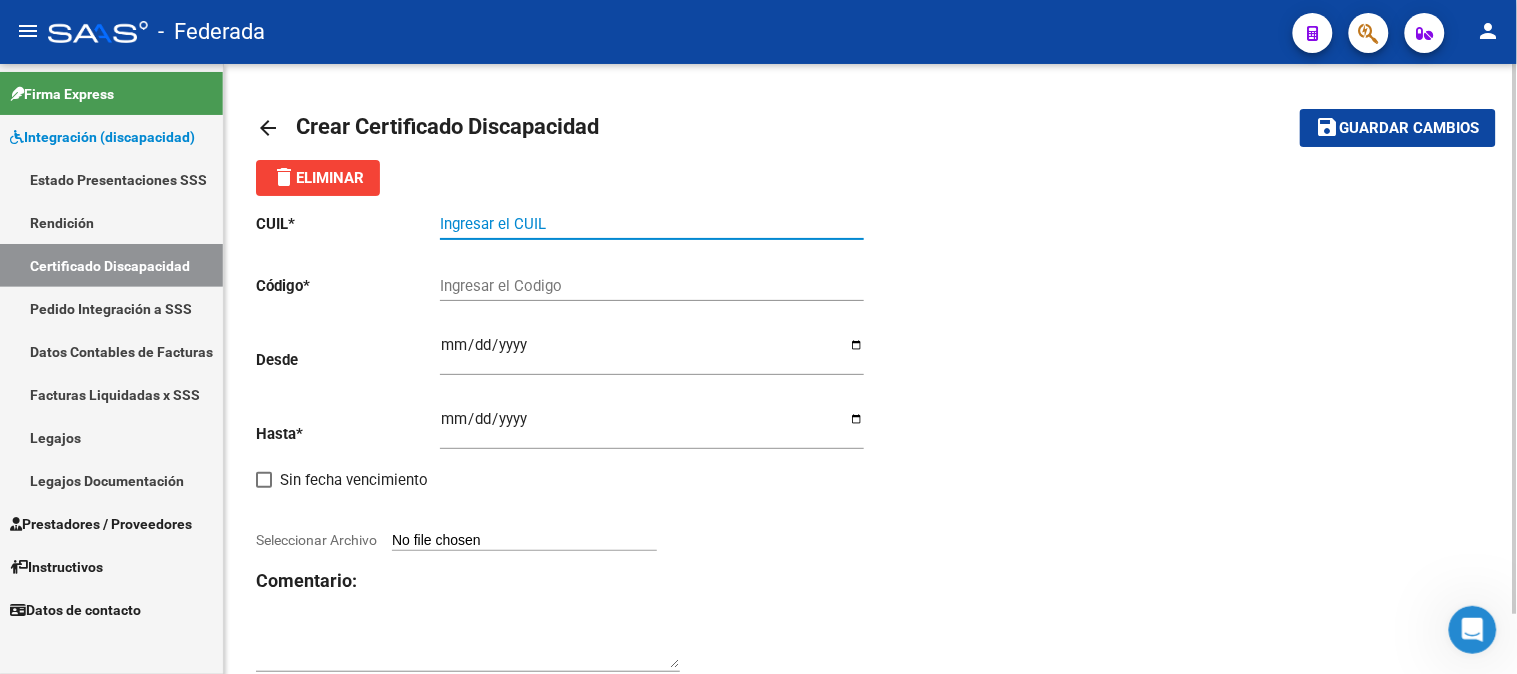 paste on "[CUIL]" 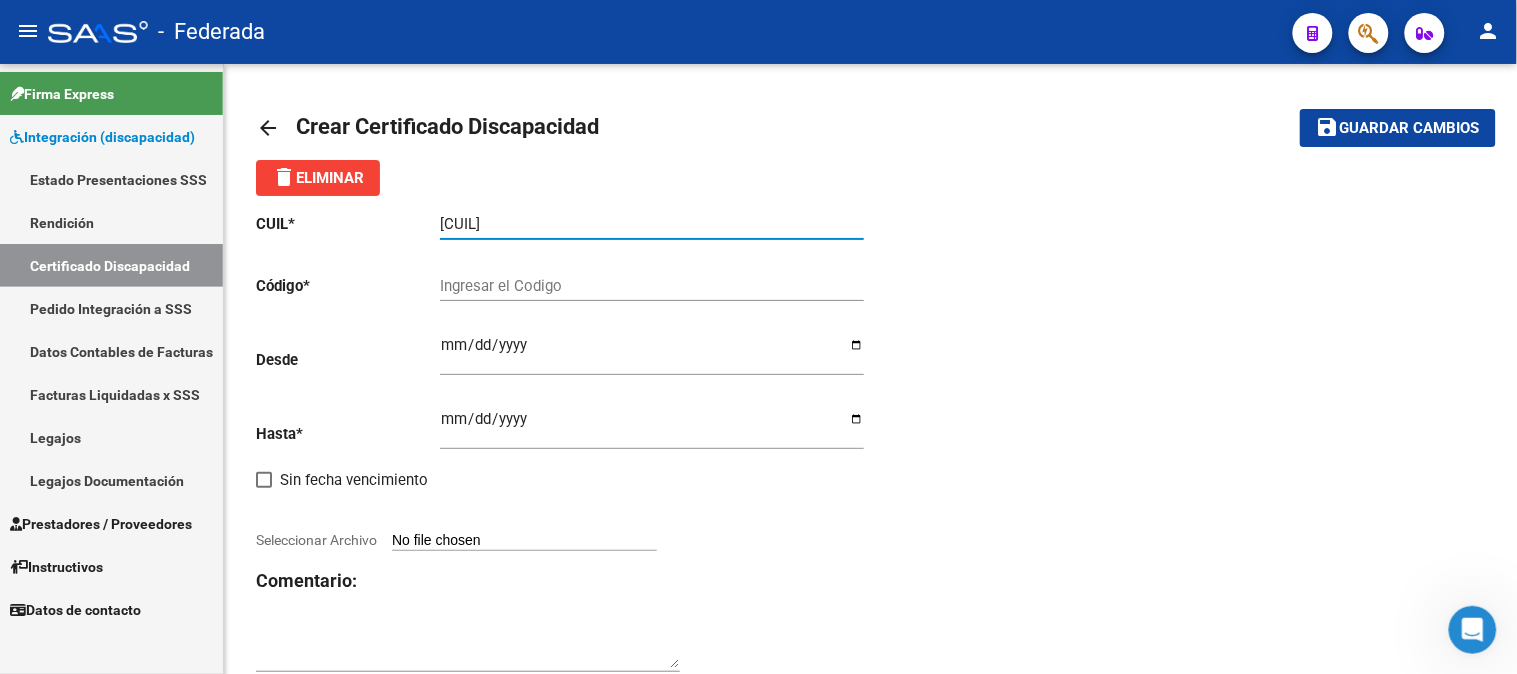 type on "[CUIL]" 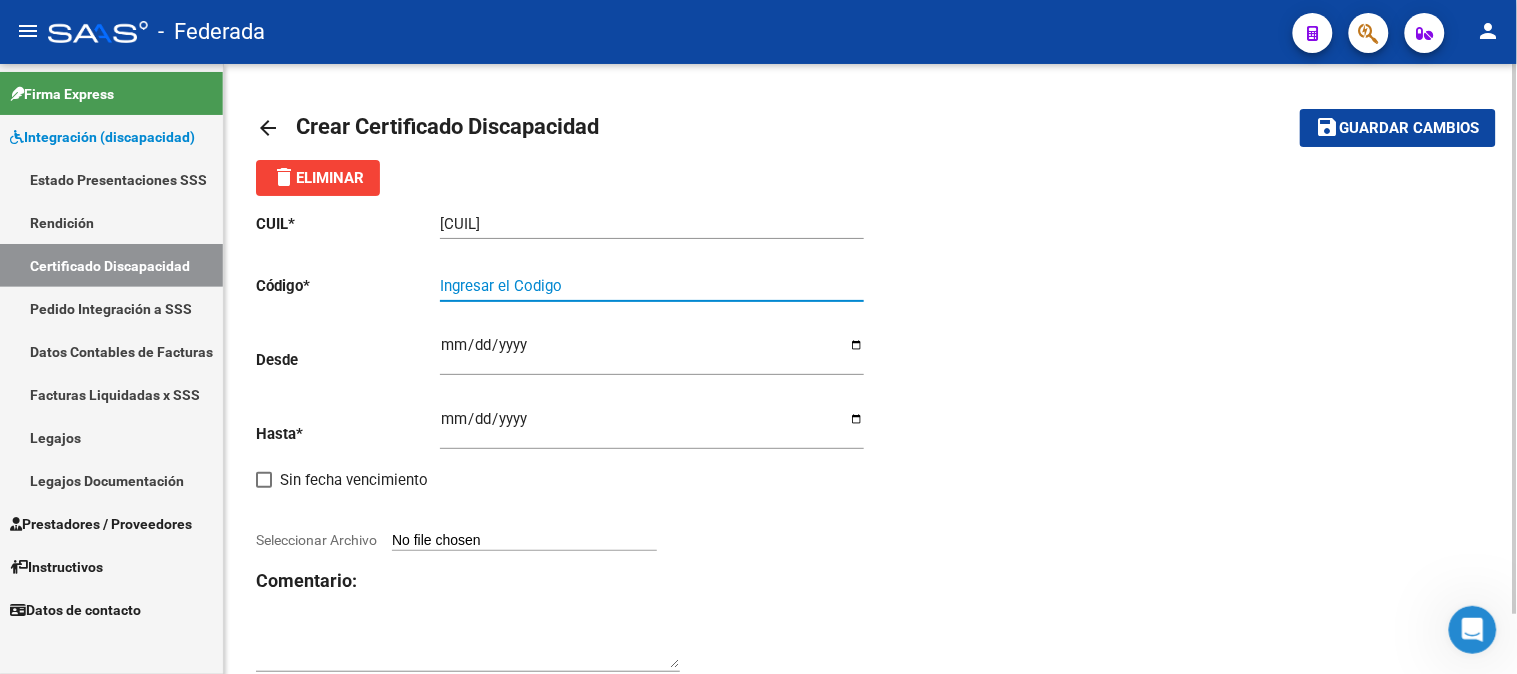 click on "Ingresar el Codigo" at bounding box center [652, 286] 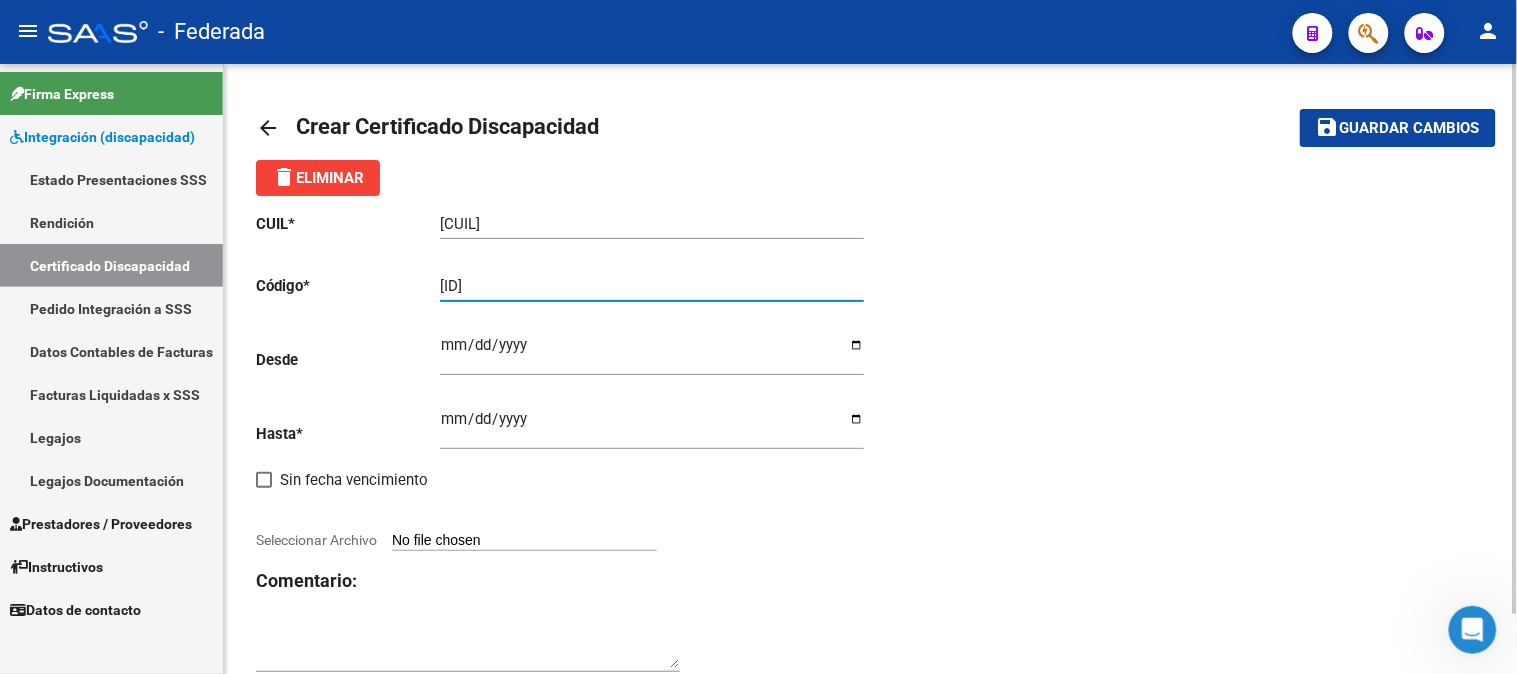 click on "[ID]" at bounding box center (652, 286) 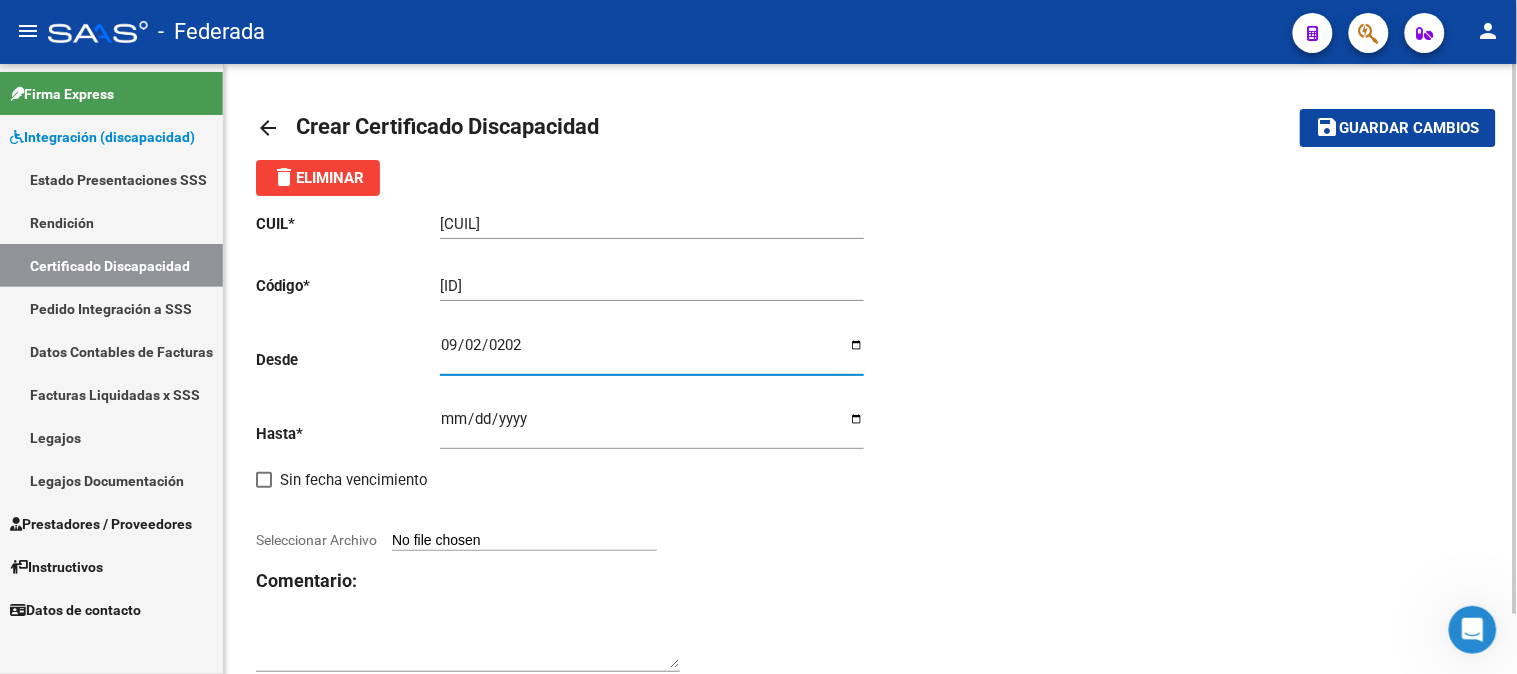 type on "[DATE]" 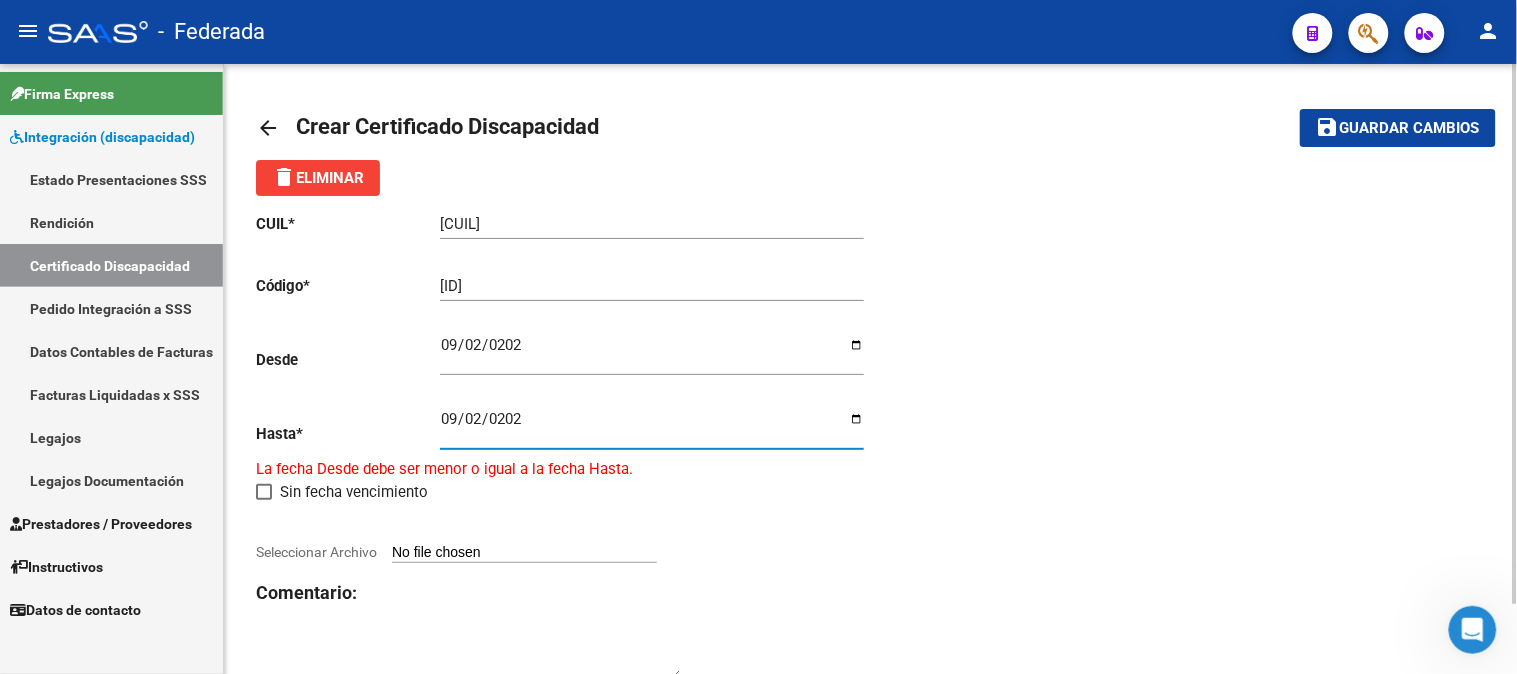 type on "2025-09-02" 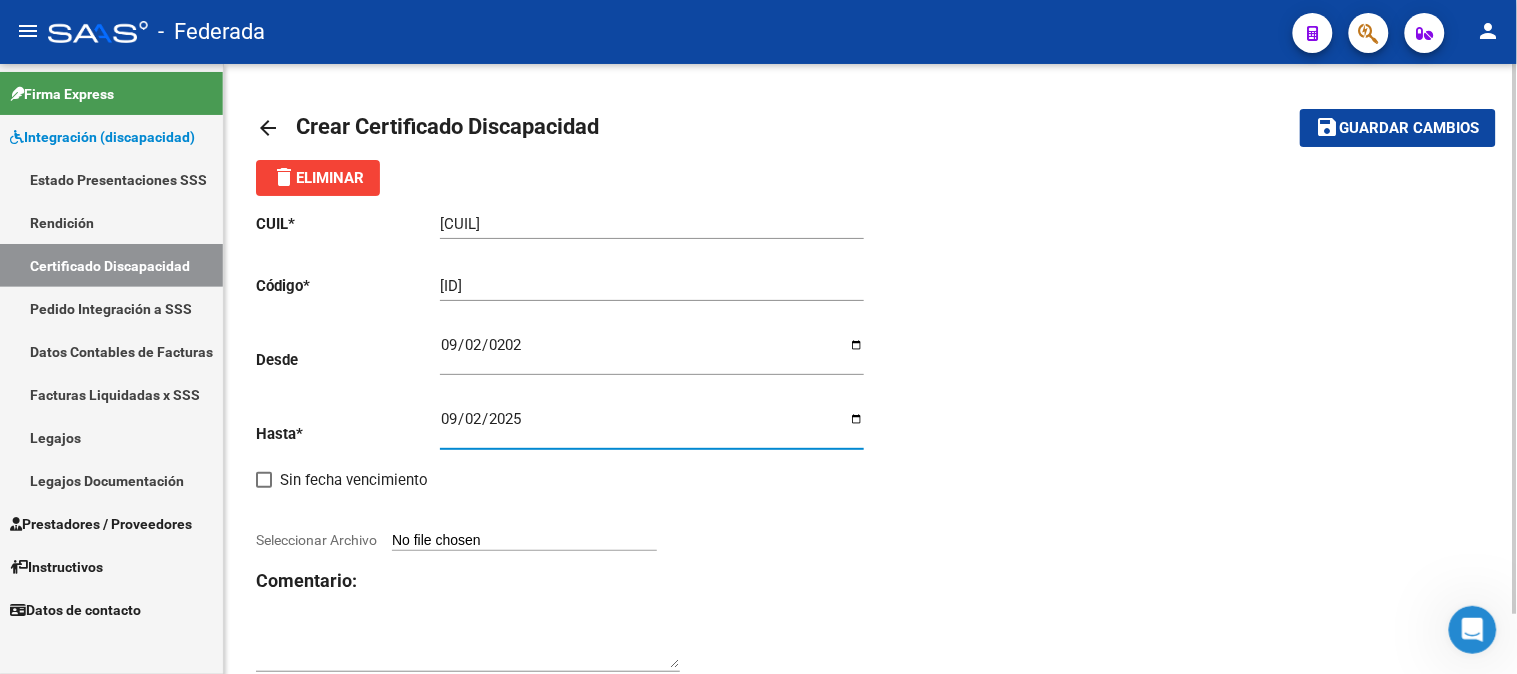 click on "Comentario:" 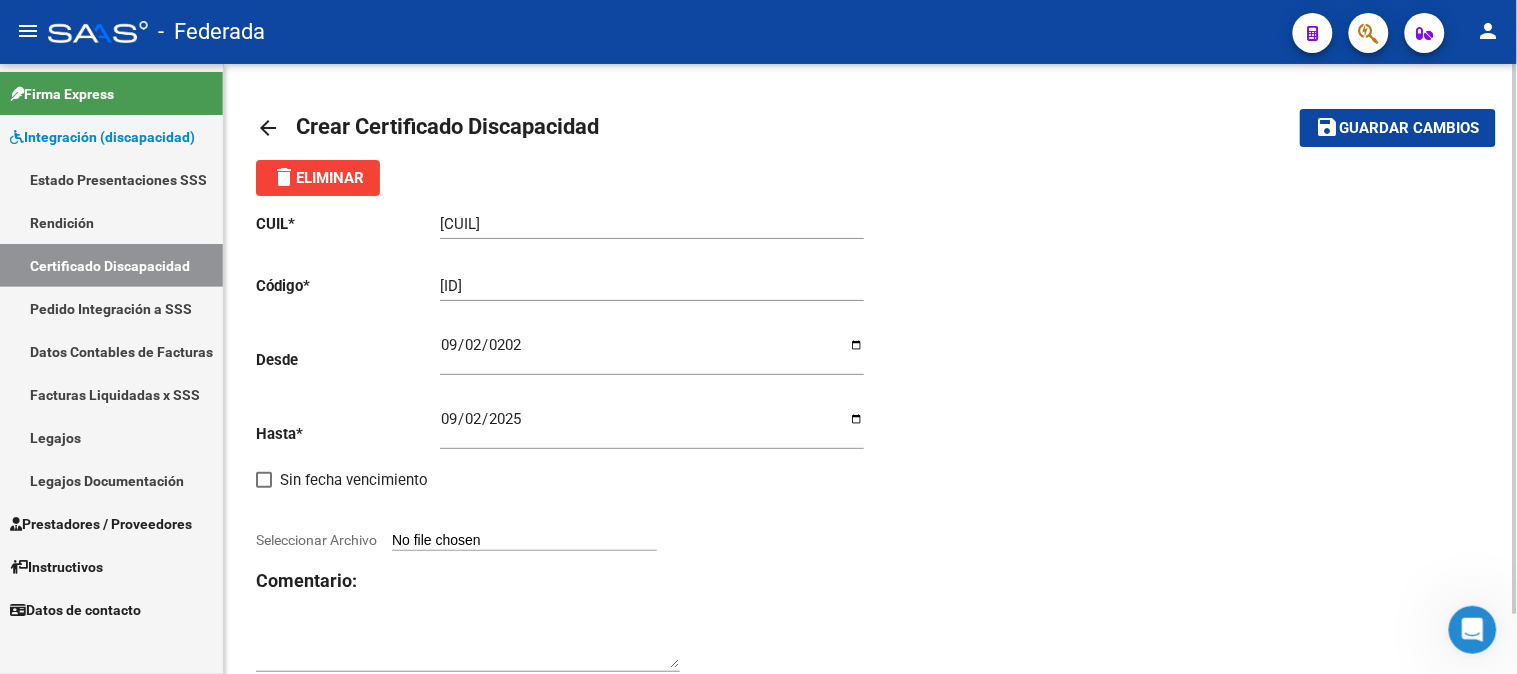 click on "Seleccionar Archivo" at bounding box center [524, 541] 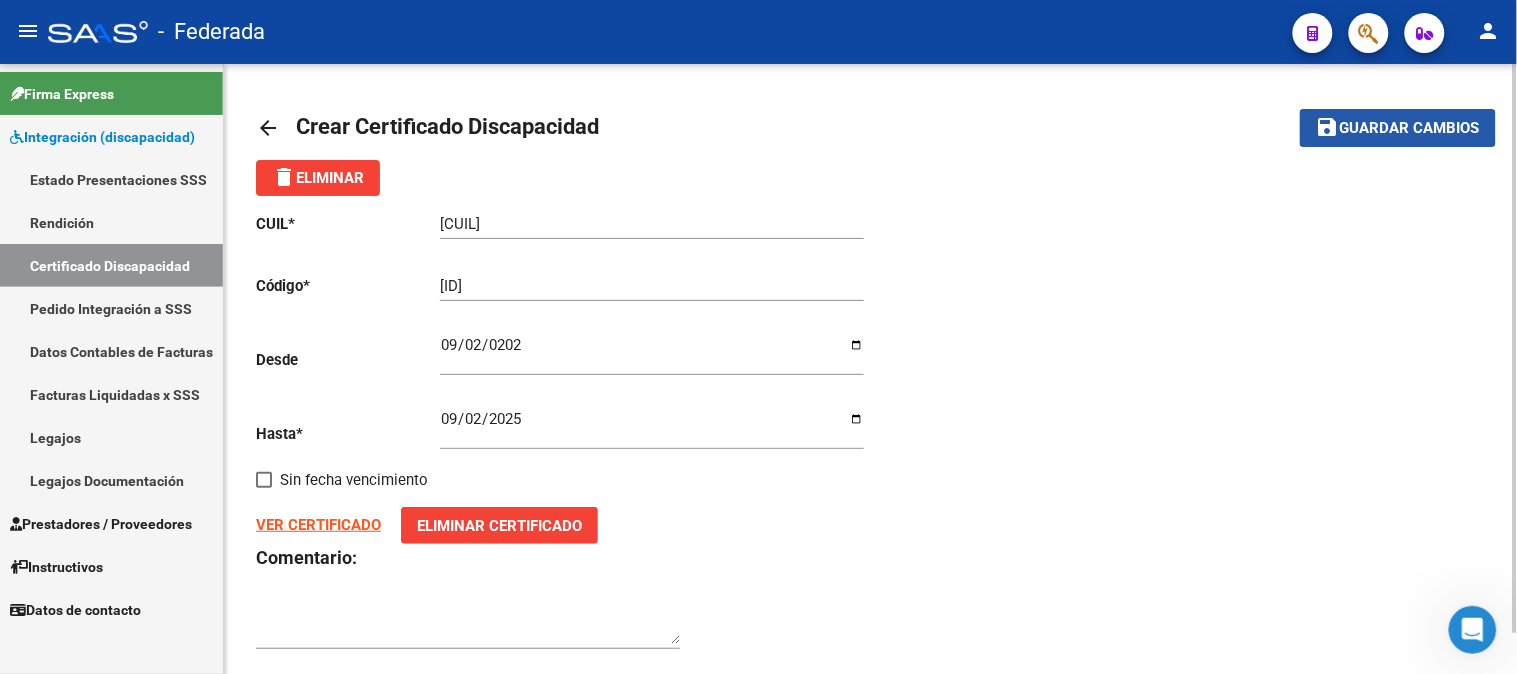click on "Guardar cambios" 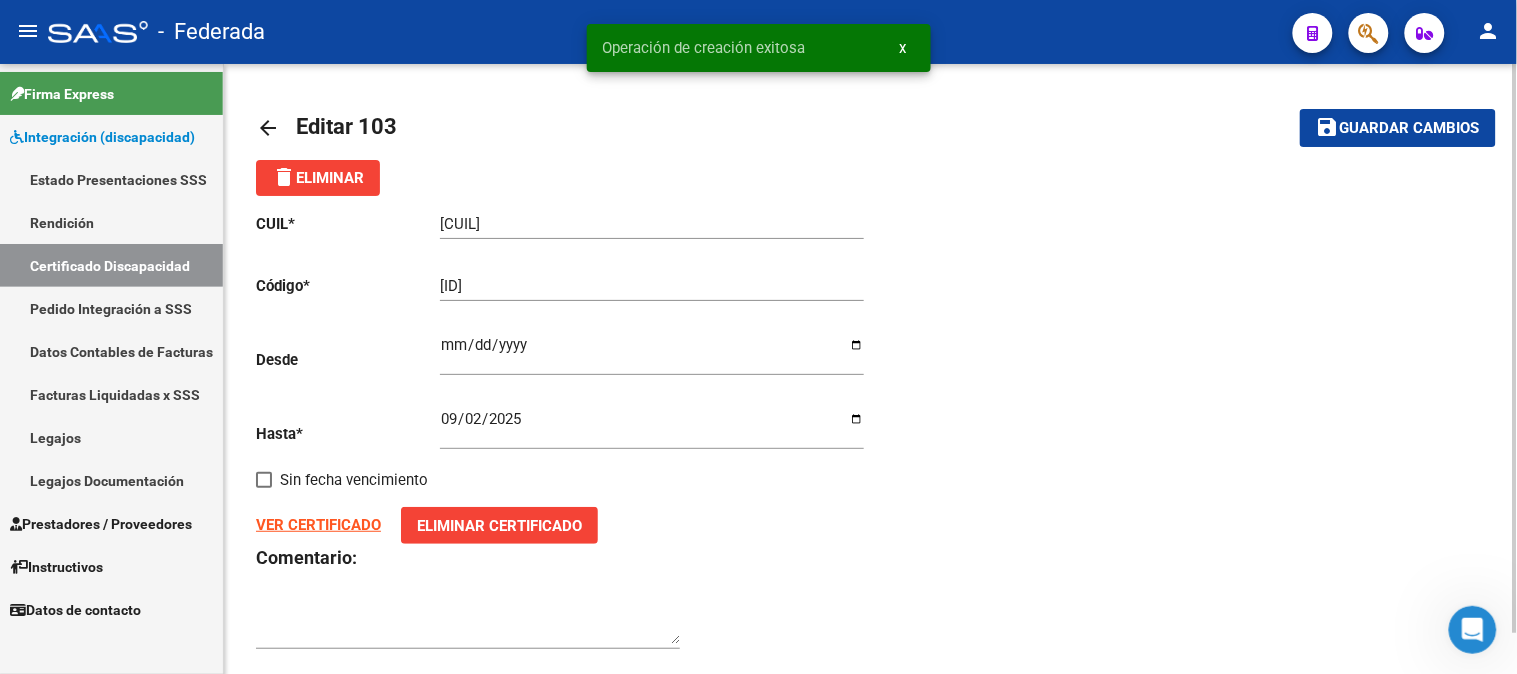 click on "Certificado Discapacidad" at bounding box center [111, 265] 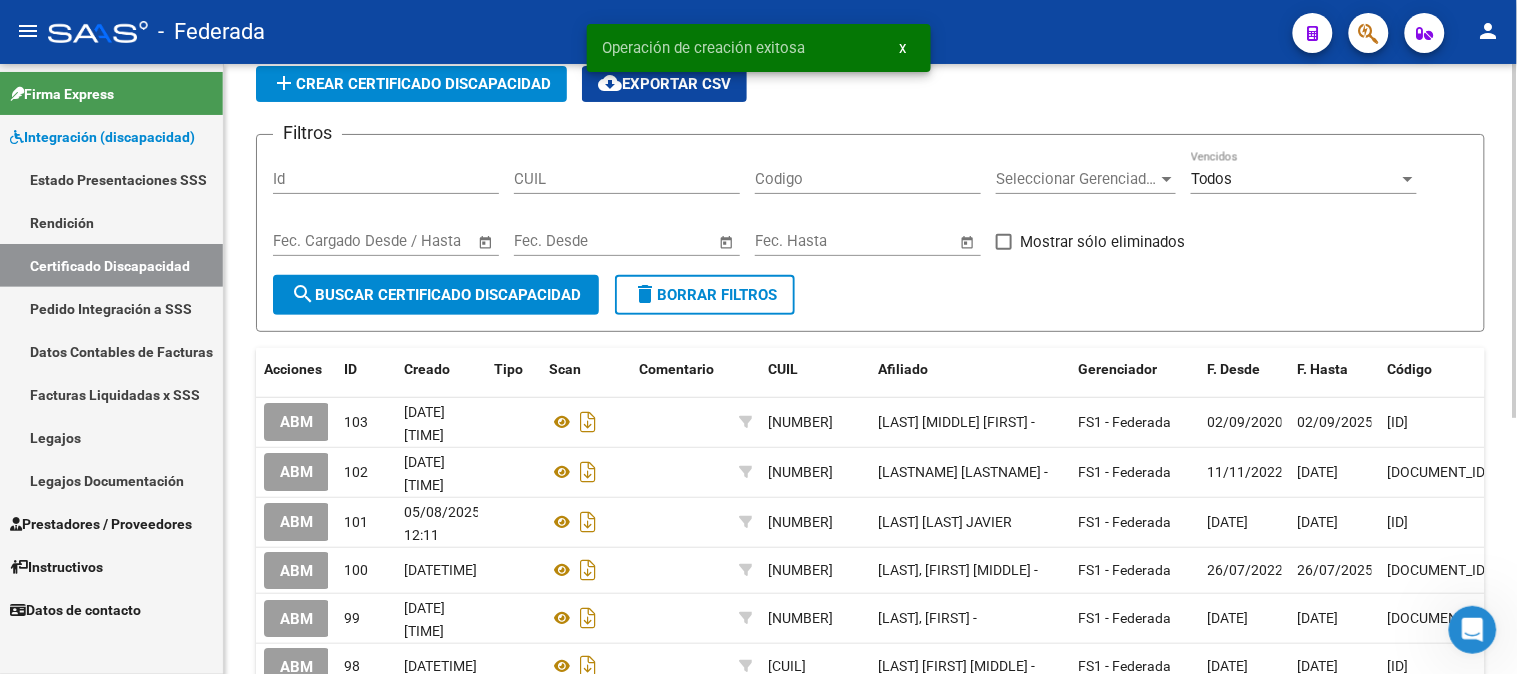 scroll, scrollTop: 111, scrollLeft: 0, axis: vertical 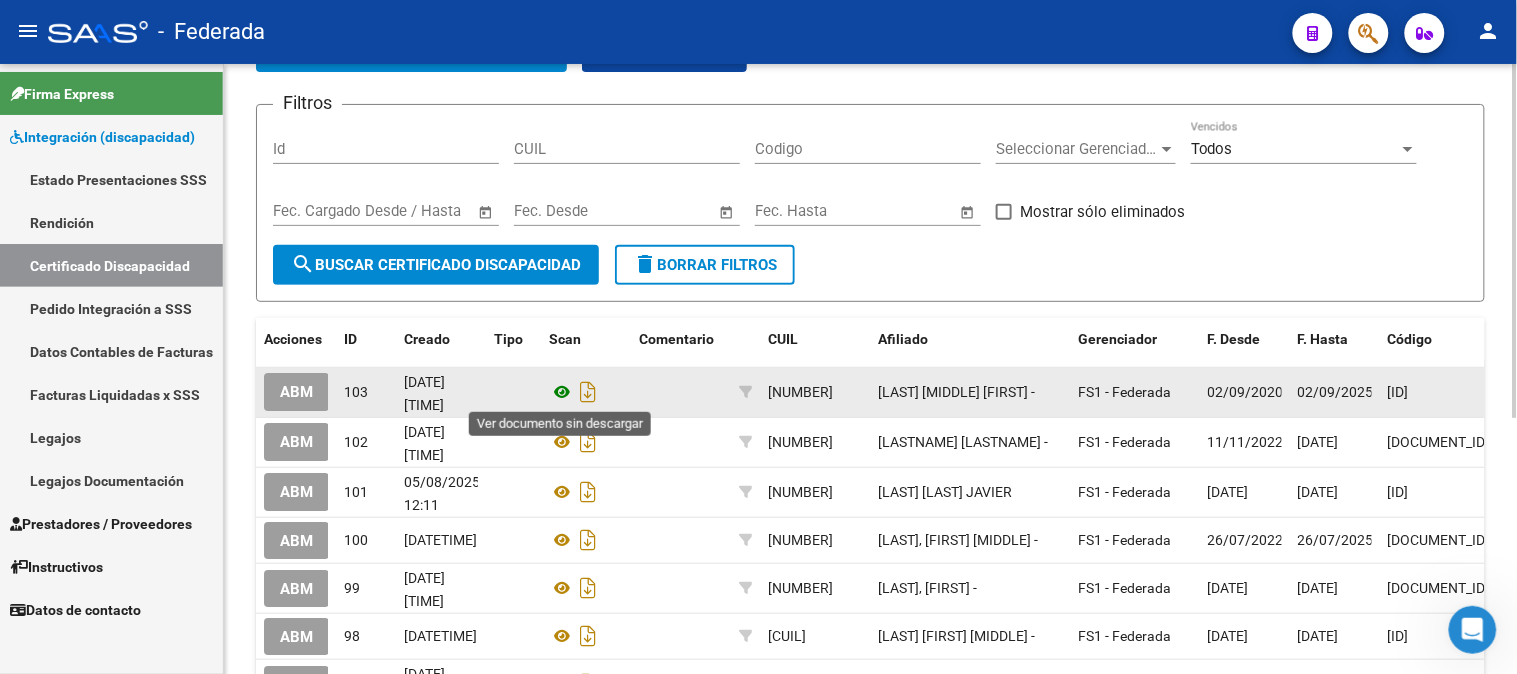 click 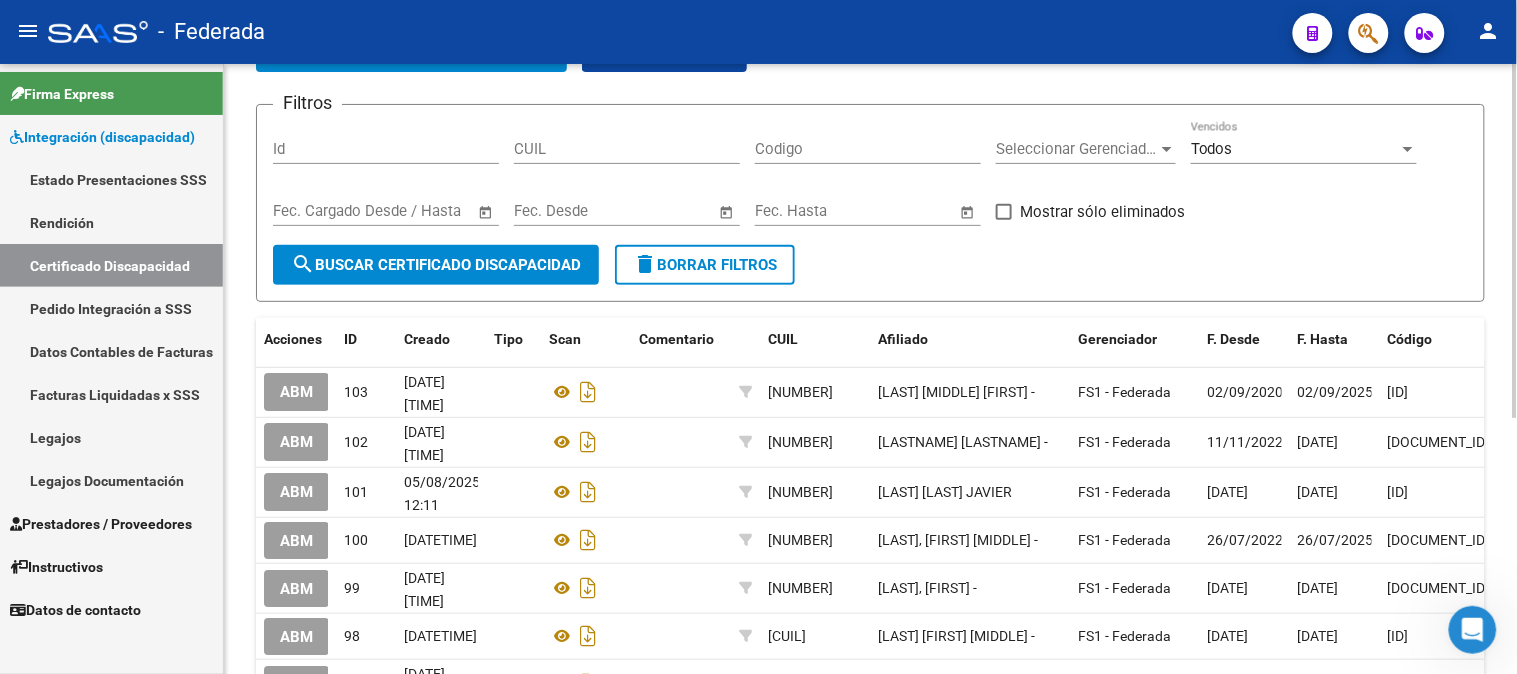 click on "Filtros Id CUIL Codigo Seleccionar Gerenciador Seleccionar Gerenciador Todos Vencidos Start date – End date Fec. Cargado Desde / Hasta Start date – End date Fec. Desde Start date – End date Fec. Hasta   Mostrar sólo eliminados  search  Buscar Certificado Discapacidad  delete  Borrar Filtros" 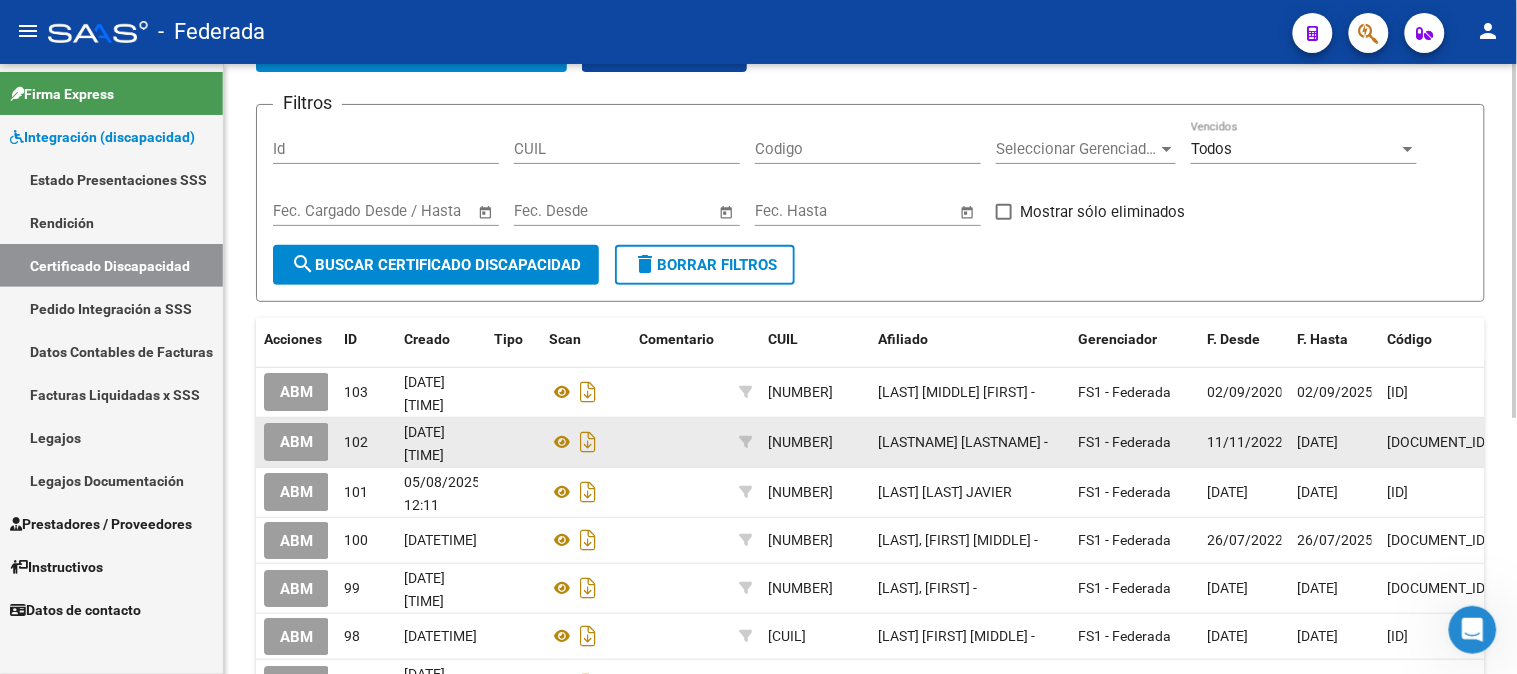 scroll, scrollTop: 0, scrollLeft: 0, axis: both 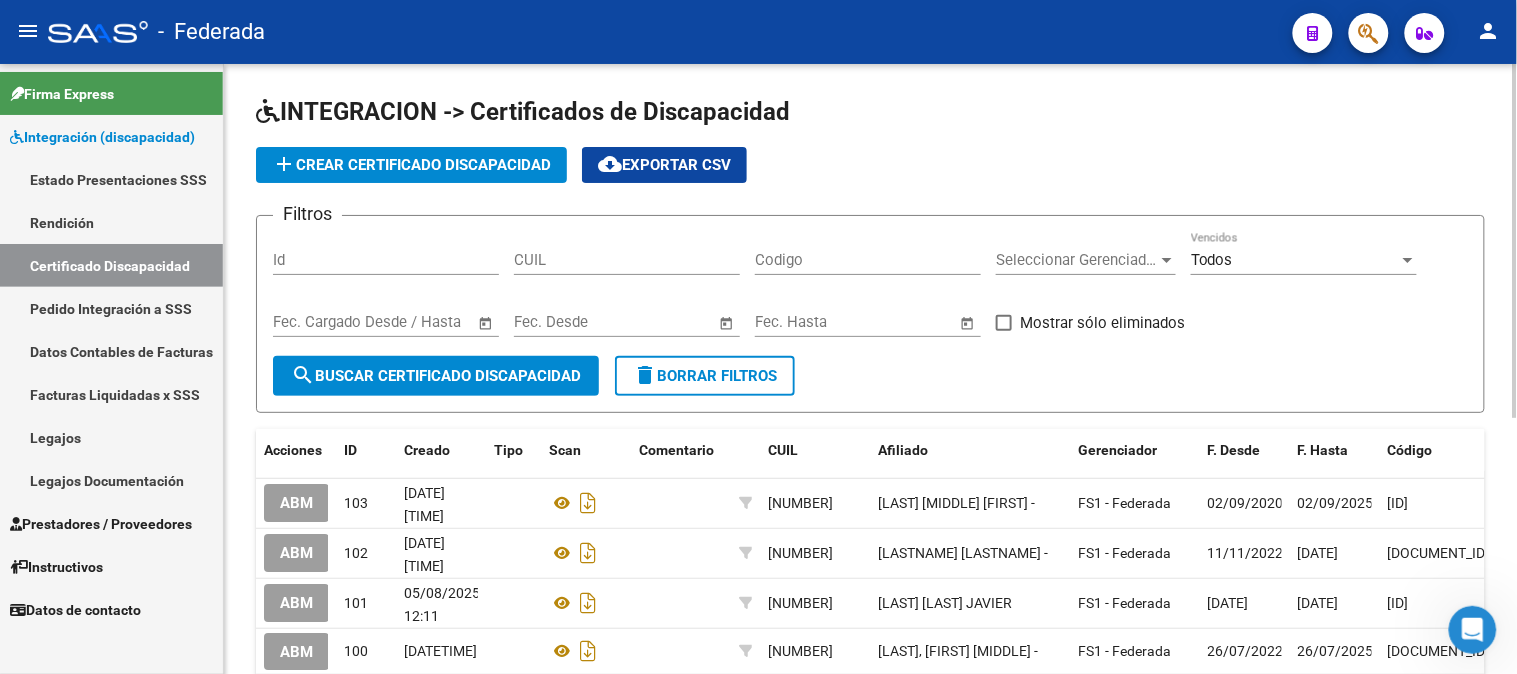click on "add  Crear Certificado Discapacidad" 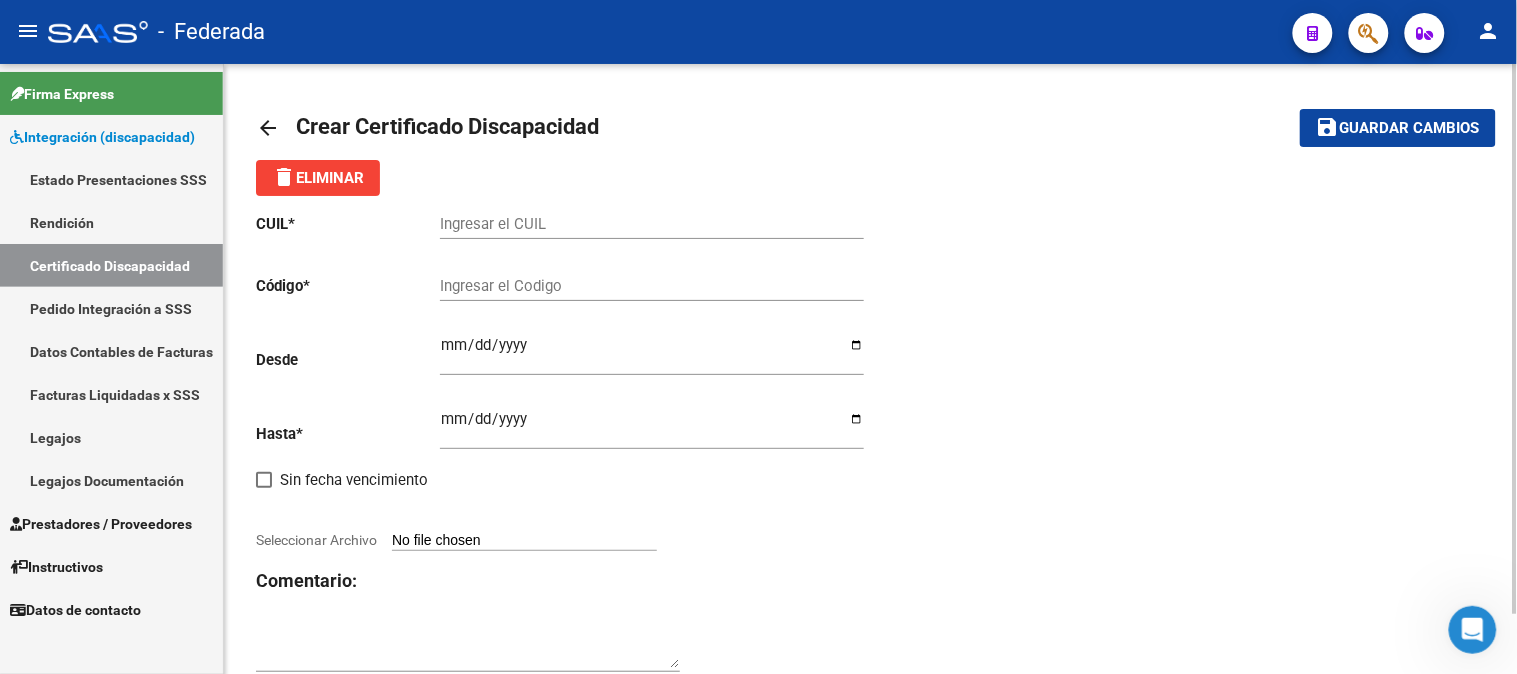 click on "Ingresar el CUIL" at bounding box center [652, 224] 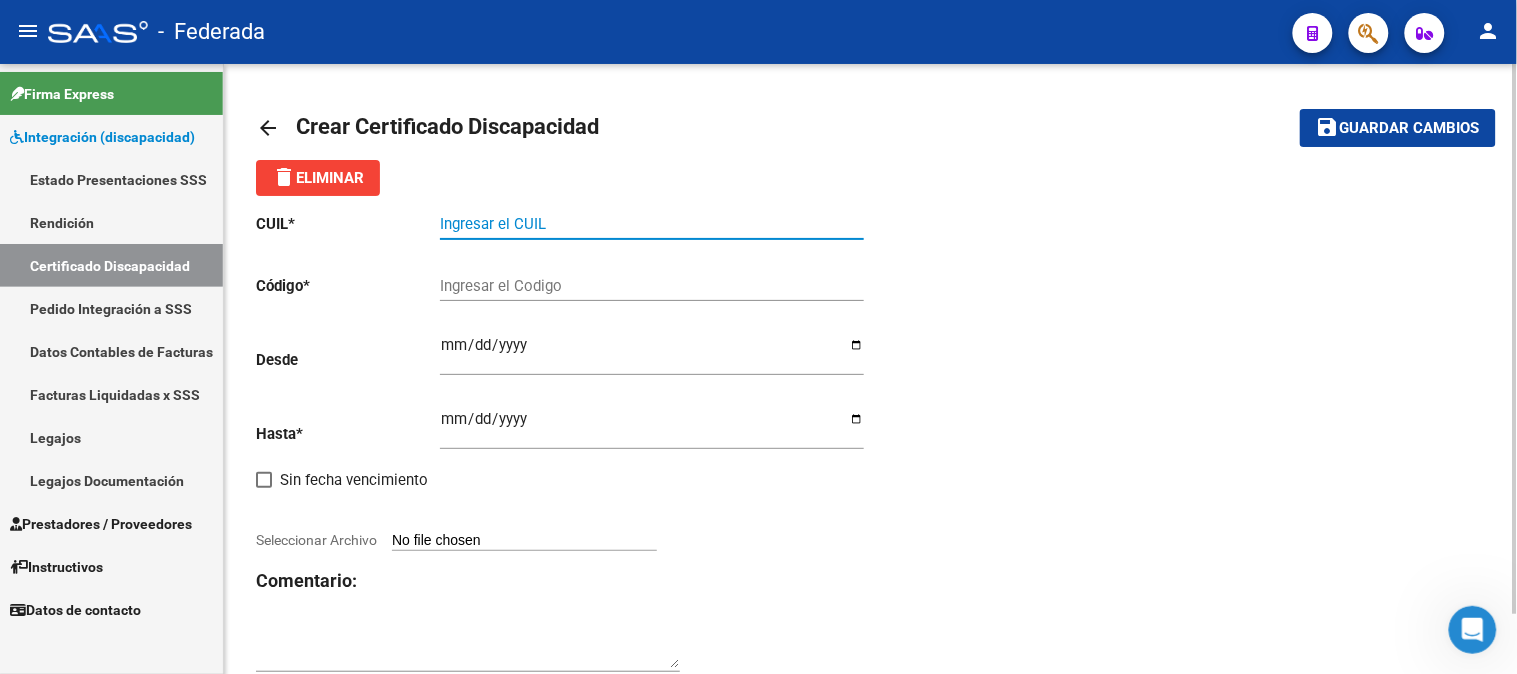 paste on "[DOCUMENT_ID]" 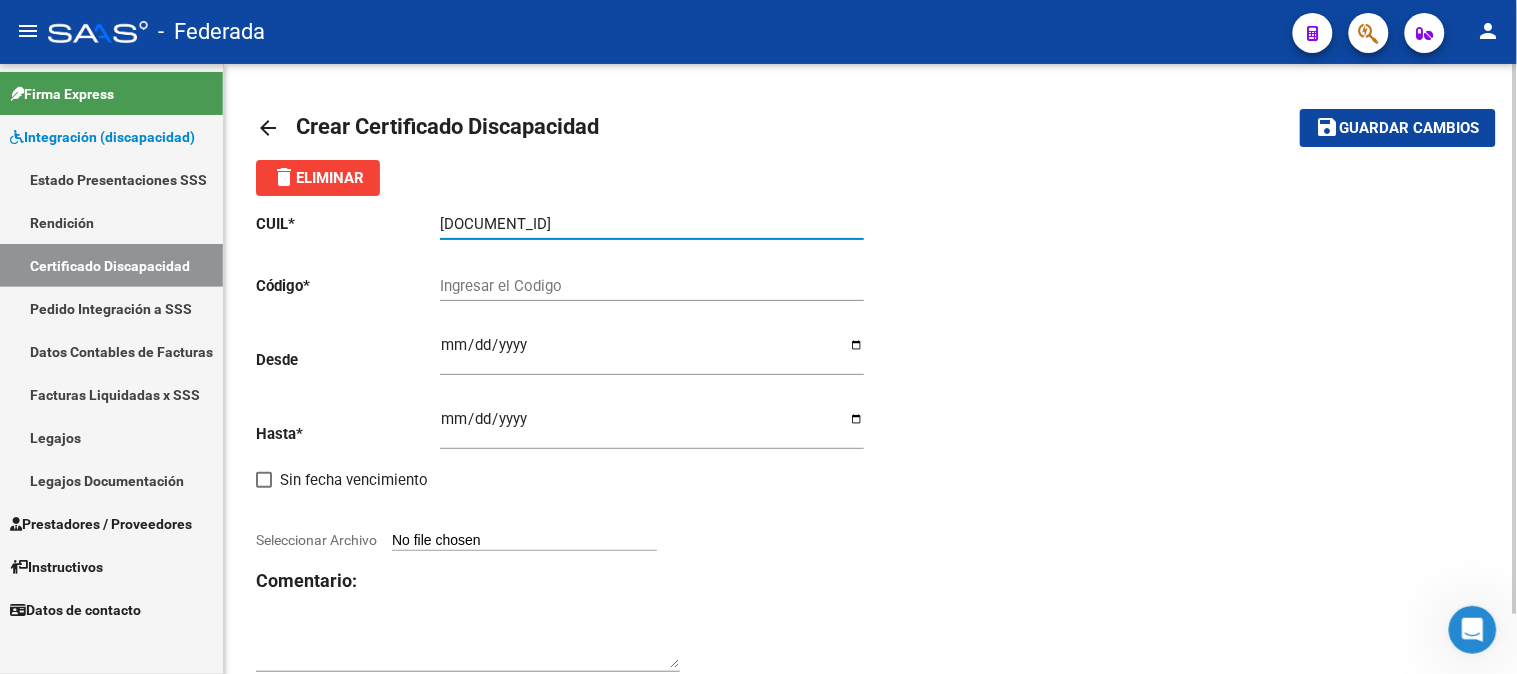 type on "[DOCUMENT_ID]" 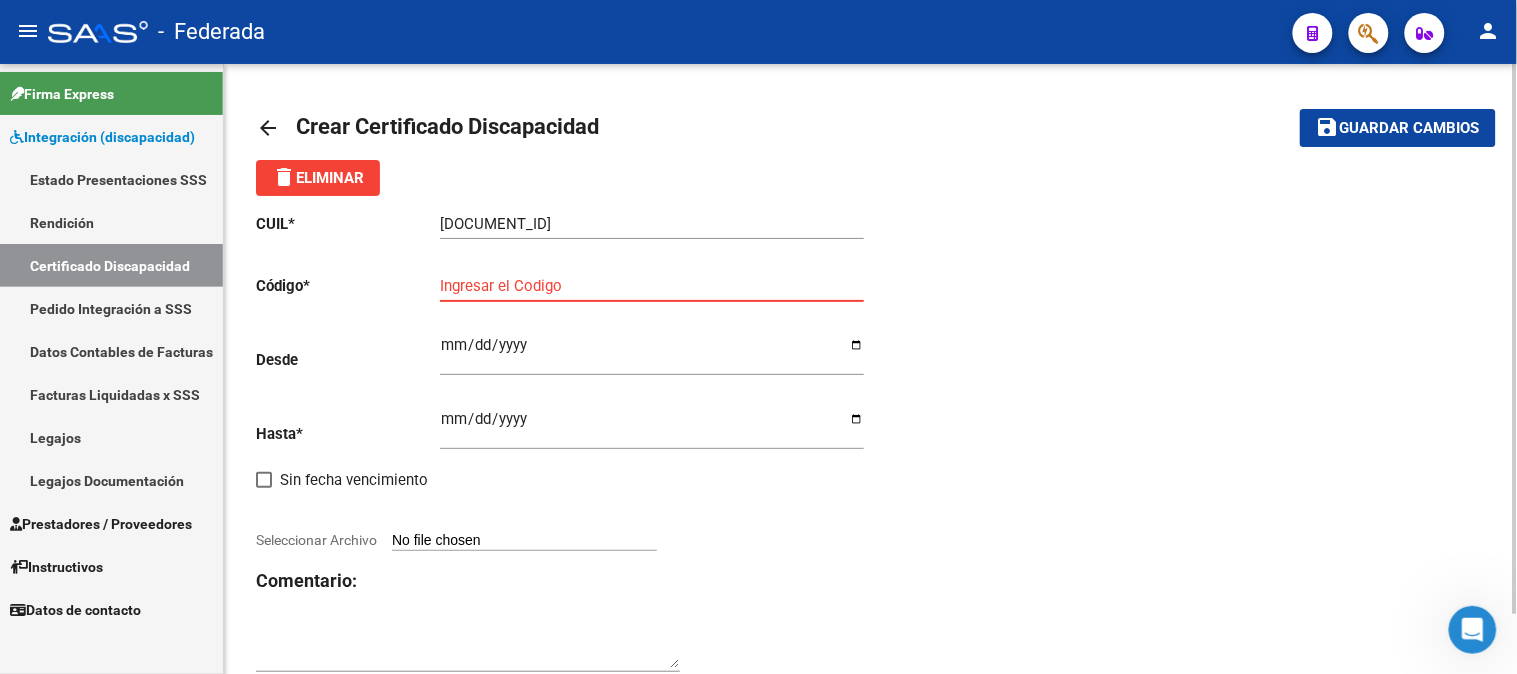 paste on "[DOCUMENT_ID]" 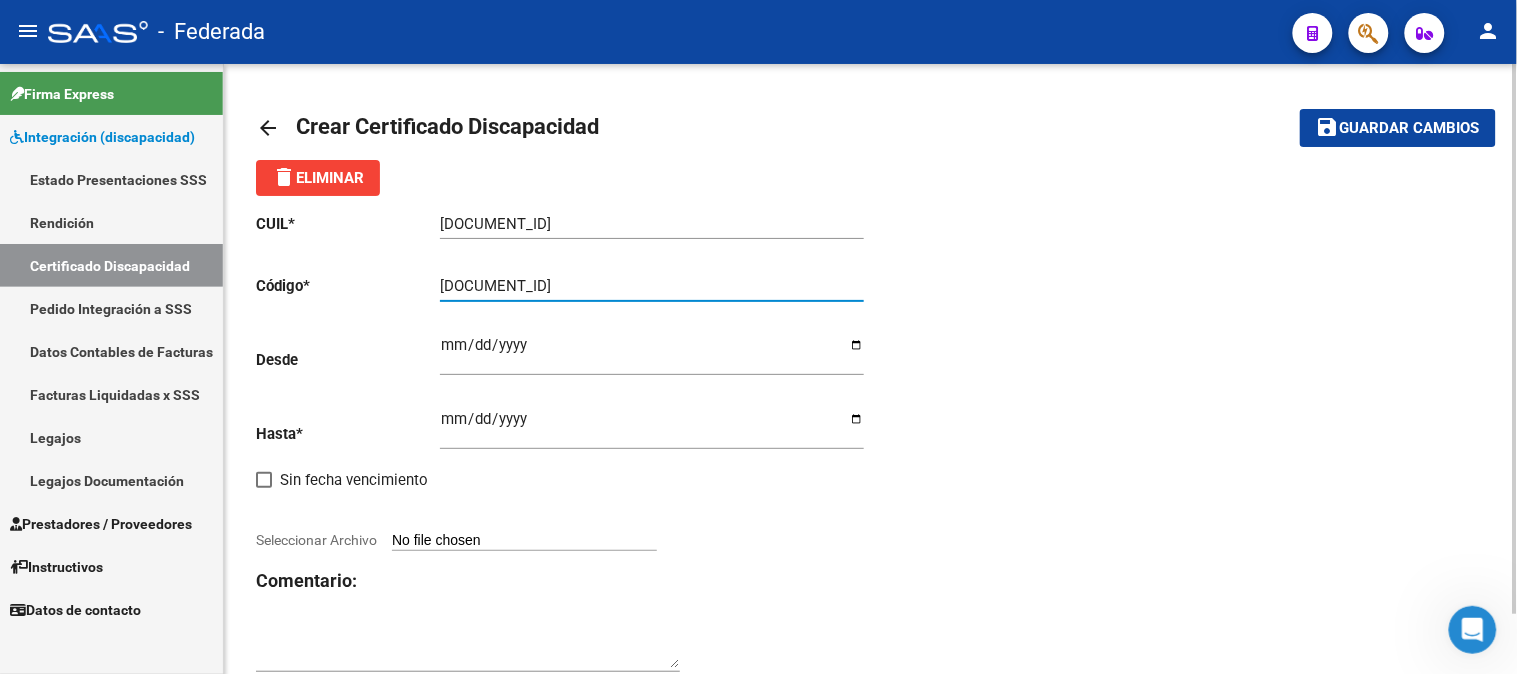click on "[DOCUMENT_ID]" at bounding box center [652, 286] 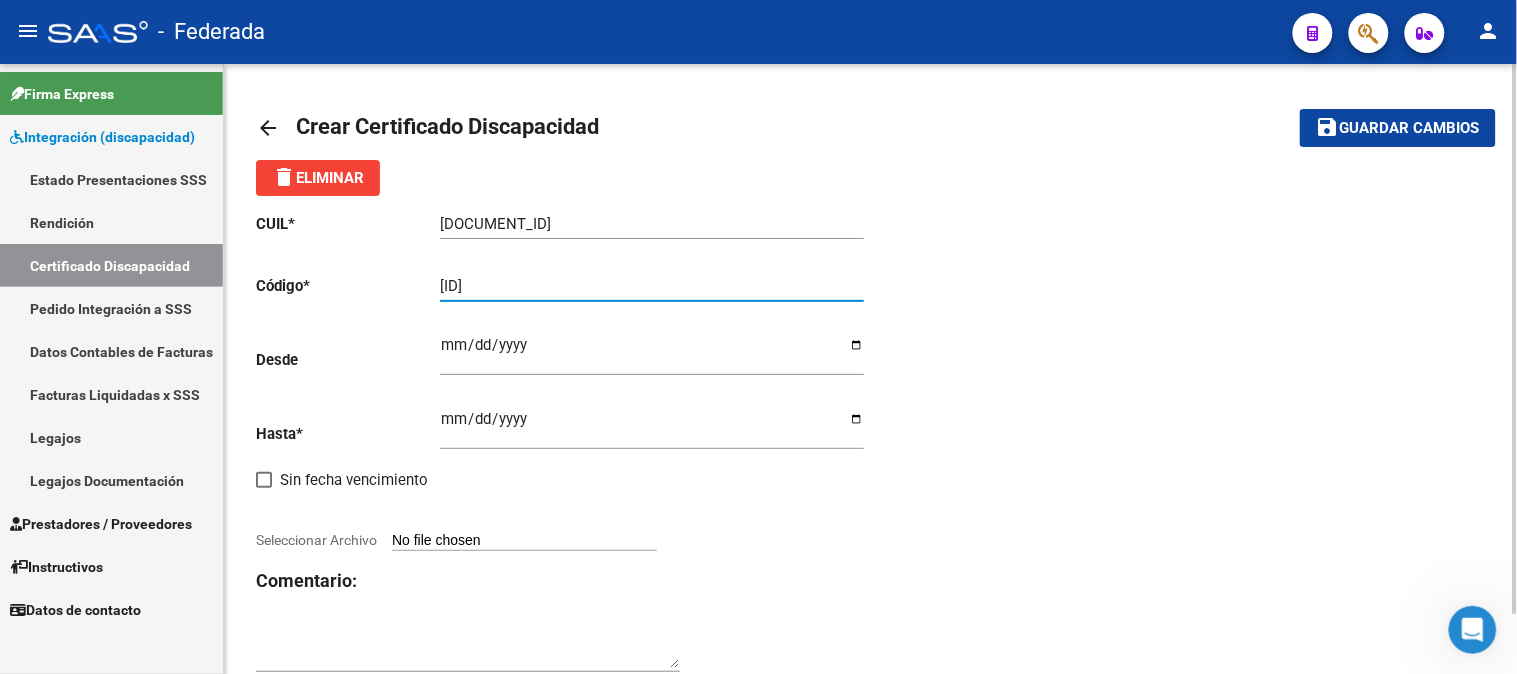 click on "Ingresar fec. Desde" at bounding box center (652, 353) 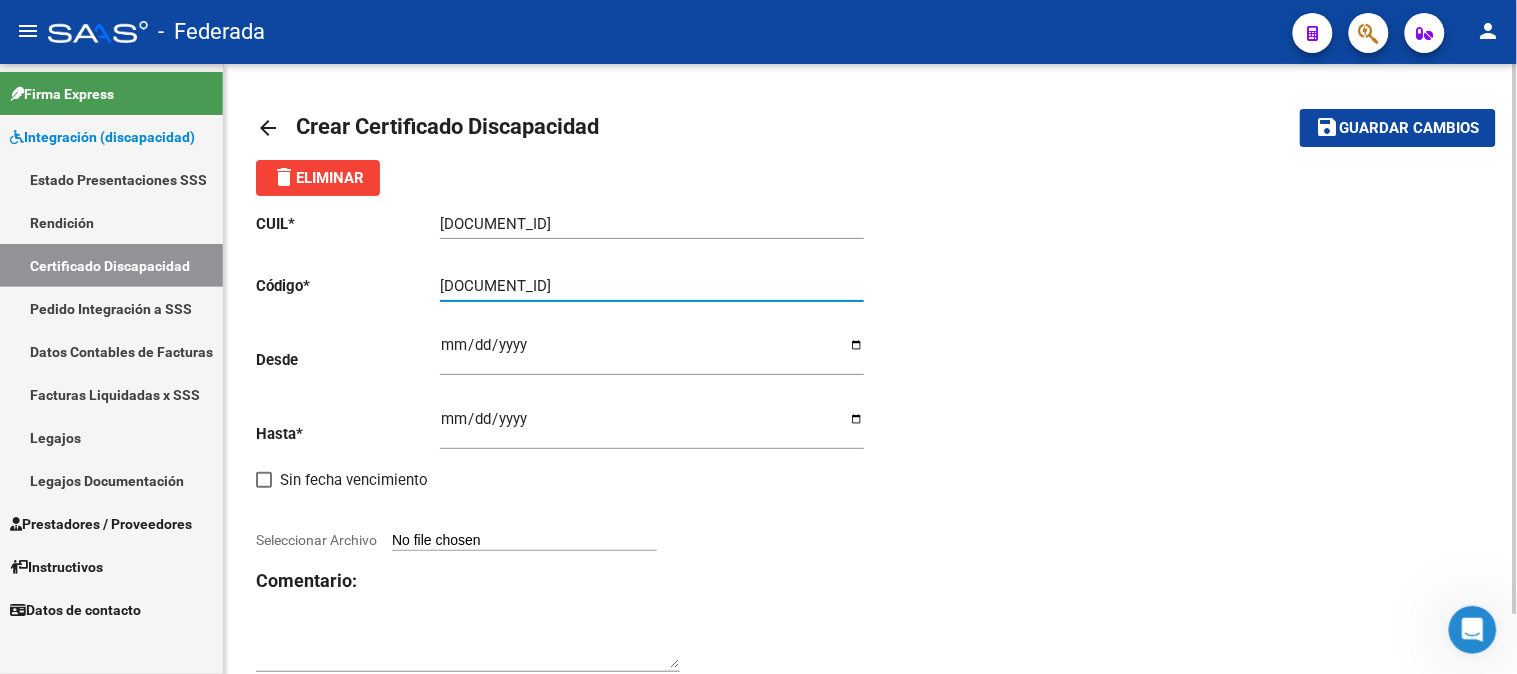 click on "[DOCUMENT_ID]" at bounding box center [652, 286] 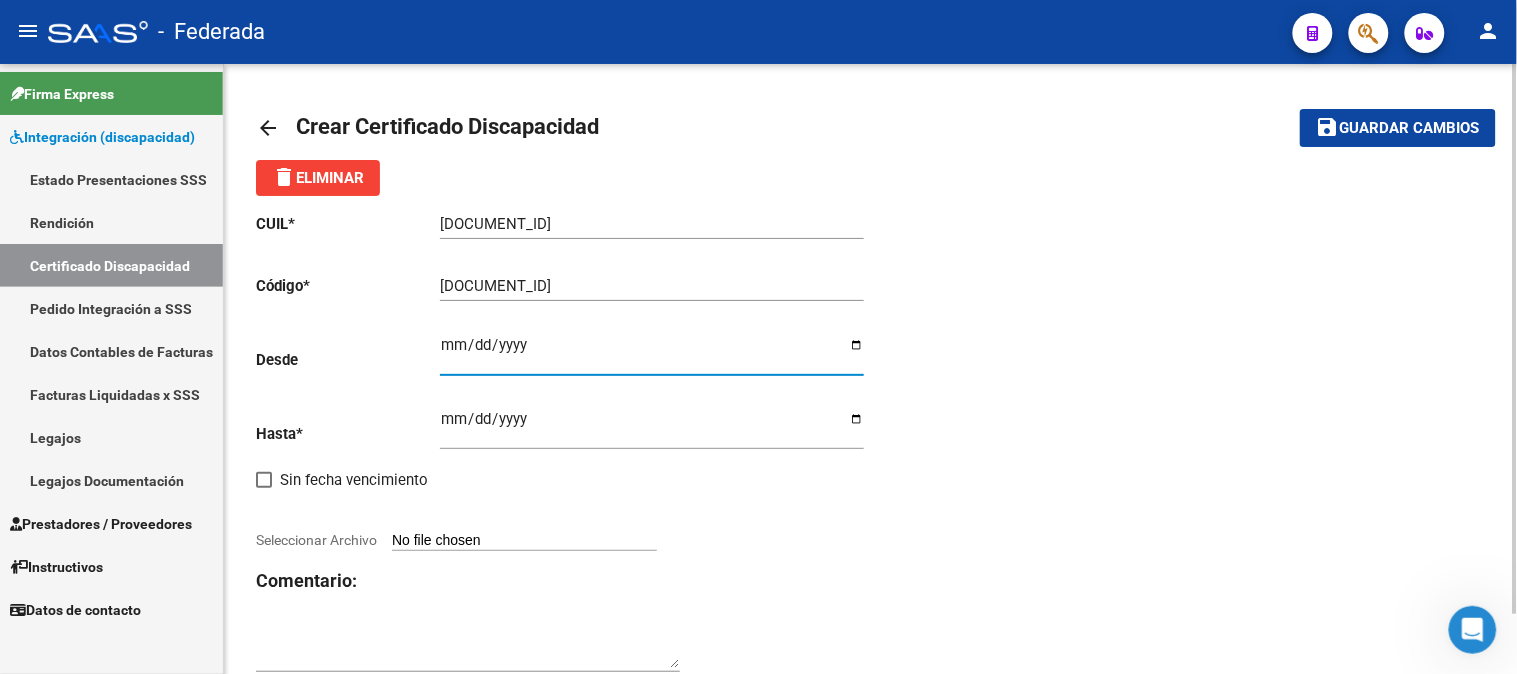 click on "Ingresar fec. Desde" at bounding box center (652, 353) 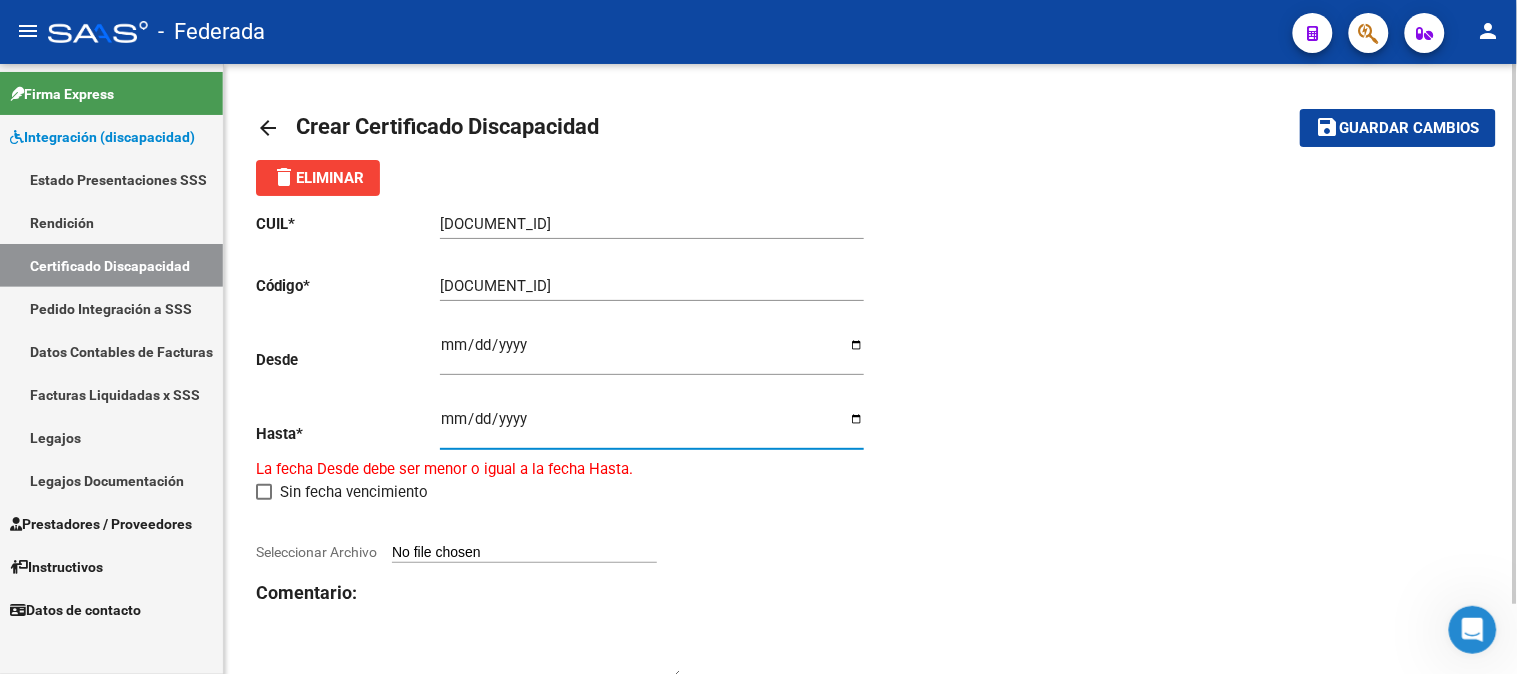 type on "[DATE]" 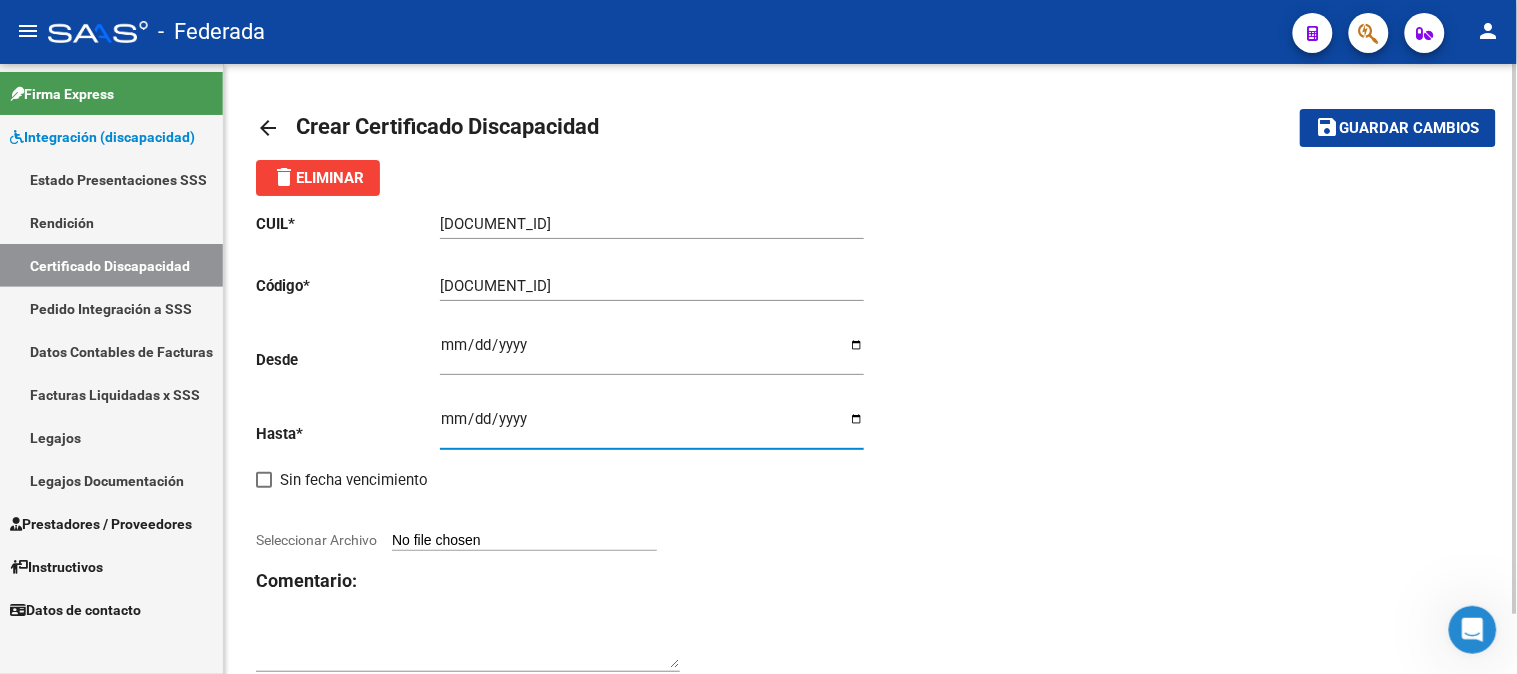 click on "CUIL  *   [CUIL] Ingresar el CUIL  Código  *   [CODE] Ingresar el Codigo  Desde    [DATE] Ingresar fec. Desde  Hasta  *   [DATE] Ingresar fec. Hasta     Sin fecha vencimiento        Seleccionar Archivo Comentario:" 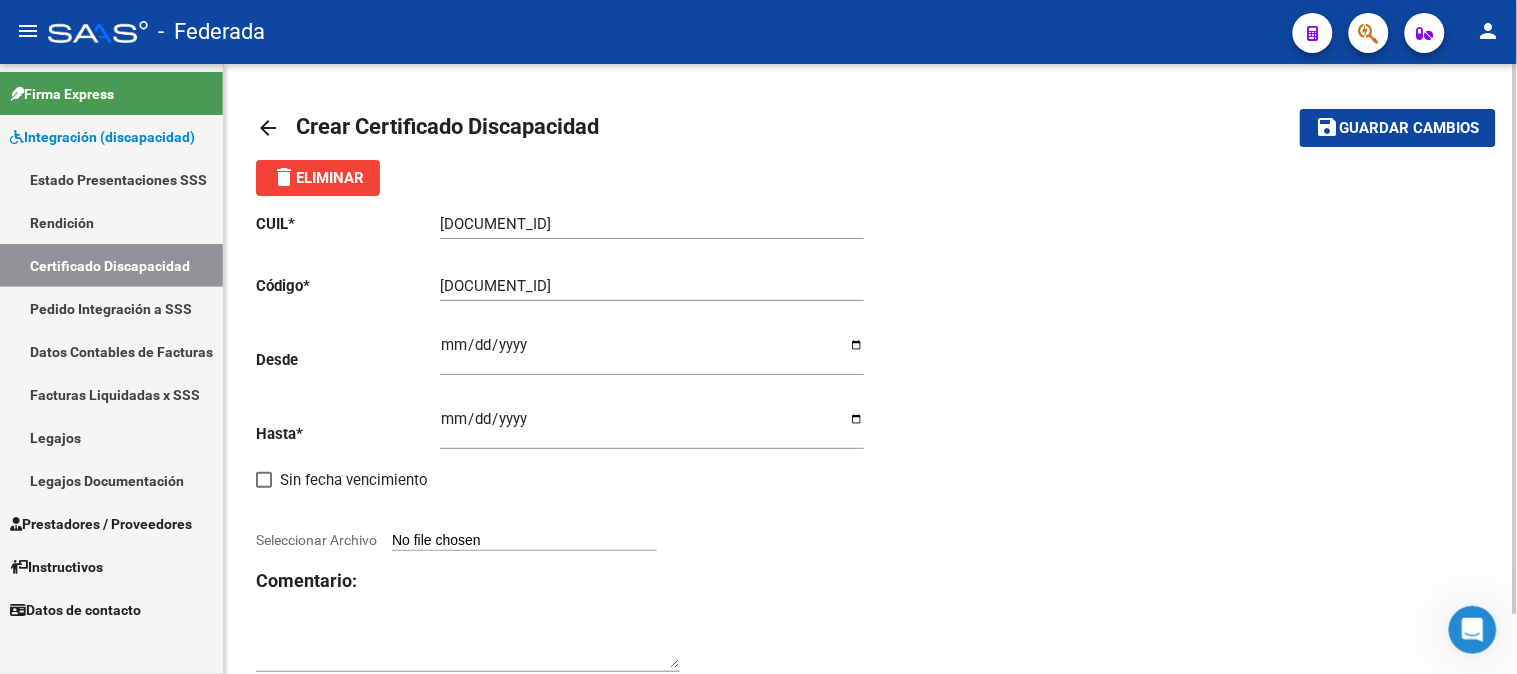click on "Seleccionar Archivo" at bounding box center [524, 541] 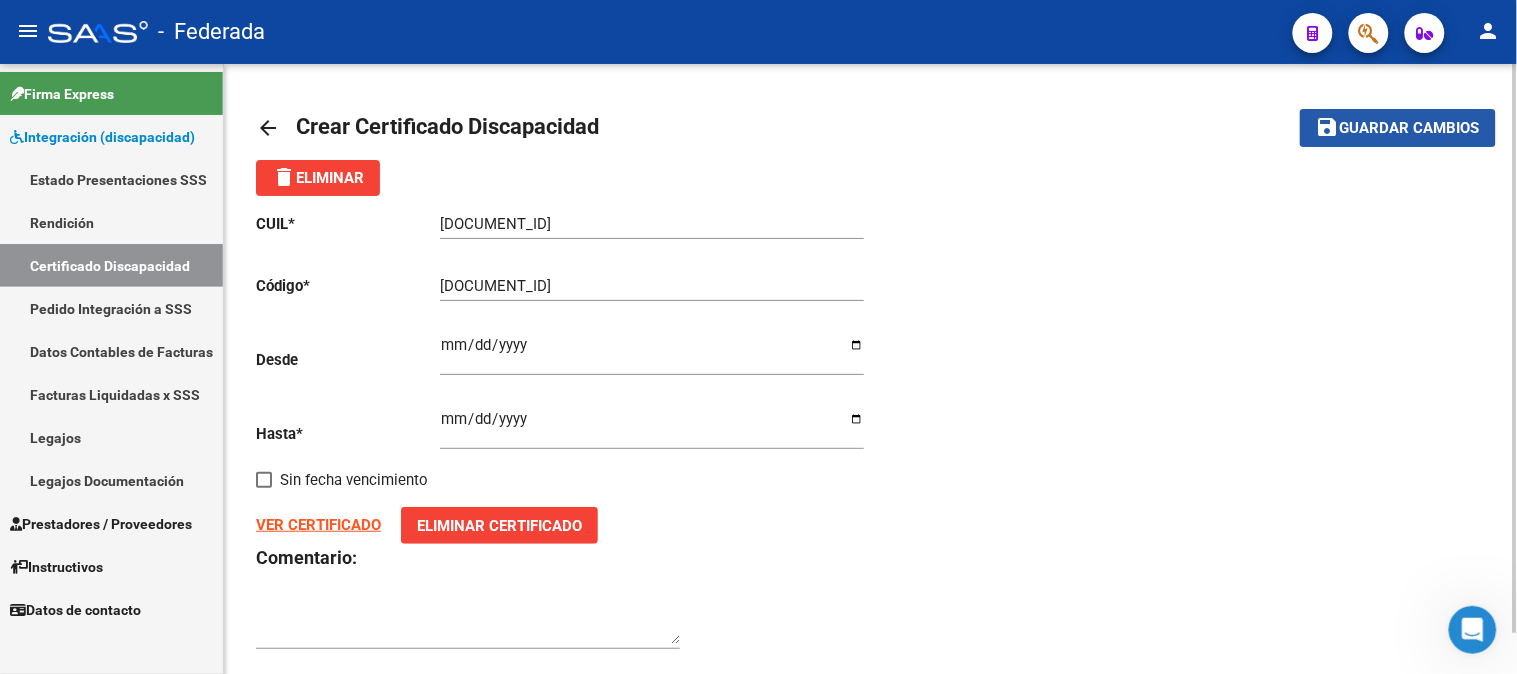 click on "save" 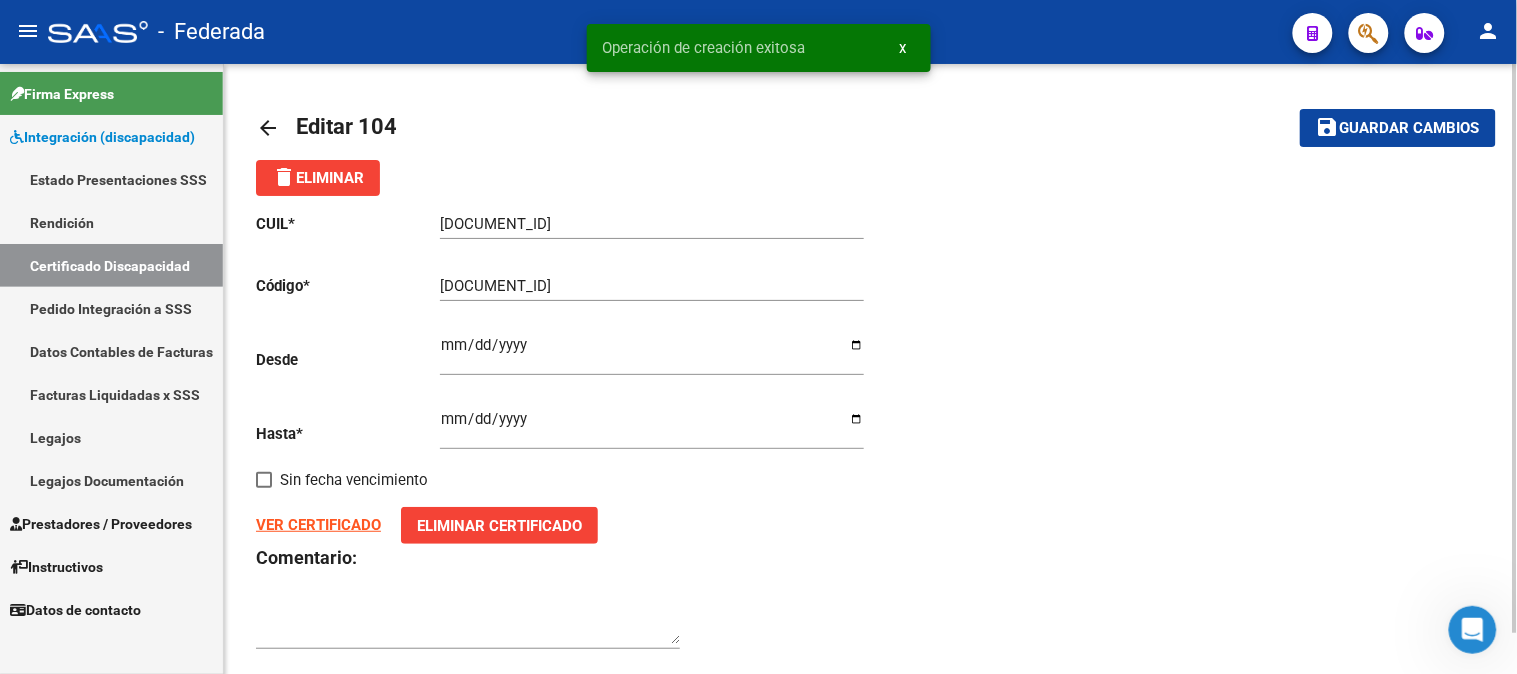 click on "x" at bounding box center (903, 48) 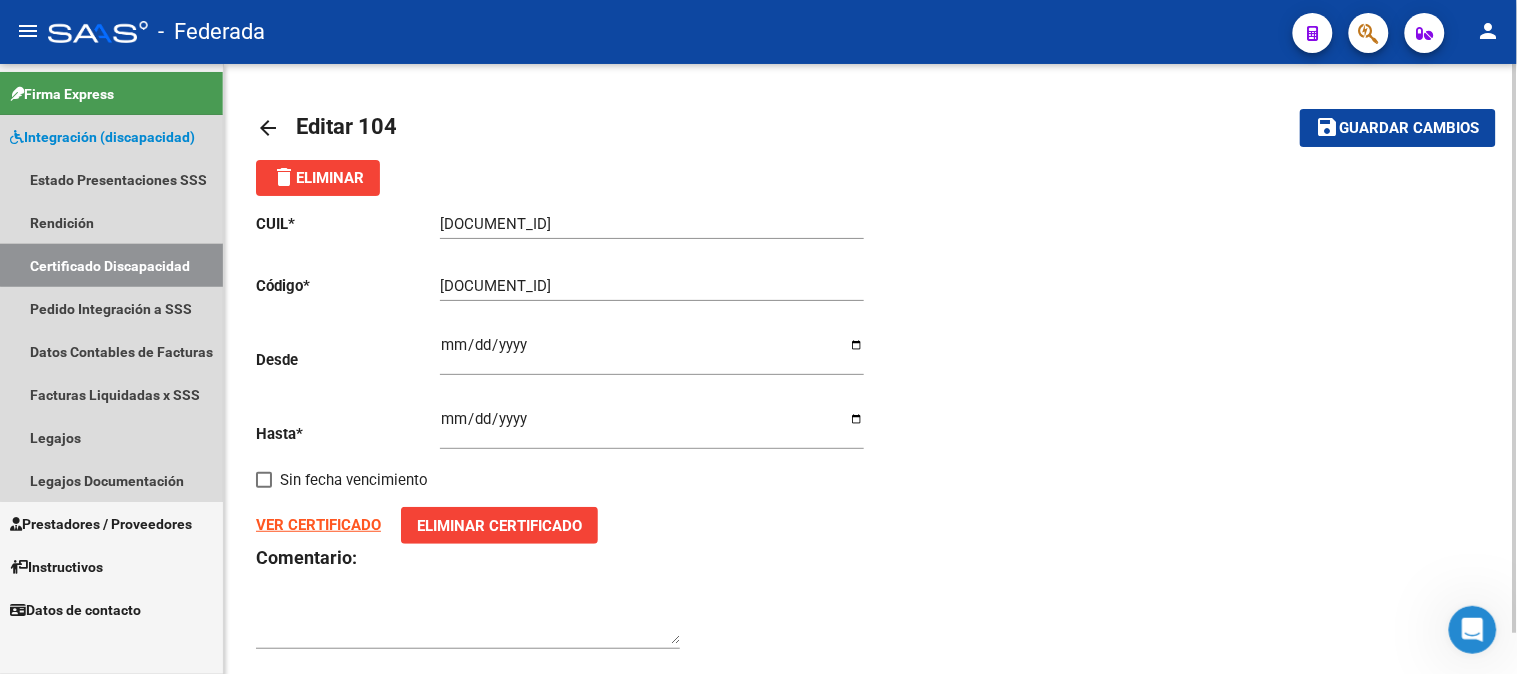 click on "Certificado Discapacidad" at bounding box center (111, 265) 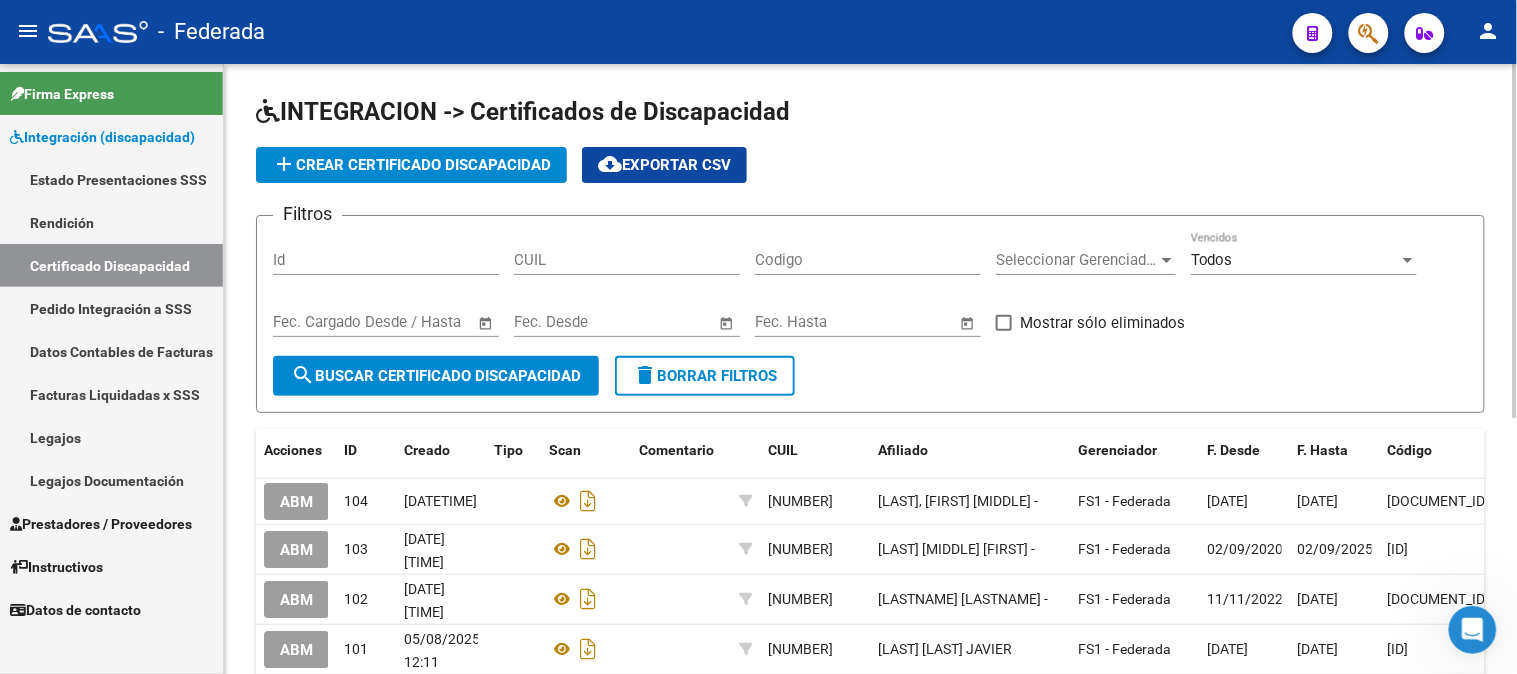 scroll, scrollTop: 111, scrollLeft: 0, axis: vertical 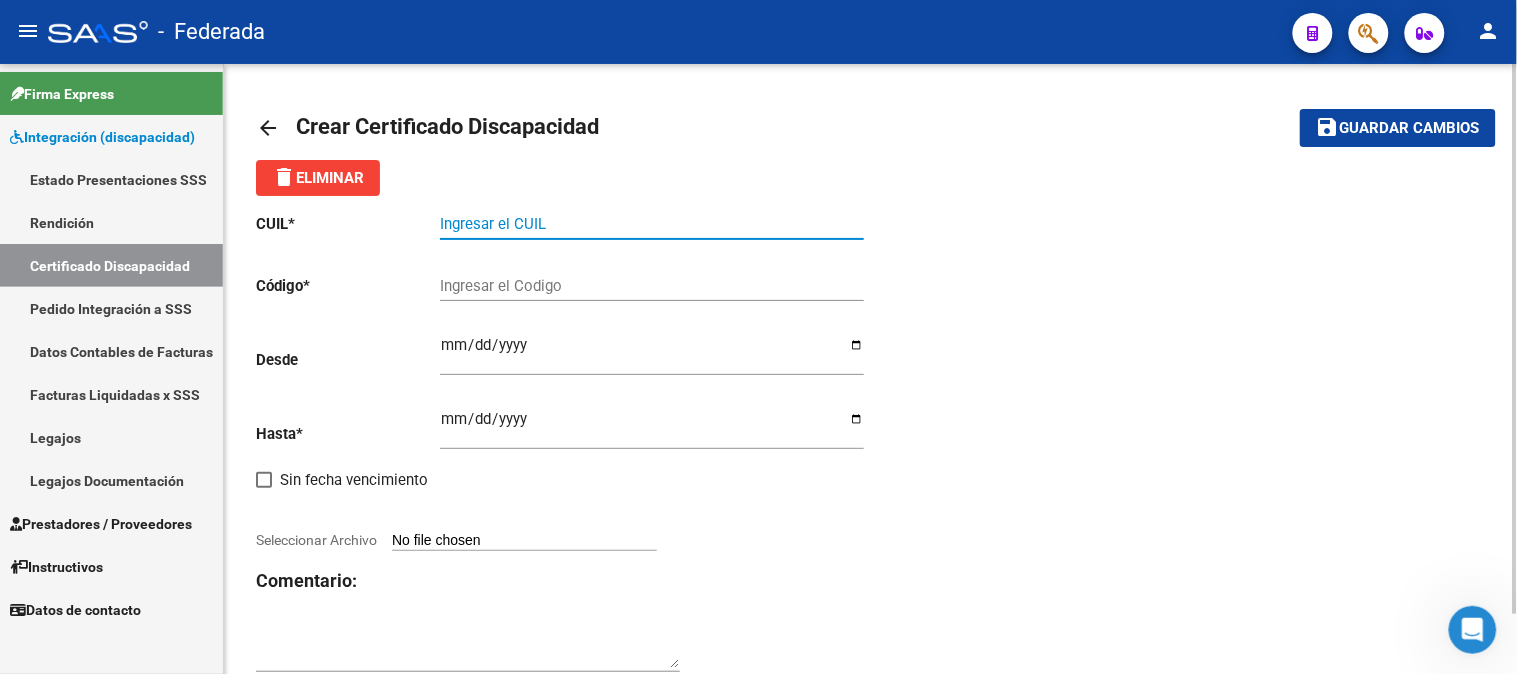 click on "Ingresar el CUIL" at bounding box center (652, 224) 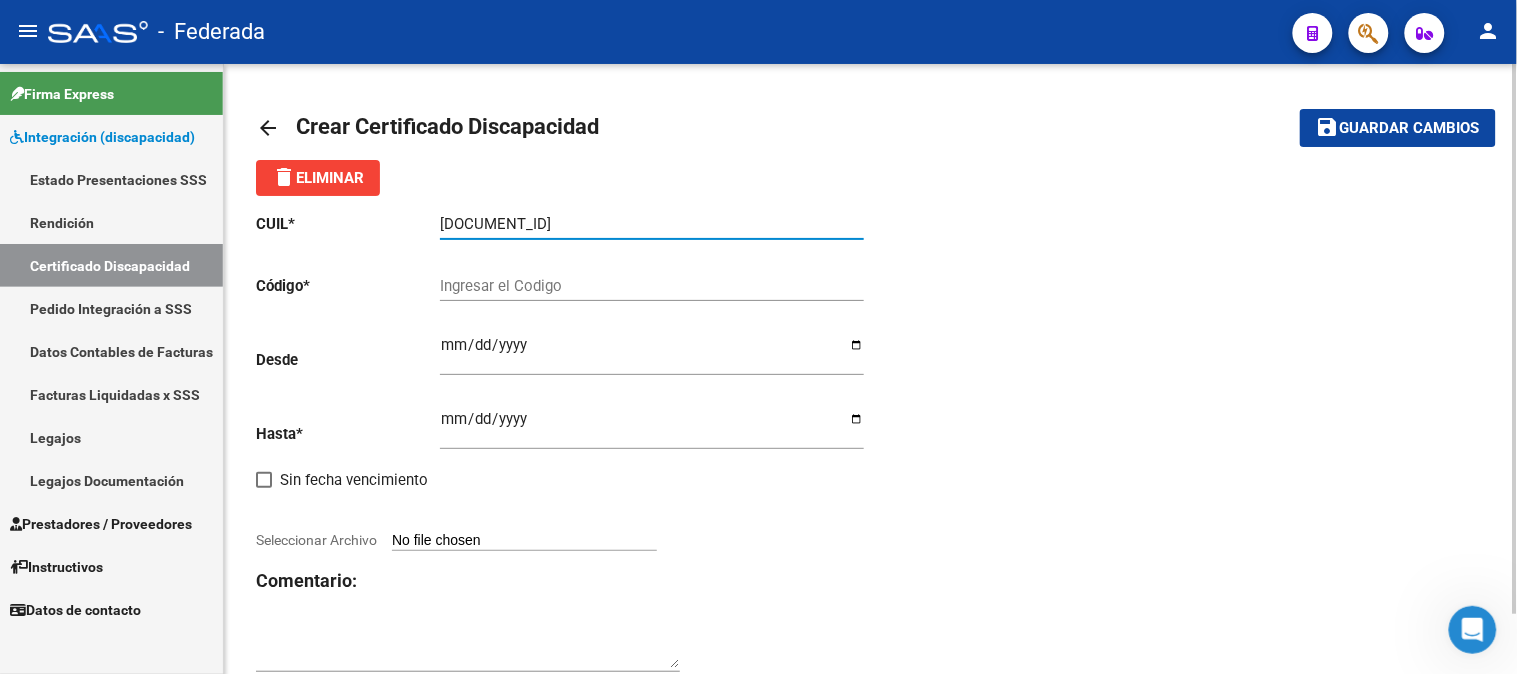 type on "[DOCUMENT_ID]" 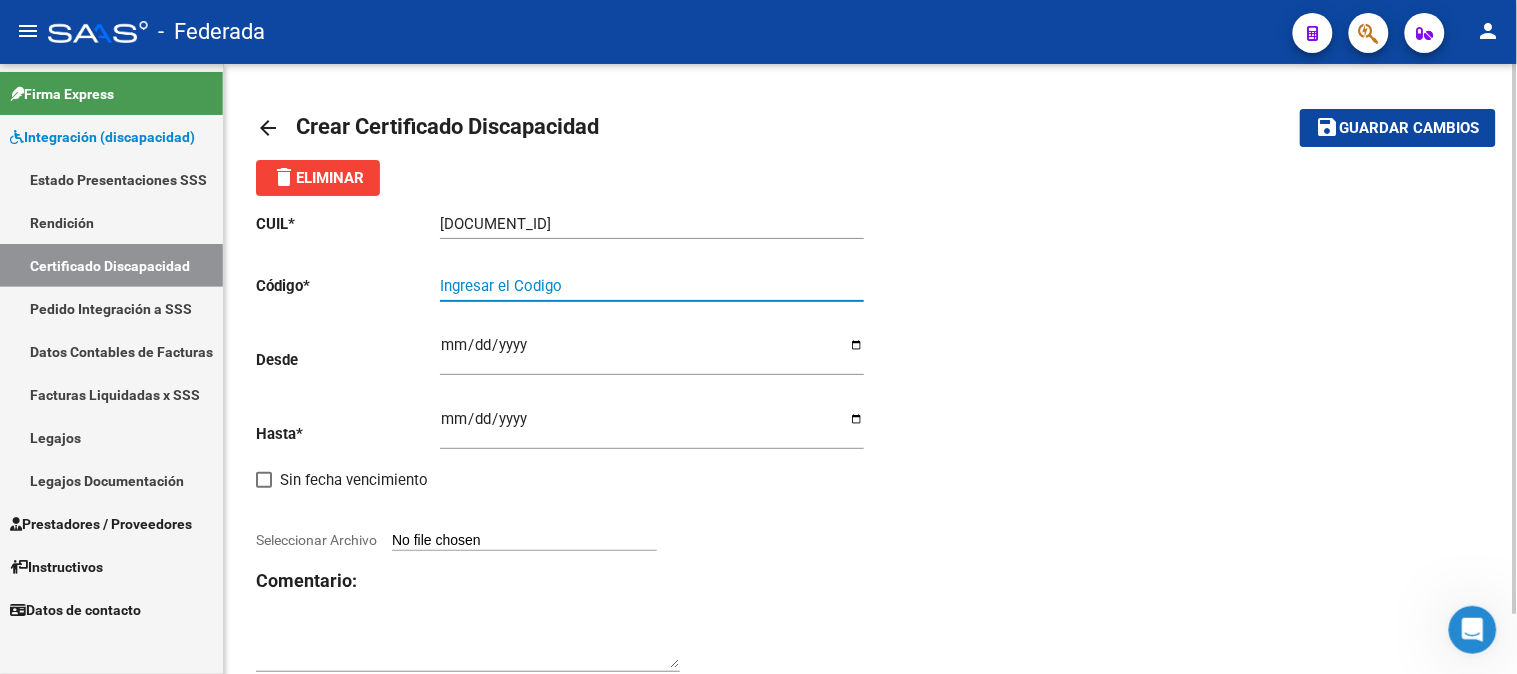 click on "Ingresar el Codigo" at bounding box center (652, 286) 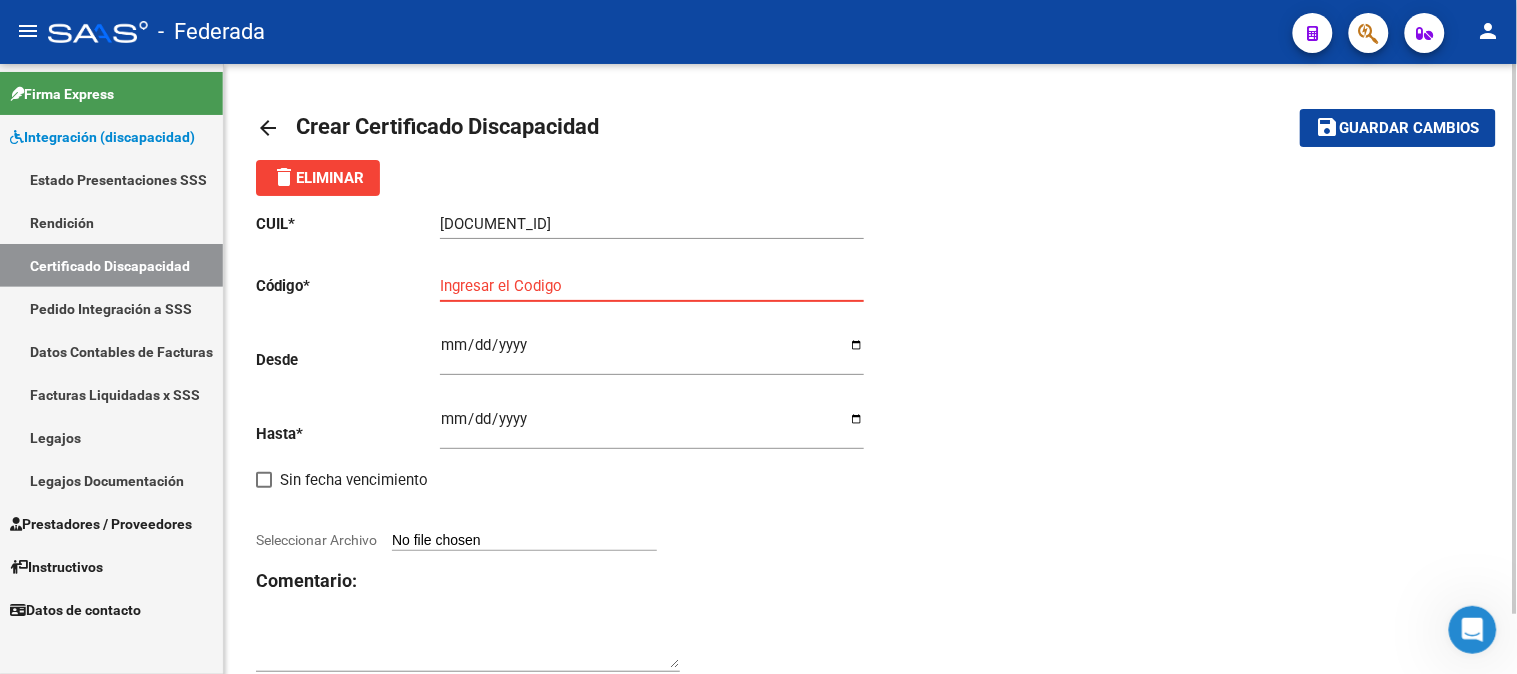 paste on "[DOCUMENT_ID]" 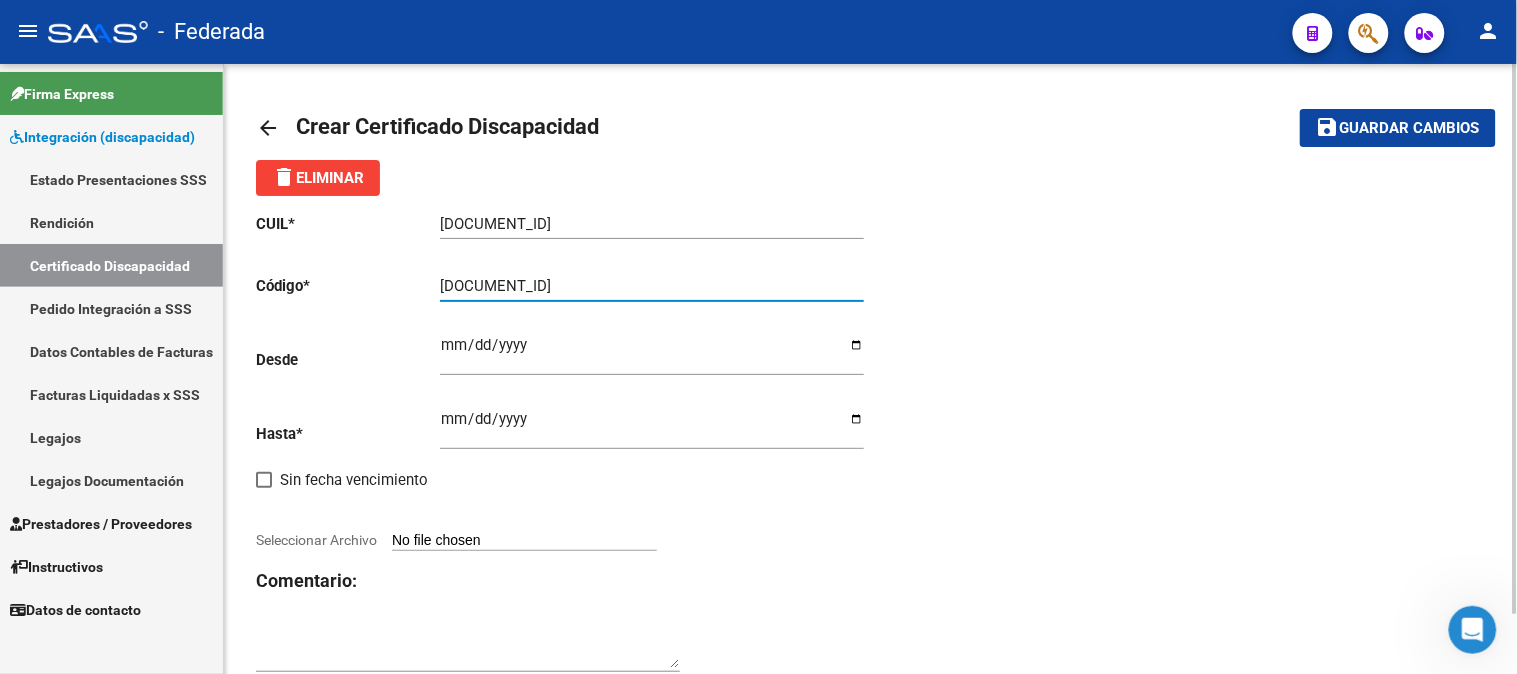 click on "[DOCUMENT_ID]" at bounding box center (652, 286) 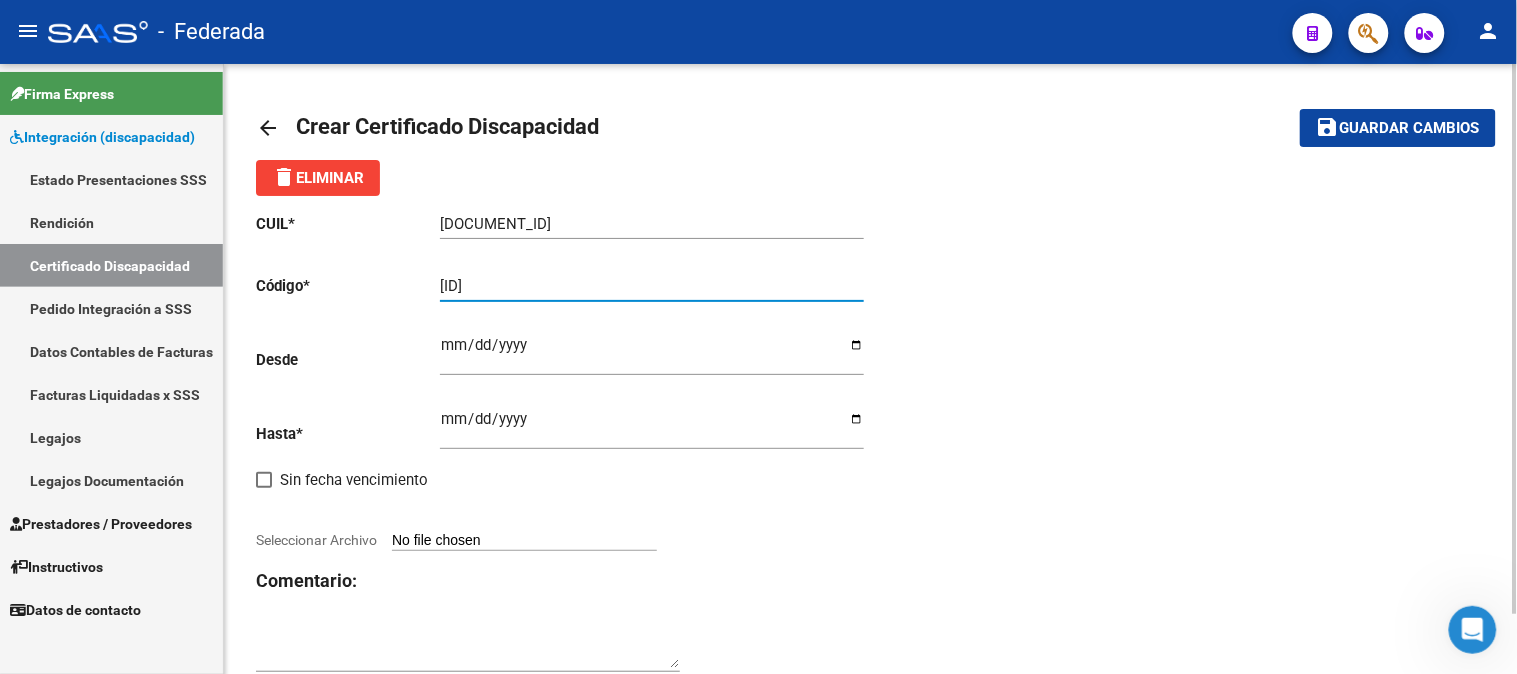 type on "[ID]" 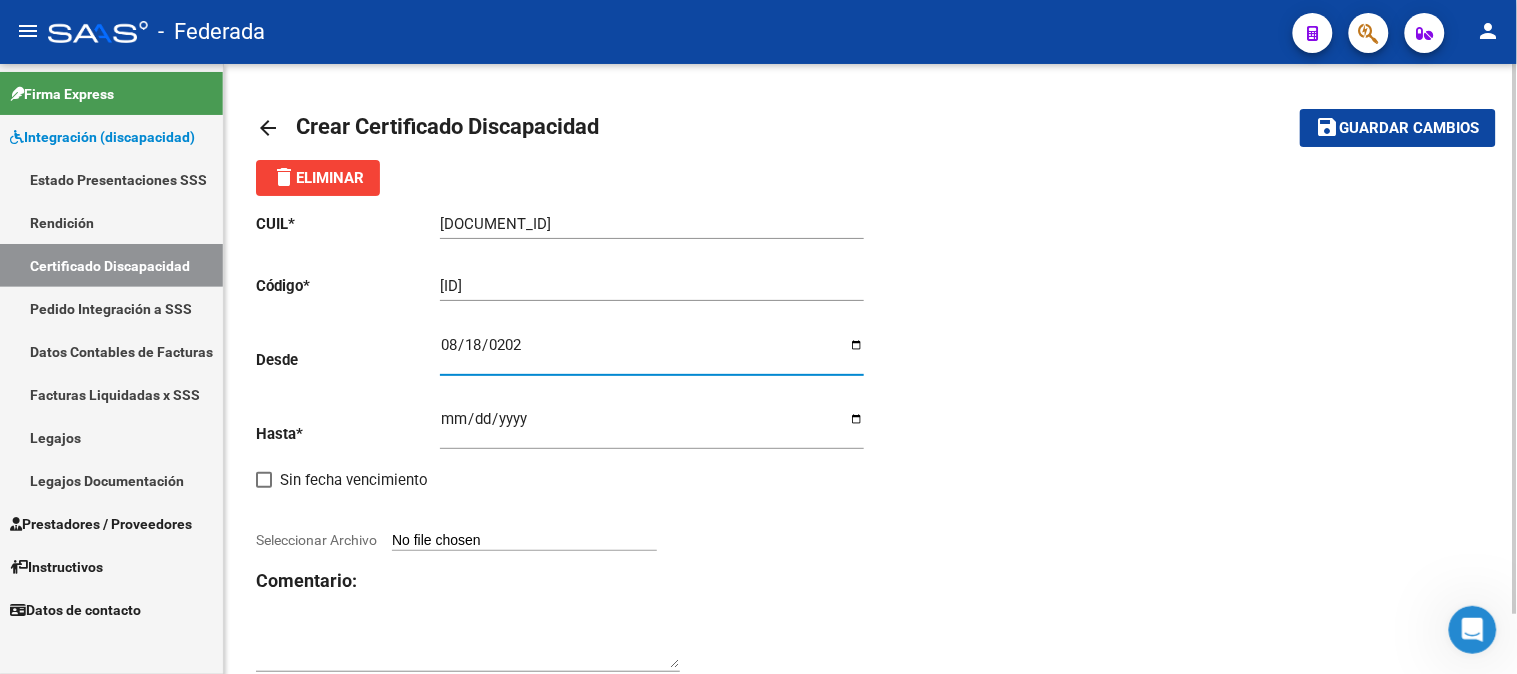 type on "[DATE]" 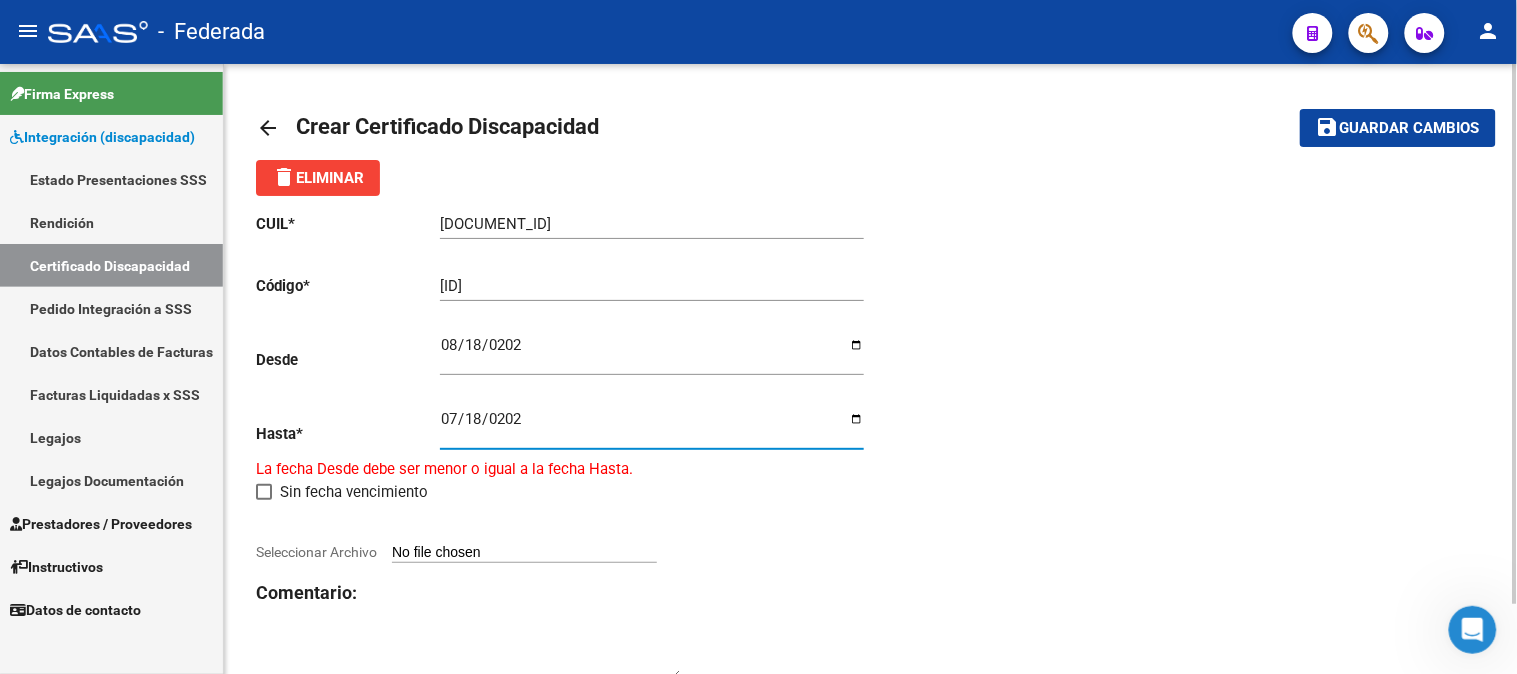type on "[DATE]" 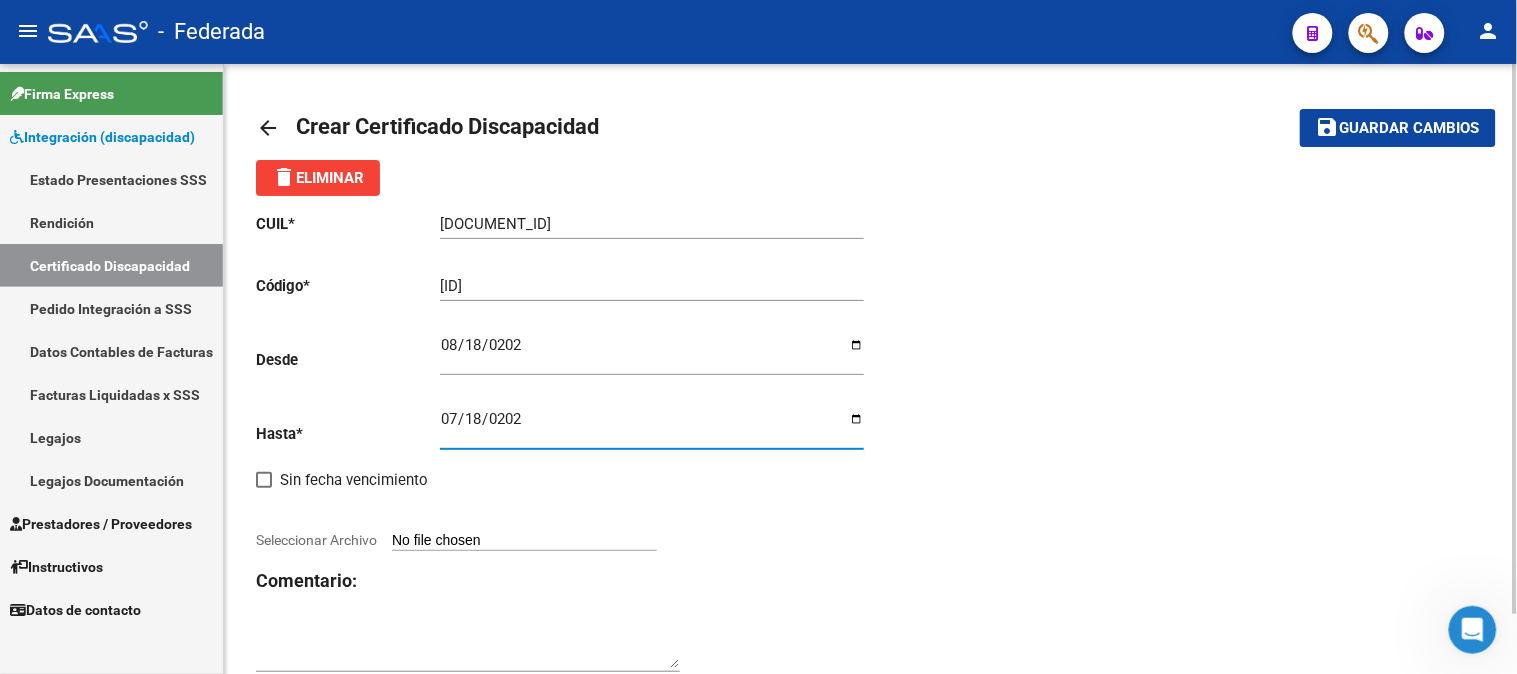 click on "Comentario:" 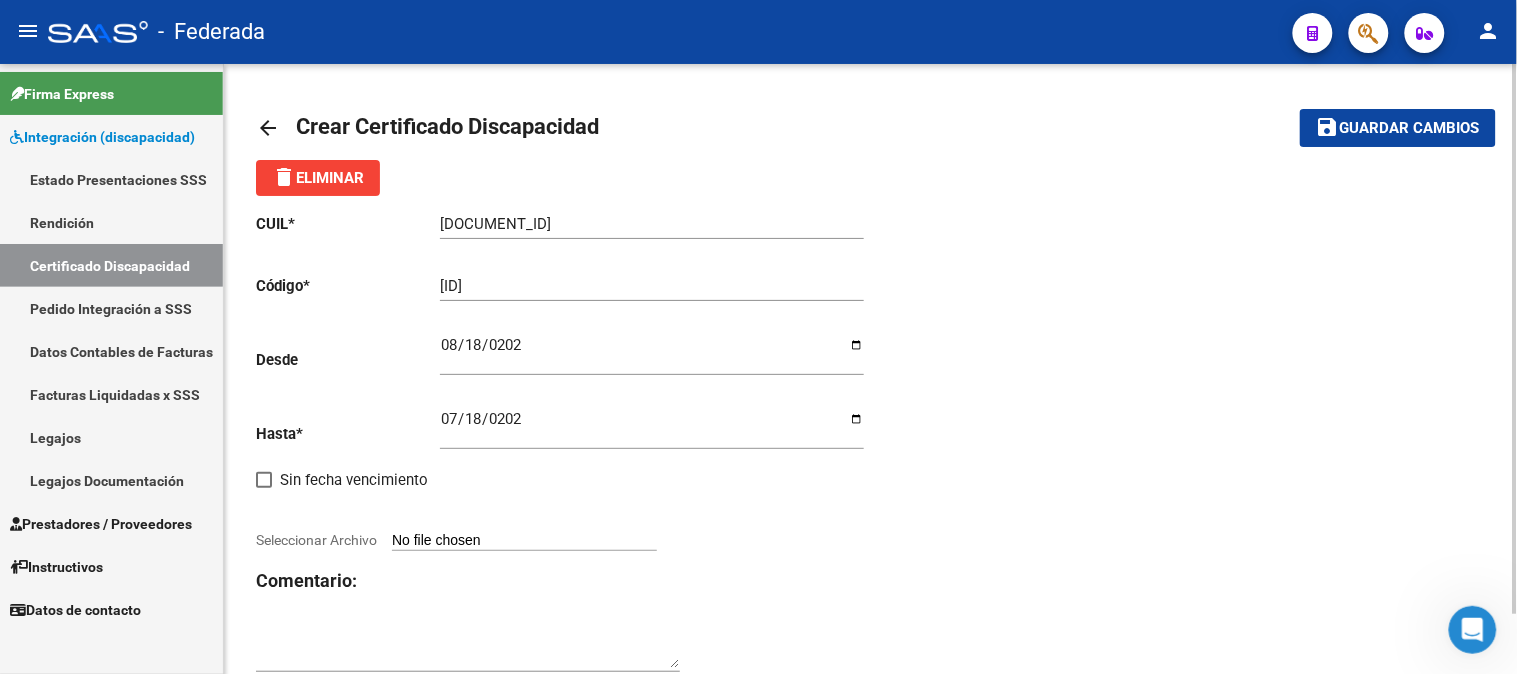 click on "CUIL  *   [NUMBER] Ingresar el CUIL  Código  *   [ID_NUMBER] Ingresar el Codigo  Desde    [DATE] Ingresar fec. Desde  Hasta  *   [DATE] Ingresar fec. Hasta     Sin fecha vencimiento        Seleccionar Archivo Comentario:" 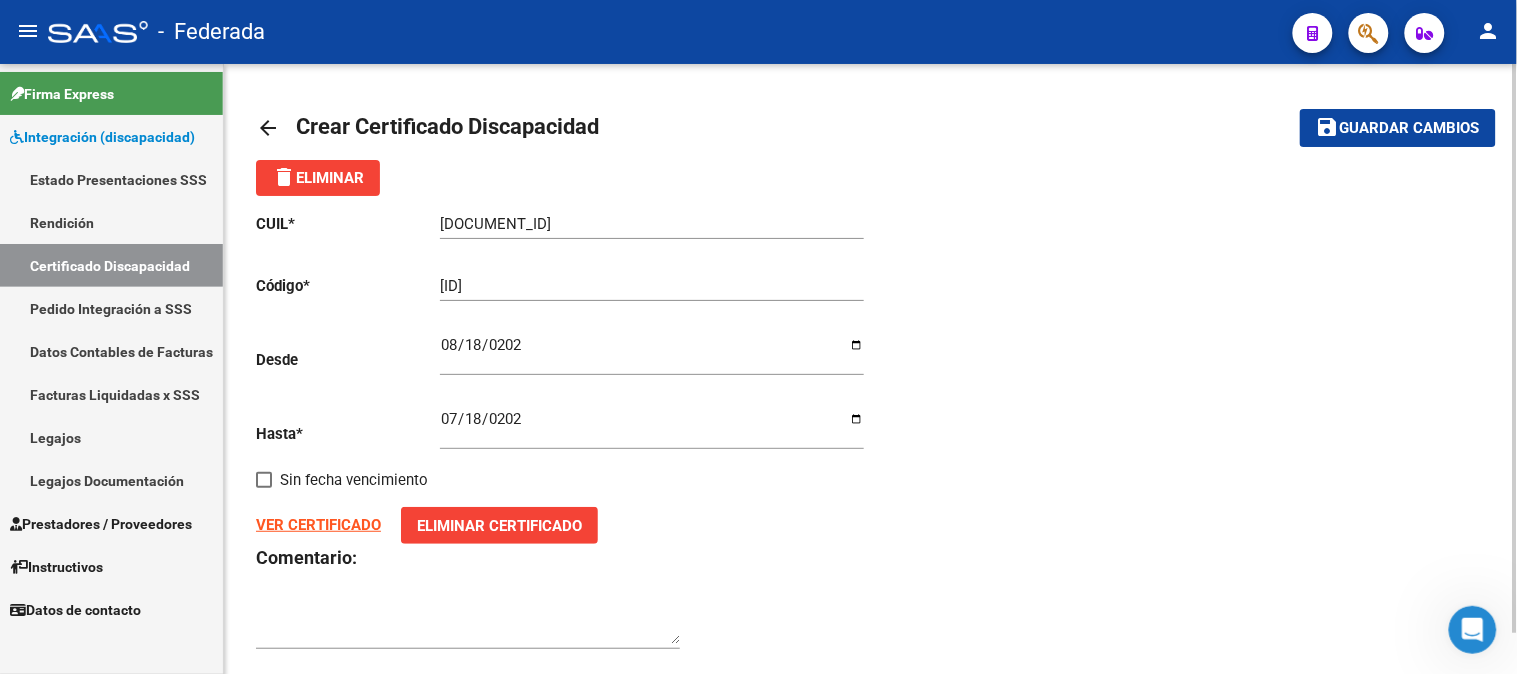 click on "save" 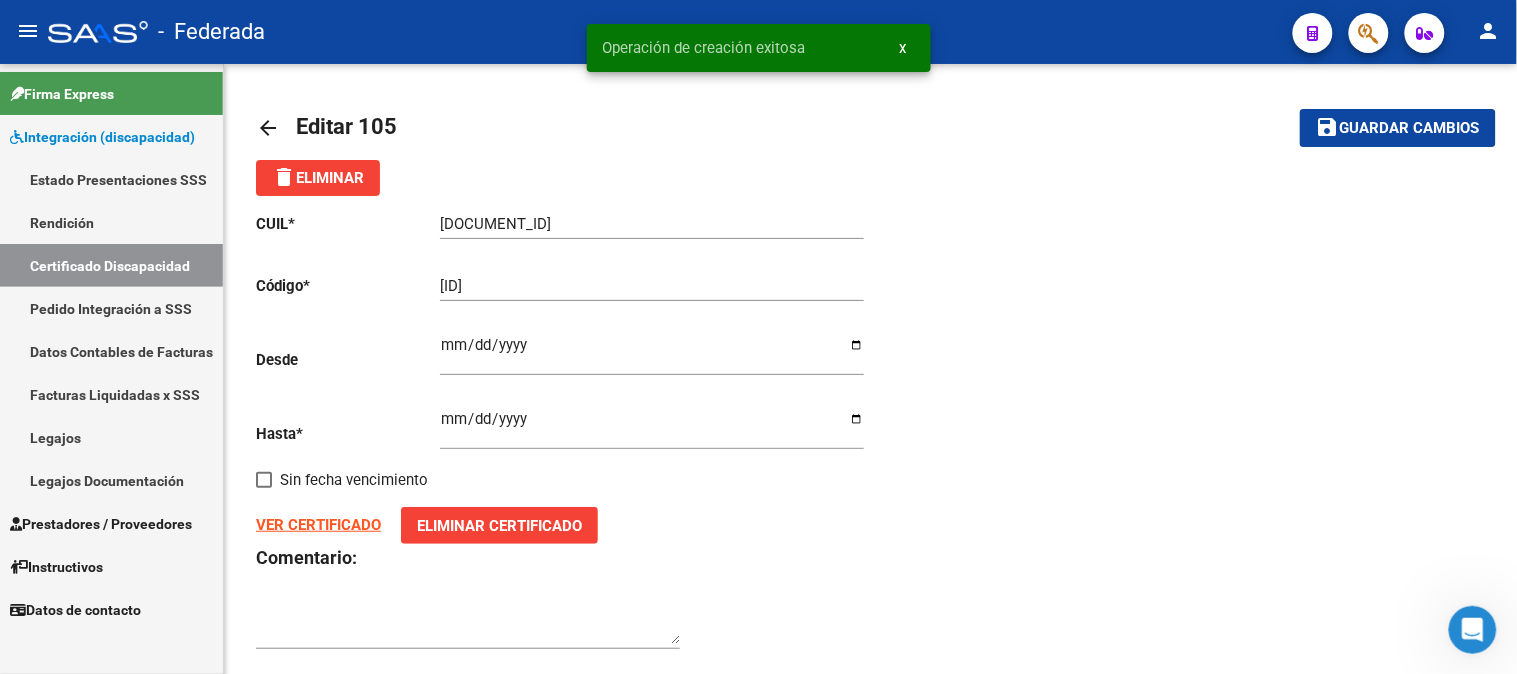 click on "Certificado Discapacidad" at bounding box center [111, 265] 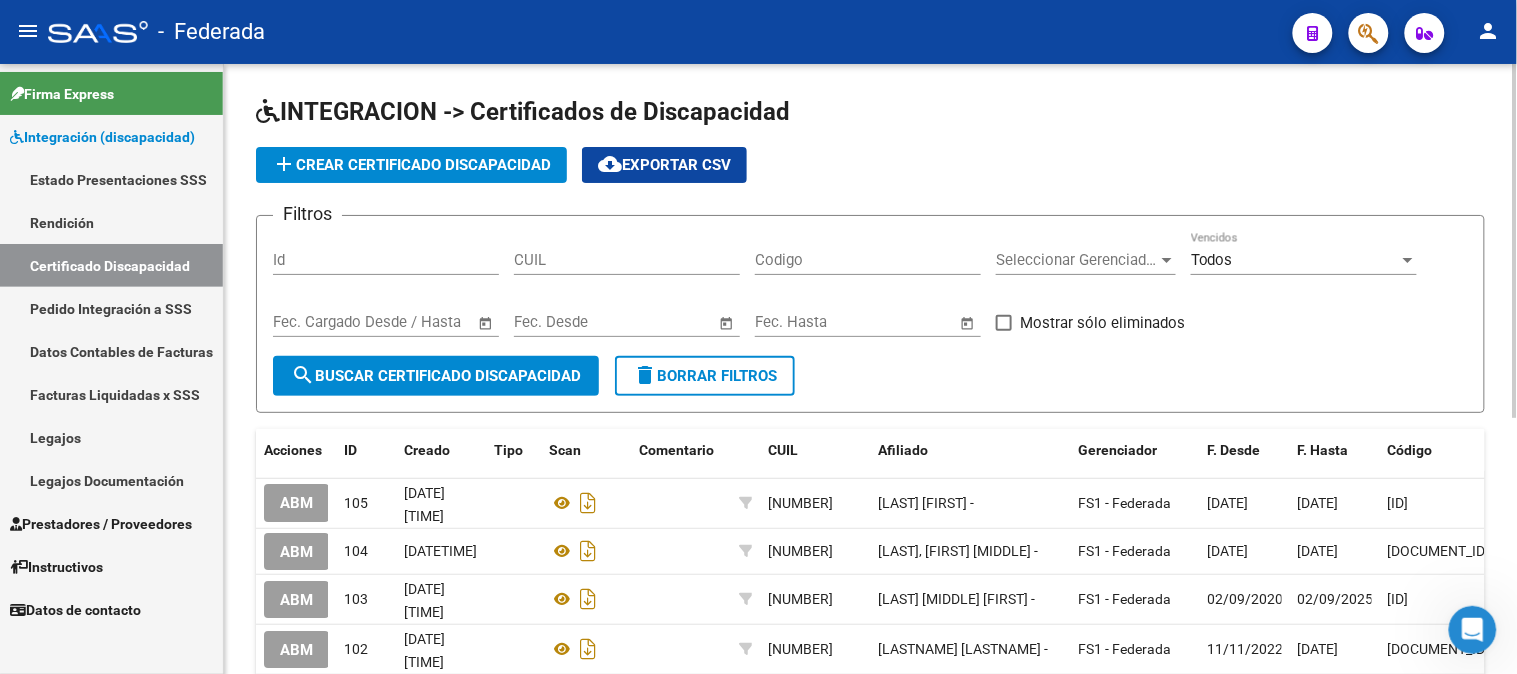 click on "Certificado Discapacidad" at bounding box center [111, 265] 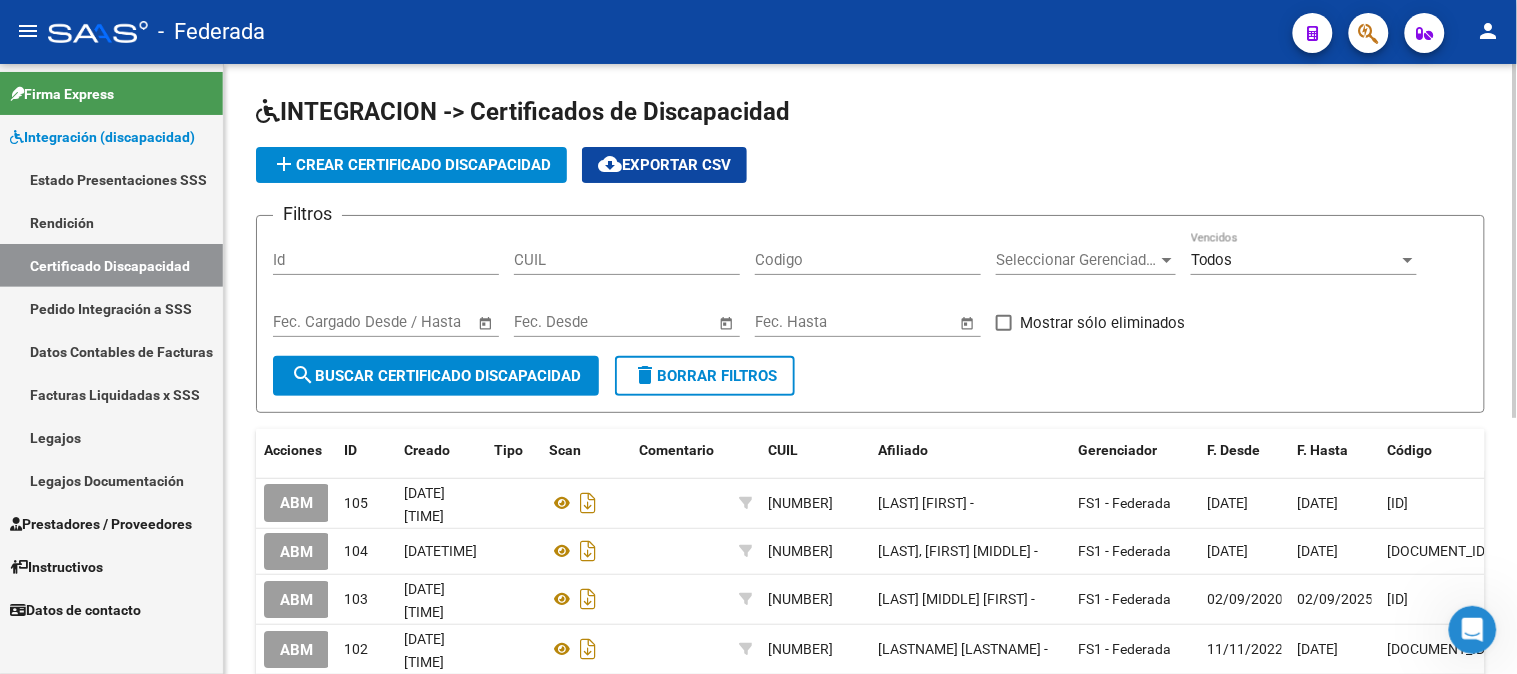 click on "Codigo" 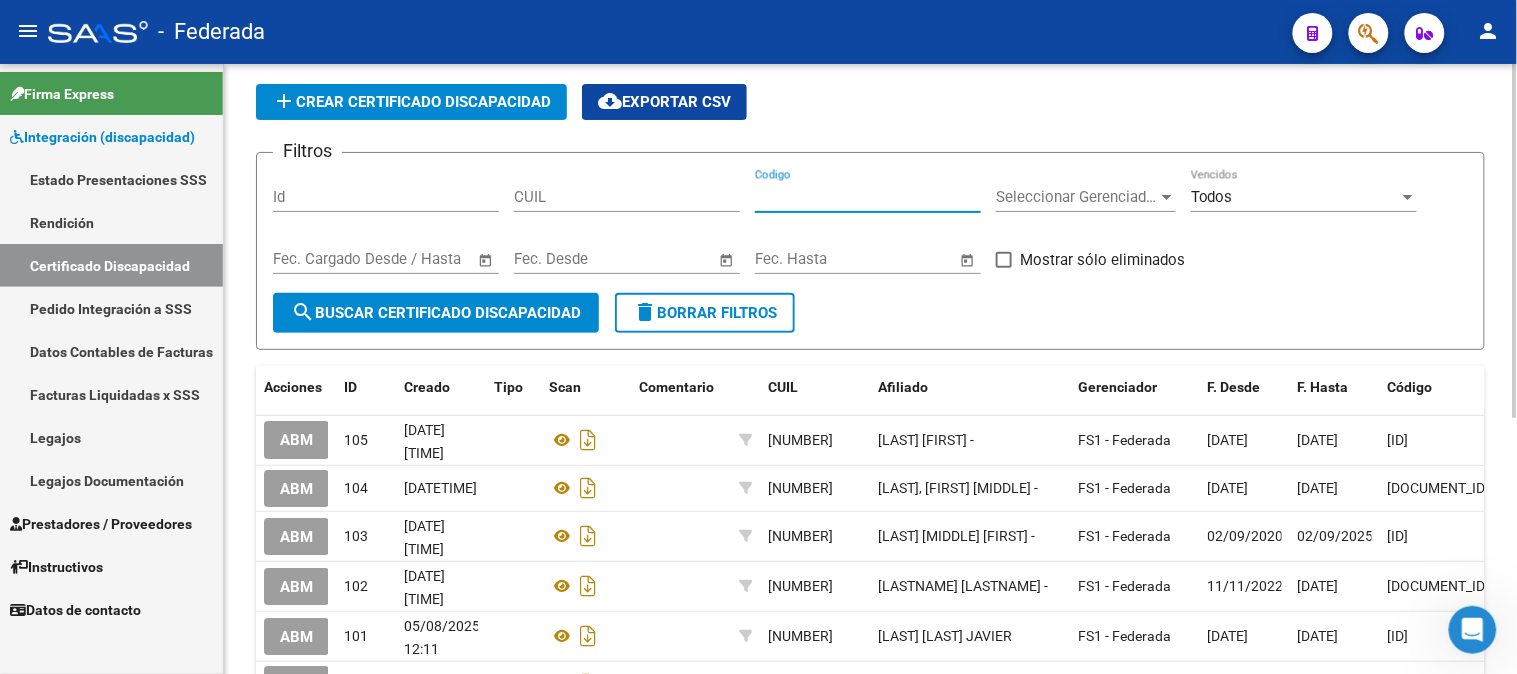 scroll, scrollTop: 111, scrollLeft: 0, axis: vertical 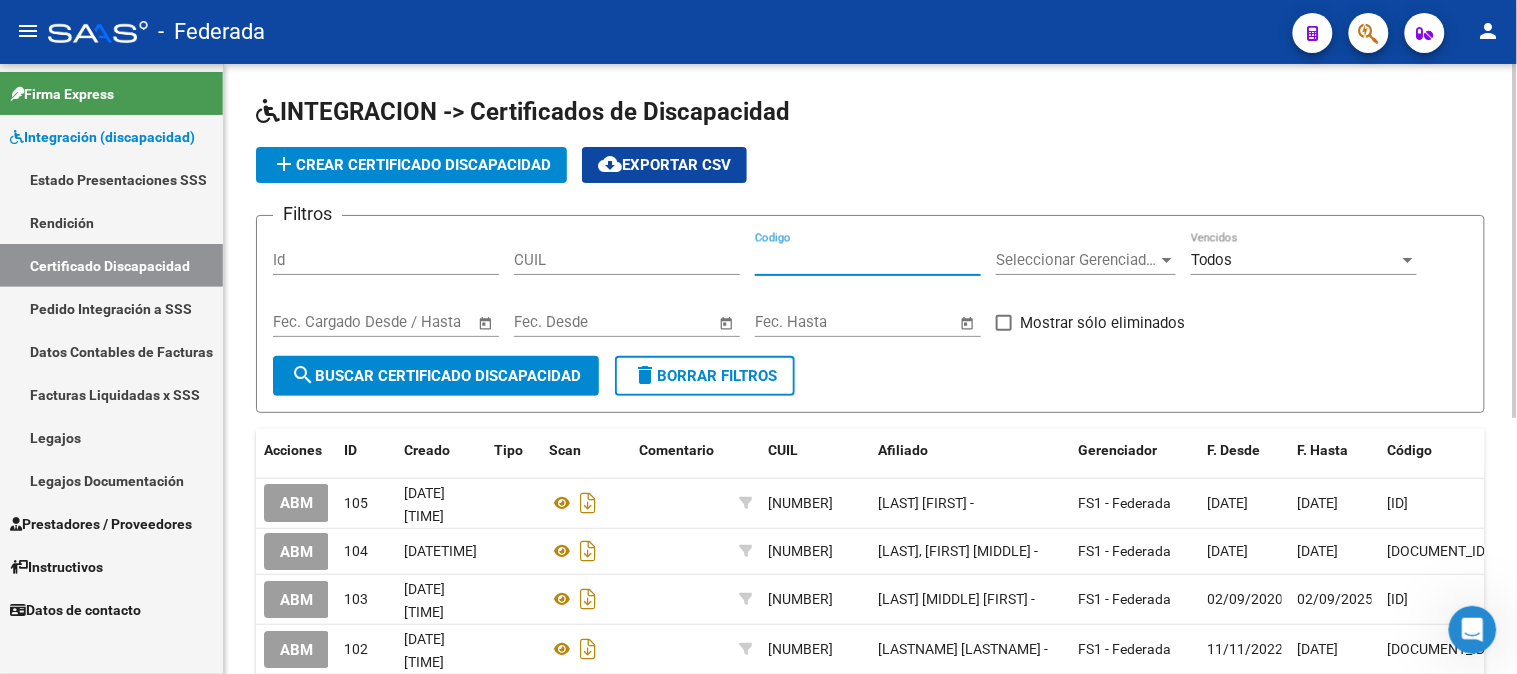 click on "add  Crear Certificado Discapacidad" 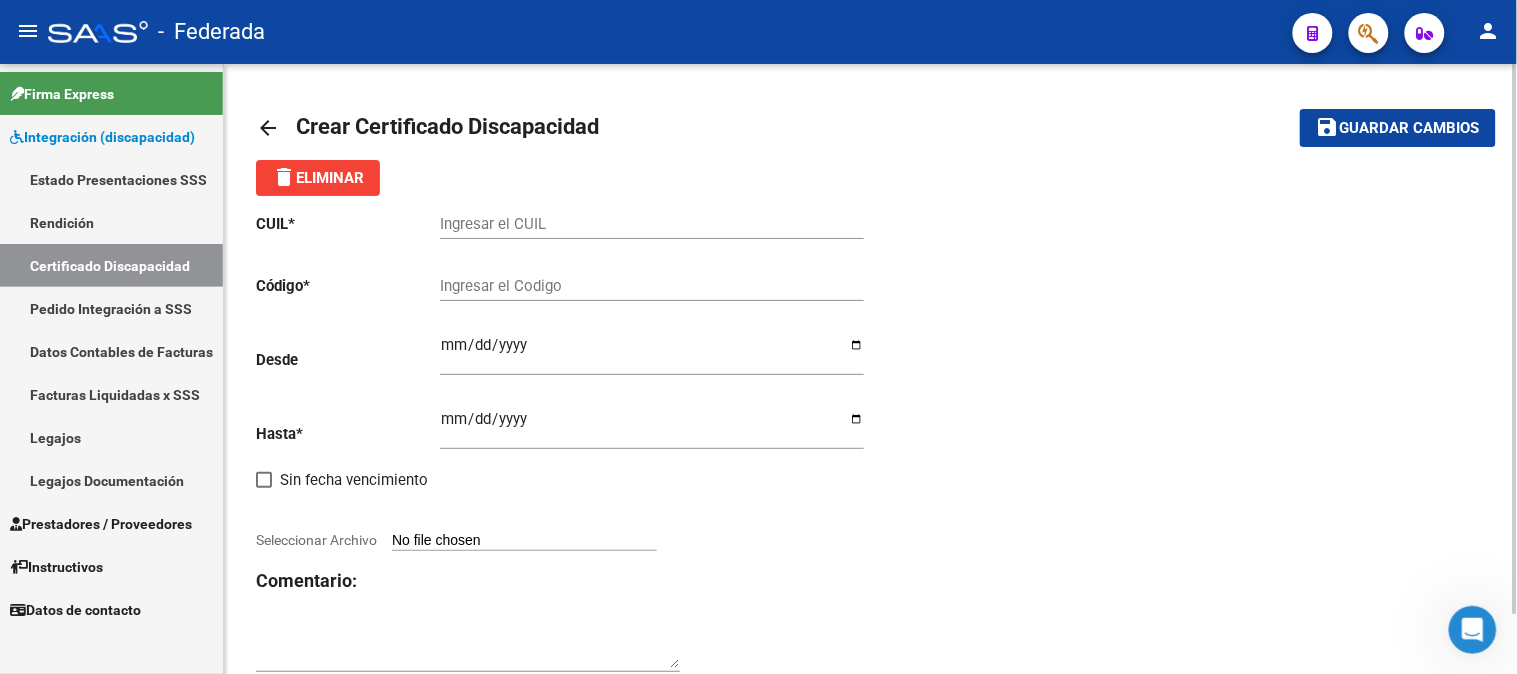 click on "Ingresar el CUIL" at bounding box center [652, 224] 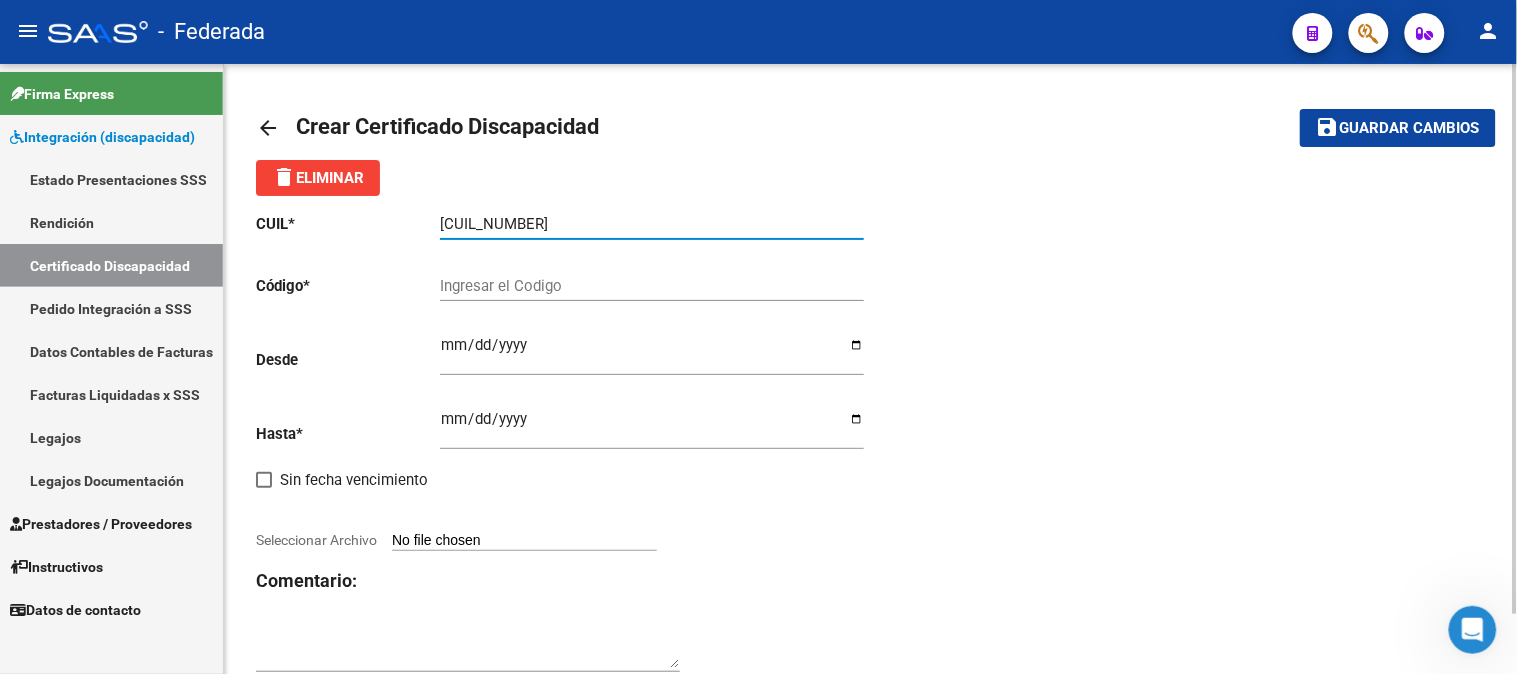 type on "[CUIL_NUMBER]" 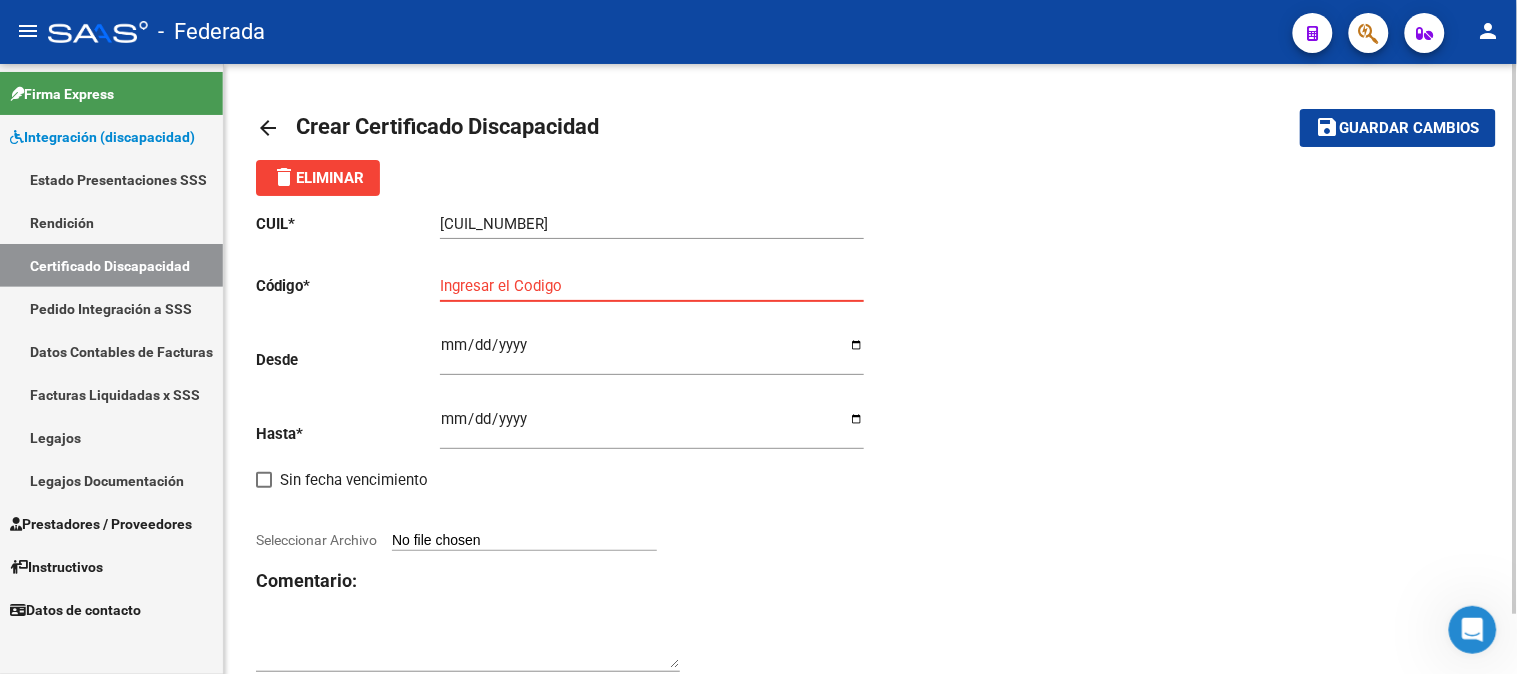 paste on "[ID_NUMBER]" 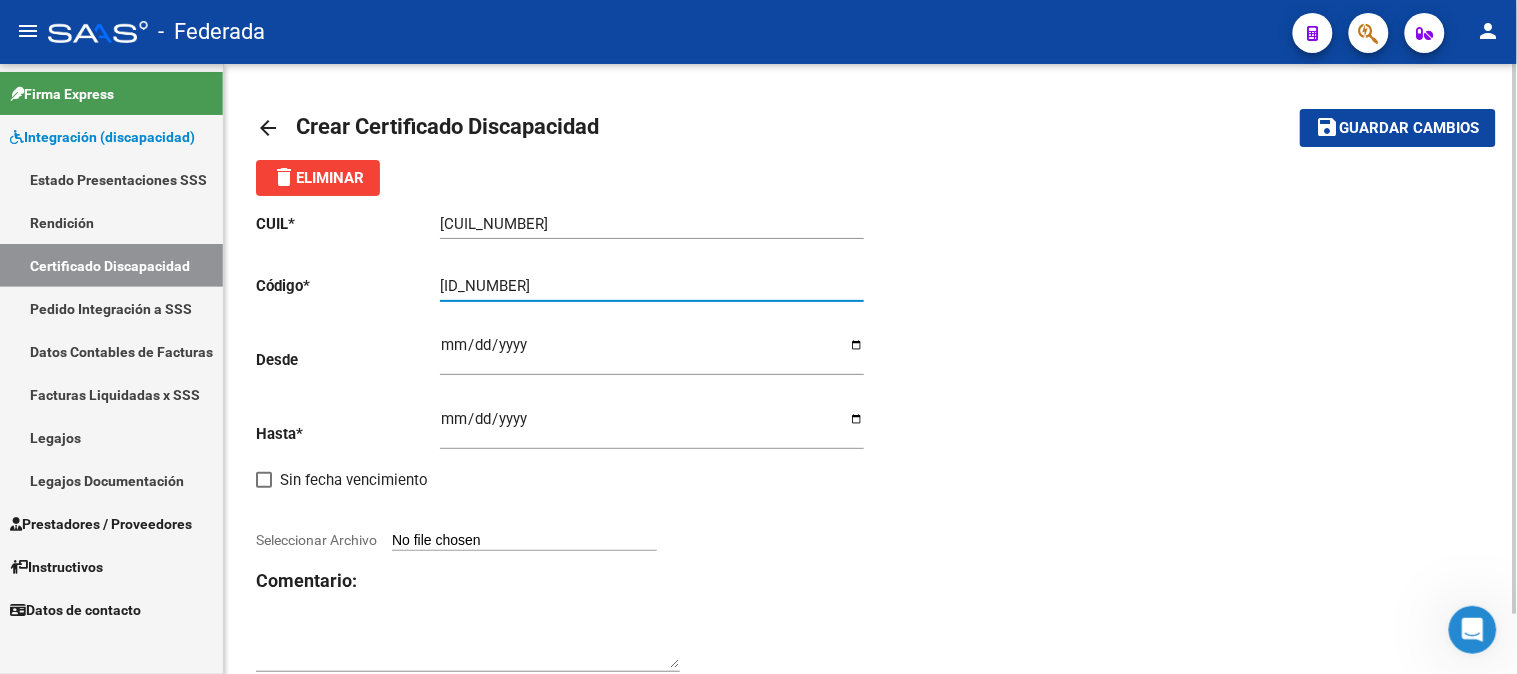 click on "[ID_NUMBER]" at bounding box center (652, 286) 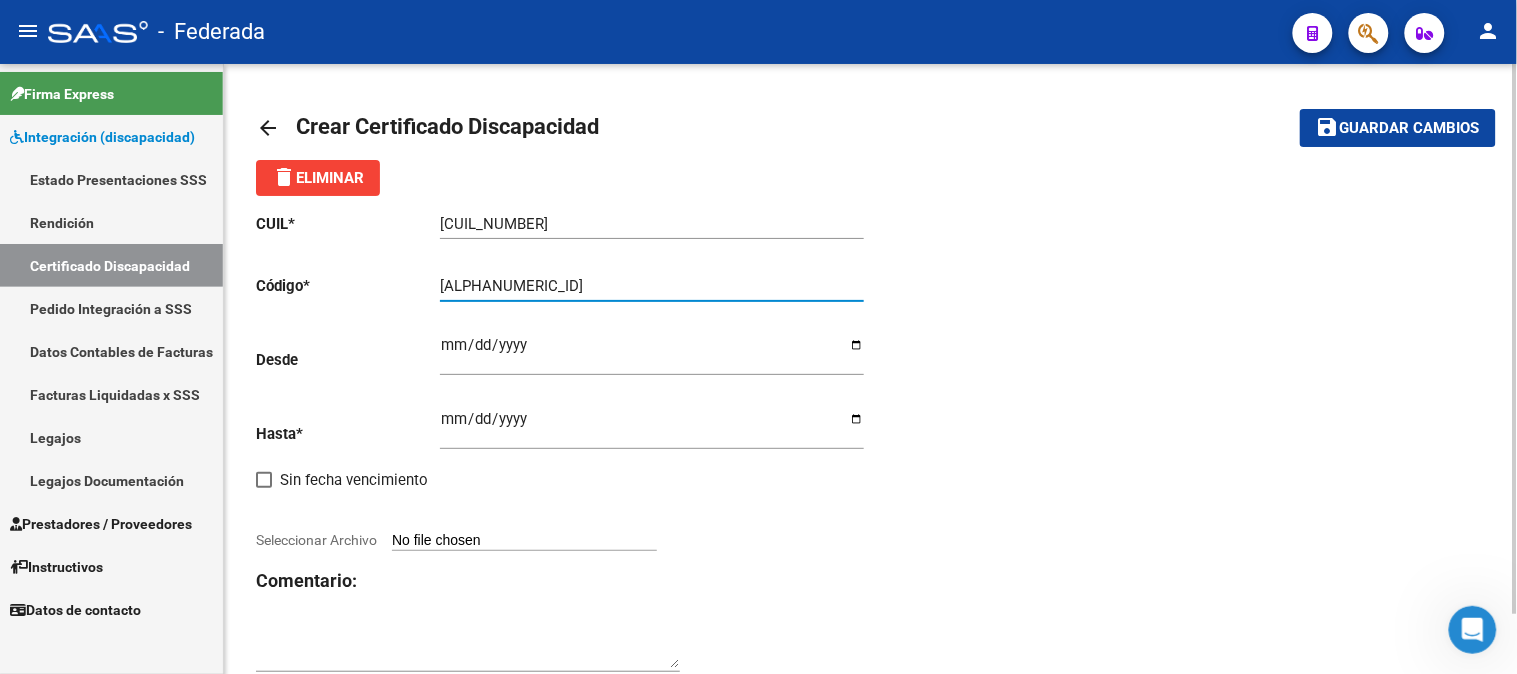 type on "[ALPHANUMERIC_ID]" 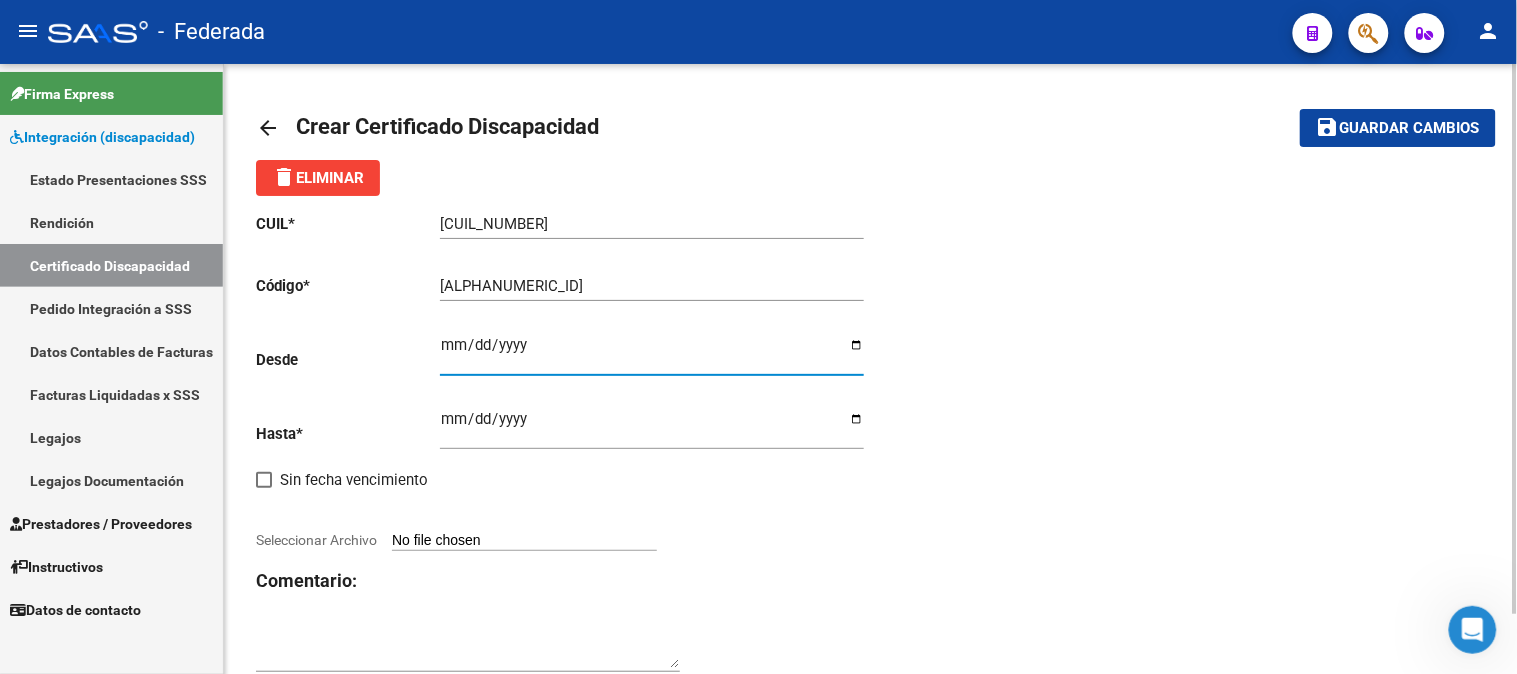 click on "Ingresar fec. Desde" at bounding box center [652, 353] 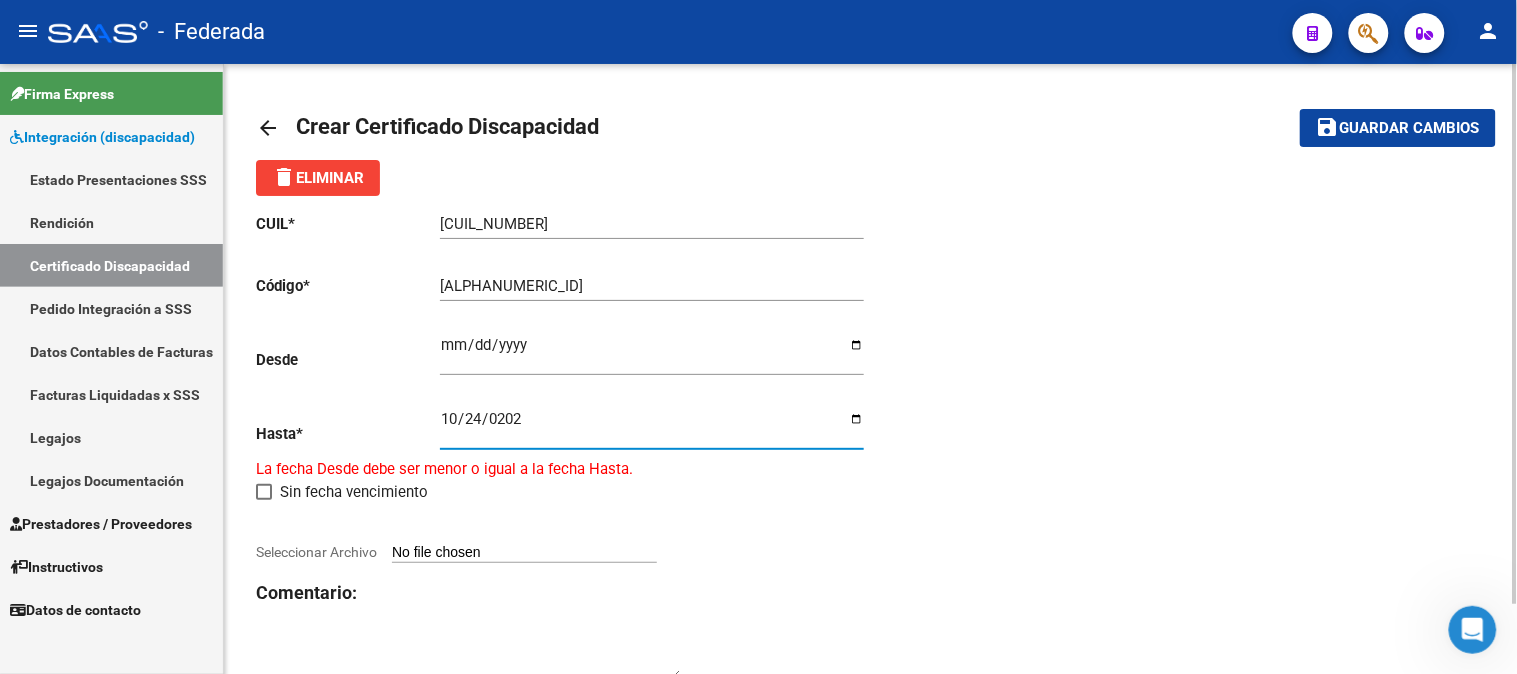 type on "[DATE]" 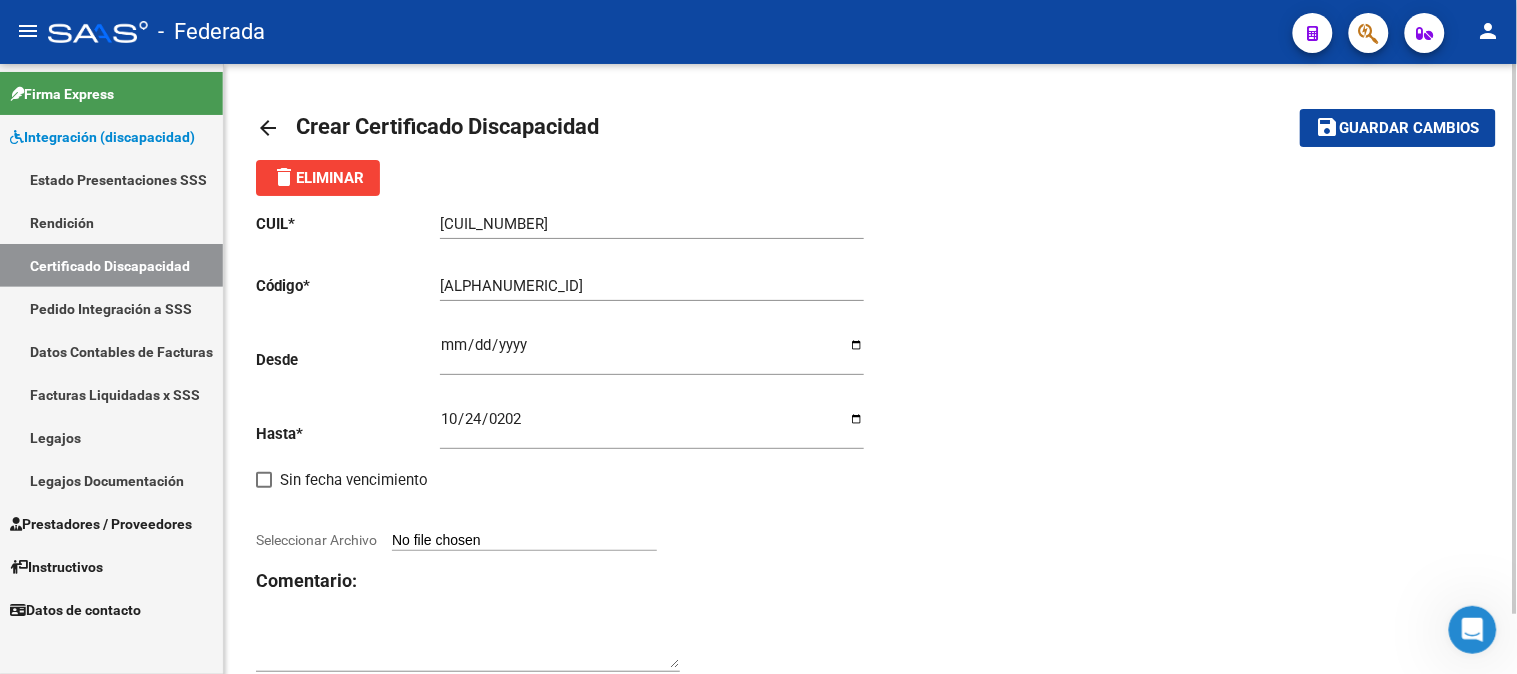 click on "CUIL  *   [CUIL] Ingresar el CUIL  Código  *   [CODE] Ingresar el Codigo  Desde    [DATE] Ingresar fec. Desde  Hasta  *   [DATE] Ingresar fec. Hasta     Sin fecha vencimiento        Seleccionar Archivo Comentario:" 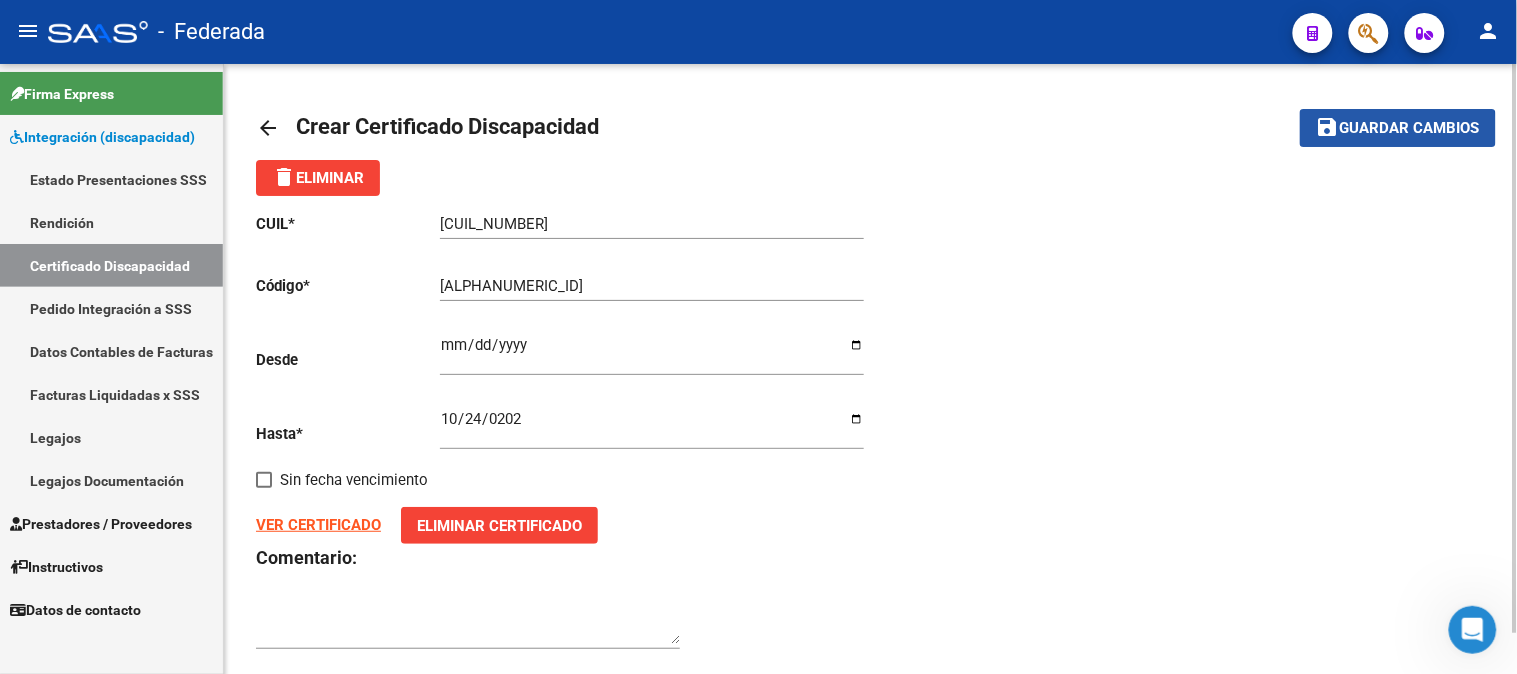 click on "Guardar cambios" 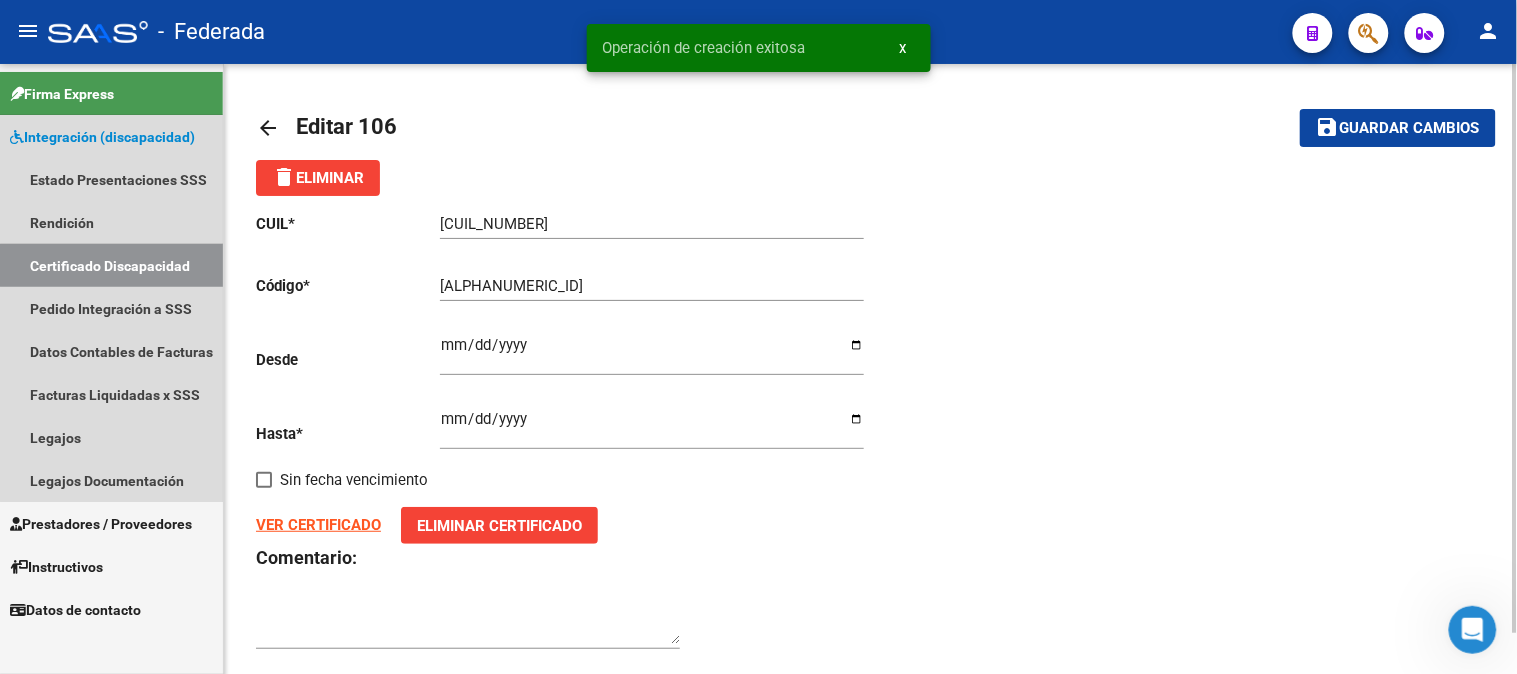 click on "Certificado Discapacidad" at bounding box center (111, 265) 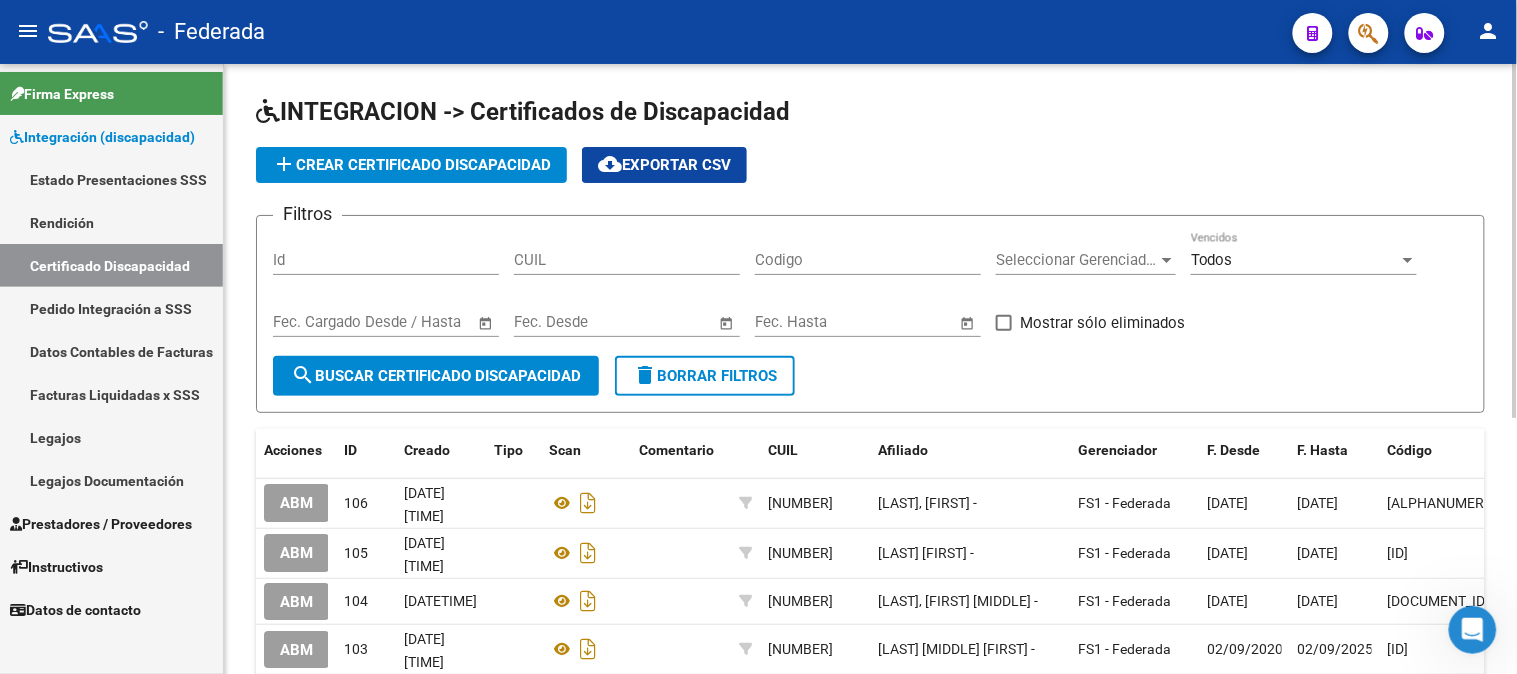 click on "add  Crear Certificado Discapacidad" 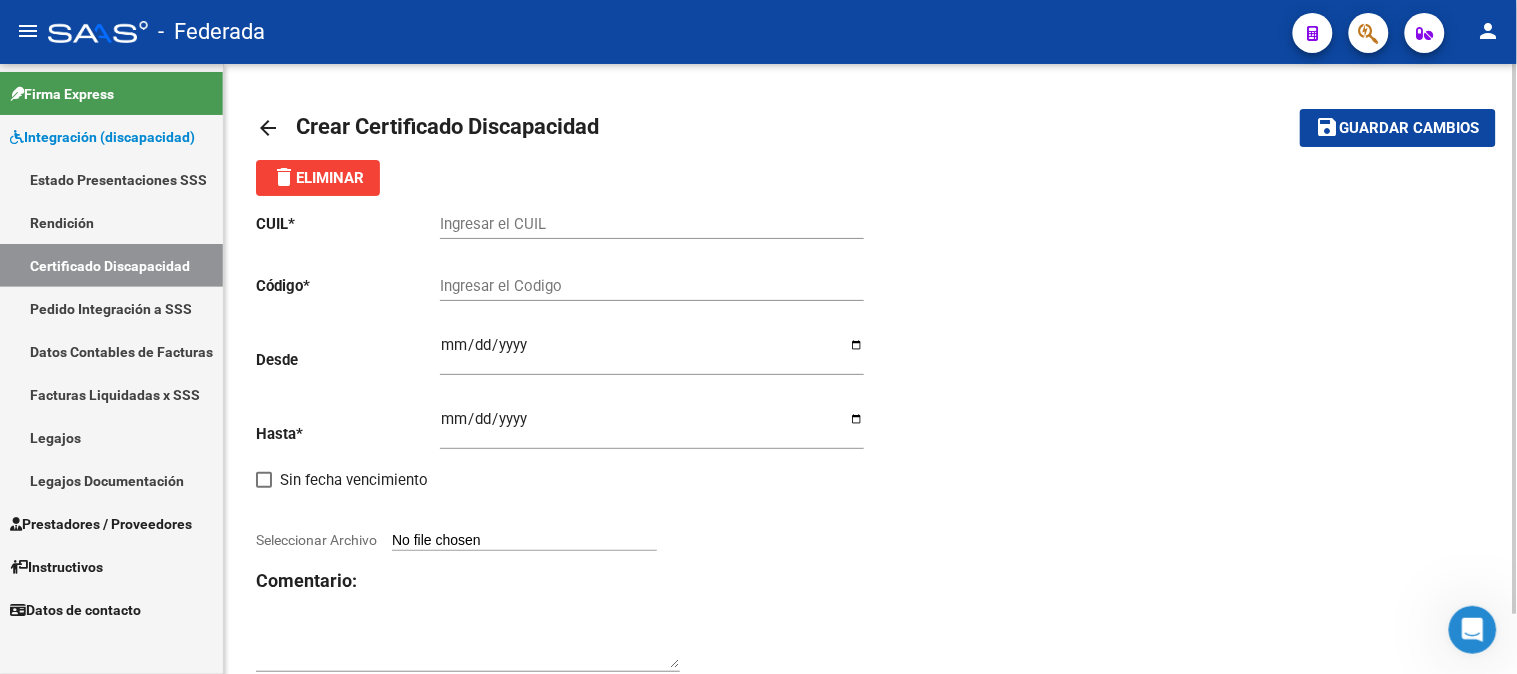 click on "Ingresar el CUIL" at bounding box center (652, 224) 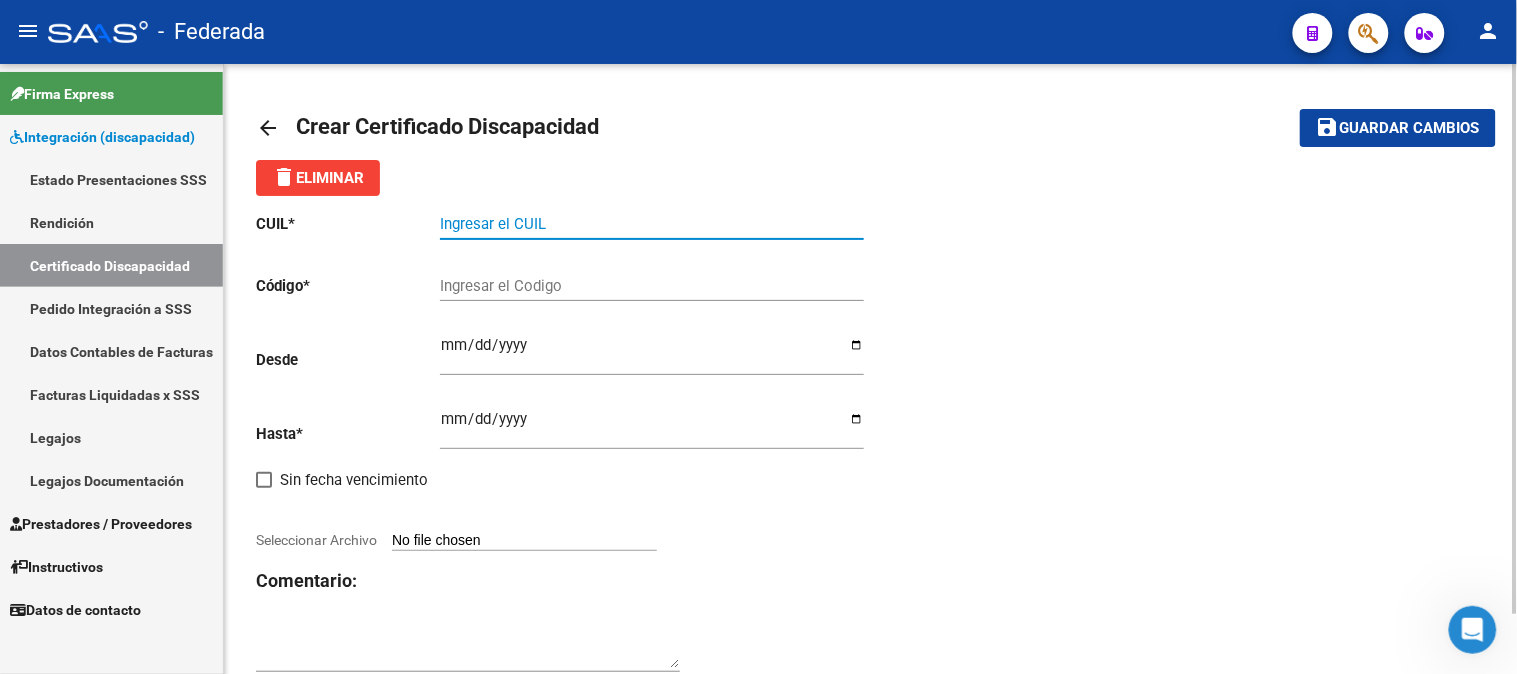 paste on "[DOCUMENT_ID]" 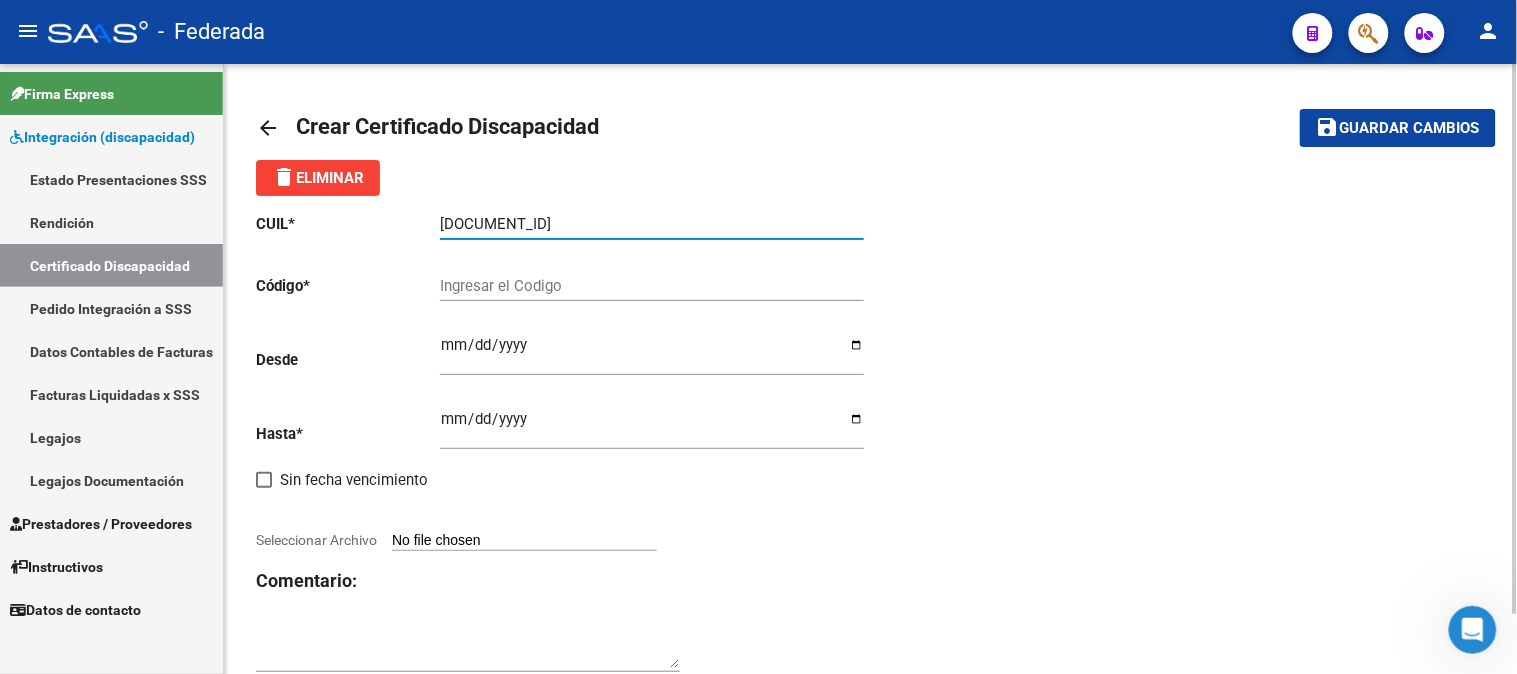type on "[DOCUMENT_ID]" 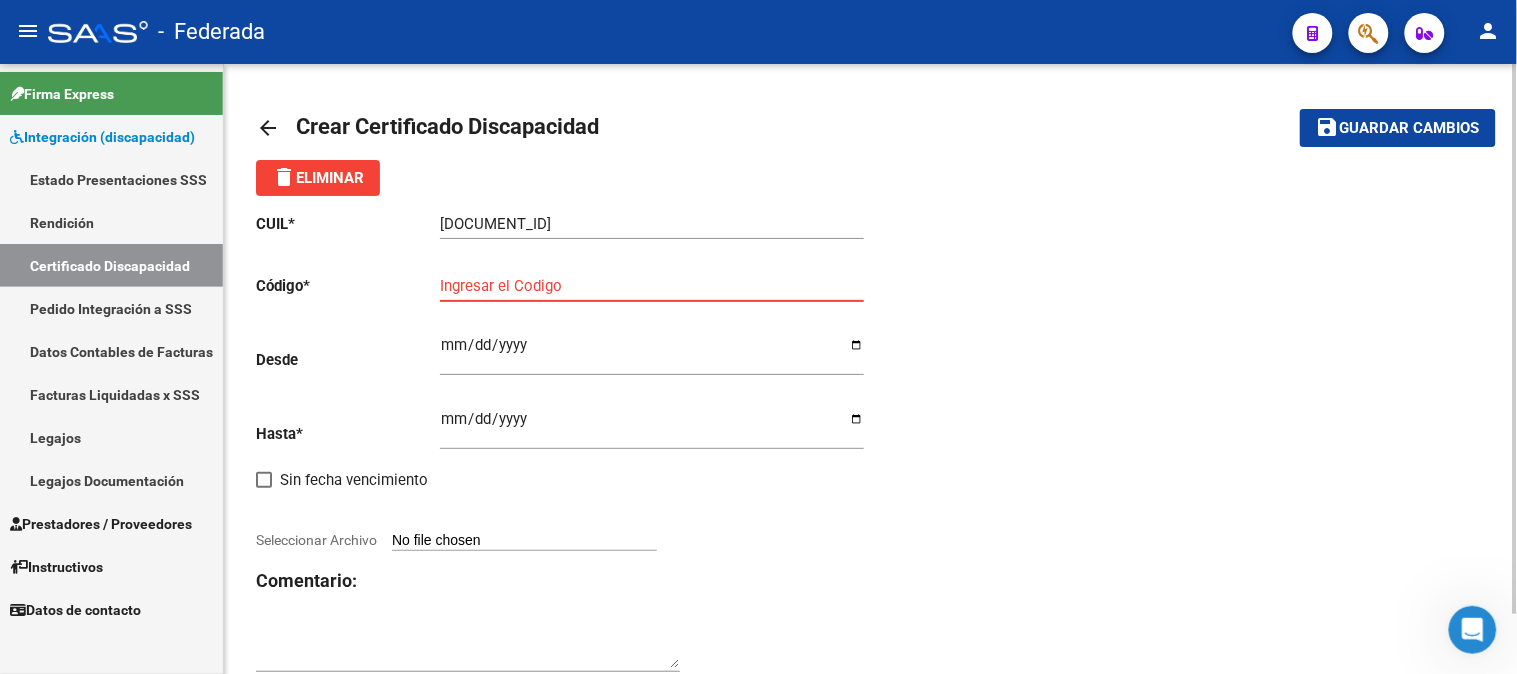 paste on "[DOCUMENT_ID]" 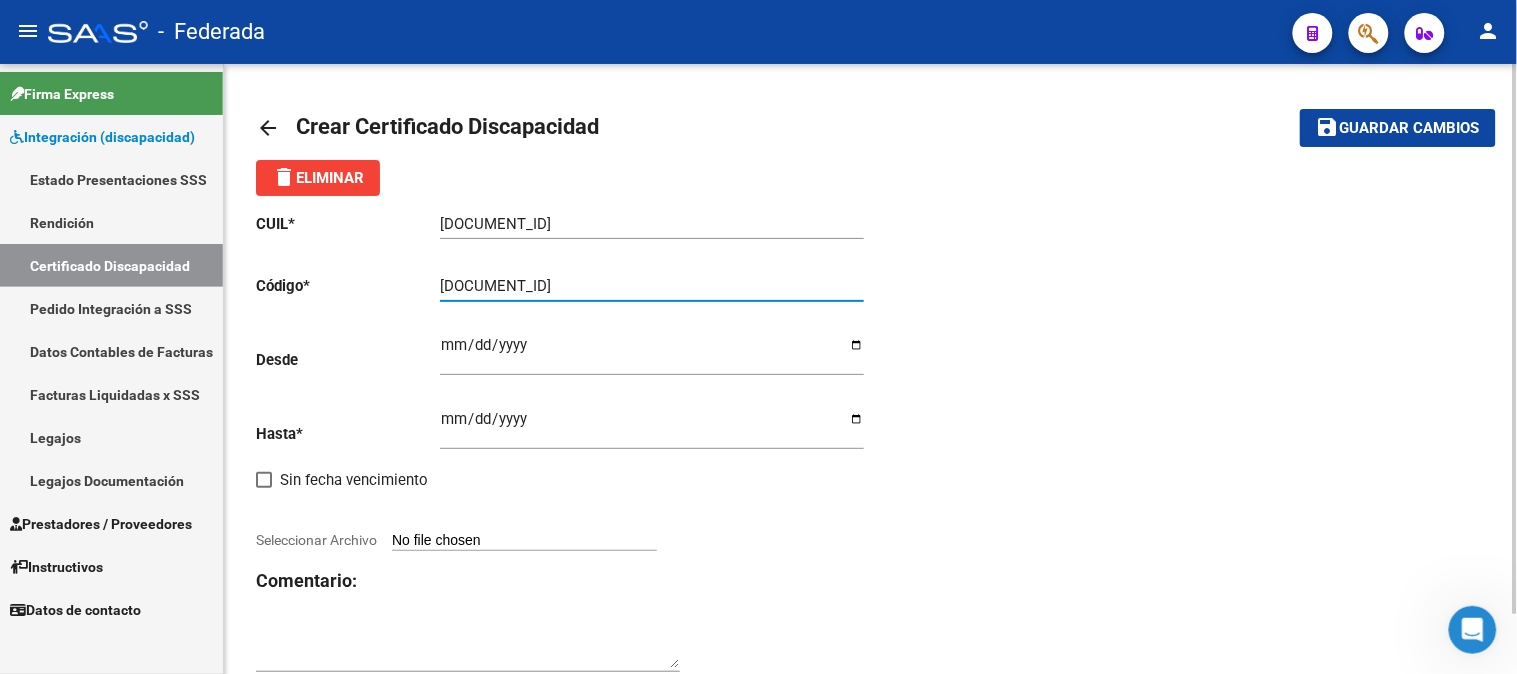 click on "[DOCUMENT_ID]" at bounding box center (652, 286) 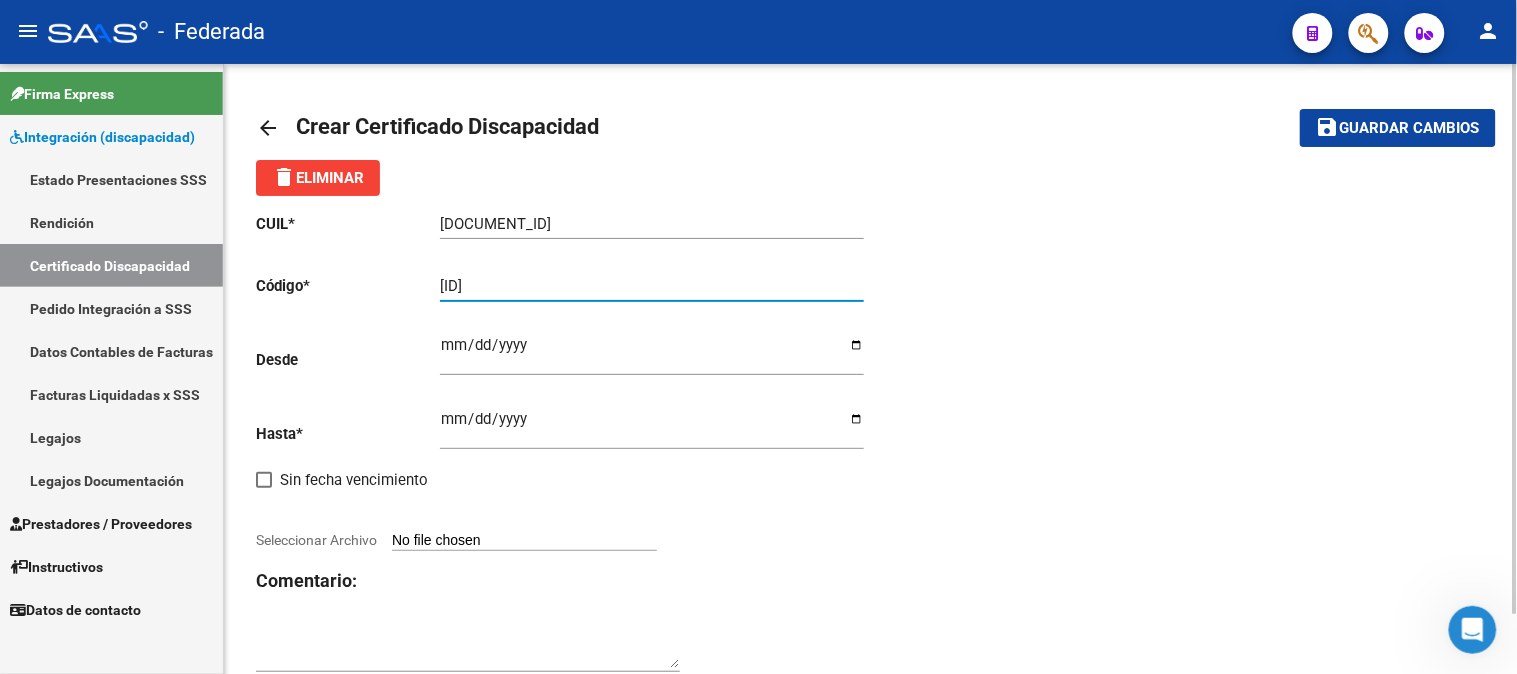 type on "[ID]" 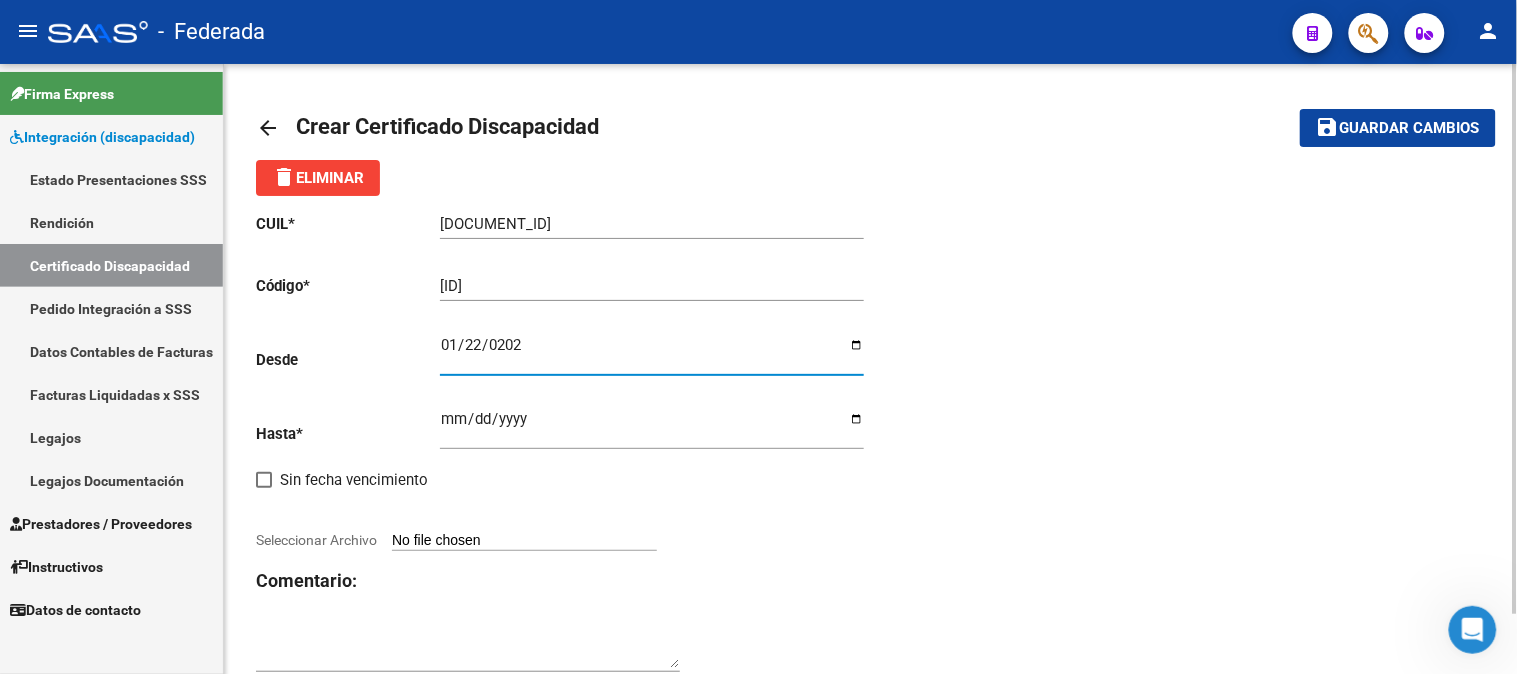 type on "[DATE]" 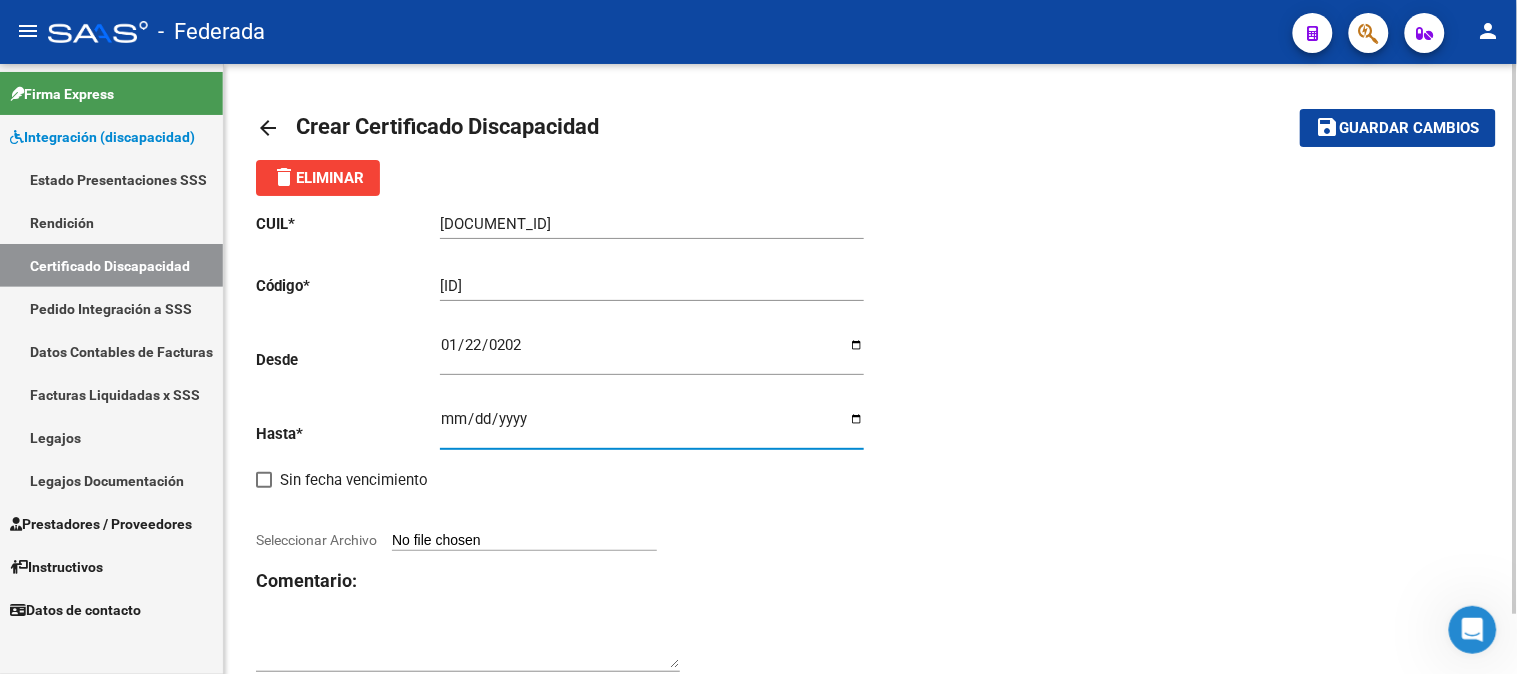click on "Ingresar fec. Hasta" at bounding box center [652, 427] 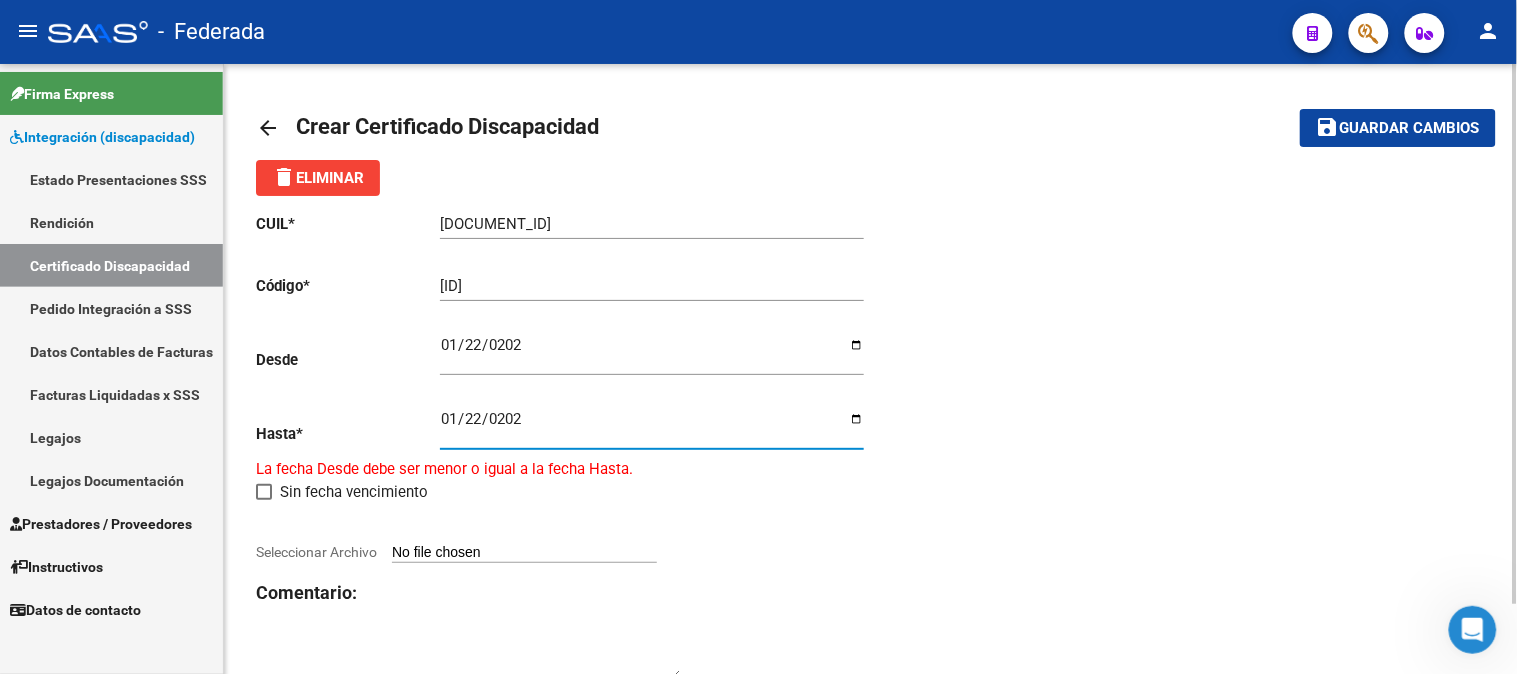 type on "2026-01-22" 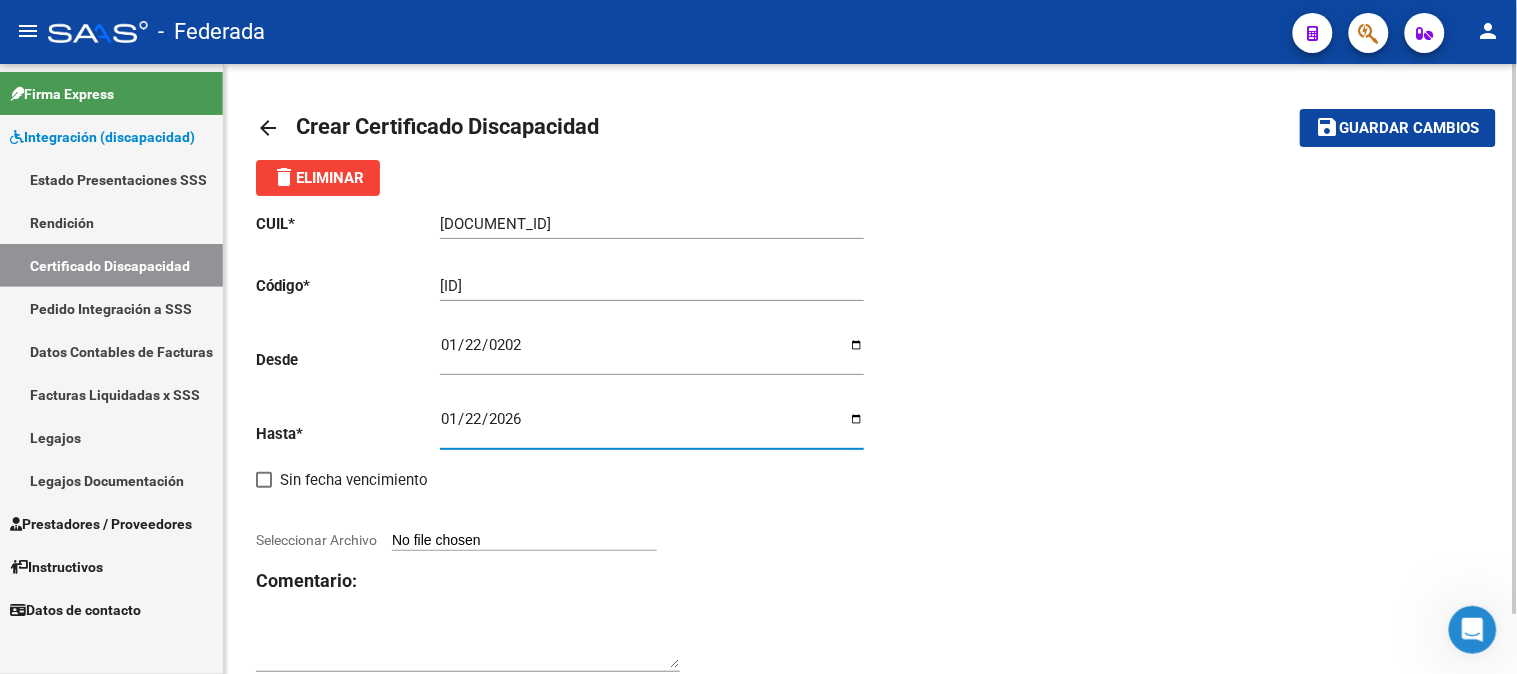 click on "CUIL  *   [CUIL_NUMBER] Ingresar el CUIL  Código  *   [DOCUMENT_ID] Ingresar el Codigo  Desde    [DATE] Ingresar fec. Desde  Hasta  *   [DATE] Ingresar fec. Hasta     Sin fecha vencimiento        Seleccionar Archivo Comentario:" 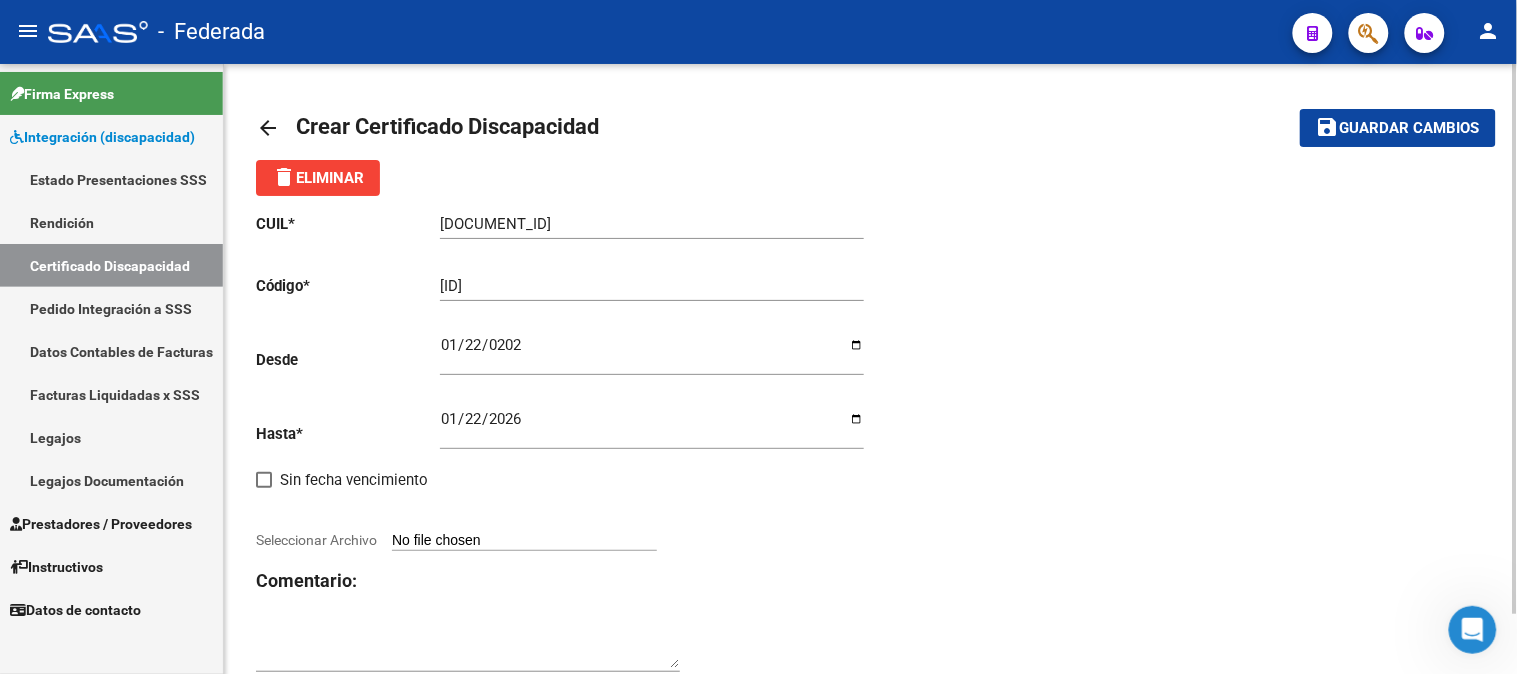 click on "Seleccionar Archivo" at bounding box center [524, 541] 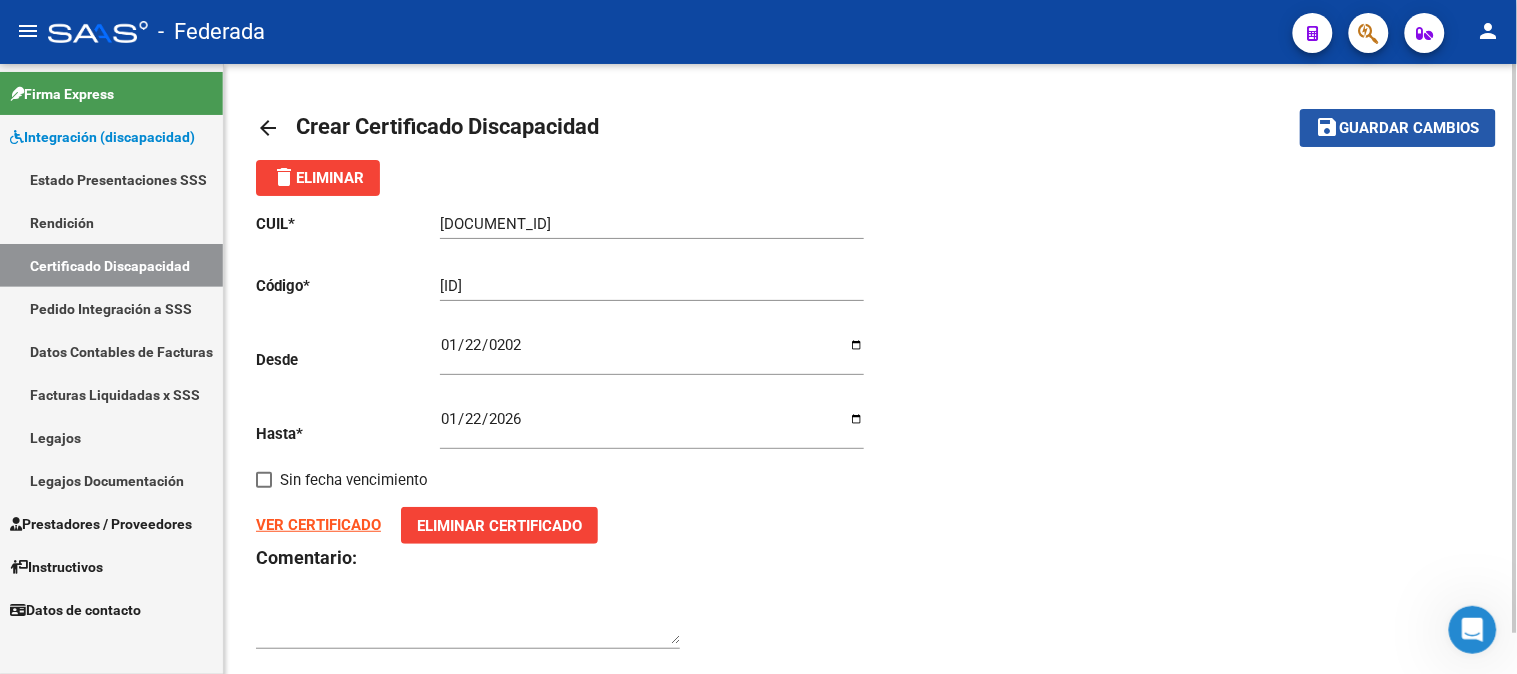 click on "save Guardar cambios" 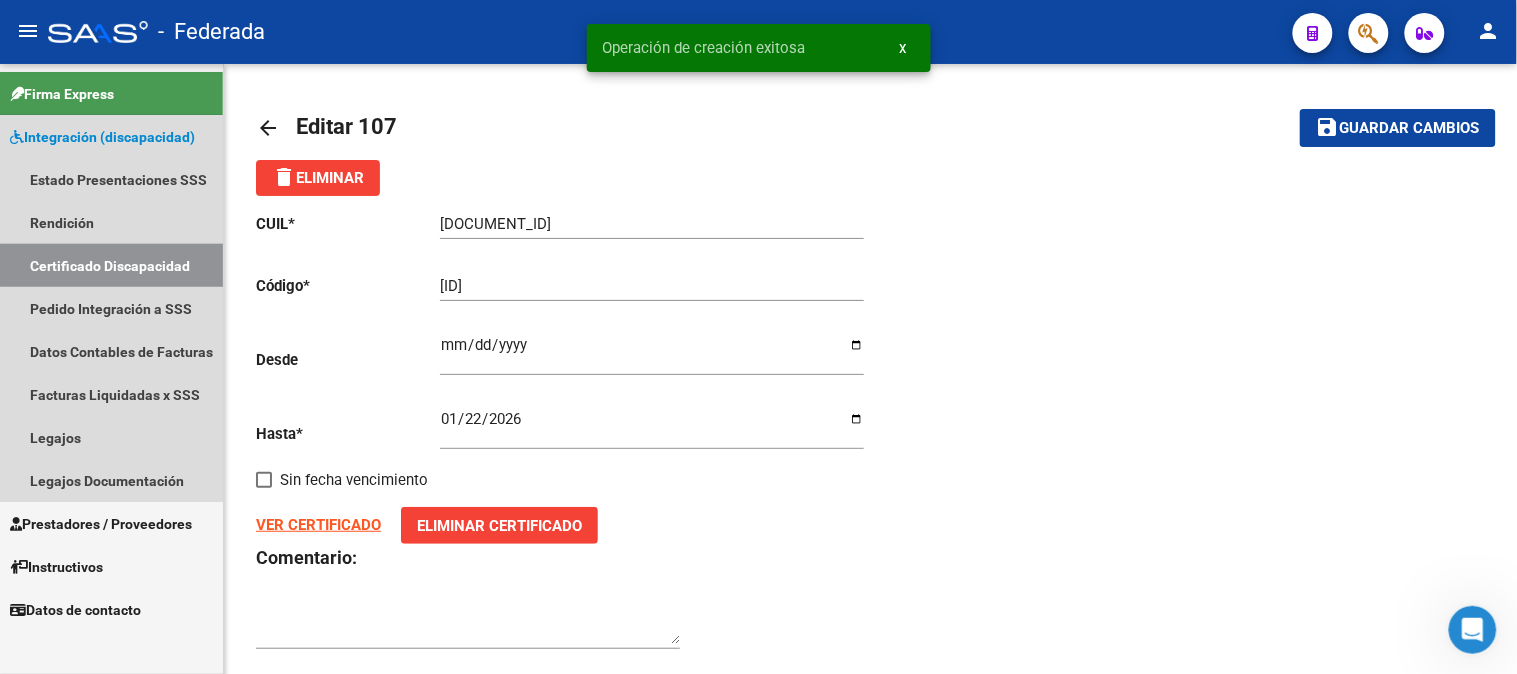 click on "Certificado Discapacidad" at bounding box center [111, 265] 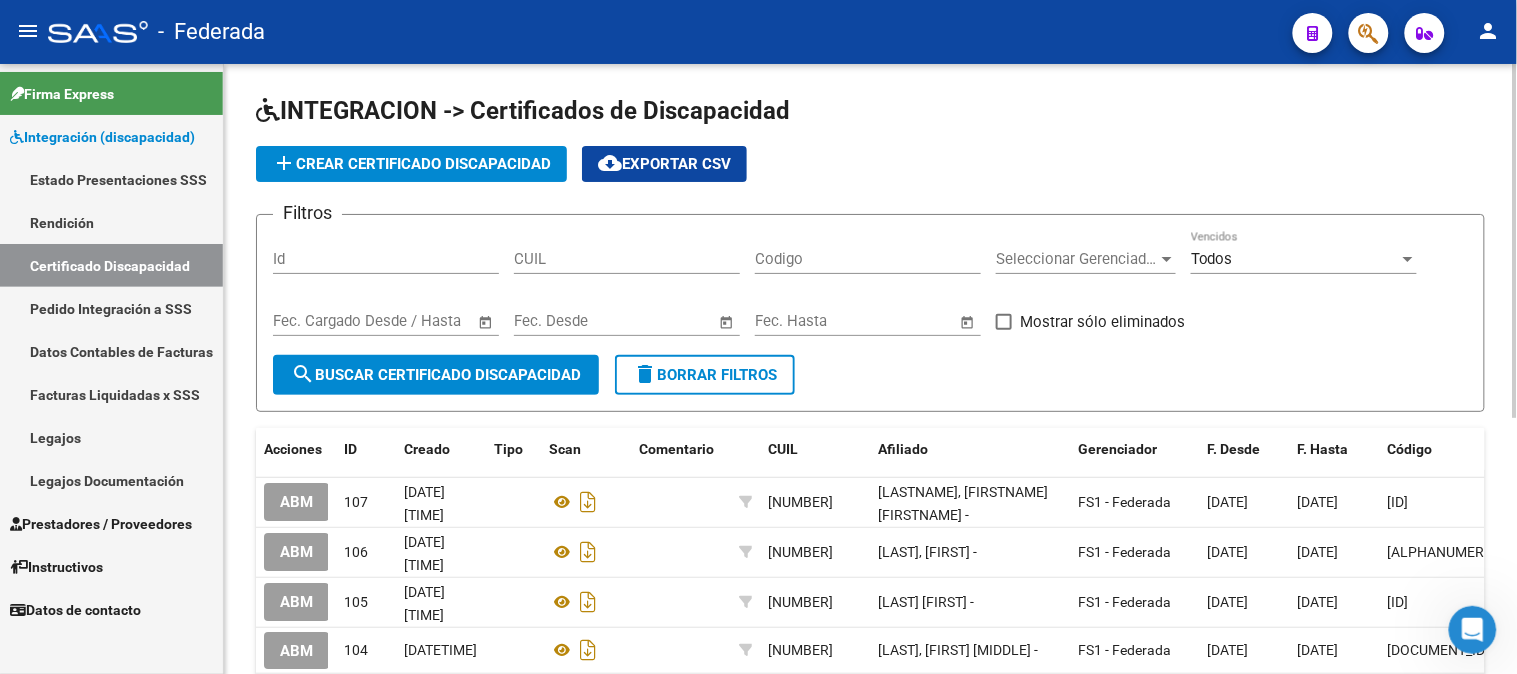 scroll, scrollTop: 0, scrollLeft: 0, axis: both 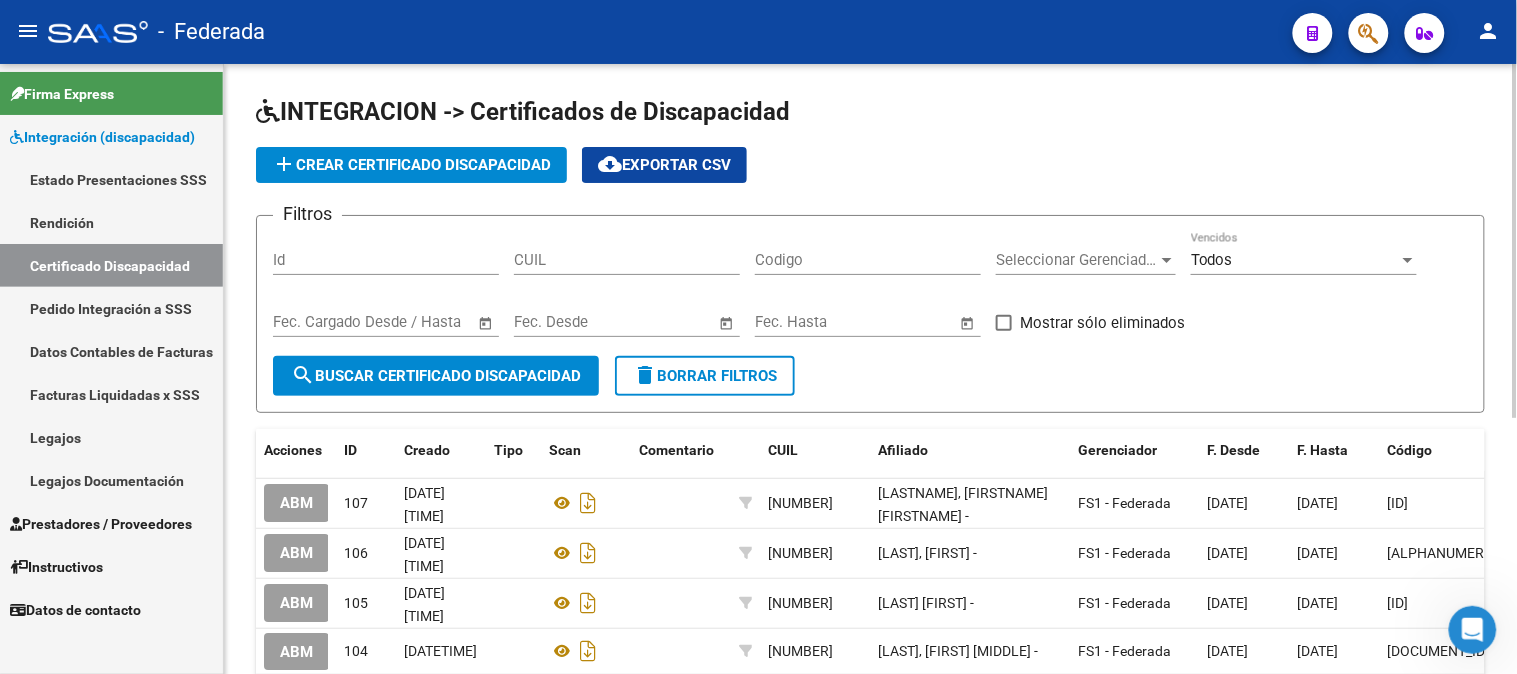click on "add  Crear Certificado Discapacidad" 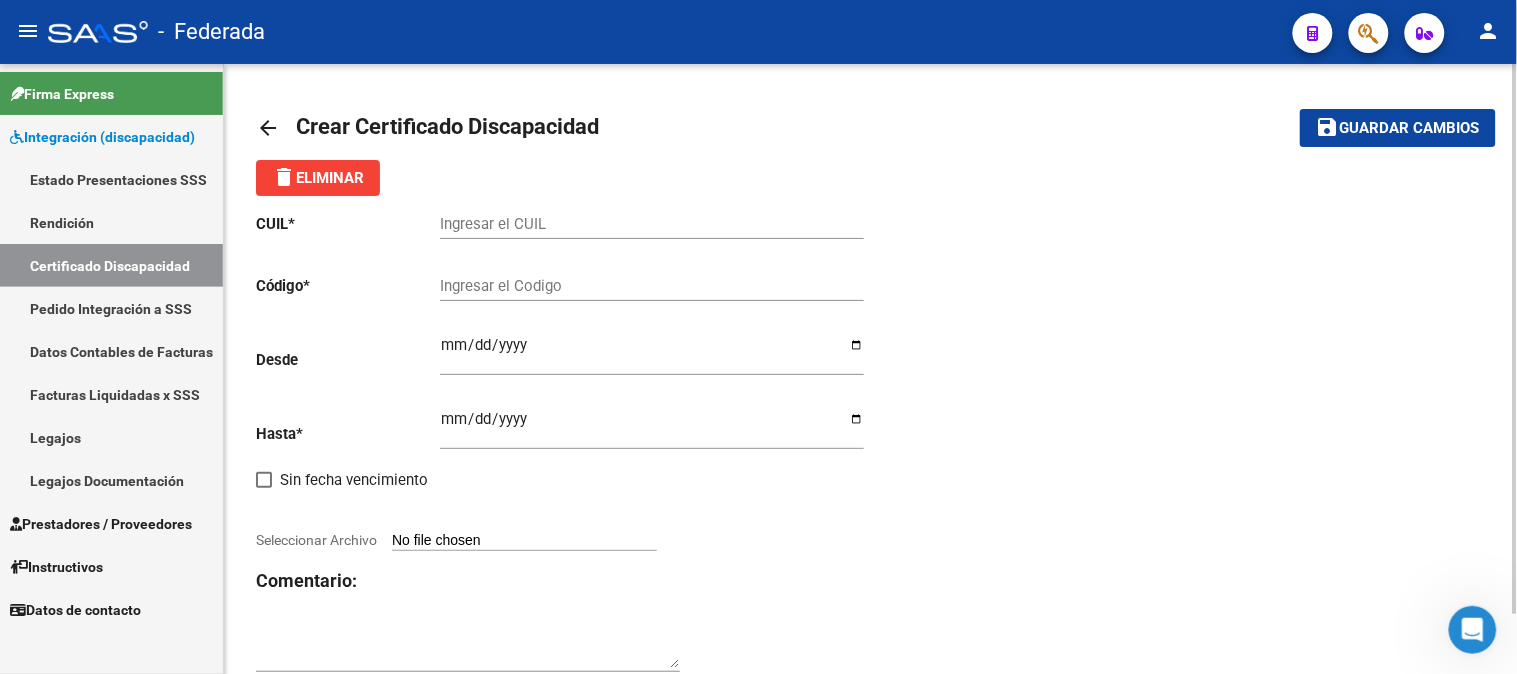 click on "Ingresar el CUIL" 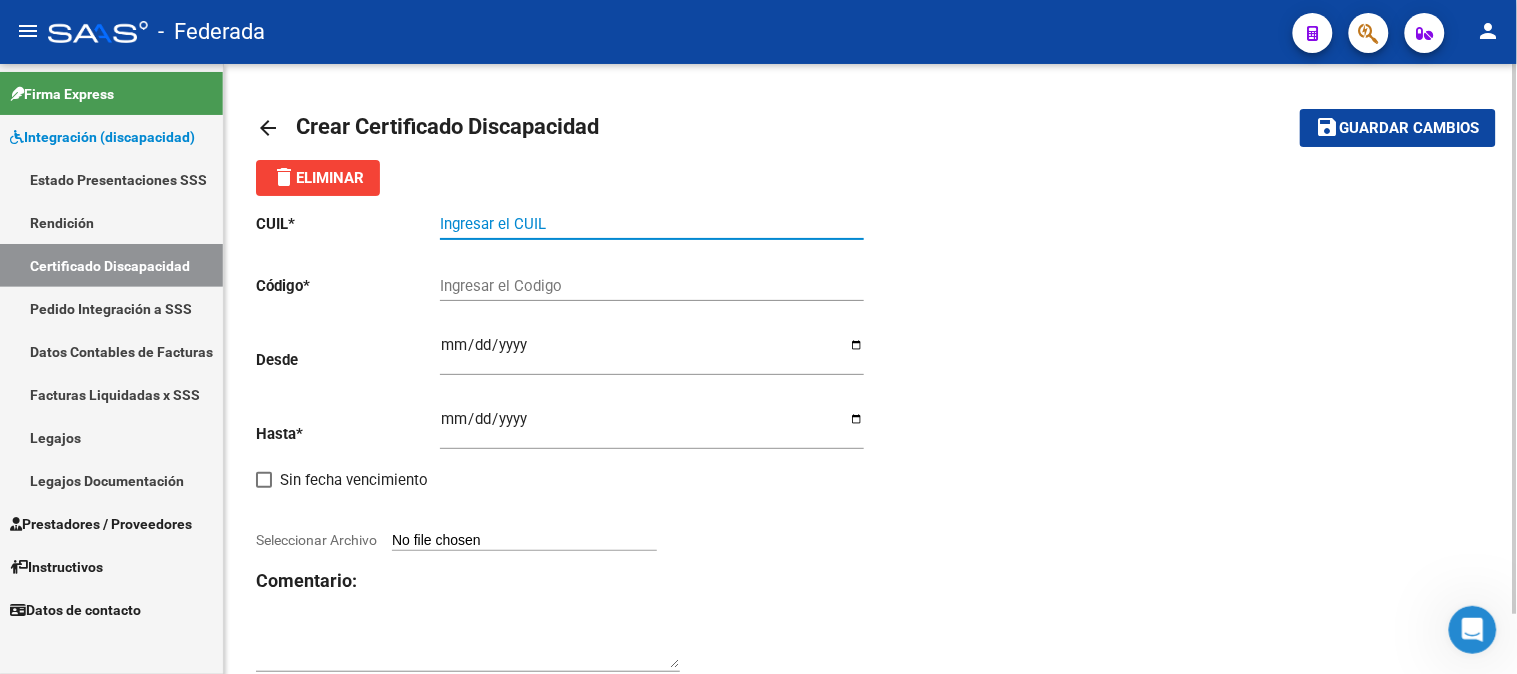 paste on "[NUMBER]" 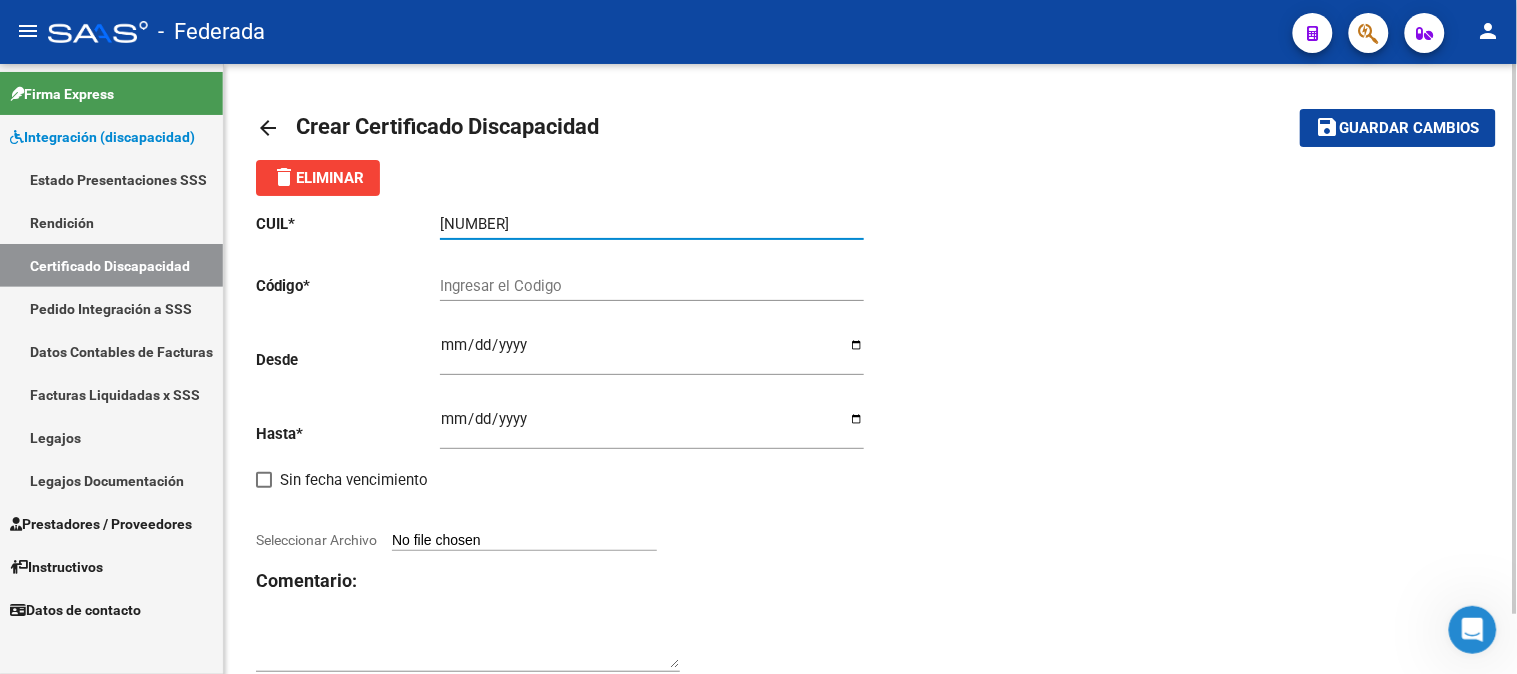 type on "[NUMBER]" 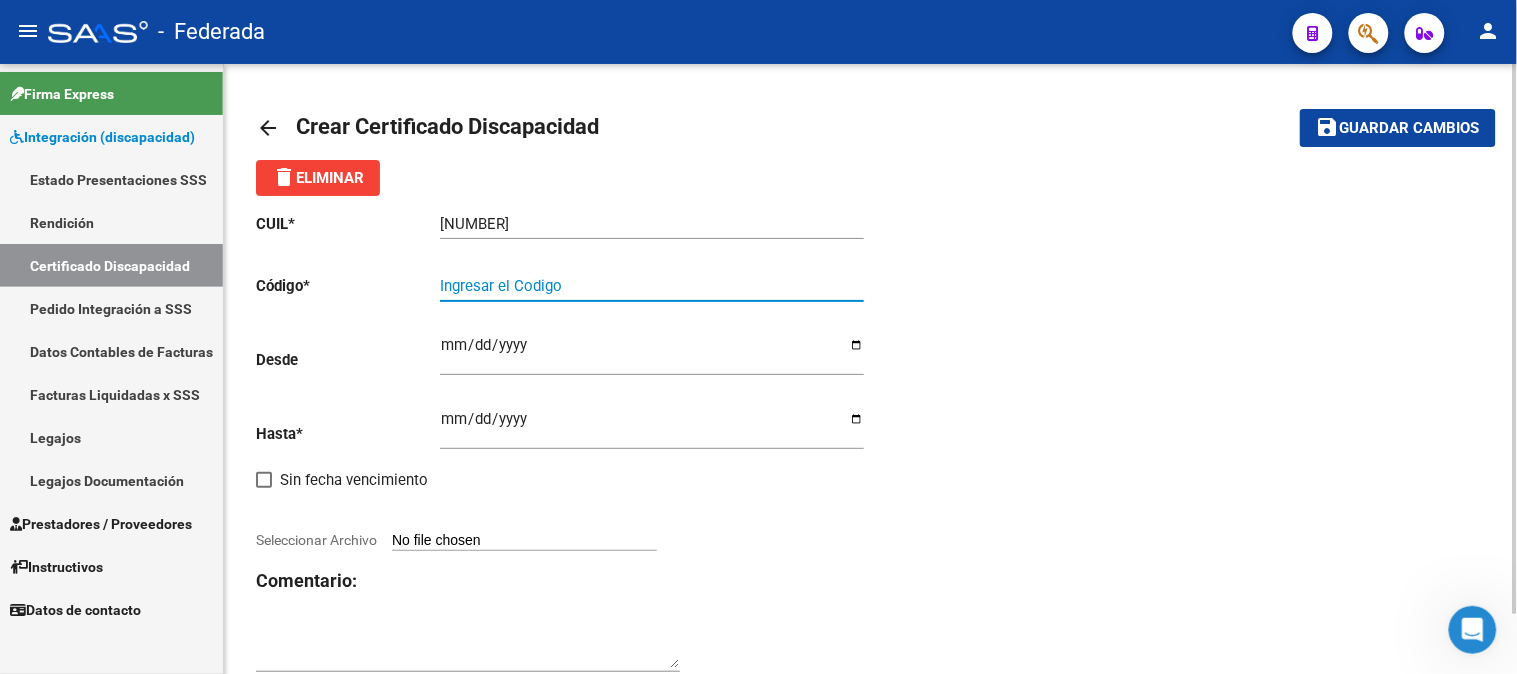 click on "Ingresar el Codigo" at bounding box center (652, 286) 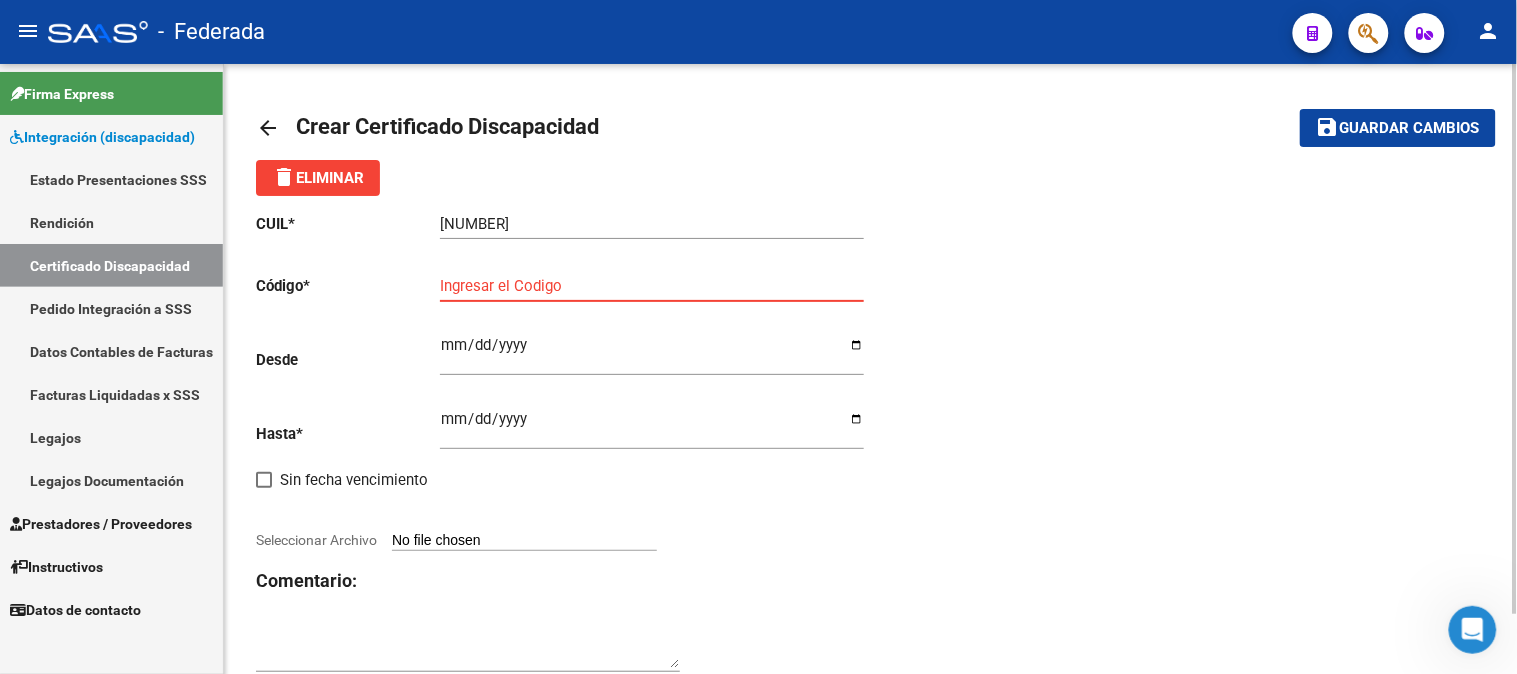 paste on "[DOCUMENT_ID]" 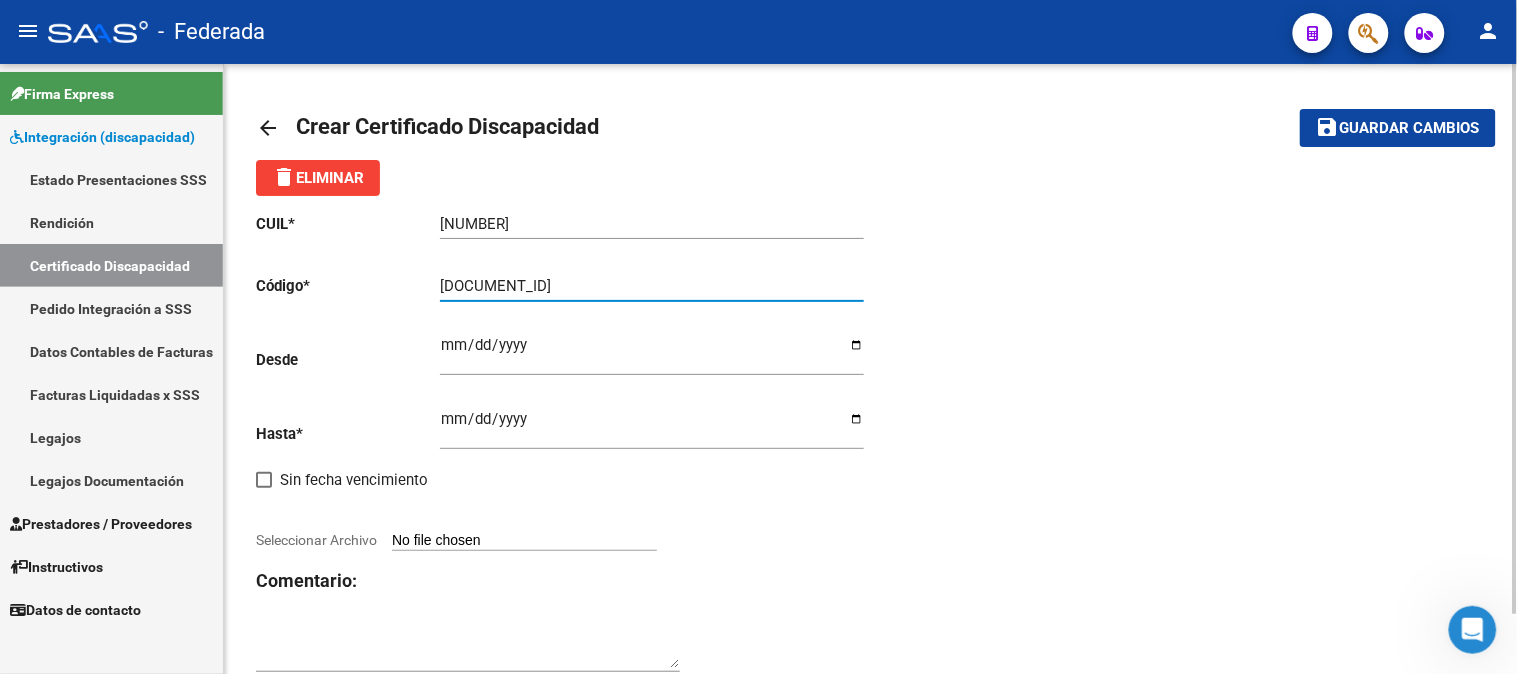click on "[DOCUMENT_ID]" at bounding box center (652, 286) 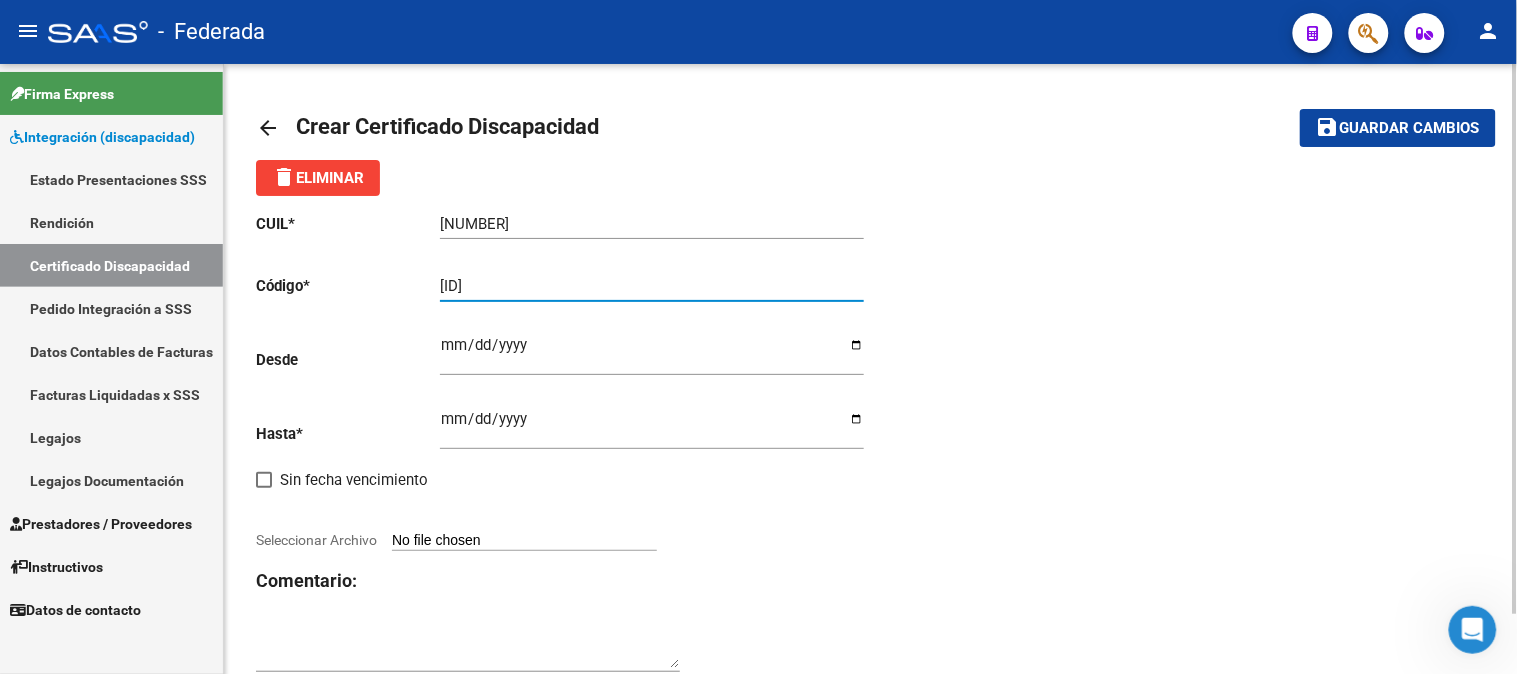 type on "[ID]" 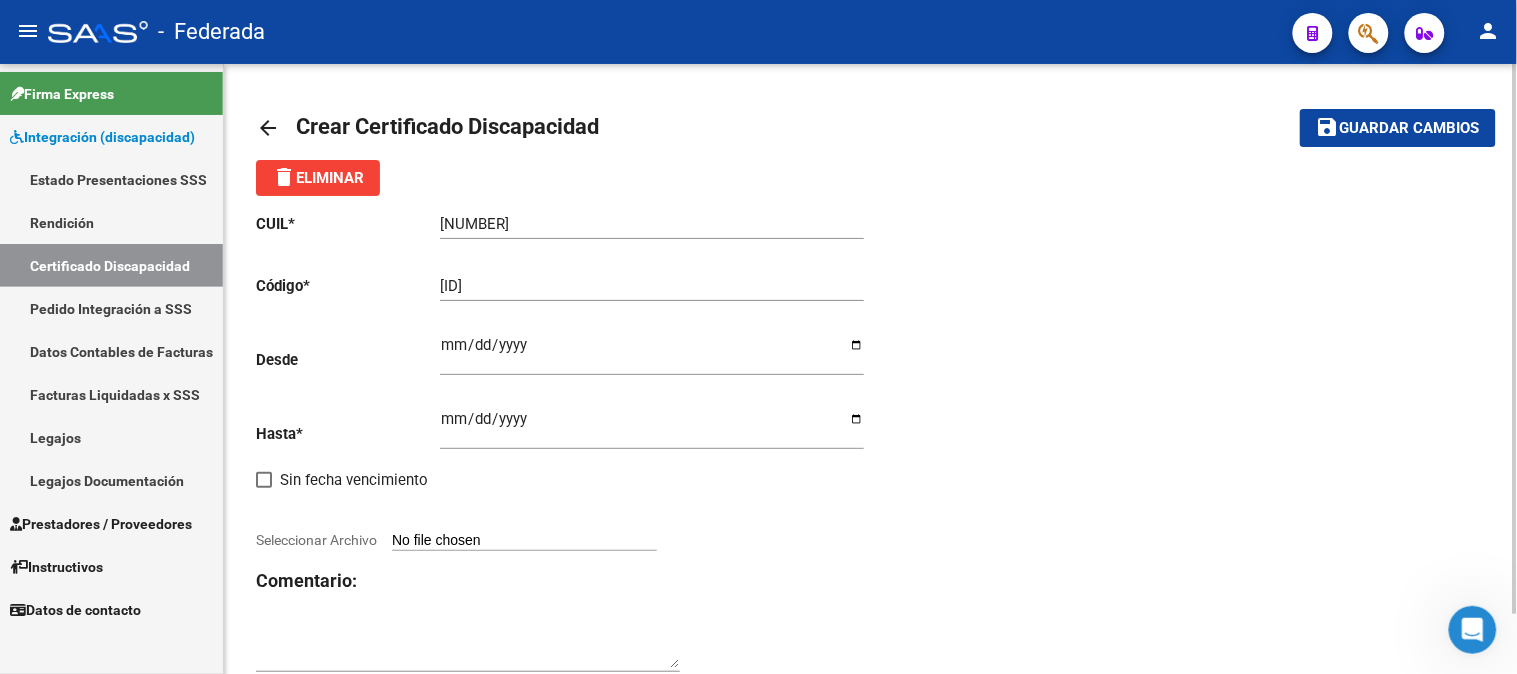 click on "Ingresar fec. Desde" 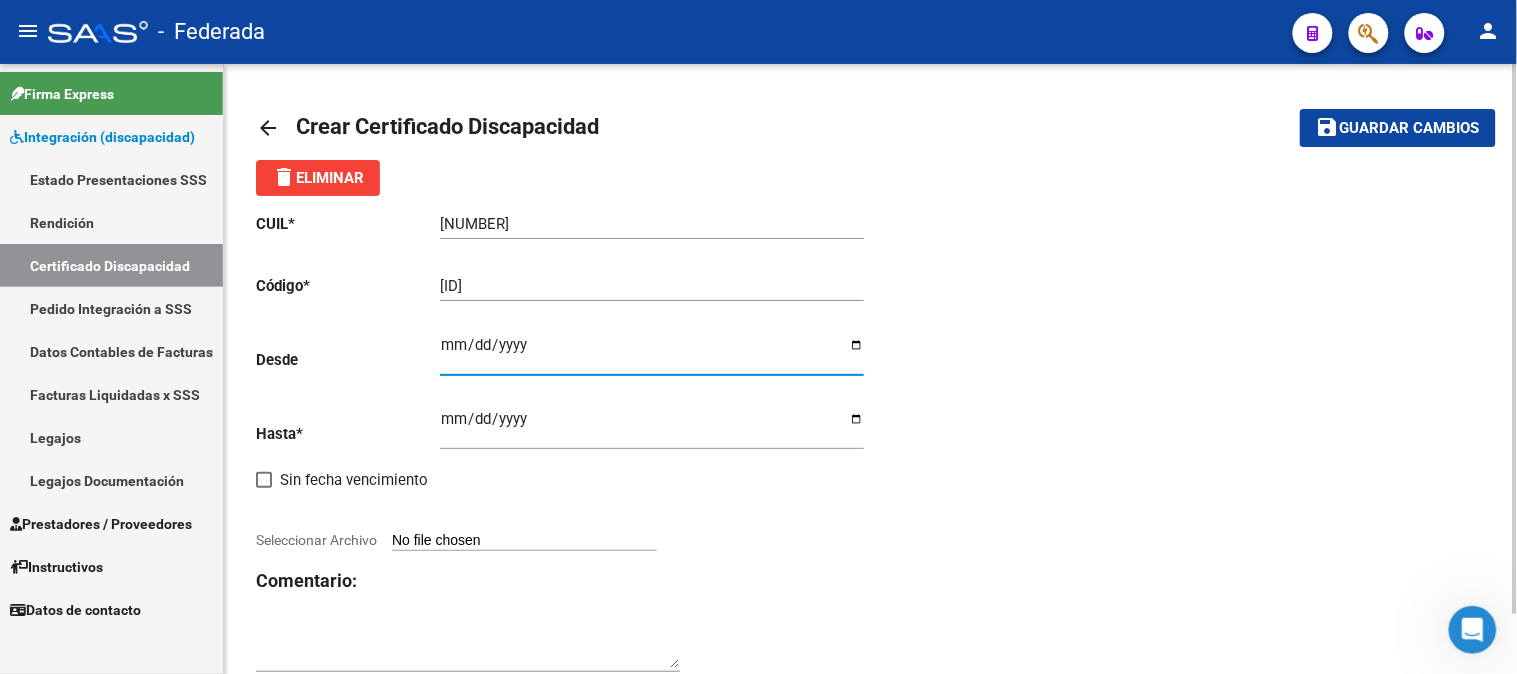 type on "[DATE]" 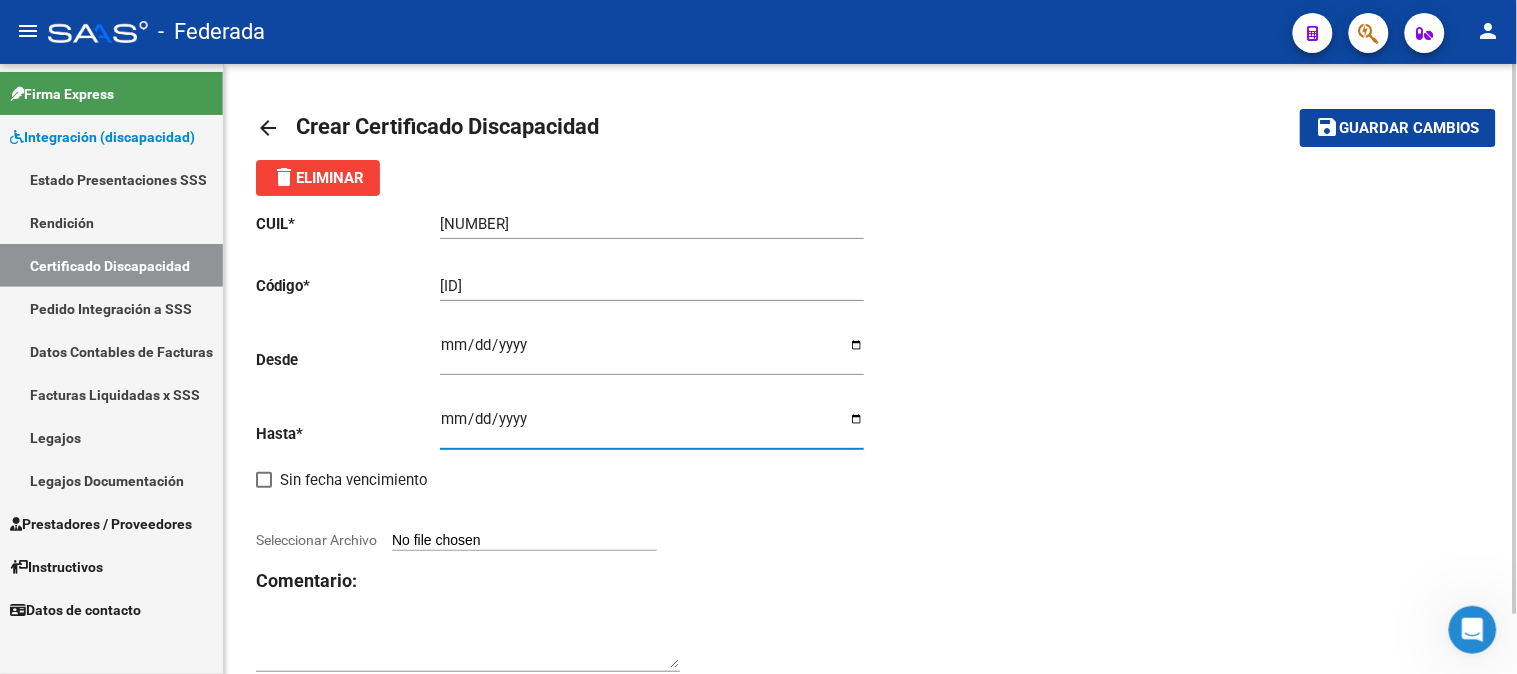 click on "Ingresar fec. Hasta" at bounding box center [652, 427] 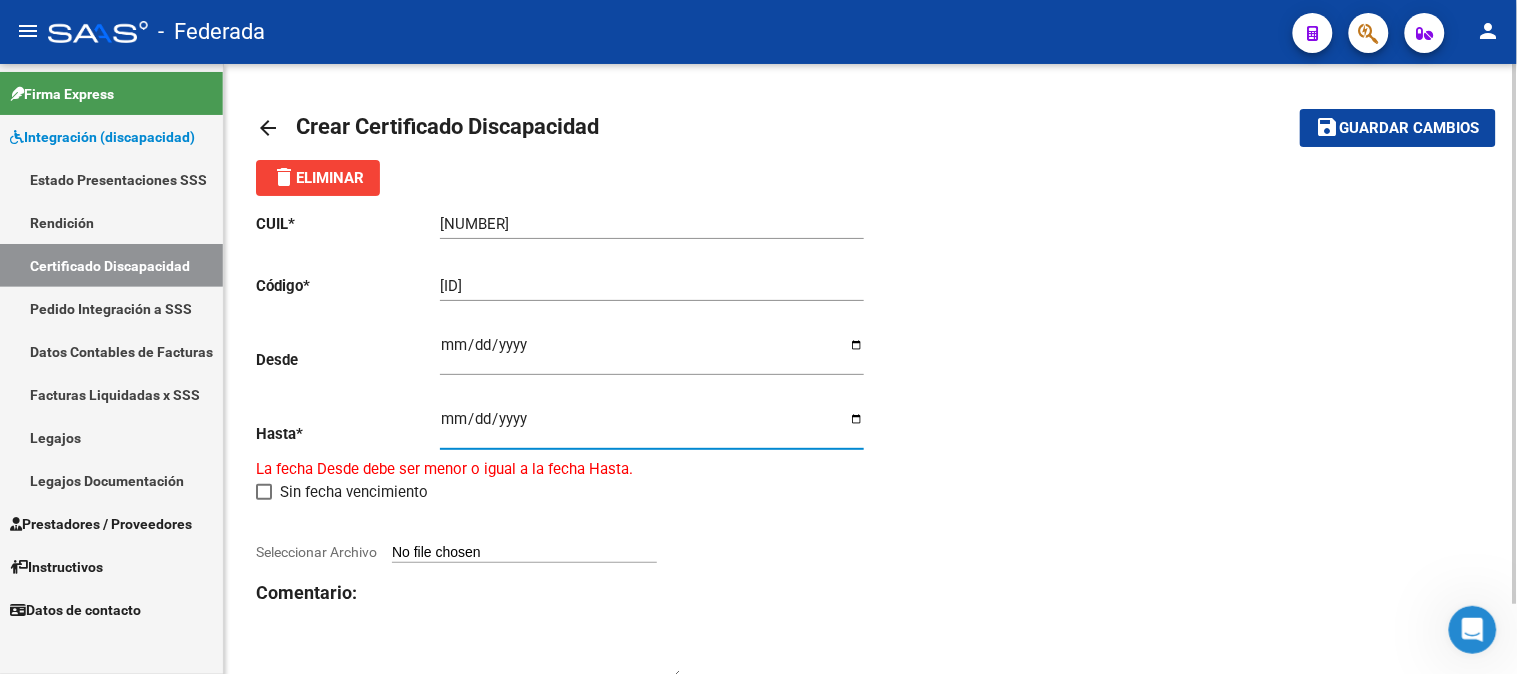 type on "2025-05-09" 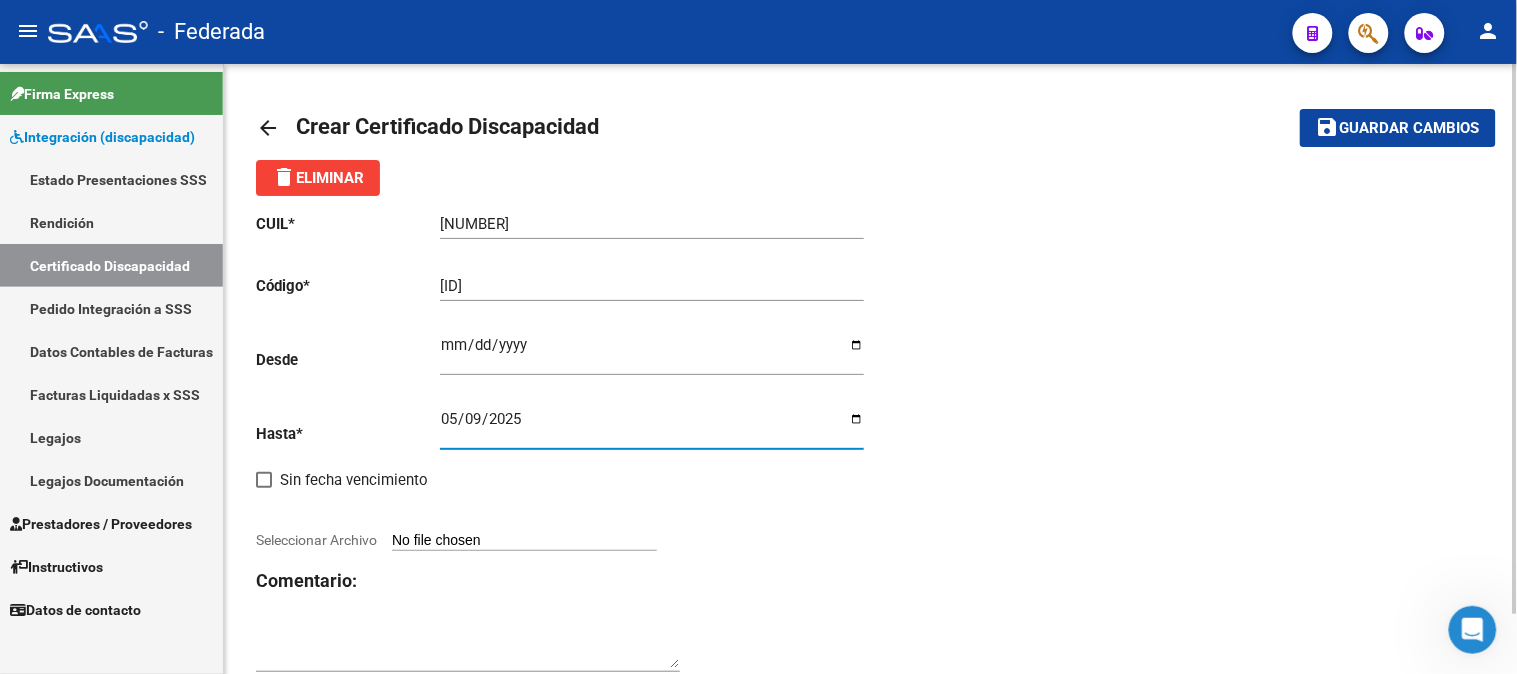 click on "CUIL  *   [ID_NUMBER] Ingresar el CUIL  Código  *   [ID_NUMBER] Ingresar el Codigo  Desde    [DATE] Ingresar fec. Desde  Hasta  *   [DATE] Ingresar fec. Hasta     Sin fecha vencimiento        Seleccionar Archivo Comentario:" 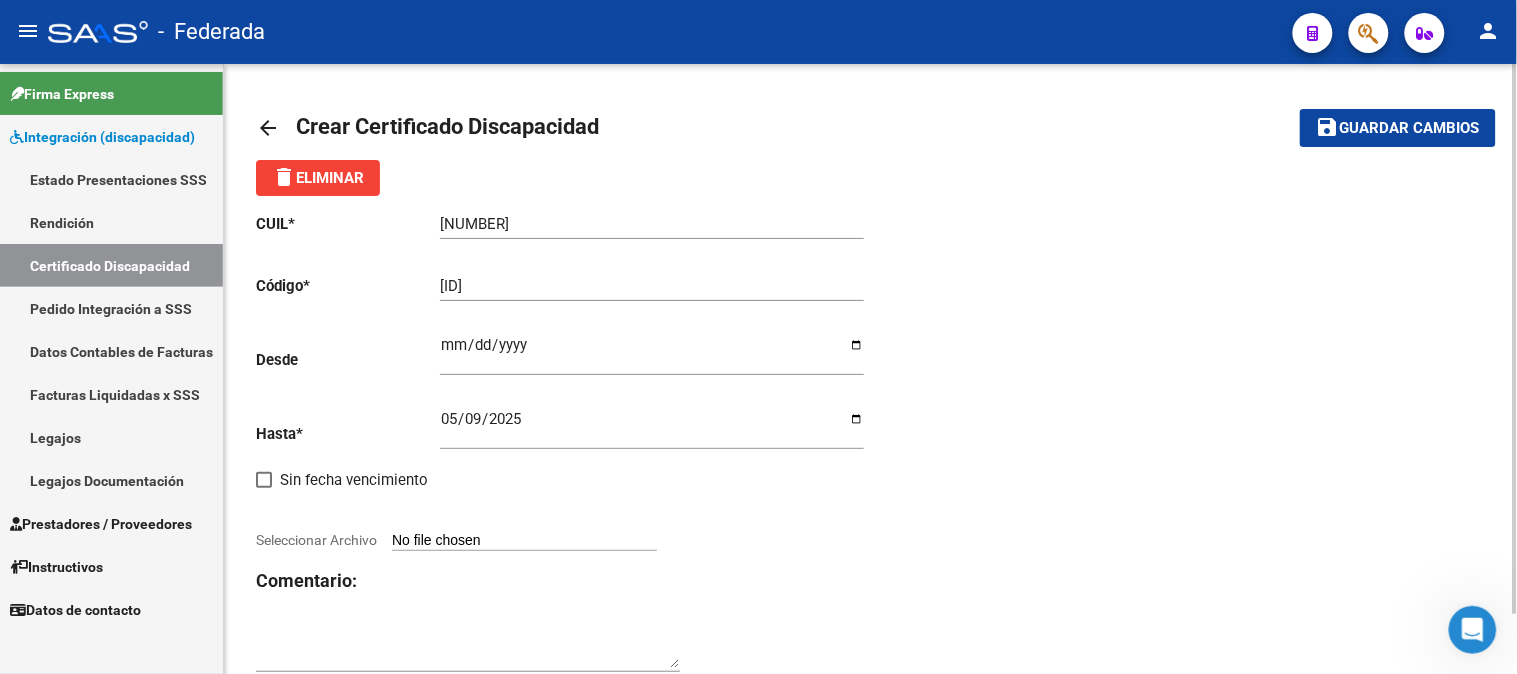 click on "Seleccionar Archivo" at bounding box center (524, 541) 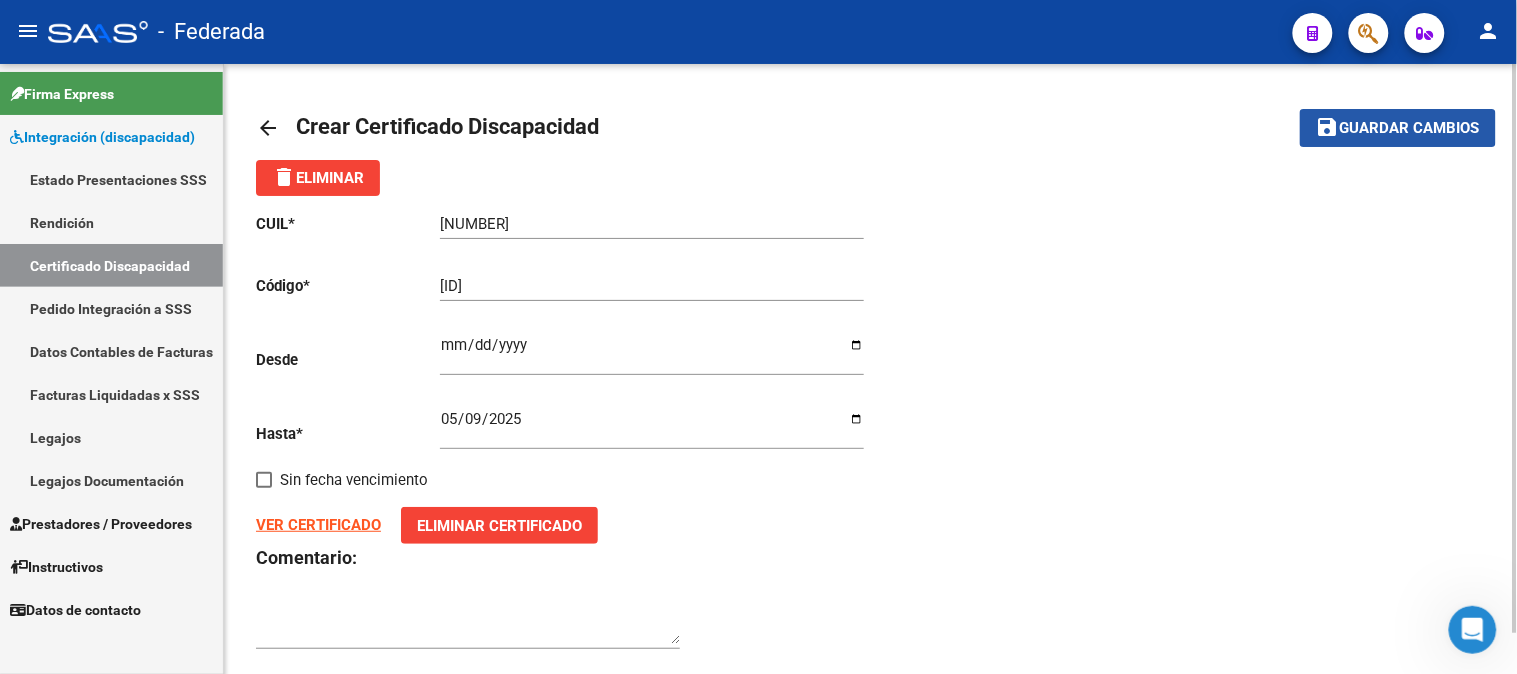 click on "Guardar cambios" 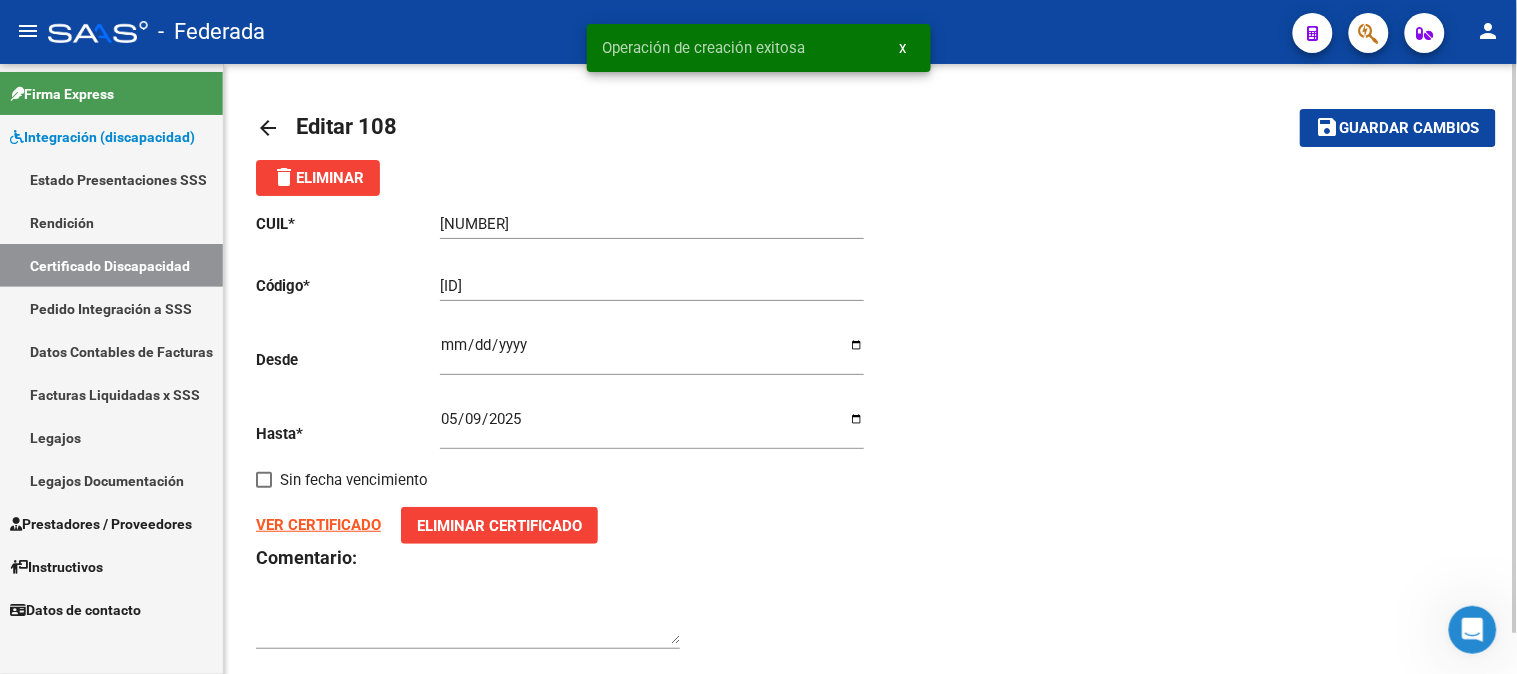 click on "Certificado Discapacidad" at bounding box center [111, 265] 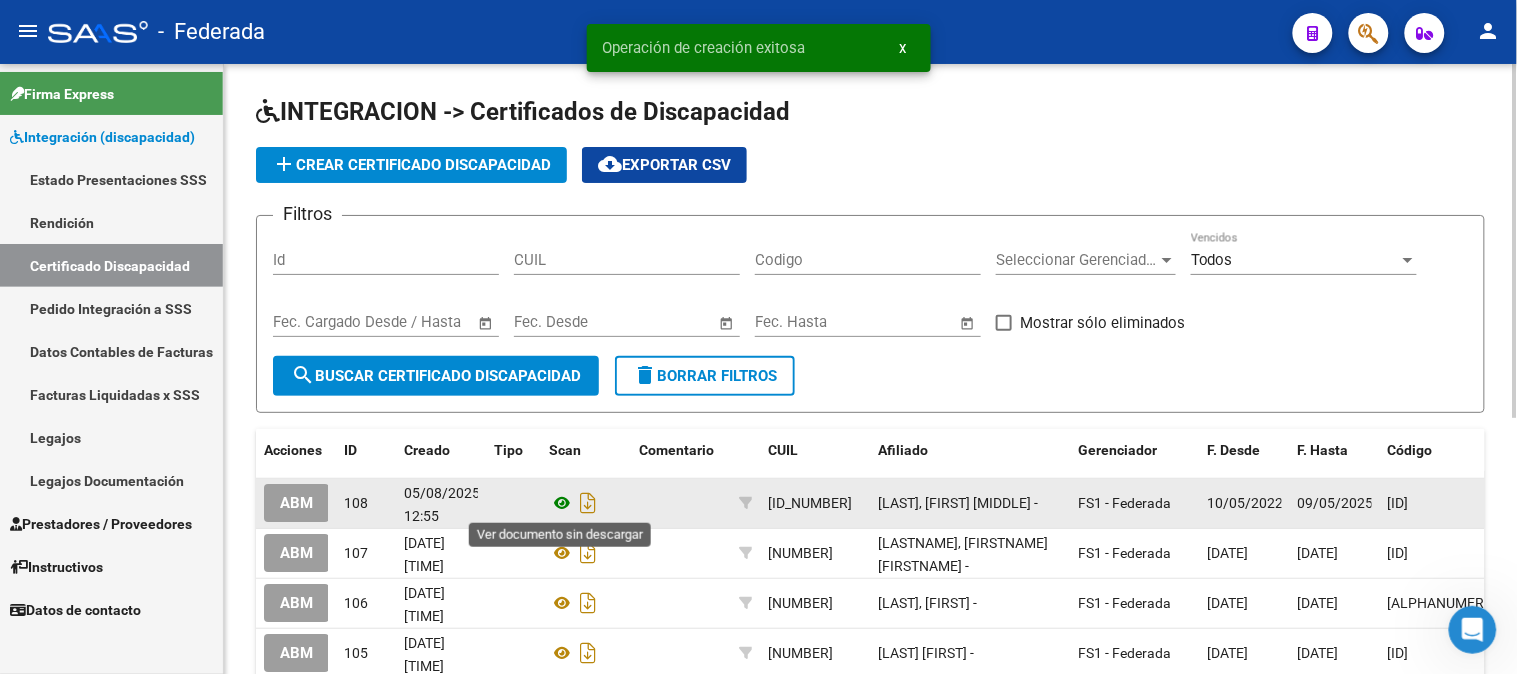 click 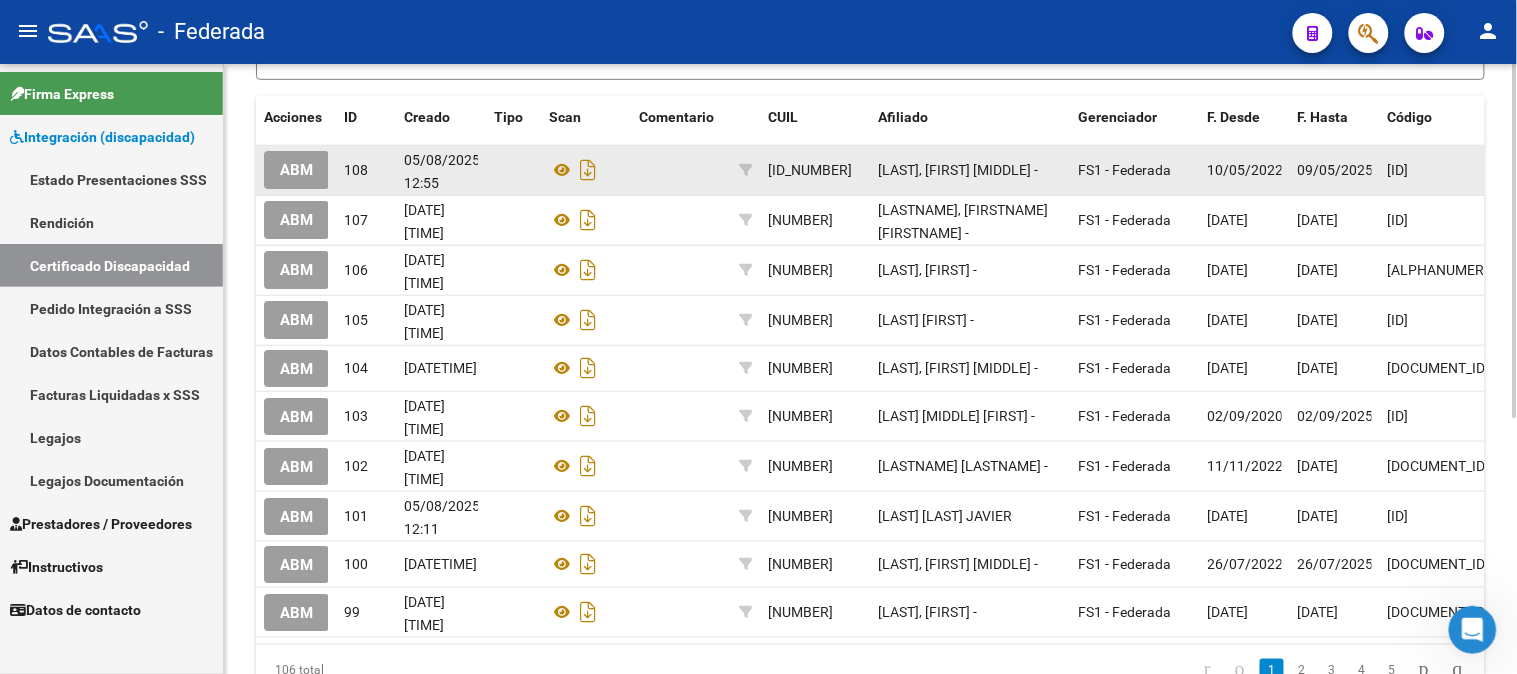 scroll, scrollTop: 441, scrollLeft: 0, axis: vertical 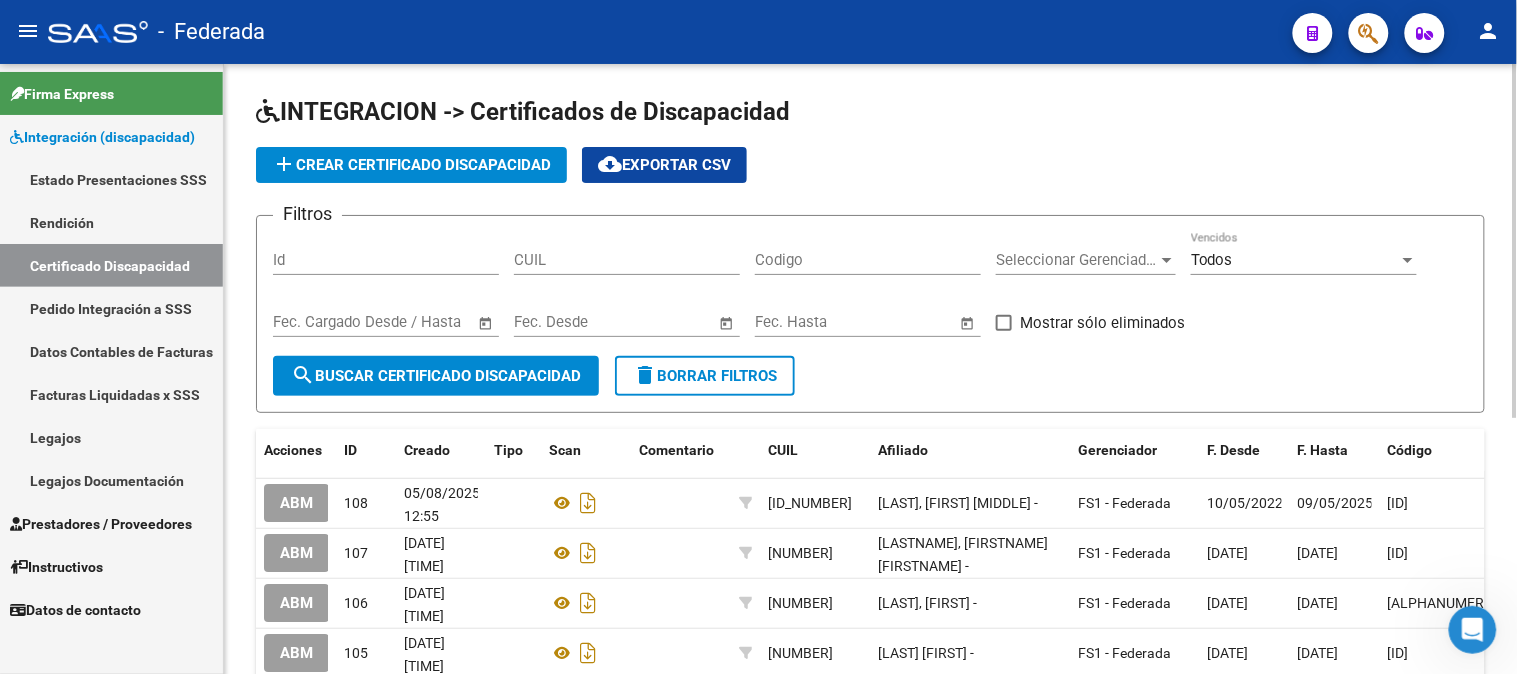 click on "add  Crear Certificado Discapacidad" 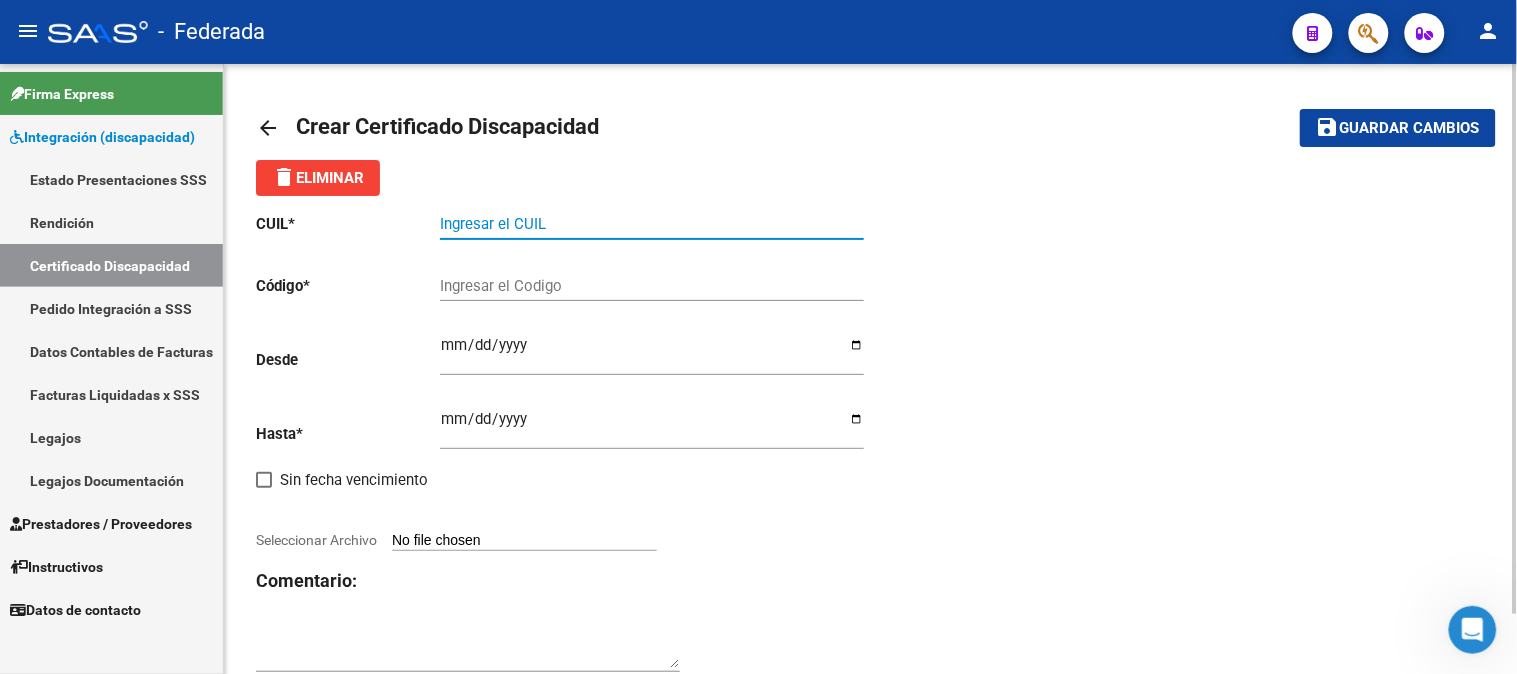 click on "Ingresar el CUIL" at bounding box center [652, 224] 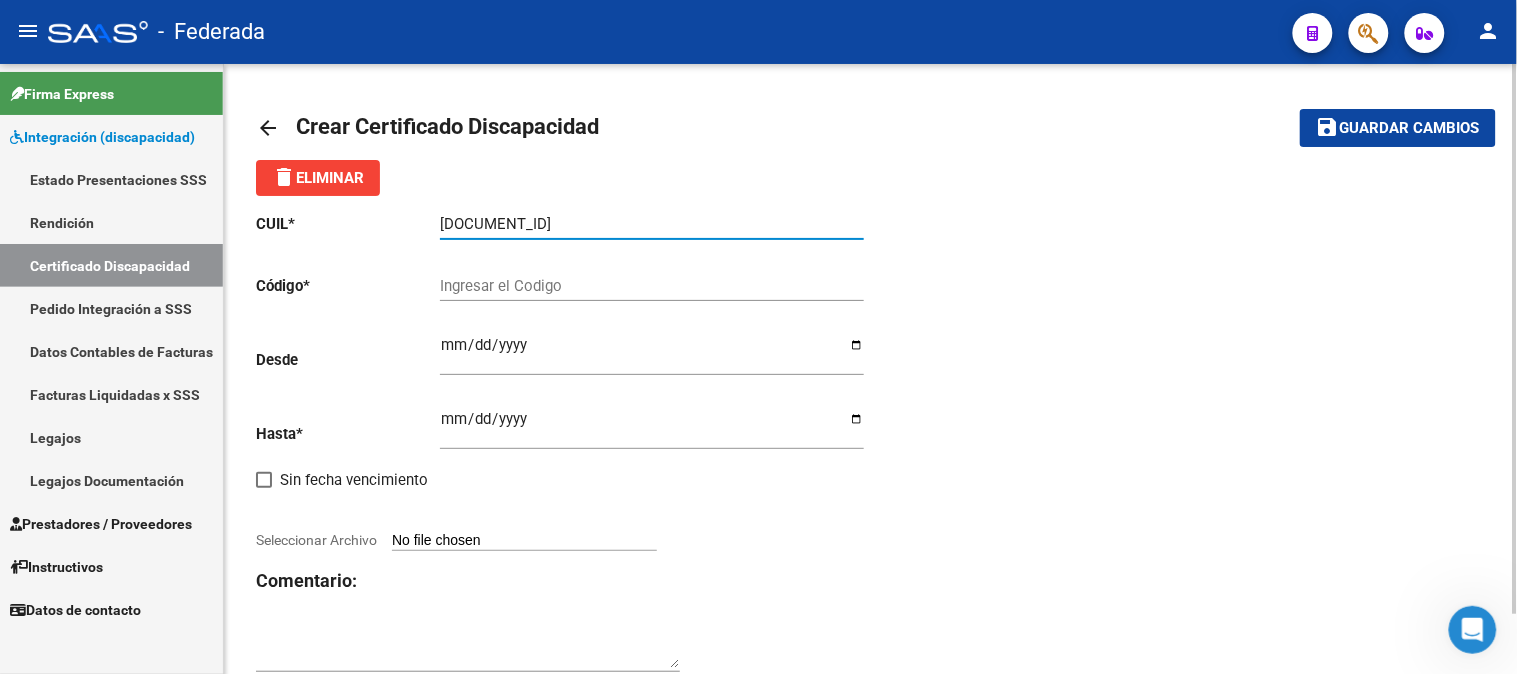 type on "[DOCUMENT_ID]" 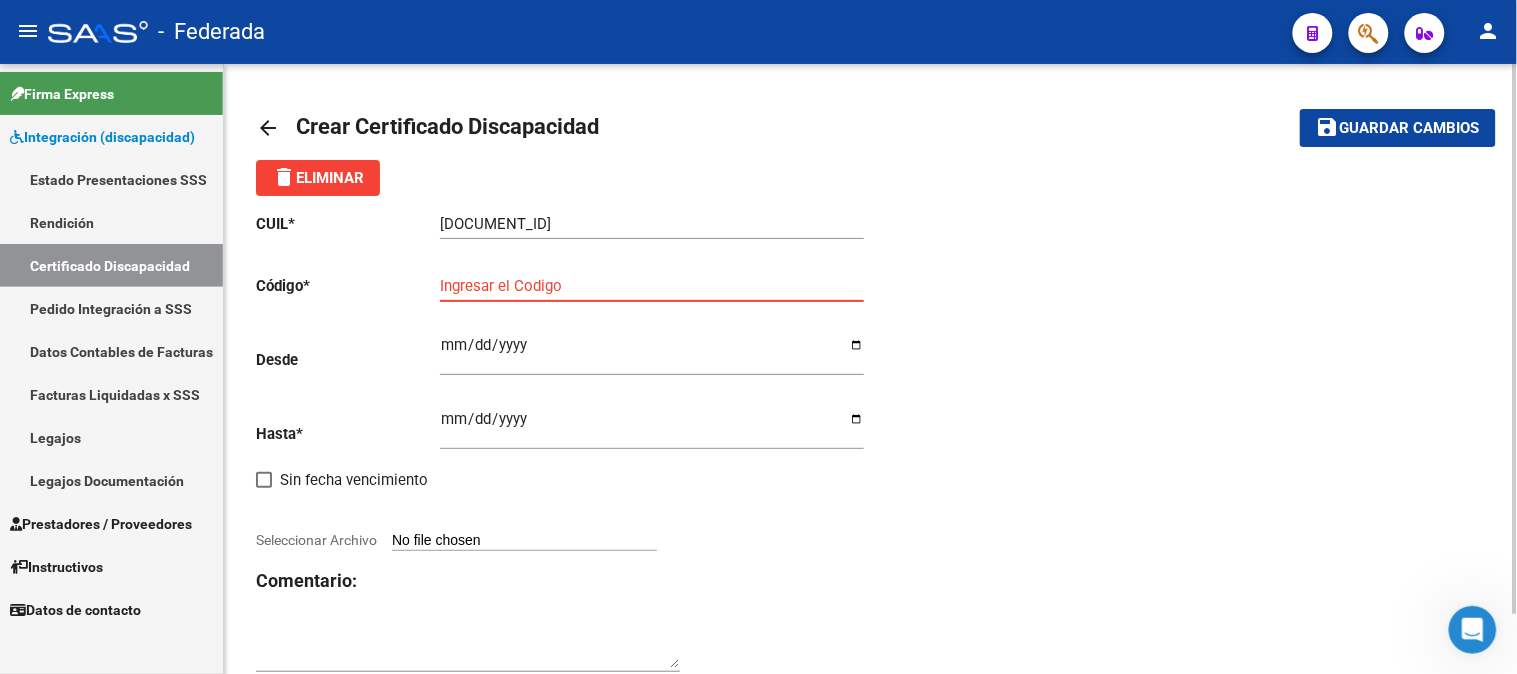 paste on "[CODE]" 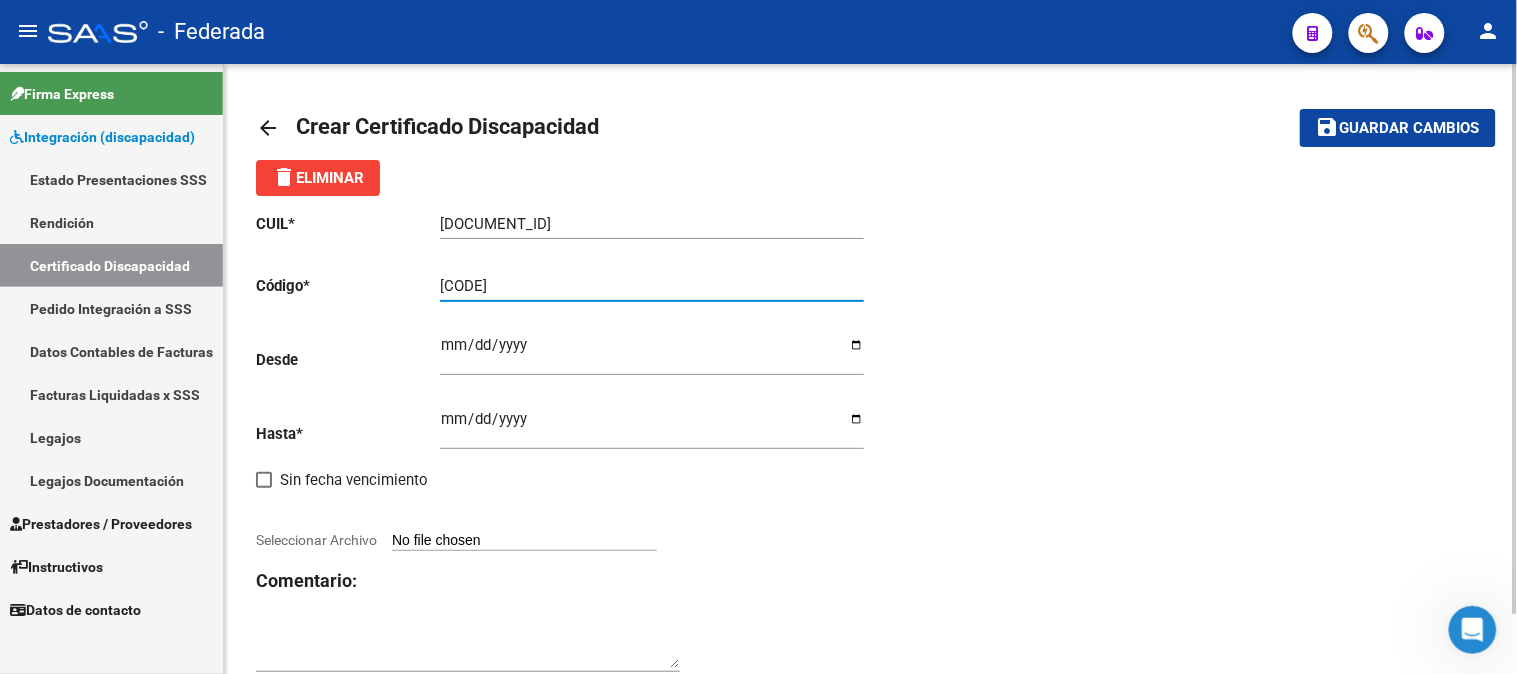 click on "[CODE]" at bounding box center (652, 286) 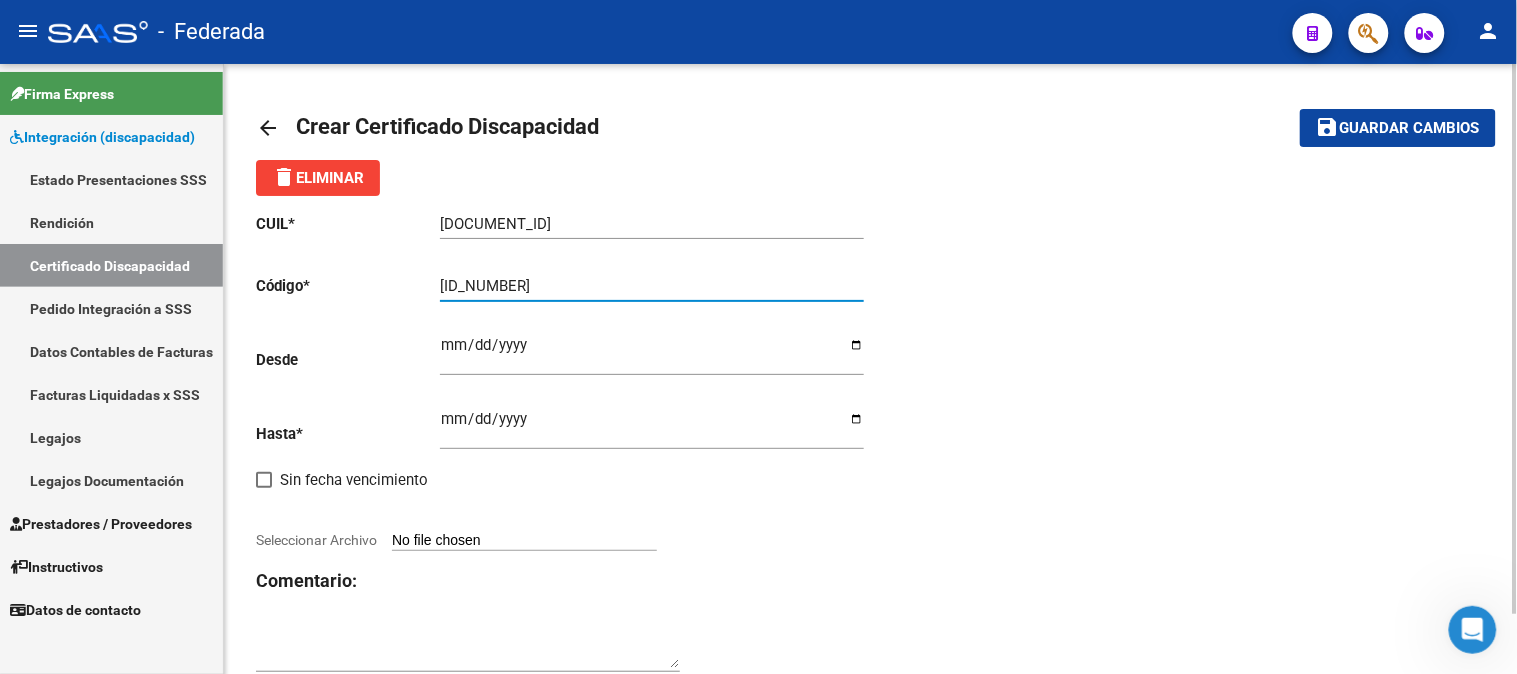 type on "[ID_NUMBER]" 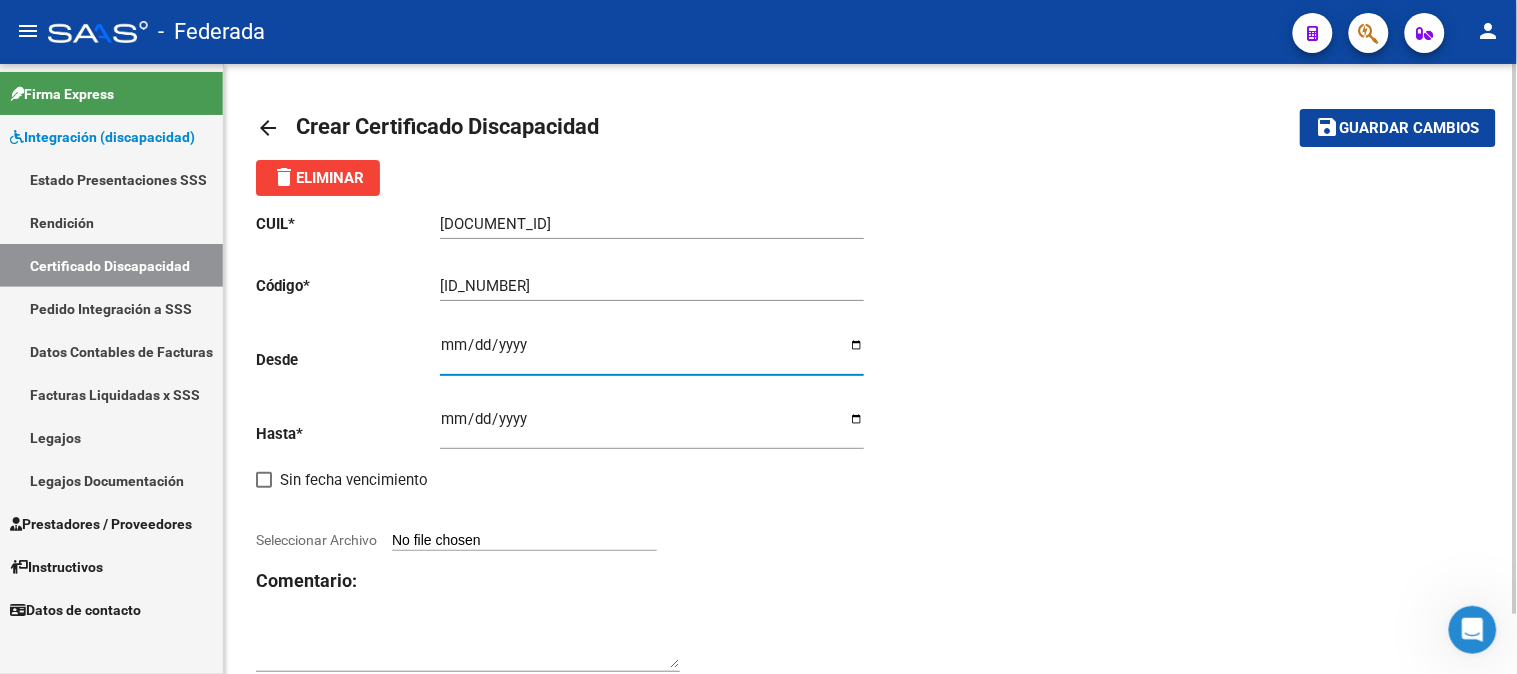 type on "[DATE]" 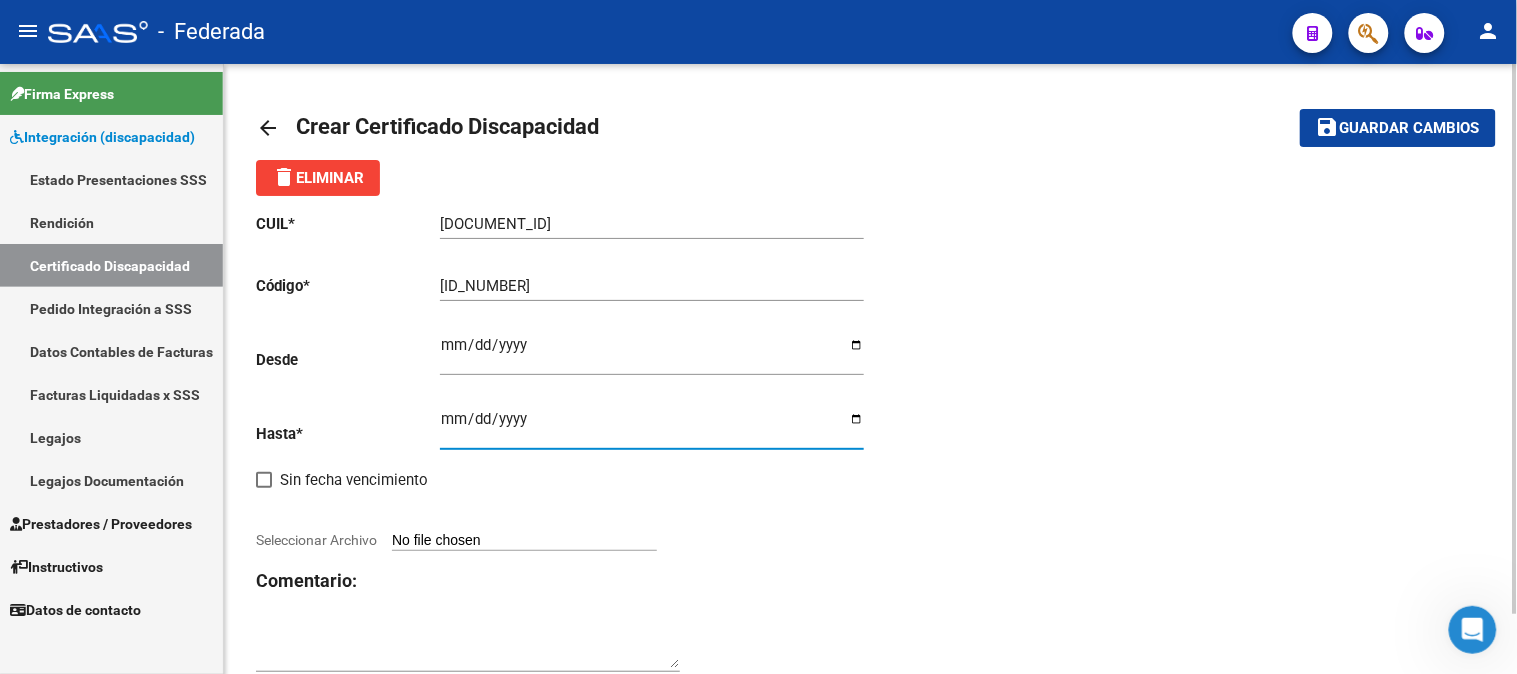 click on "Ingresar fec. Hasta" at bounding box center [652, 427] 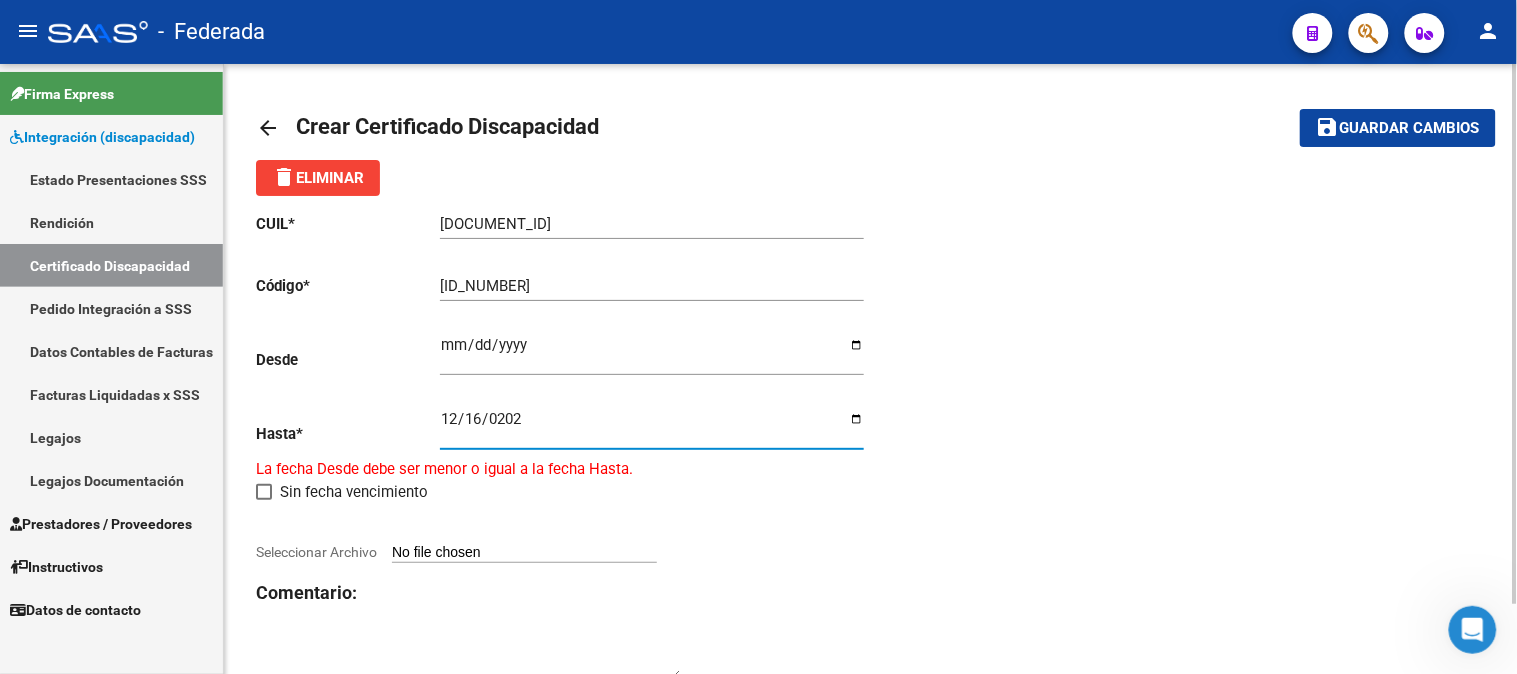 type on "[DATE]" 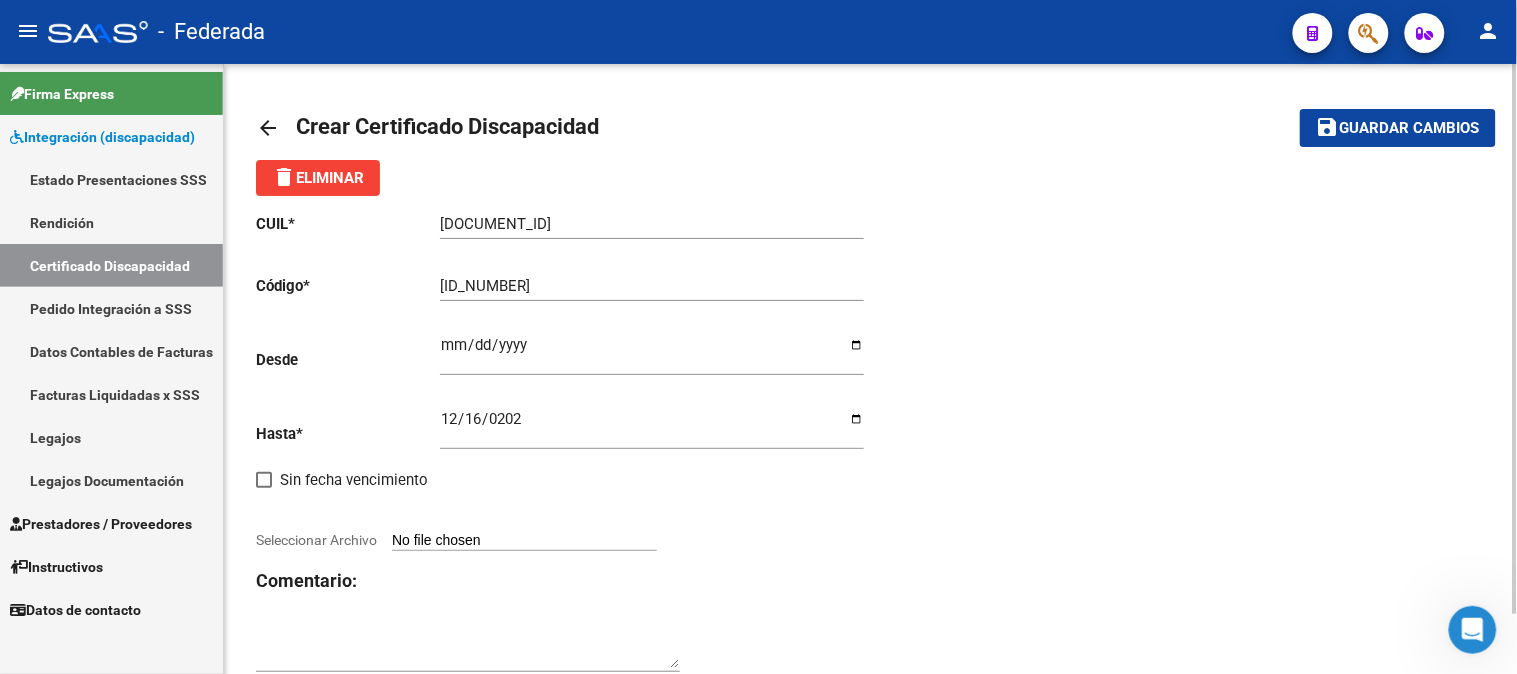drag, startPoint x: 1078, startPoint y: 375, endPoint x: 953, endPoint y: 454, distance: 147.87157 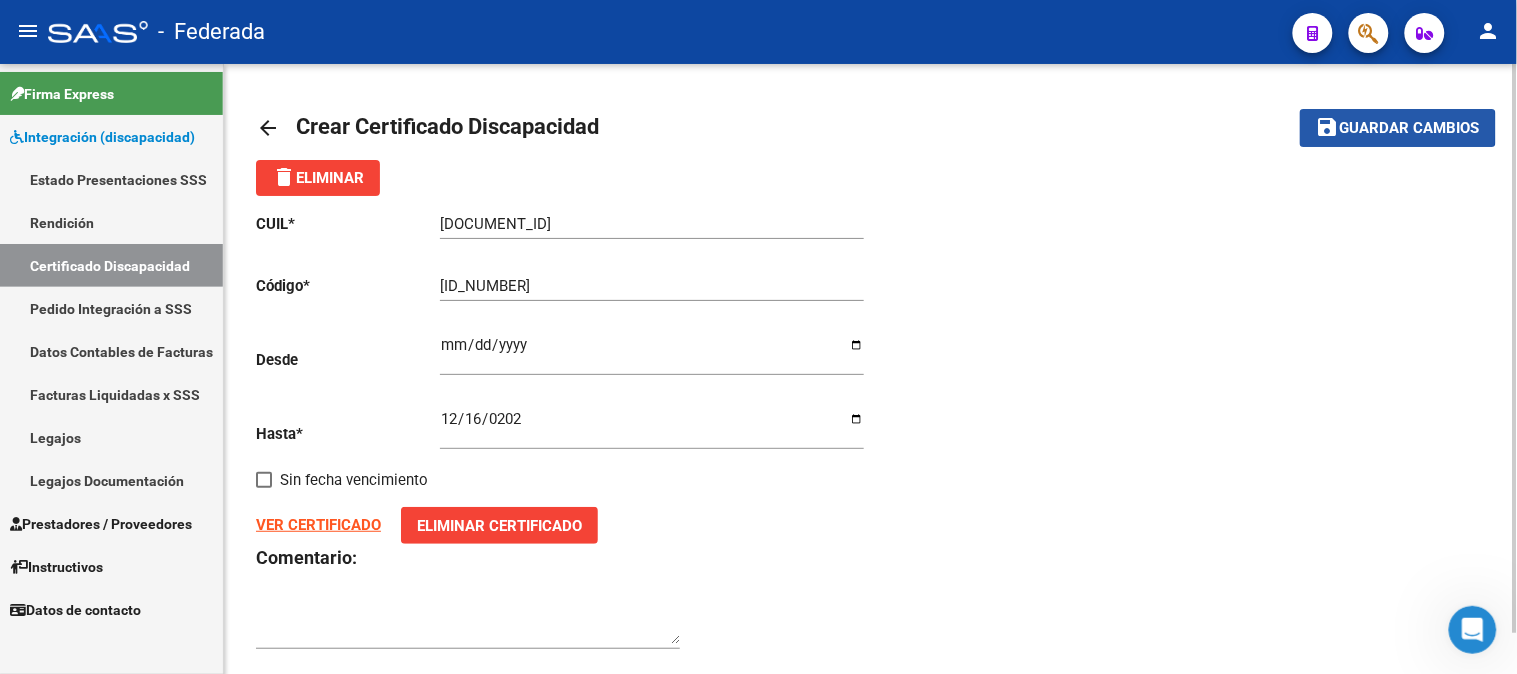 click on "save" 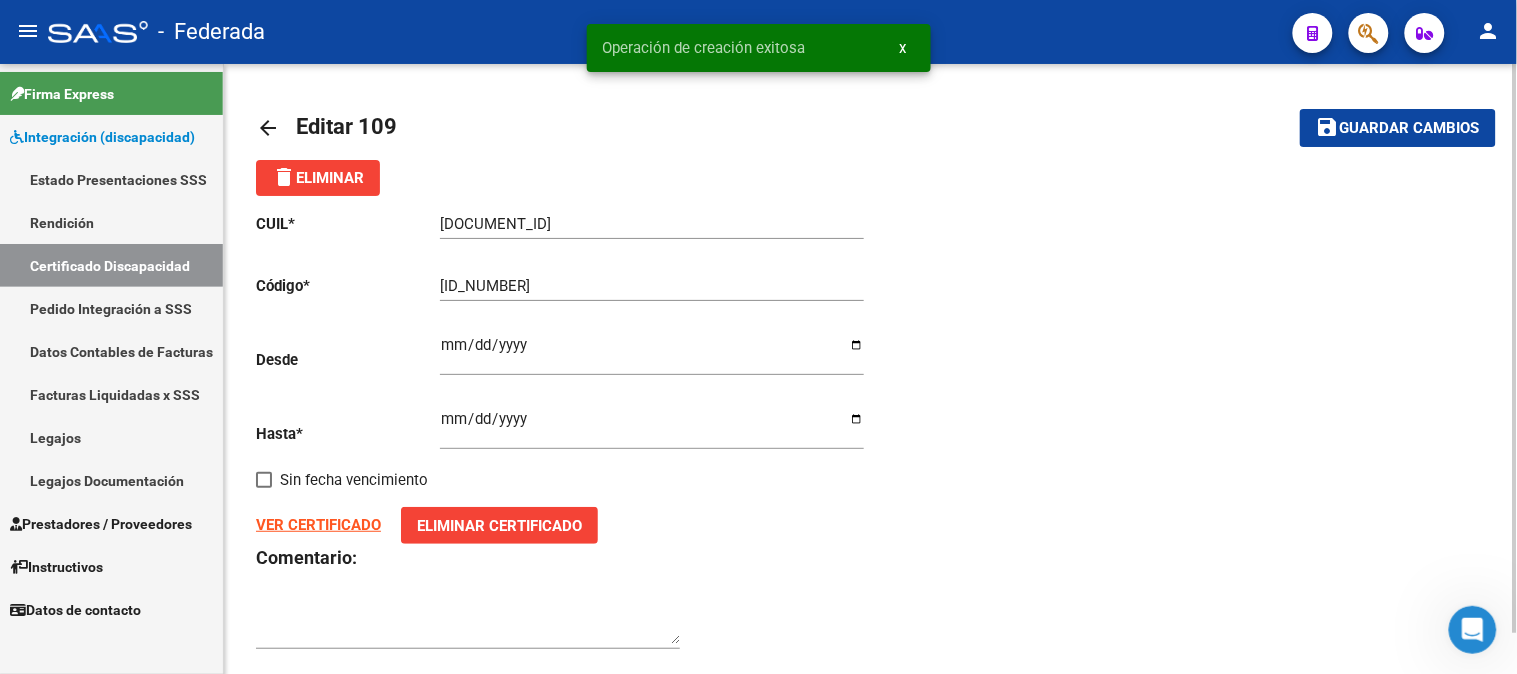 click on "x" at bounding box center [903, 48] 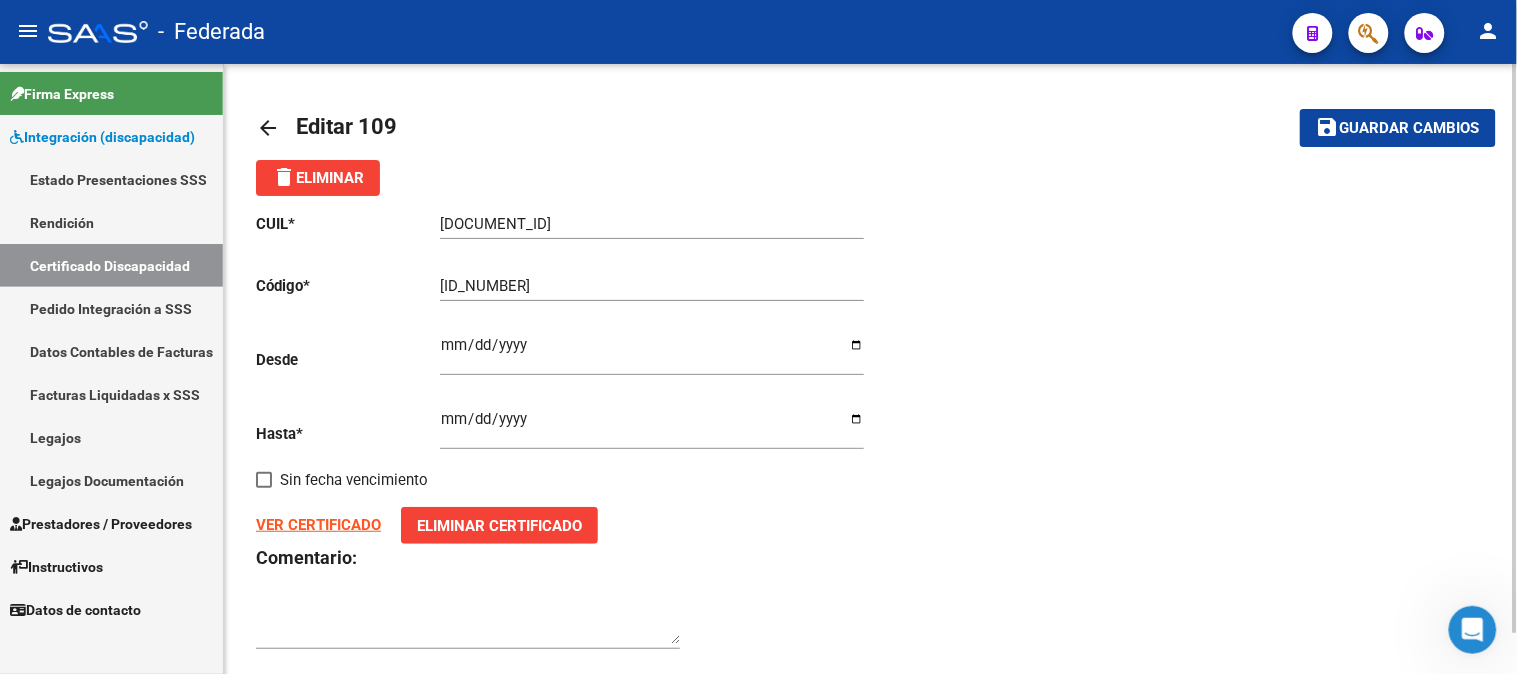 click on "Certificado Discapacidad" at bounding box center (111, 265) 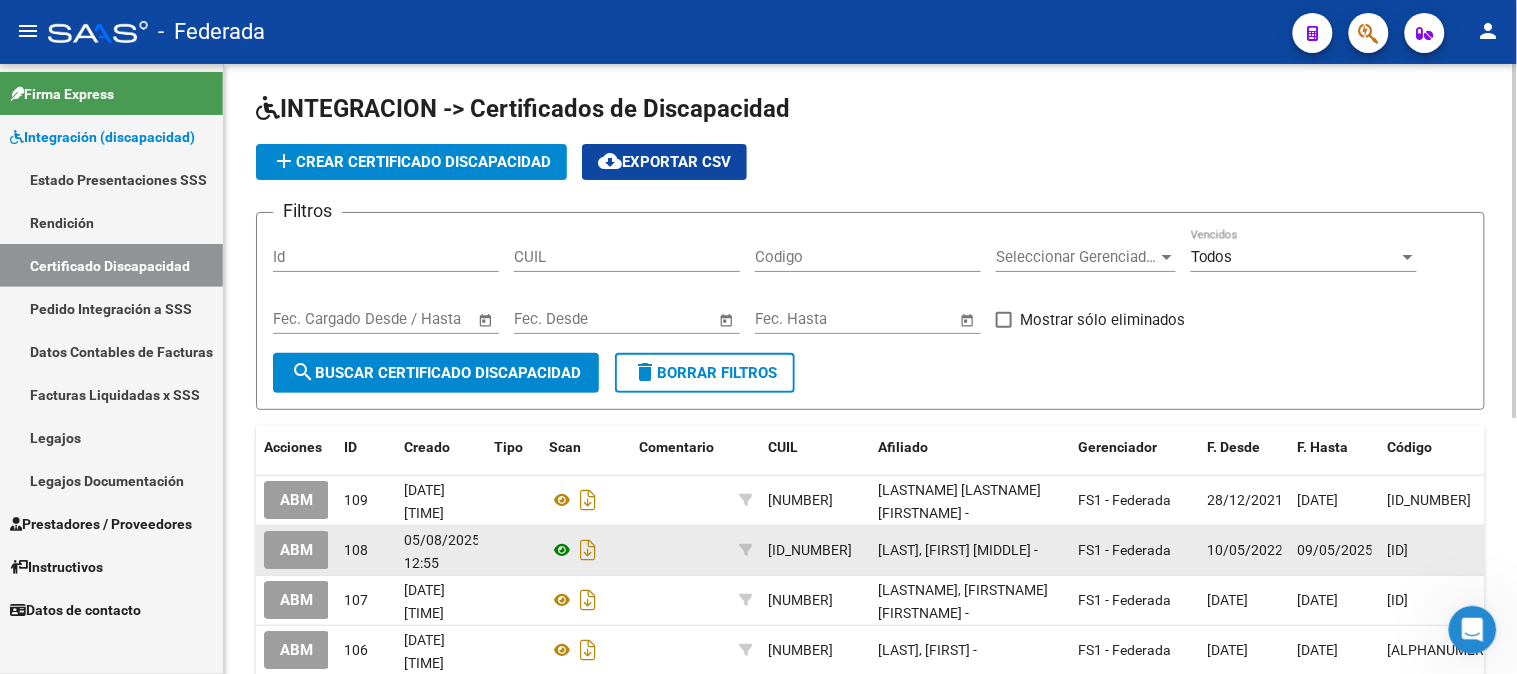 scroll, scrollTop: 0, scrollLeft: 0, axis: both 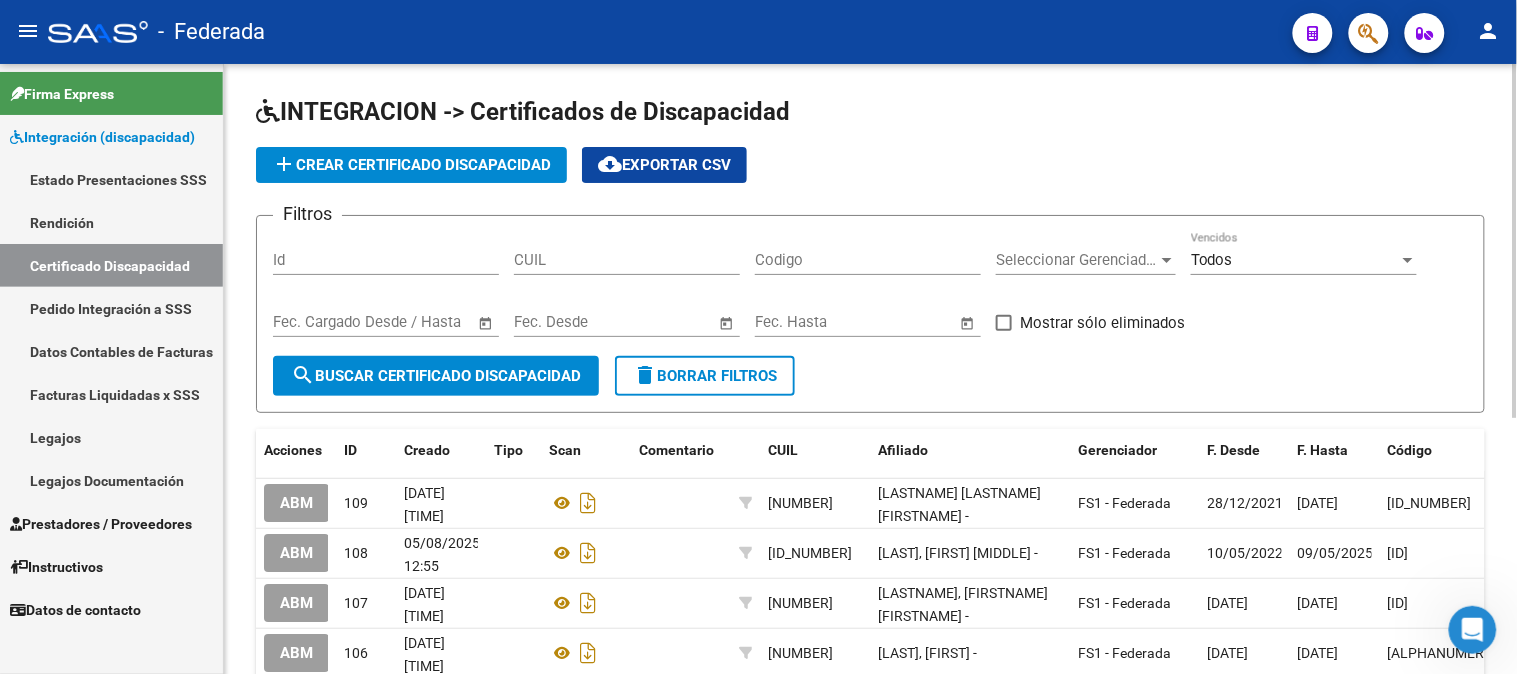 click on "add  Crear Certificado Discapacidad" 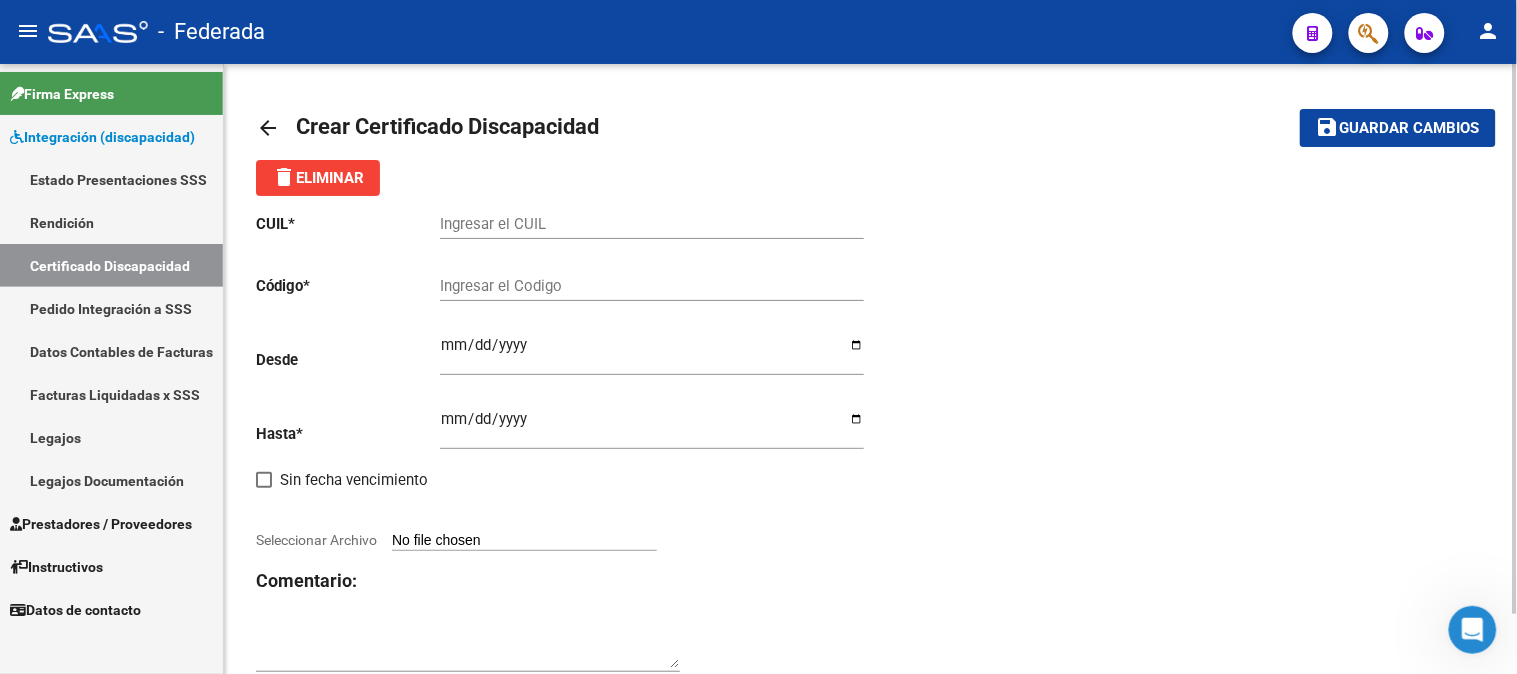 click on "Ingresar el CUIL" at bounding box center (652, 224) 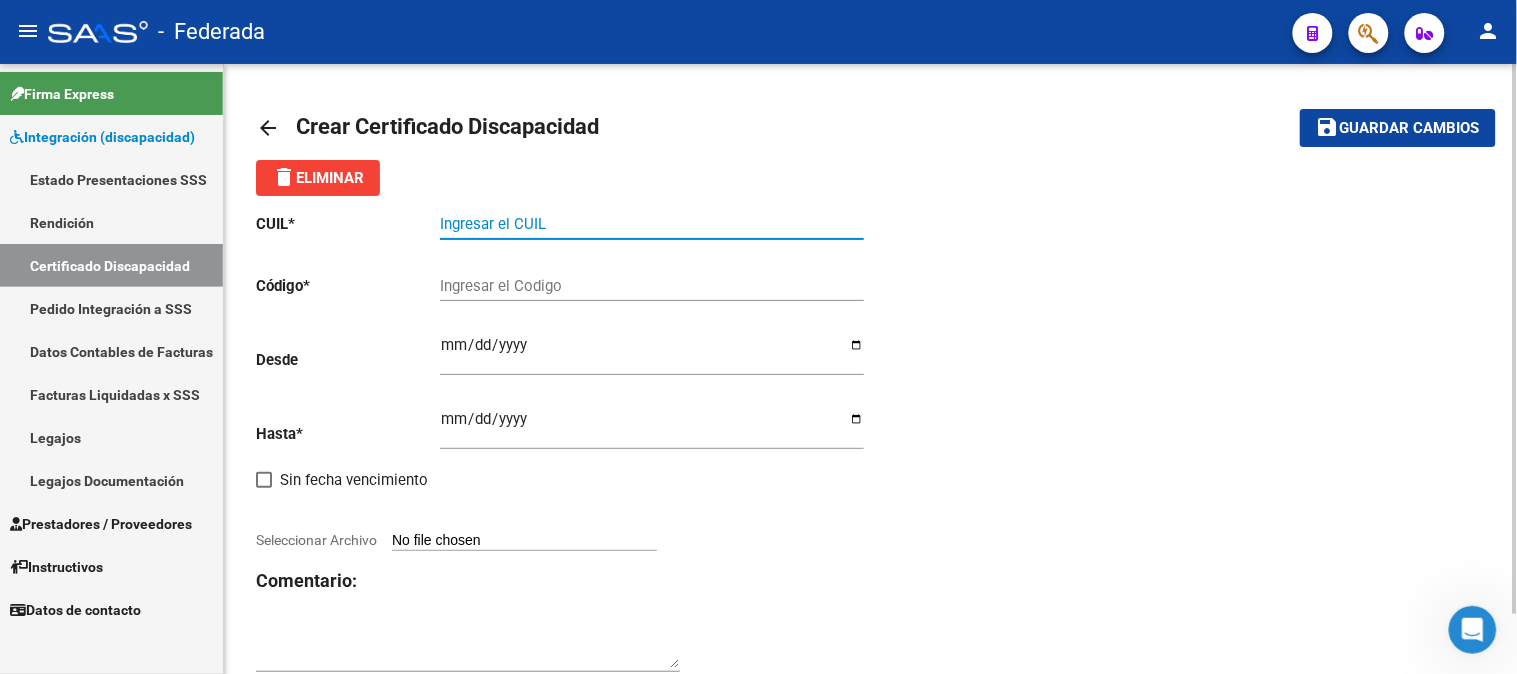 paste on "[ID_NUMBER]" 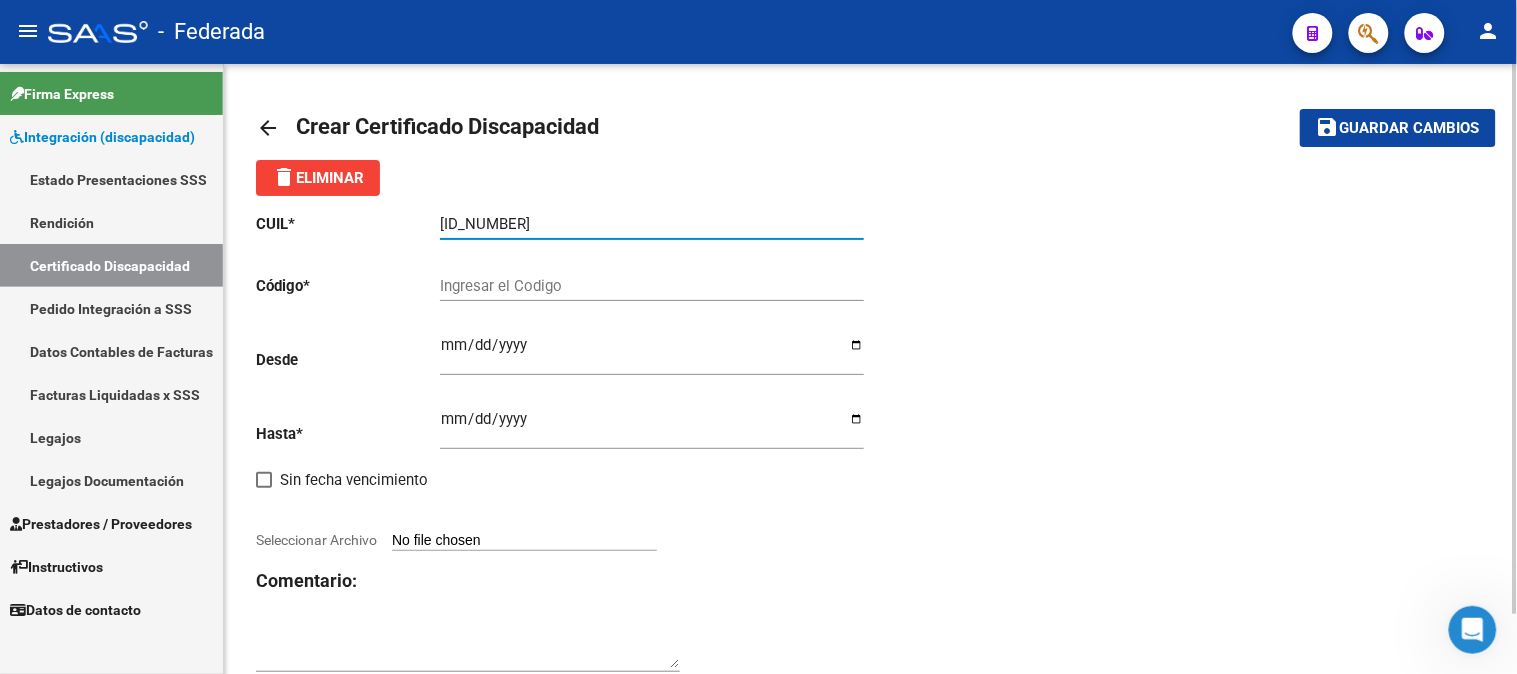 type on "[ID_NUMBER]" 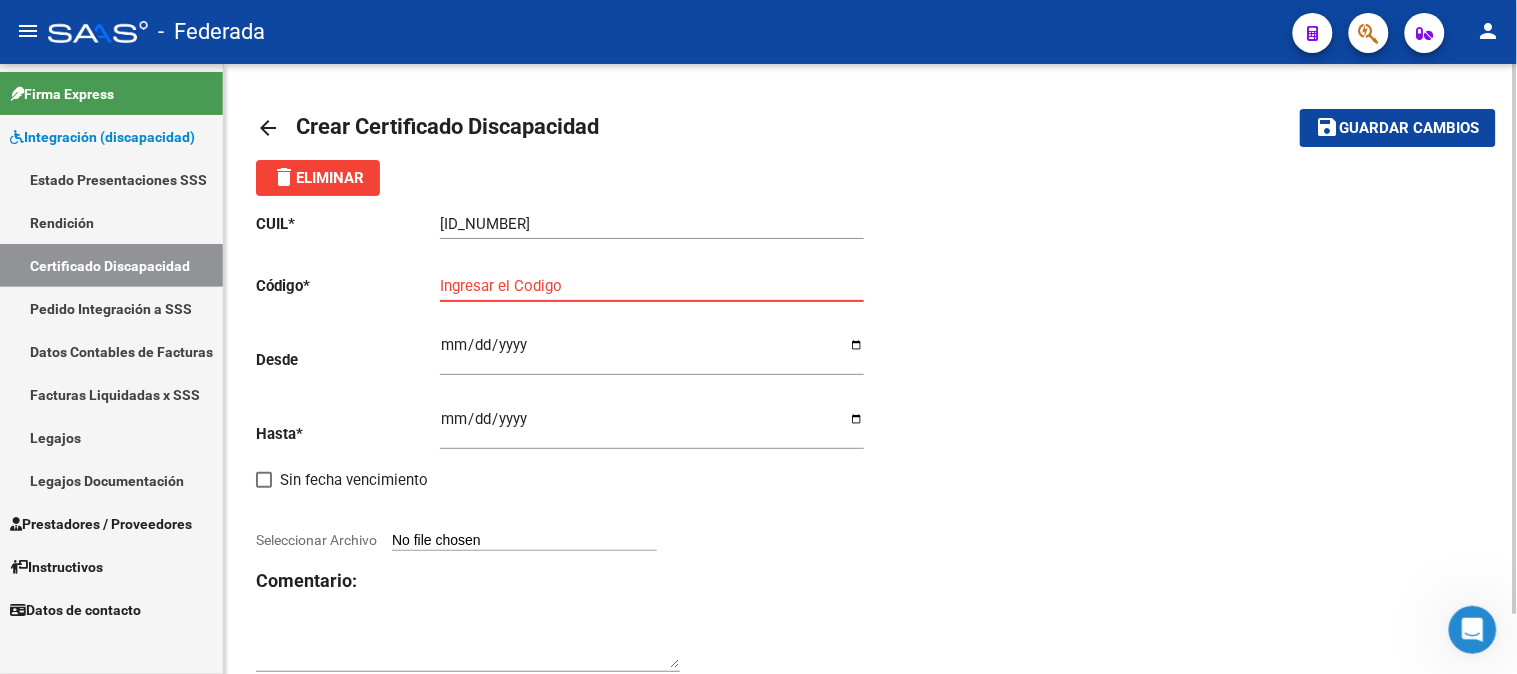 paste on "[NUMBER]" 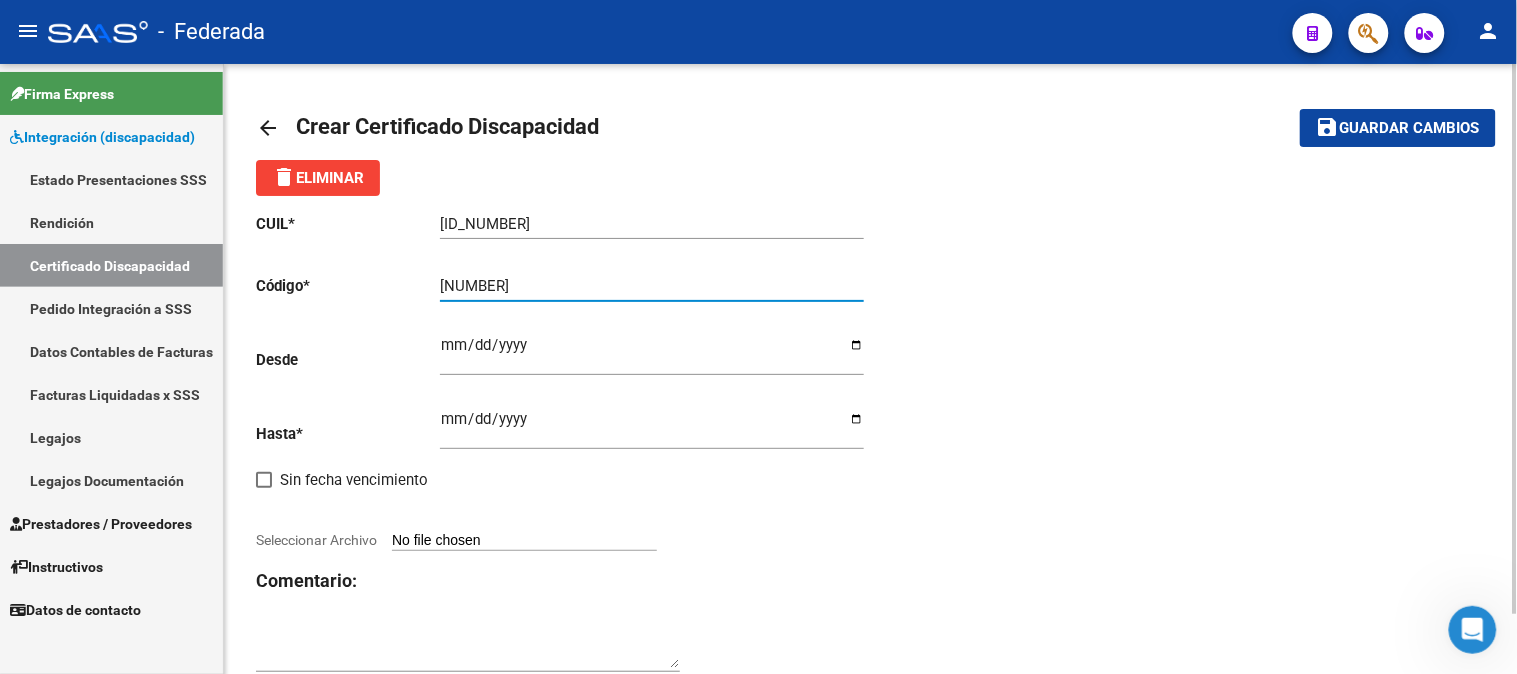 click on "[NUMBER]" at bounding box center (652, 286) 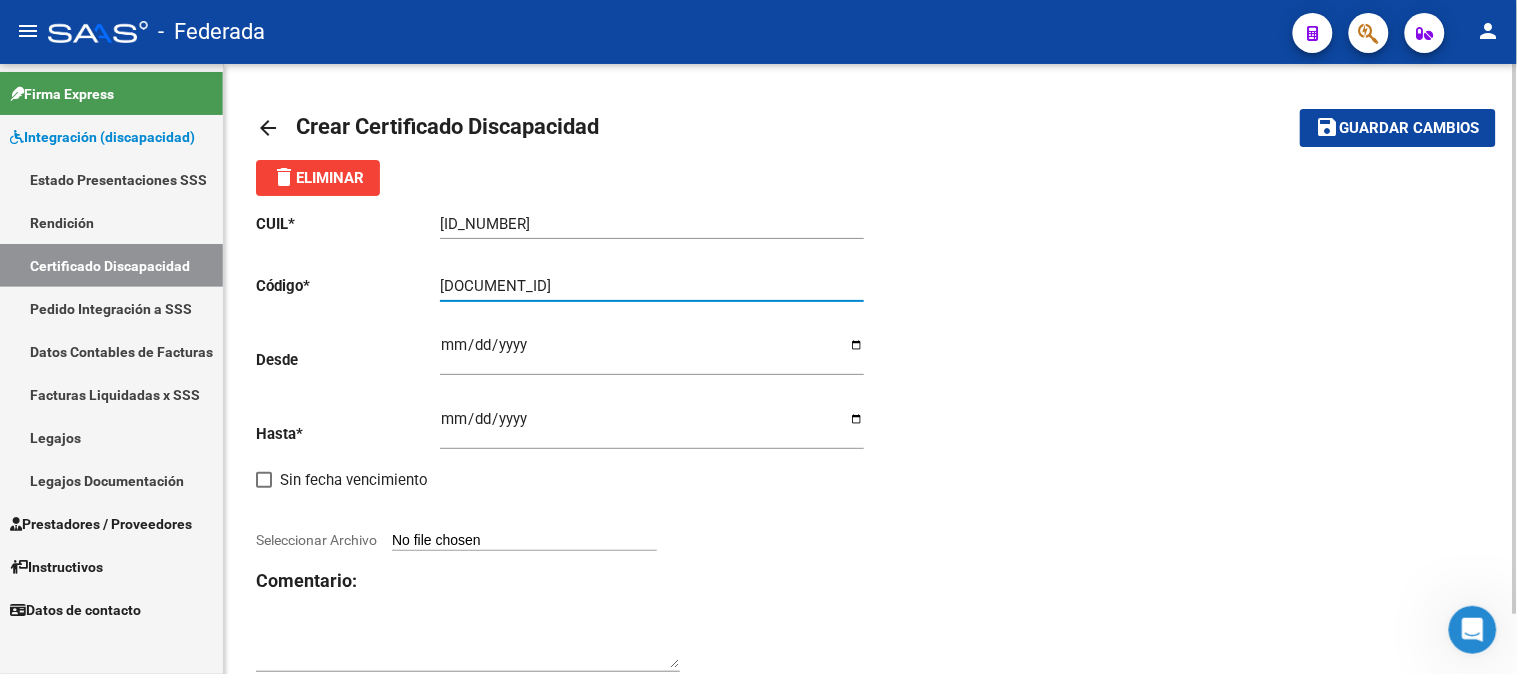type on "[DOCUMENT_ID]" 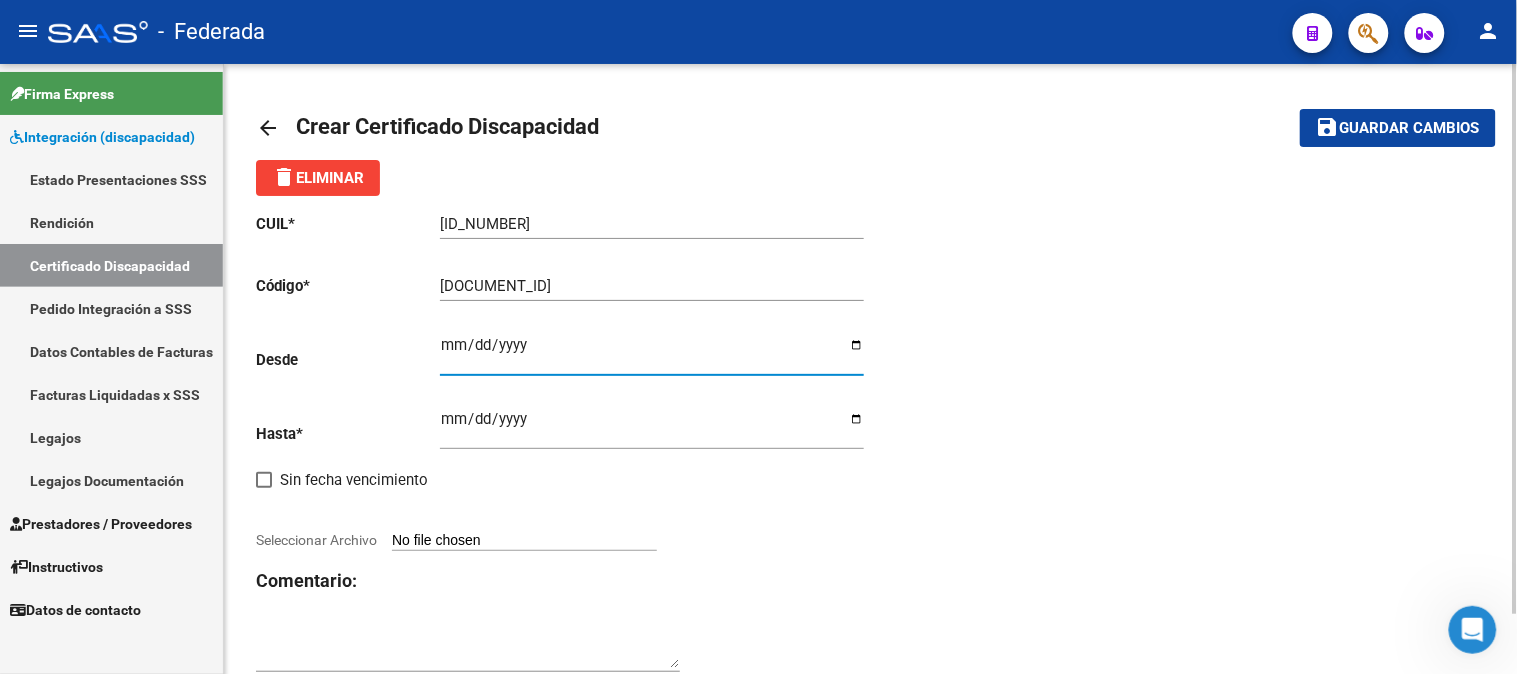 type on "[DATE]" 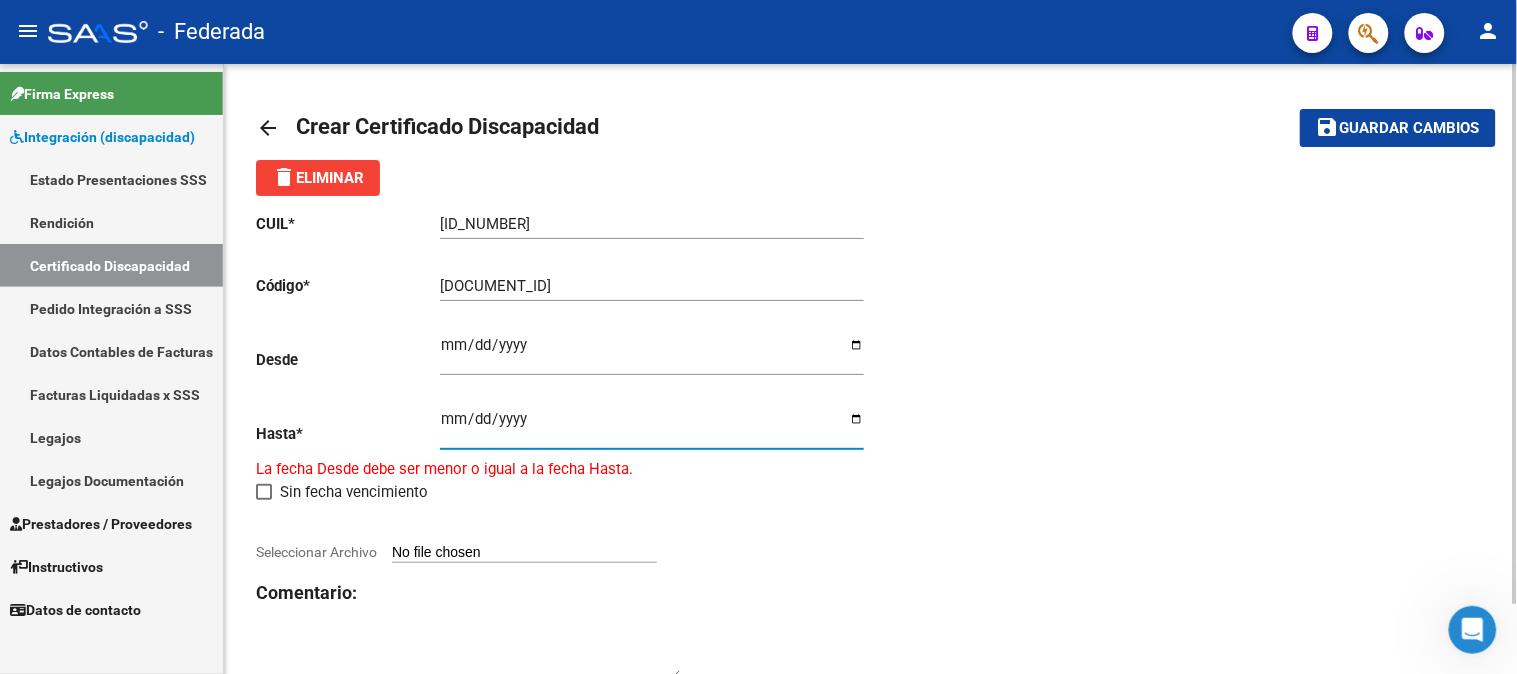 type on "[DATE]" 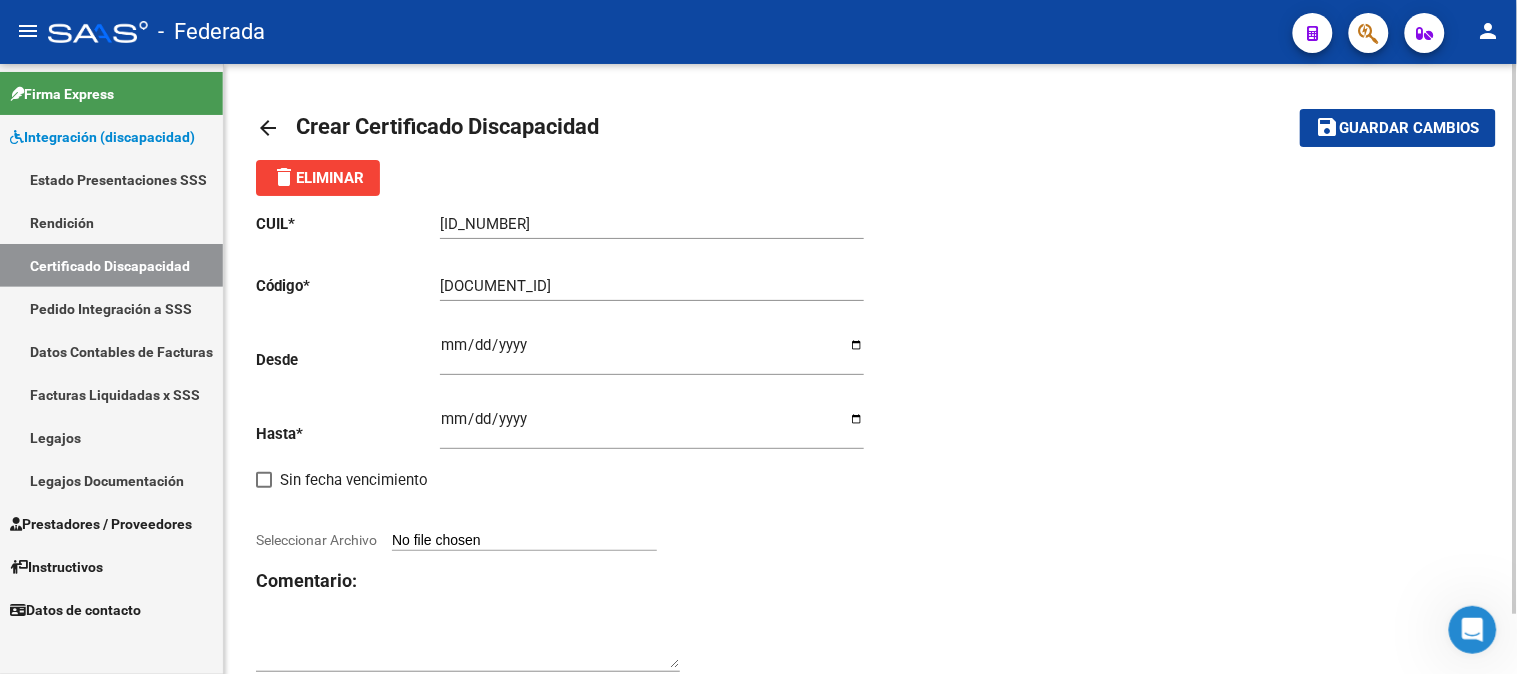 click on "CUIL  *   [CUIL] Ingresar el CUIL  Código  *   [DOCUMENT_ID] Ingresar el Codigo  Desde    [DATE] Ingresar fec. Desde  Hasta  *   [DATE] Ingresar fec. Hasta     Sin fecha vencimiento        Seleccionar Archivo Comentario:" 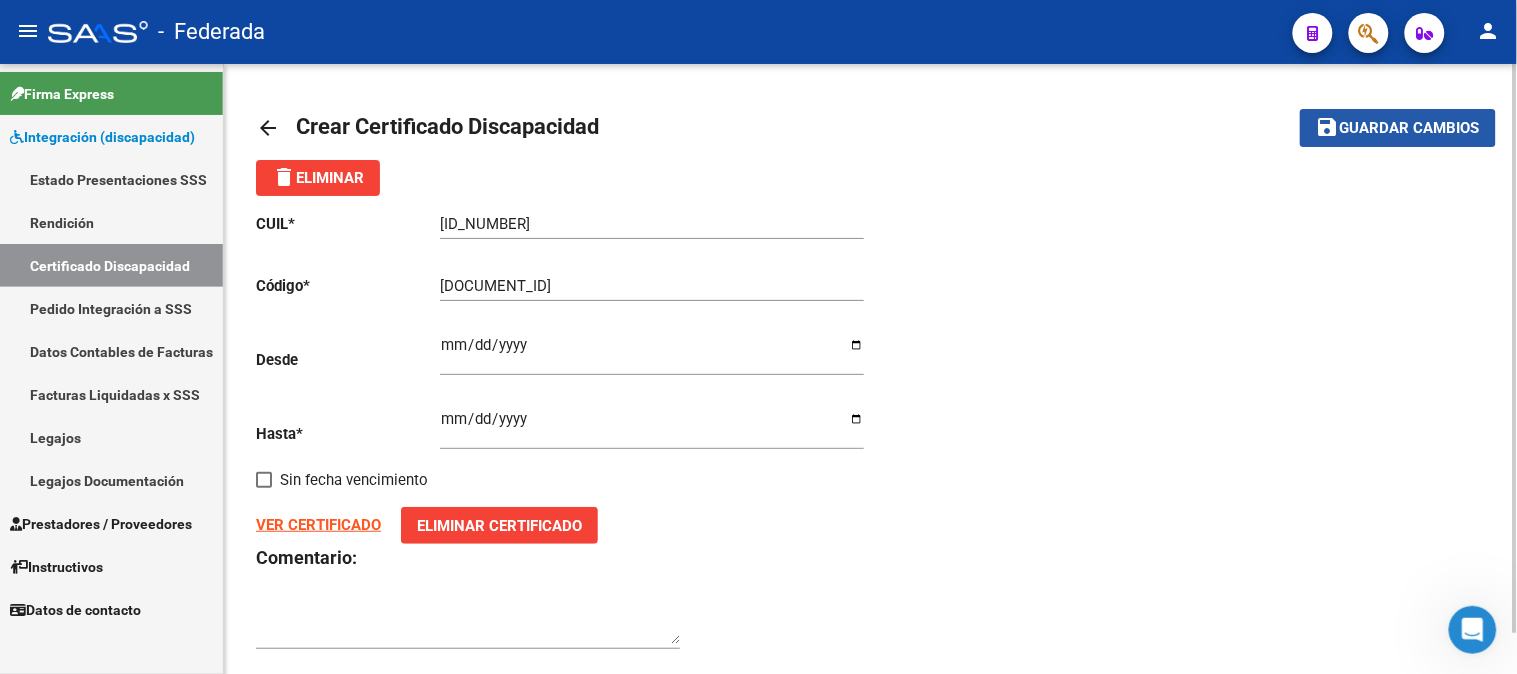 click on "Guardar cambios" 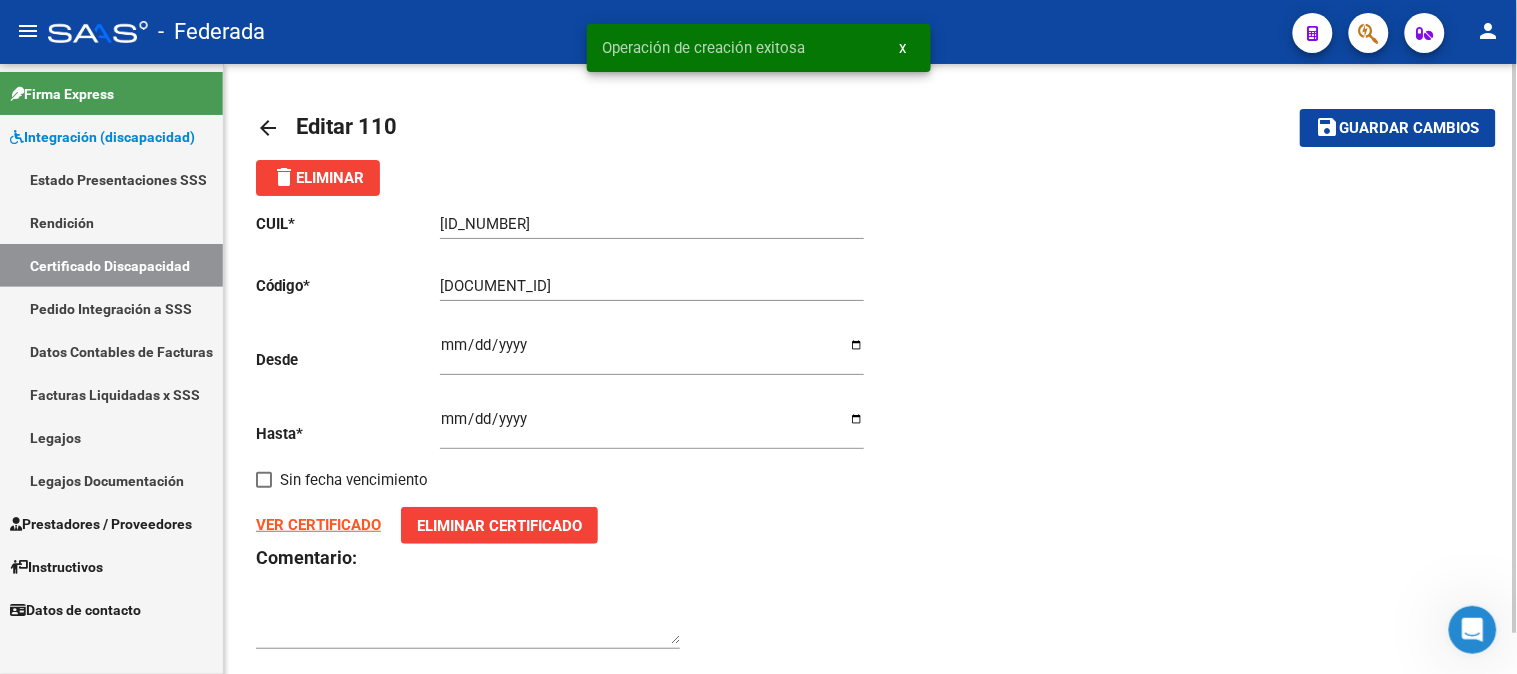 click on "x" at bounding box center [903, 48] 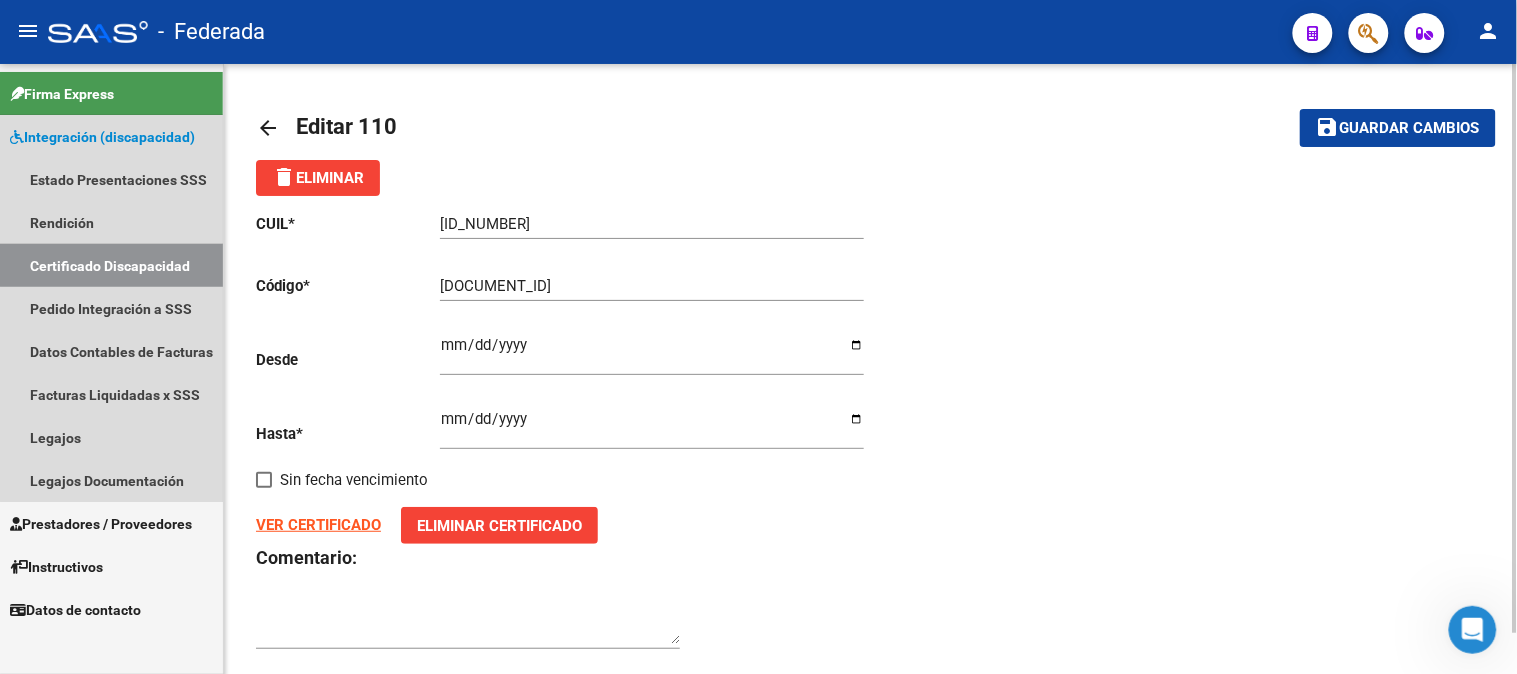 click on "Certificado Discapacidad" at bounding box center [111, 265] 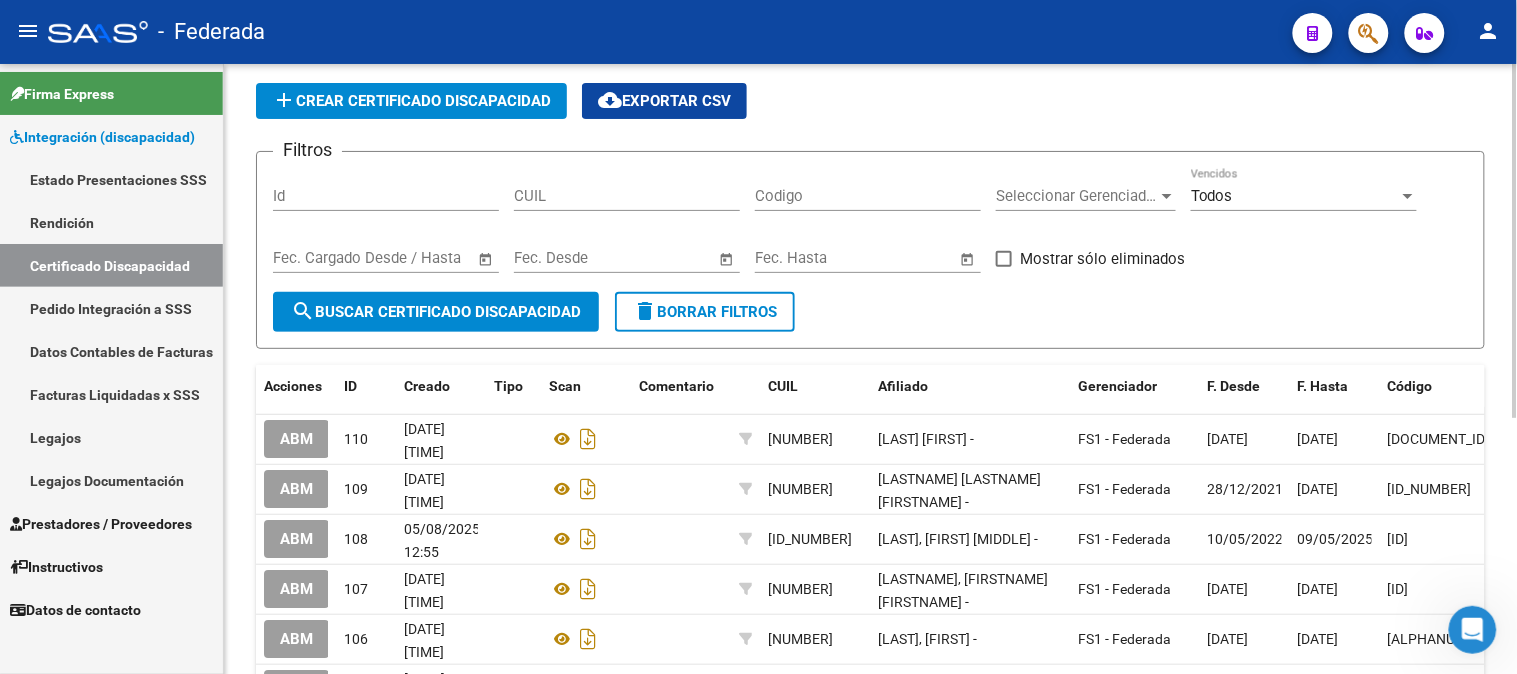 scroll, scrollTop: 111, scrollLeft: 0, axis: vertical 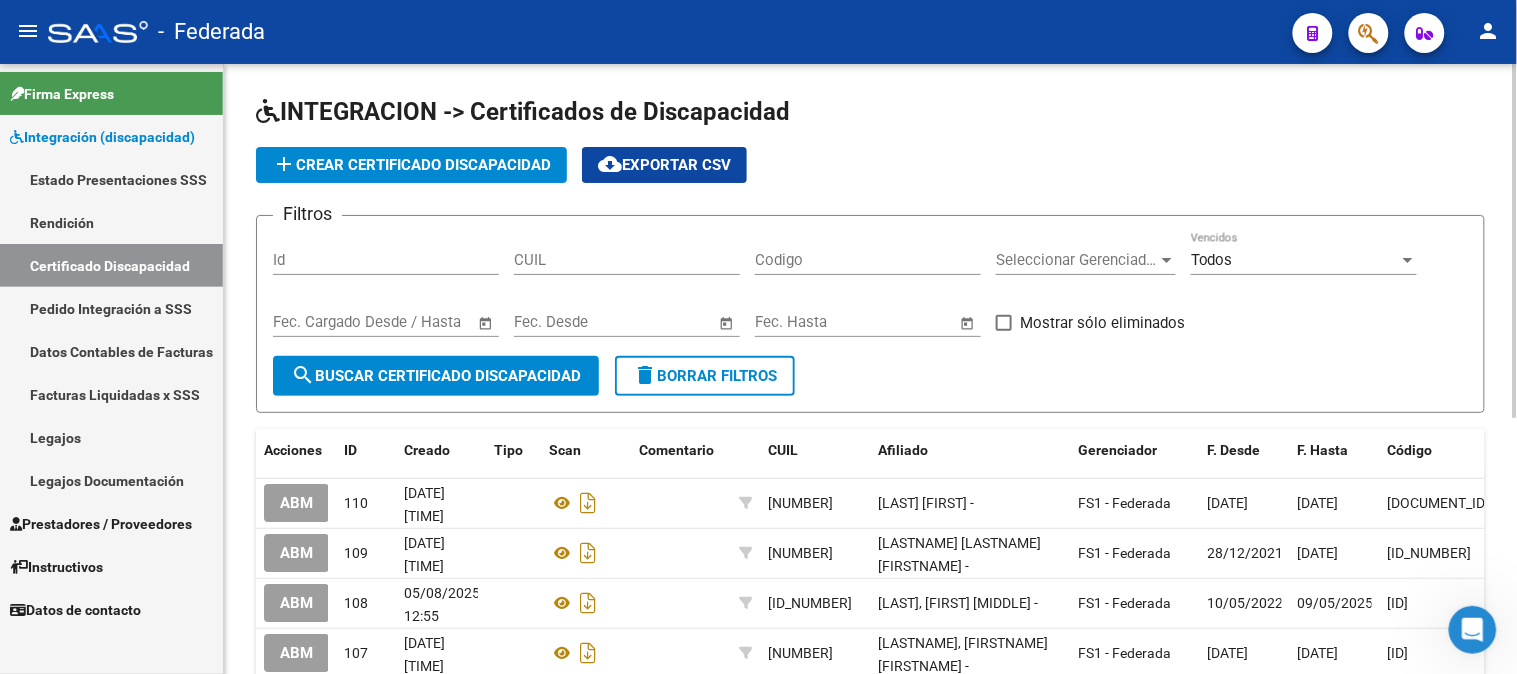 click on "add  Crear Certificado Discapacidad" 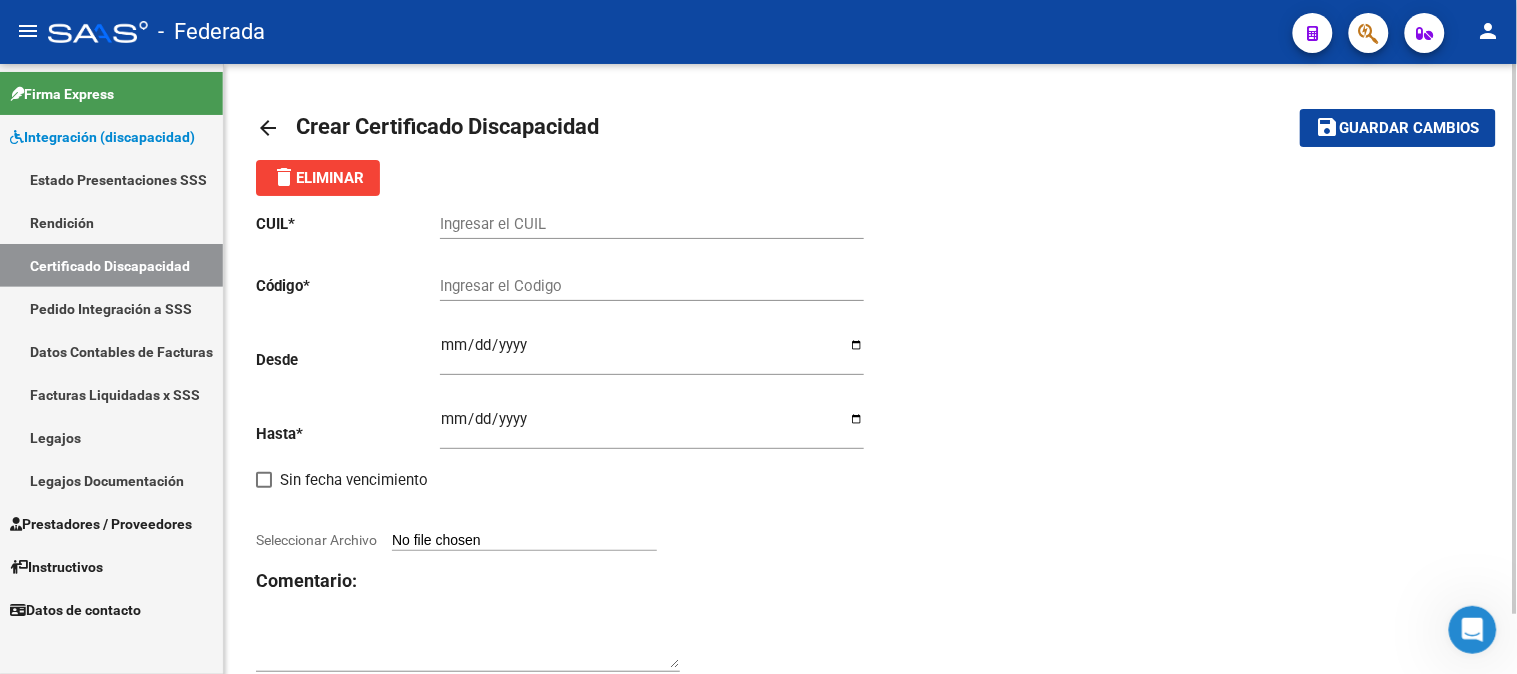 click on "Ingresar el CUIL" at bounding box center [652, 224] 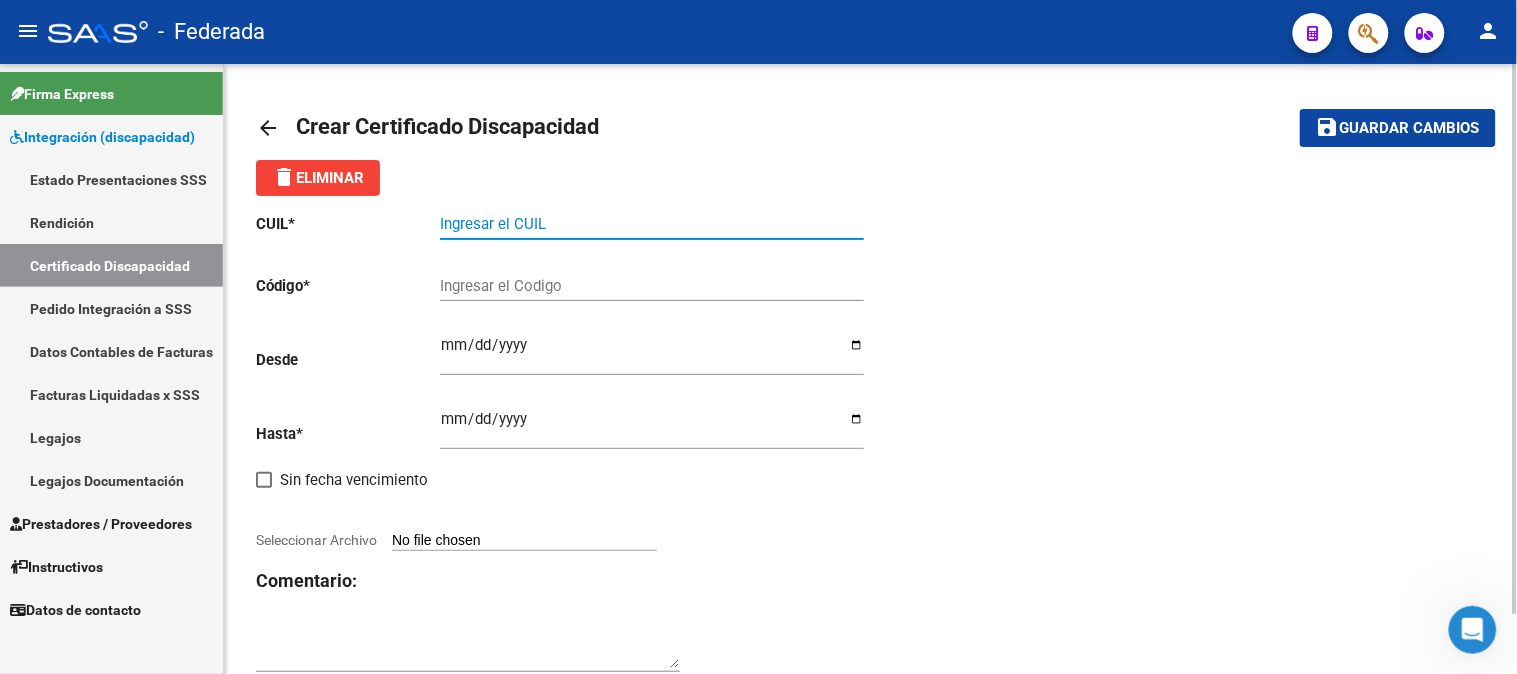 paste on "[CUIL]" 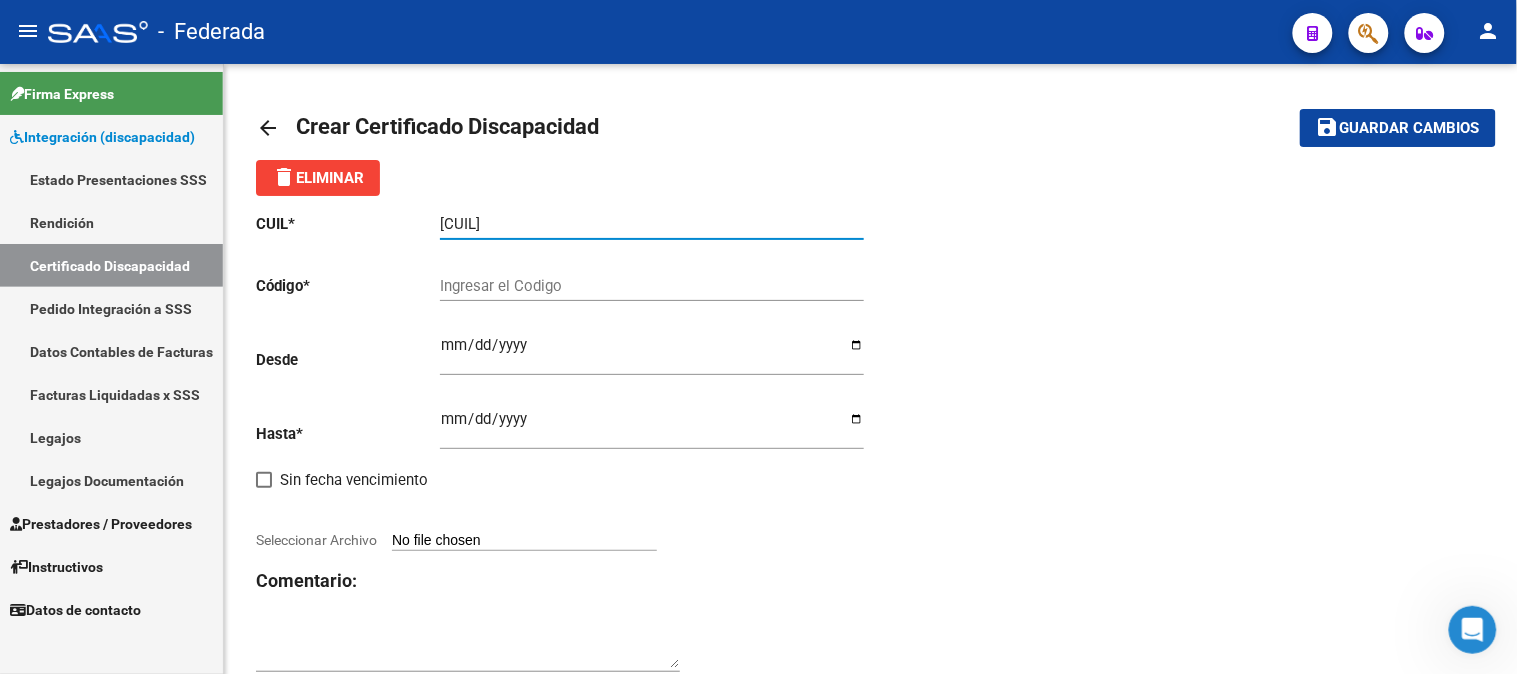 type on "[CUIL]" 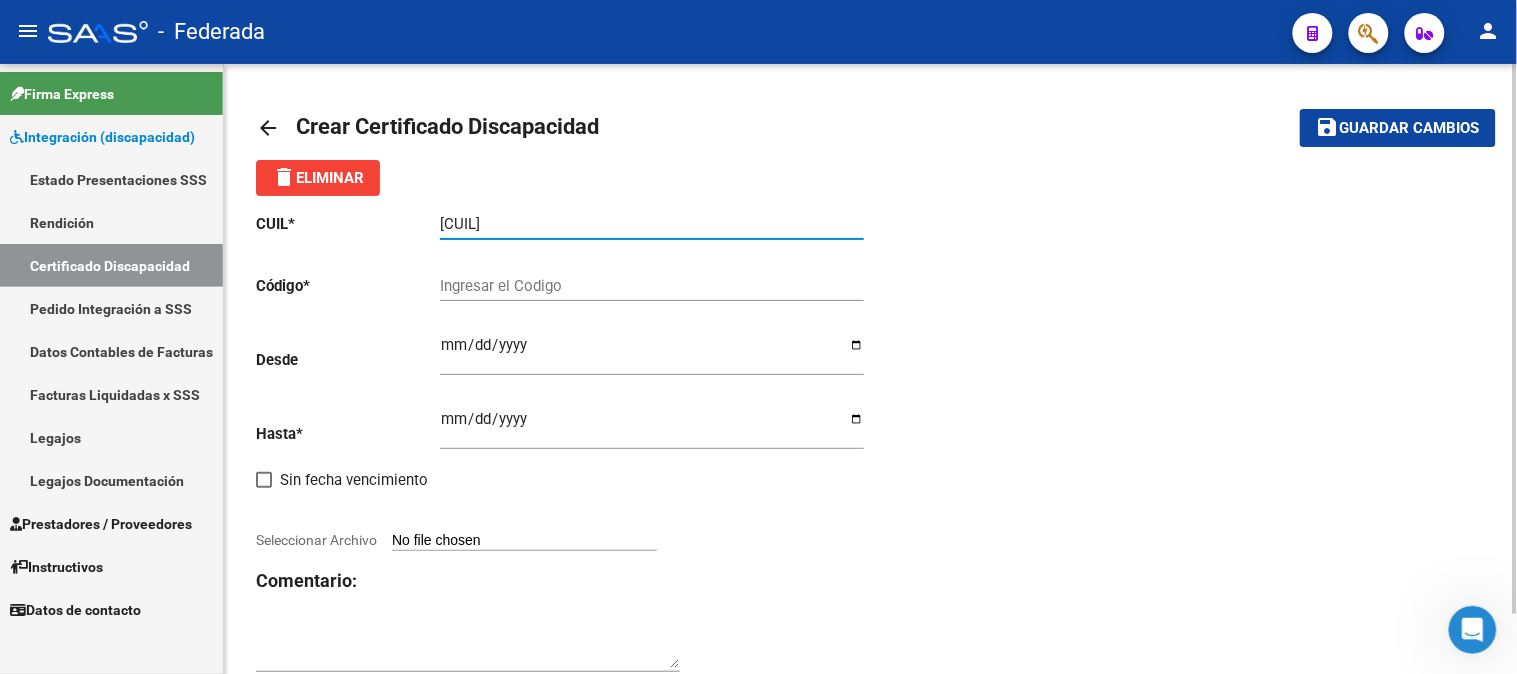 click on "Ingresar el Codigo" at bounding box center (652, 286) 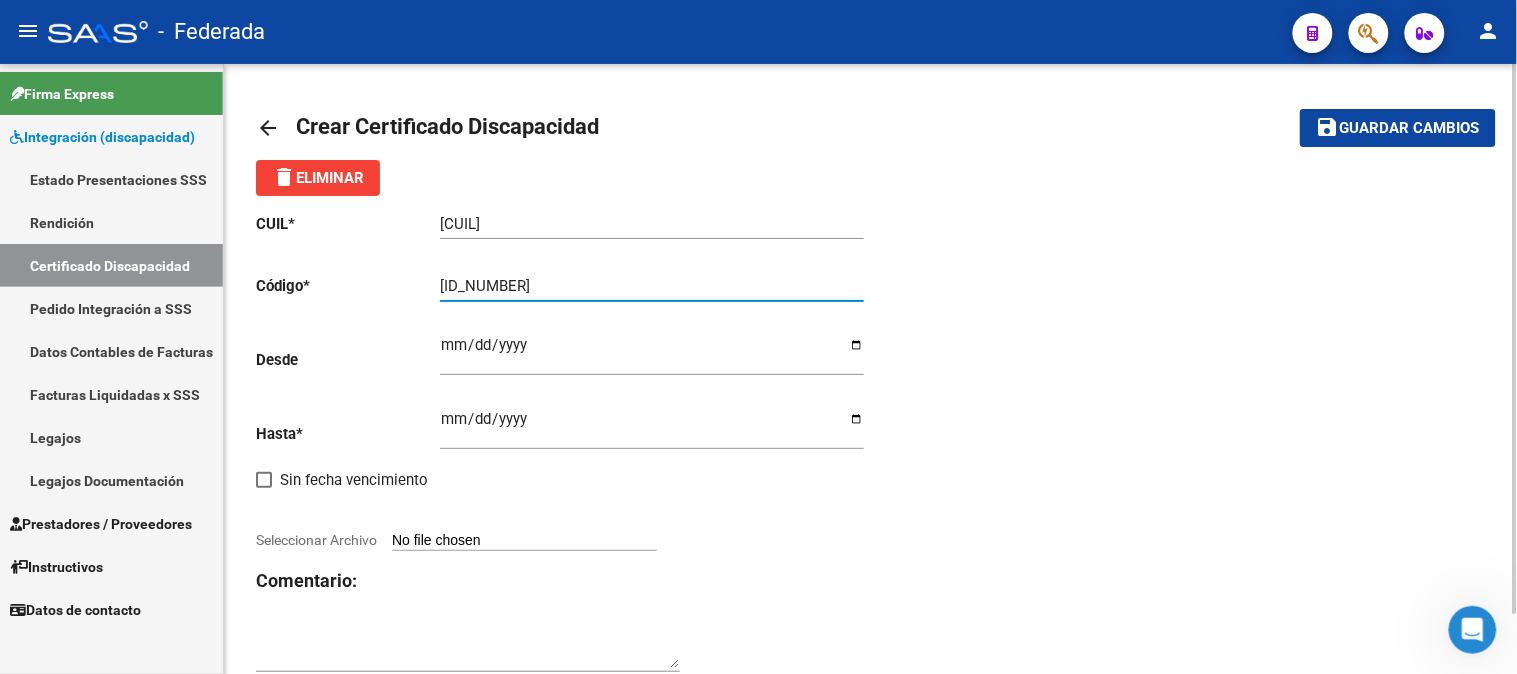 click on "[ID_NUMBER]" at bounding box center [652, 286] 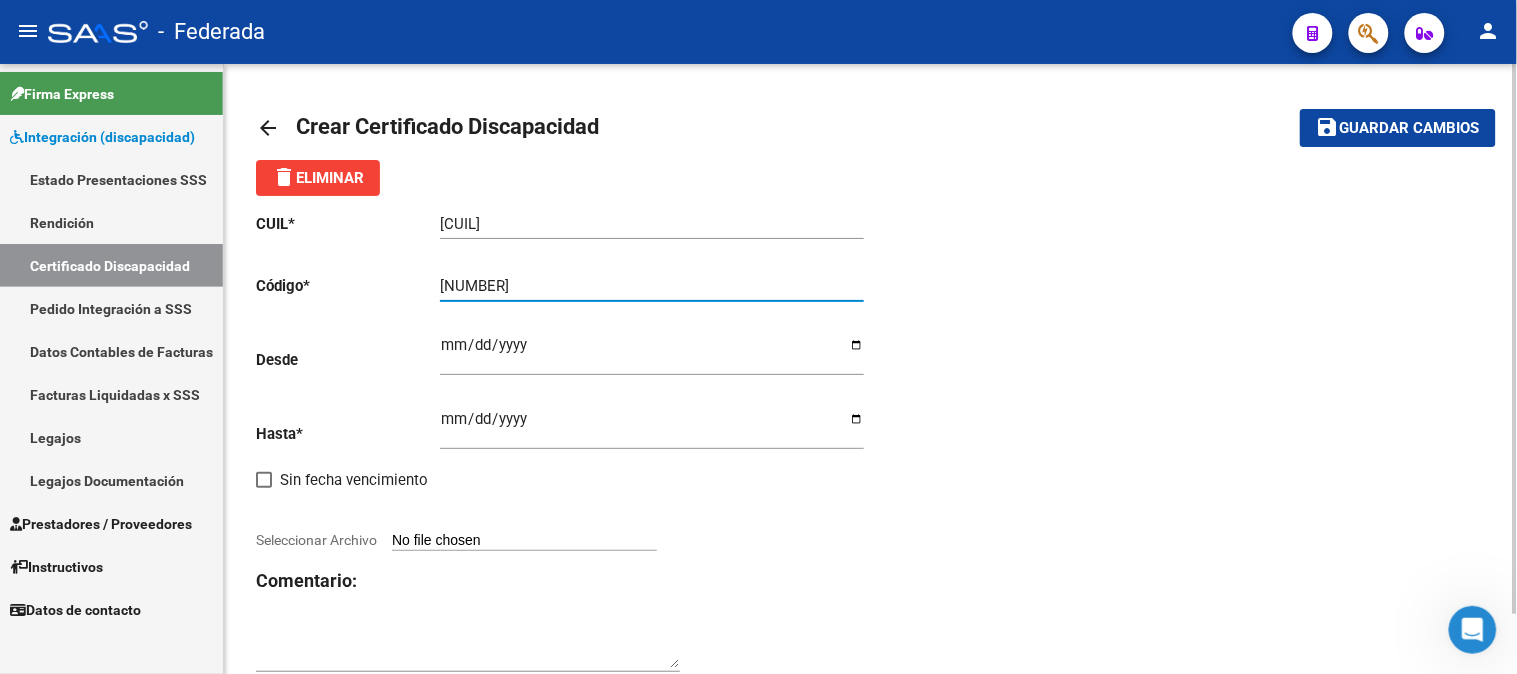 type on "[NUMBER]" 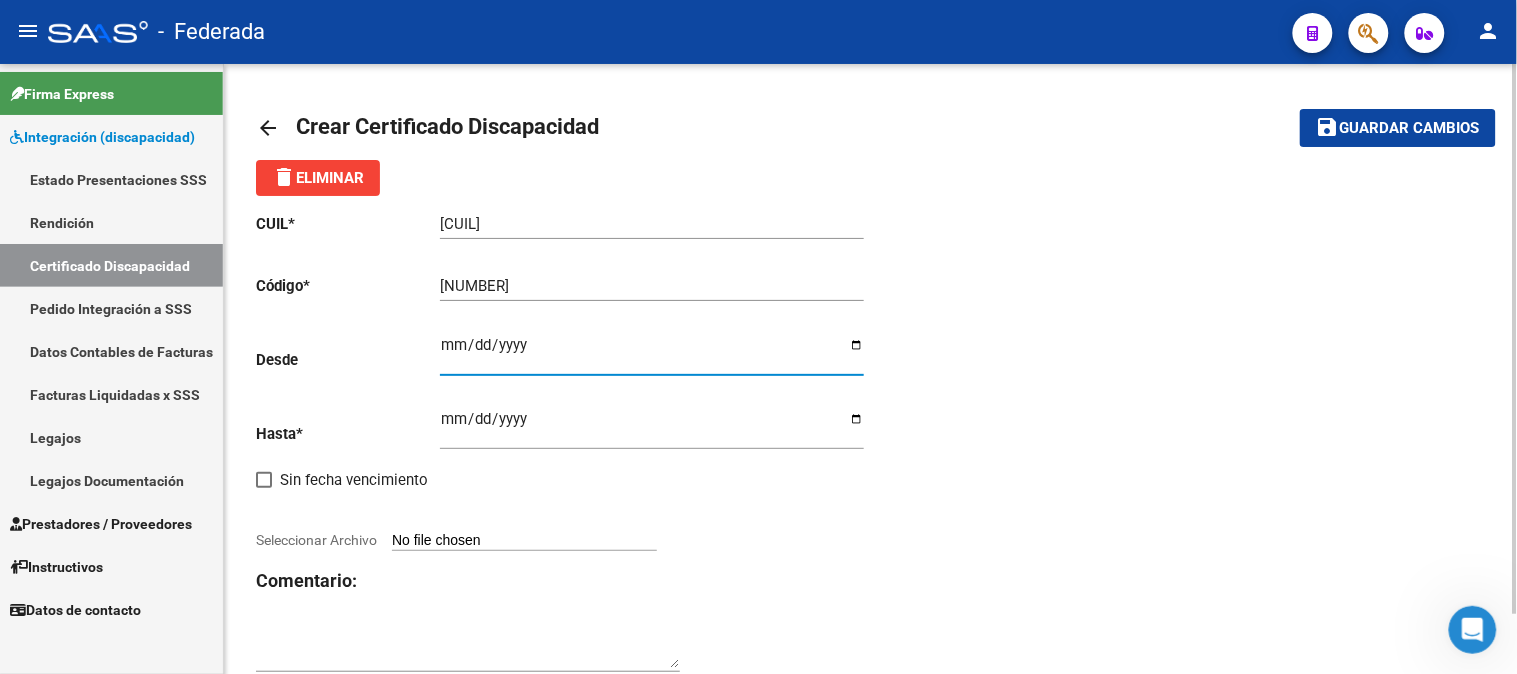 click on "Ingresar fec. Desde" at bounding box center [652, 353] 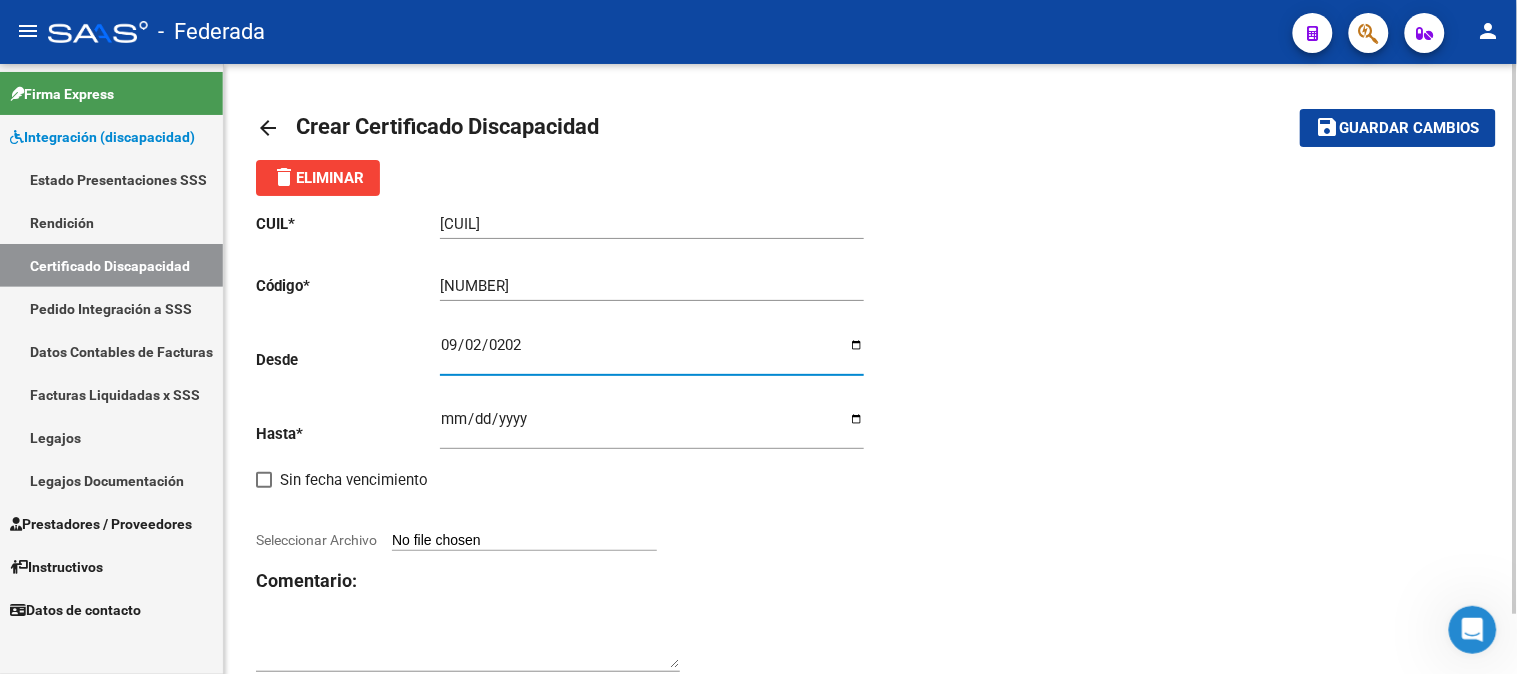 type on "2024-09-02" 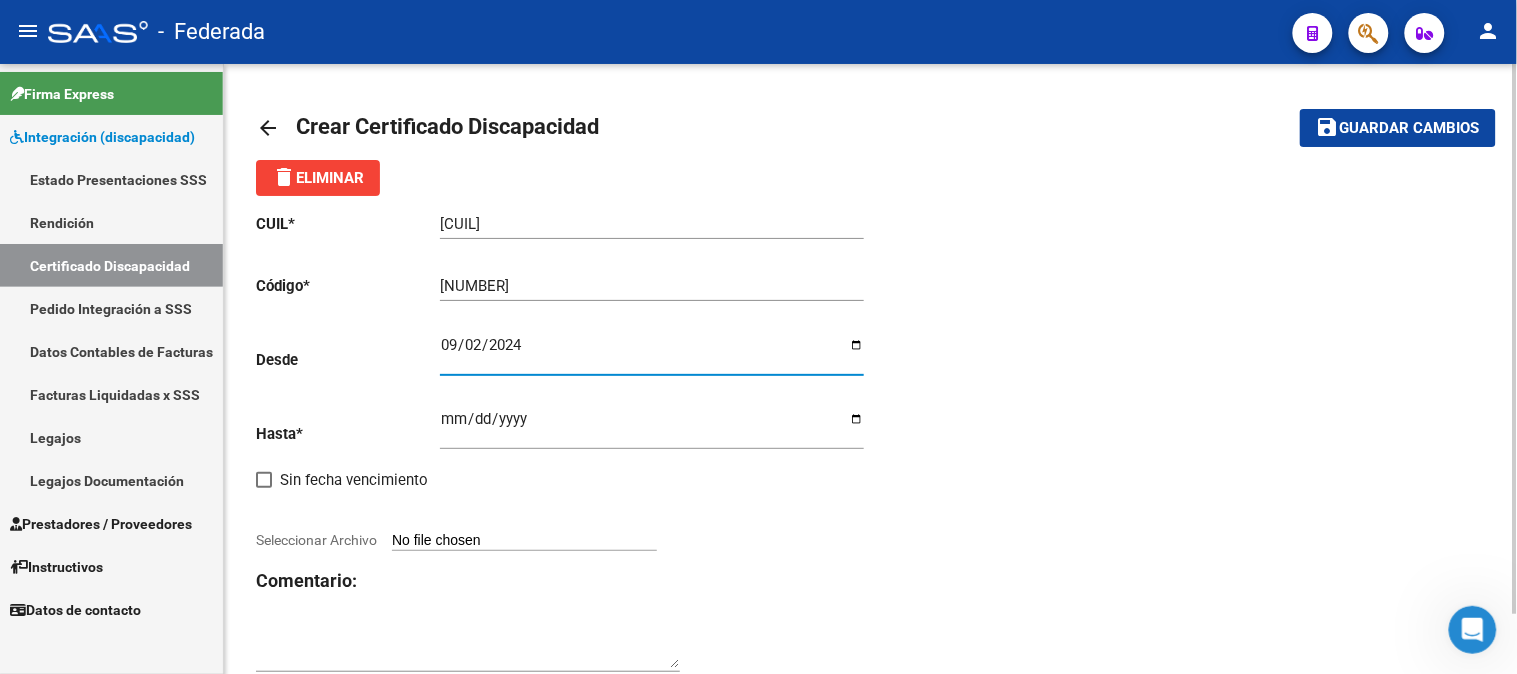 click on "Ingresar fec. Hasta" at bounding box center [652, 427] 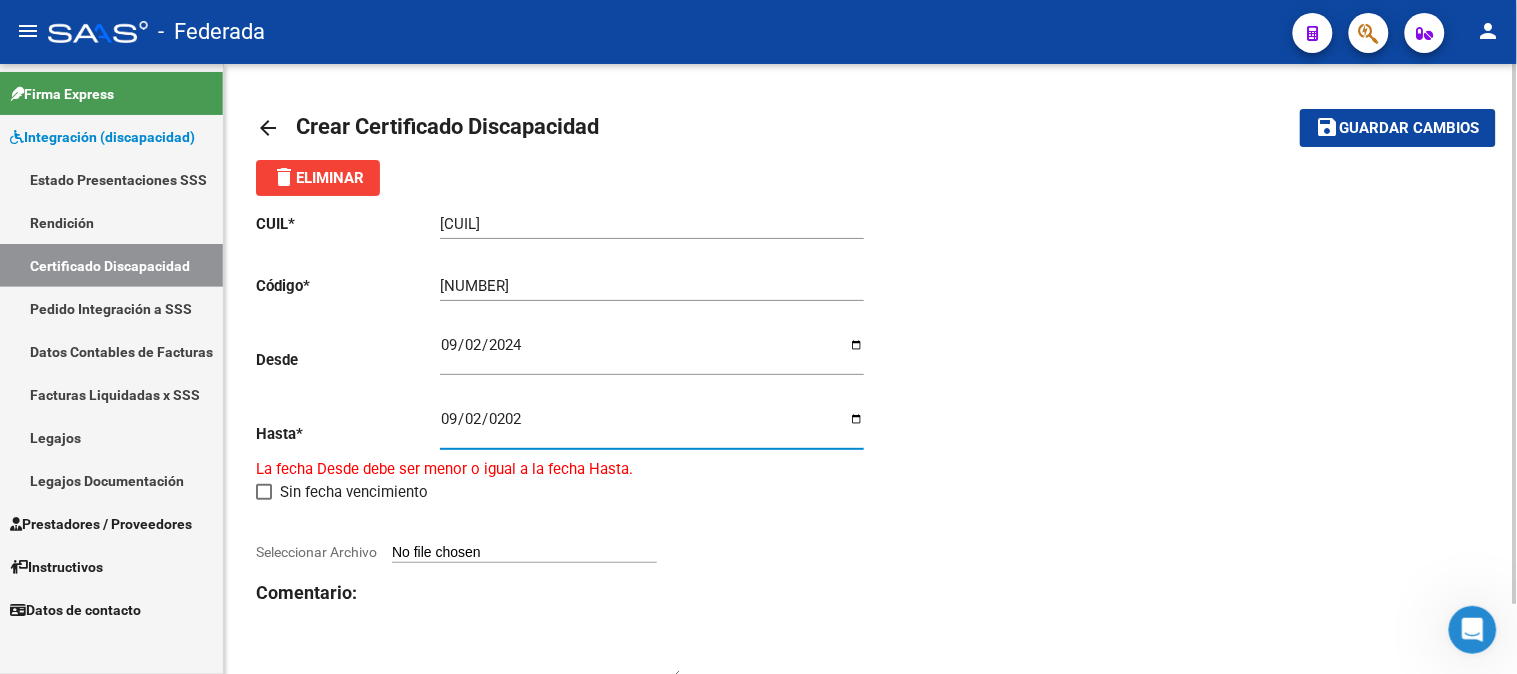 type on "2029-09-02" 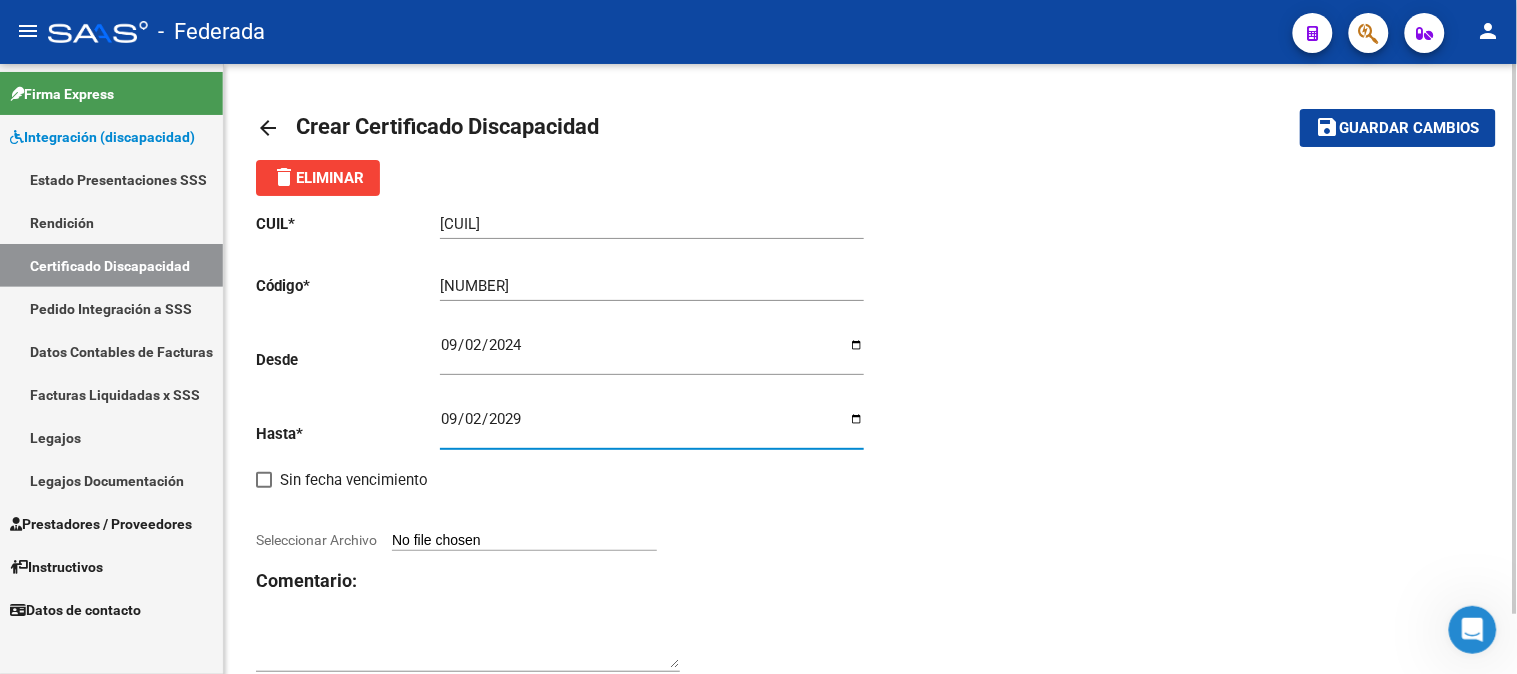 click on "Comentario:" 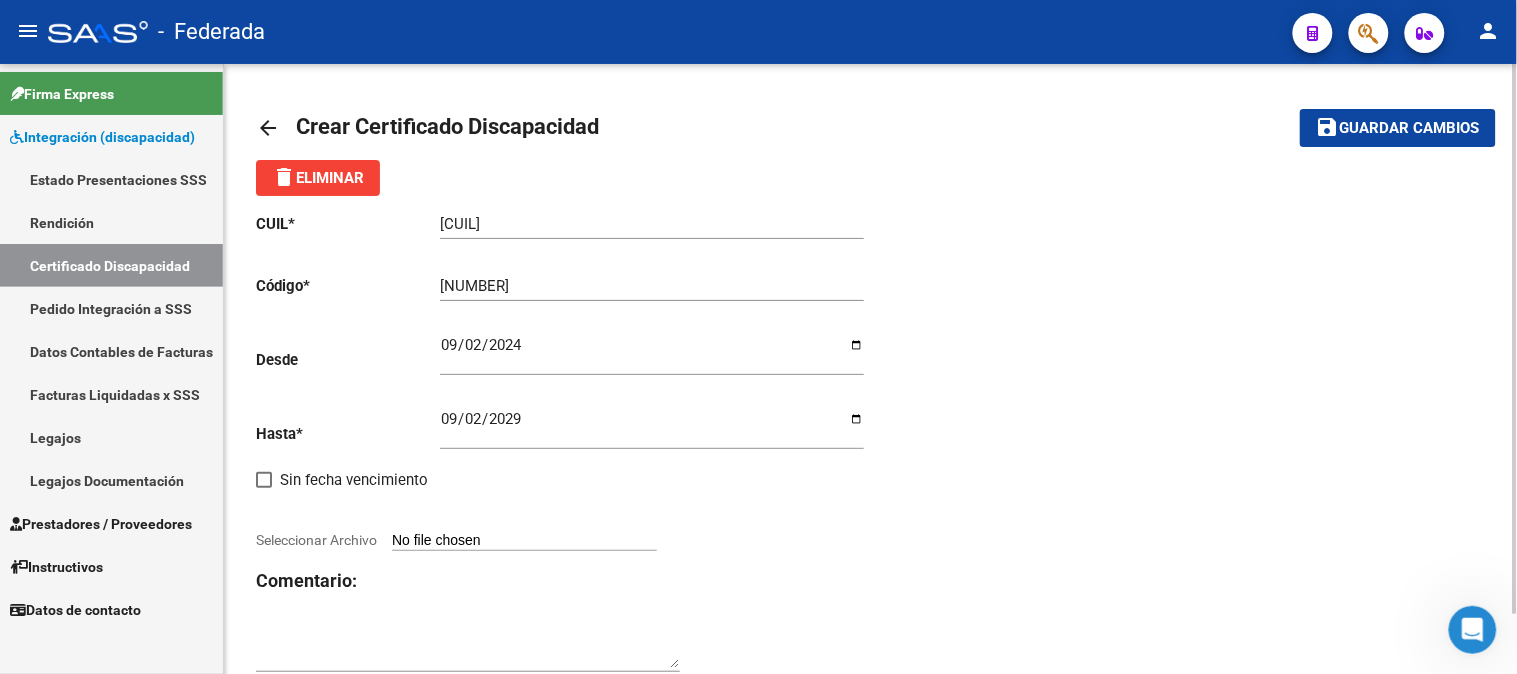 click on "Seleccionar Archivo" at bounding box center [524, 541] 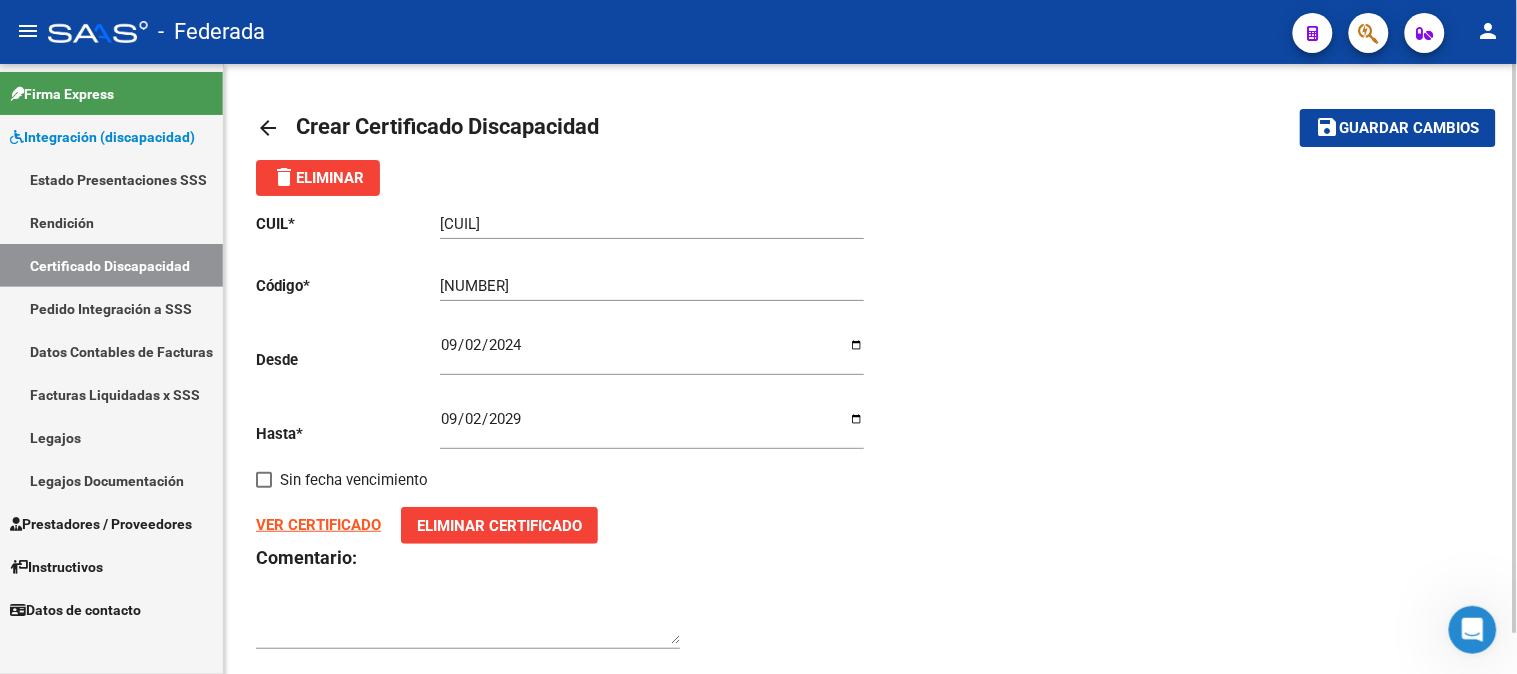 click on "save" 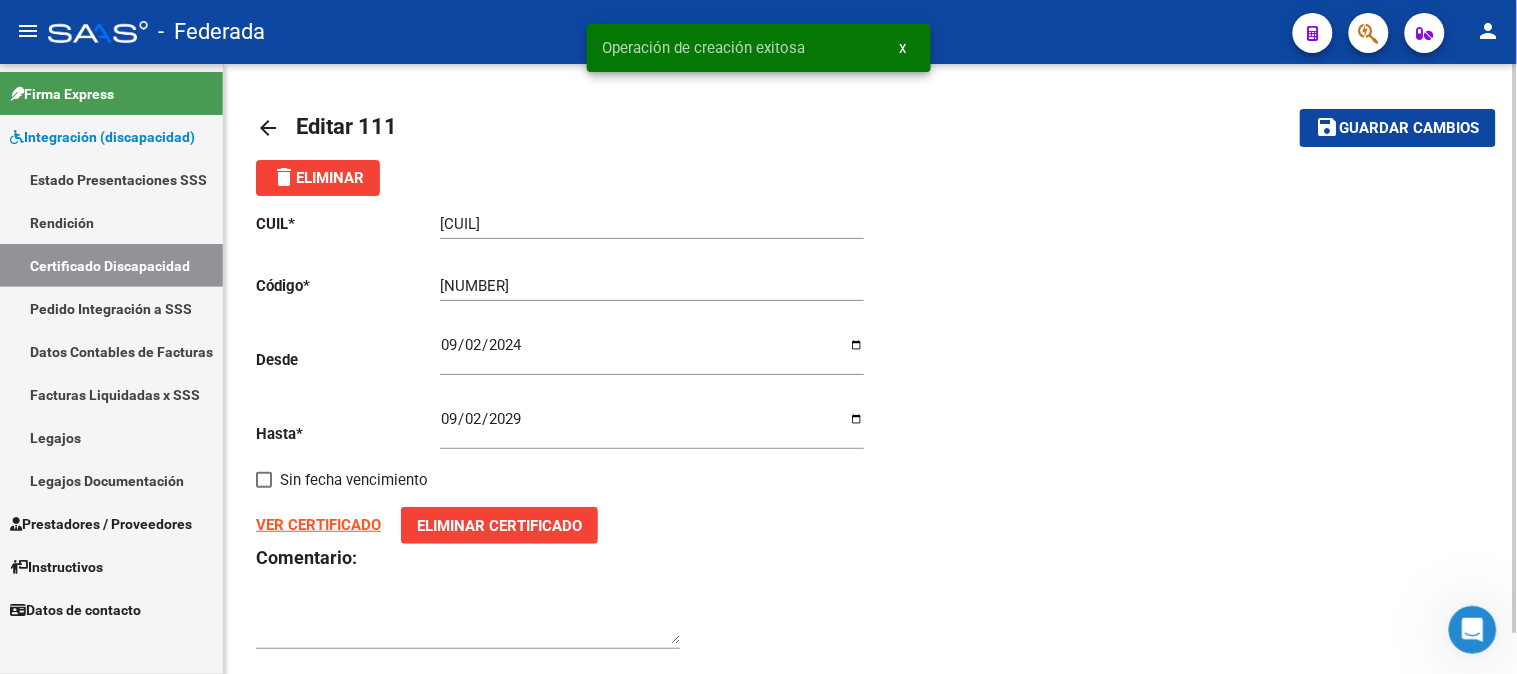 click on "x" at bounding box center (903, 48) 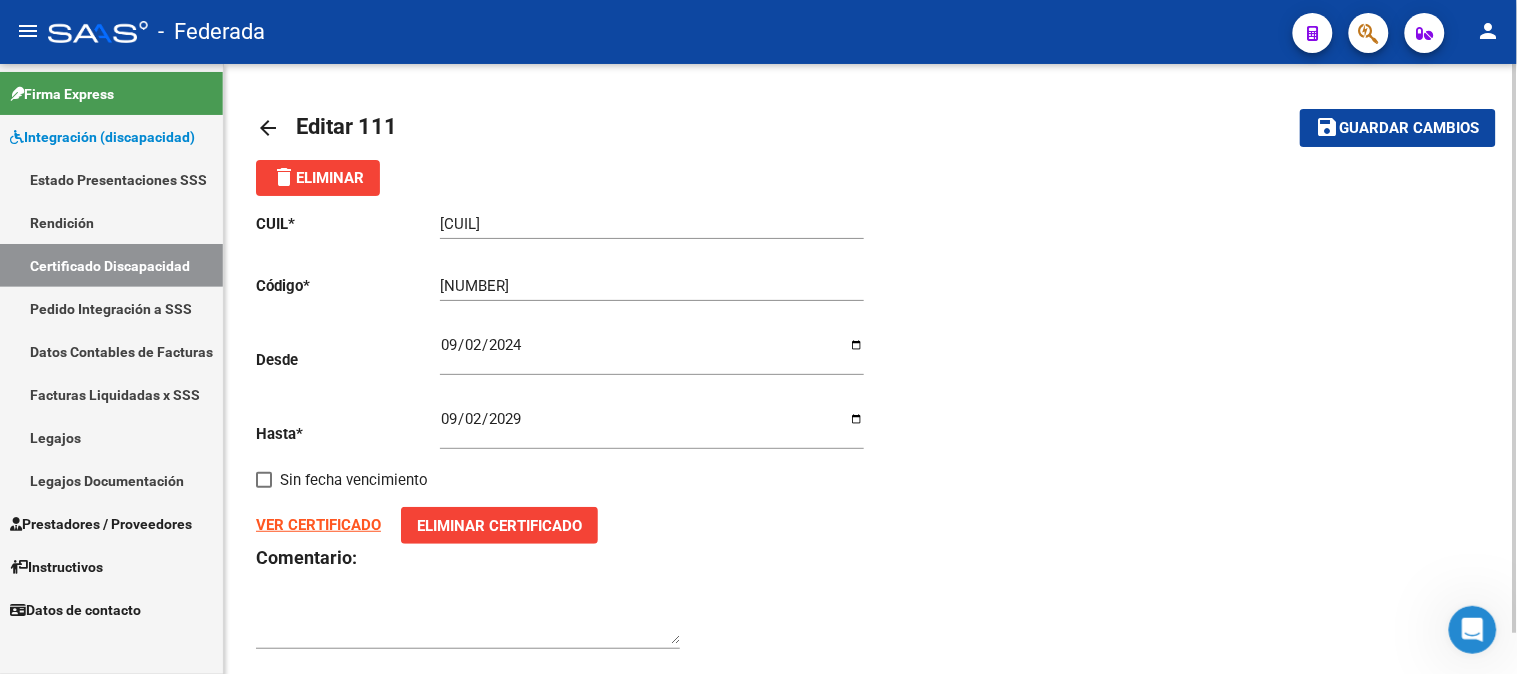 click on "Certificado Discapacidad" at bounding box center [111, 265] 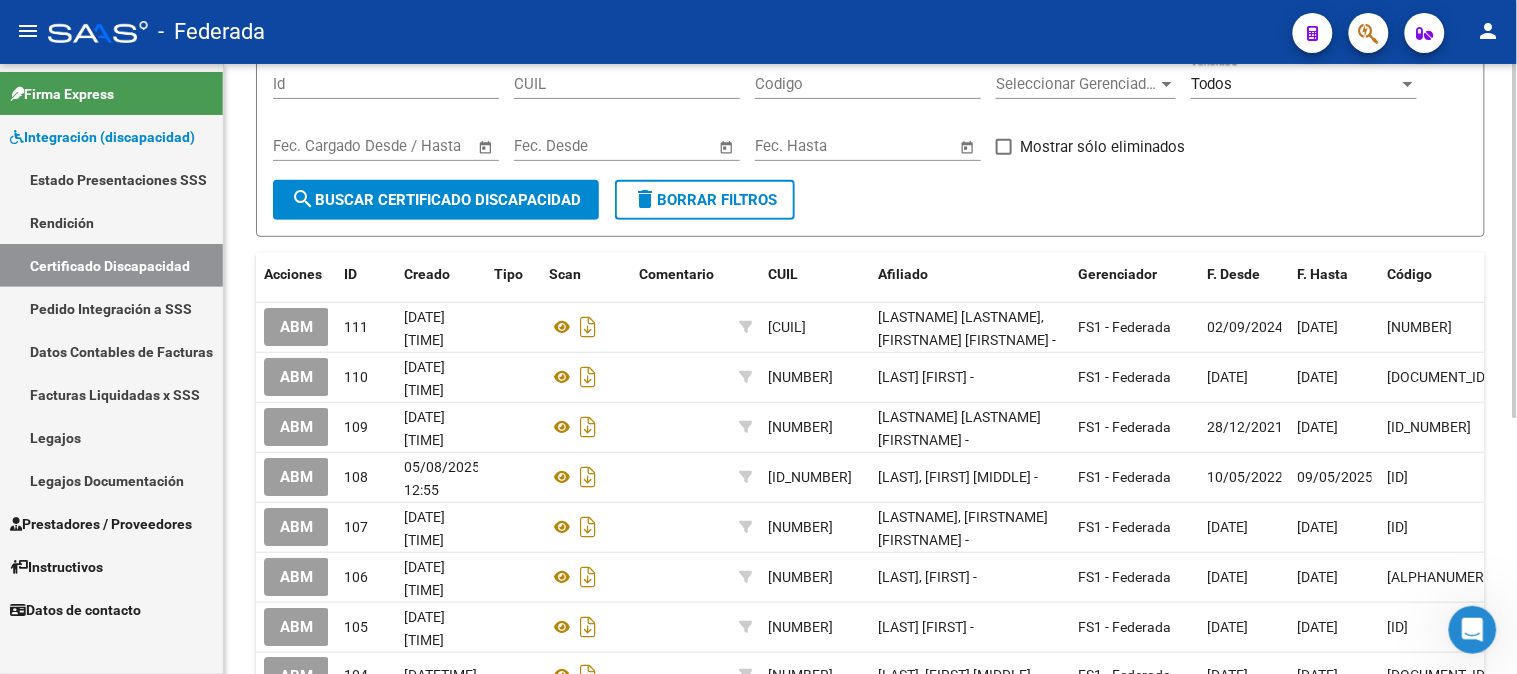 scroll, scrollTop: 222, scrollLeft: 0, axis: vertical 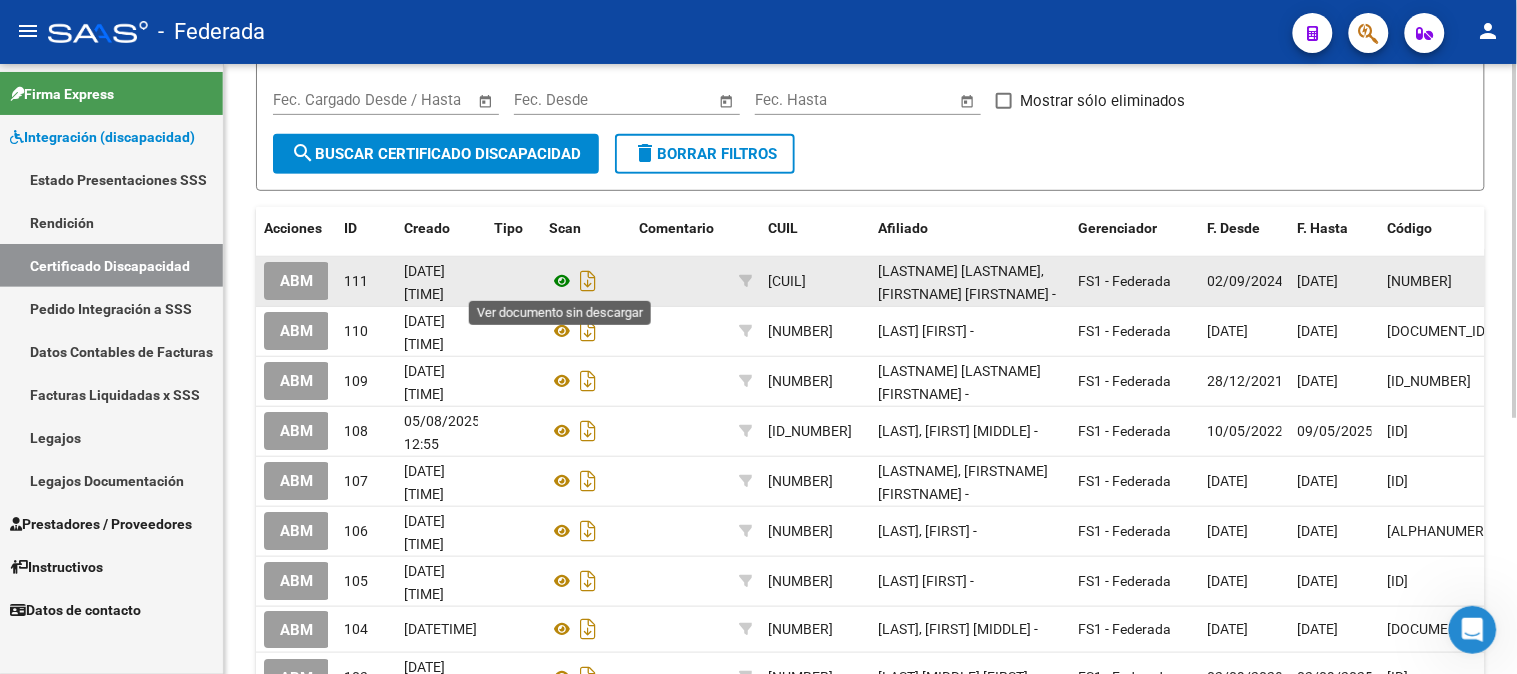 click 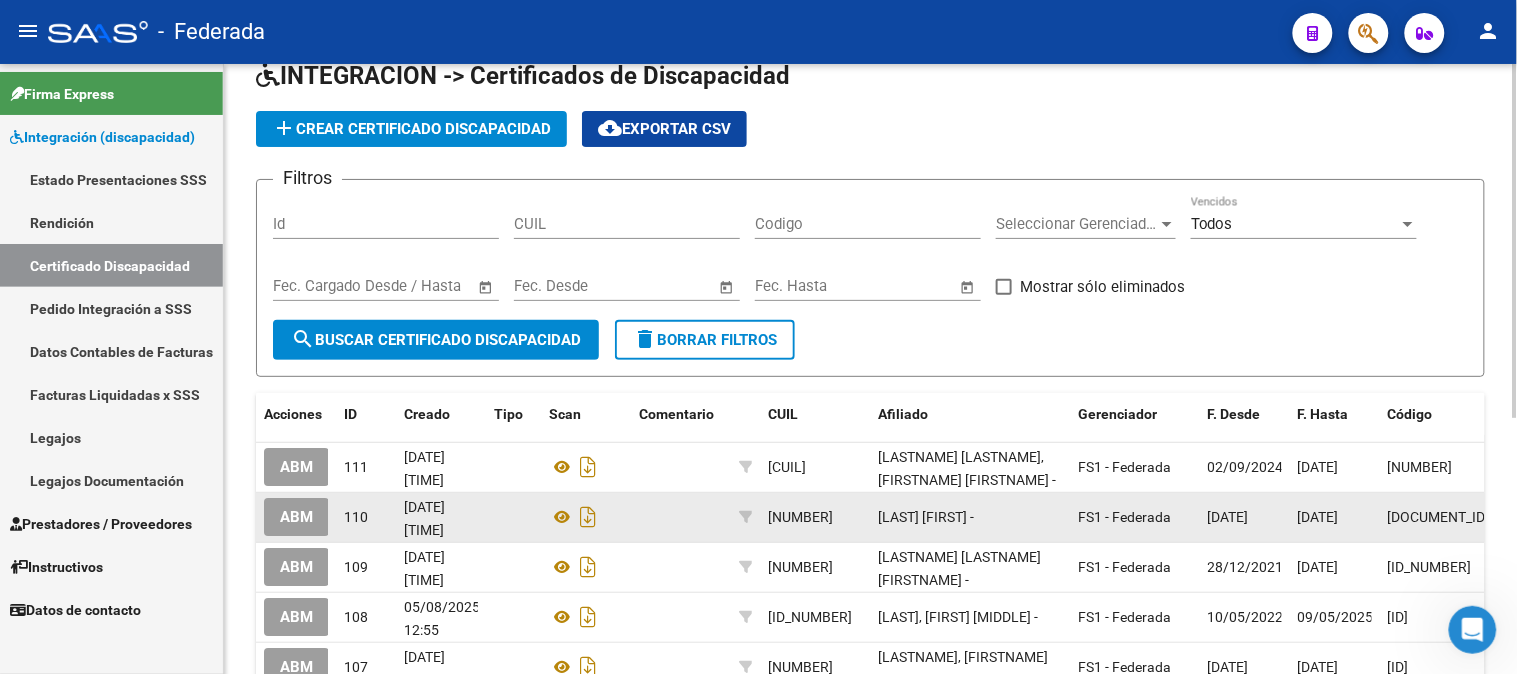scroll, scrollTop: 0, scrollLeft: 0, axis: both 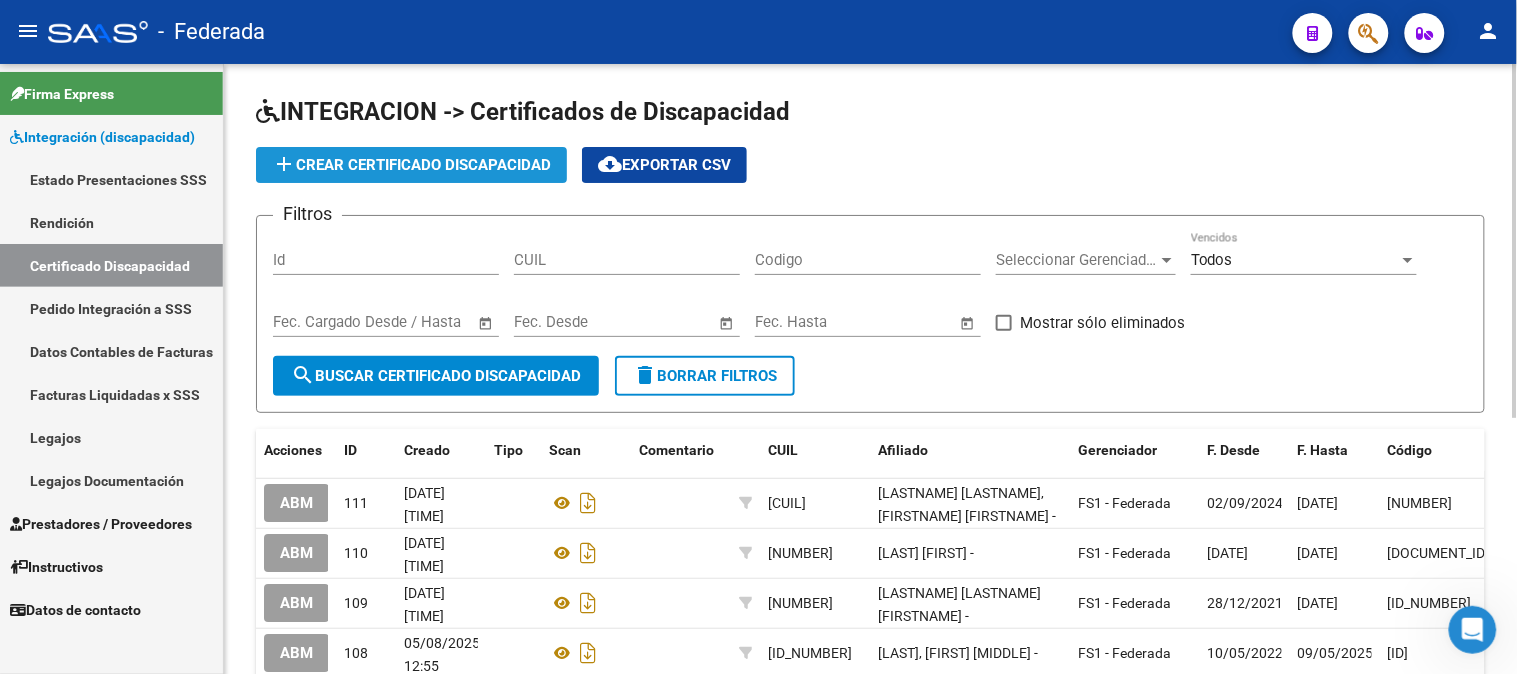 click on "add  Crear Certificado Discapacidad" 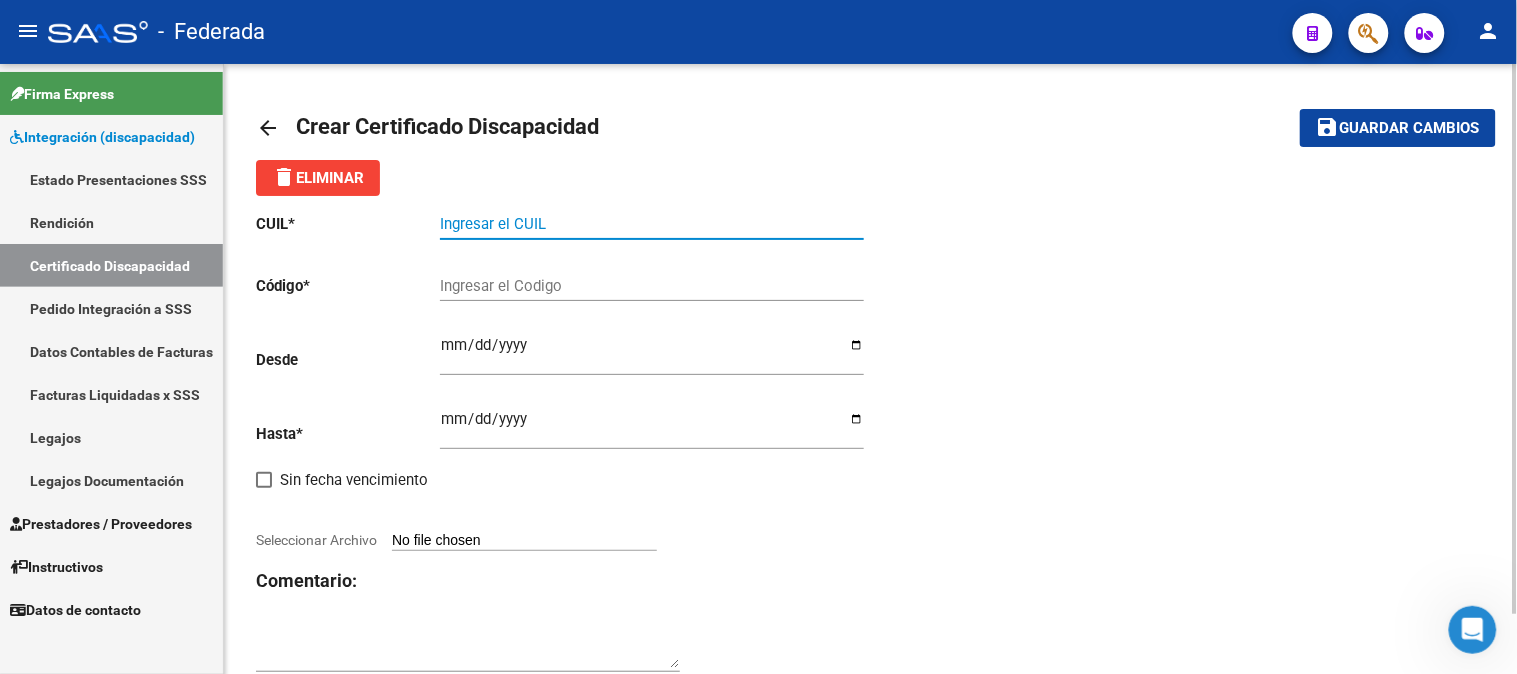 click on "Ingresar el CUIL" at bounding box center (652, 224) 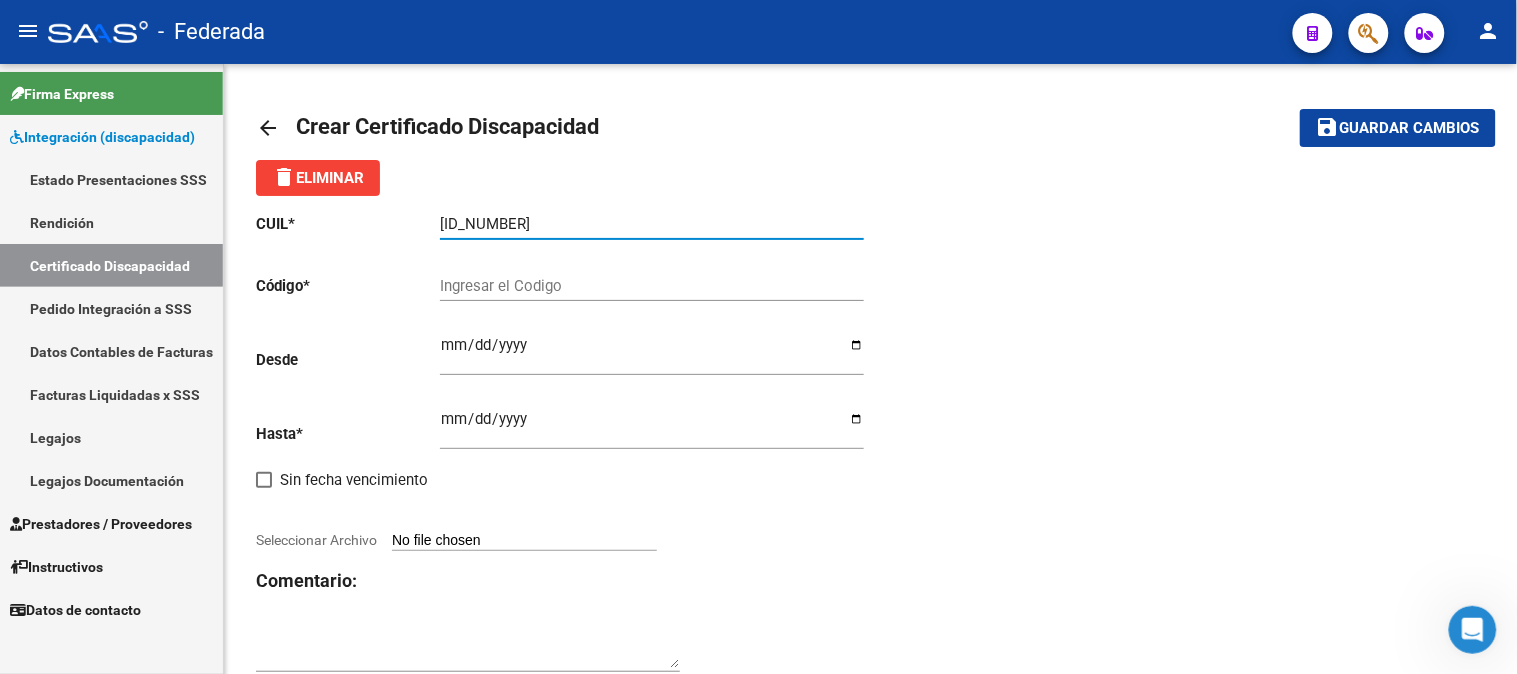 type on "[ID_NUMBER]" 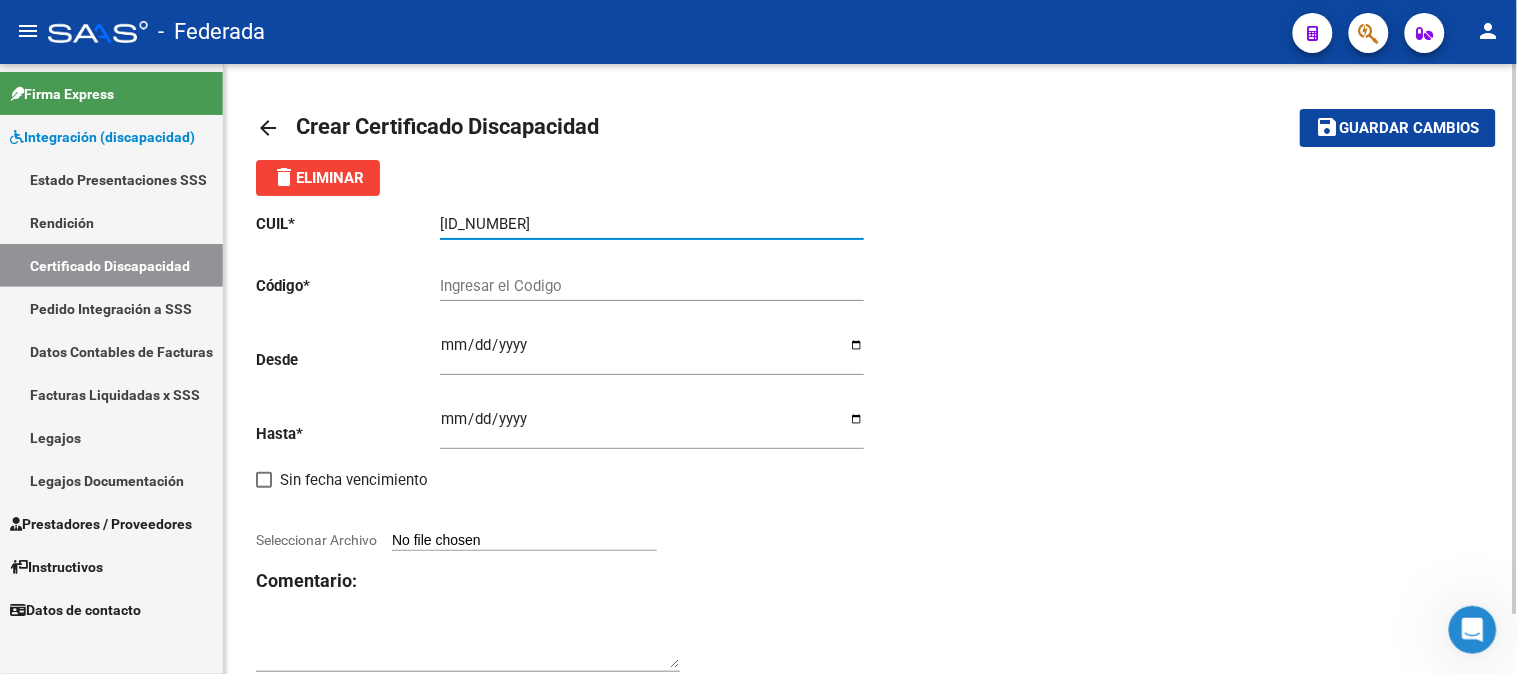 click on "Ingresar el Codigo" at bounding box center [652, 286] 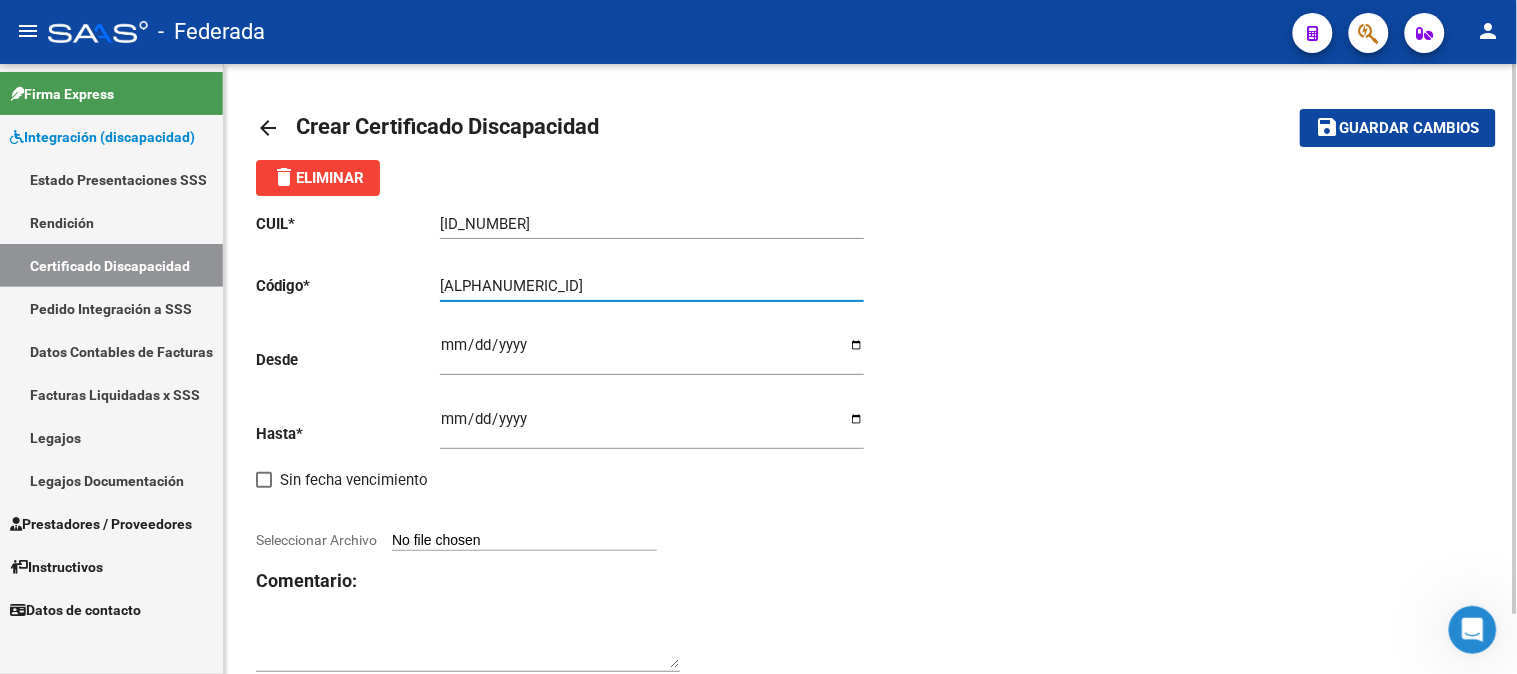 click on "[ALPHANUMERIC_ID]" at bounding box center (652, 286) 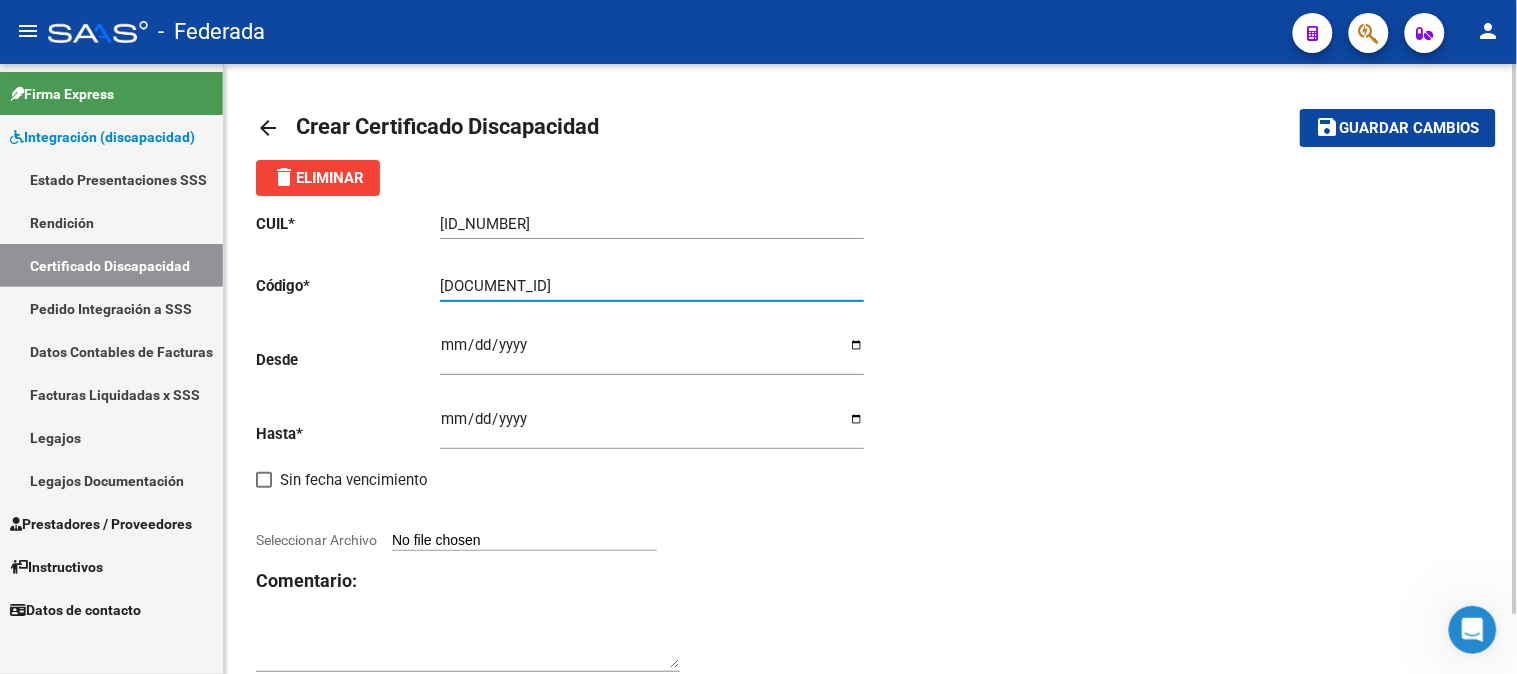 type on "[DOCUMENT_ID]" 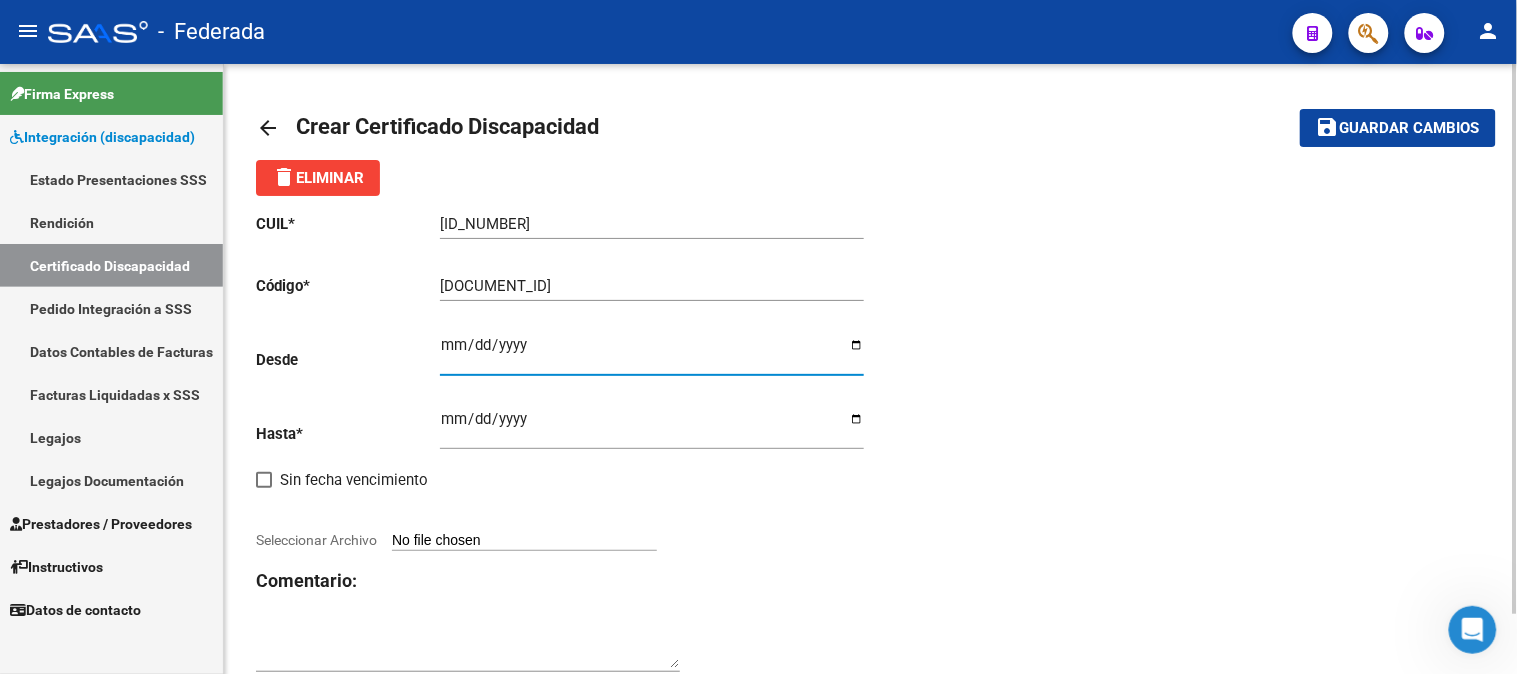 click on "Ingresar fec. Desde" at bounding box center [652, 353] 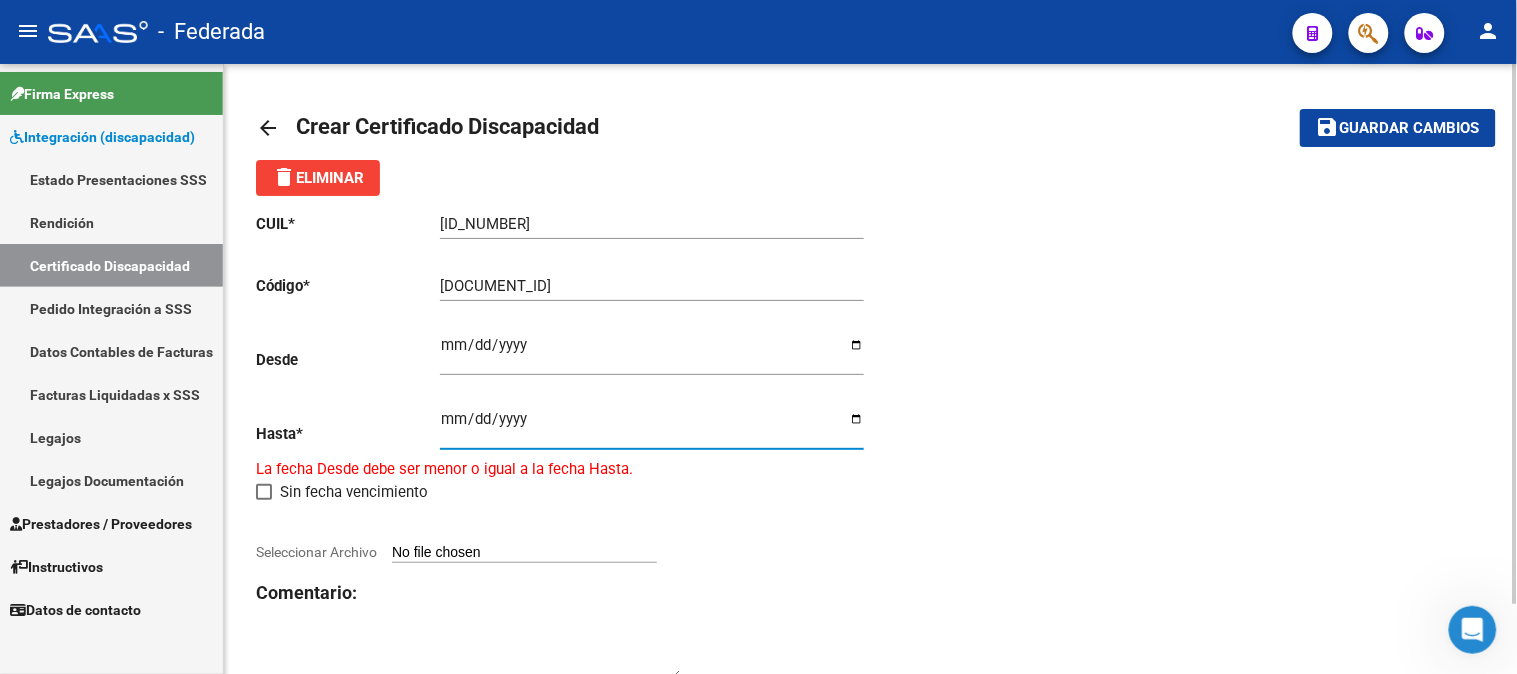 type on "[DATE]" 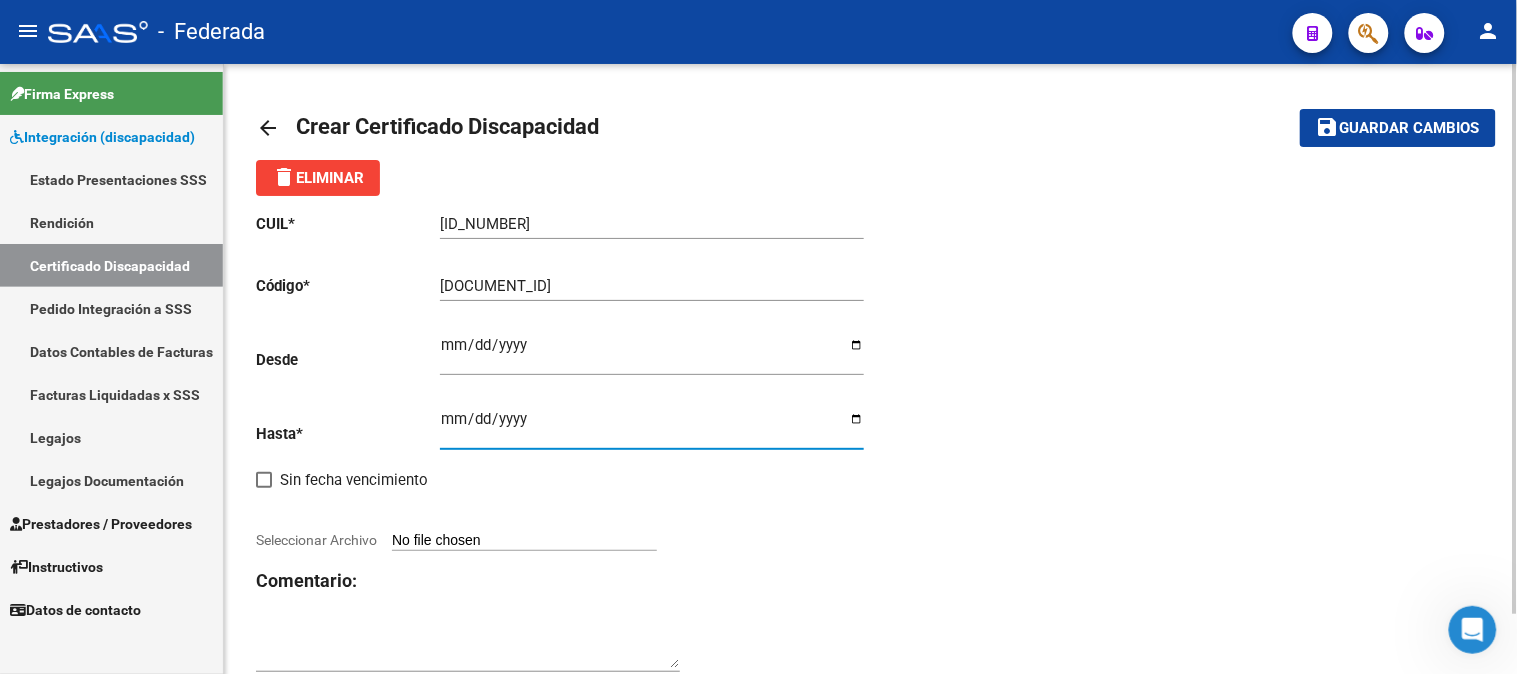 click on "CUIL  *   [CUIL_NUMBER] Ingresar el CUIL  Código  *   [DOCUMENT_ID] Ingresar el Codigo  Desde    [DATE] Ingresar fec. Desde  Hasta  *   [DATE] Ingresar fec. Hasta     Sin fecha vencimiento        Seleccionar Archivo Comentario:" 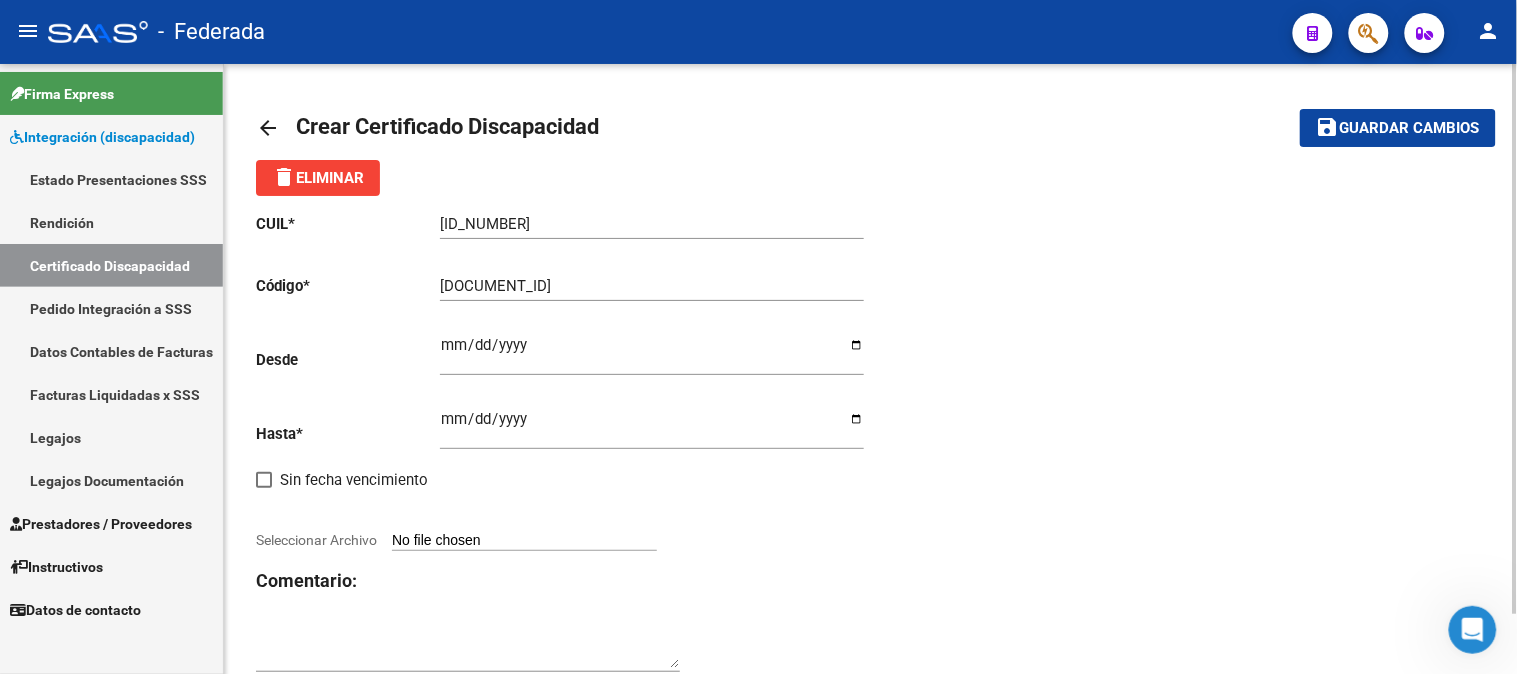 click on "Seleccionar Archivo" at bounding box center [524, 541] 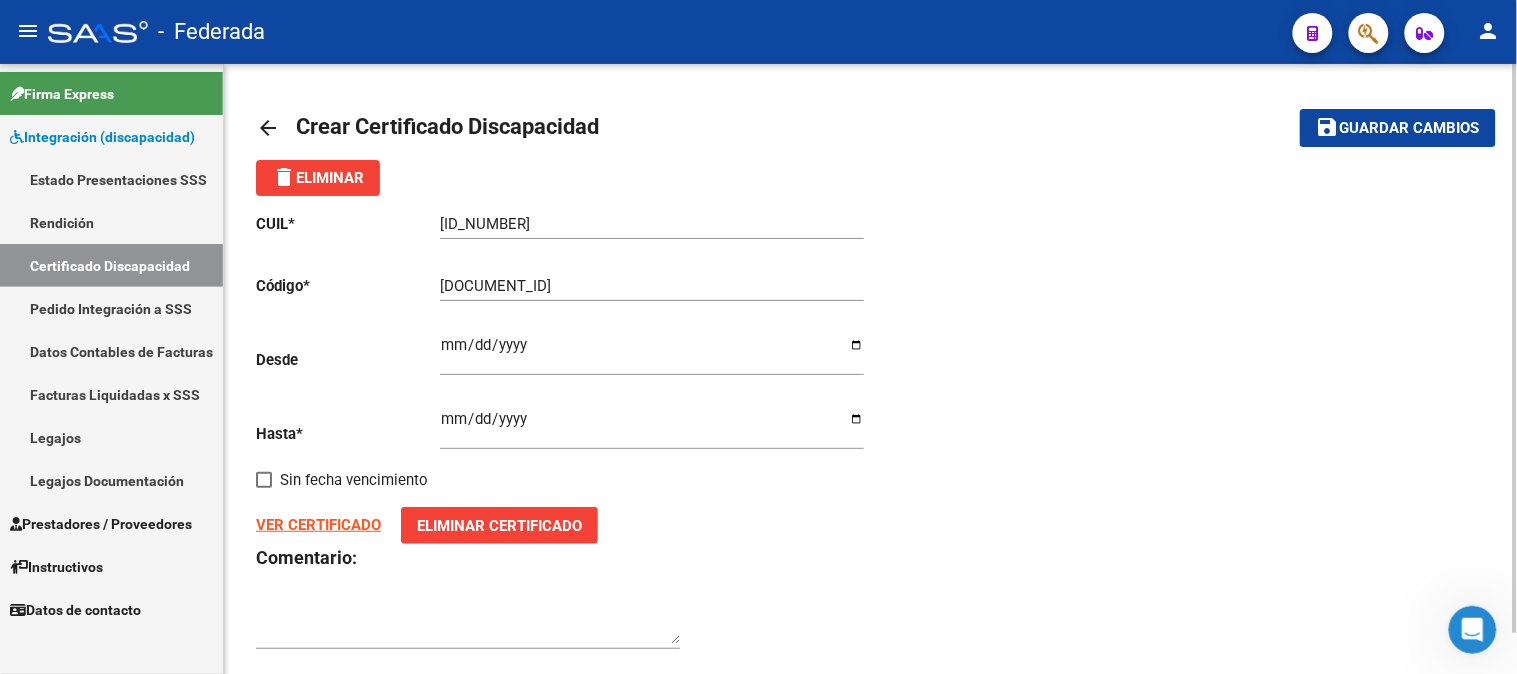 click on "save Guardar cambios" 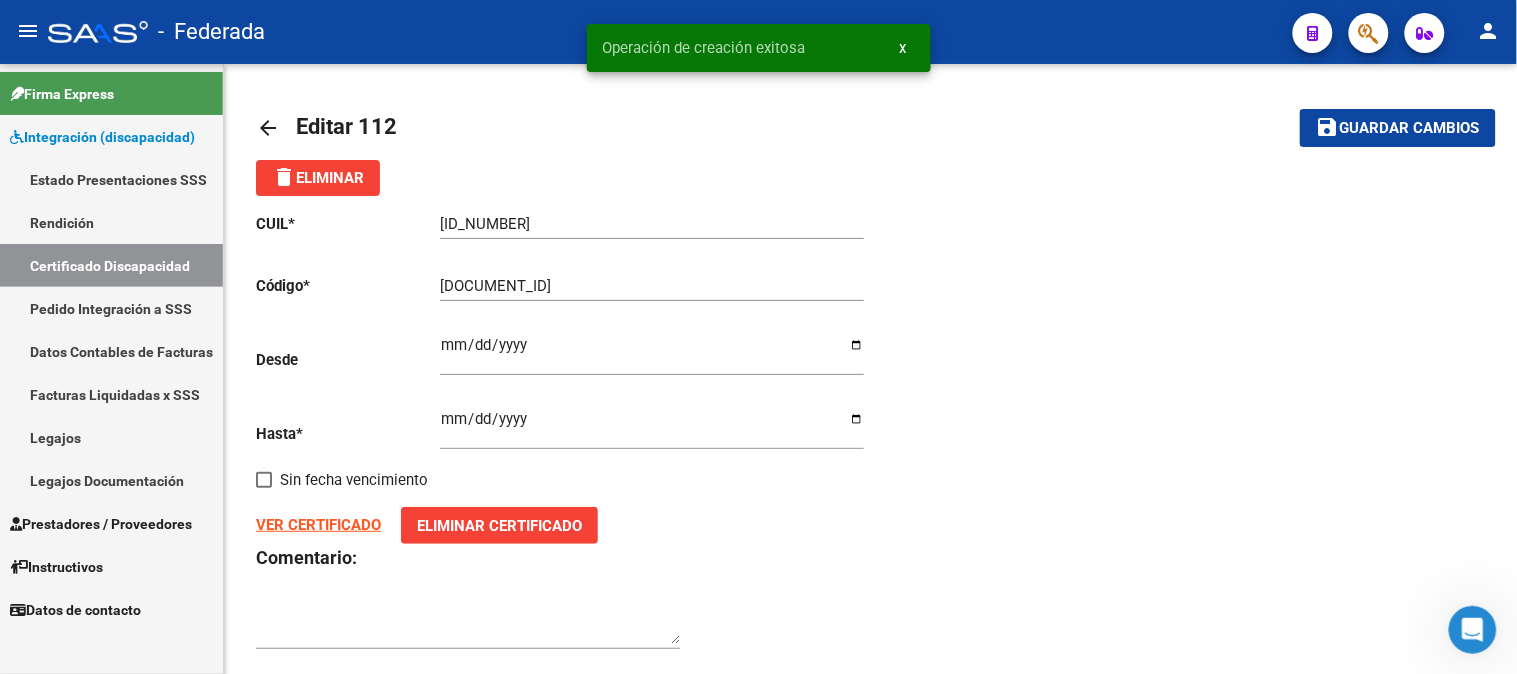 click on "x" at bounding box center [903, 48] 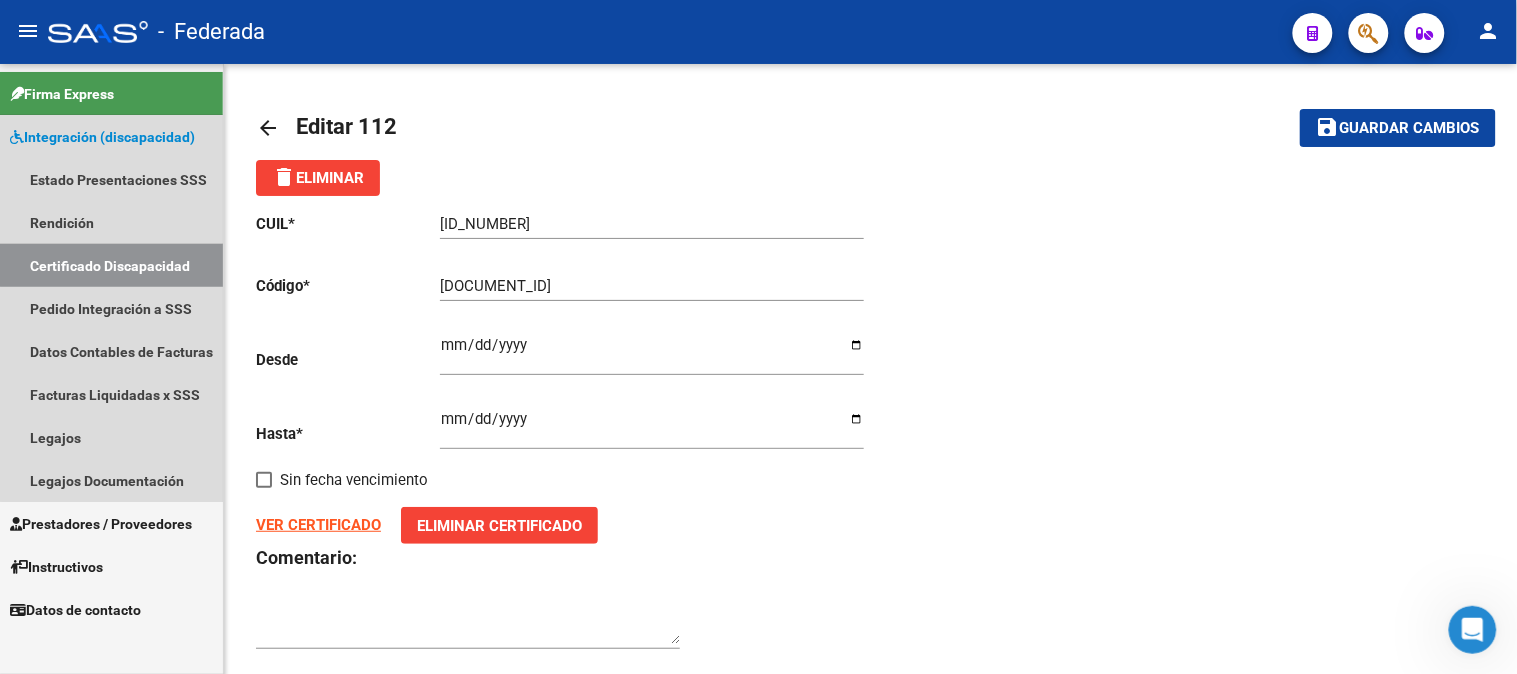 click on "Certificado Discapacidad" at bounding box center [111, 265] 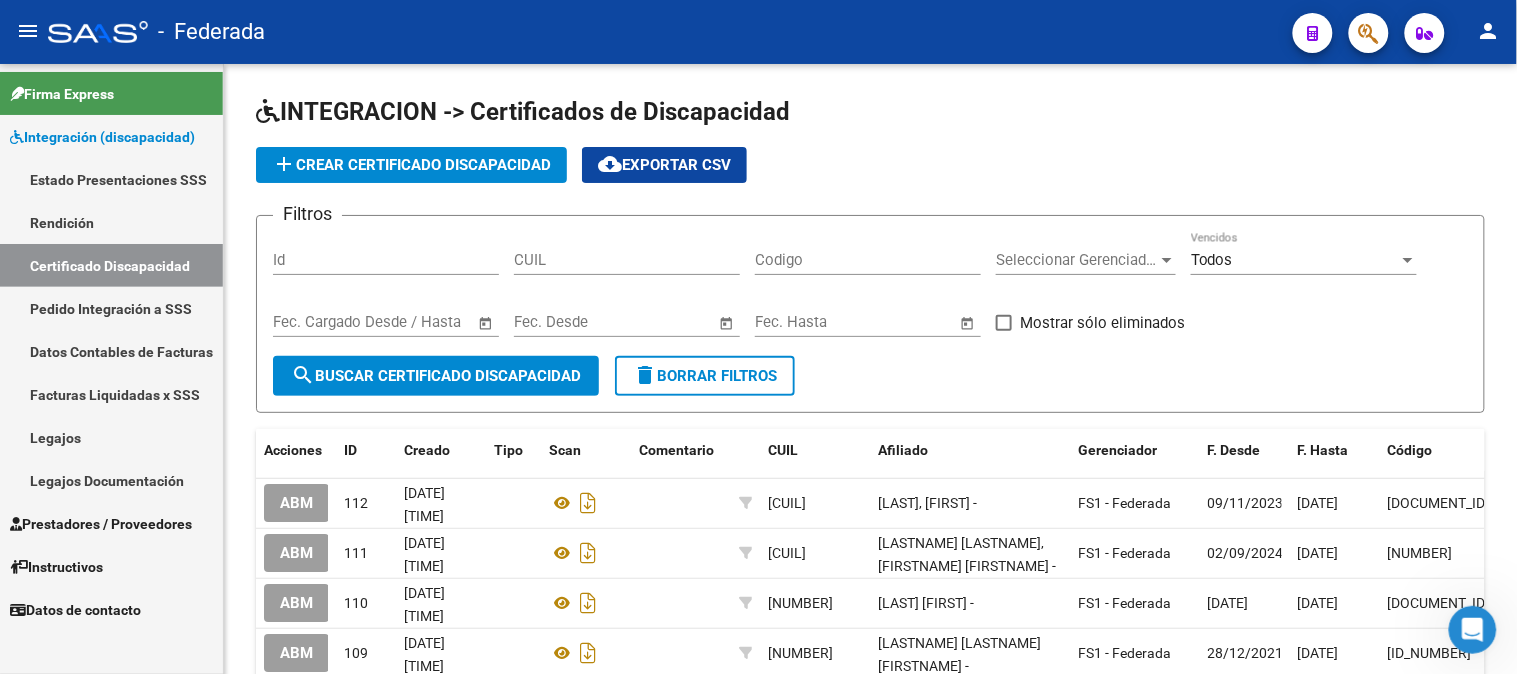 click on "Pedido Integración a SSS" at bounding box center [111, 308] 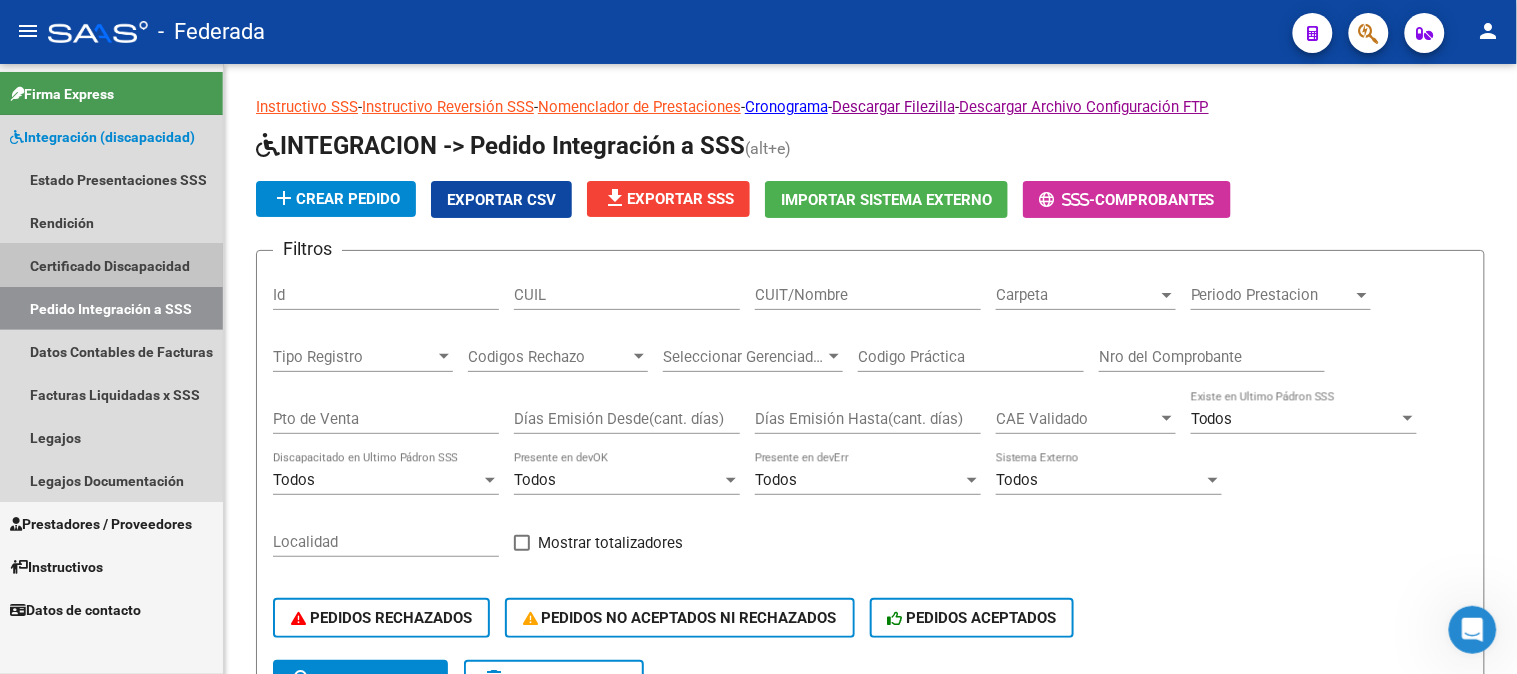 click on "Certificado Discapacidad" at bounding box center [111, 265] 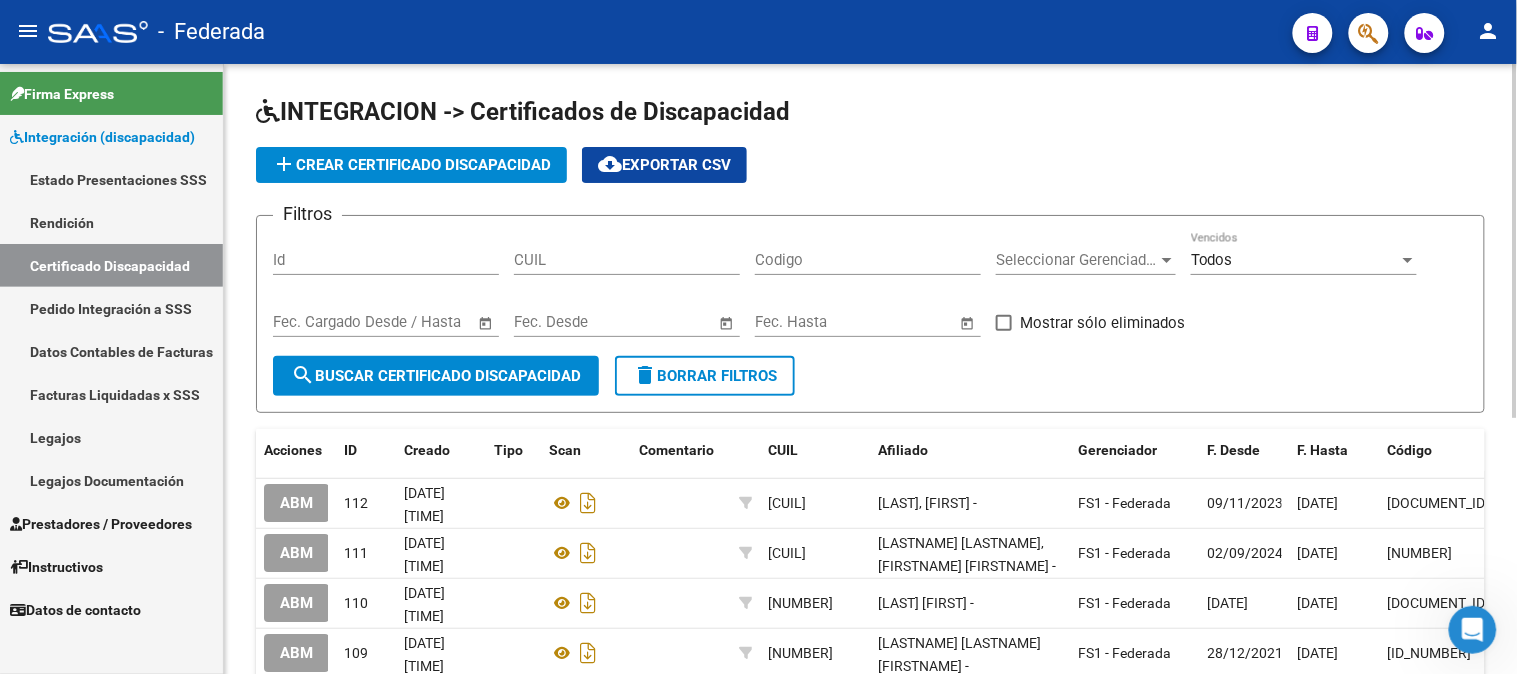 click on "add  Crear Certificado Discapacidad" 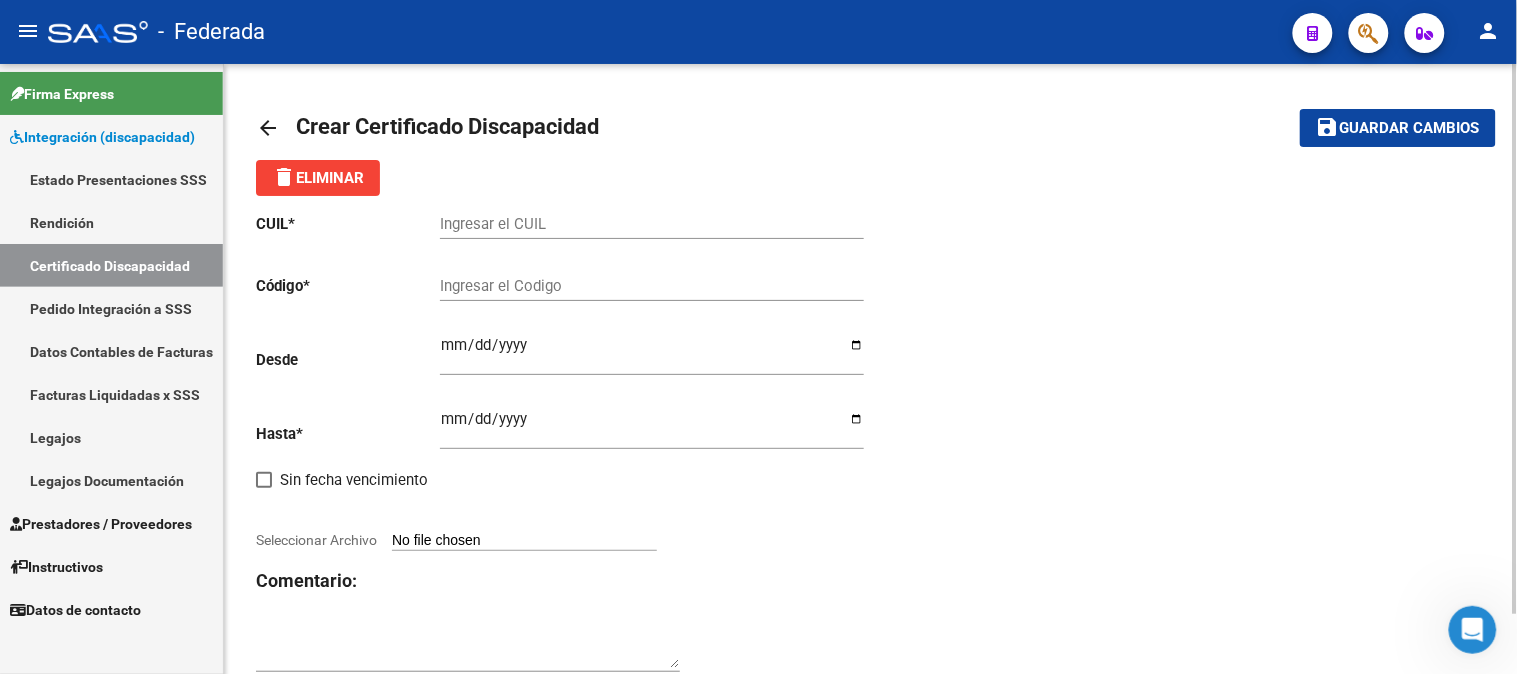 click on "Ingresar el CUIL" at bounding box center [652, 224] 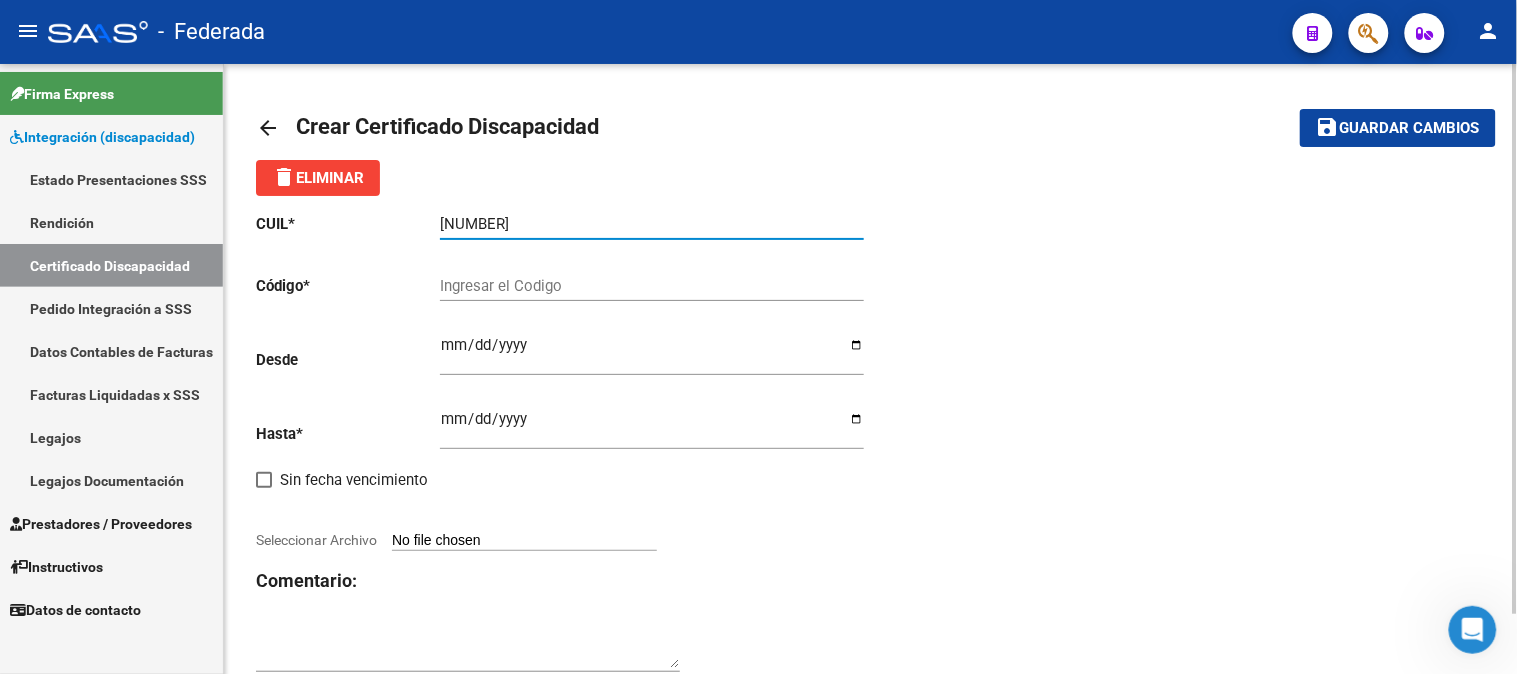 type on "[NUMBER]" 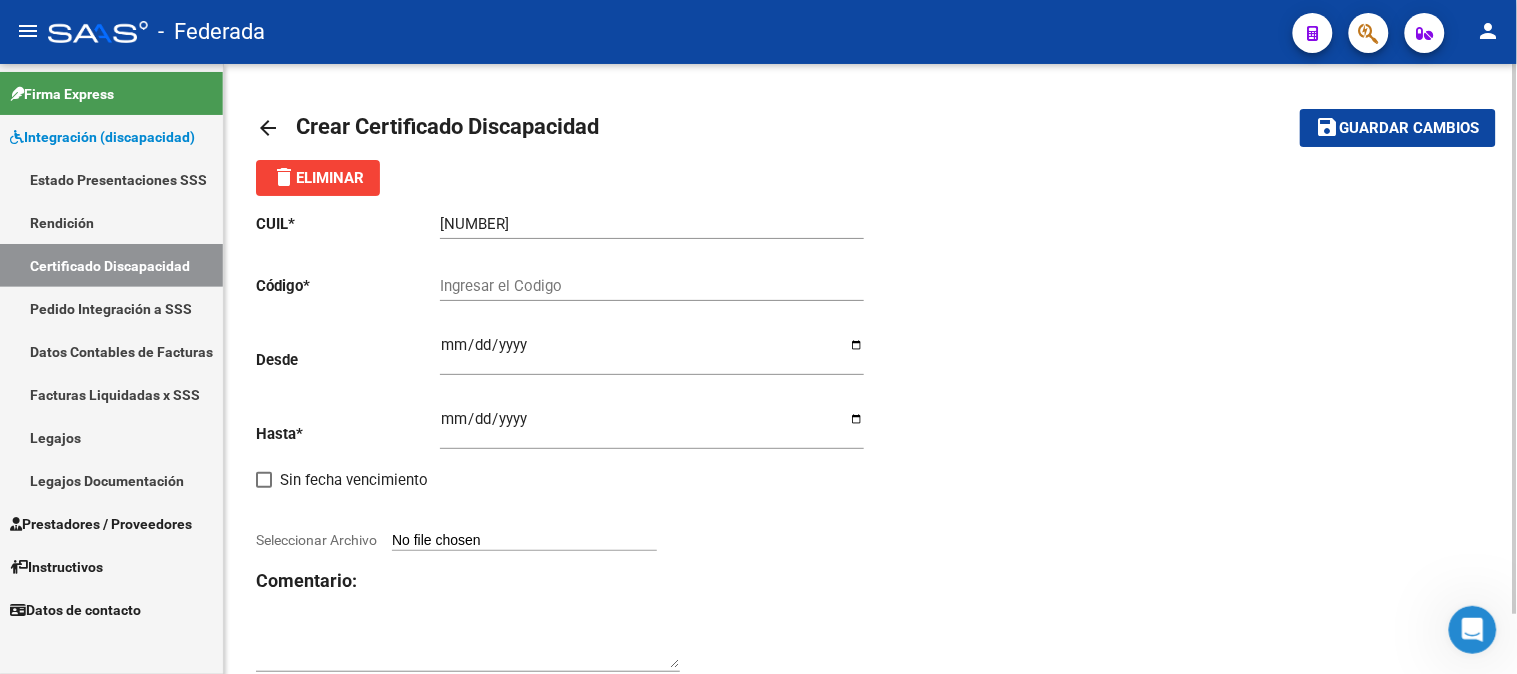 click on "Ingresar el Codigo" 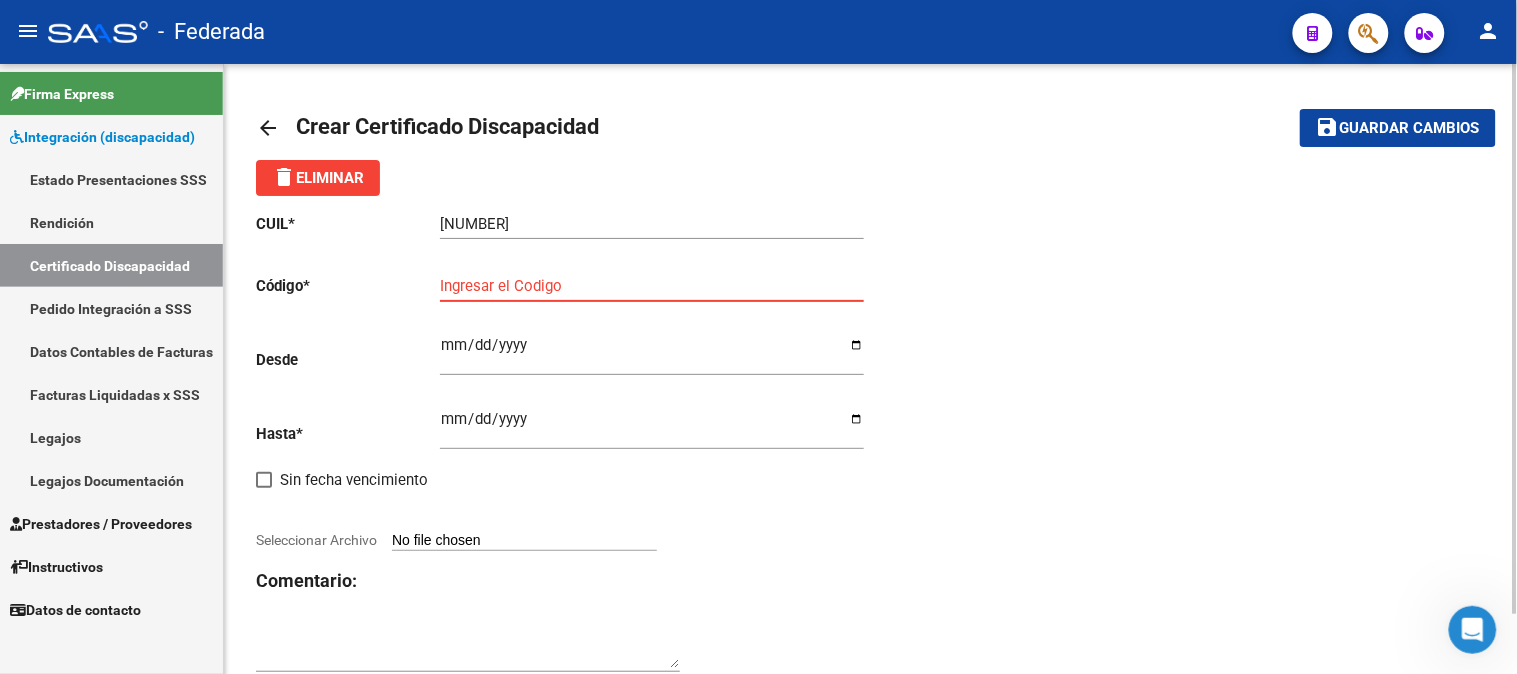 paste on "[ALPHANUMERIC_ID]" 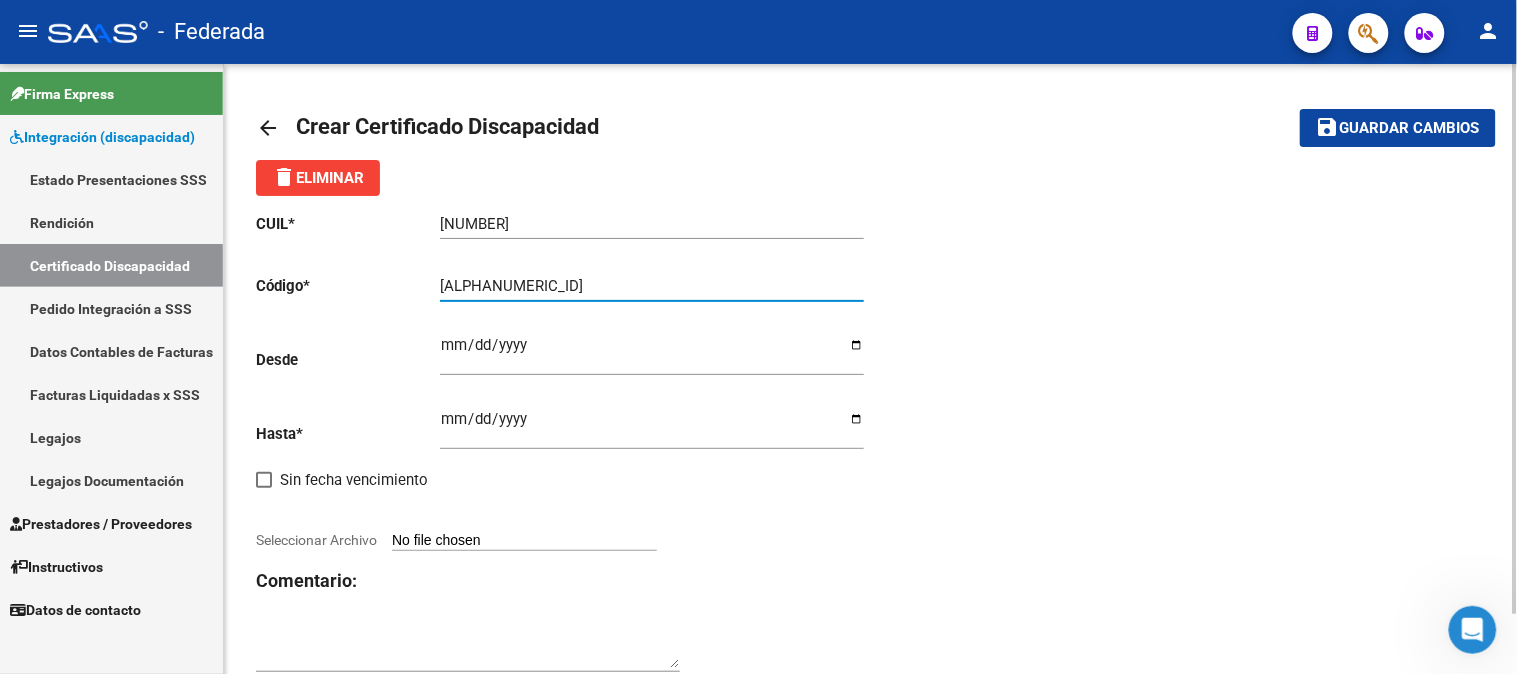 click on "[ALPHANUMERIC_ID]" at bounding box center (652, 286) 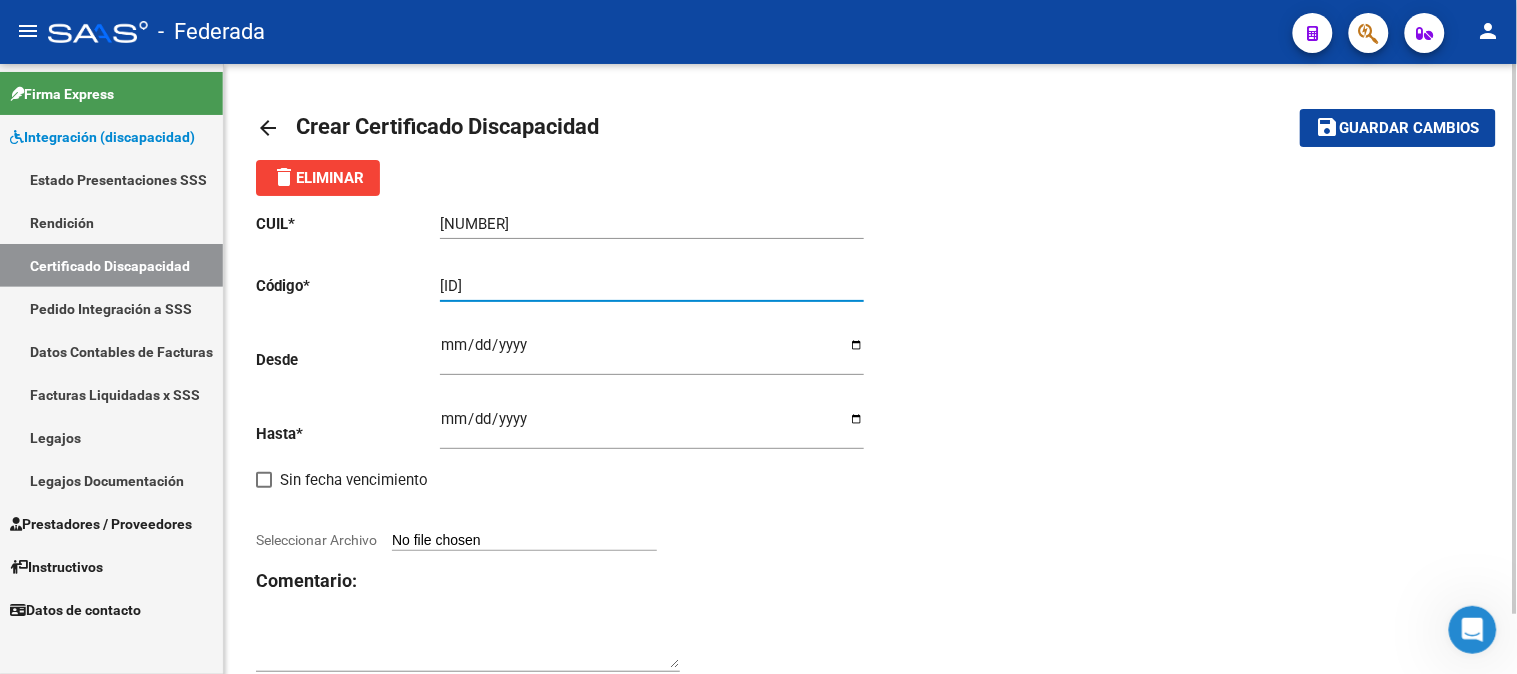 type on "[ID]" 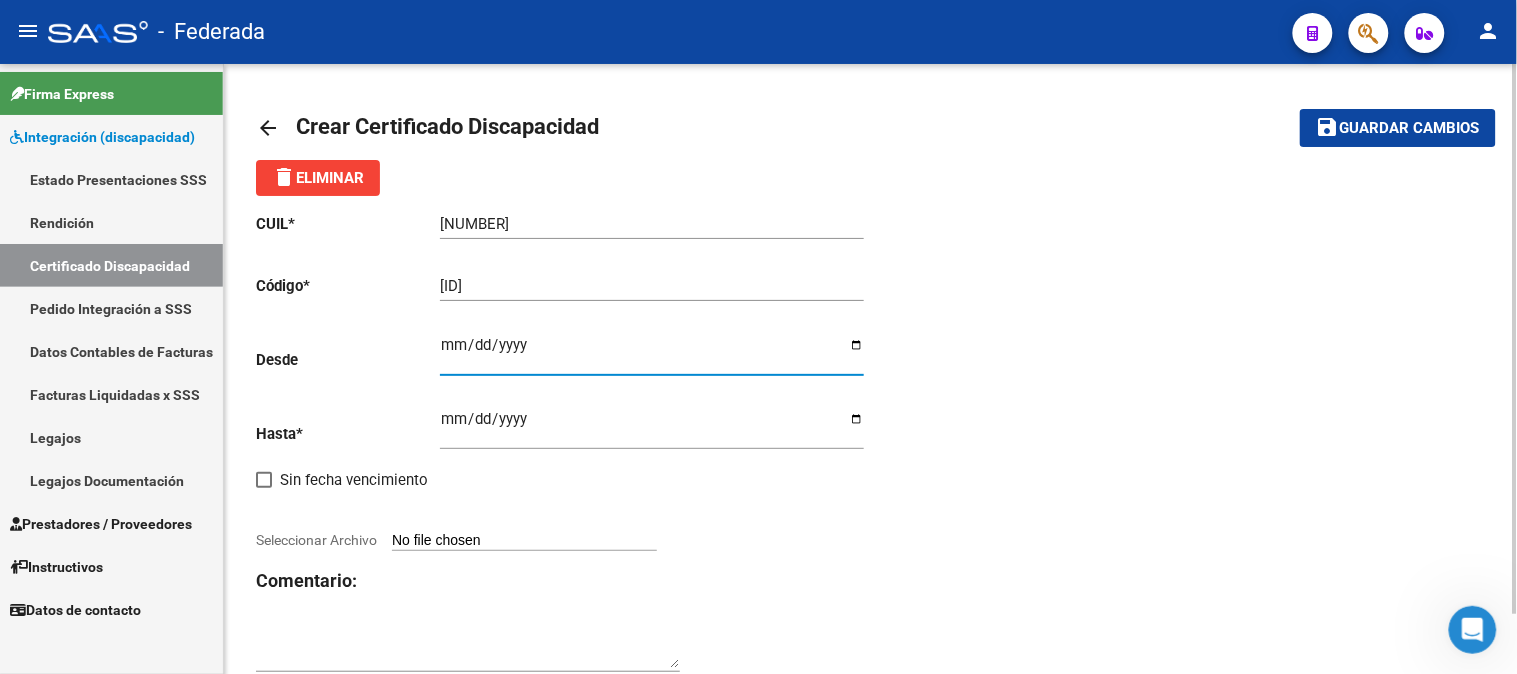 type on "[DATE]" 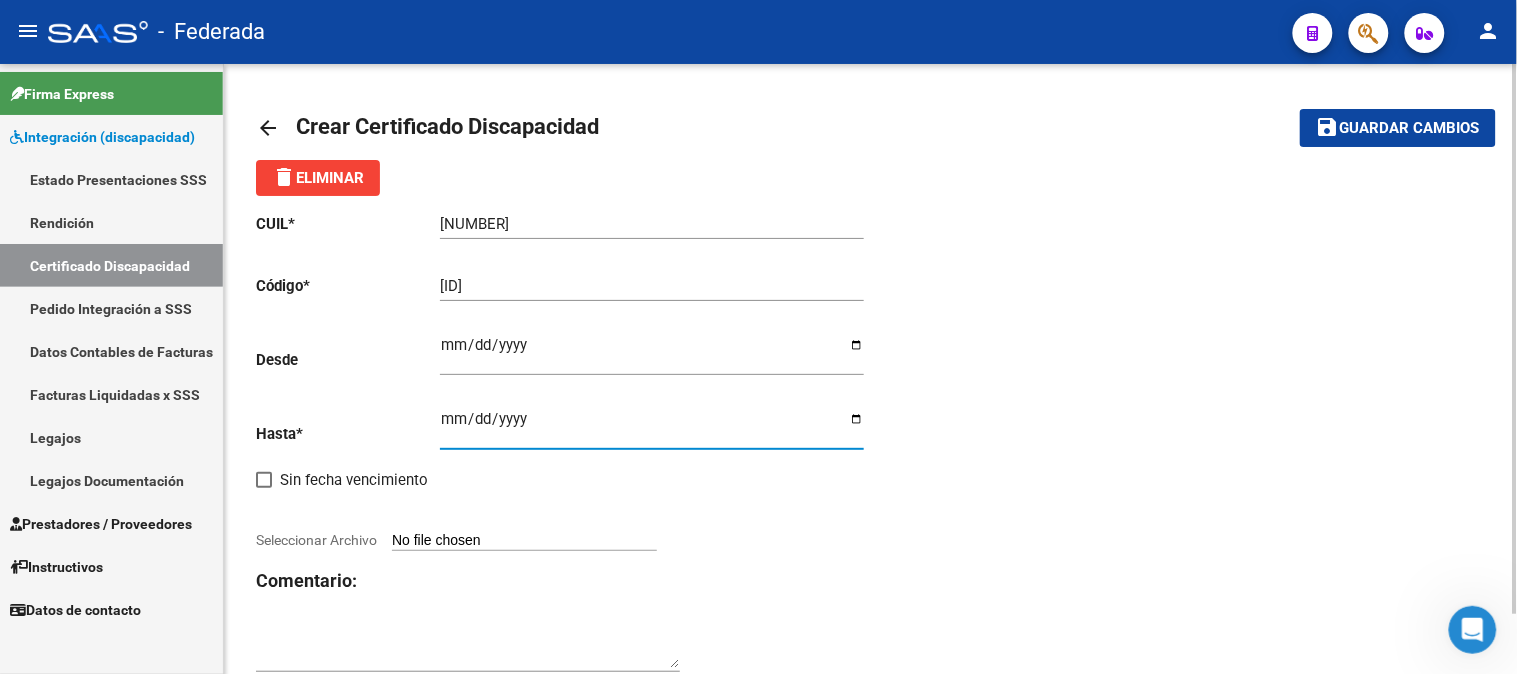 click on "Ingresar fec. Hasta" at bounding box center (652, 427) 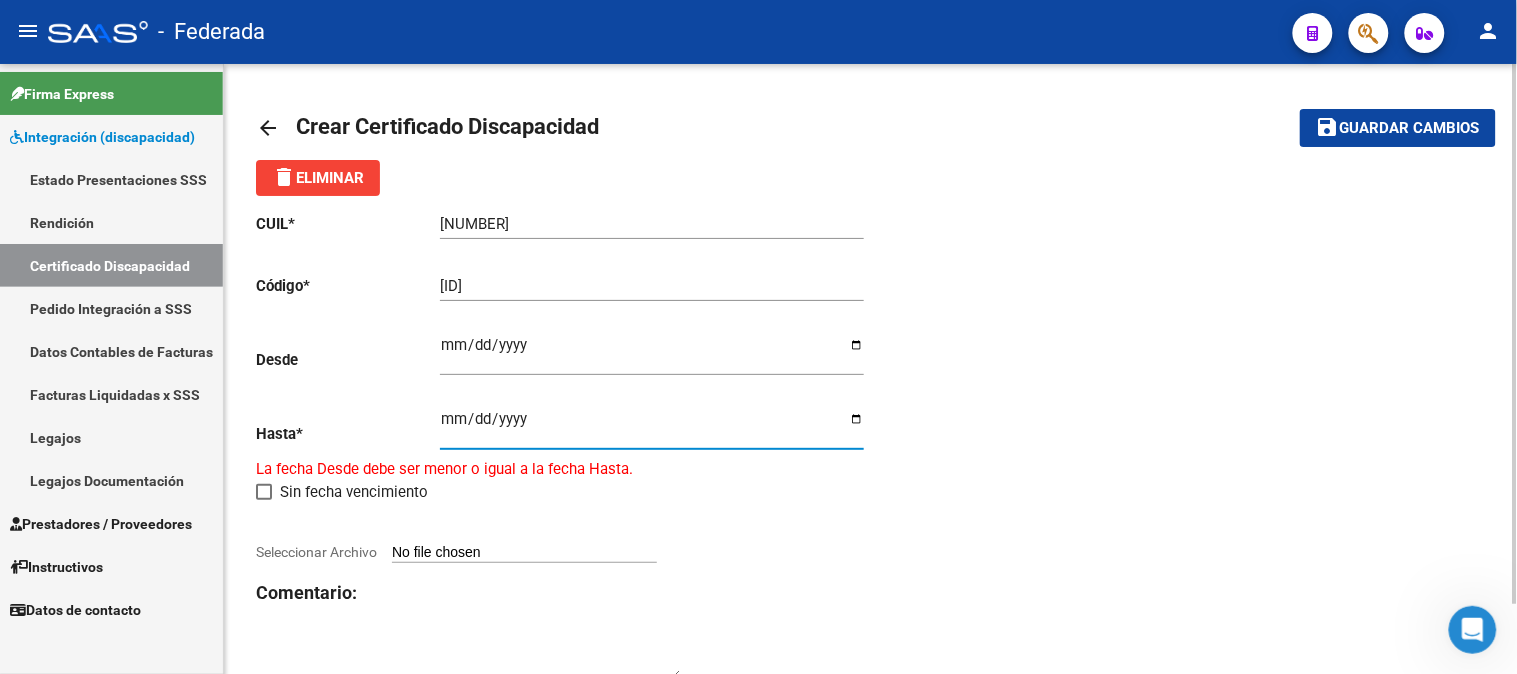 type on "2025-06-07" 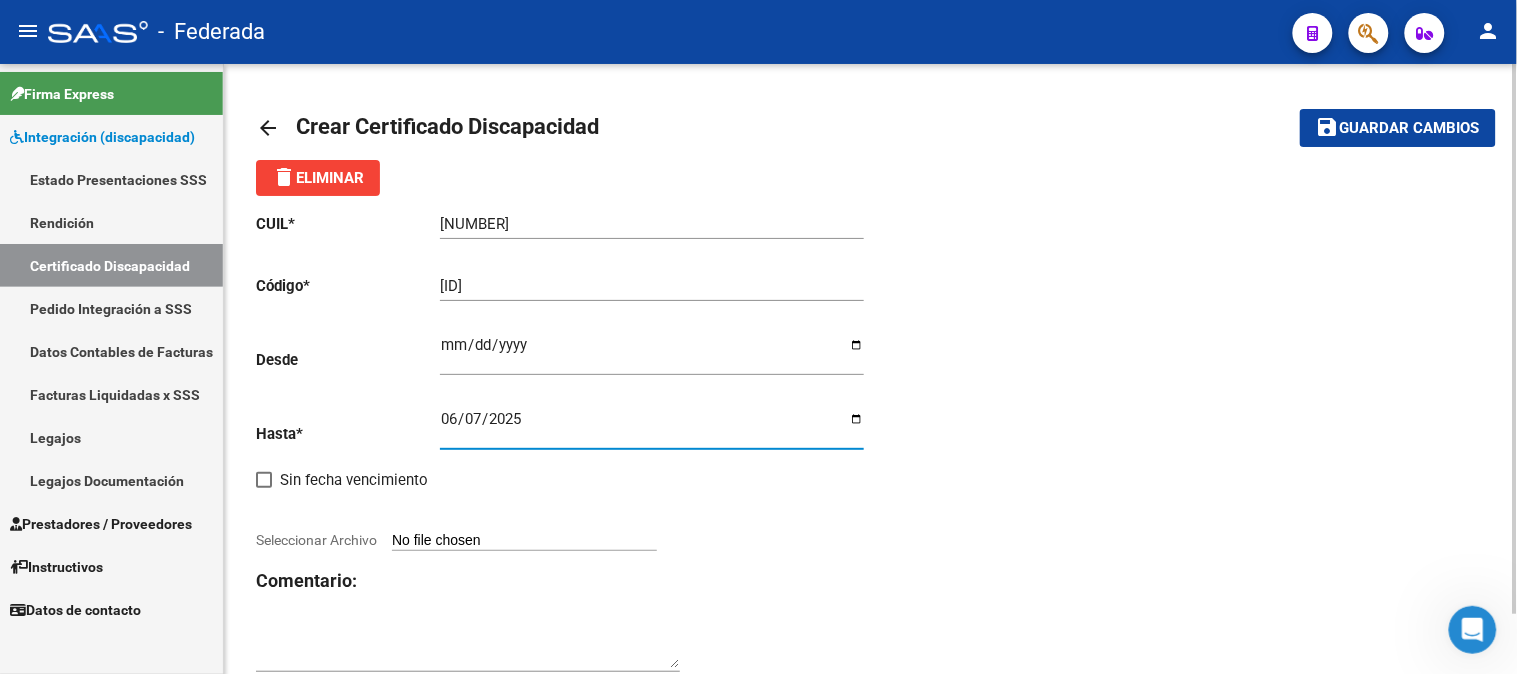 click on "CUIL  *   [NUMBER] Ingresar el CUIL  Código  *   [ID] Ingresar el Codigo  Desde    [DATE] Ingresar fec. Desde  Hasta  *   [DATE] Ingresar fec. Hasta     Sin fecha vencimiento        Seleccionar Archivo Comentario:" 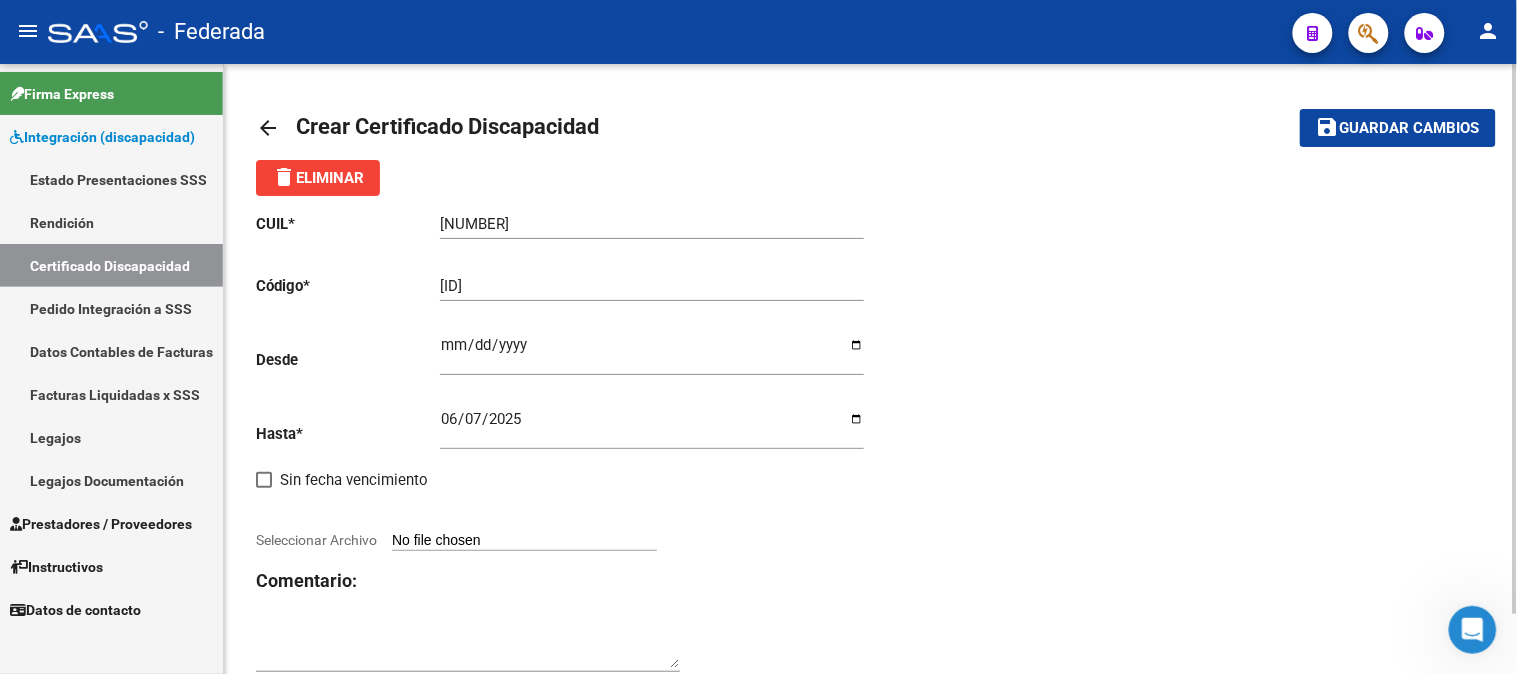 click on "Seleccionar Archivo" at bounding box center [524, 541] 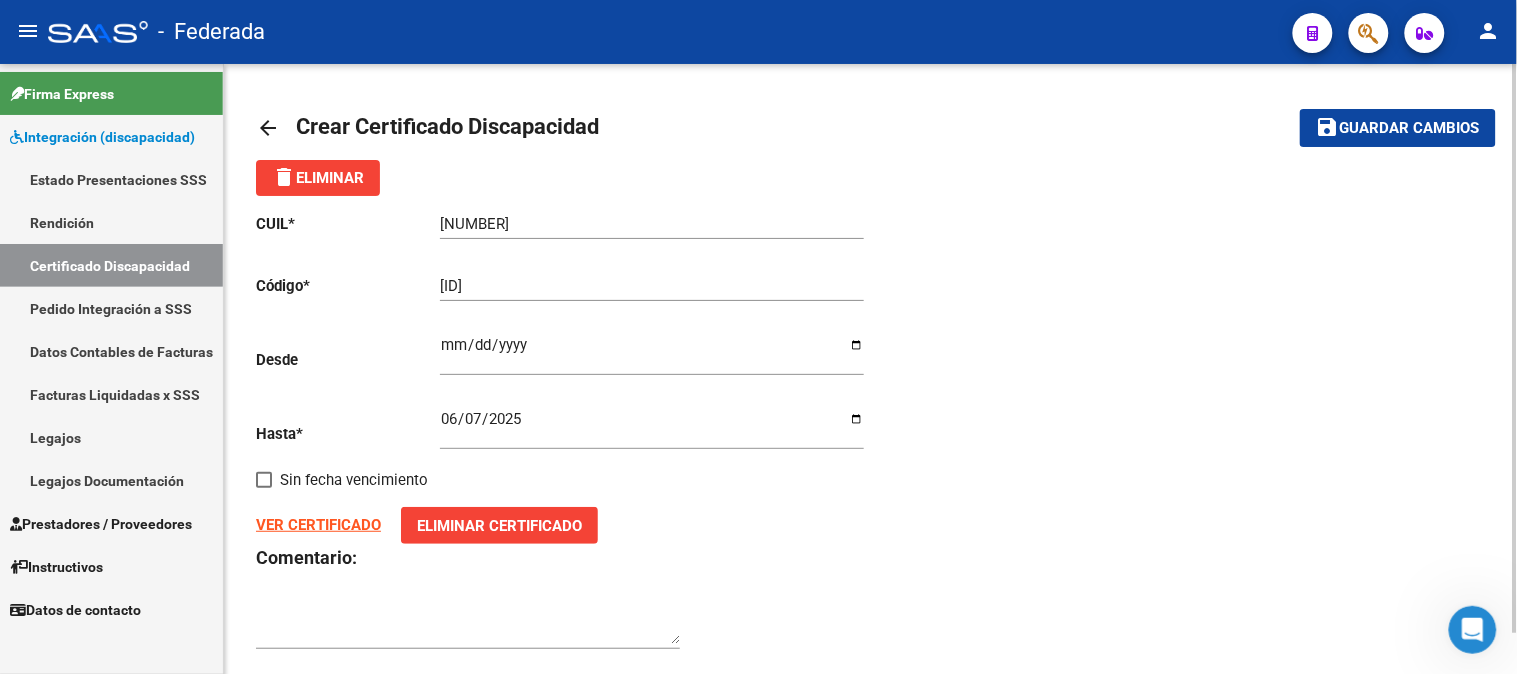 click on "Guardar cambios" 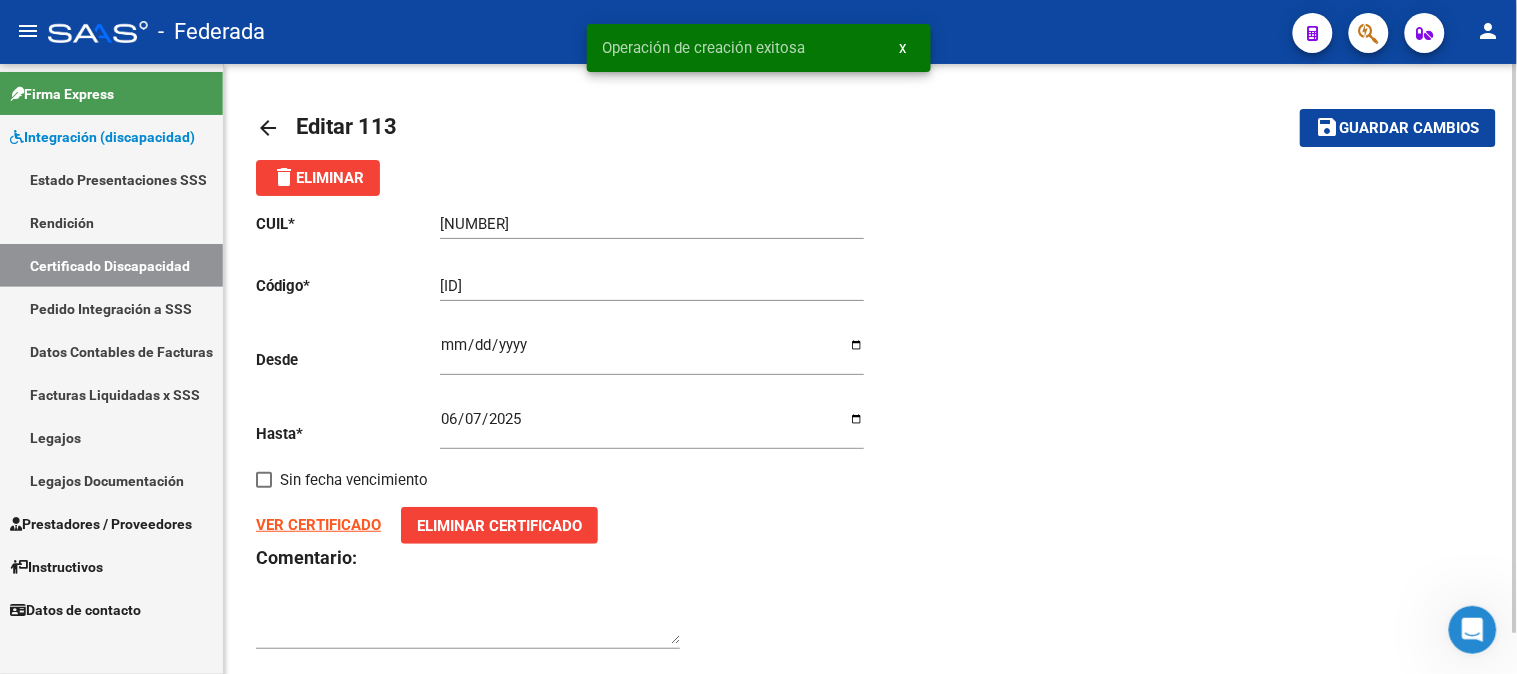 click on "x" at bounding box center [903, 48] 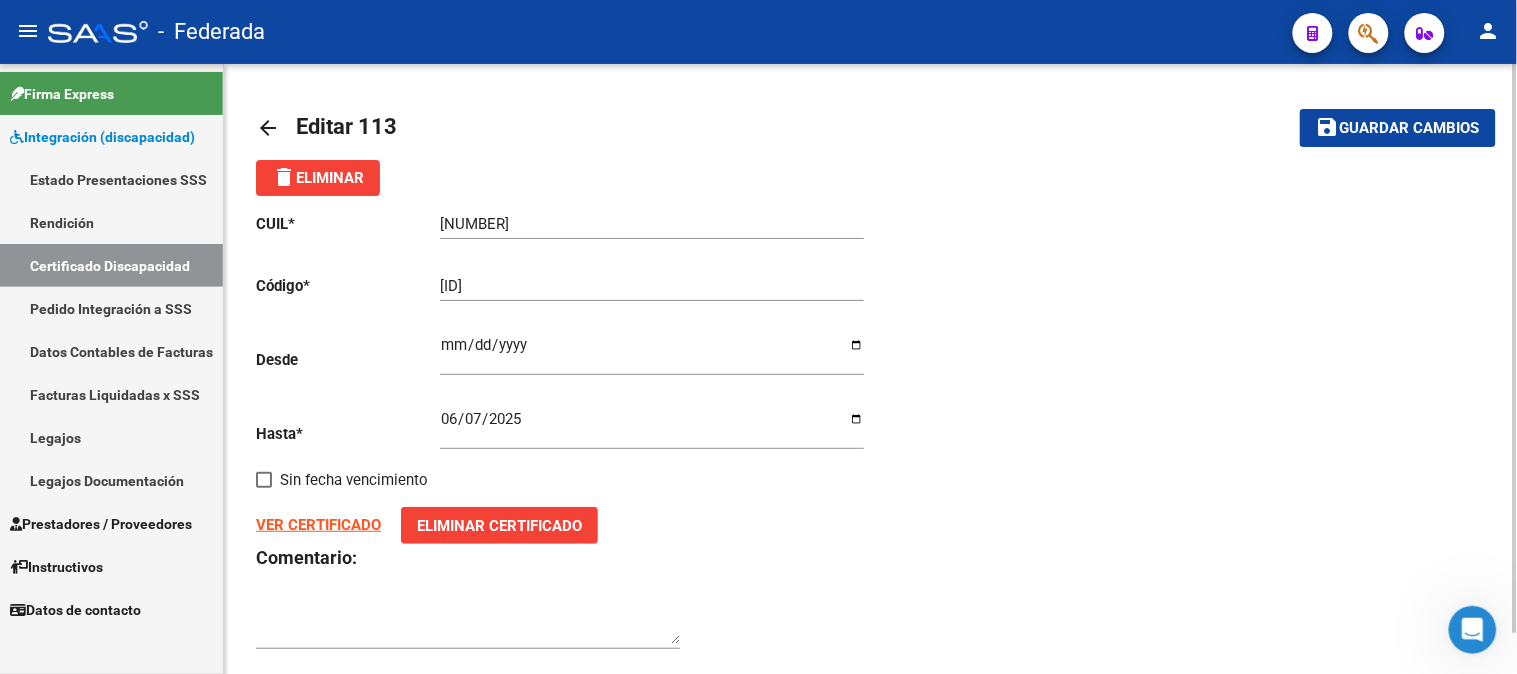 click on "Certificado Discapacidad" at bounding box center [111, 265] 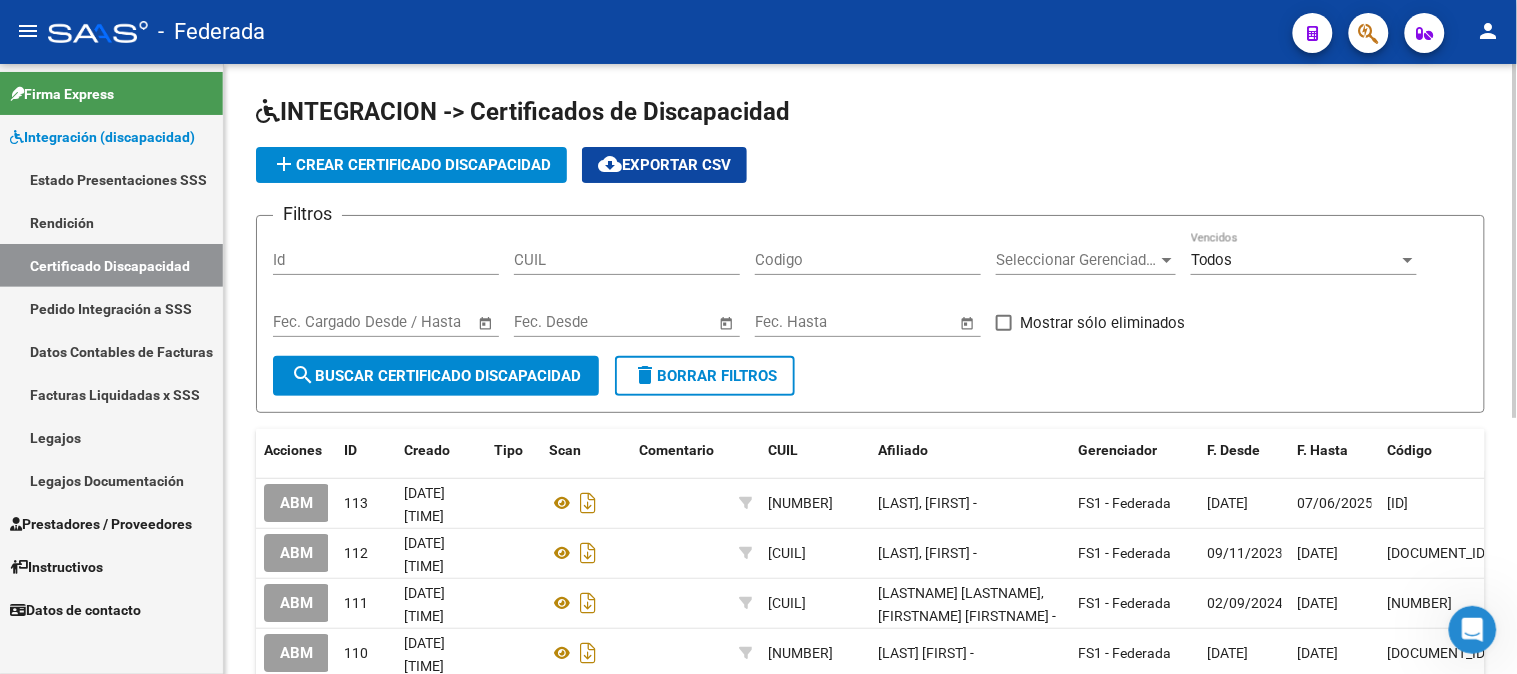 scroll, scrollTop: 111, scrollLeft: 0, axis: vertical 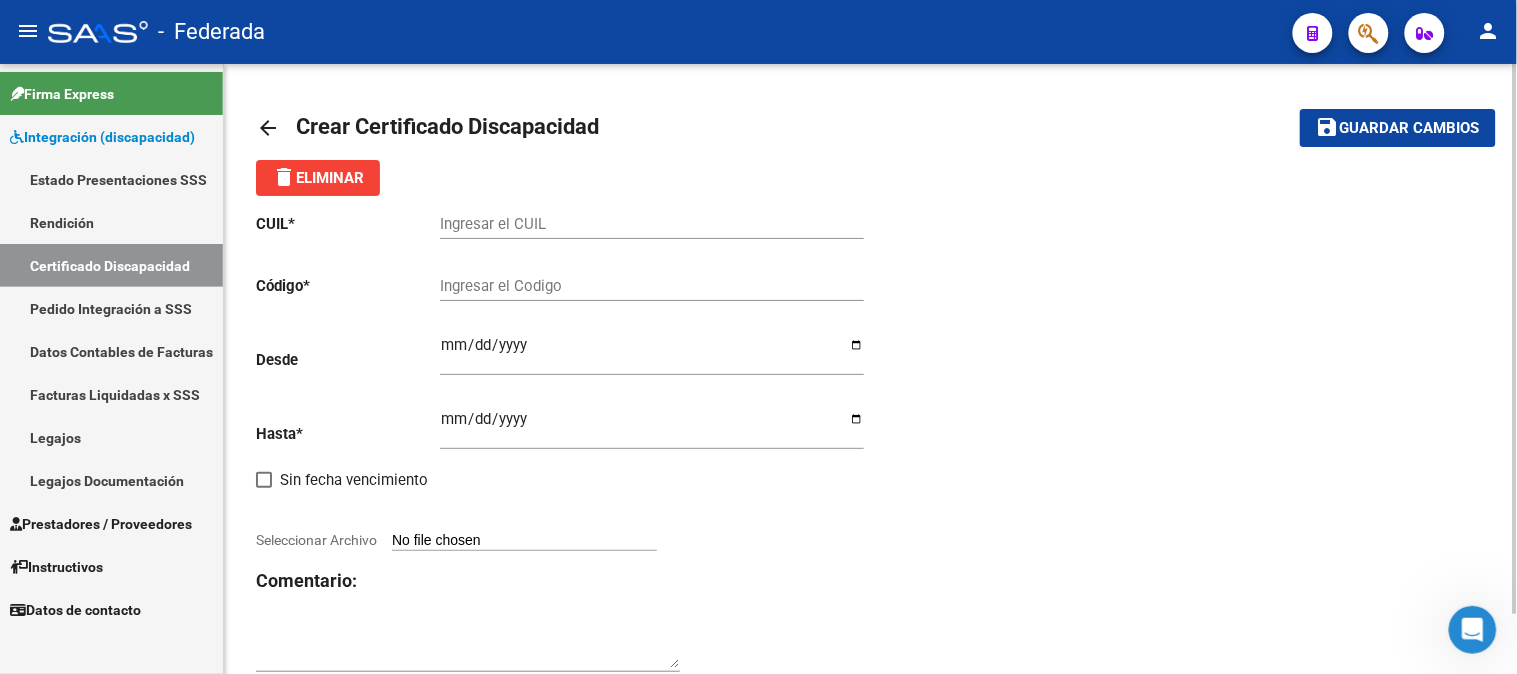 click on "Ingresar el CUIL" at bounding box center [652, 224] 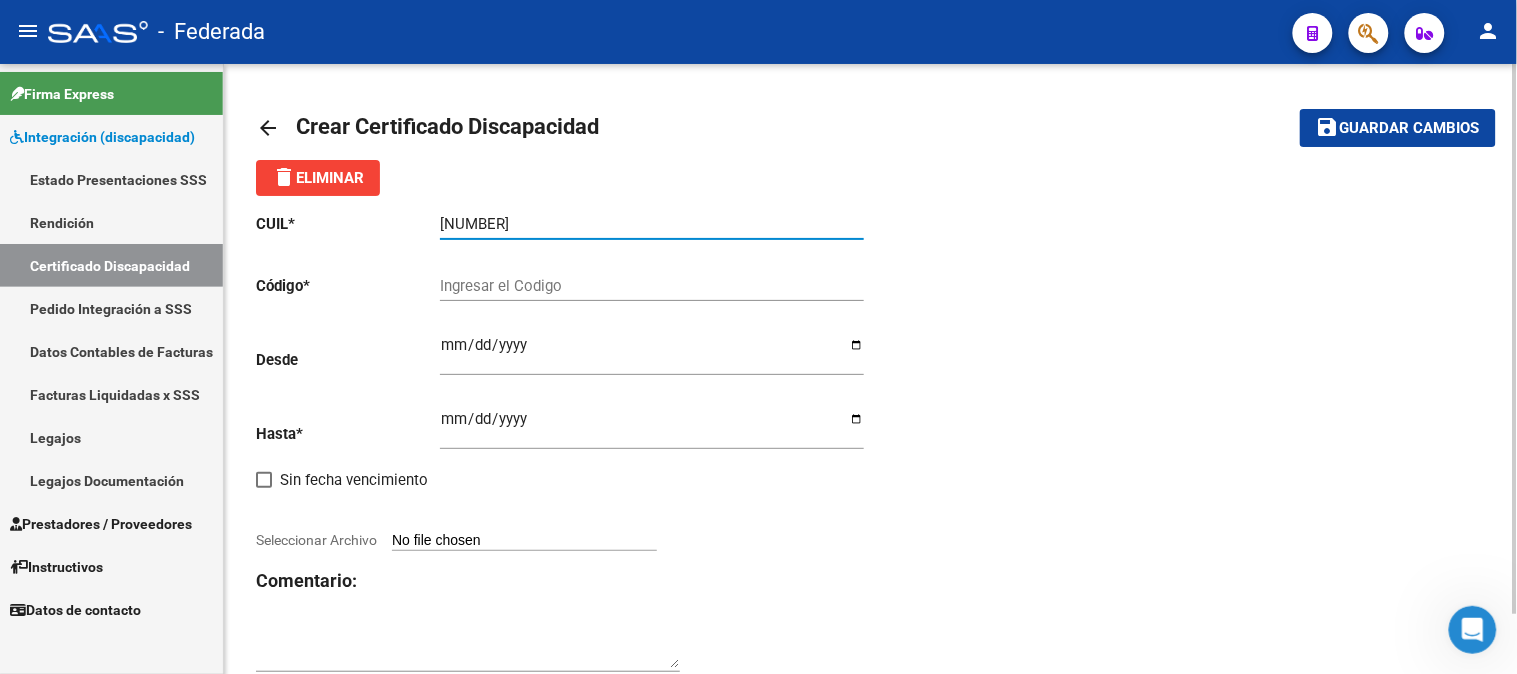 type on "[NUMBER]" 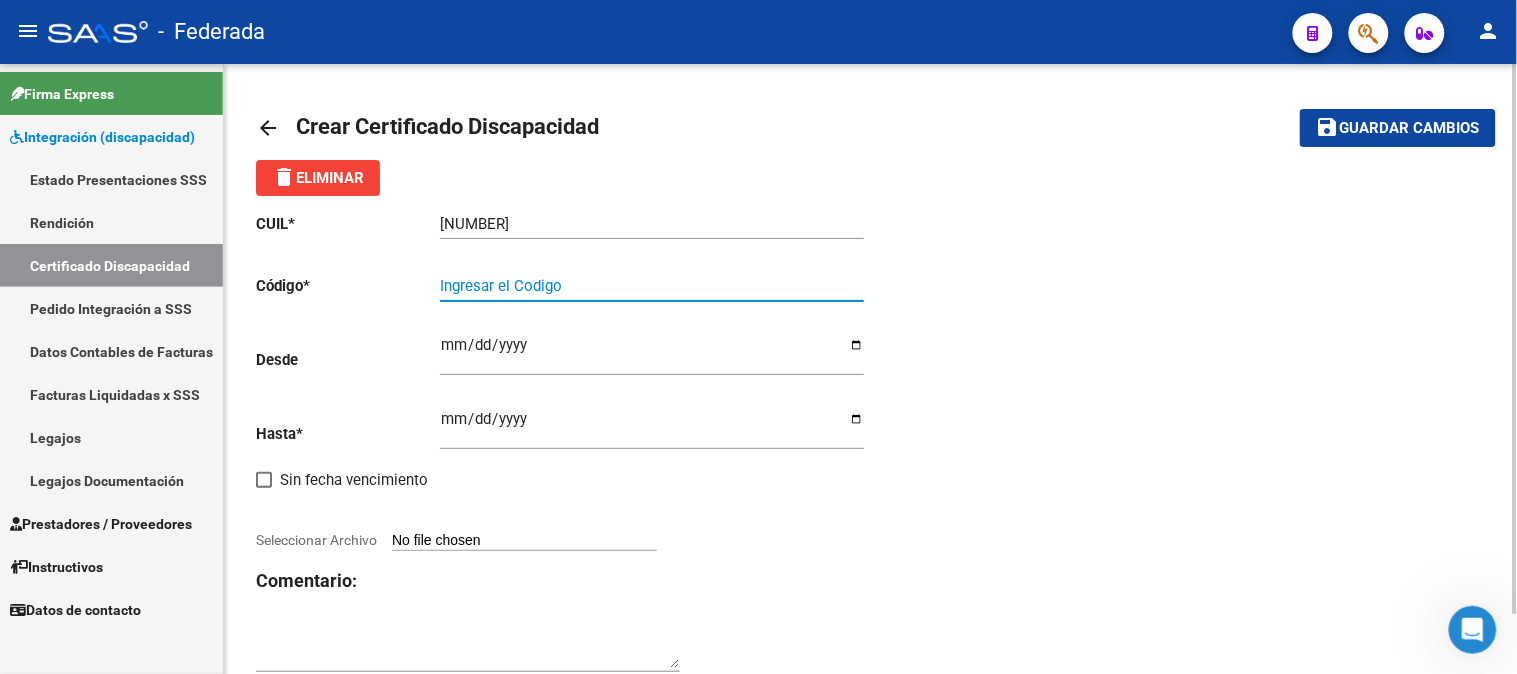 click on "Ingresar el Codigo" at bounding box center (652, 286) 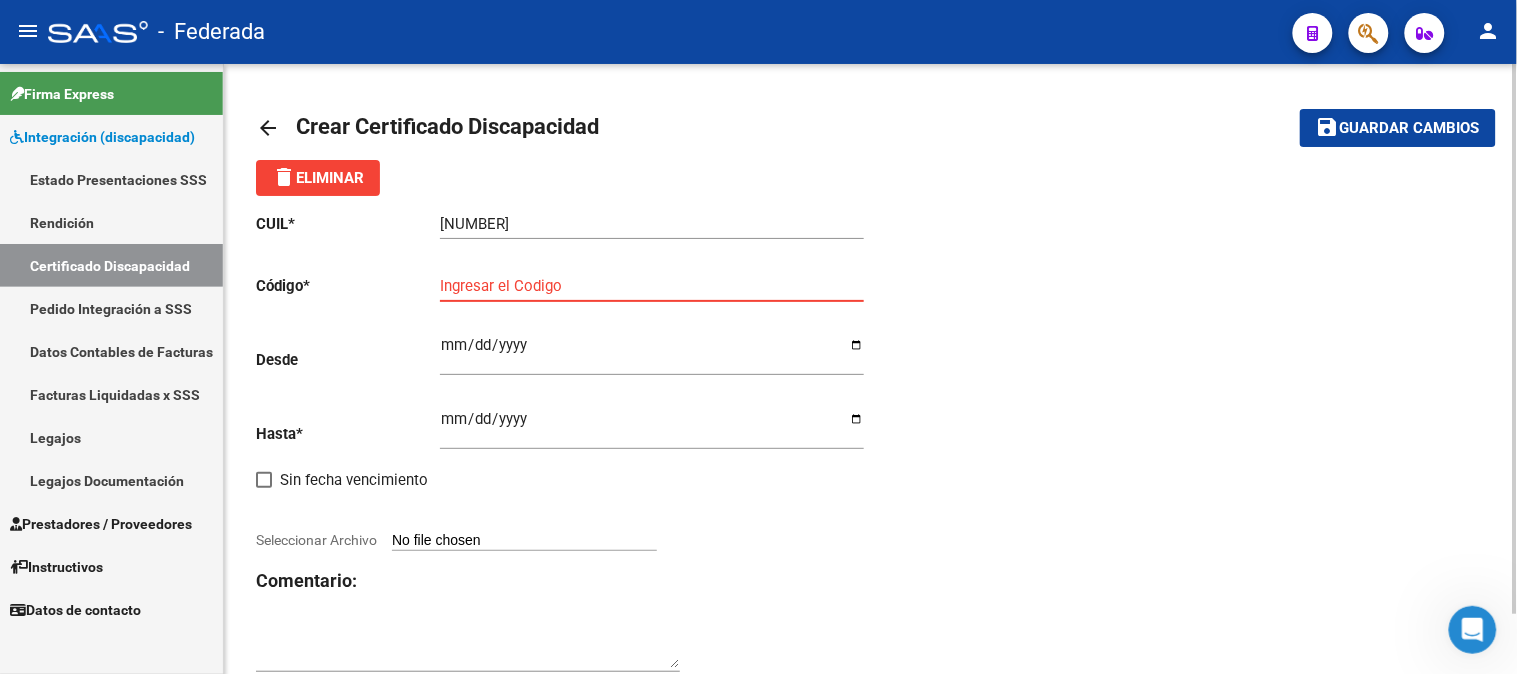 paste on "[NUMBER]" 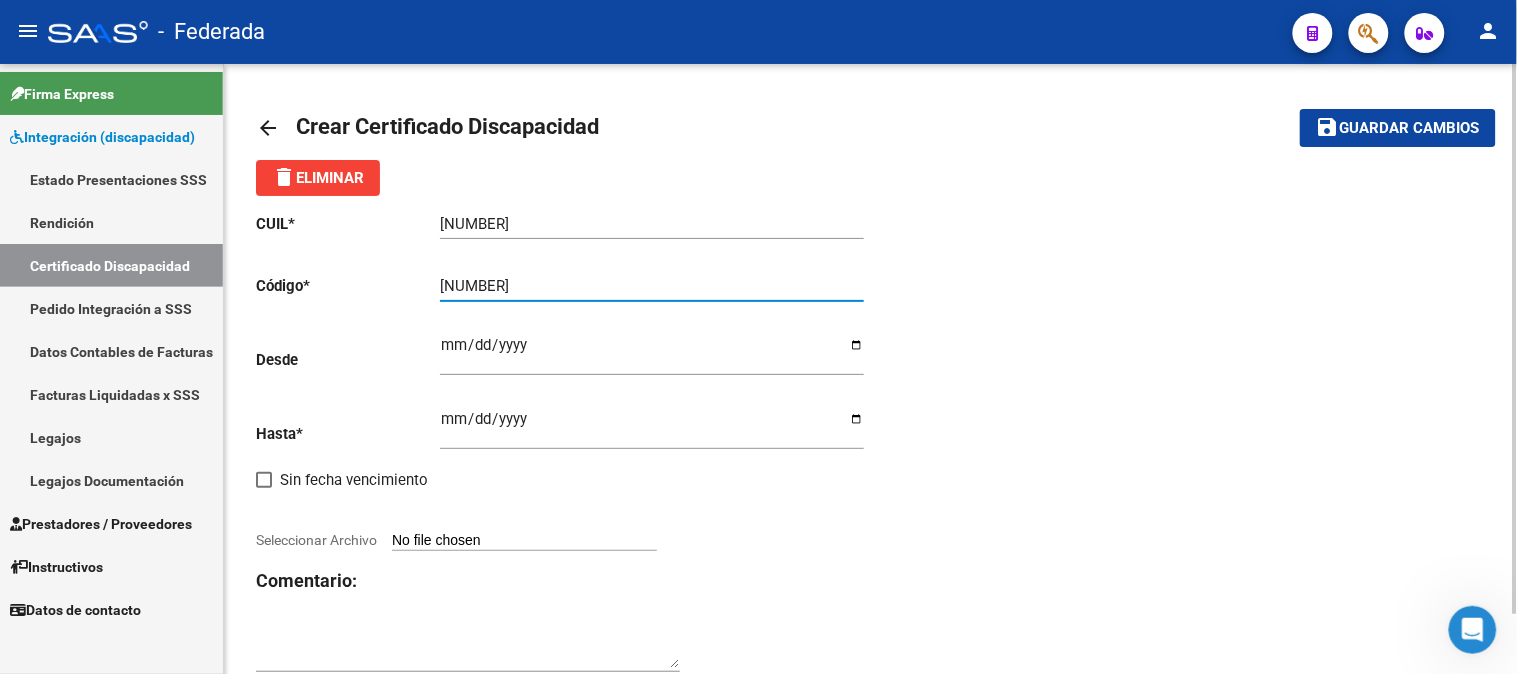 click on "[NUMBER]" at bounding box center (652, 286) 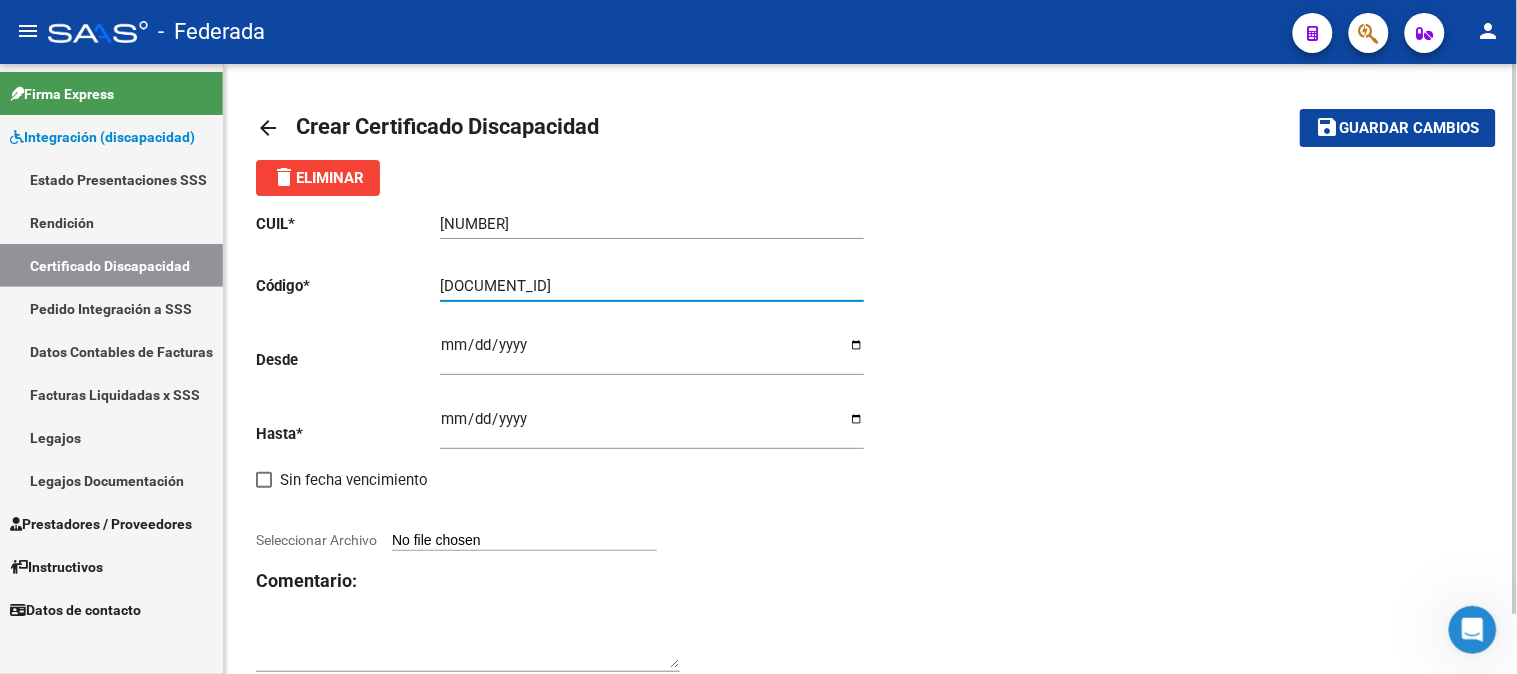 type on "[DOCUMENT_ID]" 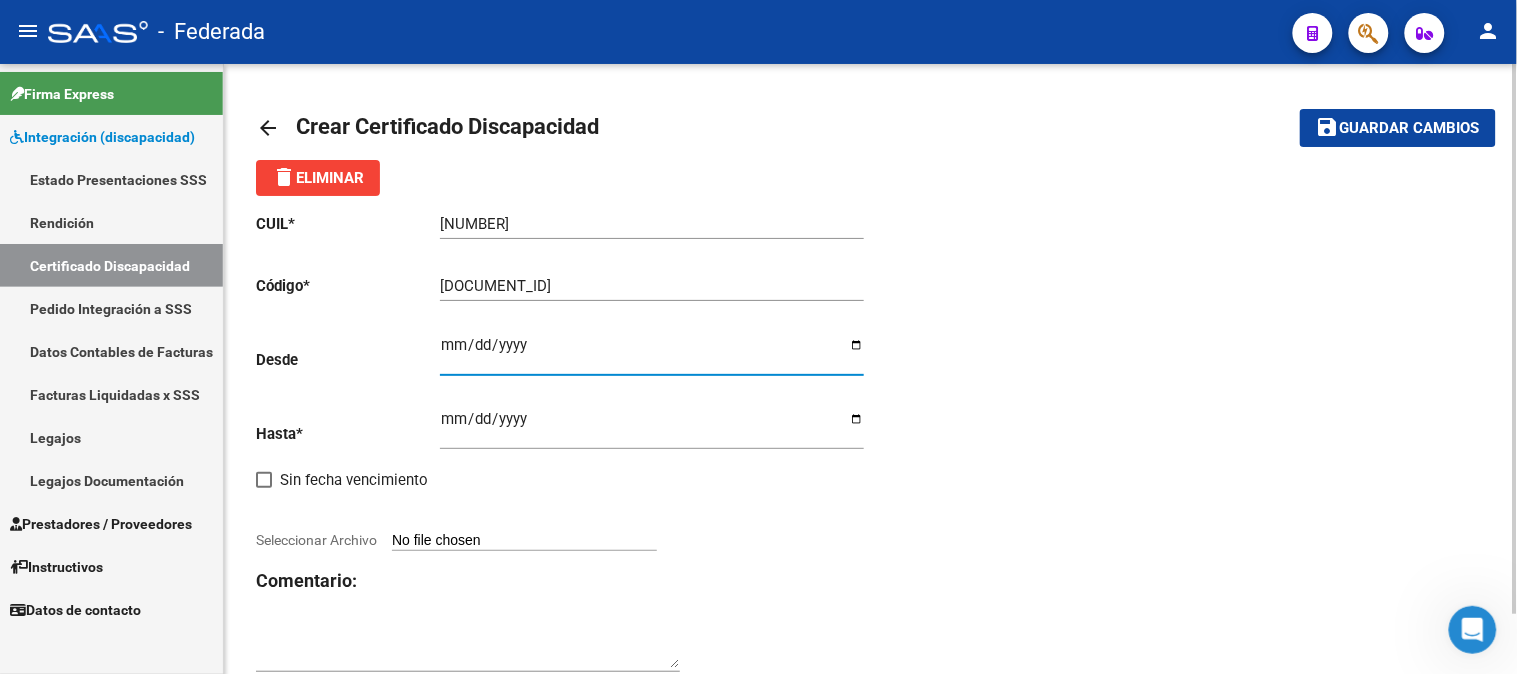 click on "Ingresar fec. Desde" at bounding box center [652, 353] 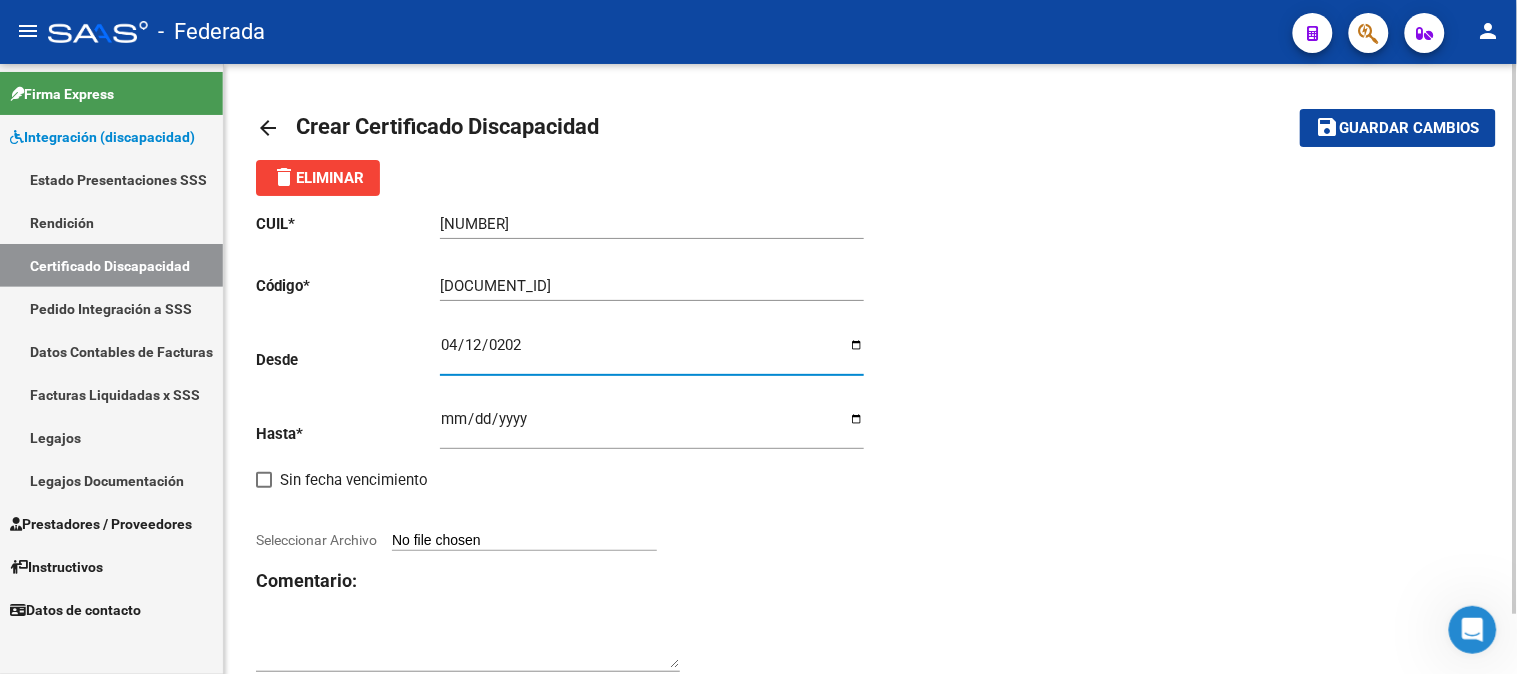 type on "[DATE]" 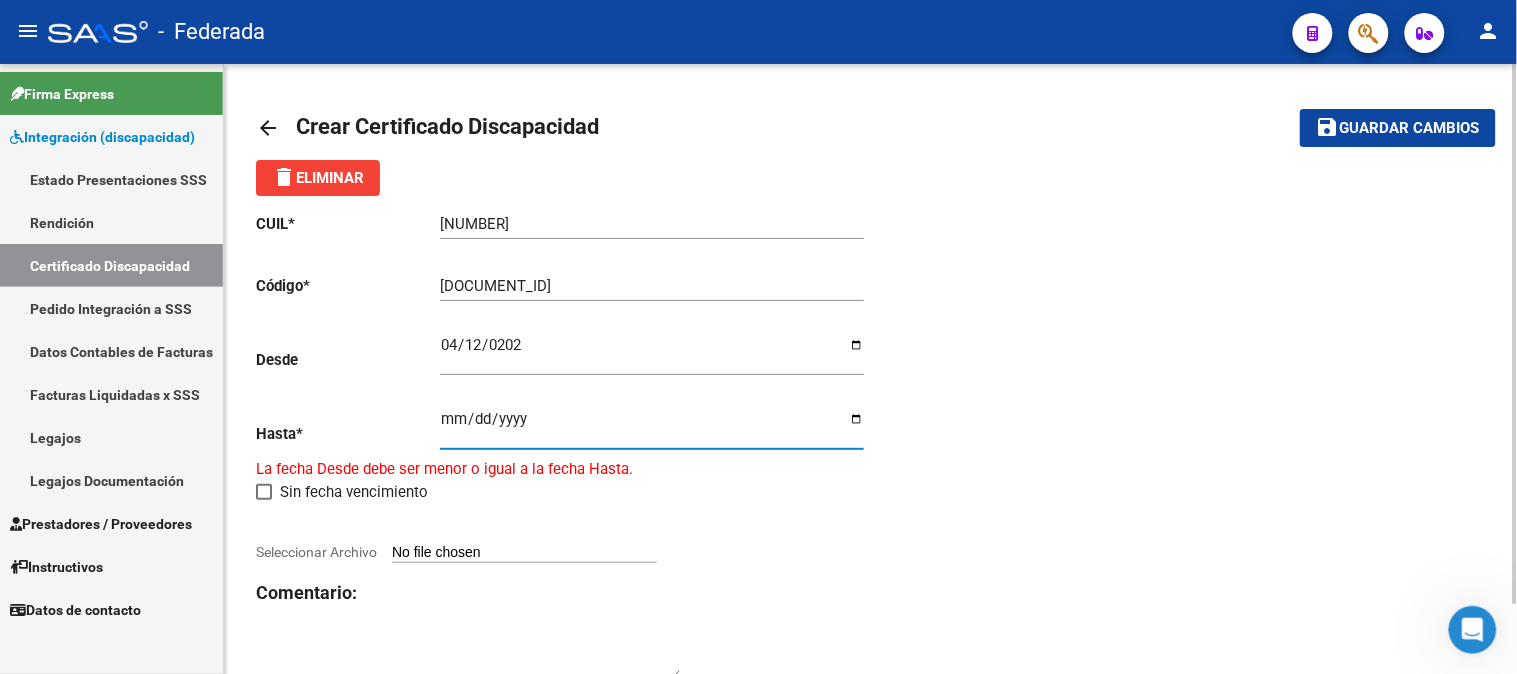 type on "[DATE]" 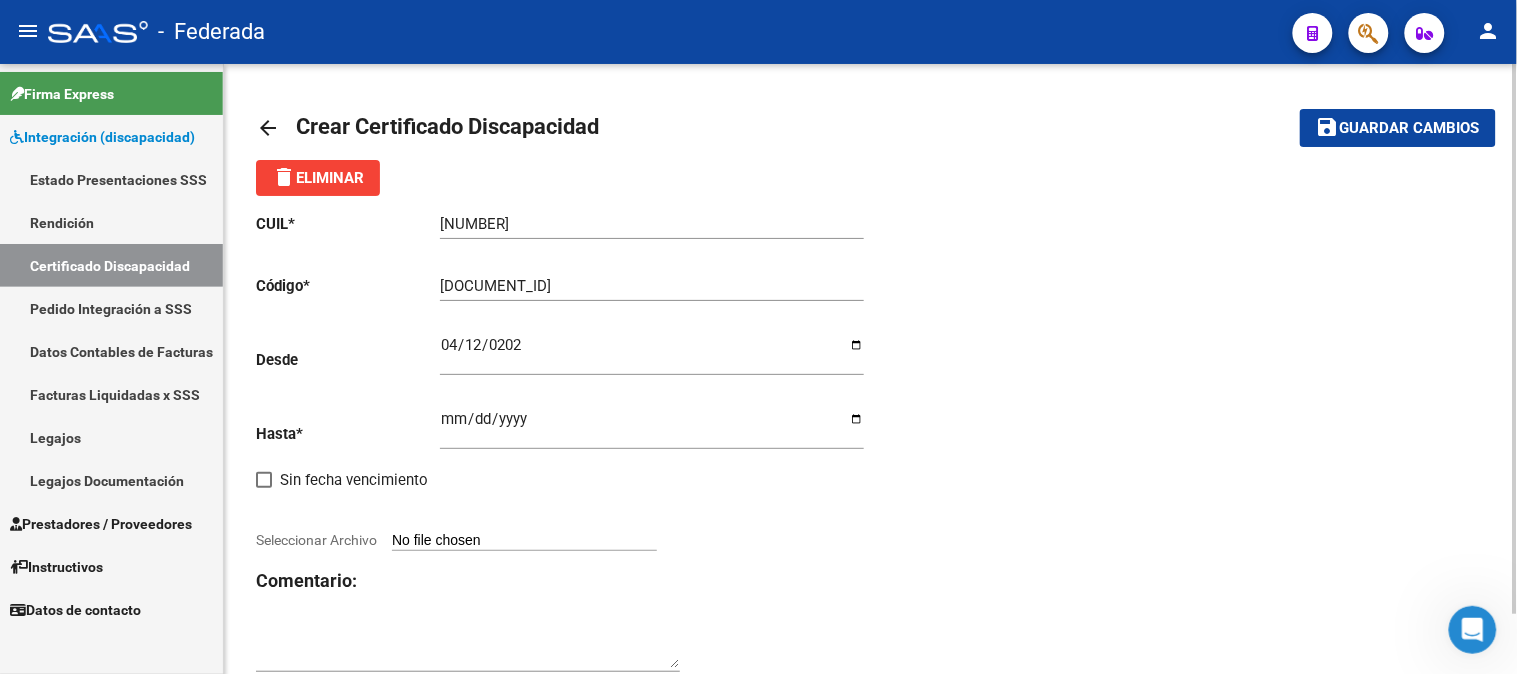 click on "CUIL  *   [CUIL] Ingresar el CUIL  Código  *   [DOCUMENT_ID] Ingresar el Codigo  Desde    [DATE] Ingresar fec. Desde  Hasta  *   [DATE] Ingresar fec. Hasta     Sin fecha vencimiento        Seleccionar Archivo Comentario:" 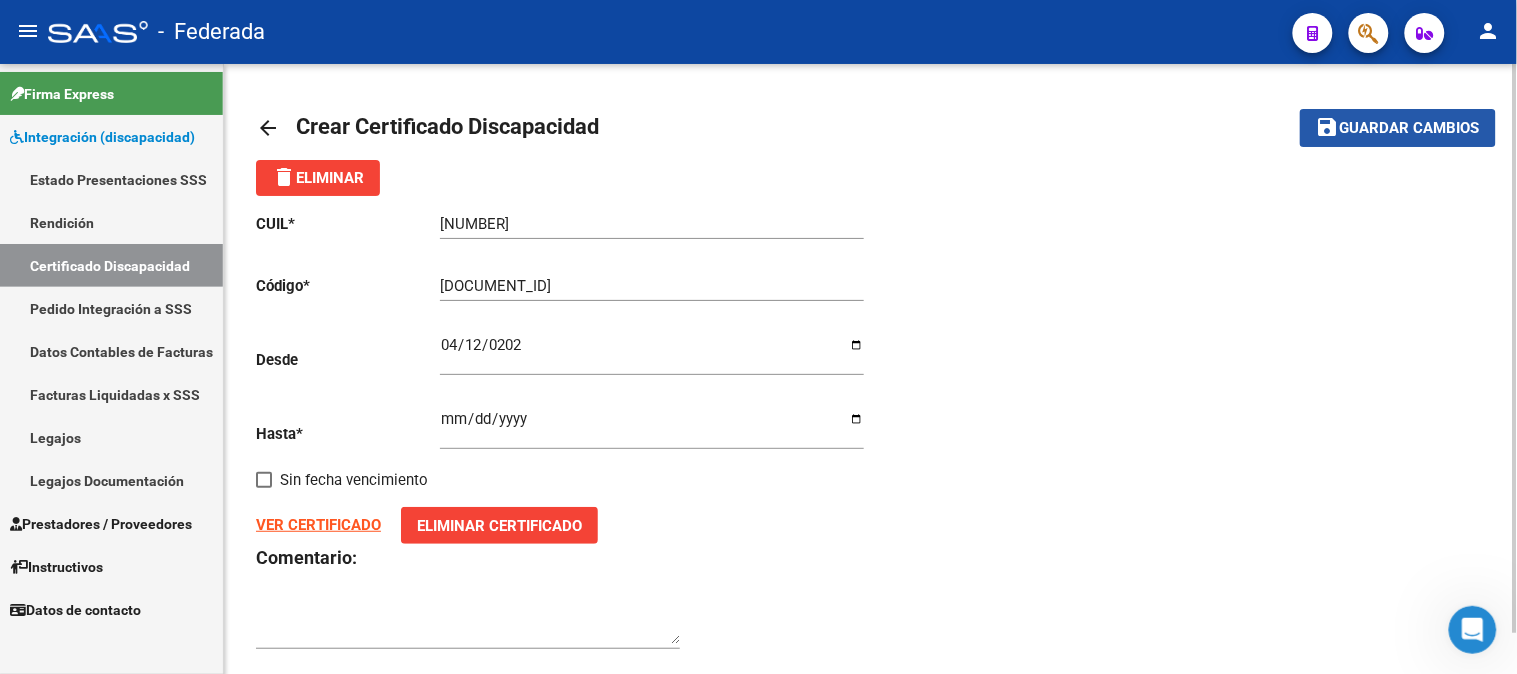 click on "Guardar cambios" 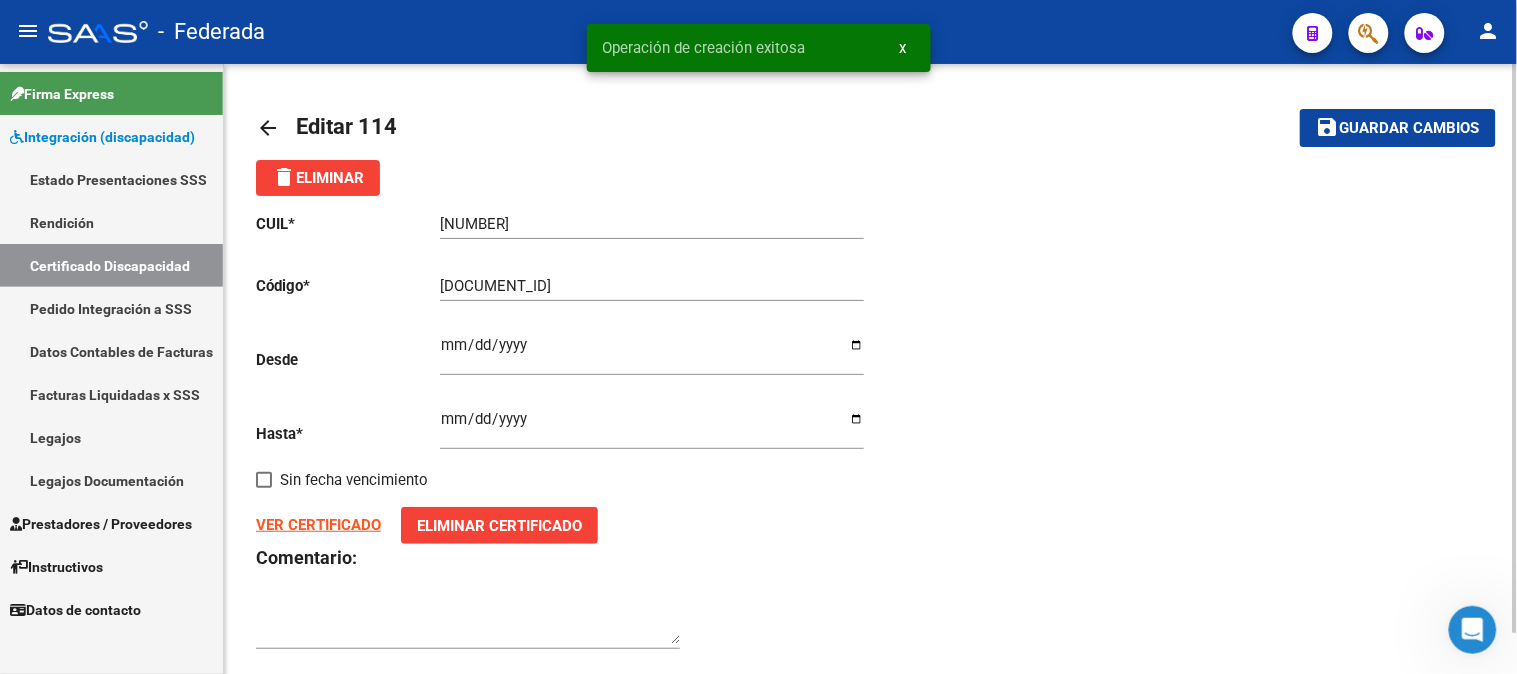 click on "Certificado Discapacidad" at bounding box center (111, 265) 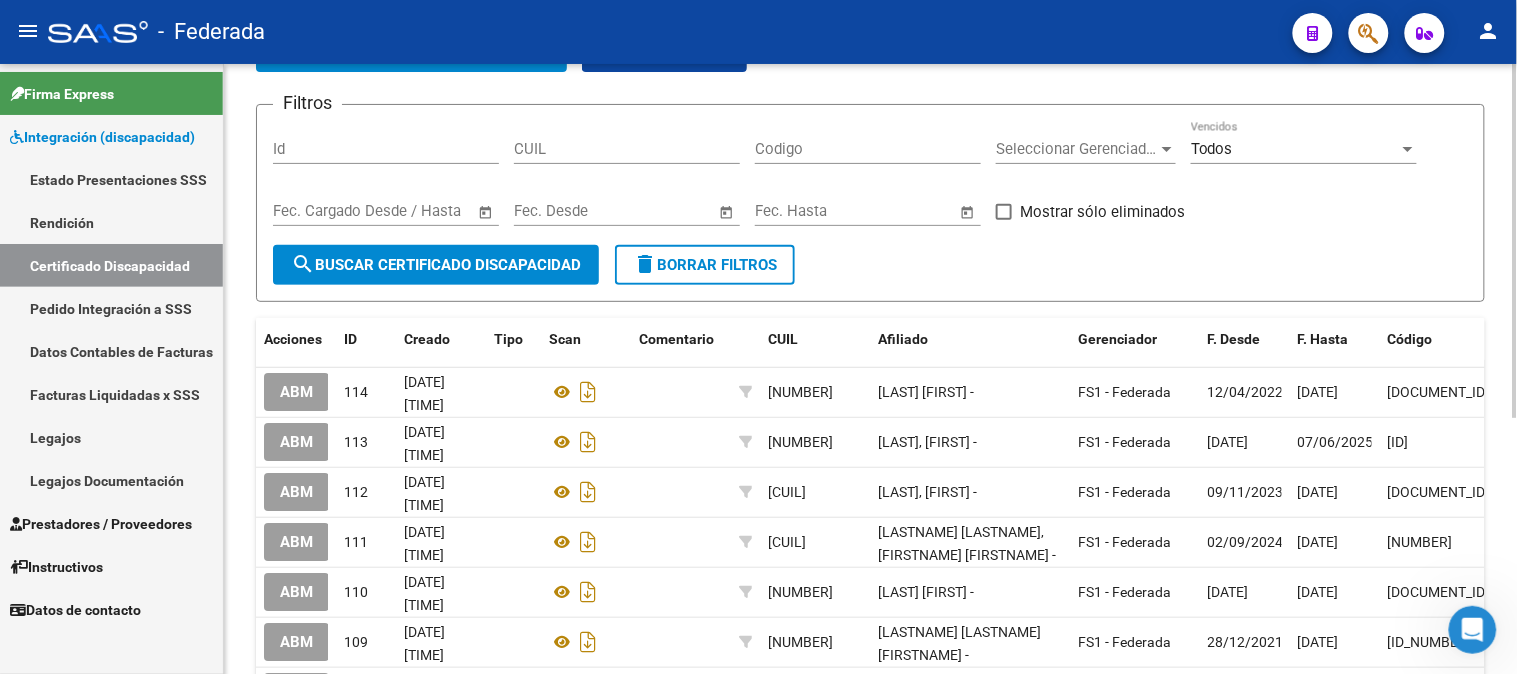 scroll, scrollTop: 0, scrollLeft: 0, axis: both 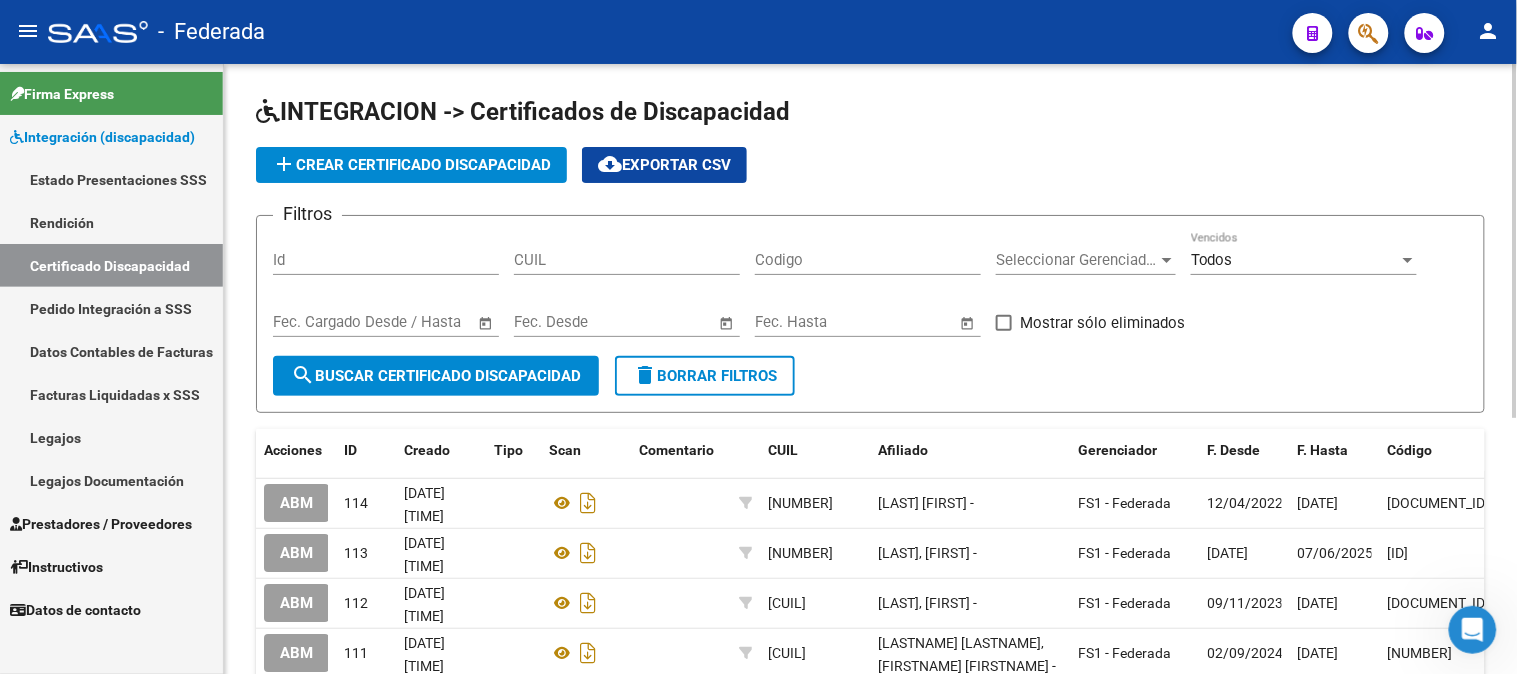 click on "add  Crear Certificado Discapacidad" 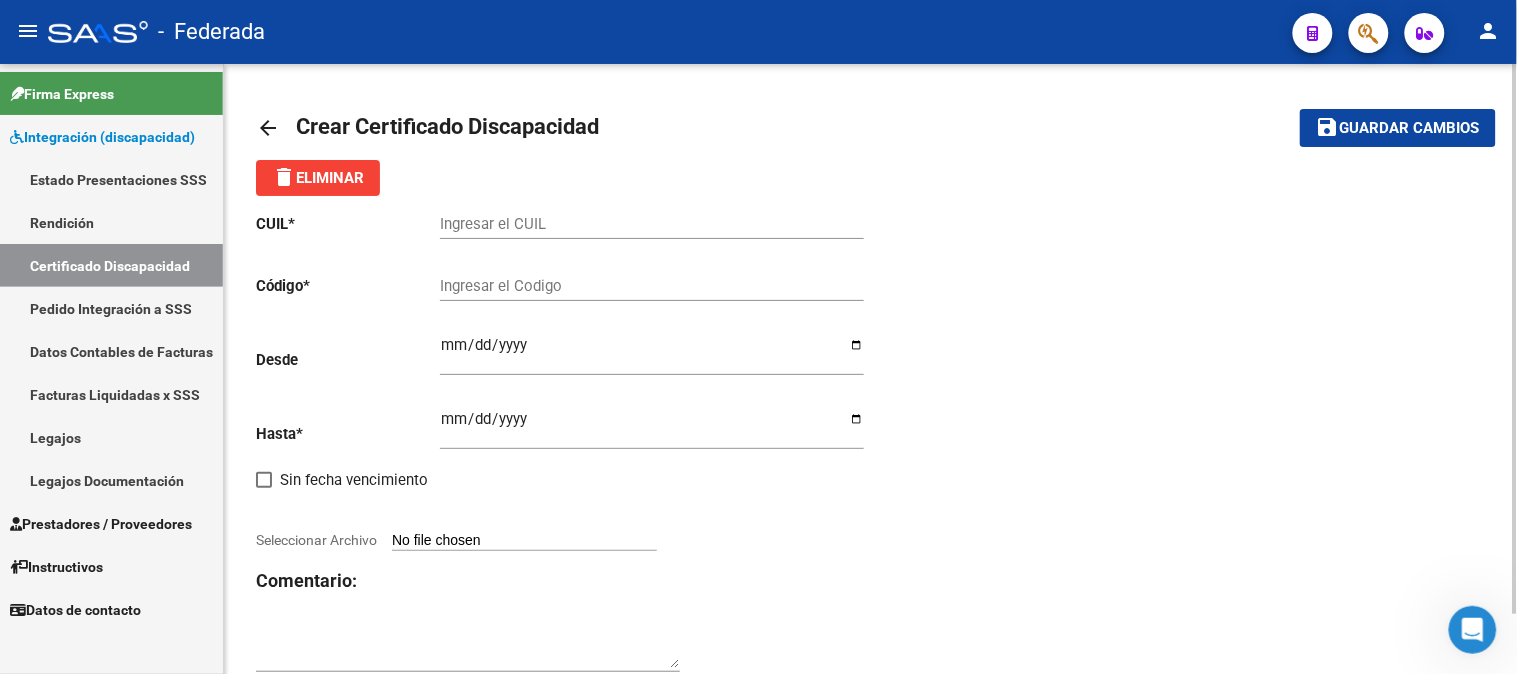 click on "Ingresar el CUIL" at bounding box center (652, 224) 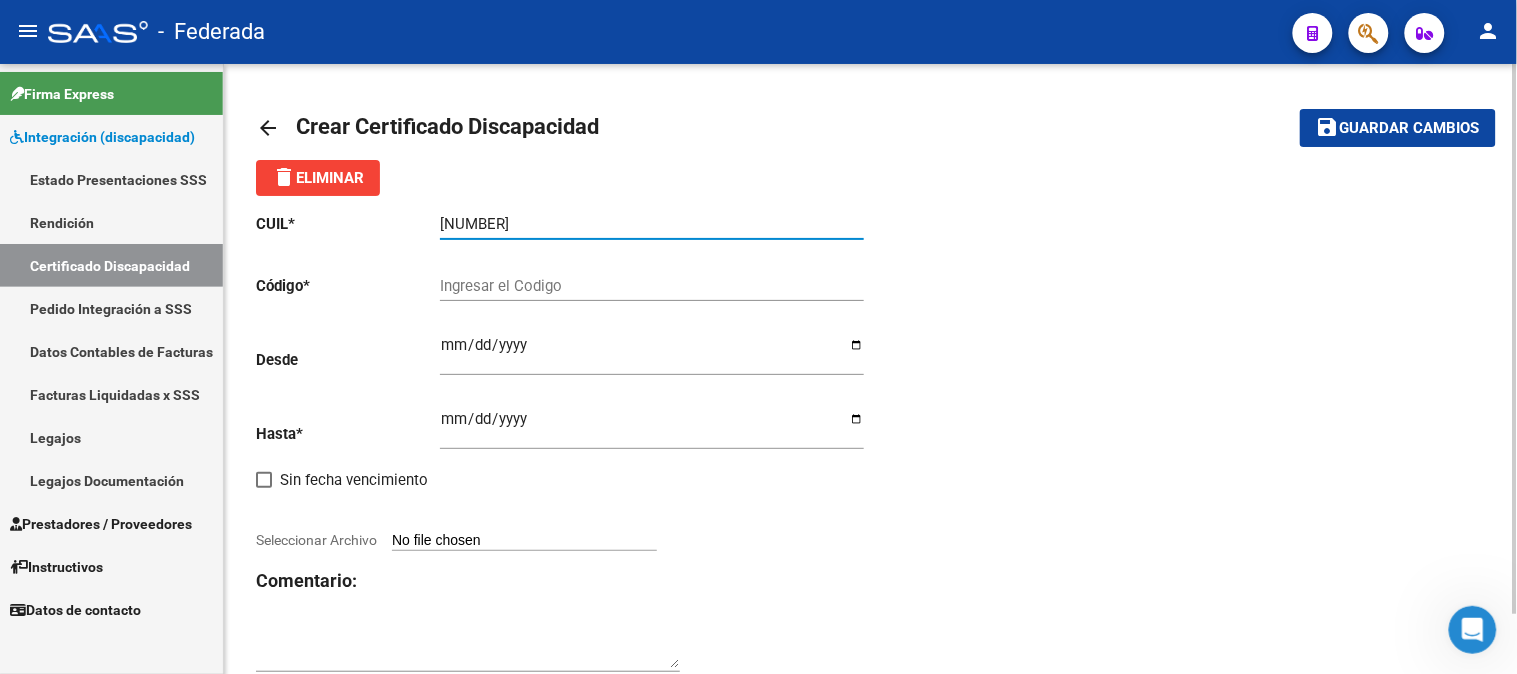 type on "[NUMBER]" 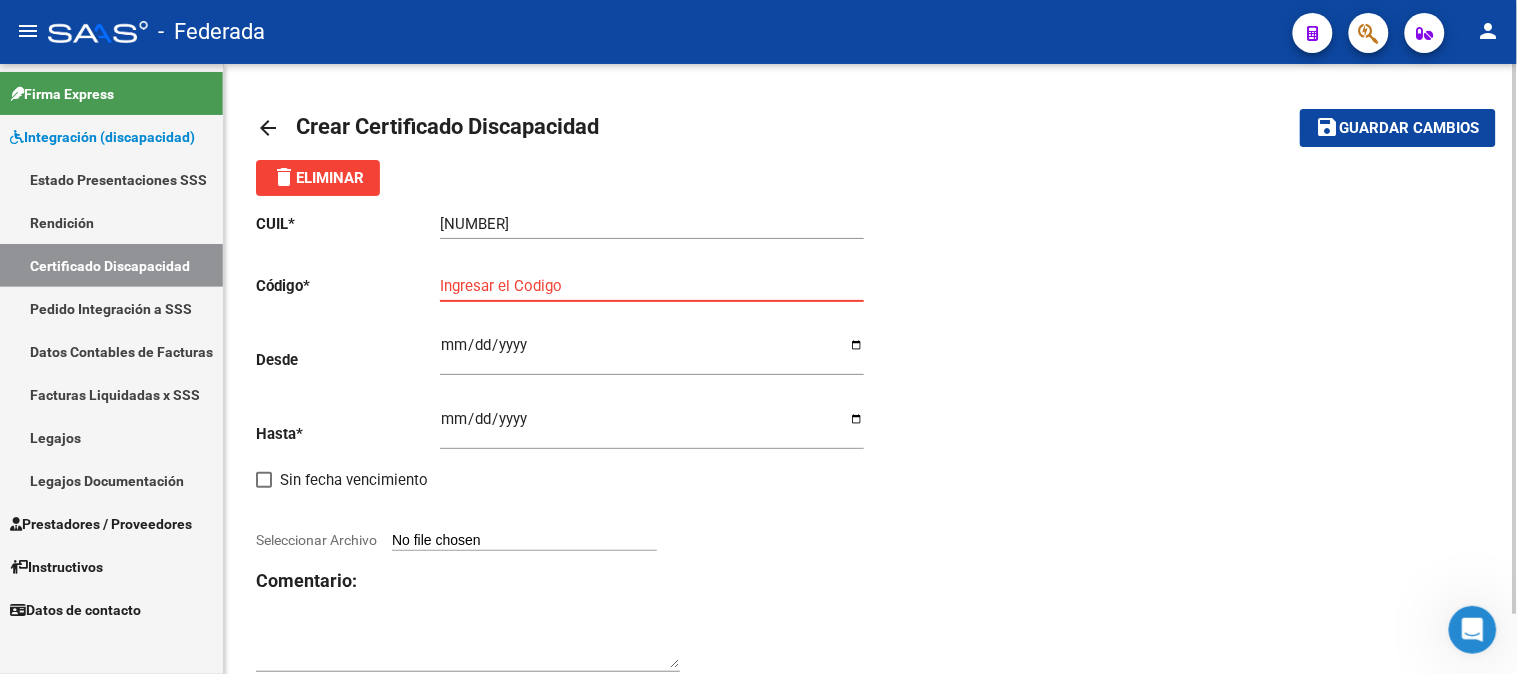 paste on "[DOCUMENT_ID]" 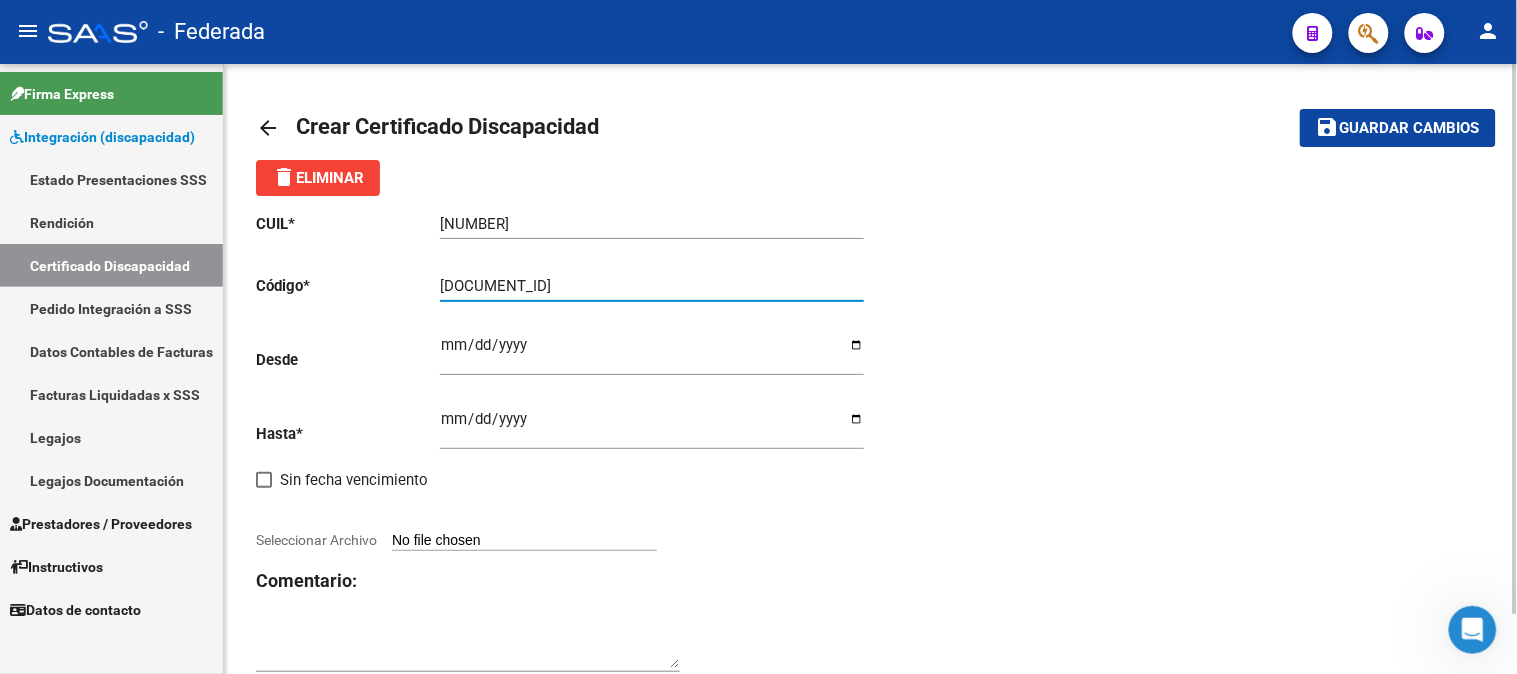 click on "[DOCUMENT_ID]" at bounding box center (652, 286) 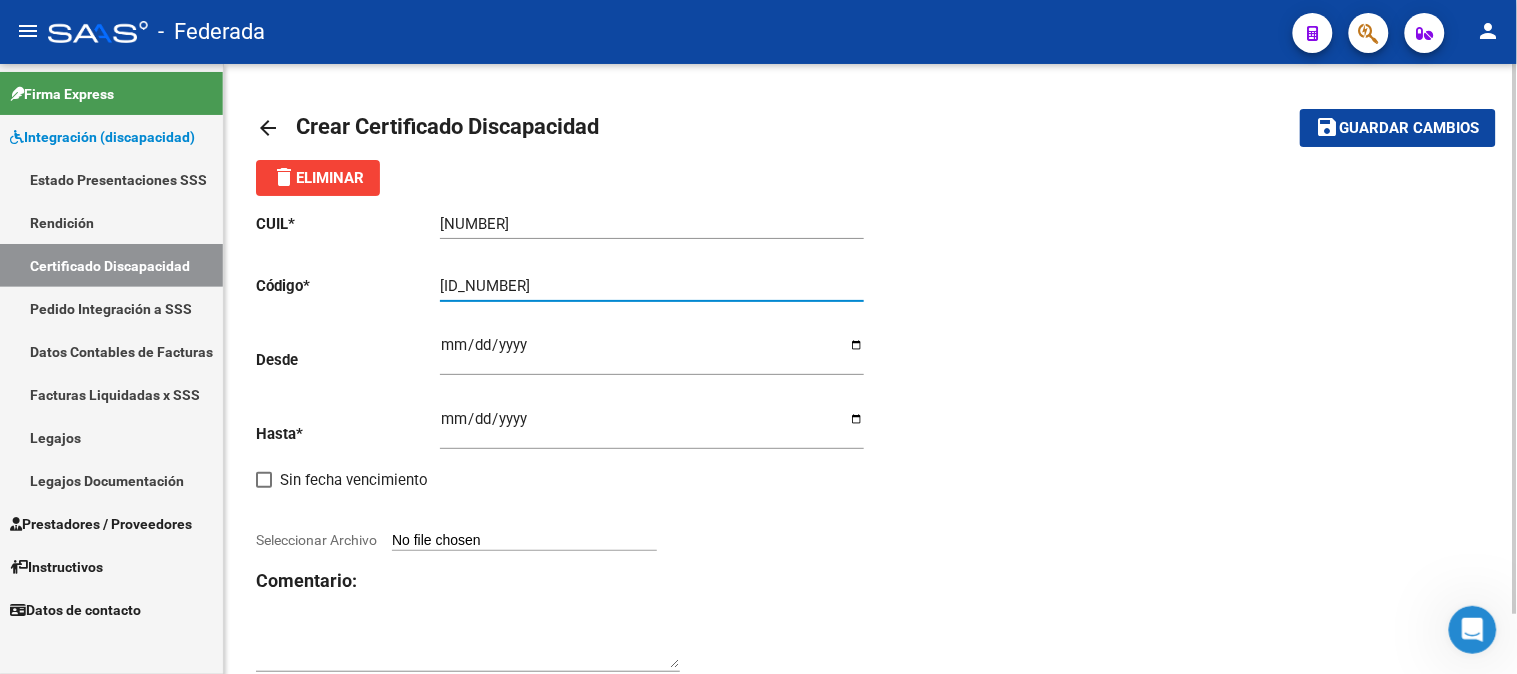 type on "[ID_NUMBER]" 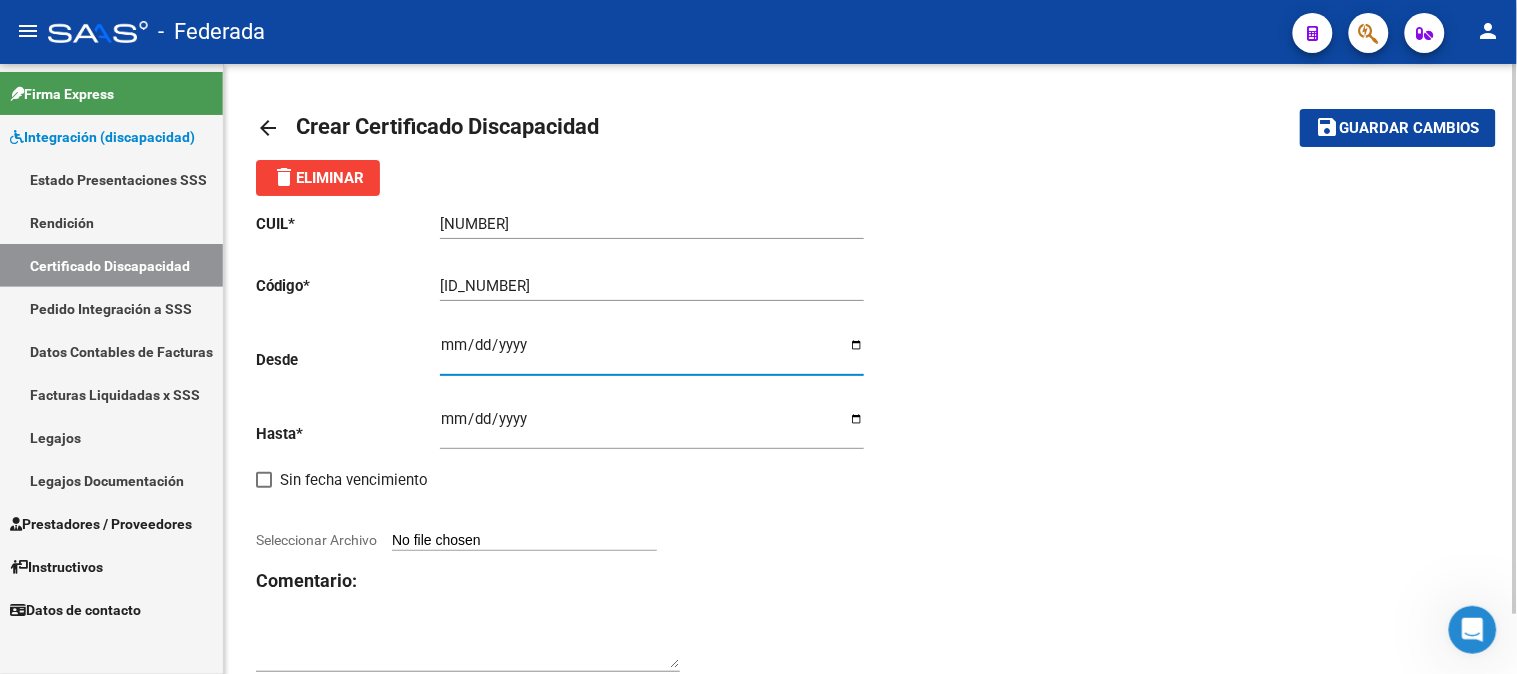 click on "Ingresar fec. Desde" at bounding box center [652, 353] 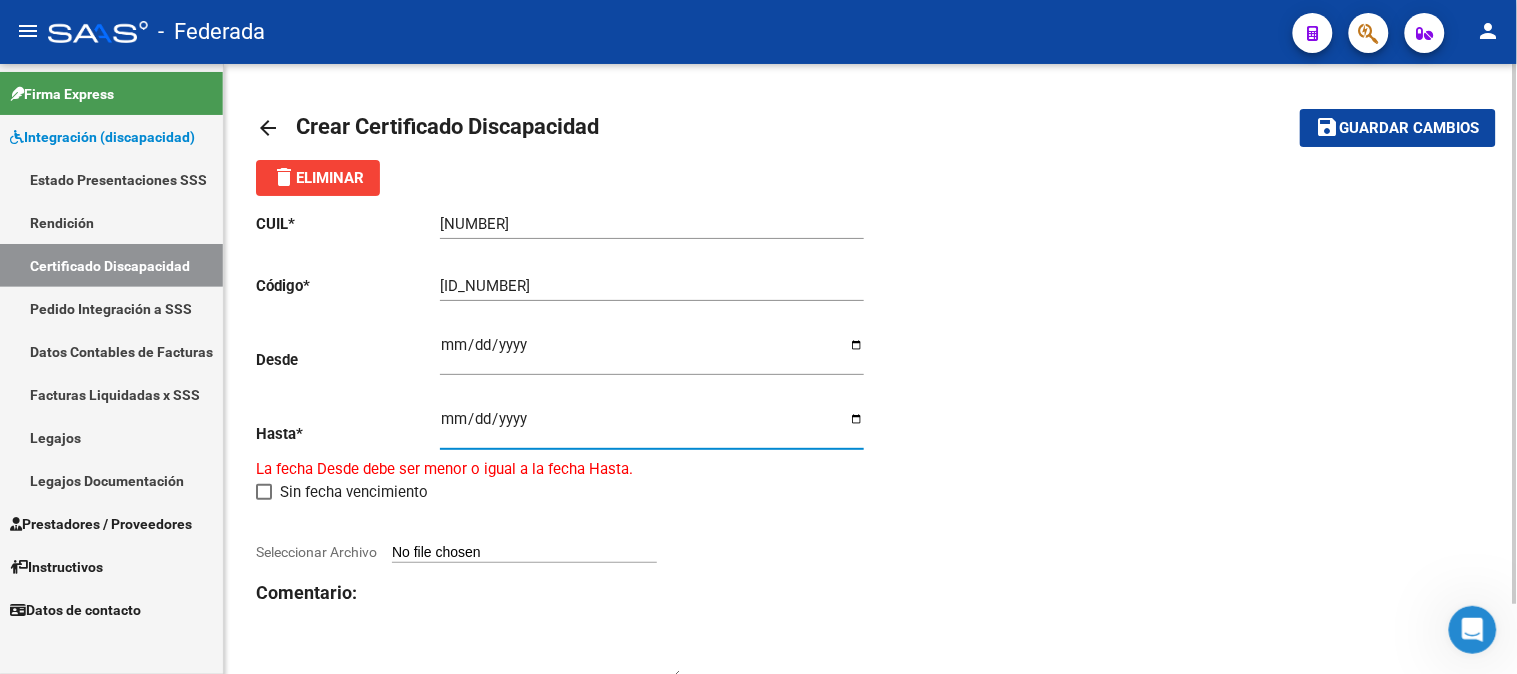 type on "2025-06-29" 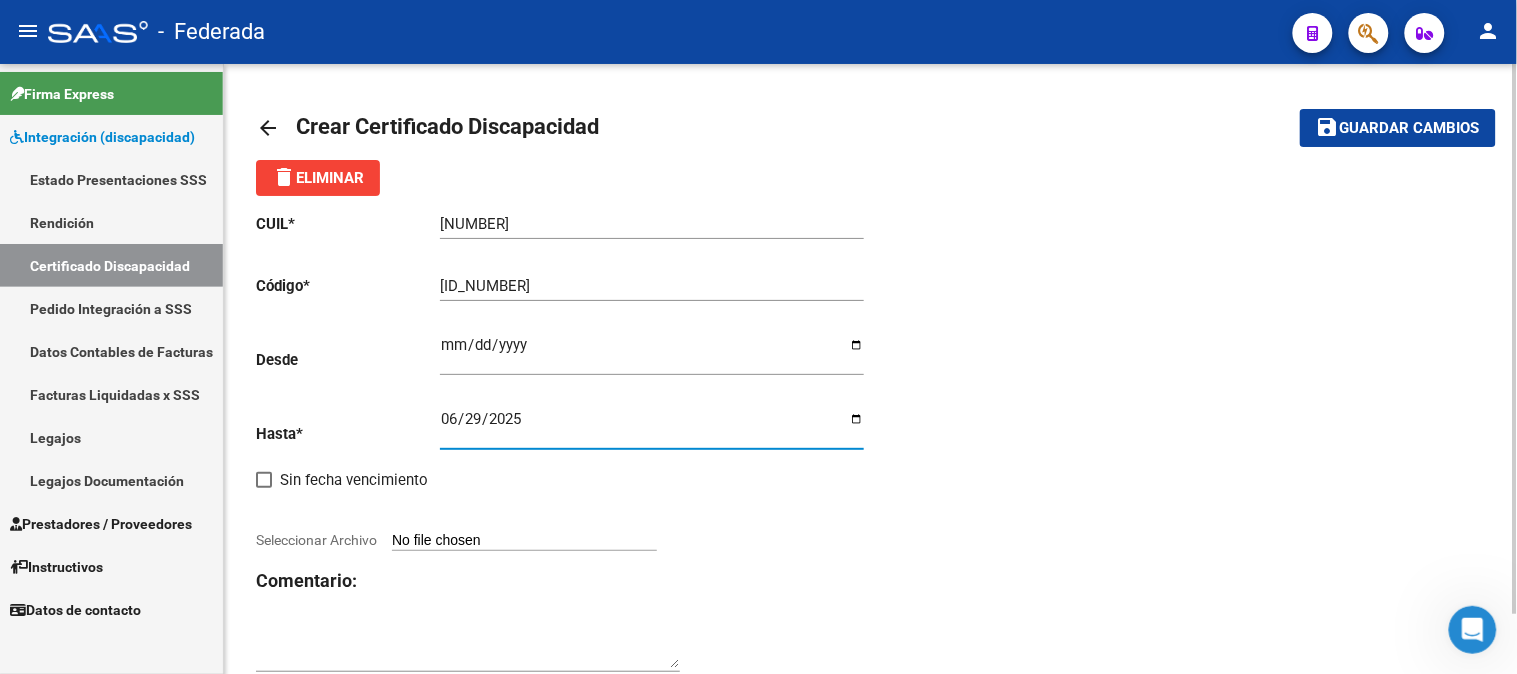 click on "CUIL  *   [CUIL] Ingresar el CUIL  Código  *   [CODE] Ingresar el Codigo  Desde    [DATE] Ingresar fec. Desde  Hasta  *   [DATE] Ingresar fec. Hasta     Sin fecha vencimiento        Seleccionar Archivo Comentario:" 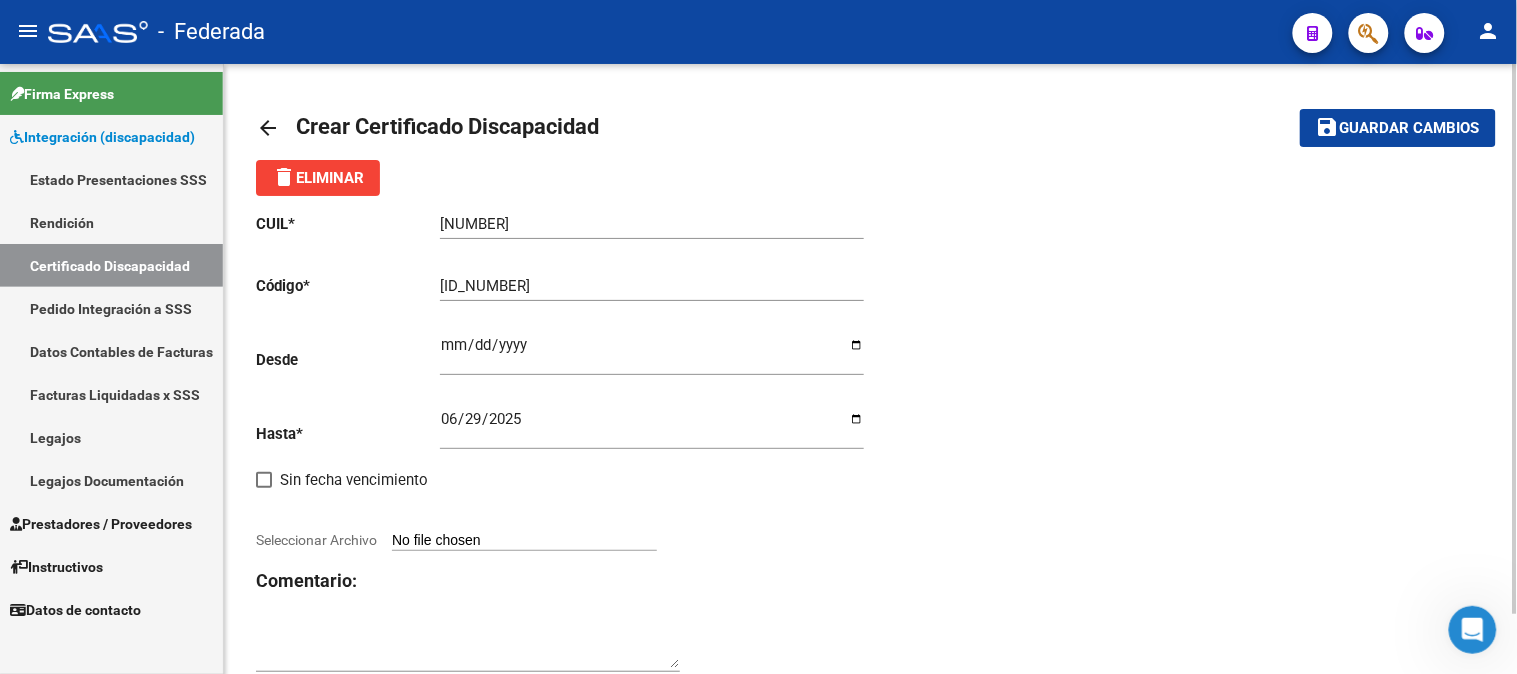 click on "Seleccionar Archivo" at bounding box center [524, 541] 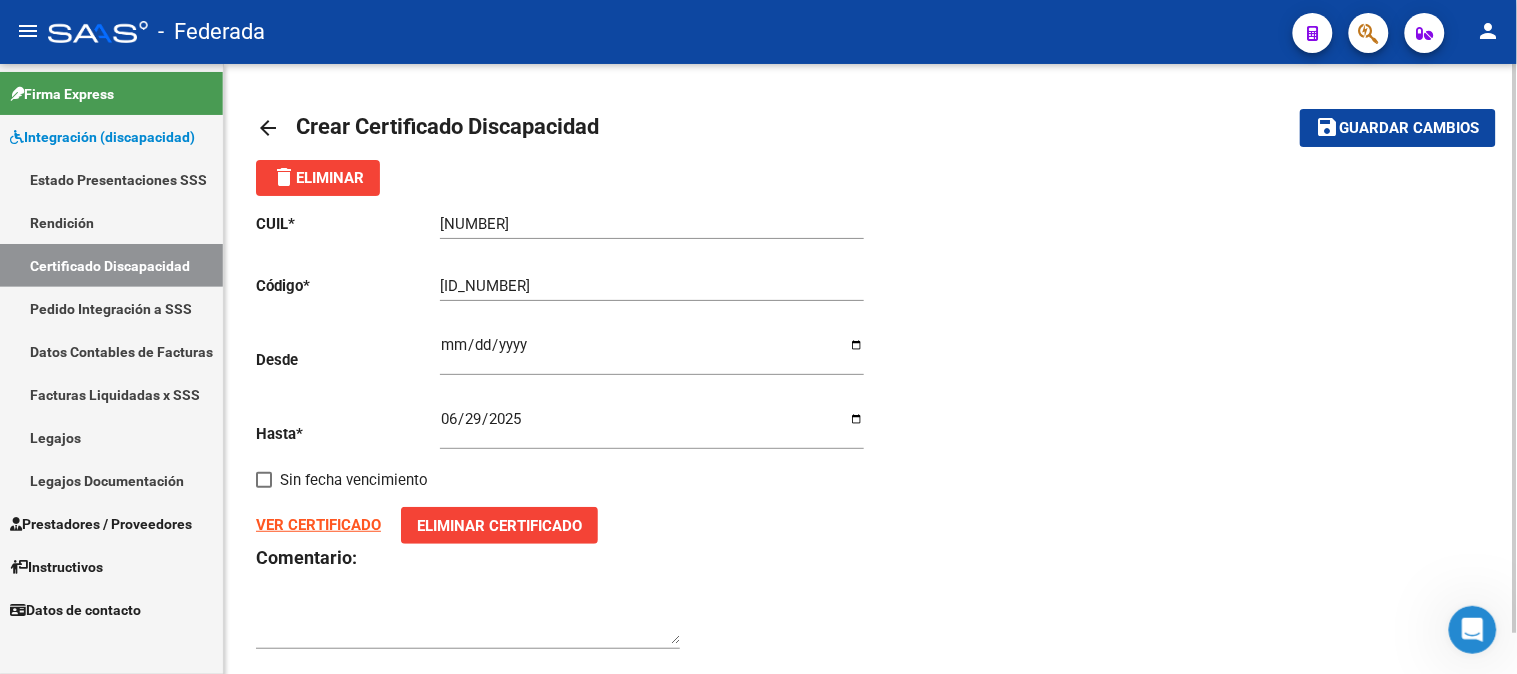 click on "save" 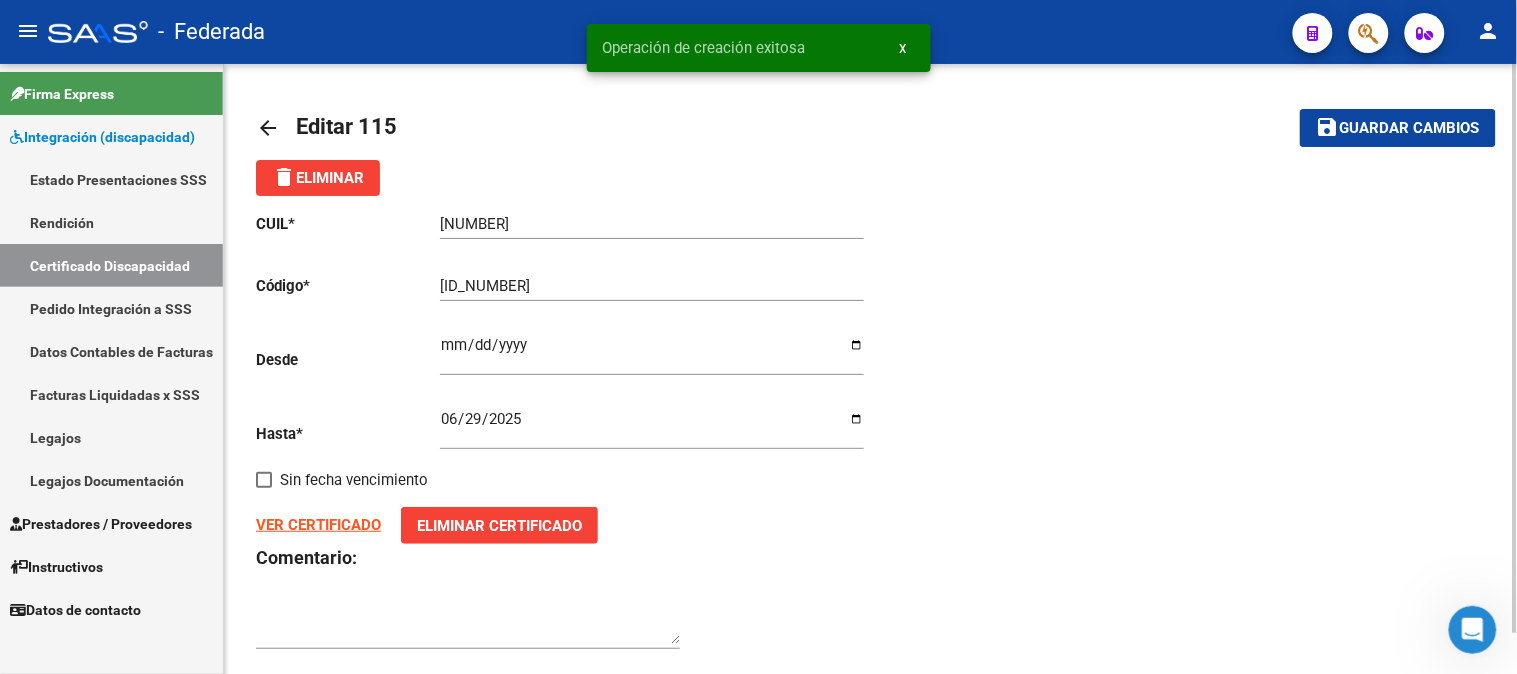 click on "x" at bounding box center (903, 48) 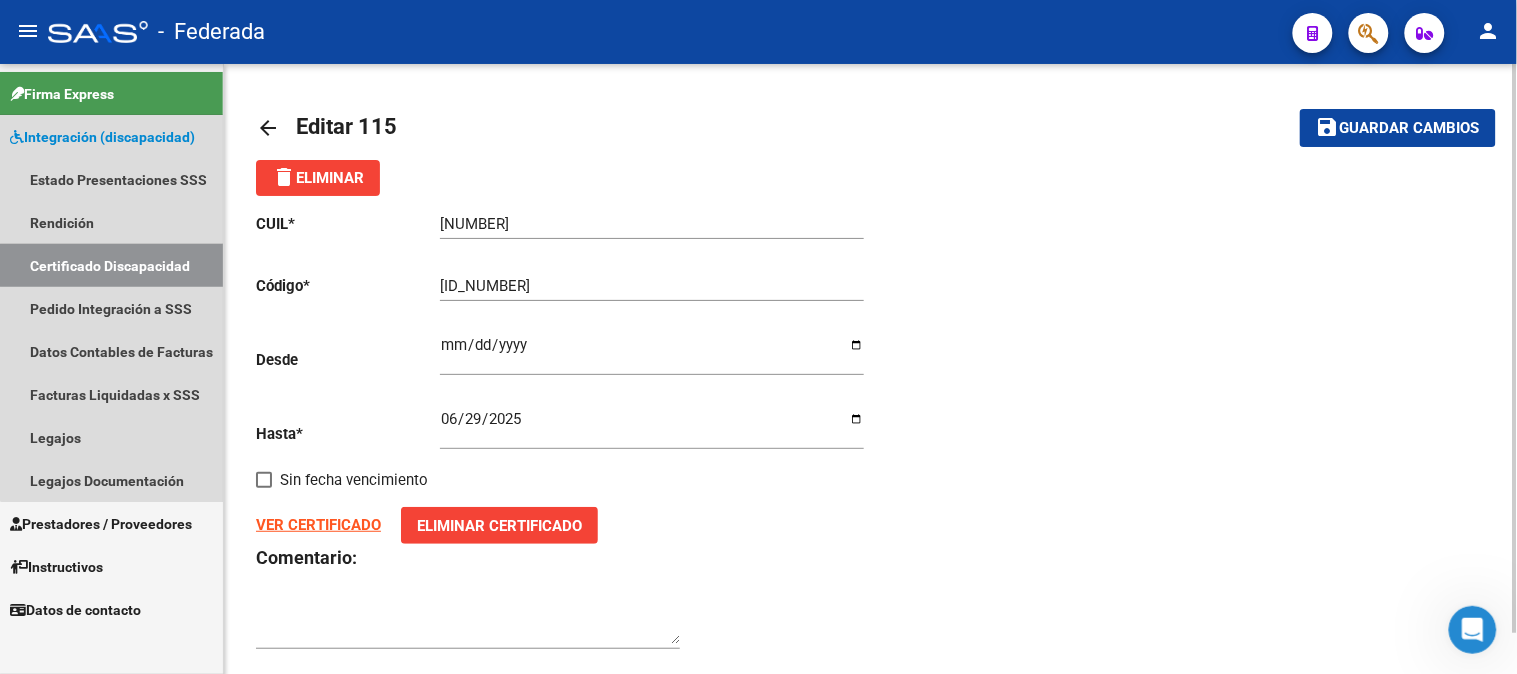 click on "Certificado Discapacidad" at bounding box center [111, 265] 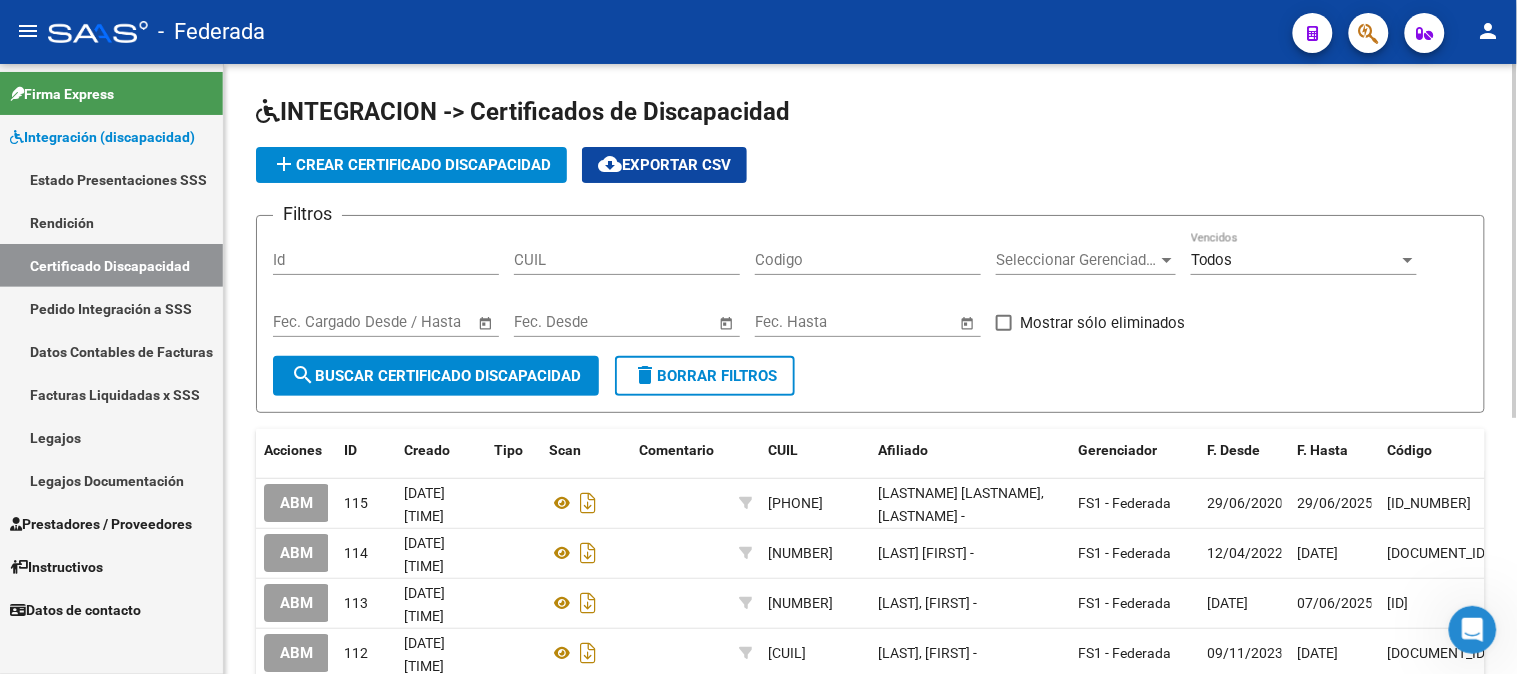 click on "Estado Presentaciones SSS" at bounding box center (111, 179) 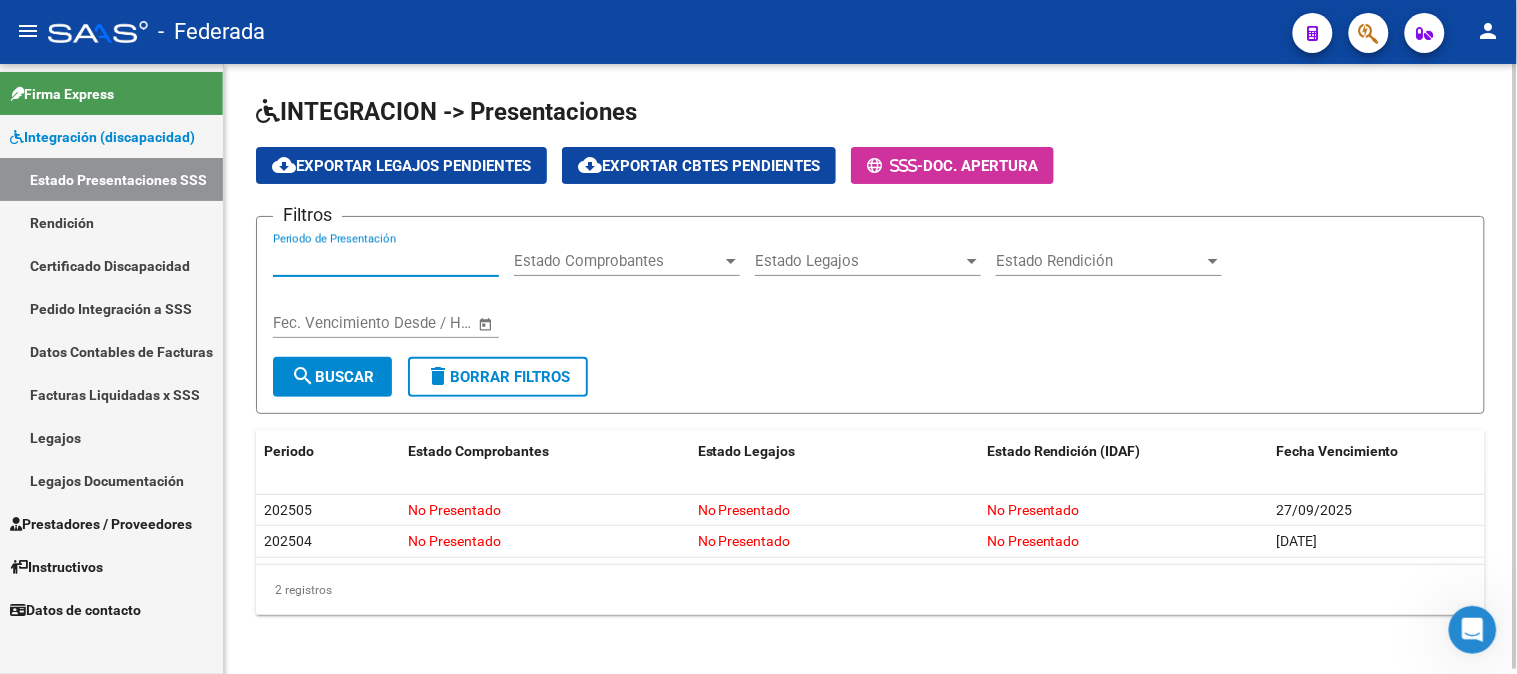 click on "Periodo de Presentación" at bounding box center (386, 261) 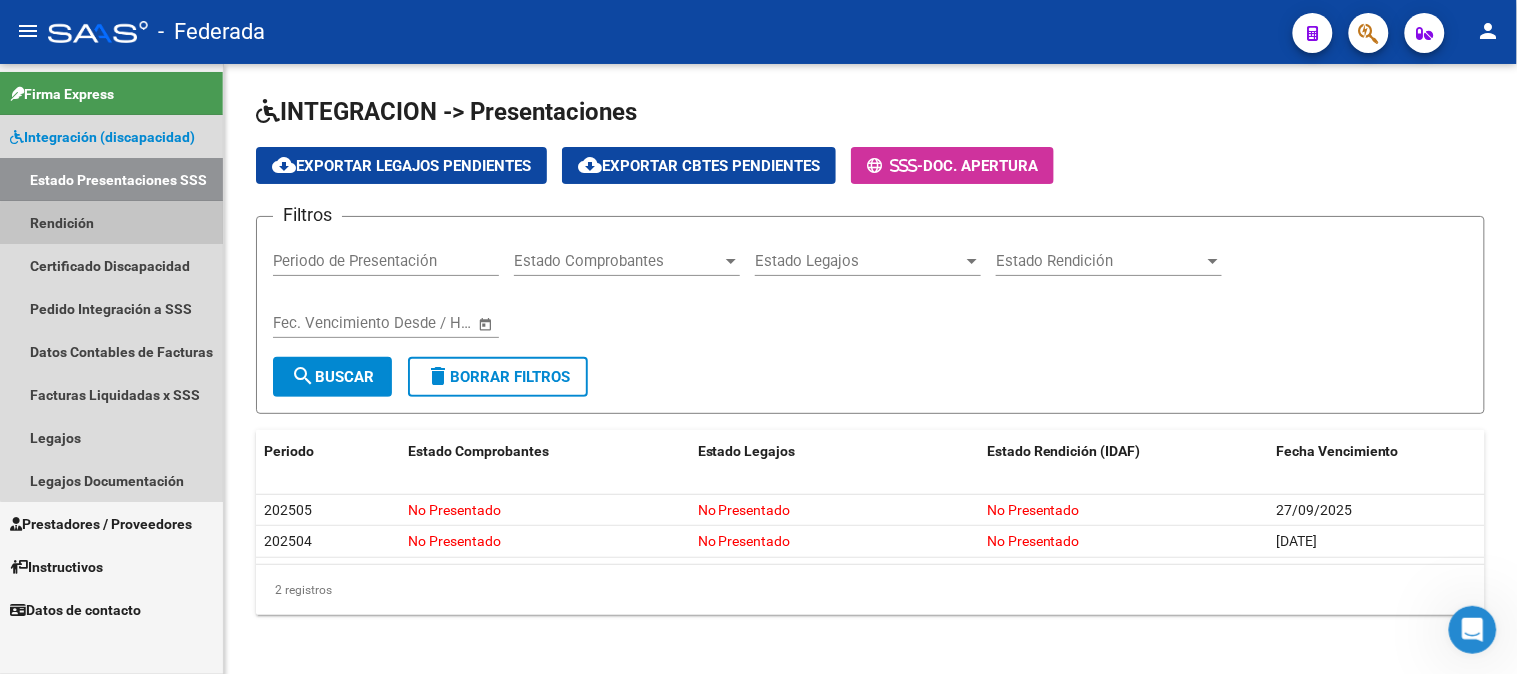 click on "Rendición" at bounding box center [111, 222] 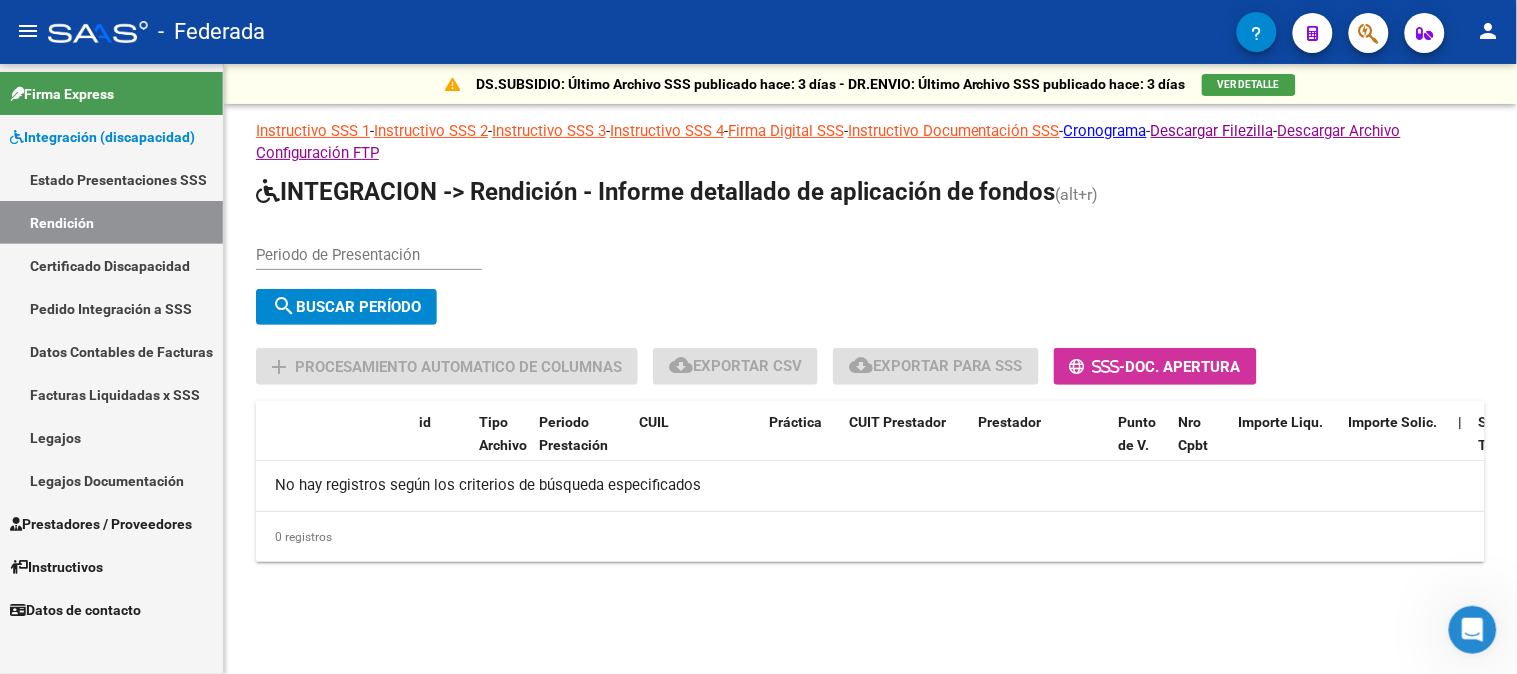 click on "Periodo de Presentación" at bounding box center (369, 255) 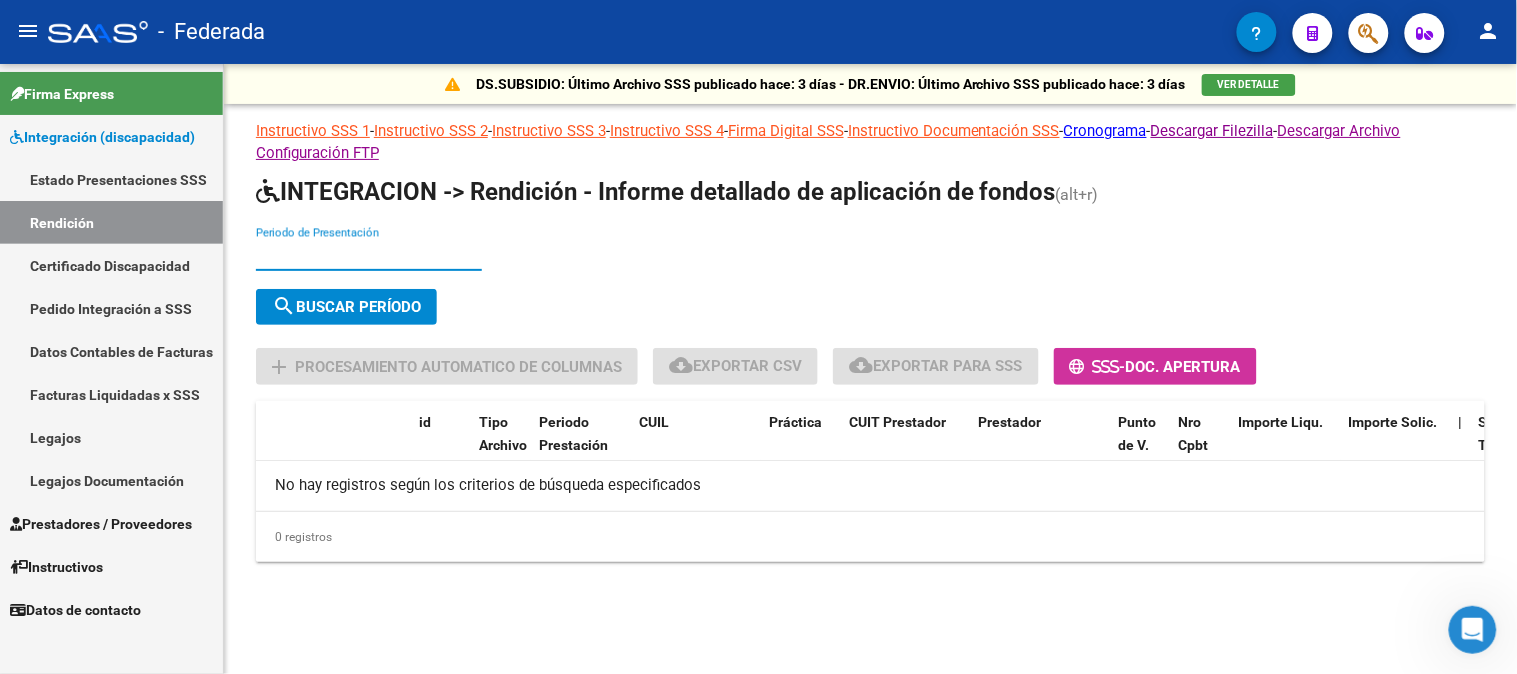 click on "Periodo de Presentación" at bounding box center [369, 255] 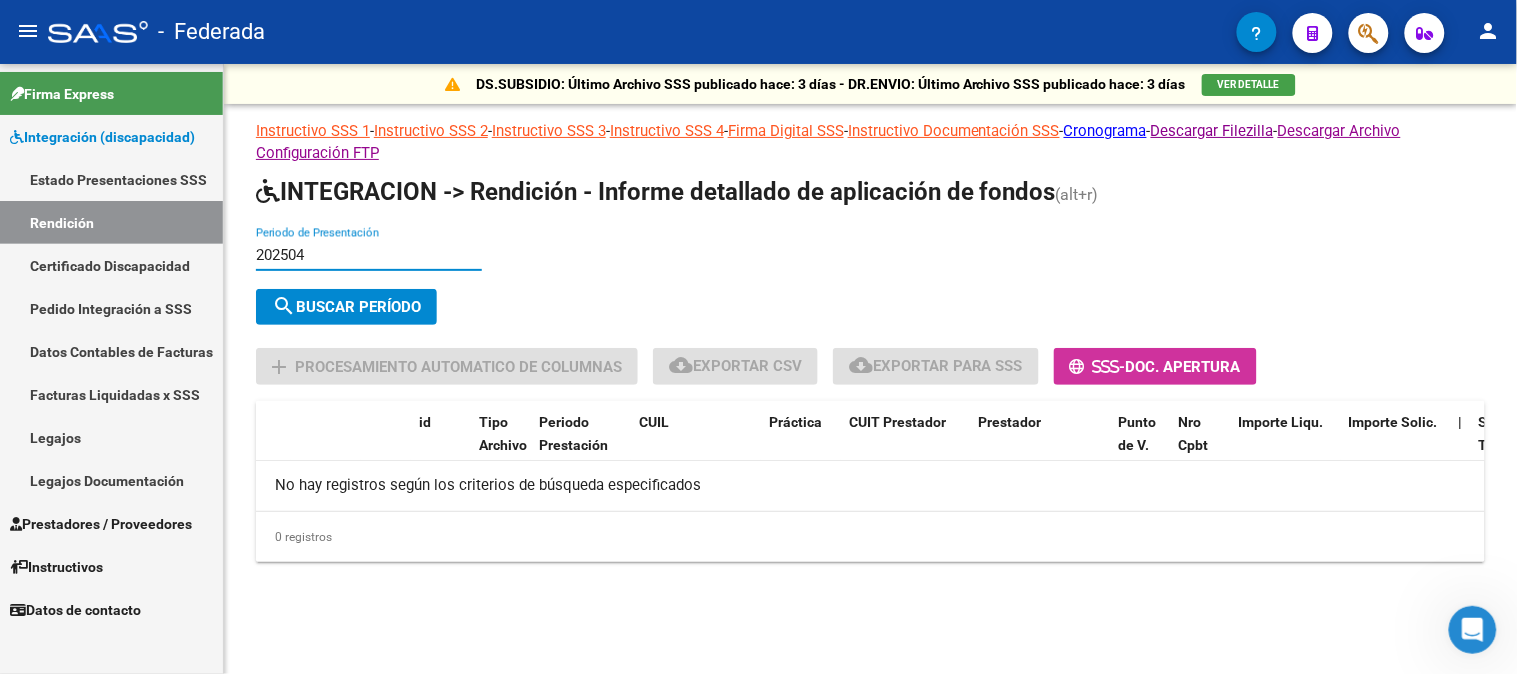 type on "202504" 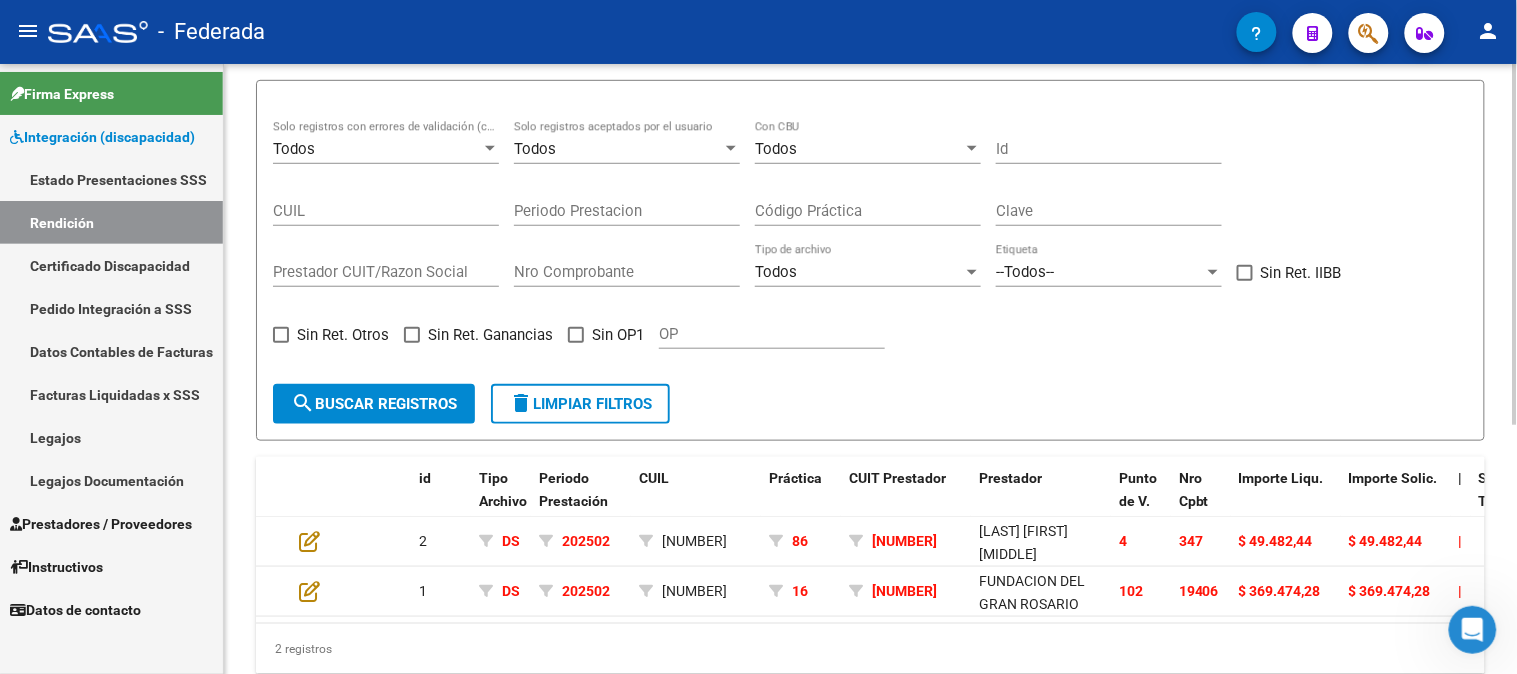 scroll, scrollTop: 418, scrollLeft: 0, axis: vertical 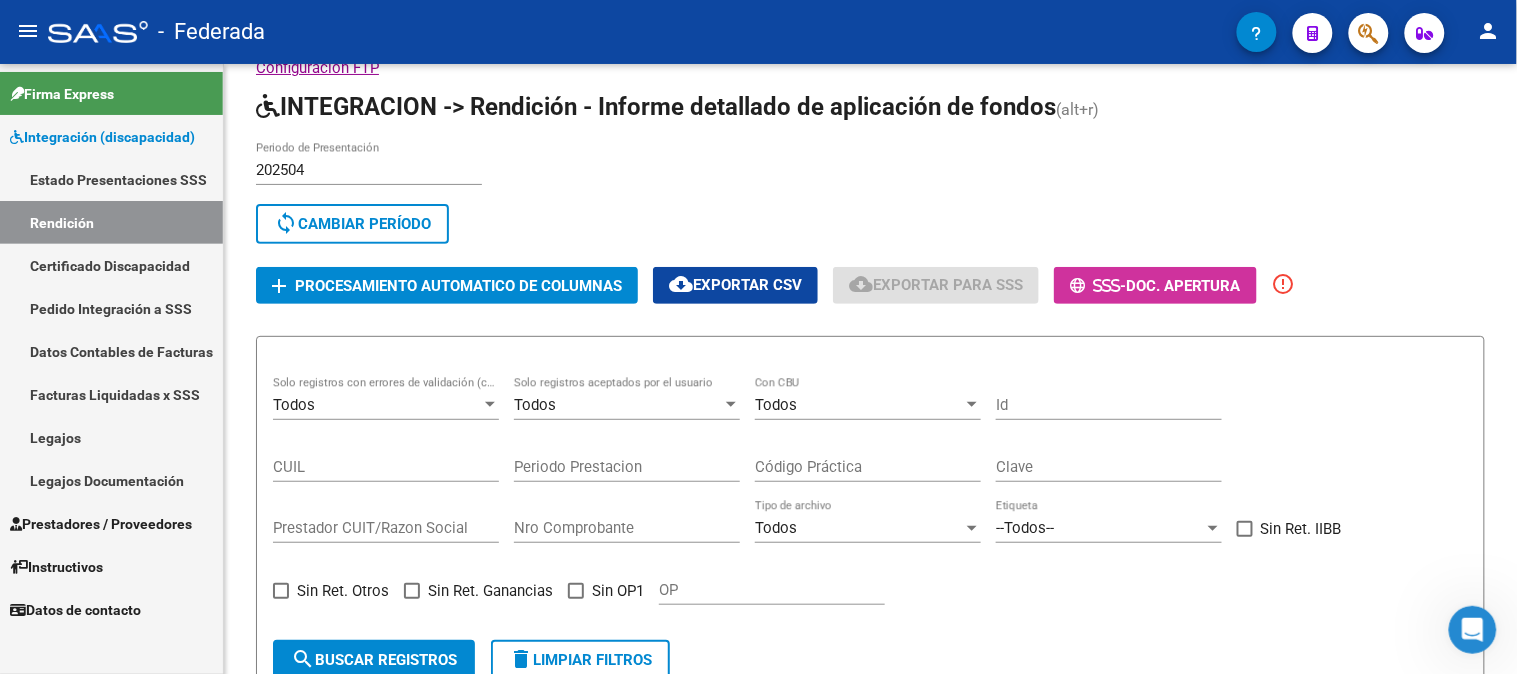 click on "Estado Presentaciones SSS" at bounding box center (111, 179) 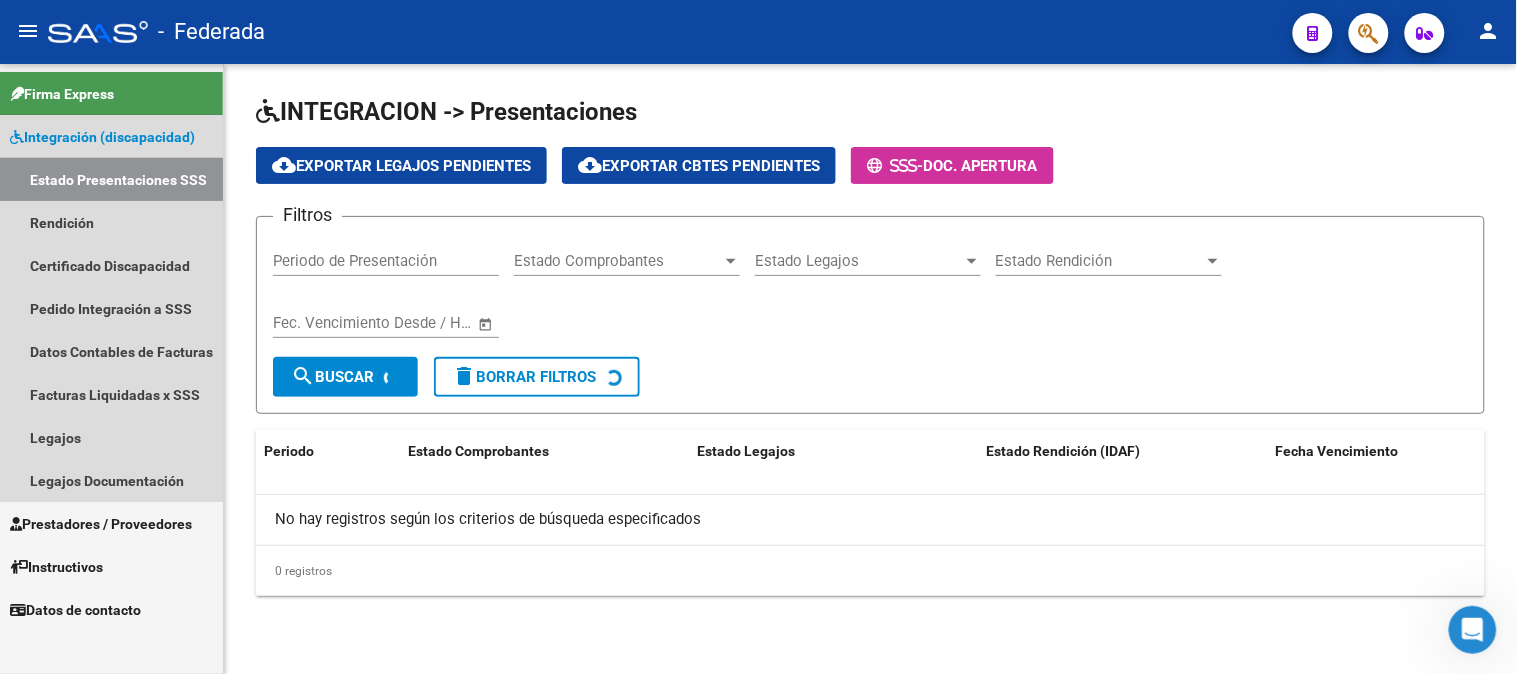 scroll, scrollTop: 0, scrollLeft: 0, axis: both 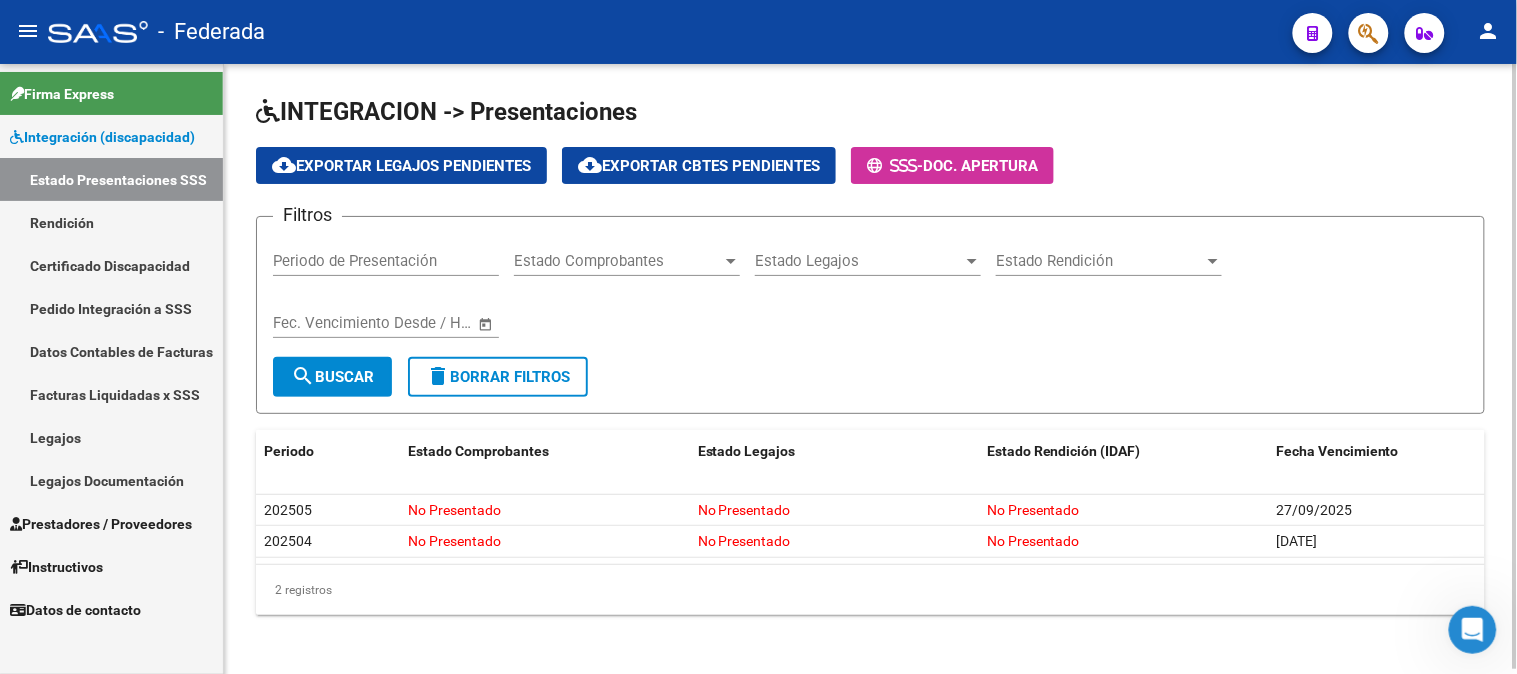 click on "Estado Rendición" at bounding box center [1100, 261] 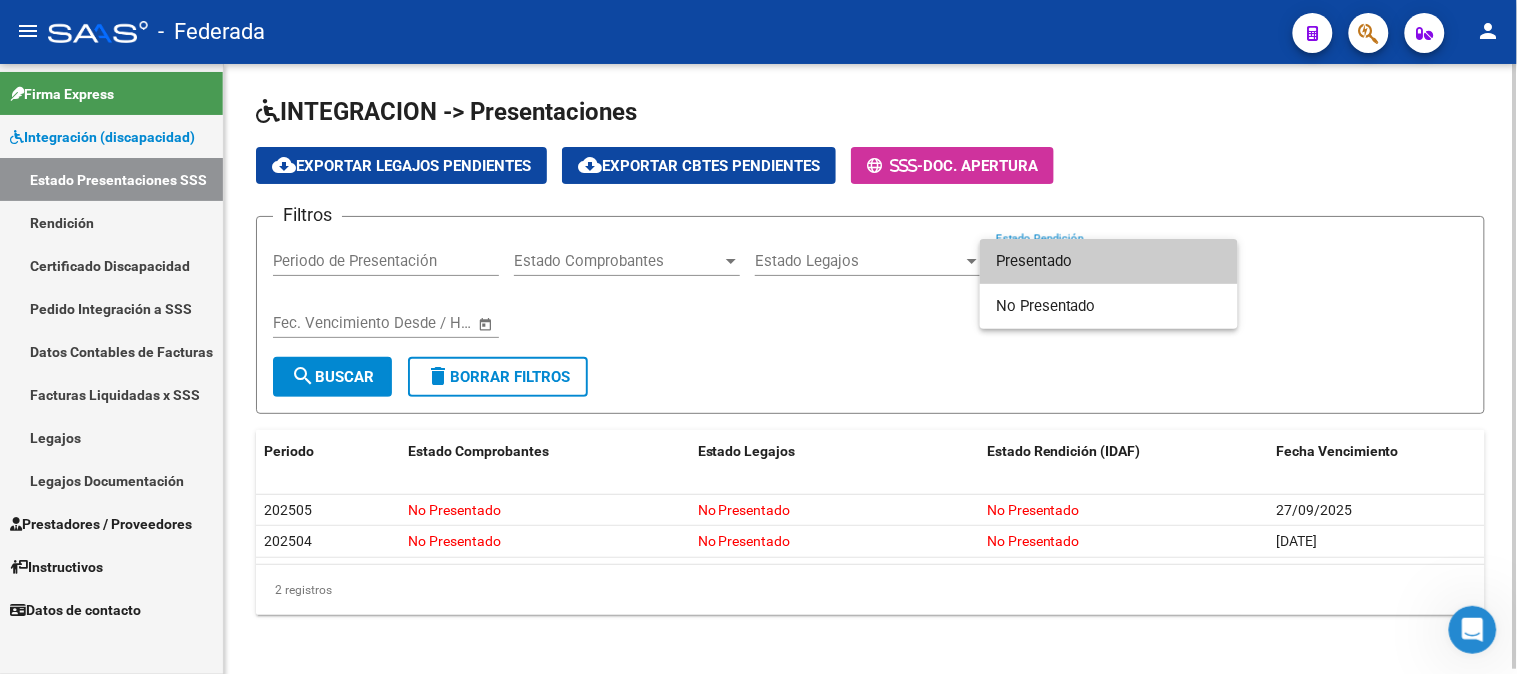 click on "Presentado" at bounding box center [1109, 261] 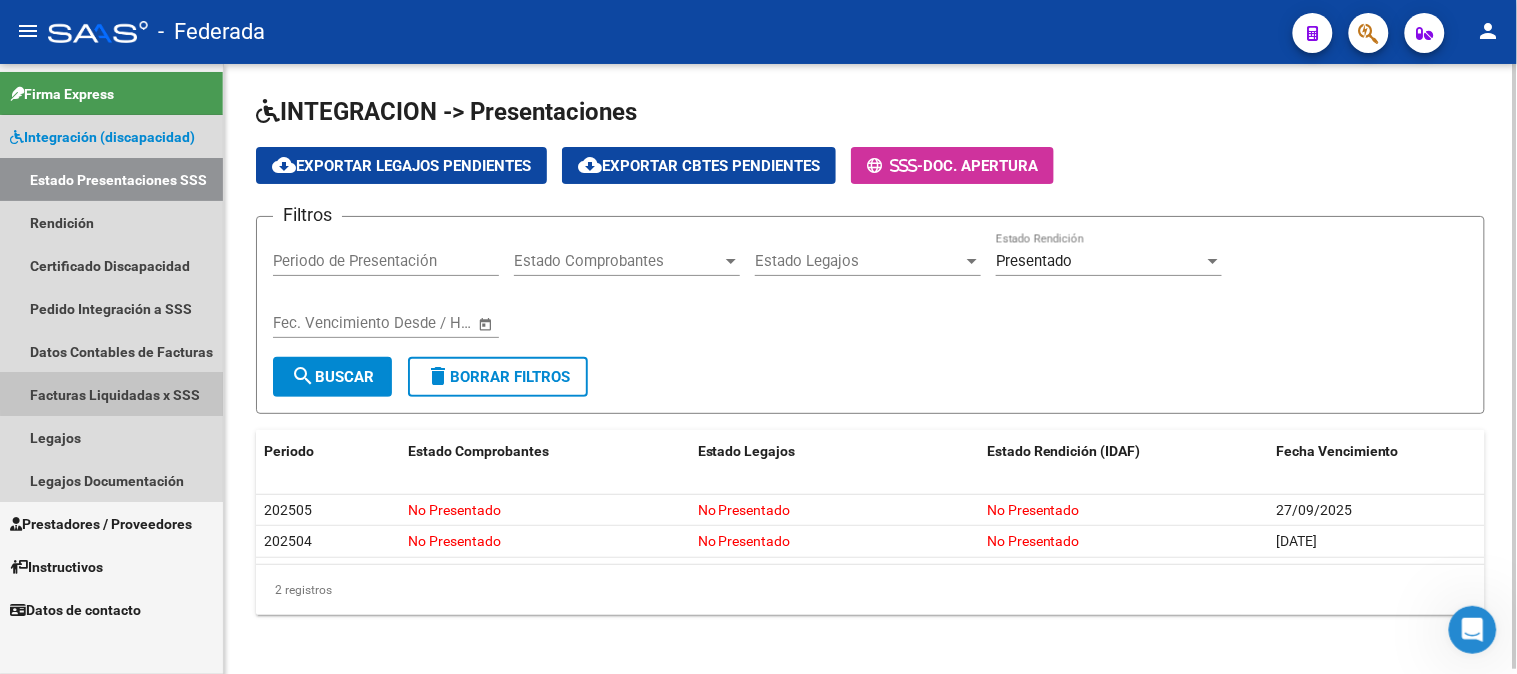 click on "Facturas Liquidadas x SSS" at bounding box center [111, 394] 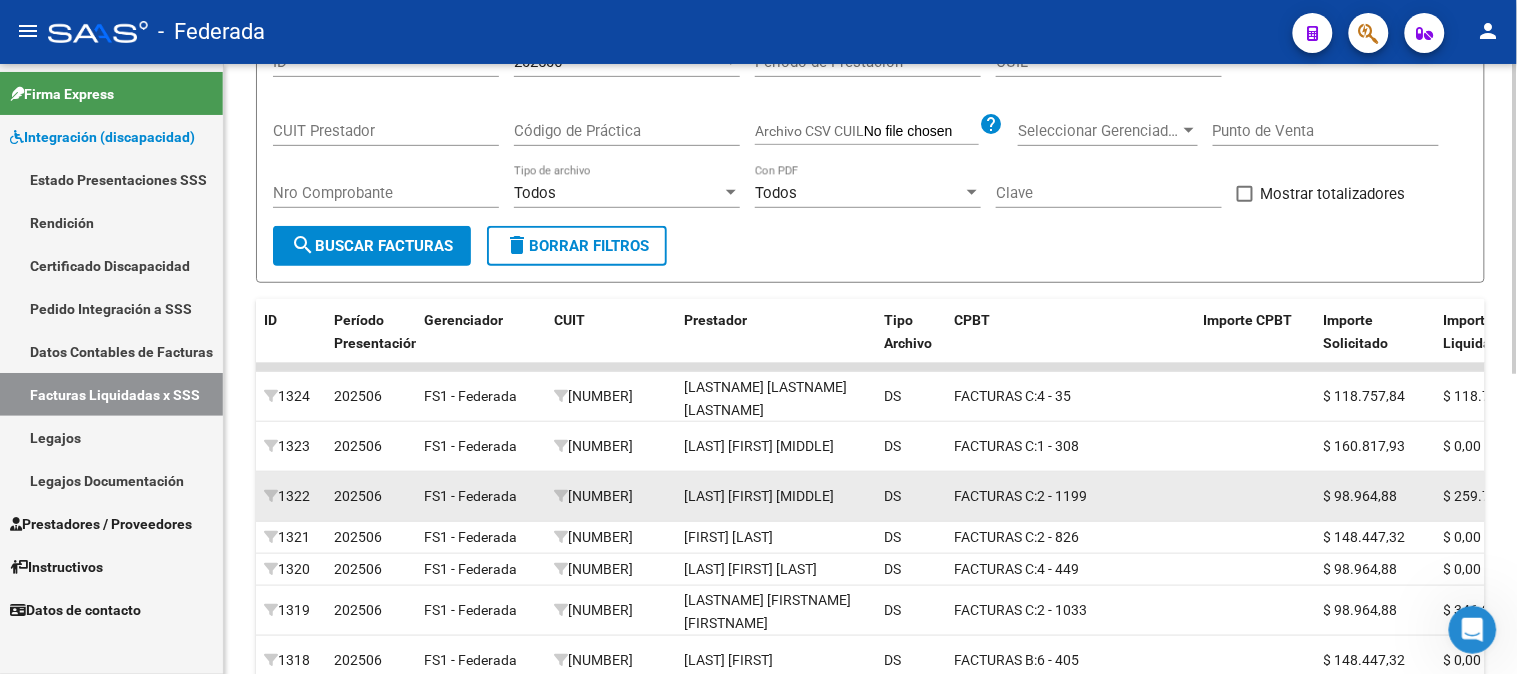 scroll, scrollTop: 591, scrollLeft: 0, axis: vertical 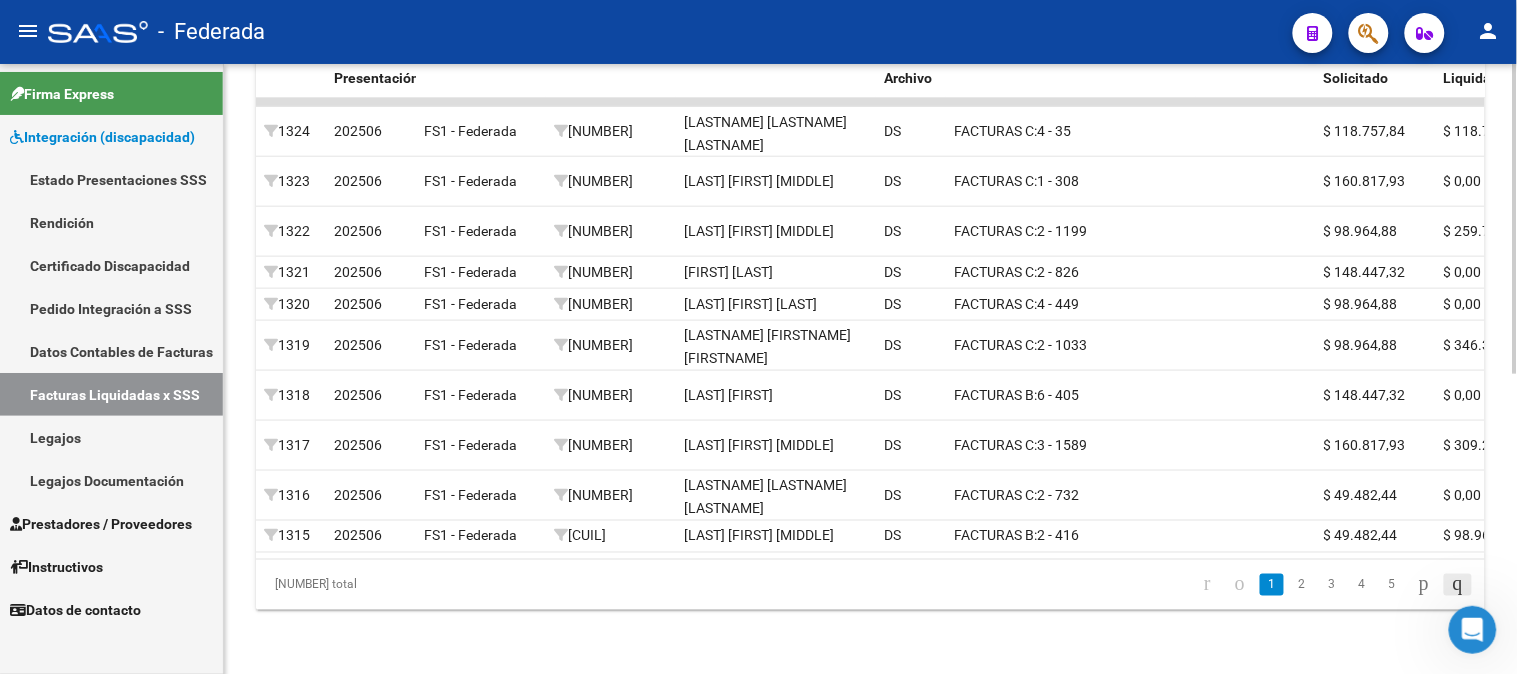 click 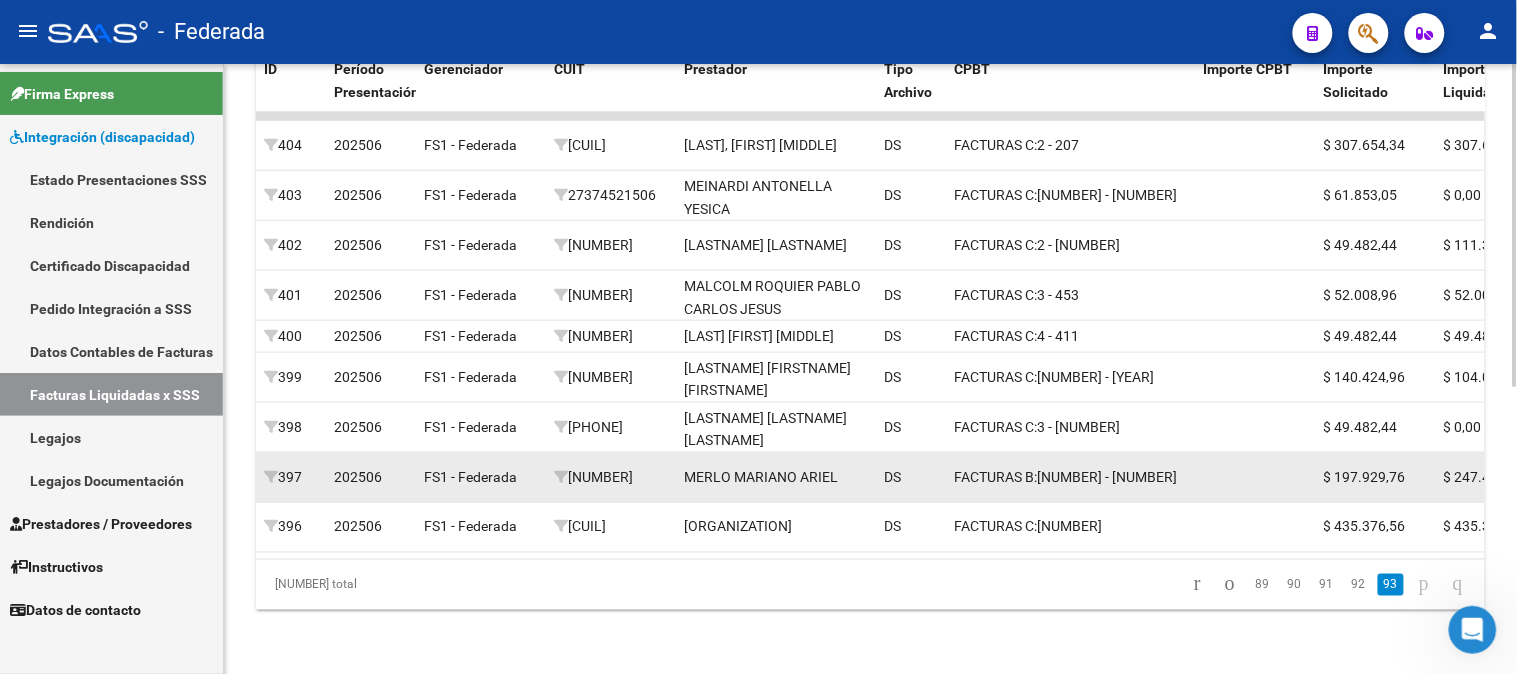 scroll, scrollTop: 542, scrollLeft: 0, axis: vertical 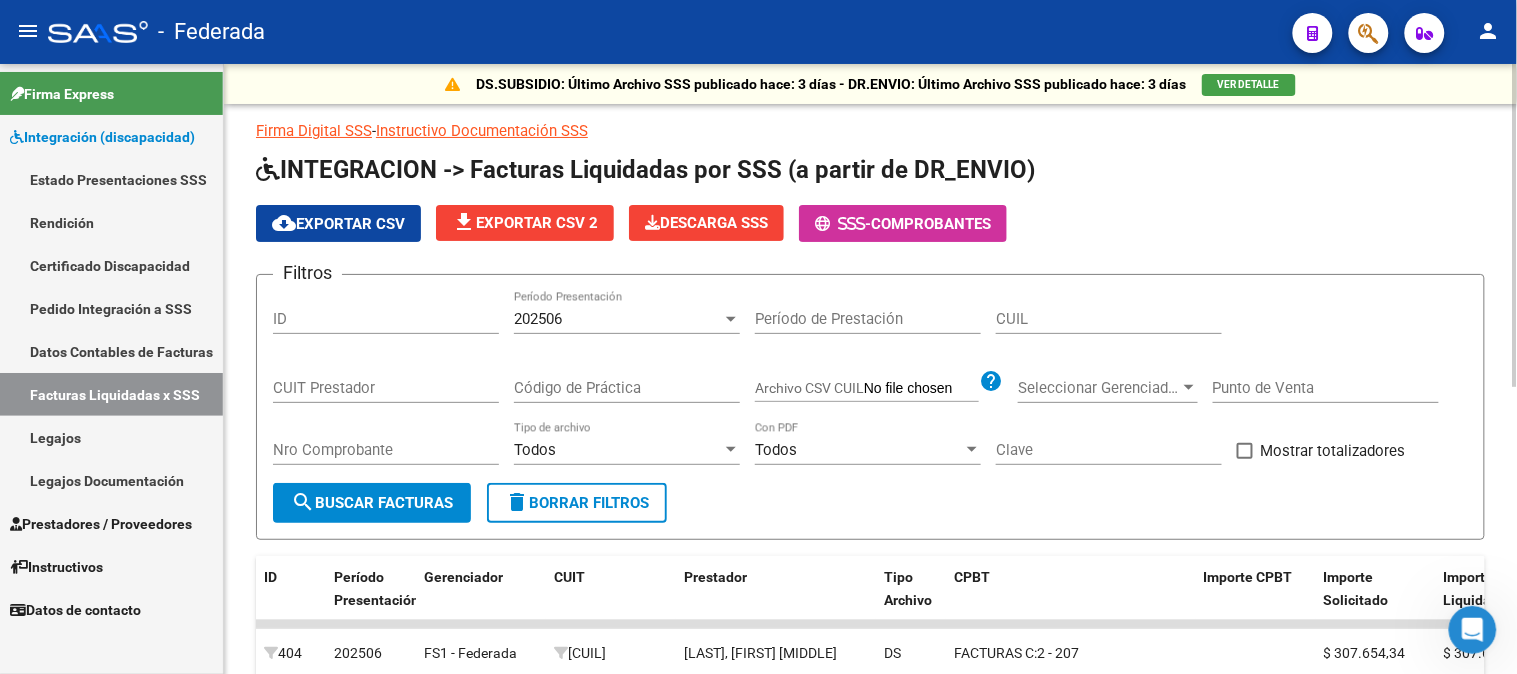 click on "202506" at bounding box center [618, 319] 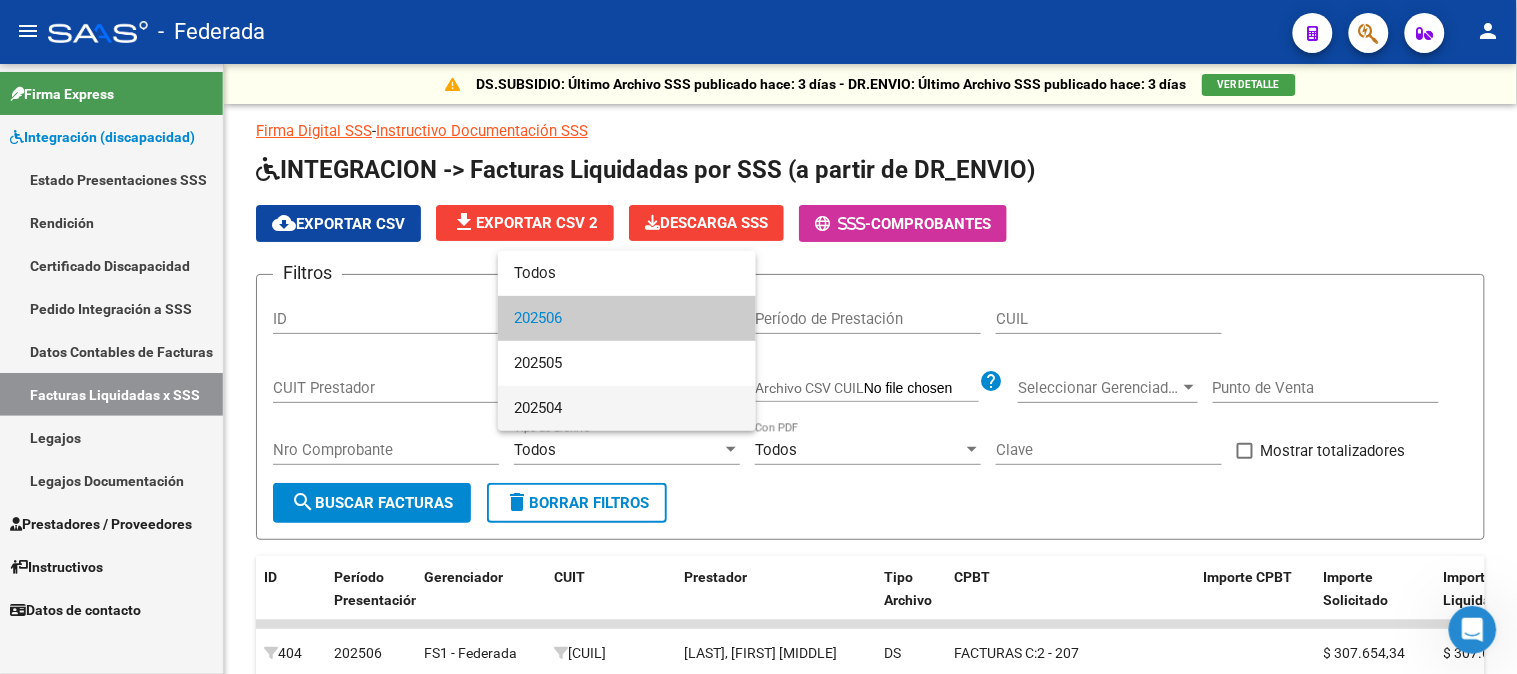 click on "202504" at bounding box center [627, 408] 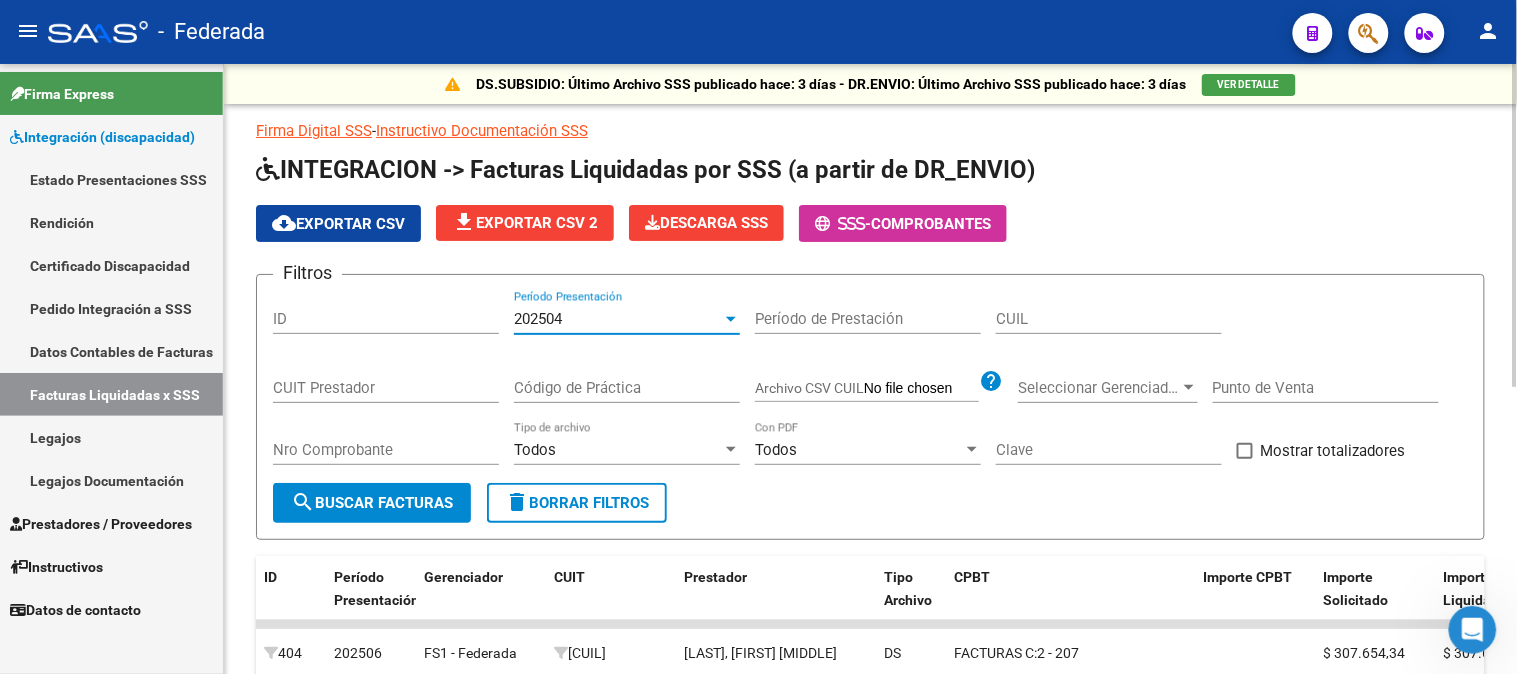 scroll, scrollTop: 111, scrollLeft: 0, axis: vertical 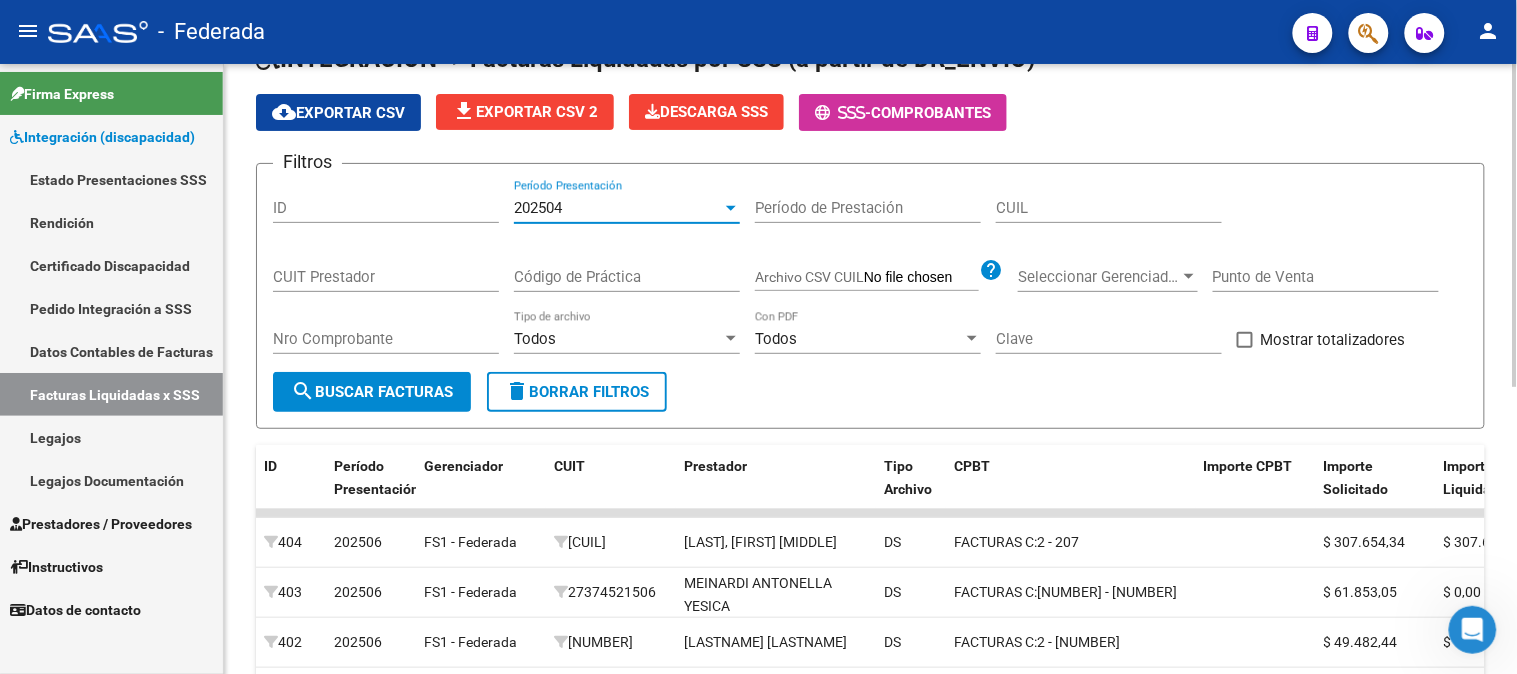 click on "search  Buscar Facturas" 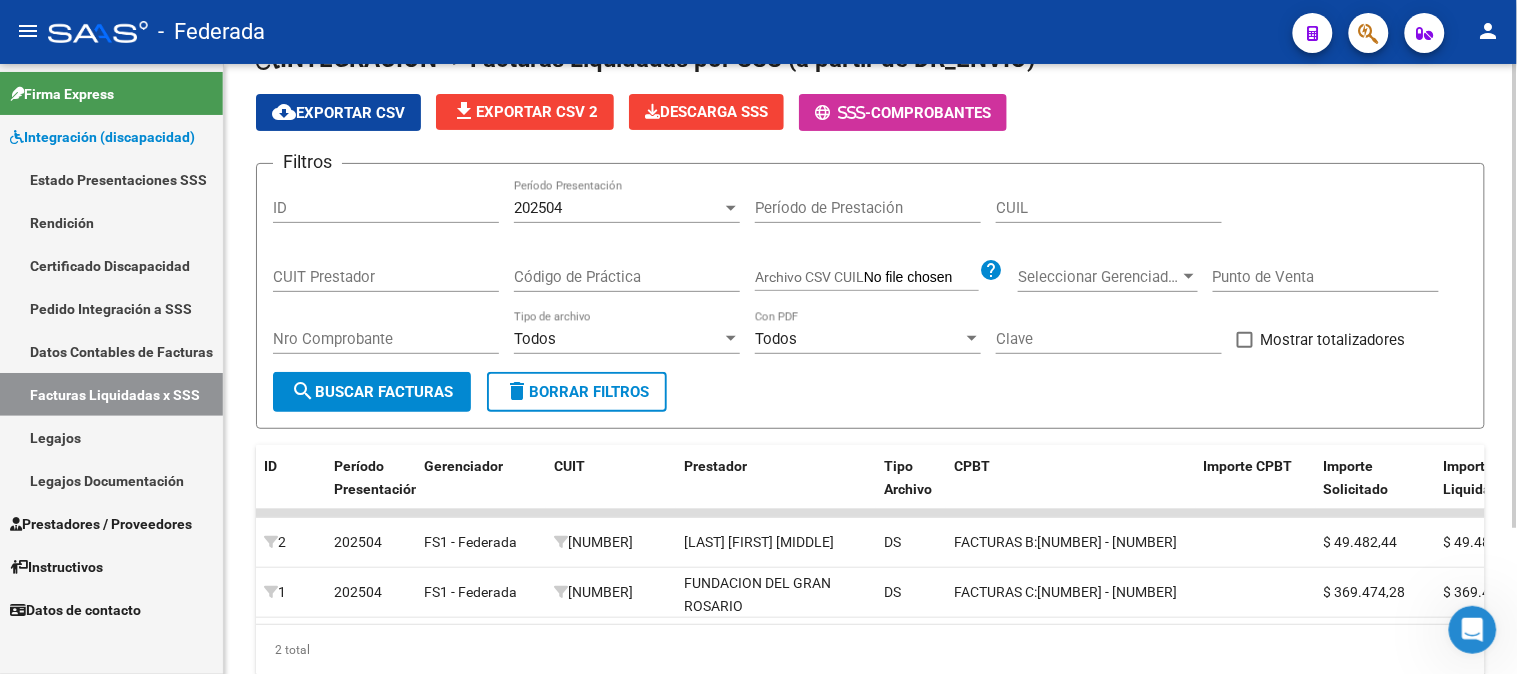 scroll, scrollTop: 191, scrollLeft: 0, axis: vertical 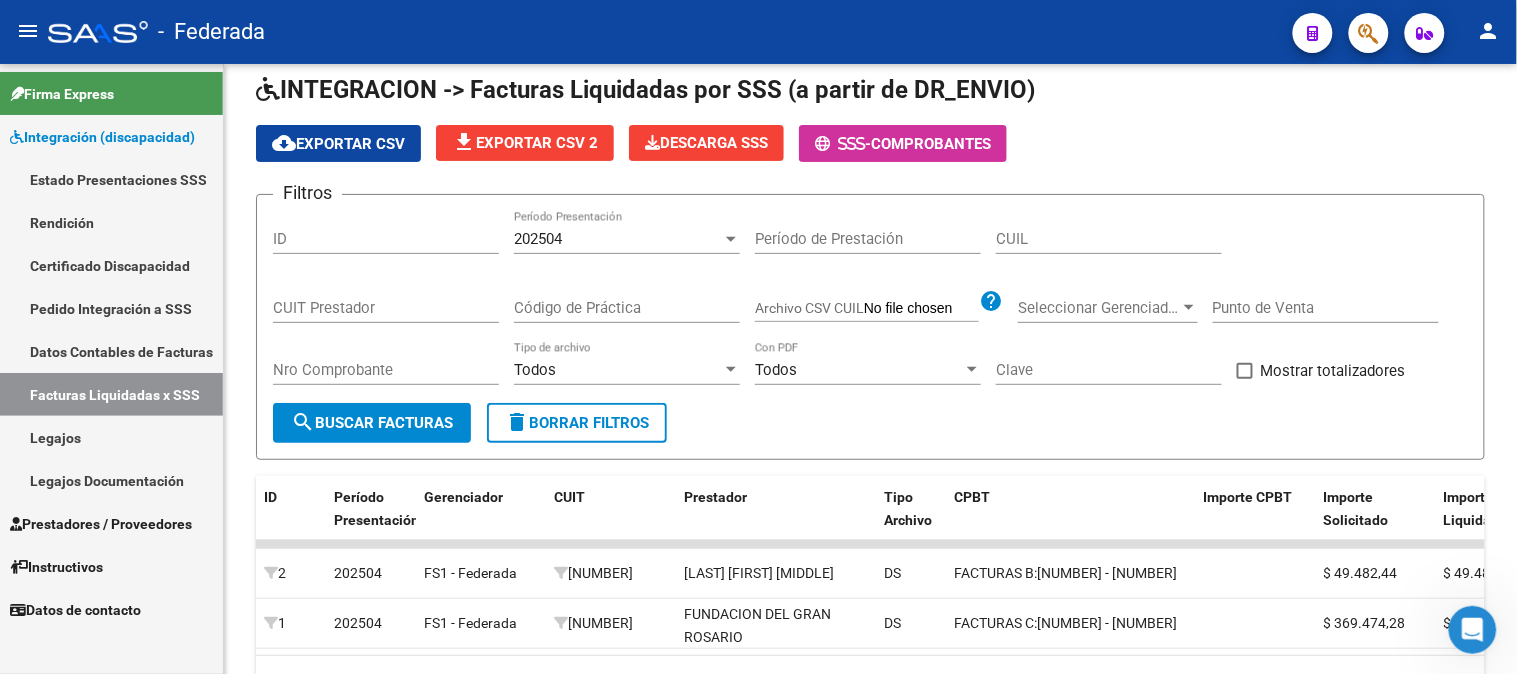 click on "Estado Presentaciones SSS" at bounding box center [111, 179] 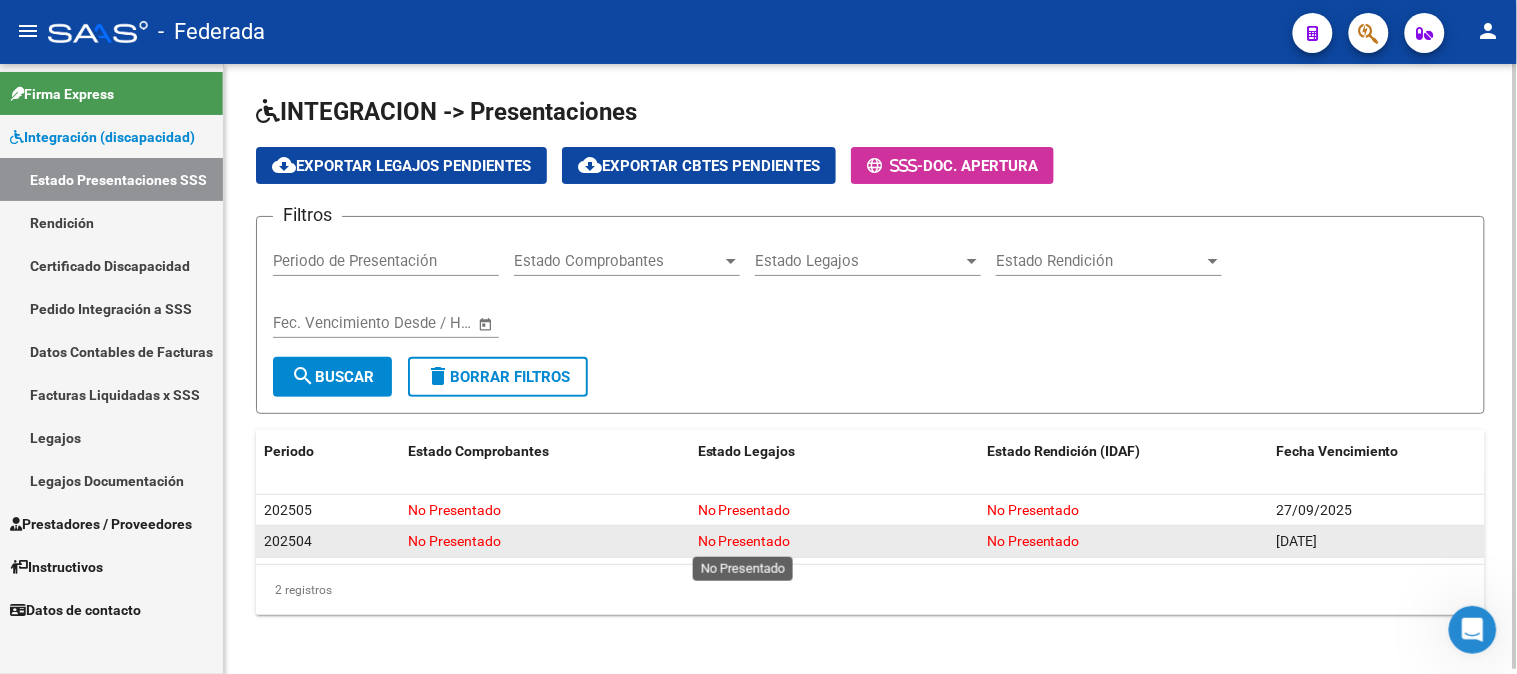 scroll, scrollTop: 4, scrollLeft: 0, axis: vertical 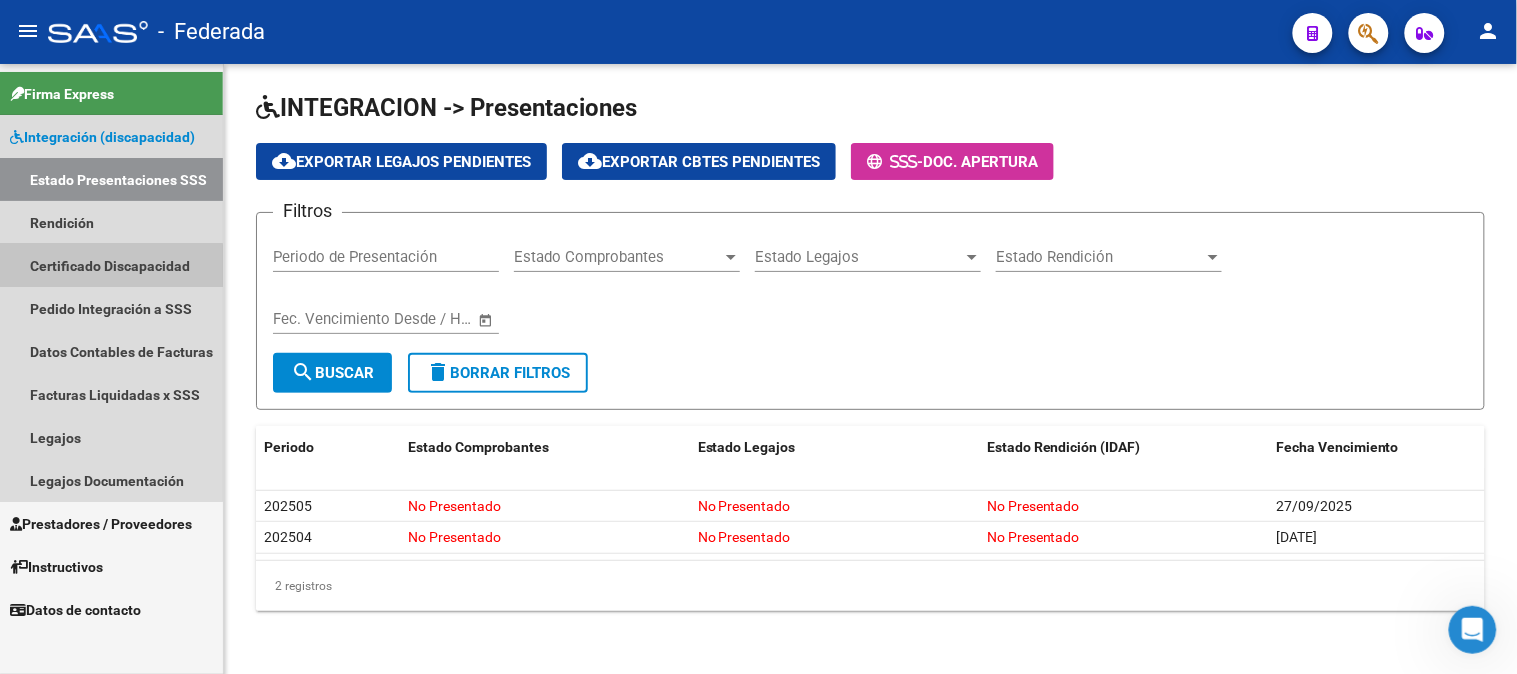 click on "Certificado Discapacidad" at bounding box center (111, 265) 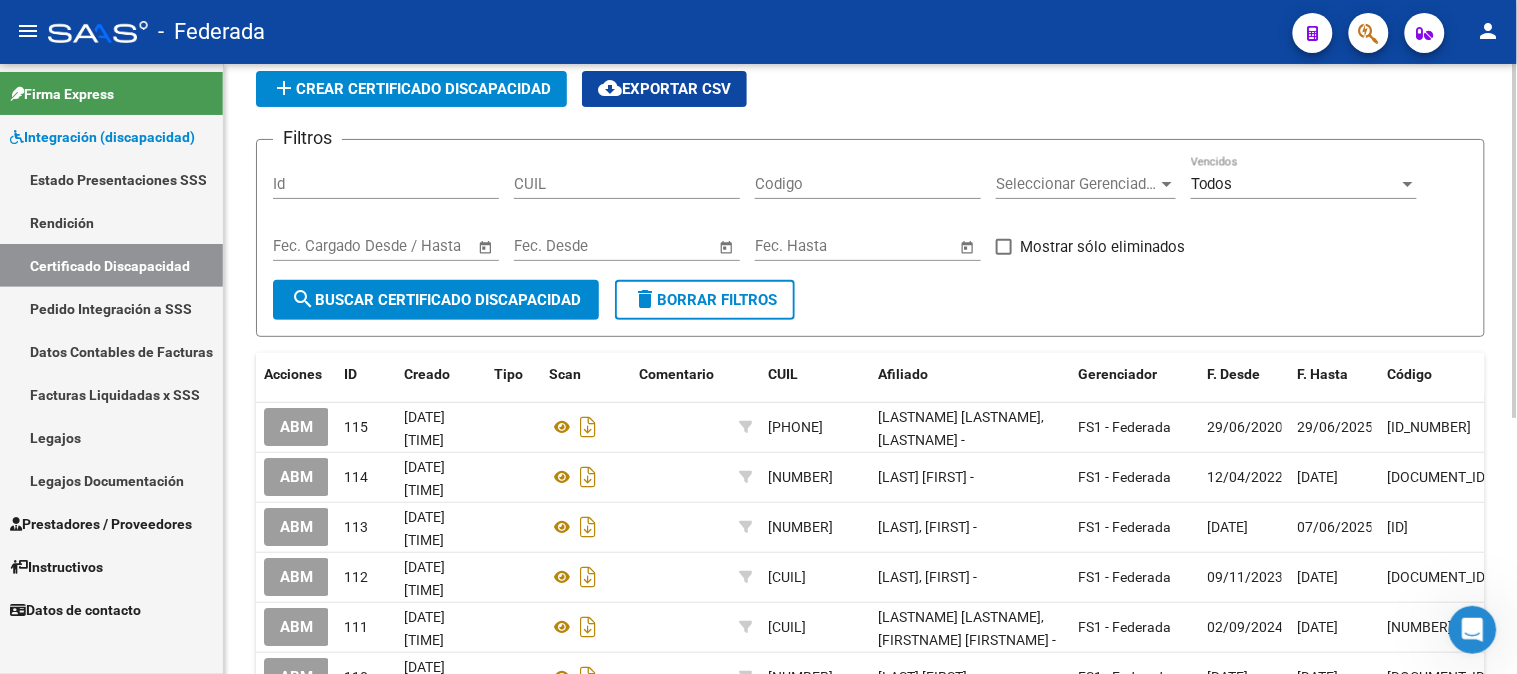 scroll, scrollTop: 111, scrollLeft: 0, axis: vertical 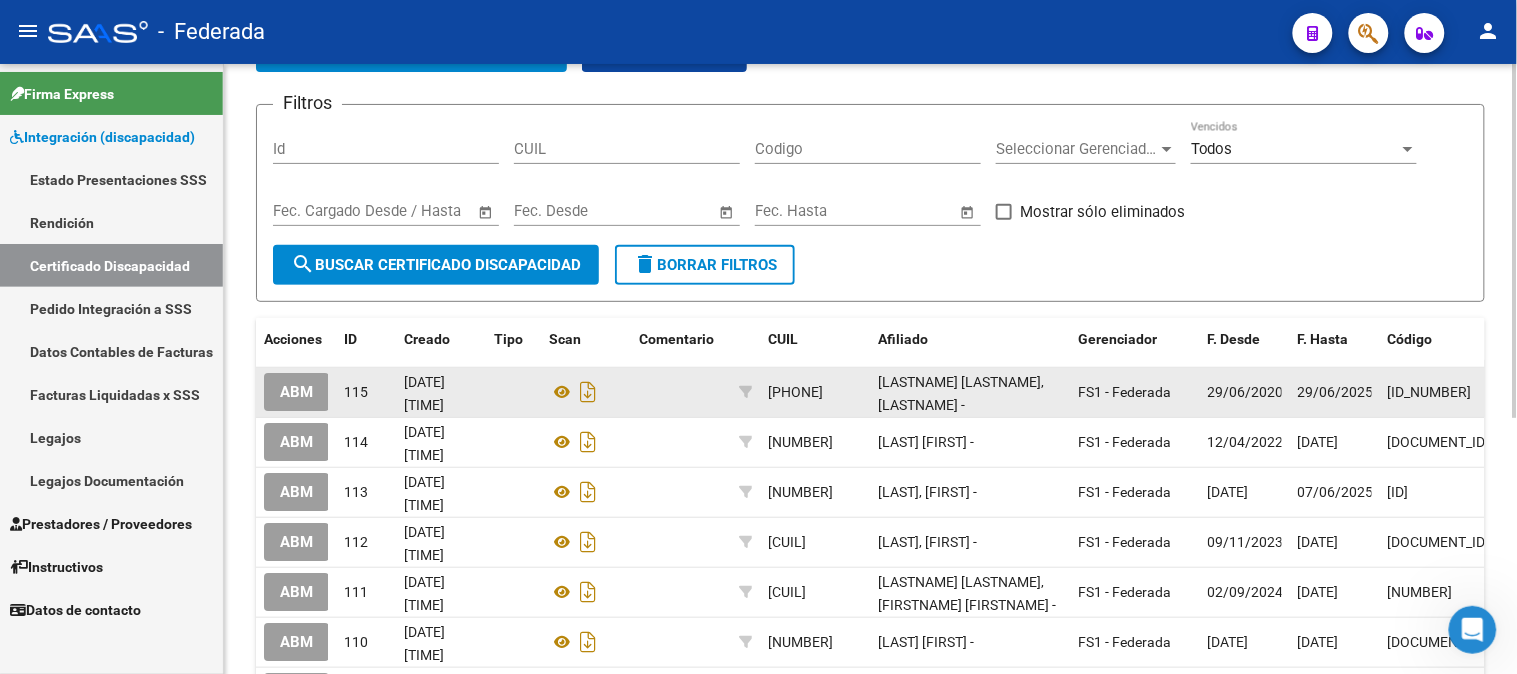 click on "ABM" 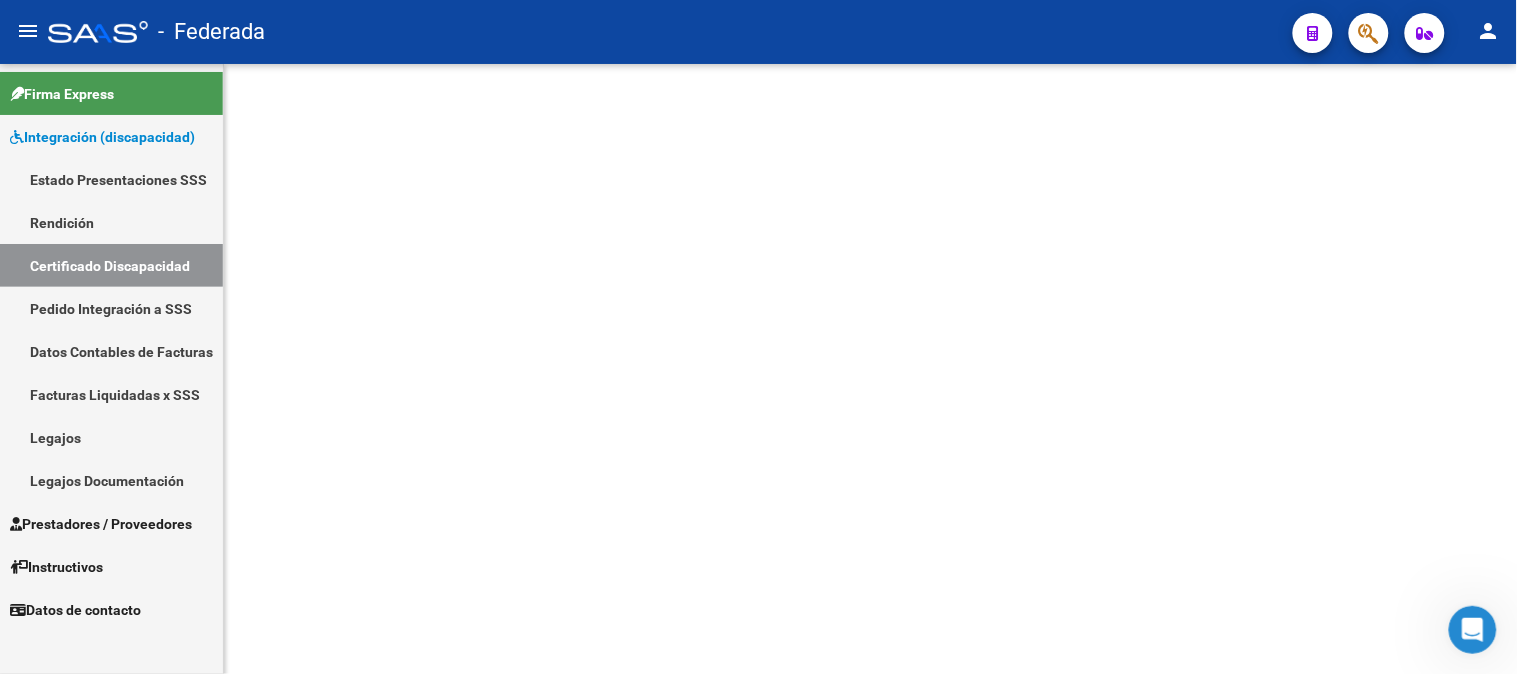 scroll, scrollTop: 0, scrollLeft: 0, axis: both 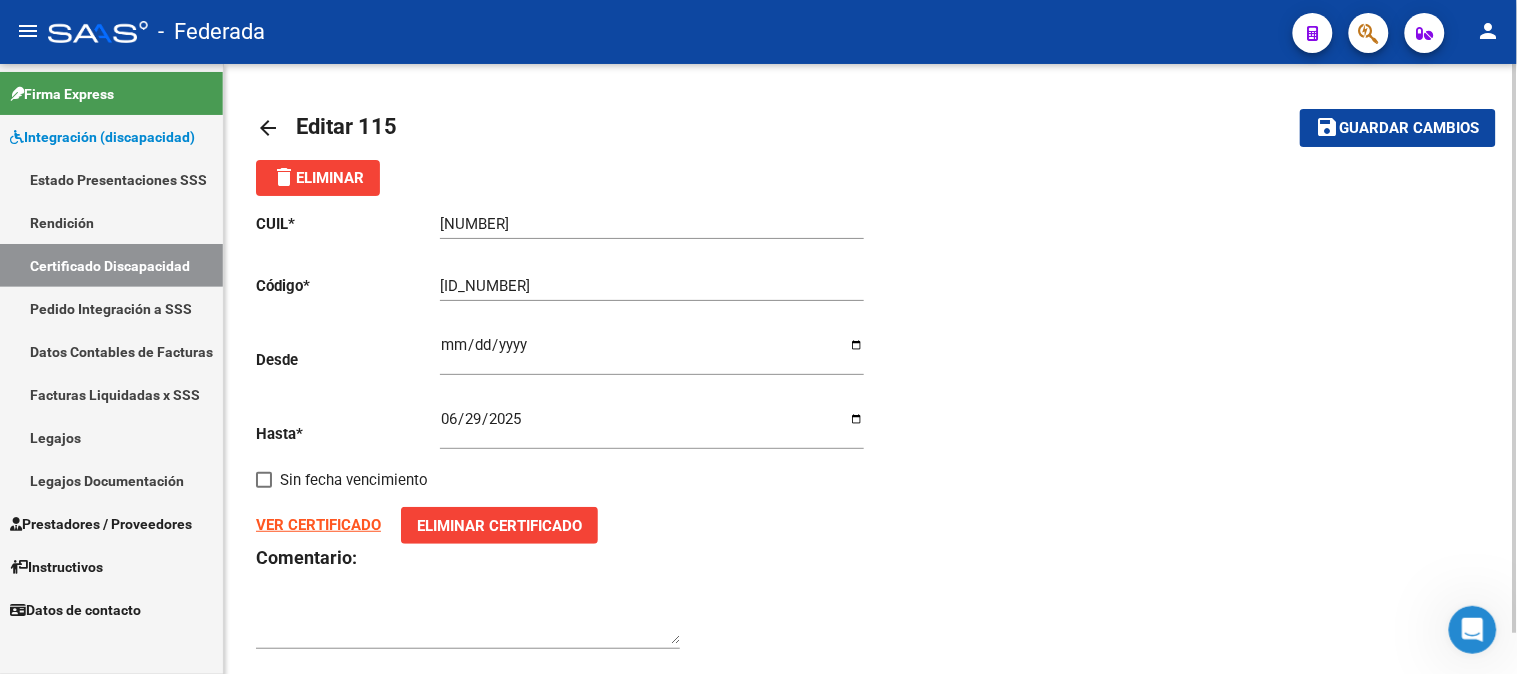click on "arrow_back" 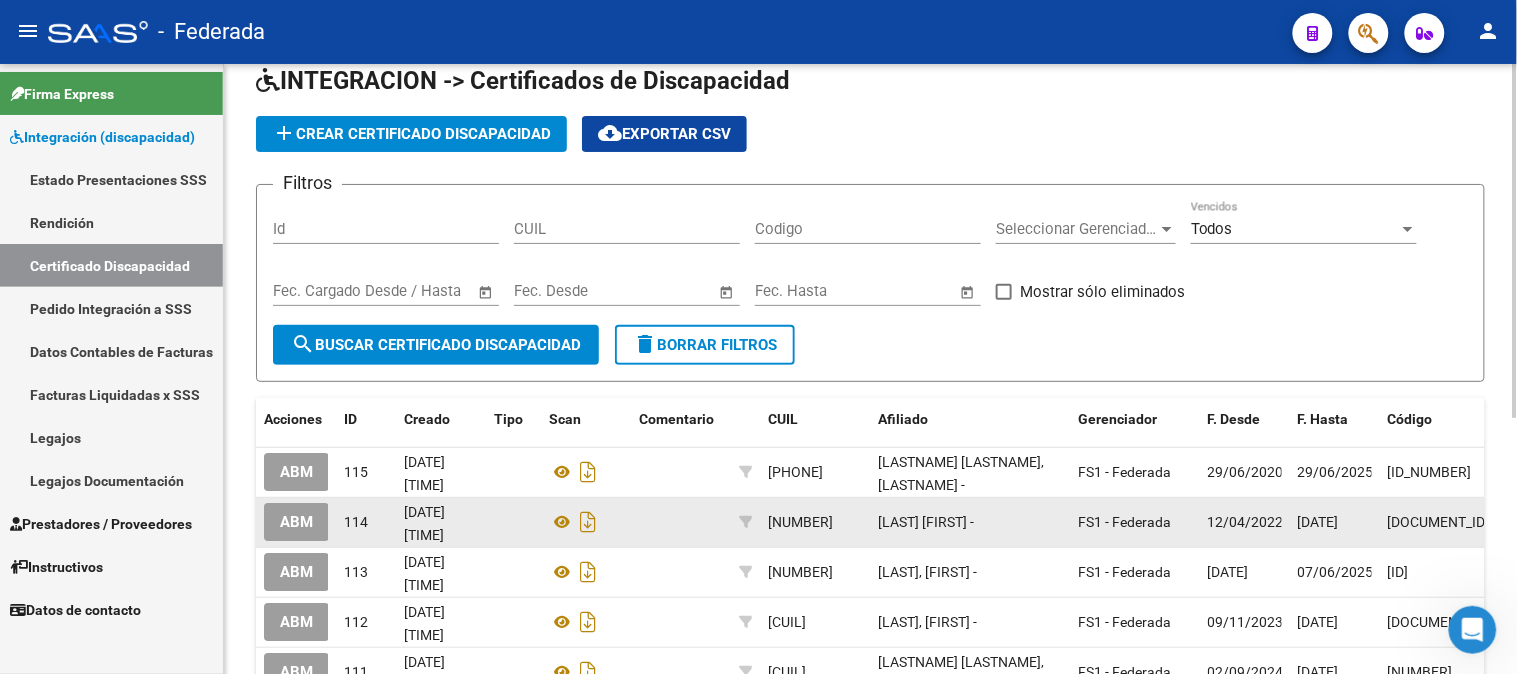 scroll, scrollTop: 0, scrollLeft: 0, axis: both 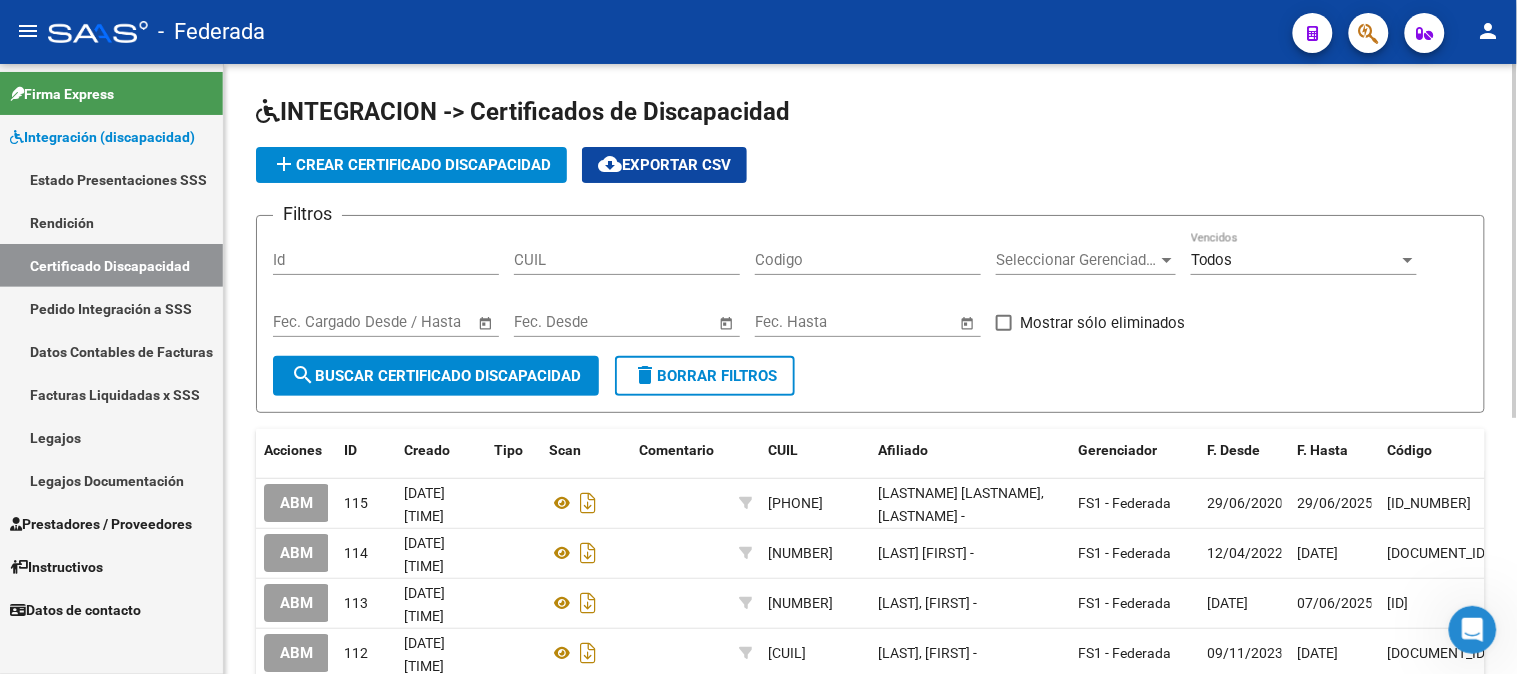 click on "add  Crear Certificado Discapacidad" 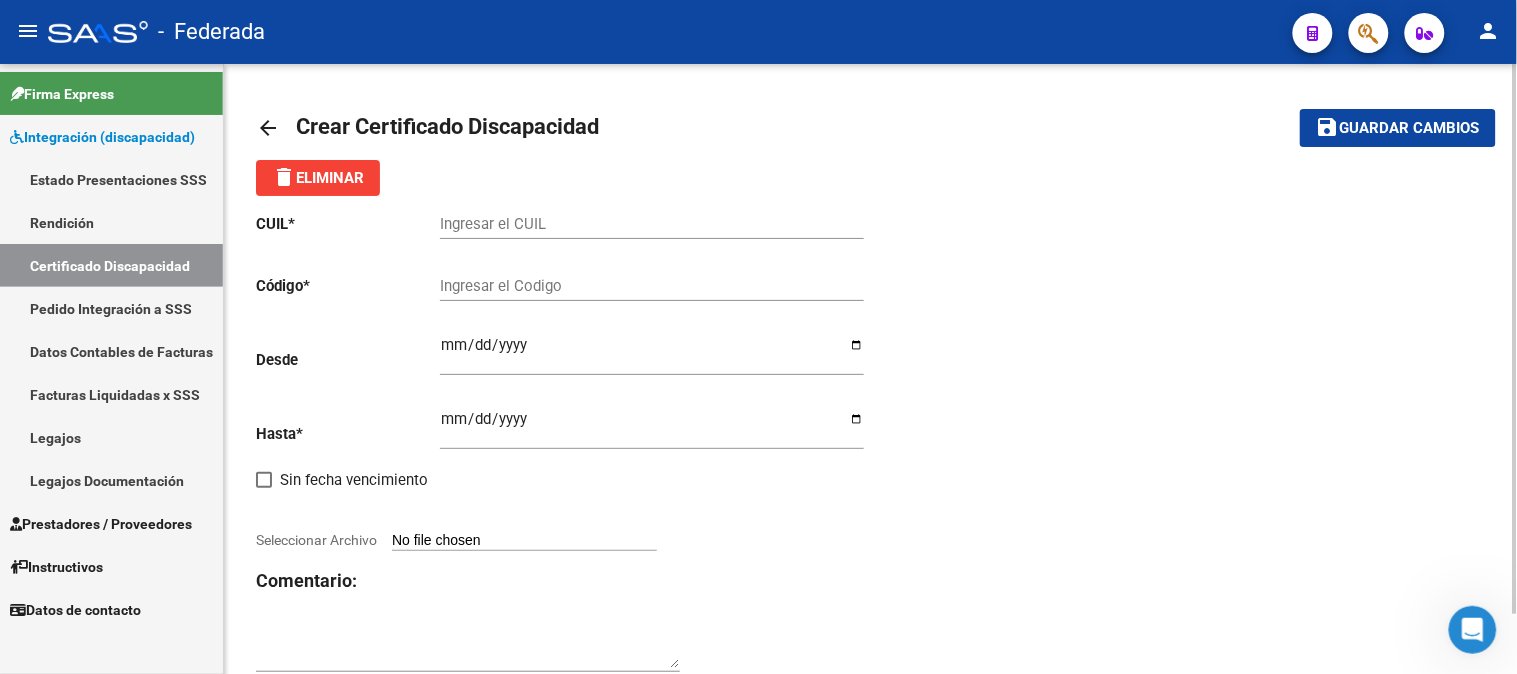 click on "Ingresar el CUIL" at bounding box center [652, 224] 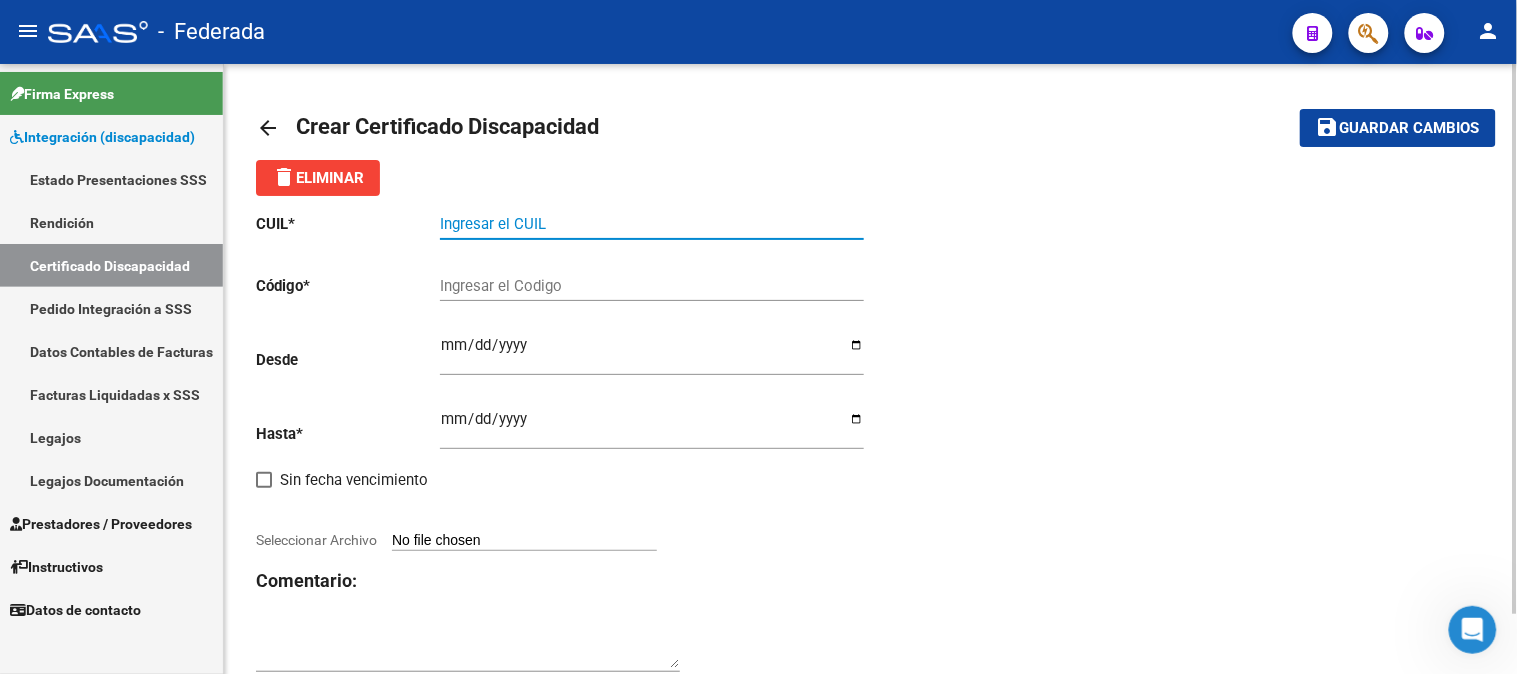paste on "[NUMBER]" 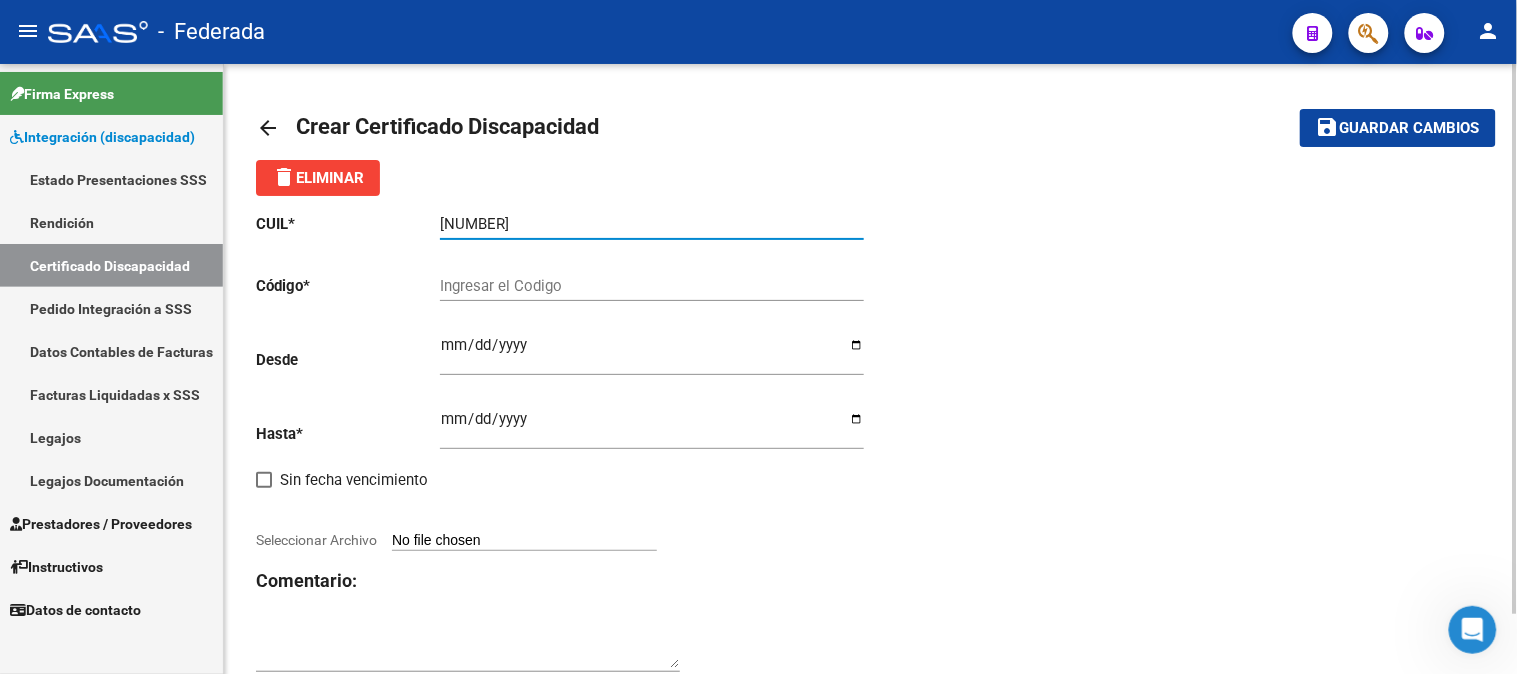 type on "[NUMBER]" 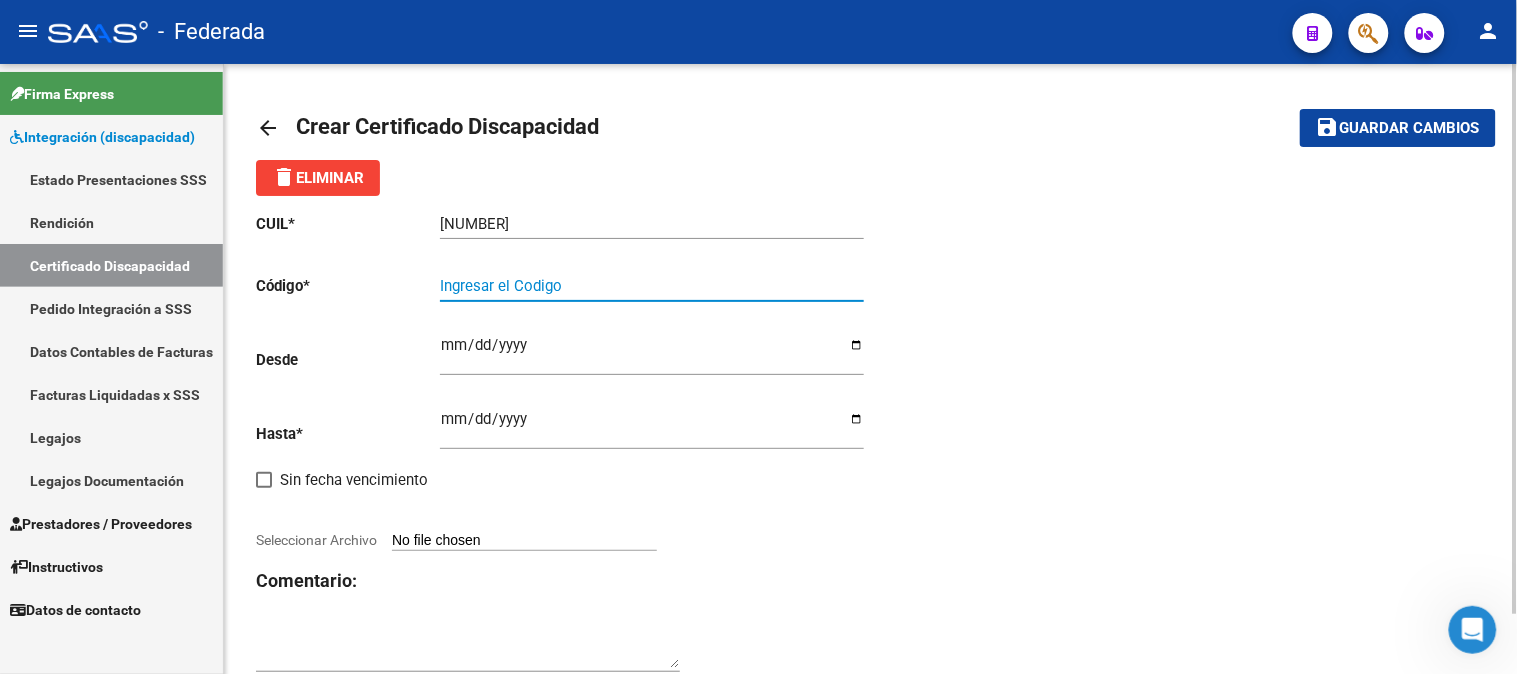 click on "Ingresar el Codigo" at bounding box center (652, 286) 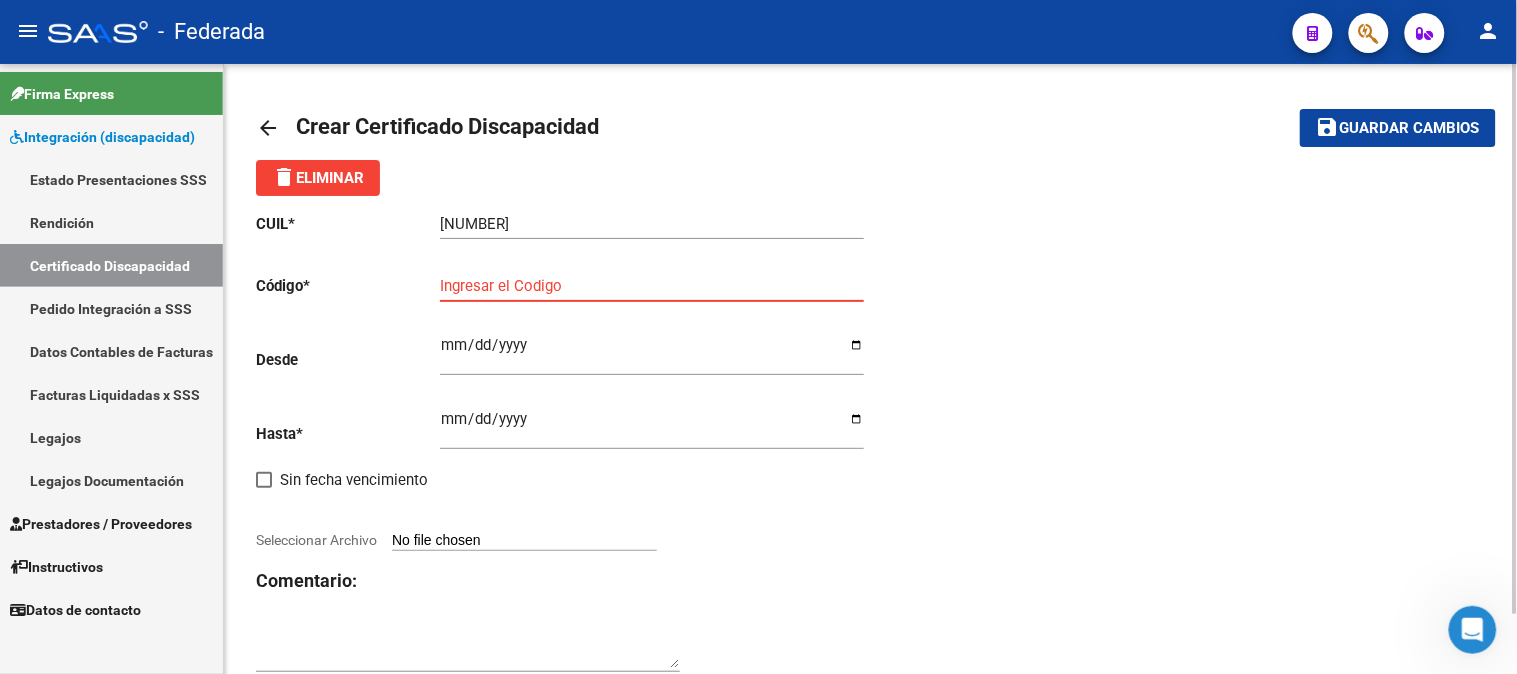 paste on "[ALPHANUMERIC_ID]" 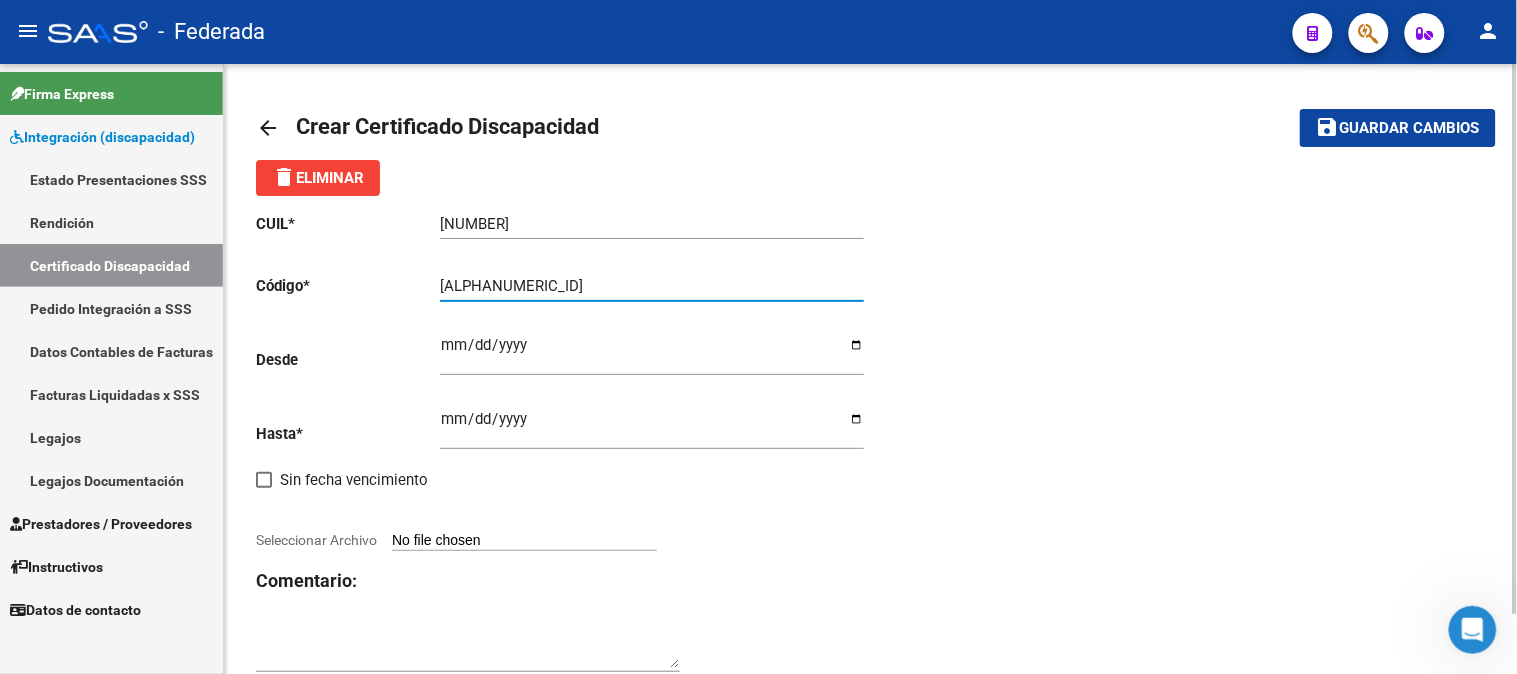 click on "[ALPHANUMERIC_ID]" at bounding box center [652, 286] 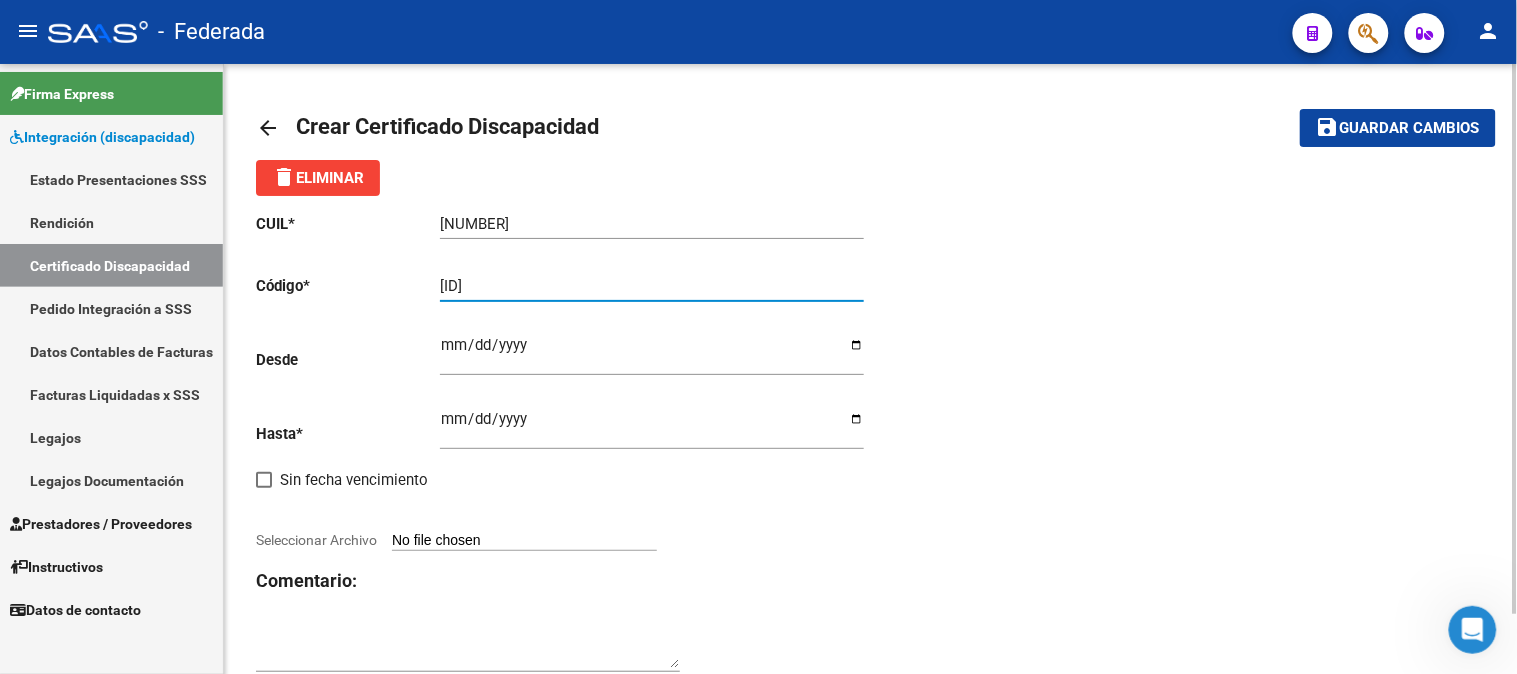 type on "[ID]" 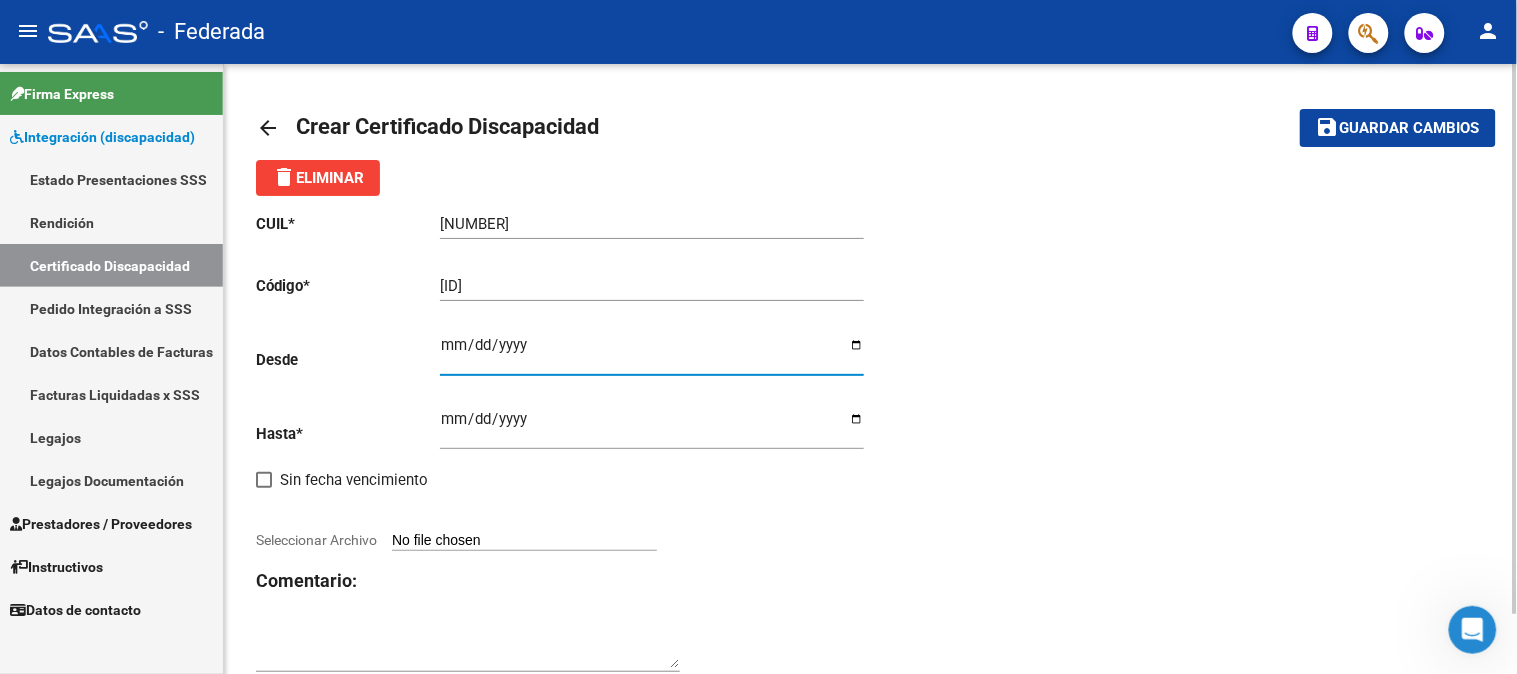 type on "[DATE]" 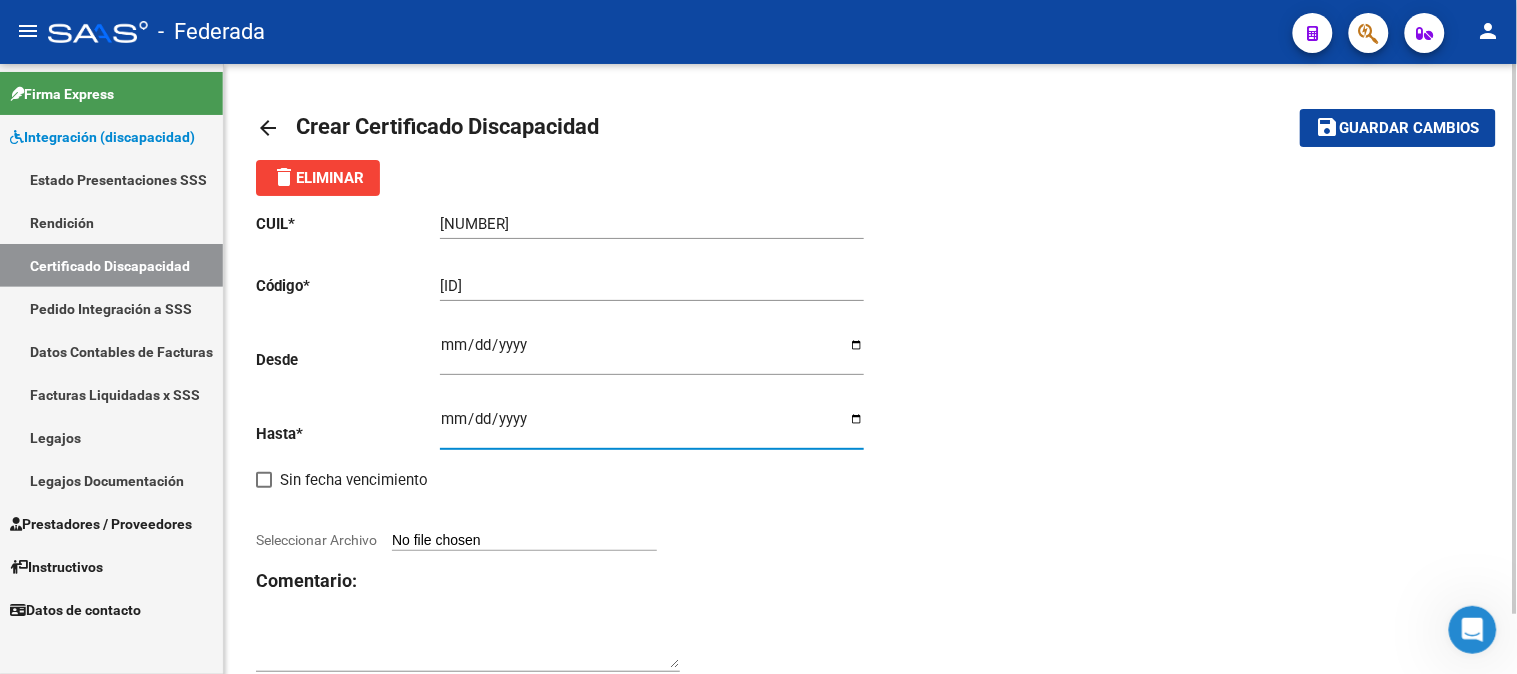 click on "Ingresar fec. Hasta" at bounding box center [652, 427] 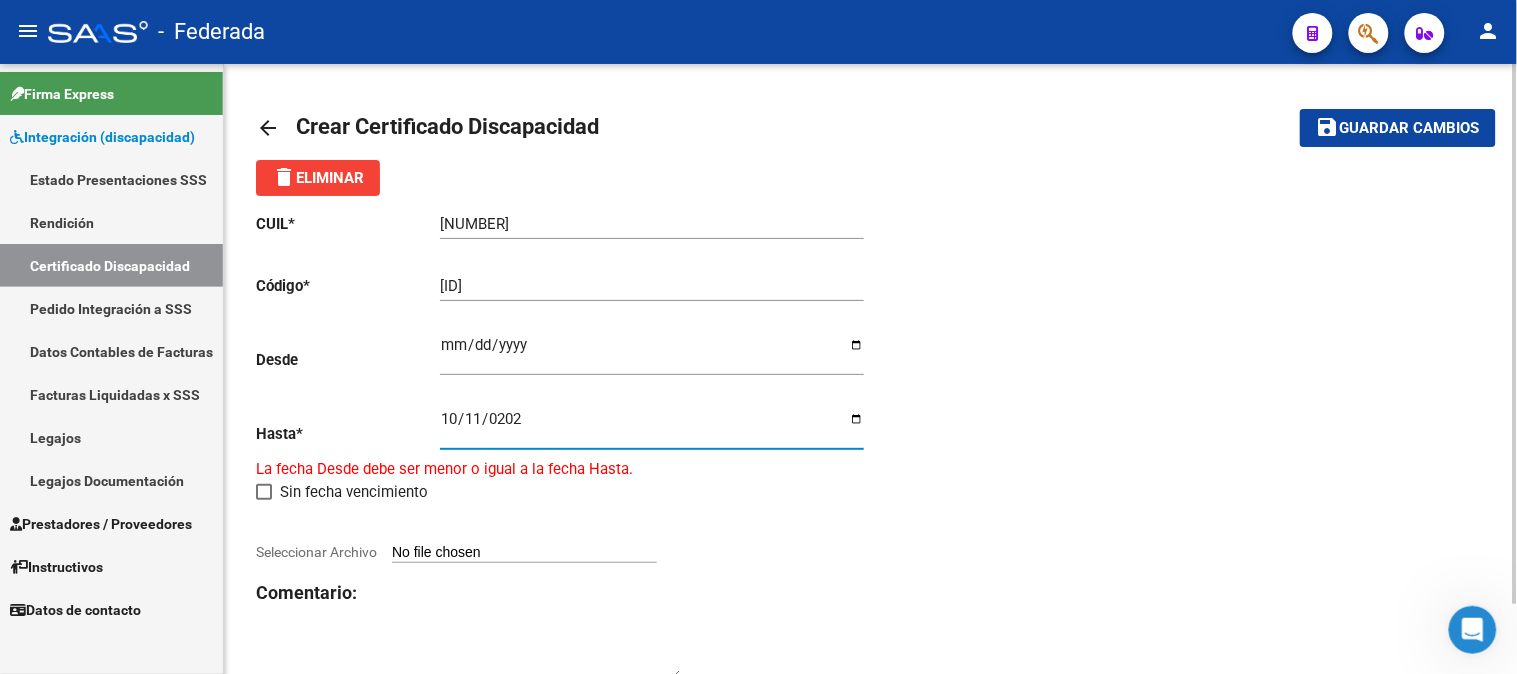 type on "2025-10-11" 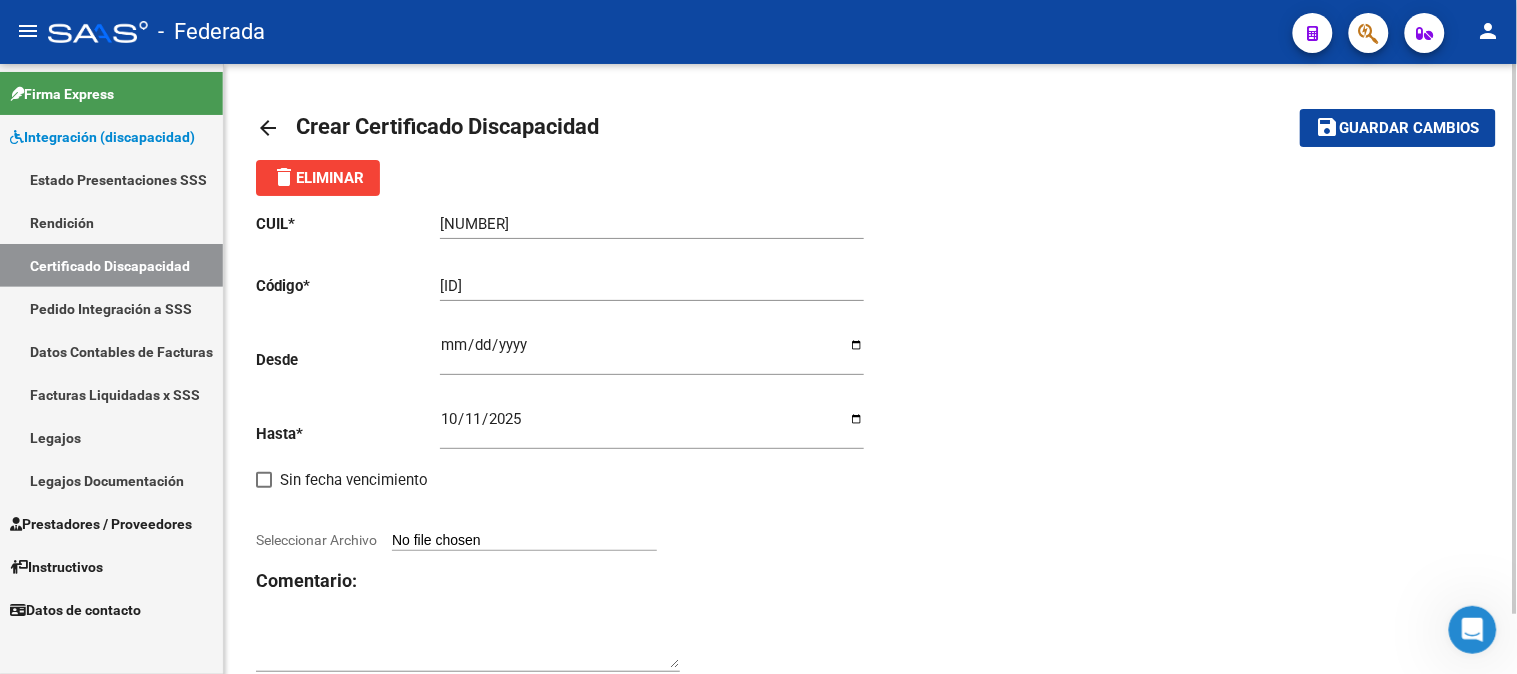 click on "Comentario:" 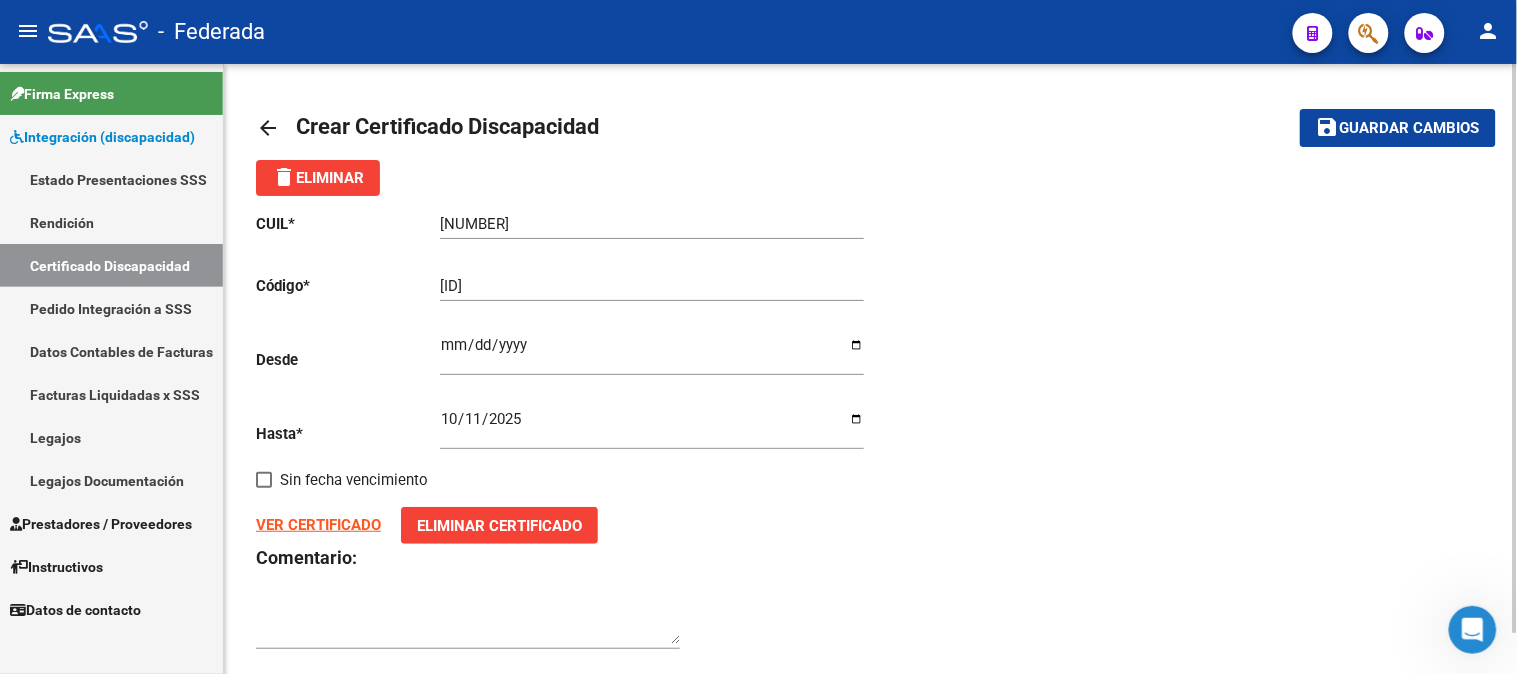 click on "Guardar cambios" 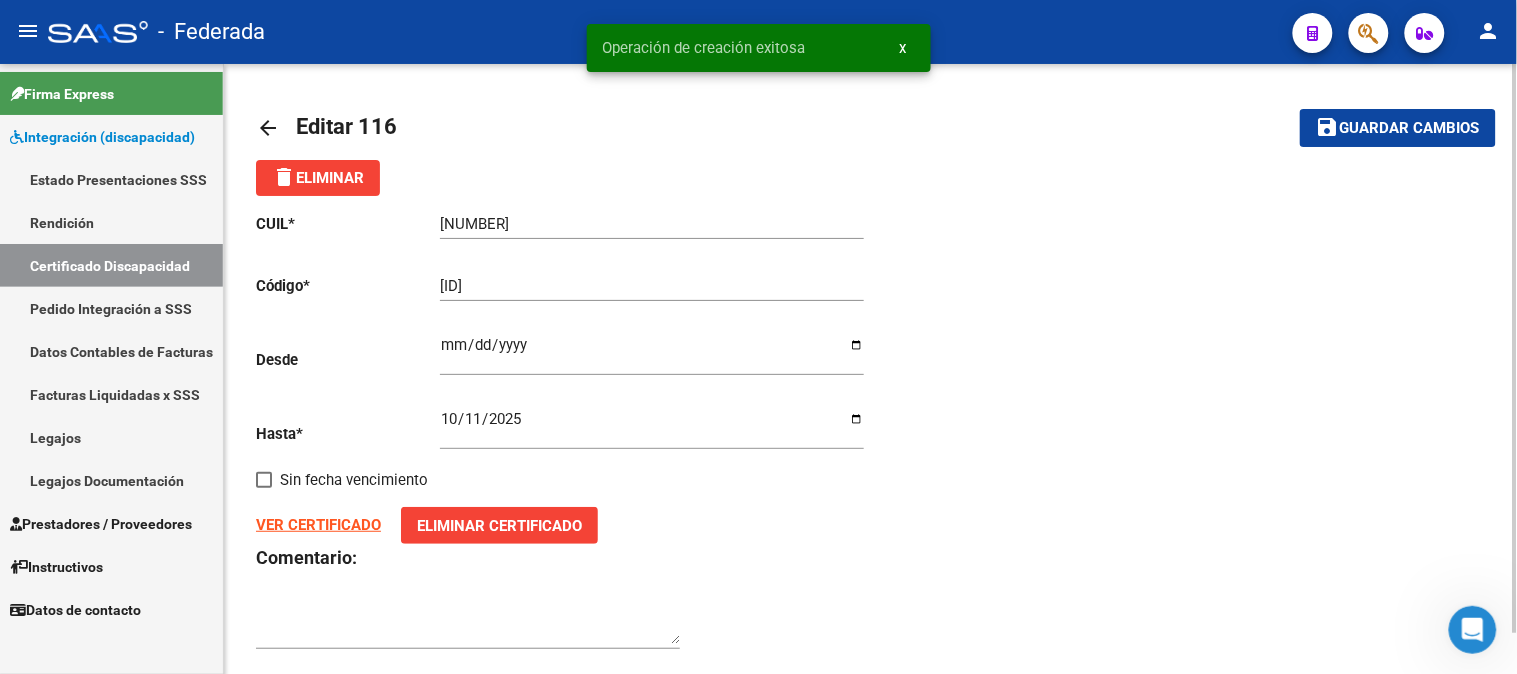 click on "x" at bounding box center (903, 48) 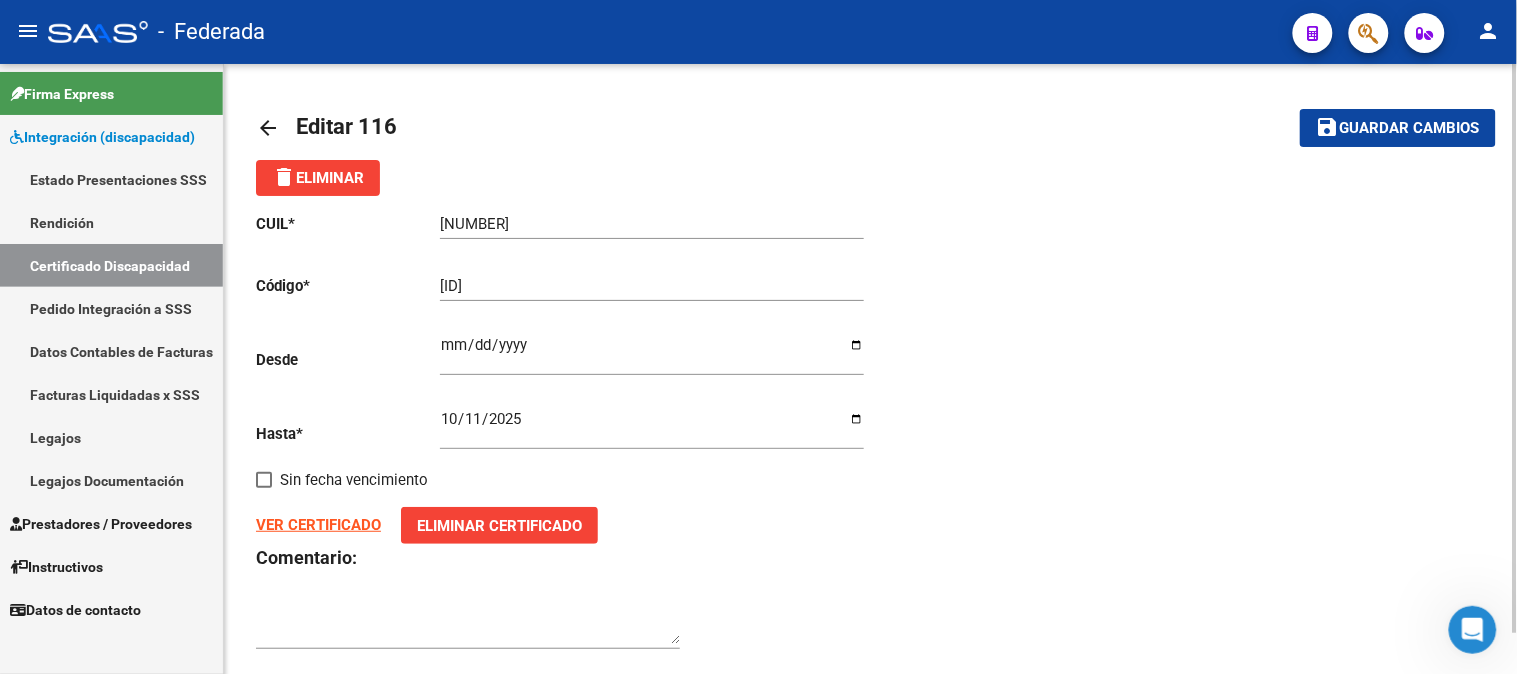 click on "Certificado Discapacidad" at bounding box center [111, 265] 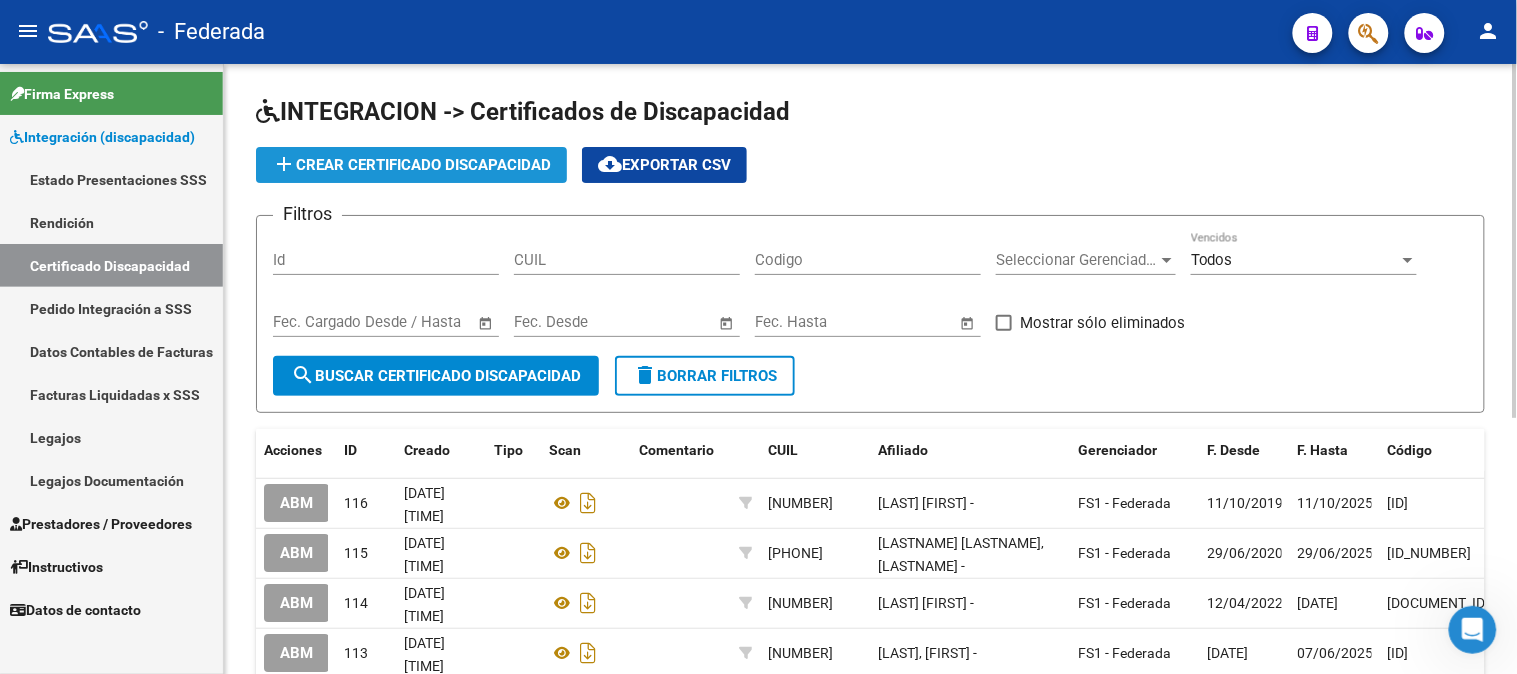 click on "add  Crear Certificado Discapacidad" 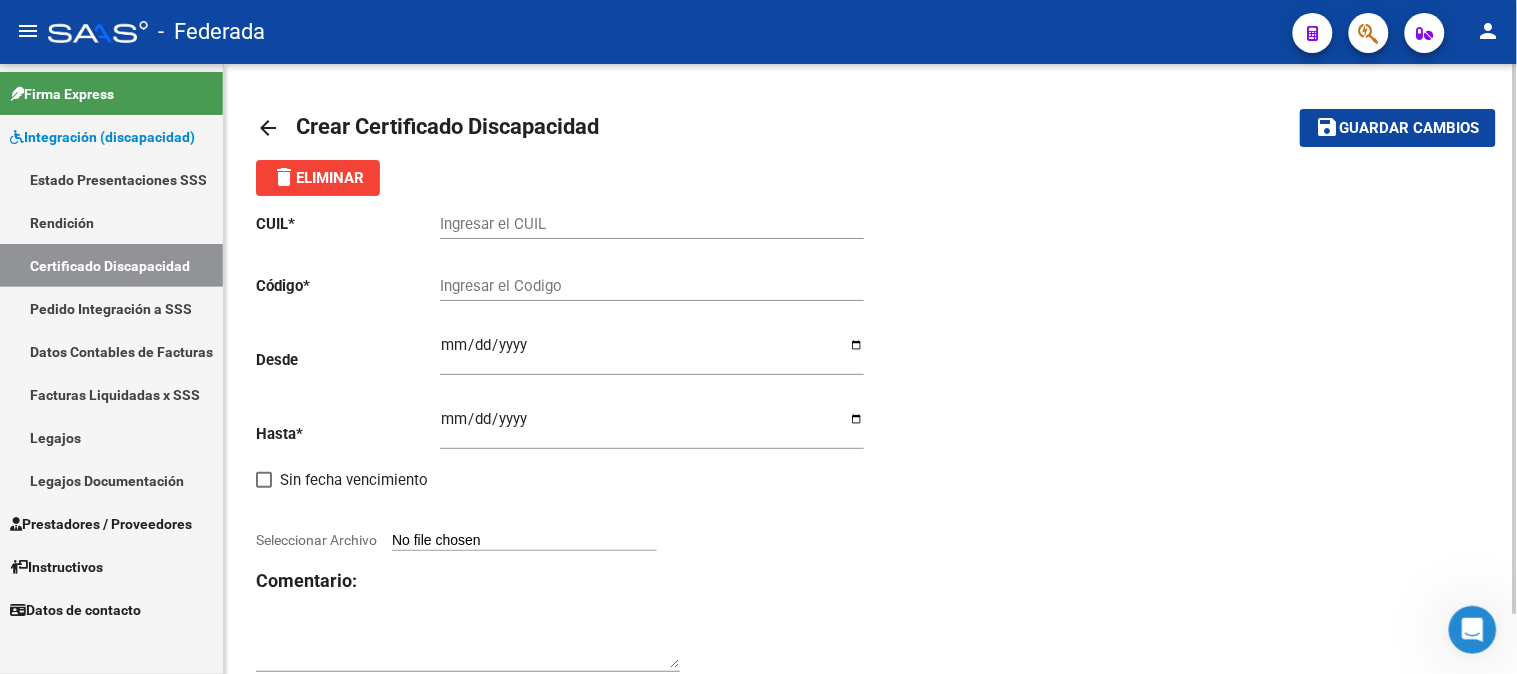 click on "Ingresar el CUIL" at bounding box center [652, 224] 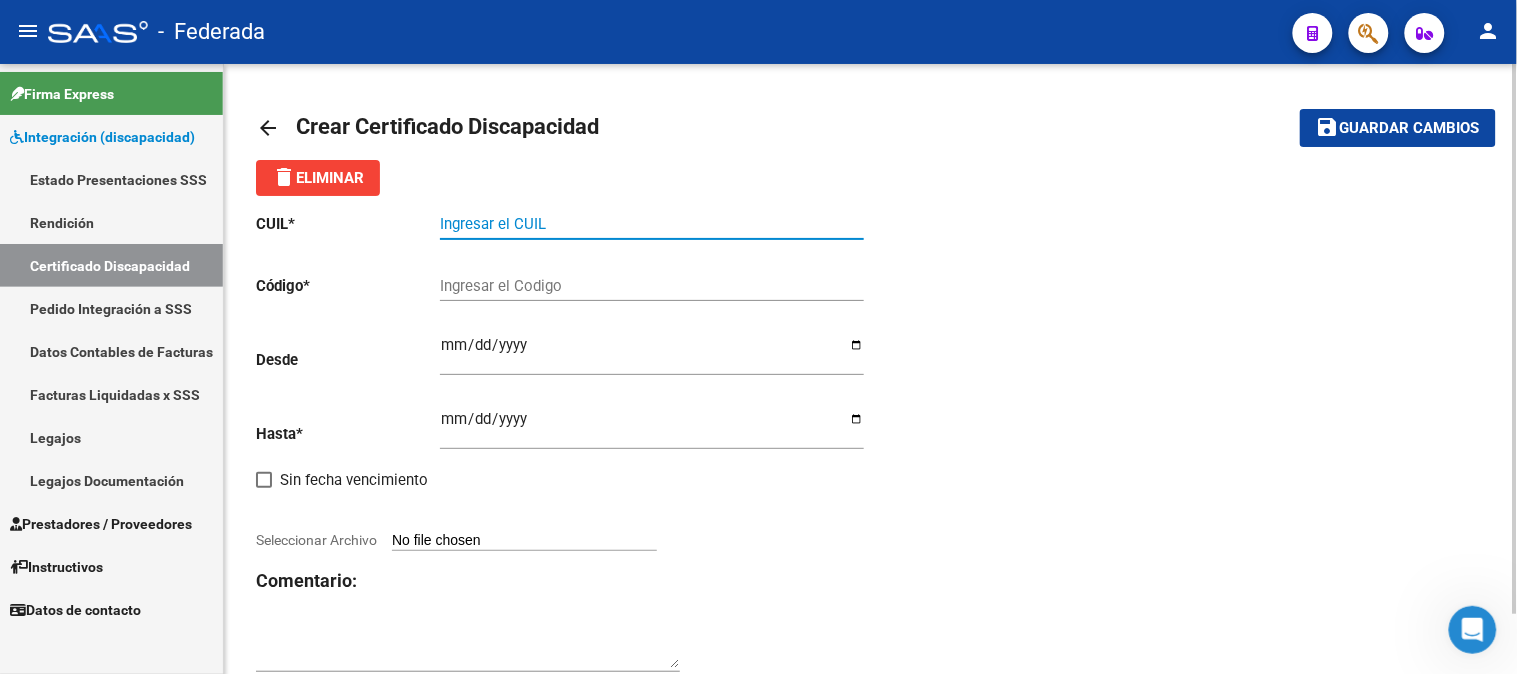 paste on "[ID_NUMBER]" 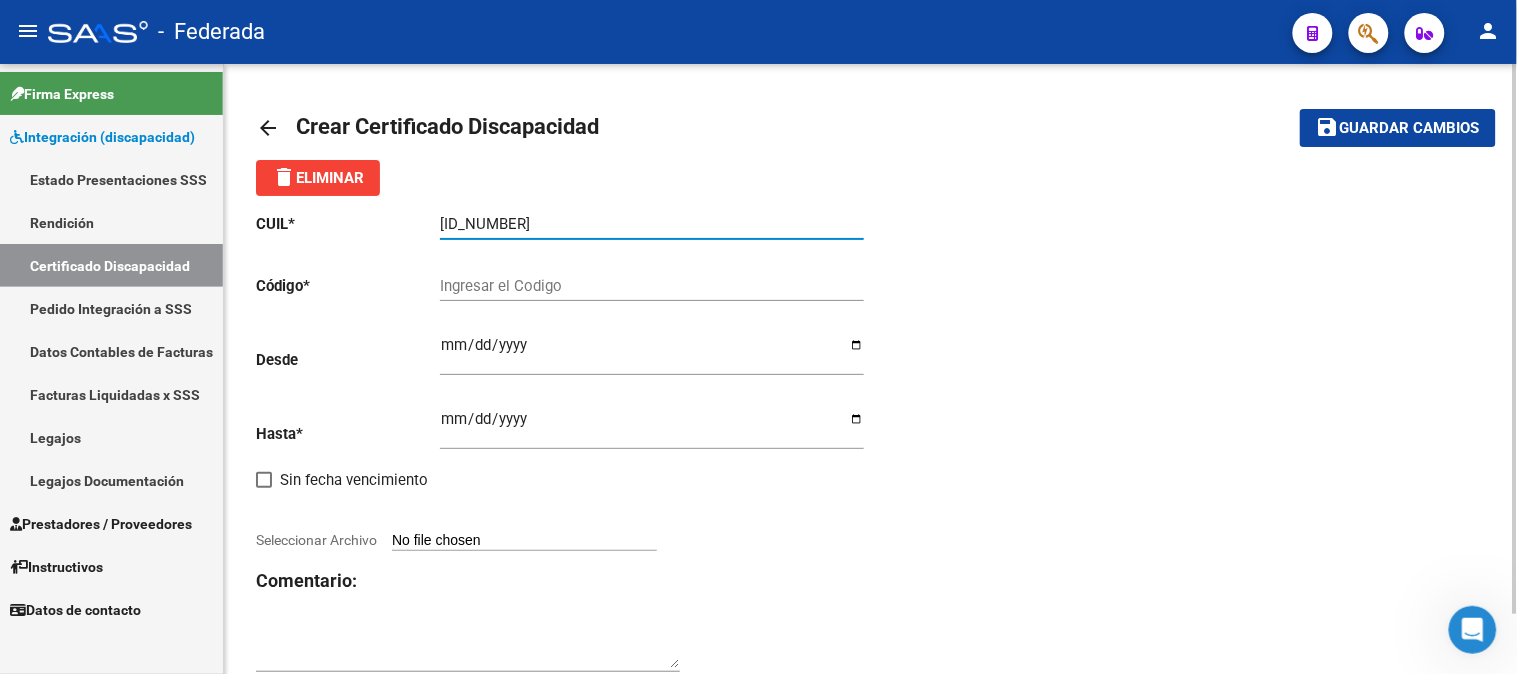 type on "[ID_NUMBER]" 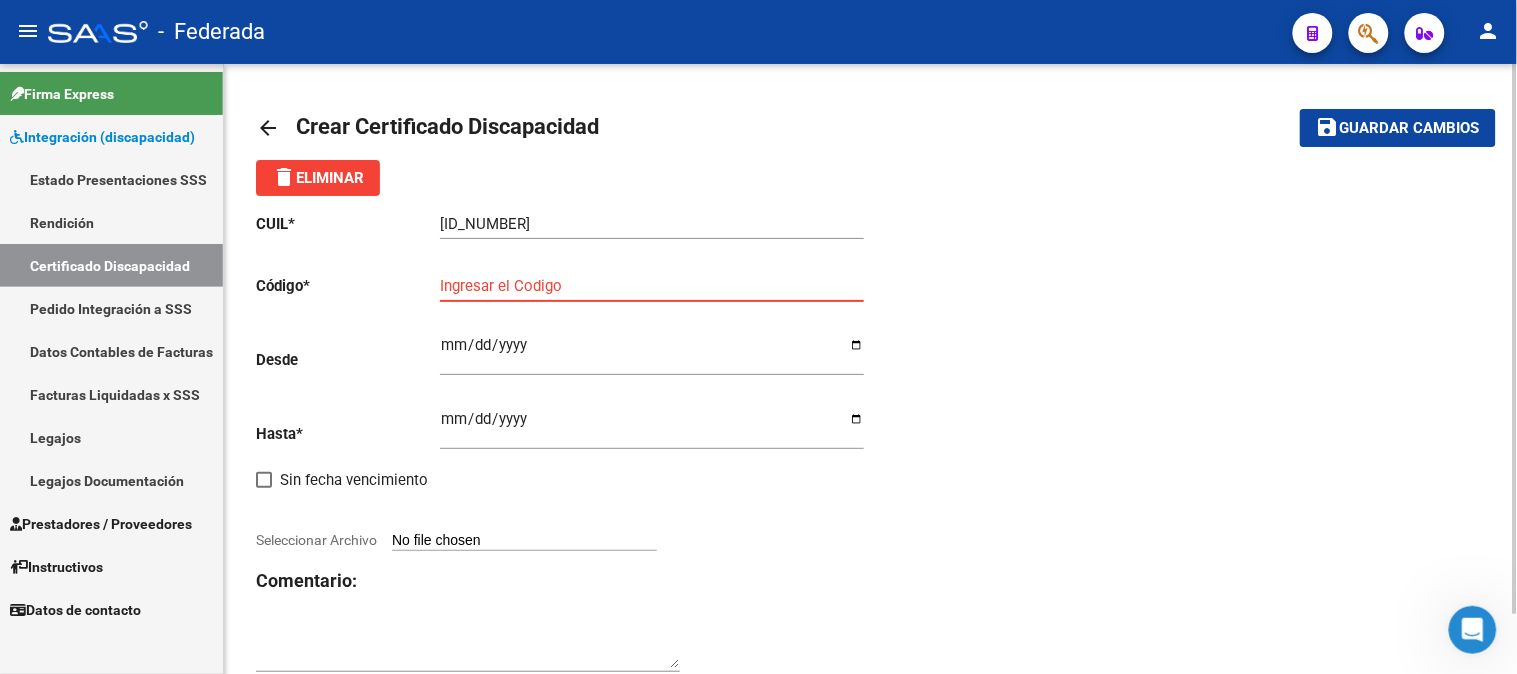 paste on "[DOCUMENT_ID]" 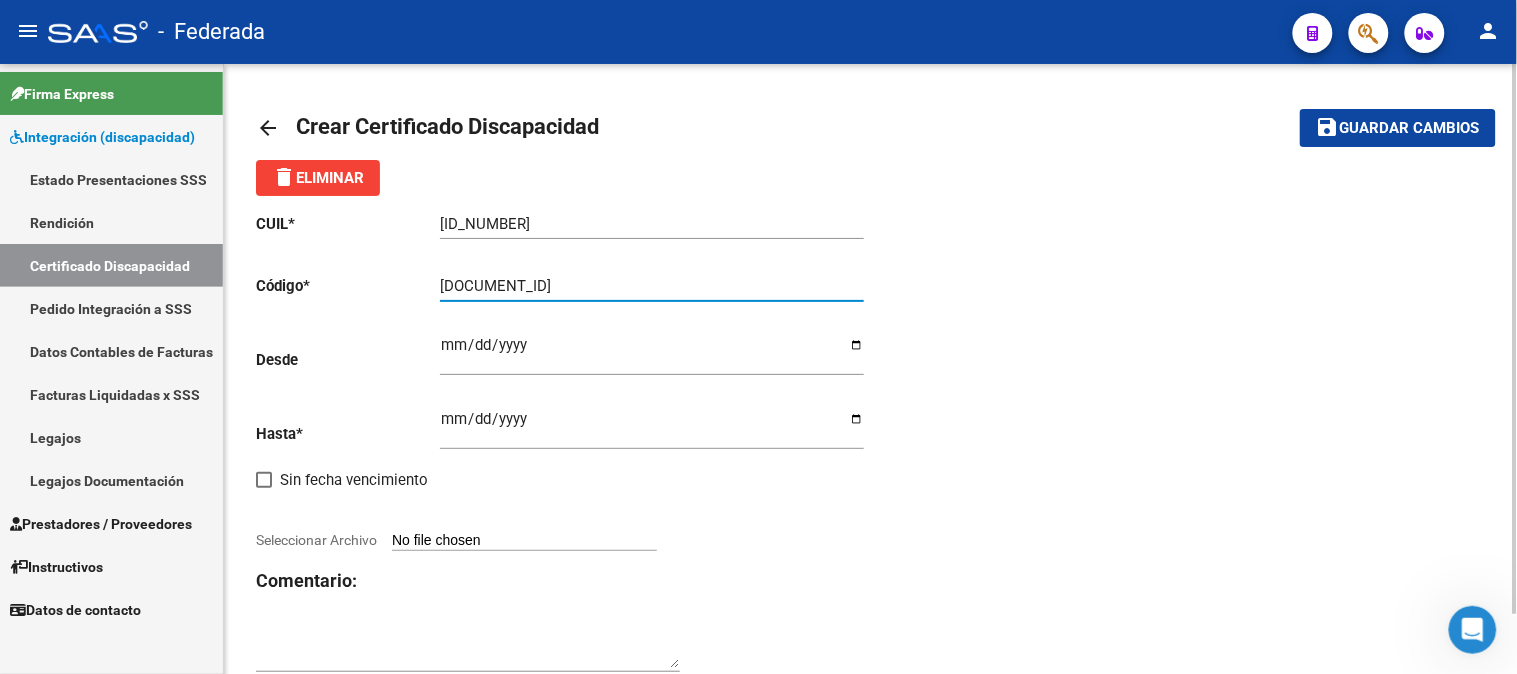 click on "[DOCUMENT_ID]" at bounding box center (652, 286) 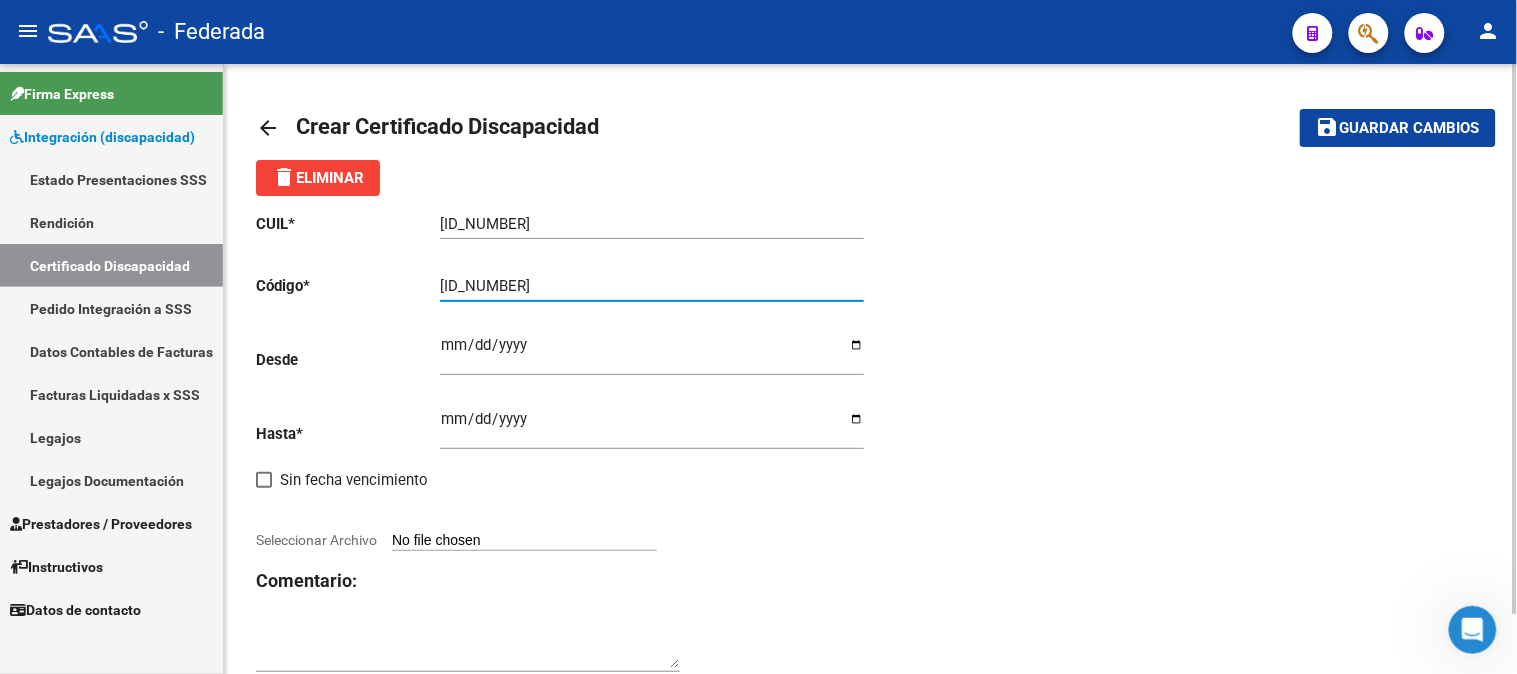 type on "[ID_NUMBER]" 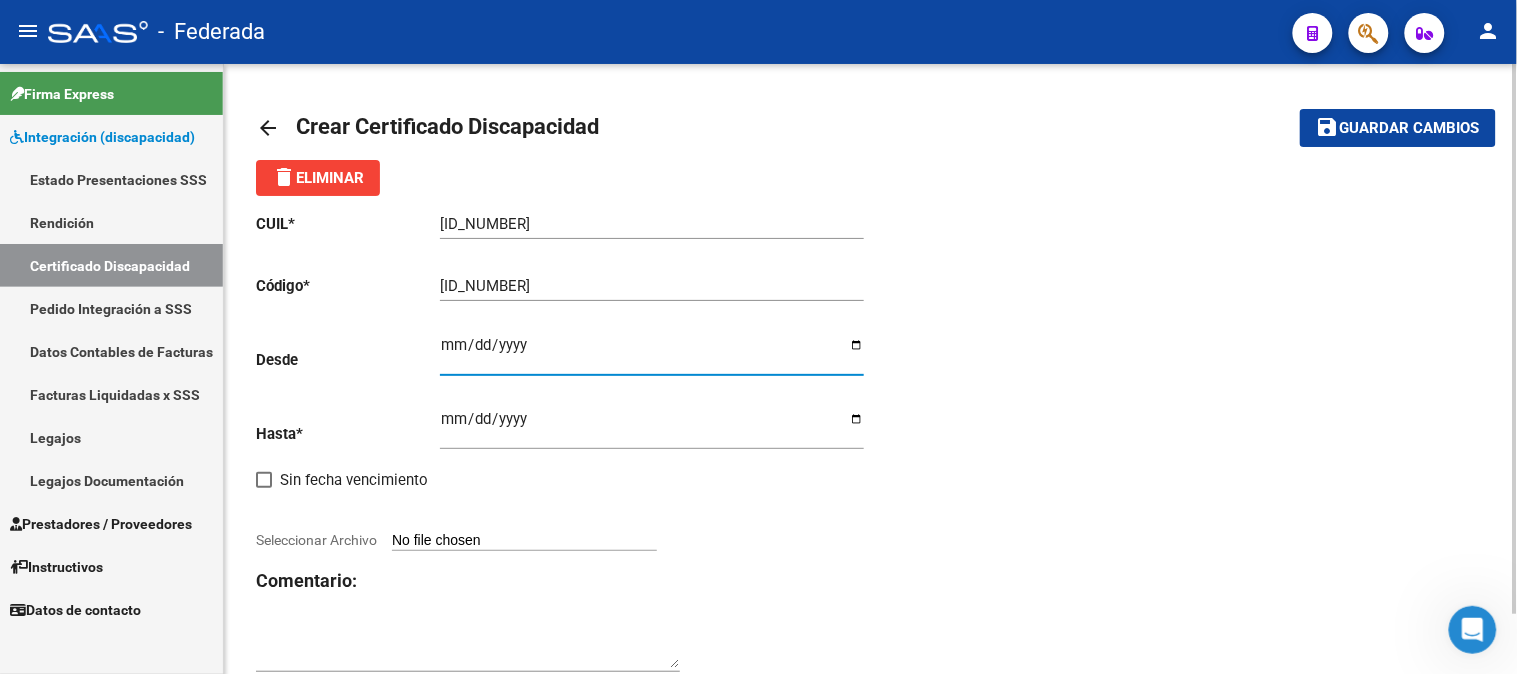 click on "Ingresar fec. Desde" at bounding box center [652, 353] 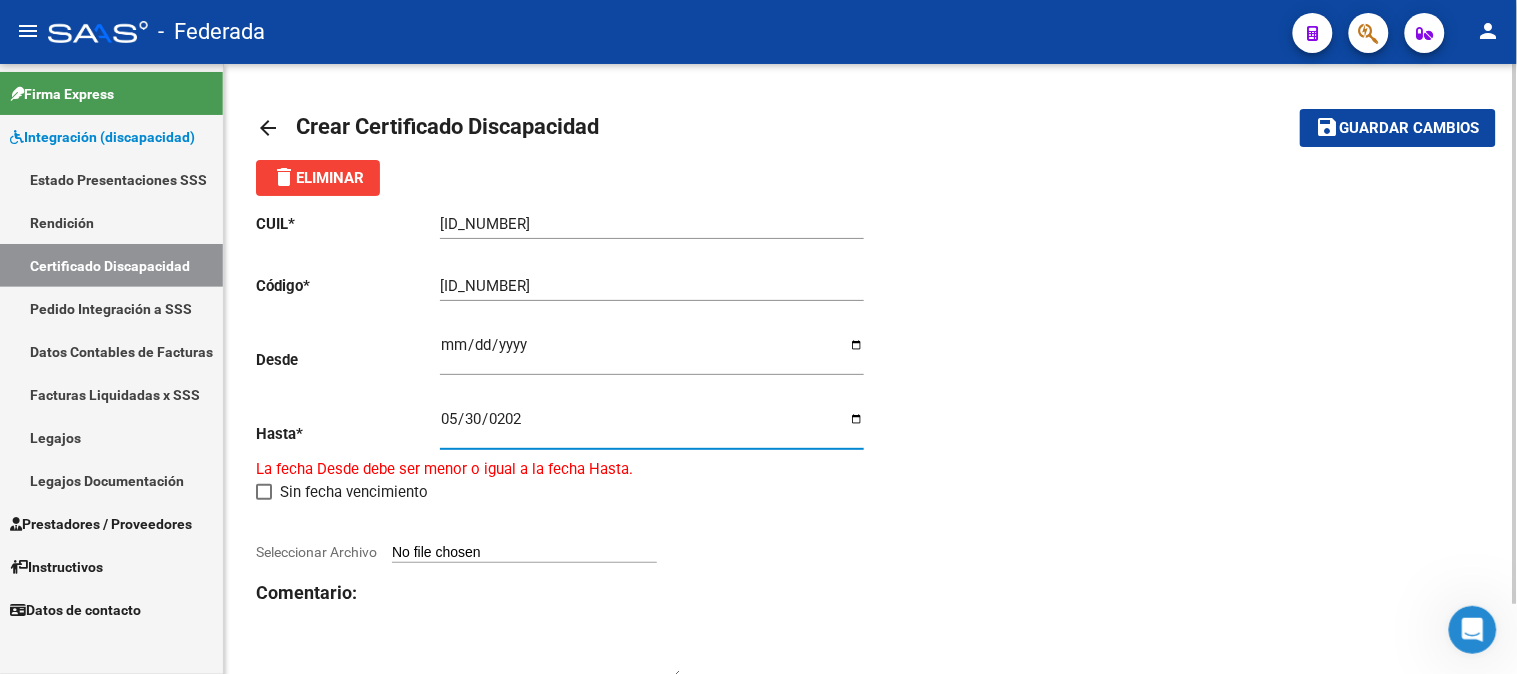 type on "[DATE]" 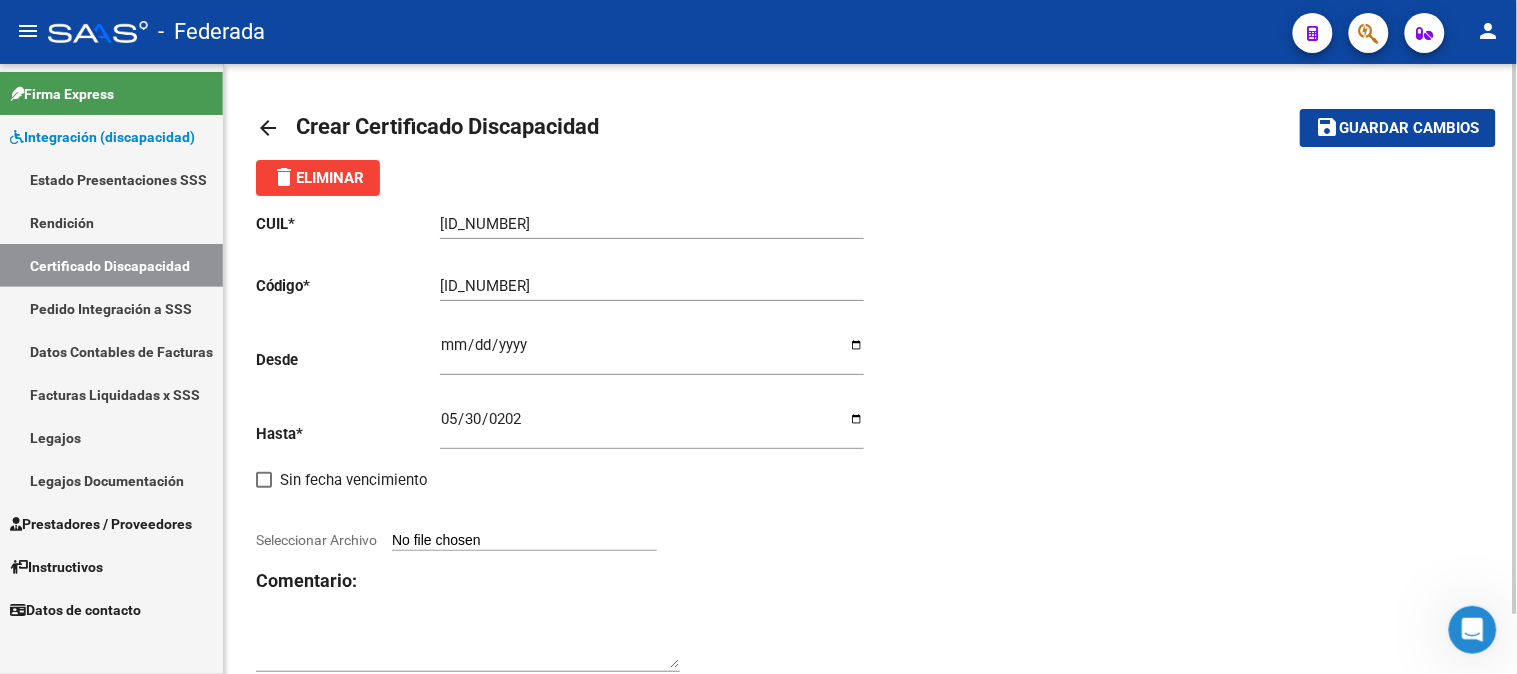 click on "CUIL  *   [NUMBER] Ingresar el CUIL  Código  *   [NUMBER] Ingresar el Codigo  Desde    [DATE] Ingresar fec. Desde  Hasta  *   [DATE] Ingresar fec. Hasta     Sin fecha vencimiento        Seleccionar Archivo Comentario:" 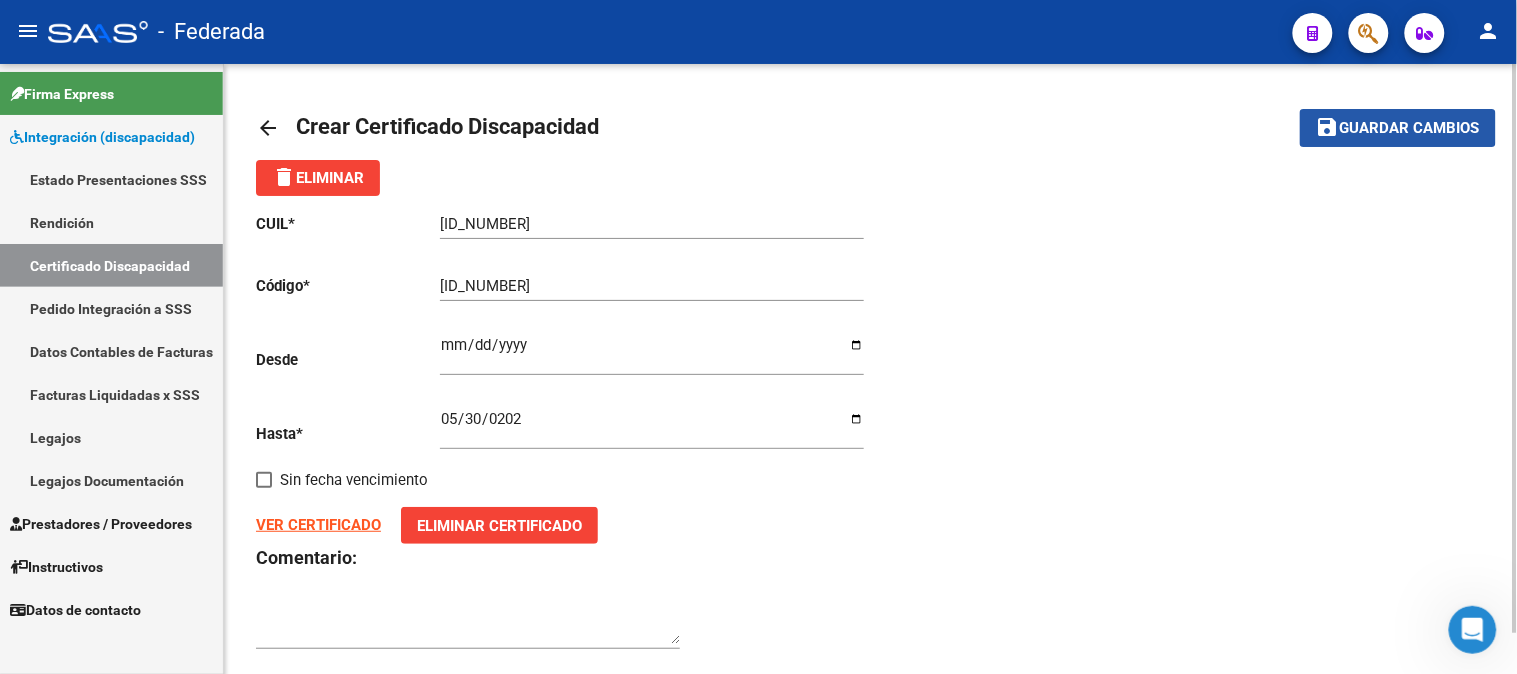 click on "save" 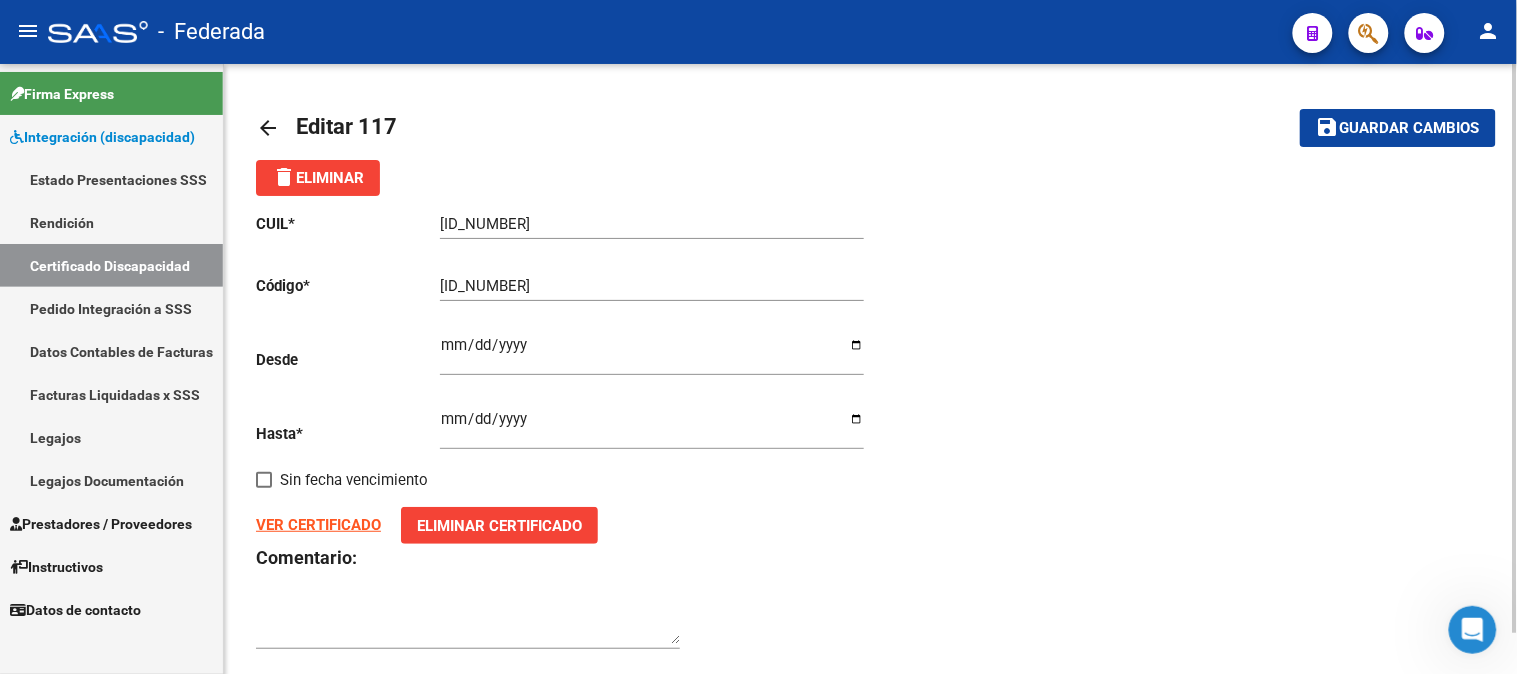click on "Certificado Discapacidad" at bounding box center [111, 265] 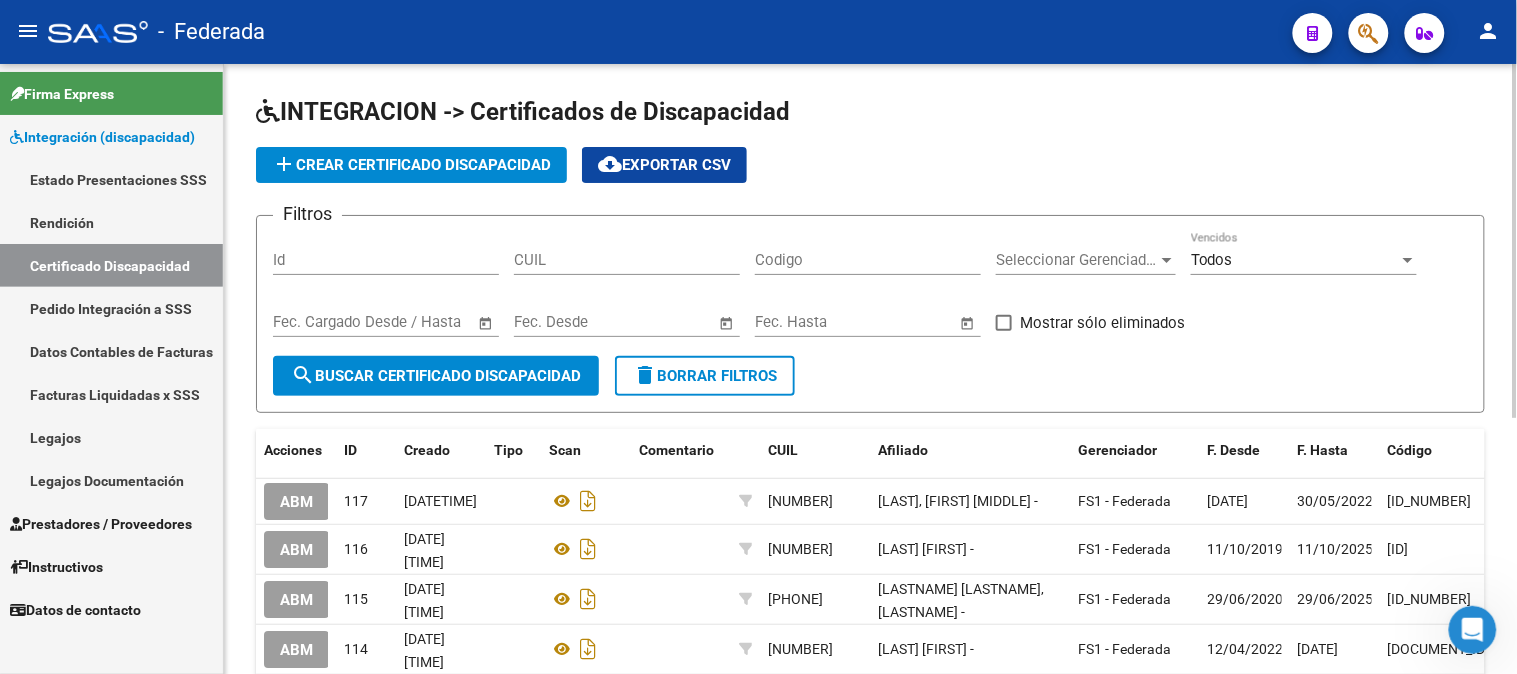click on "add  Crear Certificado Discapacidad" 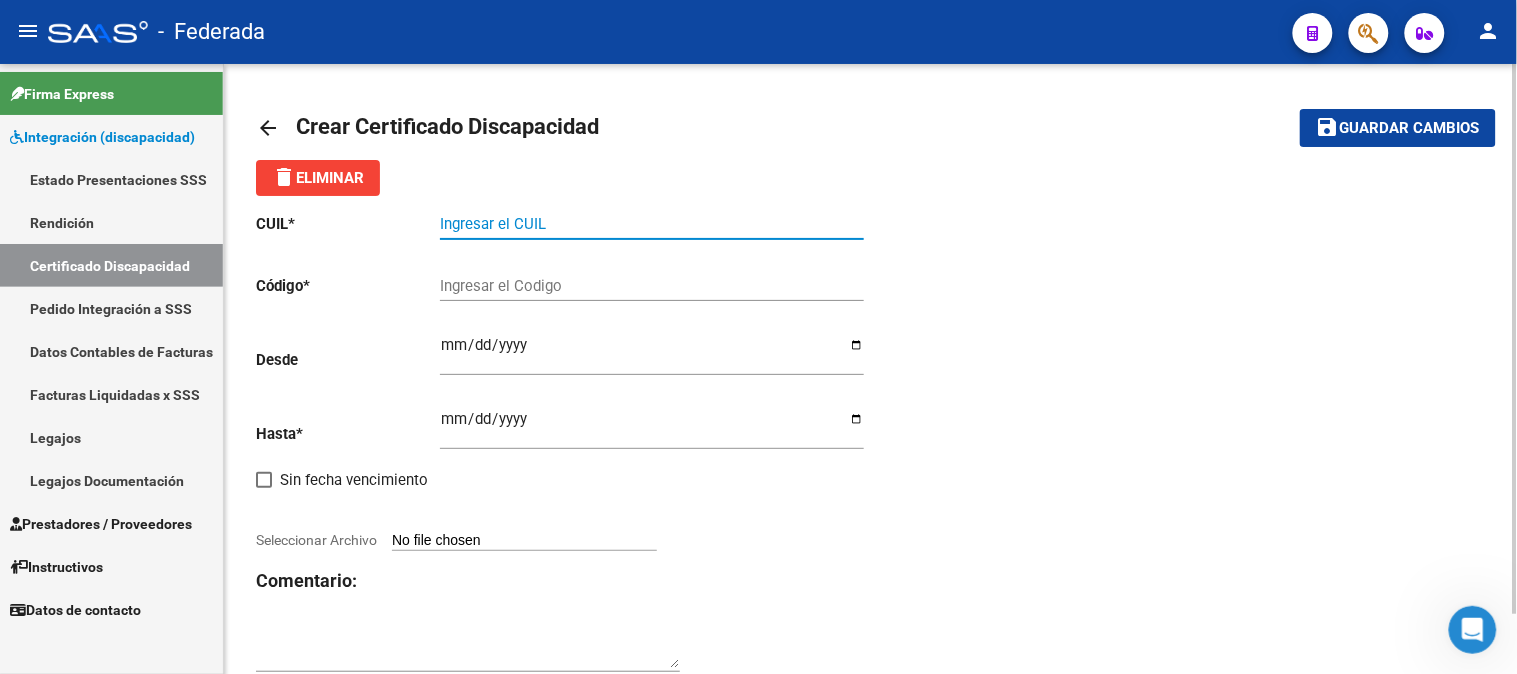 click on "Ingresar el CUIL" at bounding box center [652, 224] 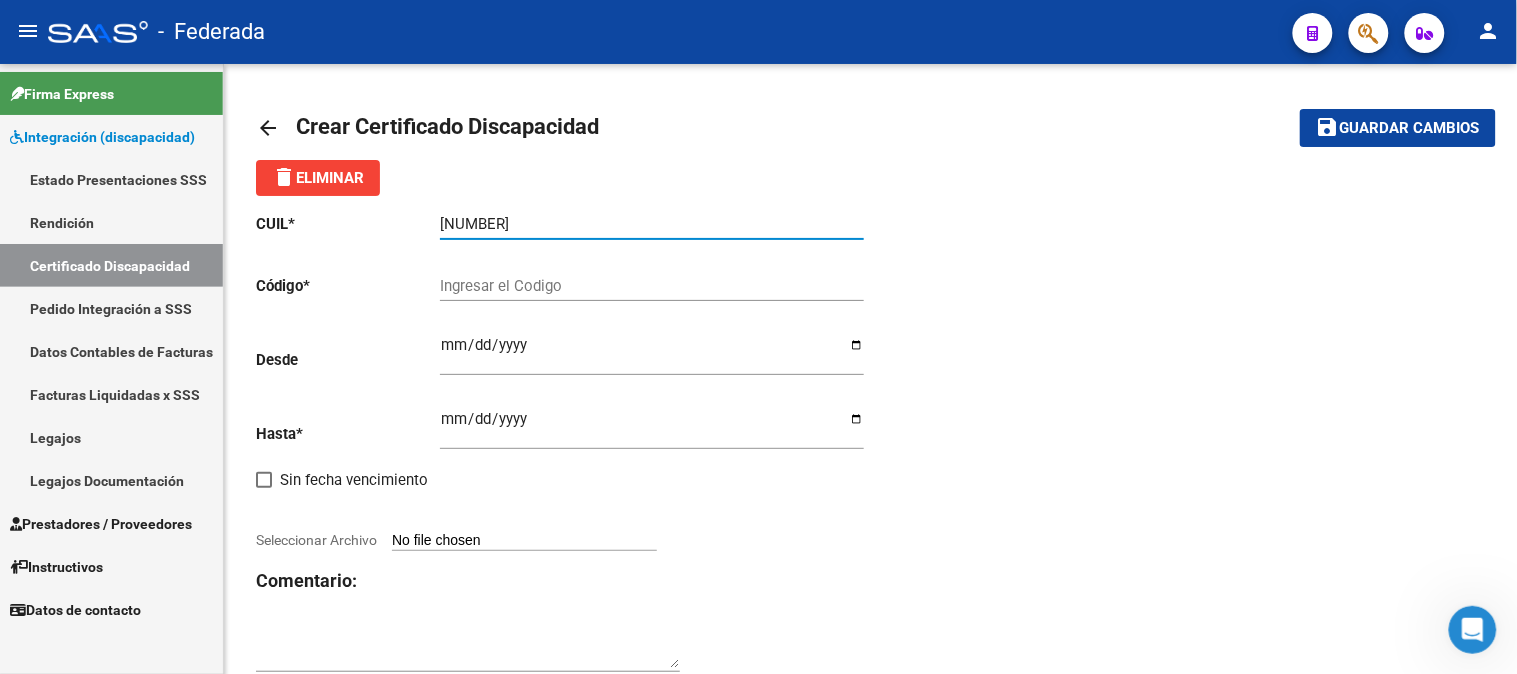 type on "[NUMBER]" 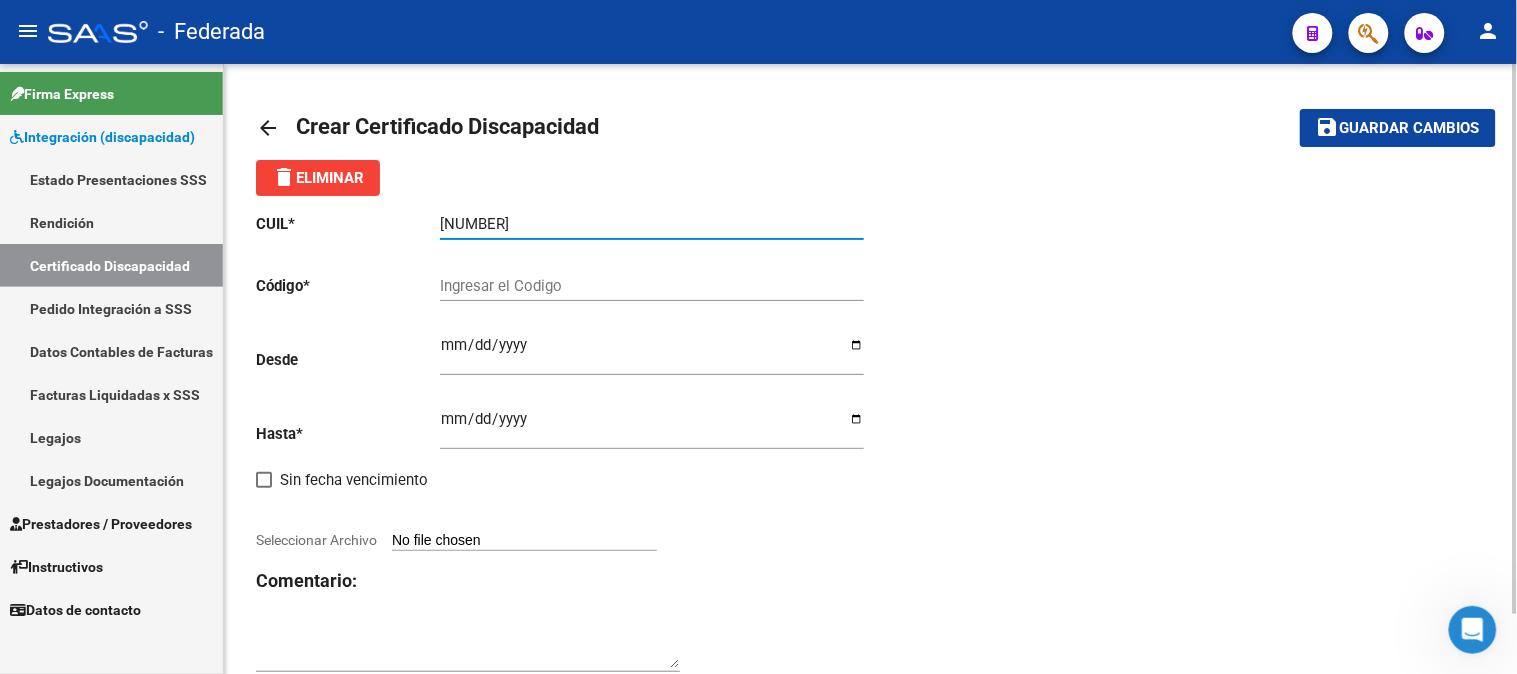 click on "Ingresar el Codigo" at bounding box center (652, 286) 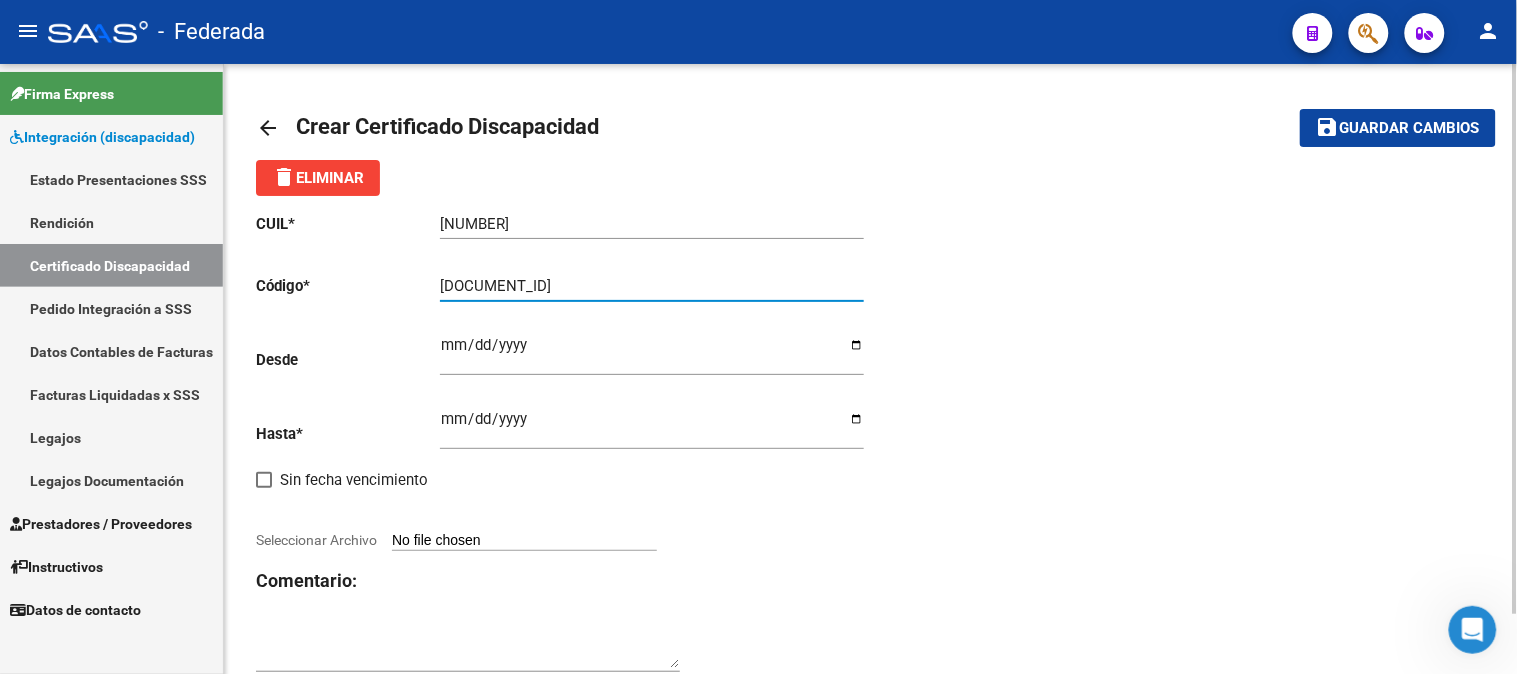 click on "[DOCUMENT_ID]" at bounding box center (652, 286) 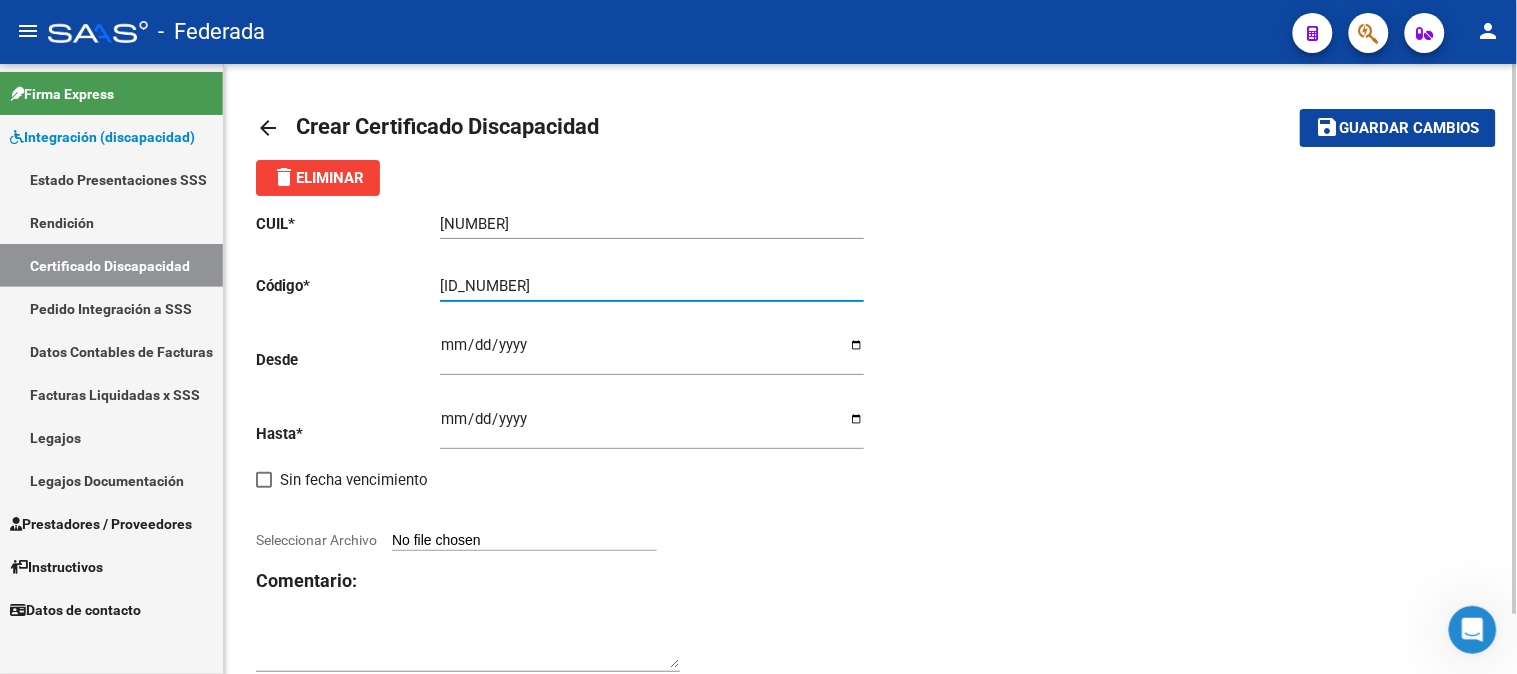 type on "[ID_NUMBER]" 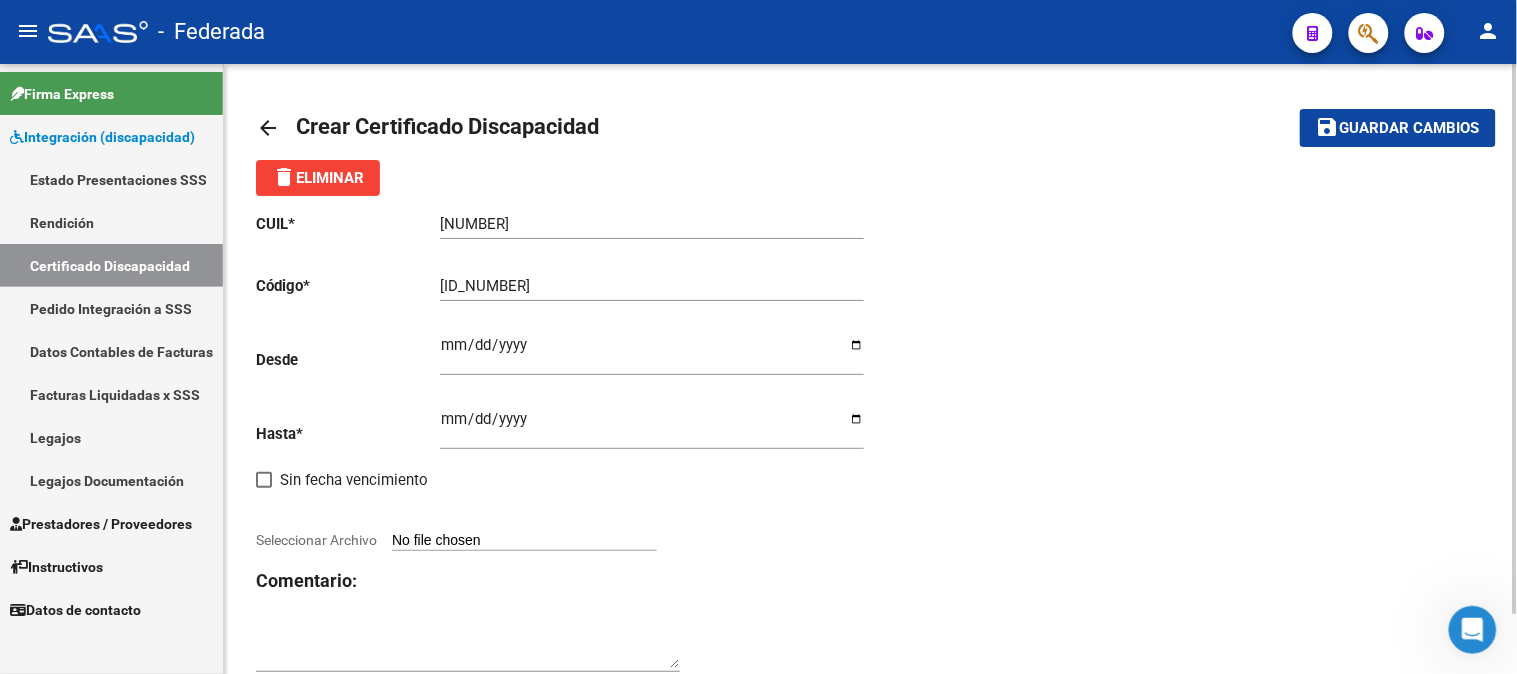 click on "CUIL  *   [CUIL] Ingresar el CUIL  Código  *   [DOCUMENT_ID] Ingresar el Codigo  Desde    Ingresar fec. Desde  Hasta  *   Ingresar fec. Hasta     Sin fecha vencimiento        Seleccionar Archivo Comentario:" 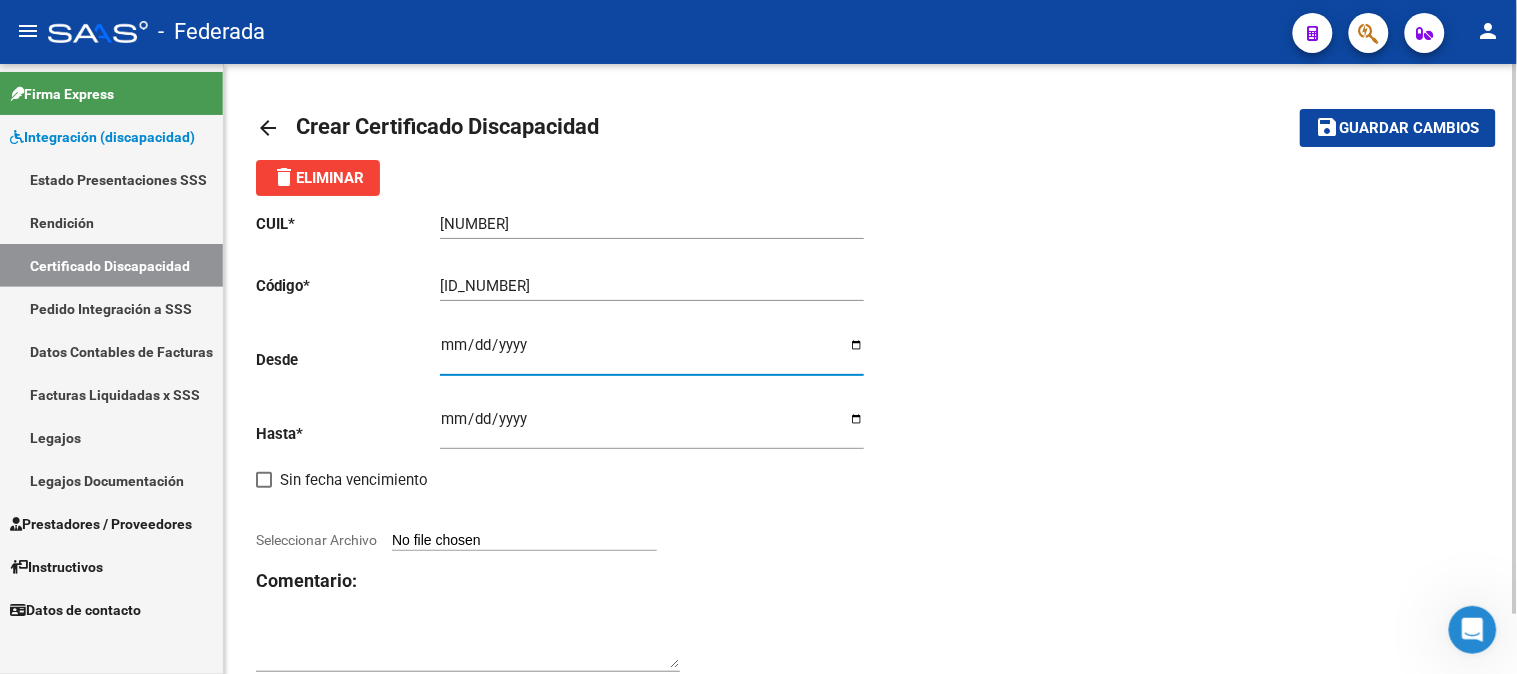 click on "Ingresar fec. Desde" at bounding box center [652, 353] 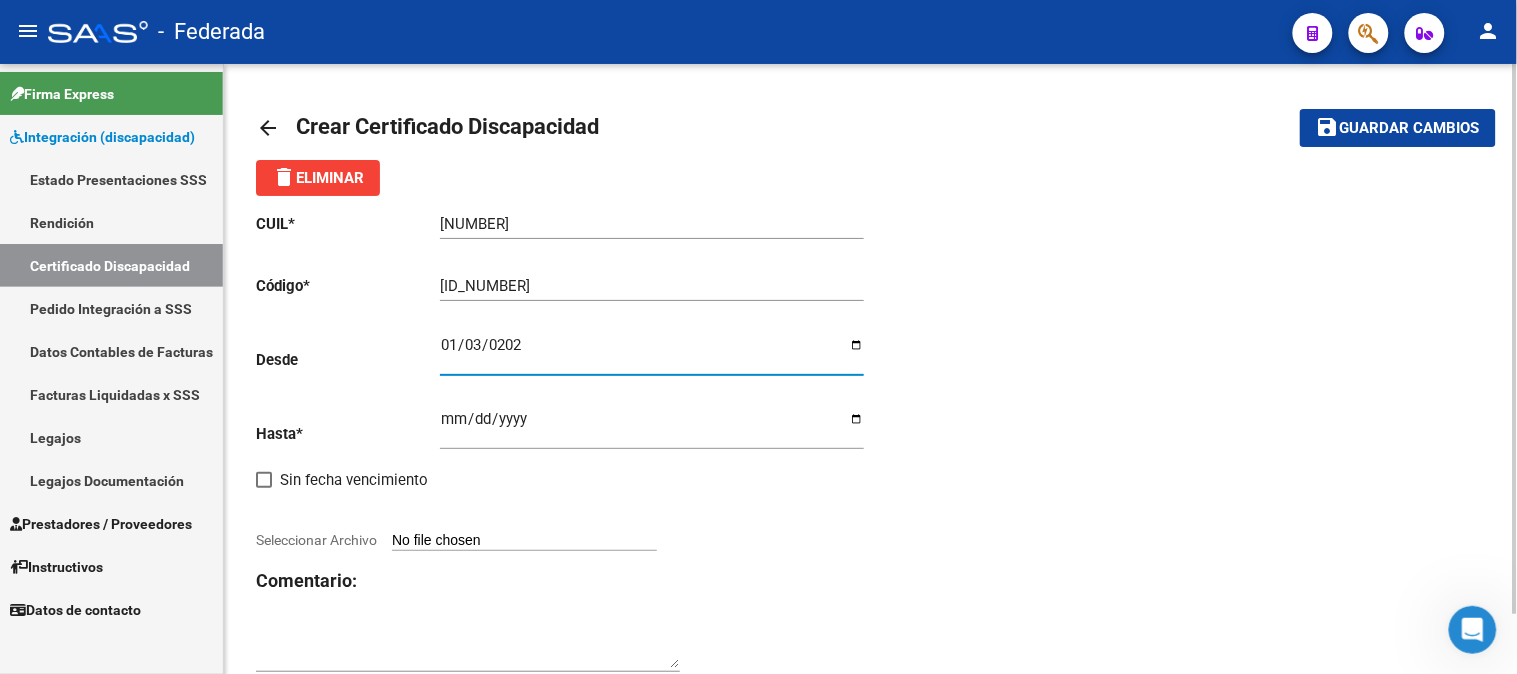 type on "[DATE]" 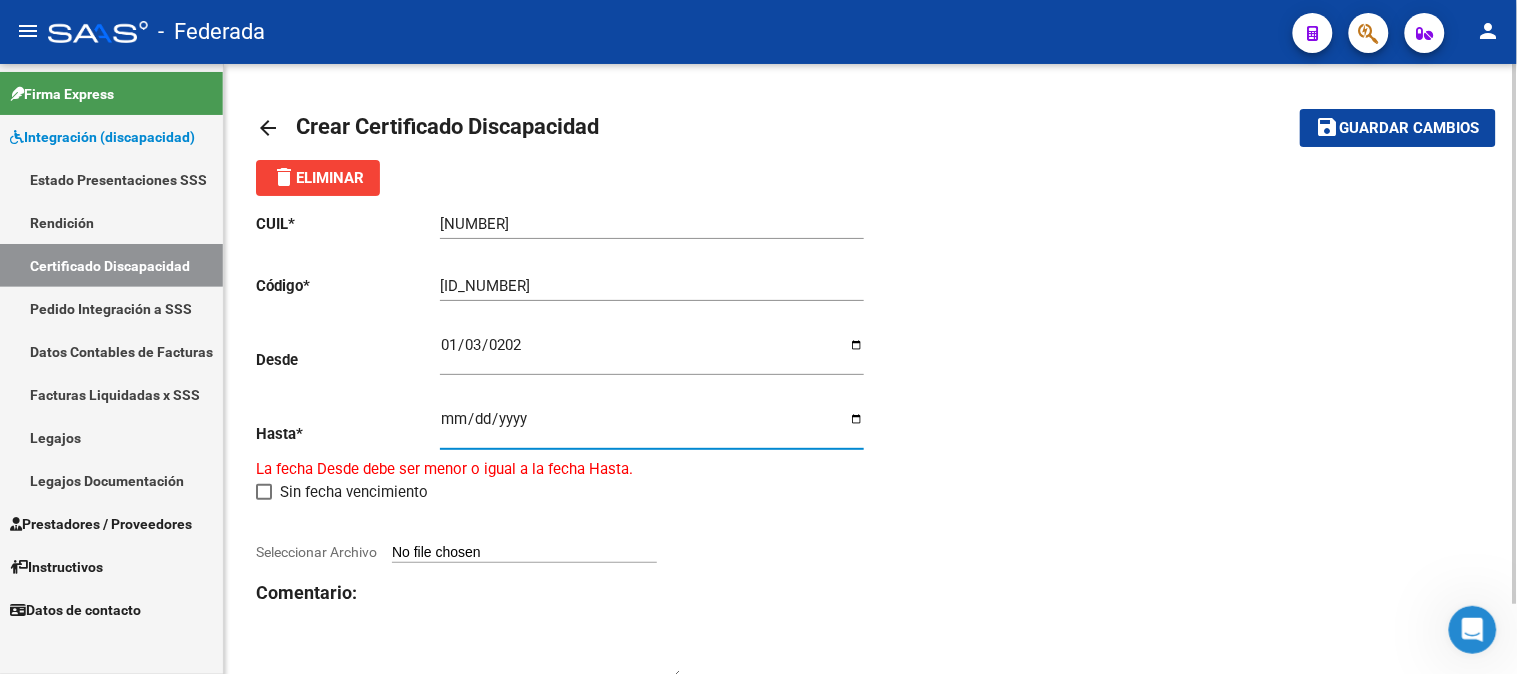 type on "[DATE]" 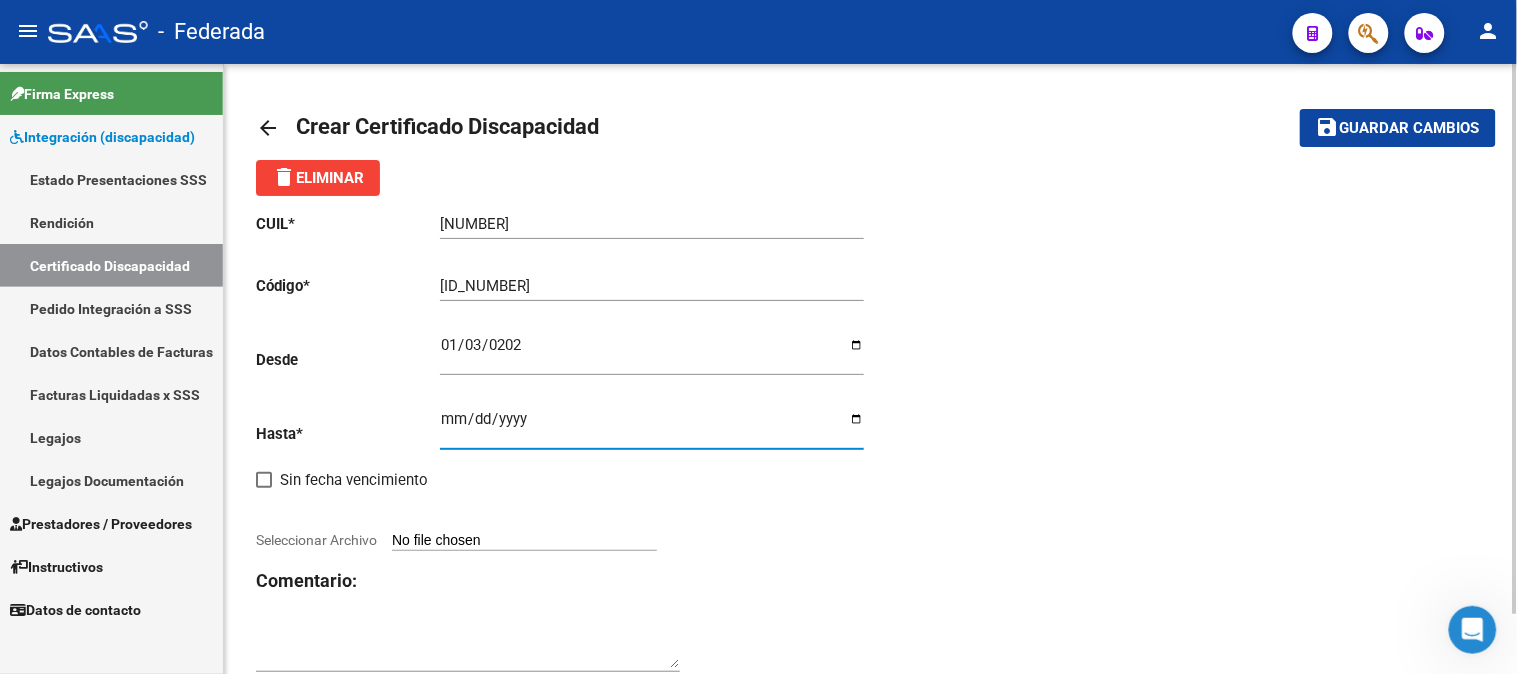 click on "Comentario:" 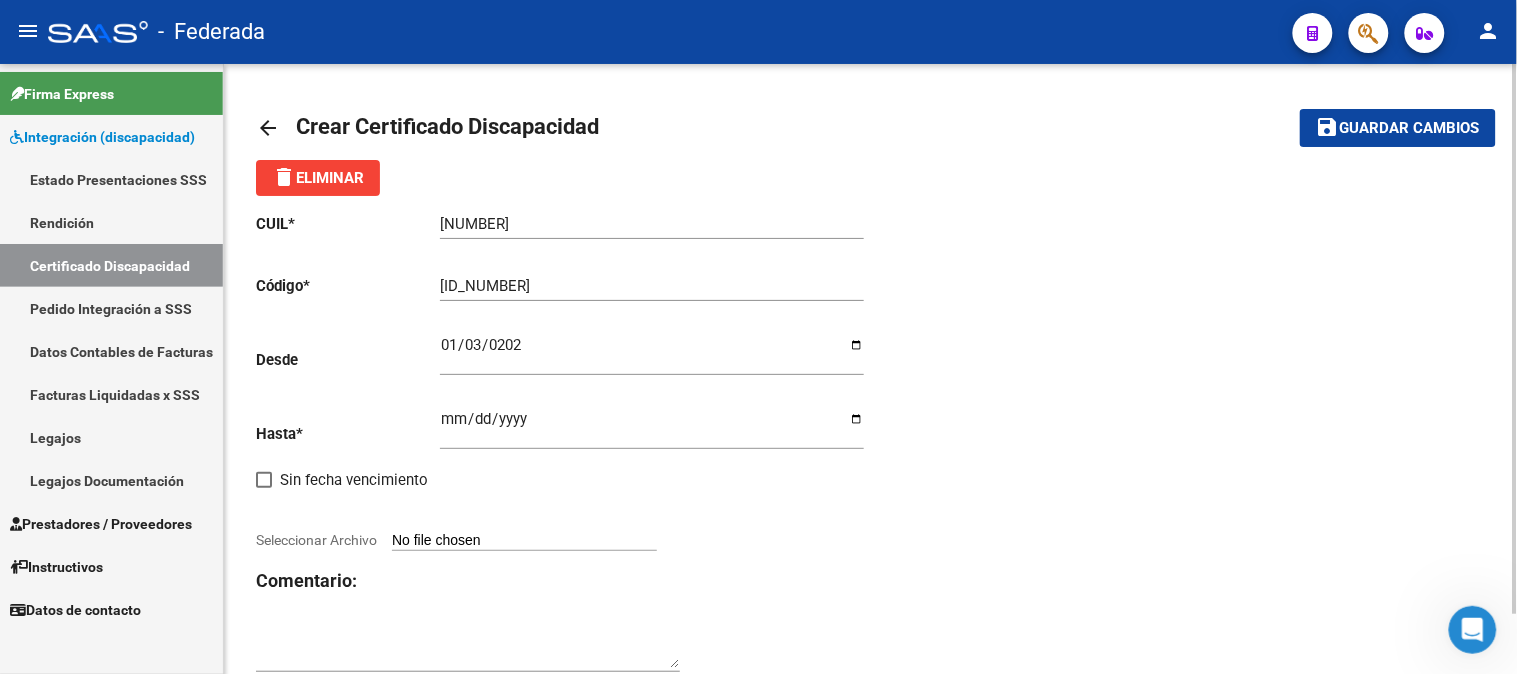 click on "Seleccionar Archivo" at bounding box center (524, 541) 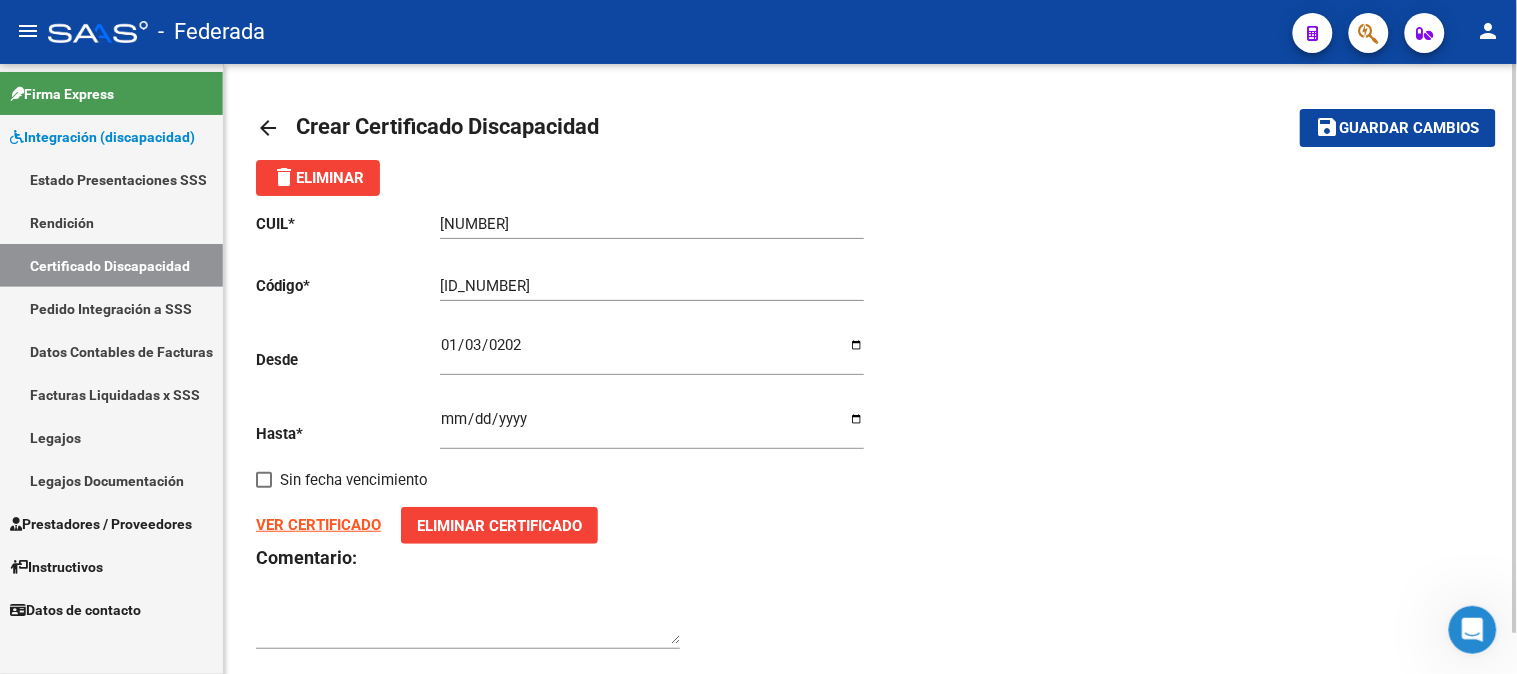 click on "Guardar cambios" 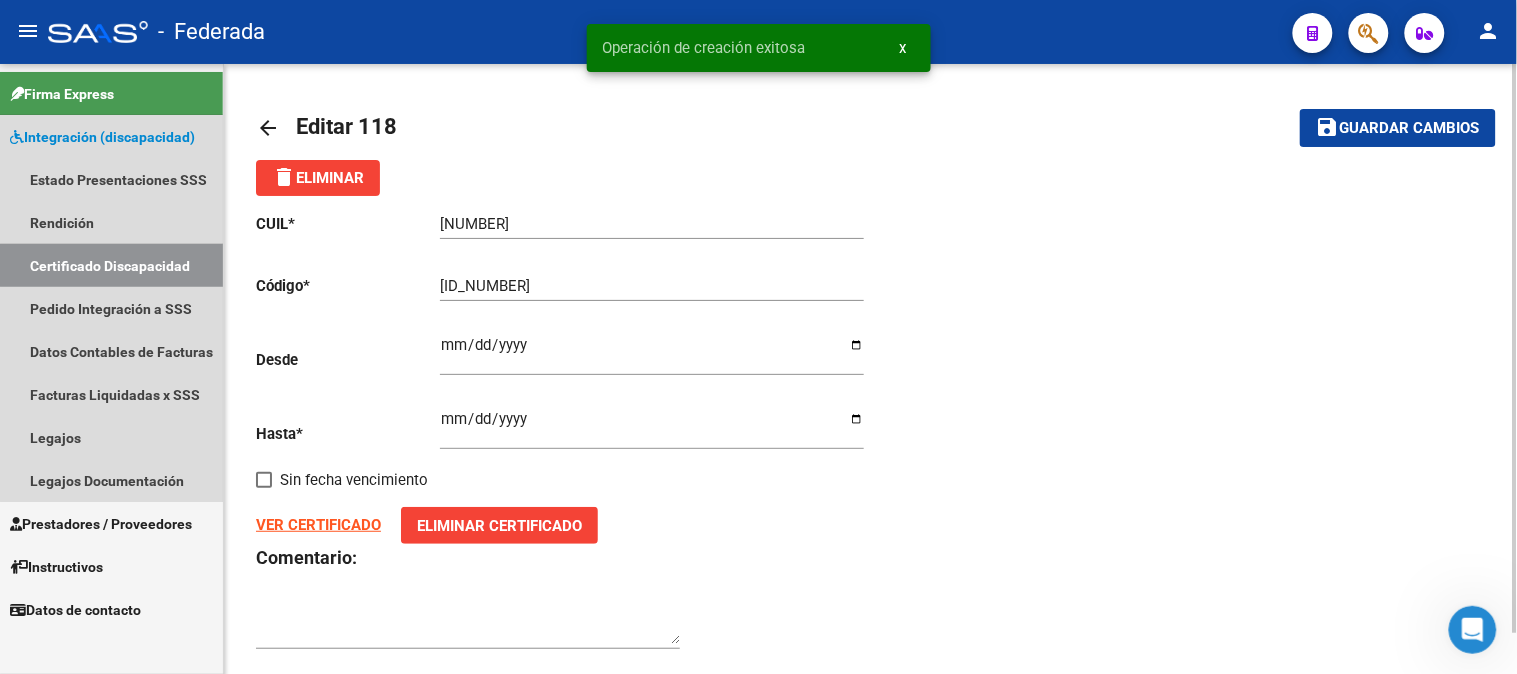 click on "Certificado Discapacidad" at bounding box center [111, 265] 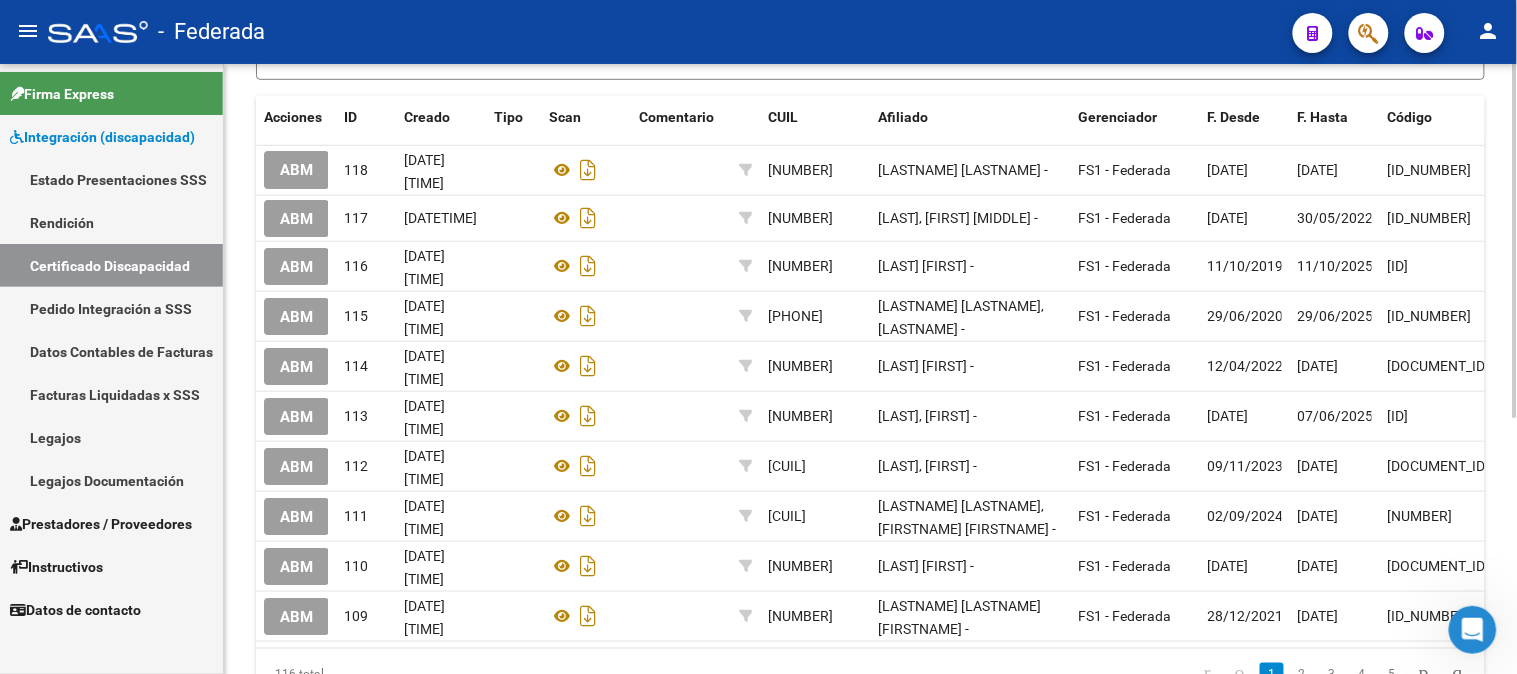 scroll, scrollTop: 111, scrollLeft: 0, axis: vertical 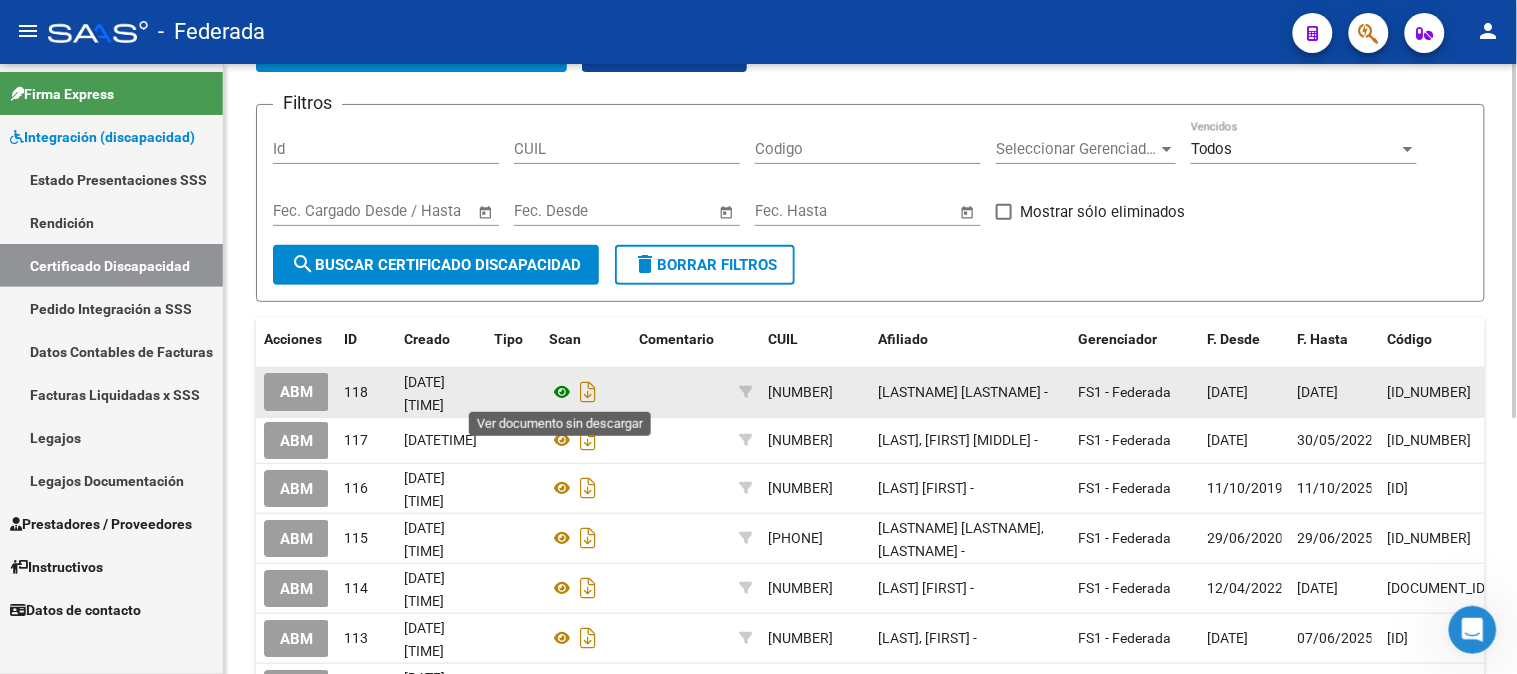 click 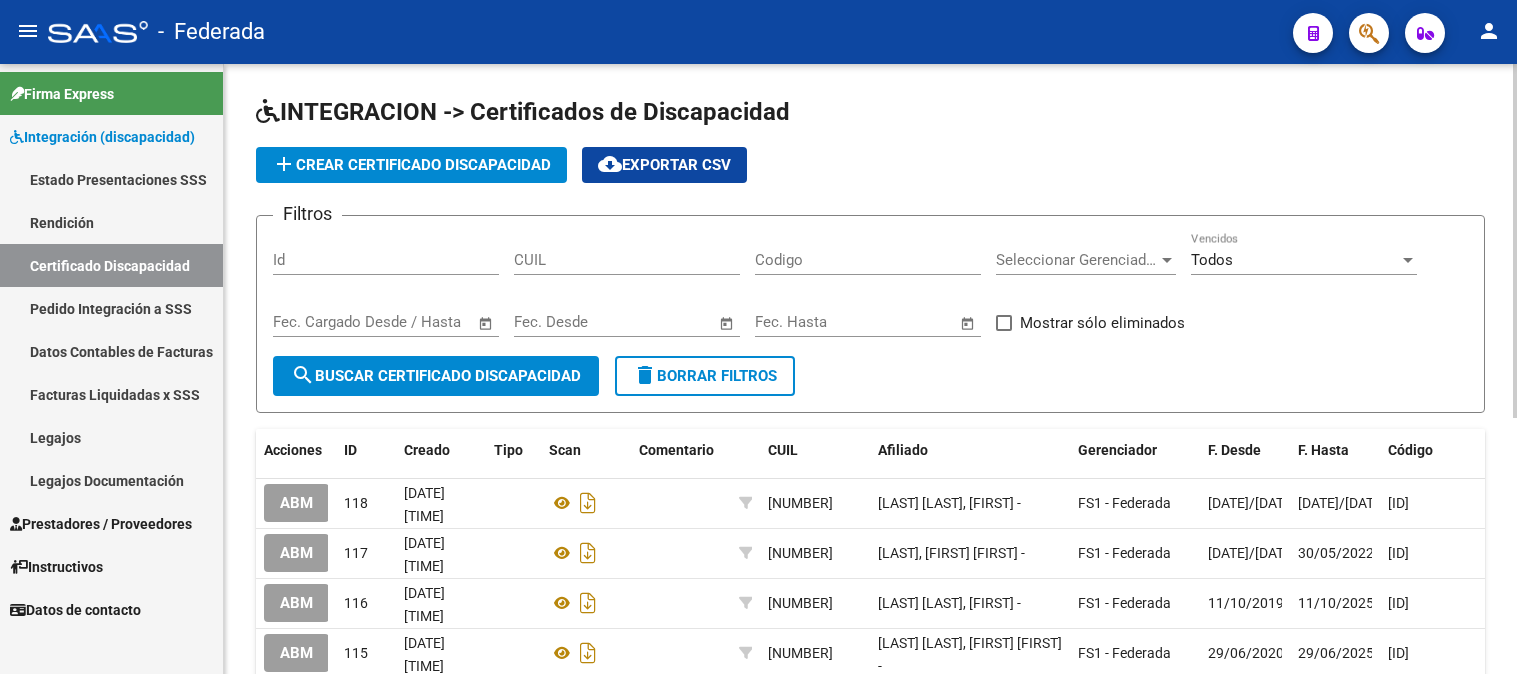 scroll, scrollTop: 0, scrollLeft: 0, axis: both 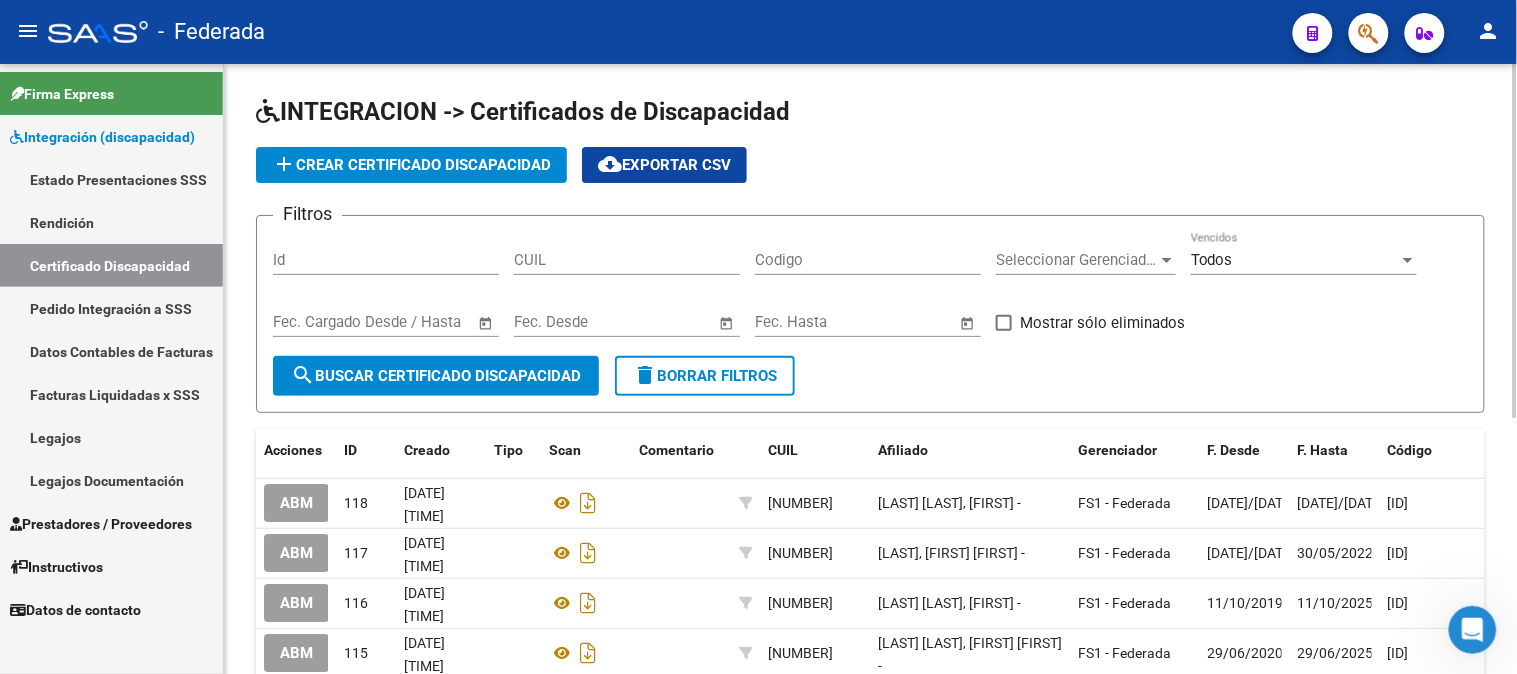 click on "add  Crear Certificado Discapacidad" 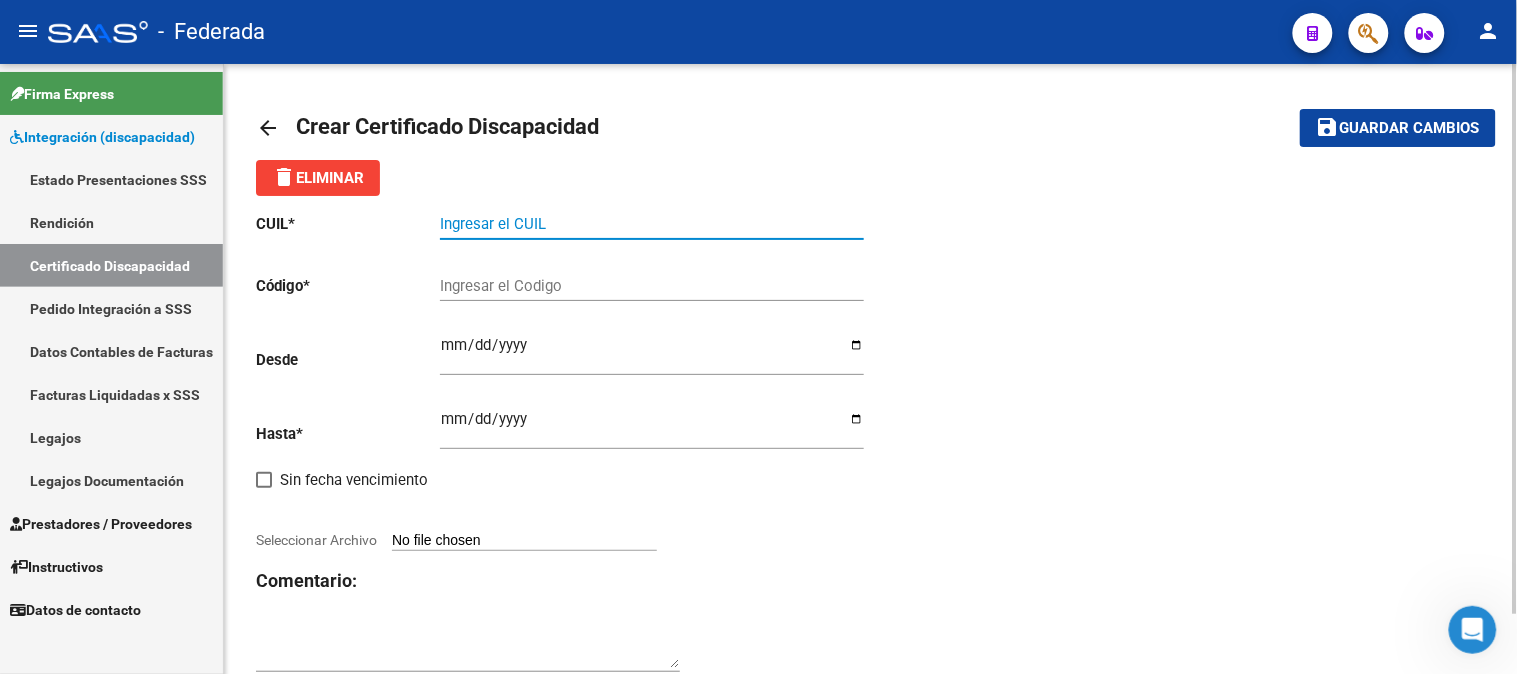 click on "Ingresar el CUIL" at bounding box center (652, 224) 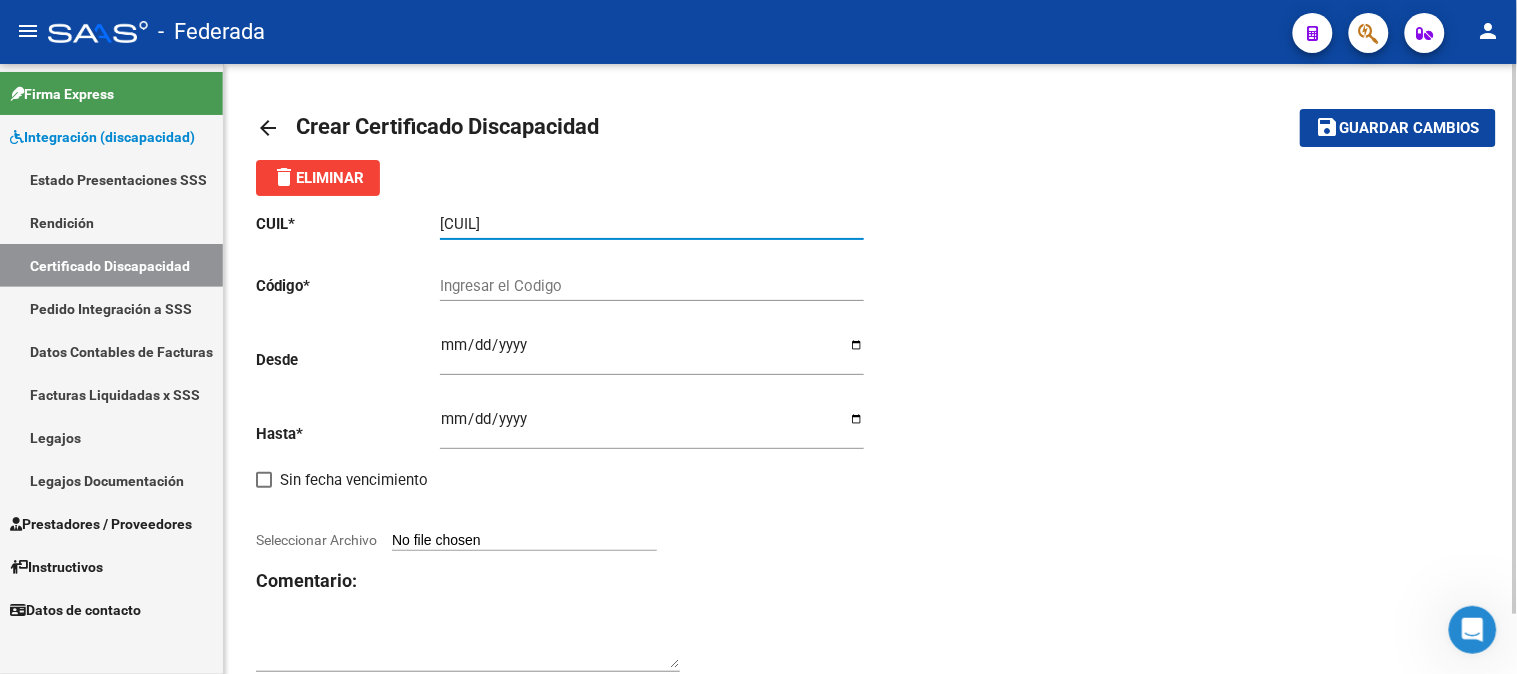 type on "[CUIL]" 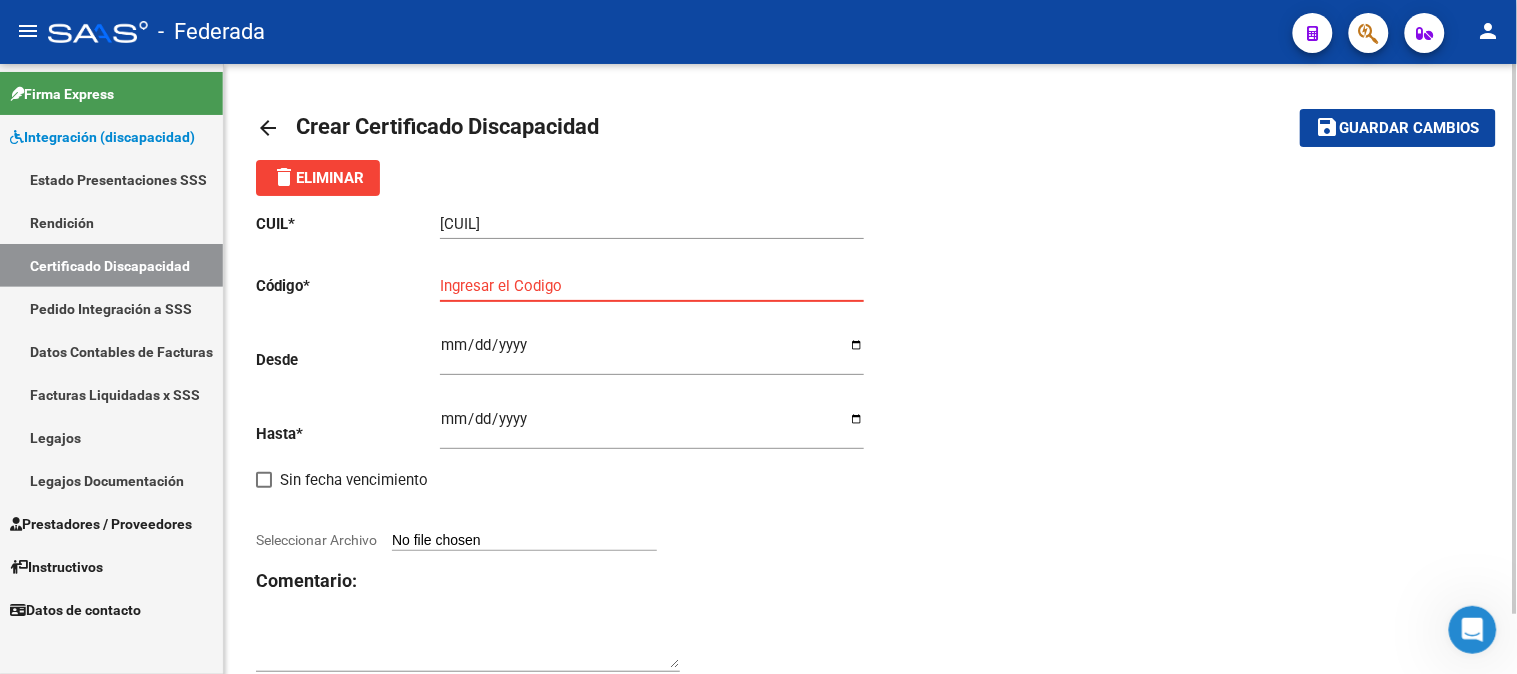 paste on "[ID]" 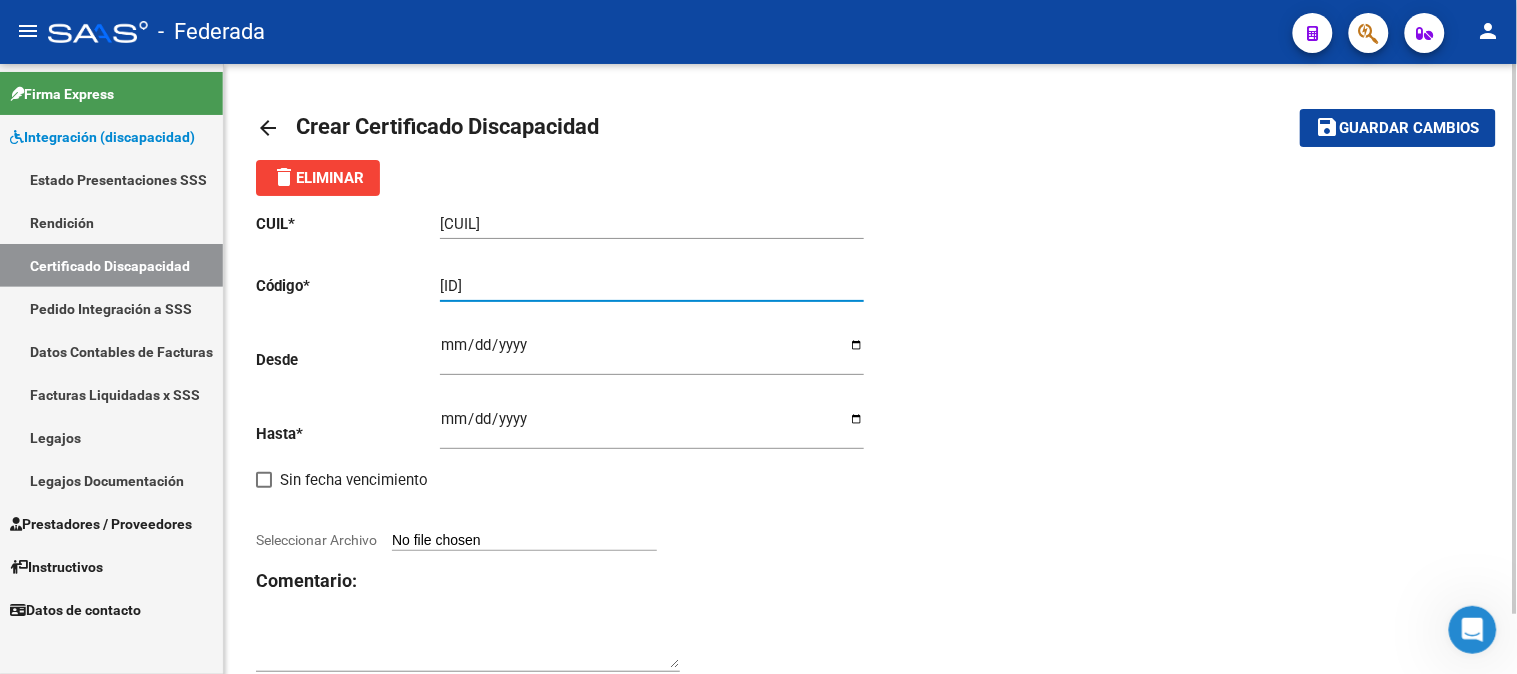 click on "[ID]" at bounding box center [652, 286] 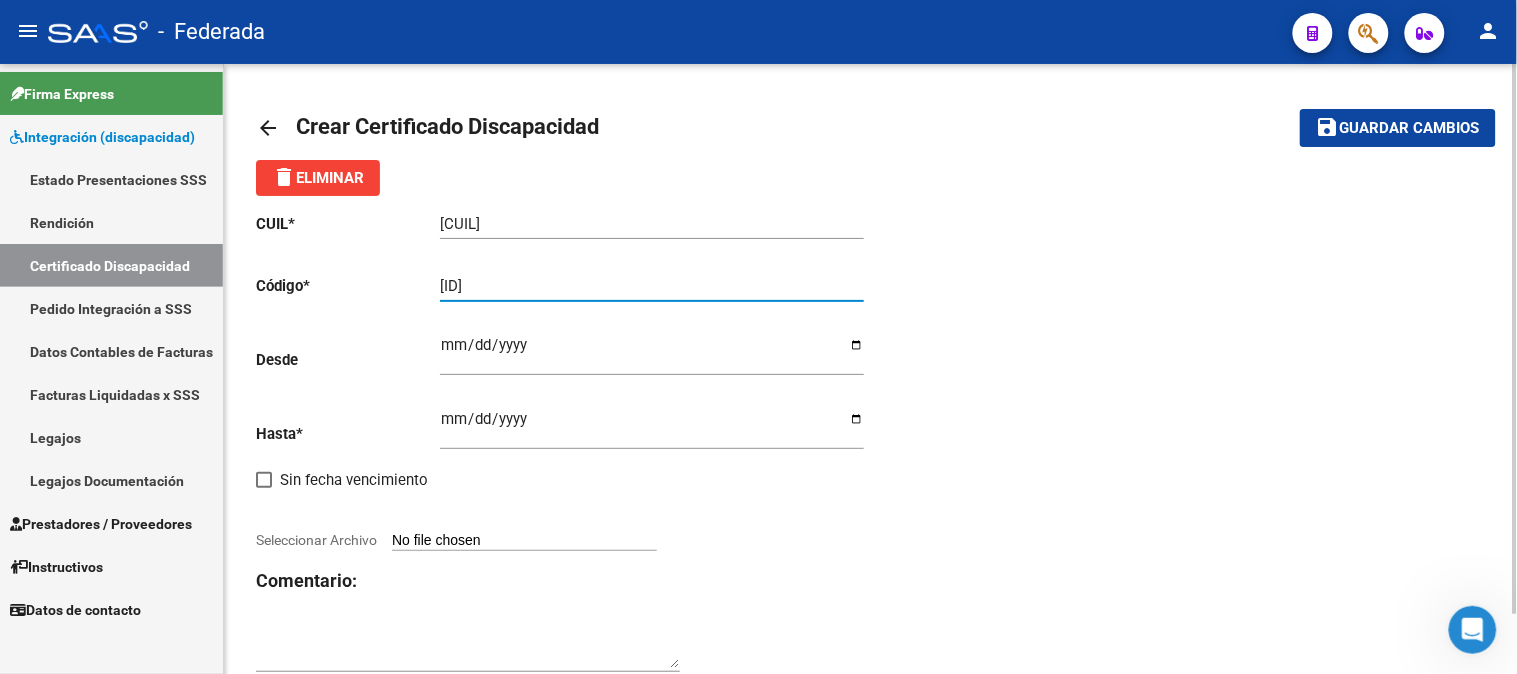 type on "[ID]" 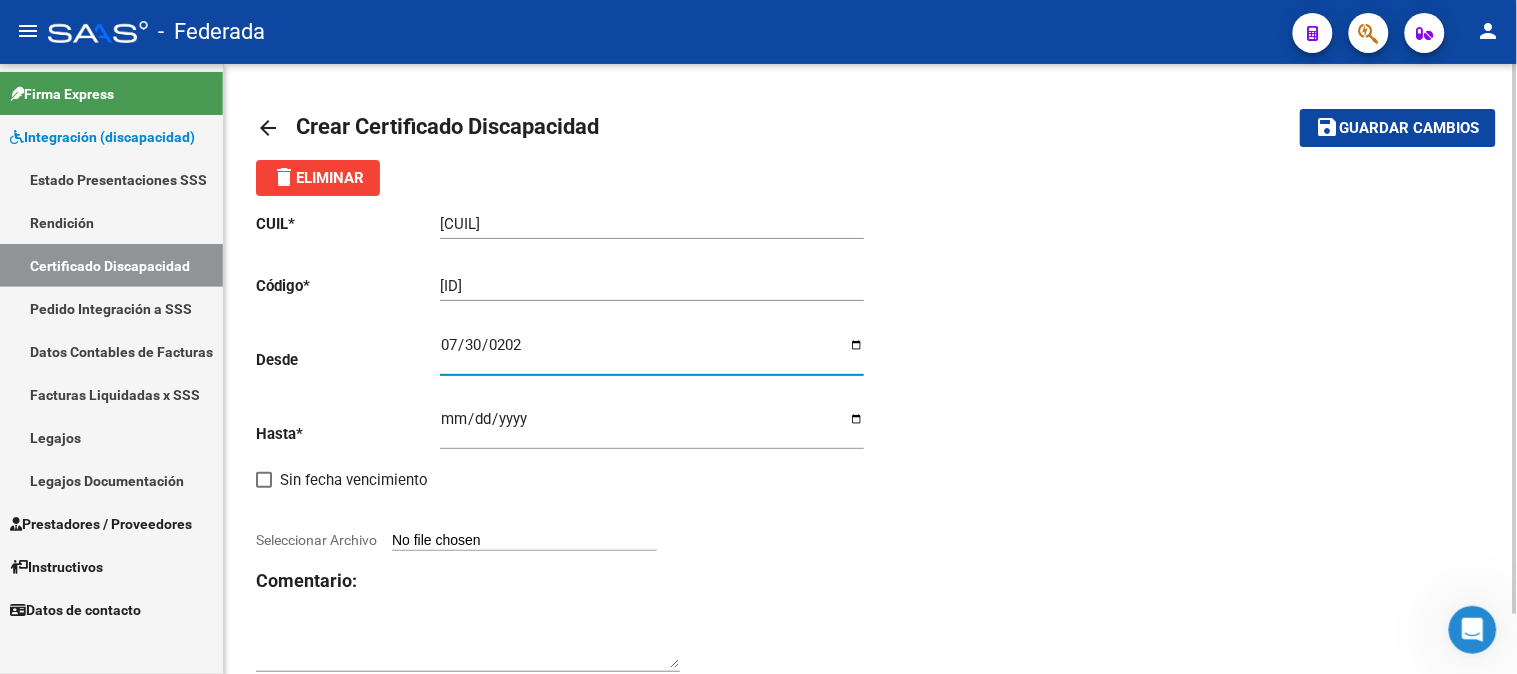 type on "[DATE]-[DATE]-[DATE]" 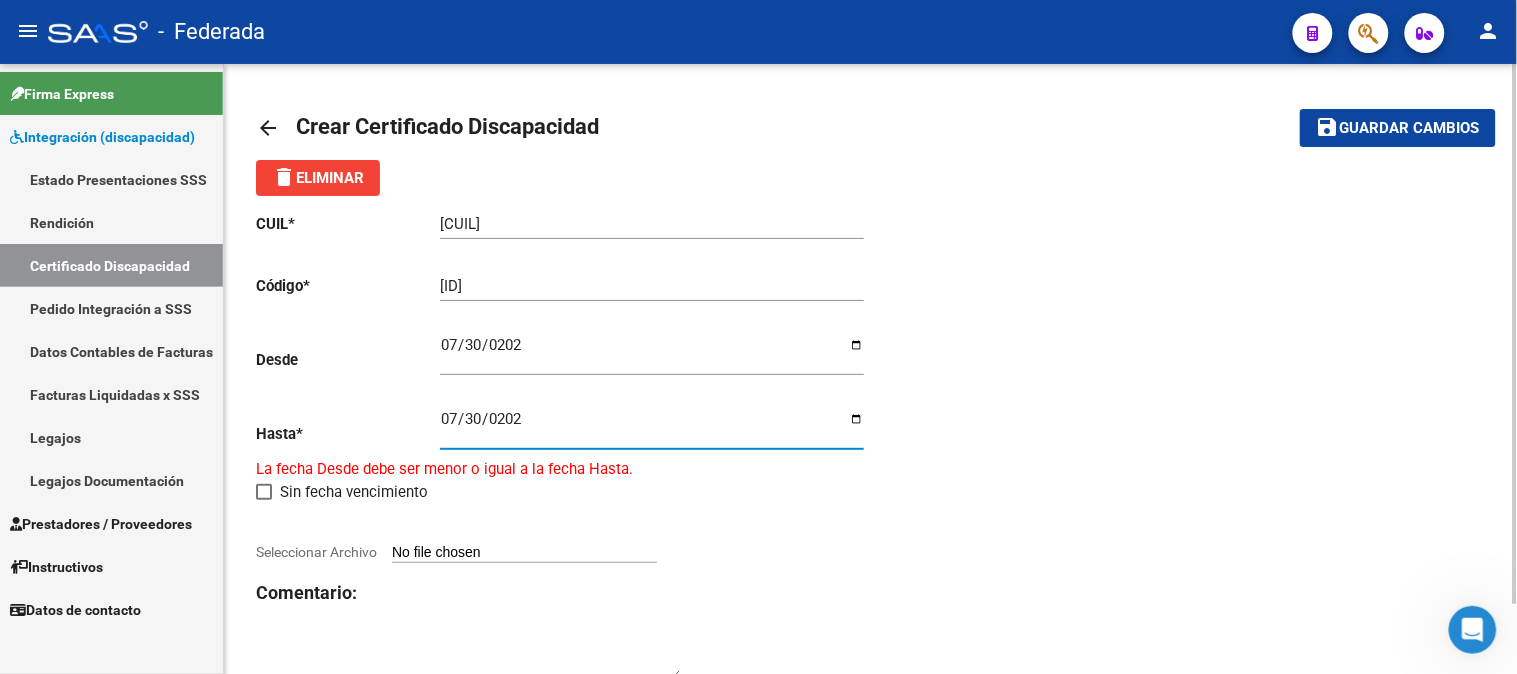 type on "[DATE]-[DATE]-[DATE]" 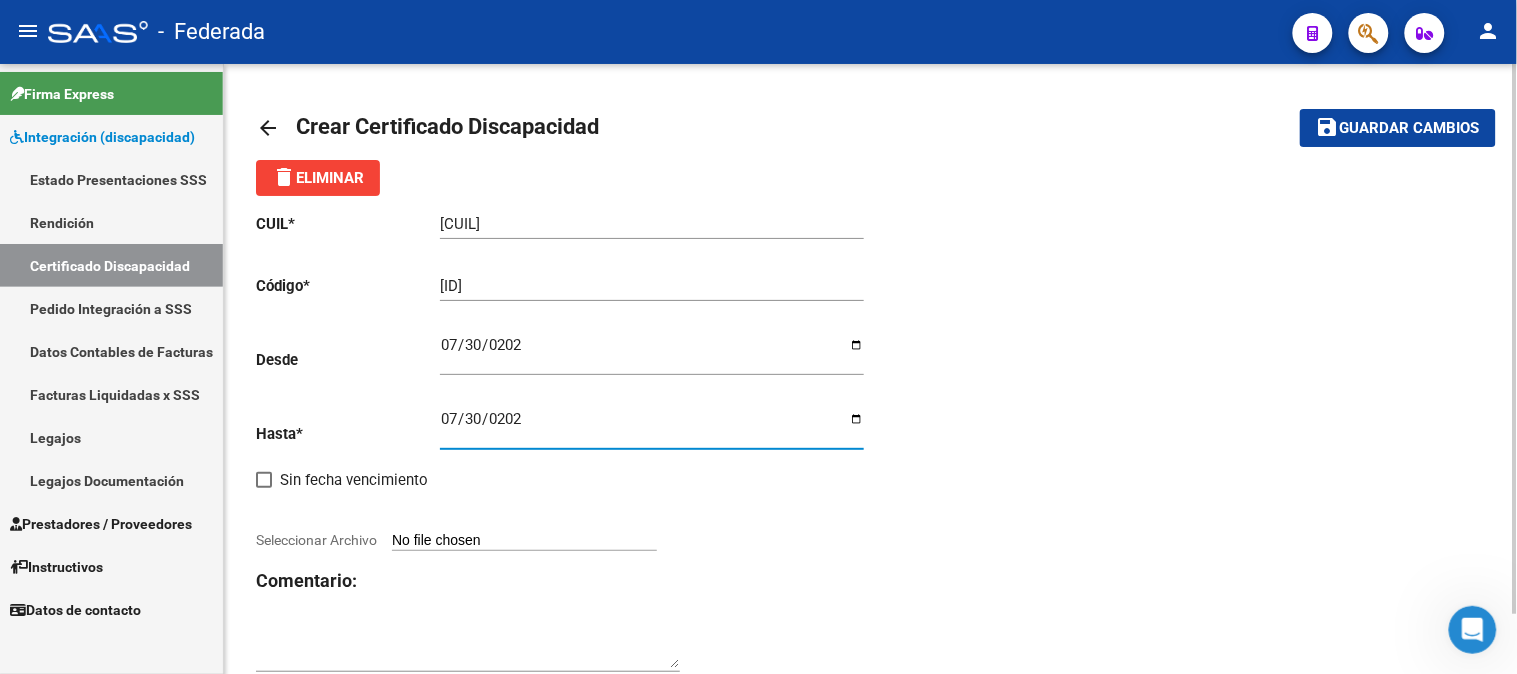 click on "CUIL  *   [CUIL] Ingresar el CUIL  Código  *   [ID] Ingresar el Codigo  Desde    [DATE] Ingresar fec. Desde  Hasta  *   [DATE] Ingresar fec. Hasta     Sin fecha vencimiento        Seleccionar Archivo Comentario:" 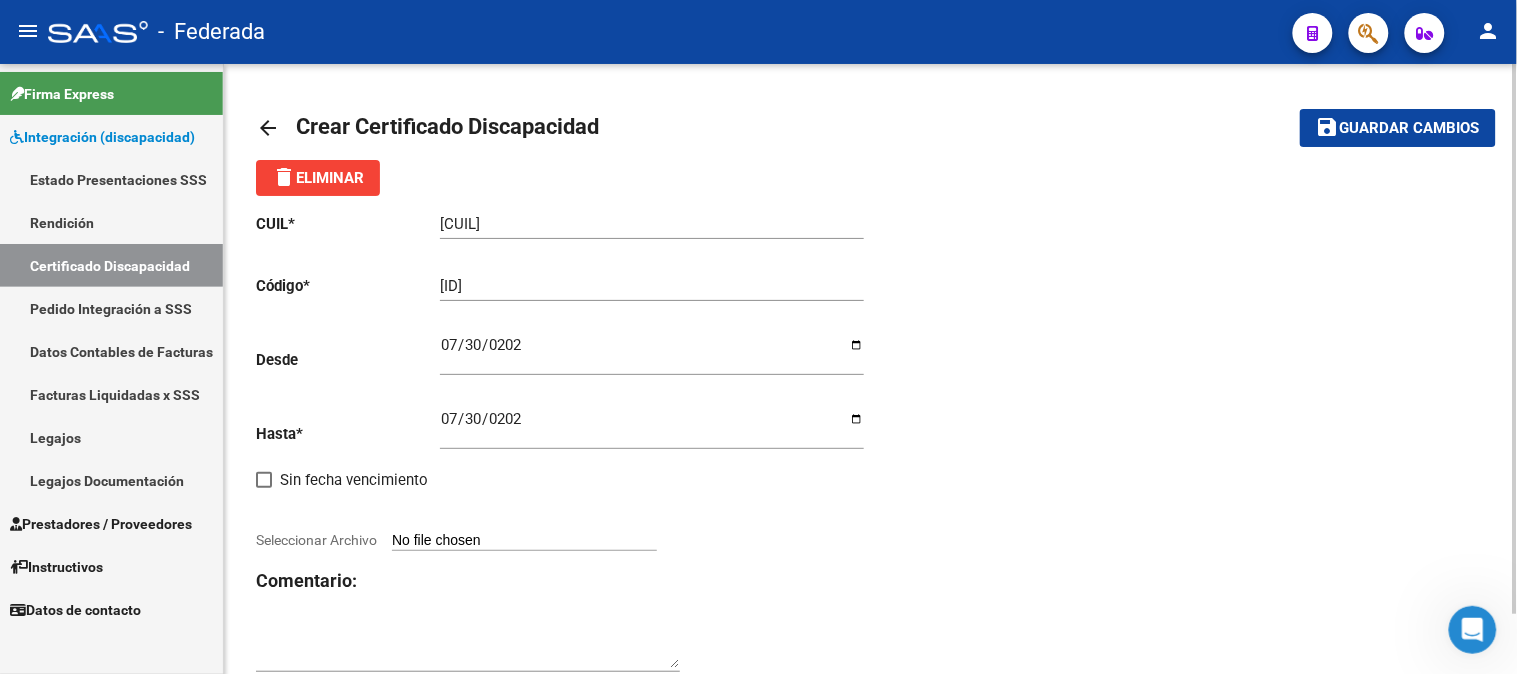 click on "Seleccionar Archivo" at bounding box center (524, 541) 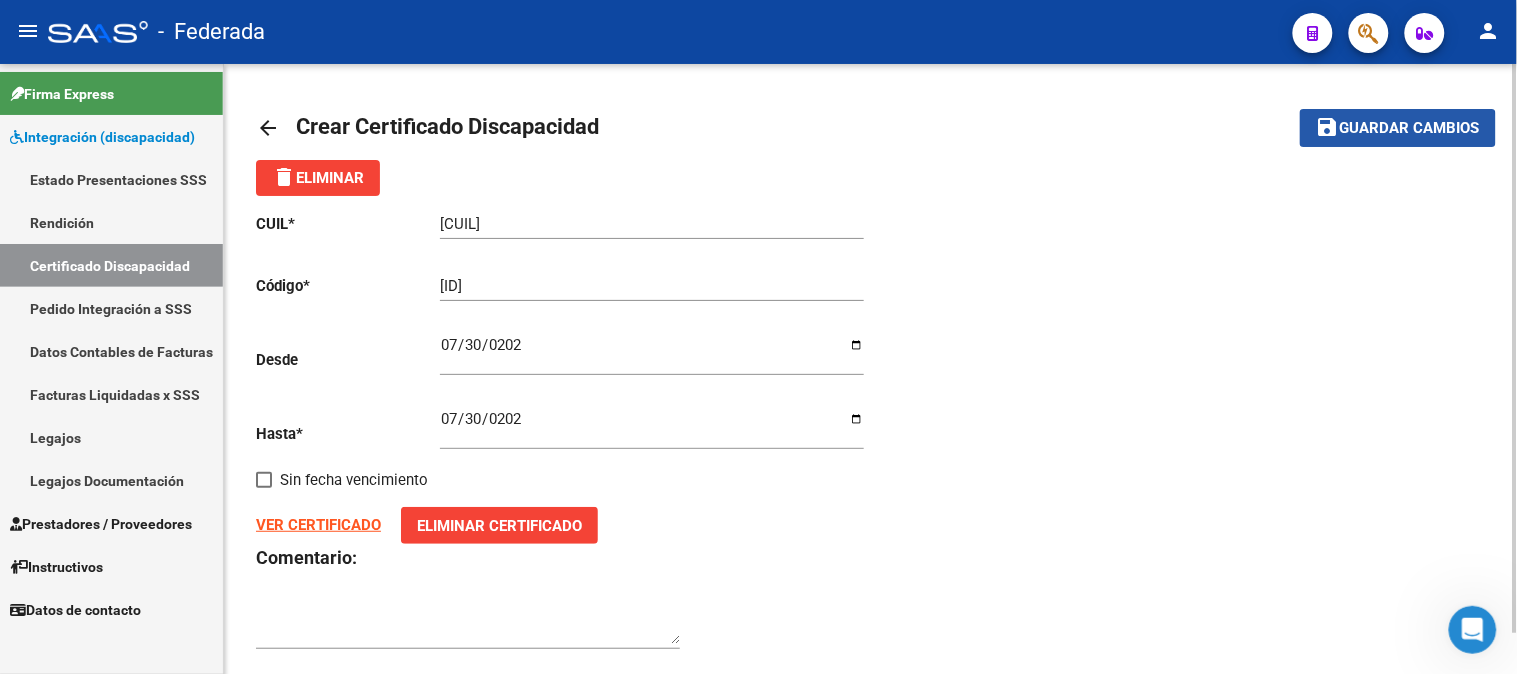 click on "Guardar cambios" 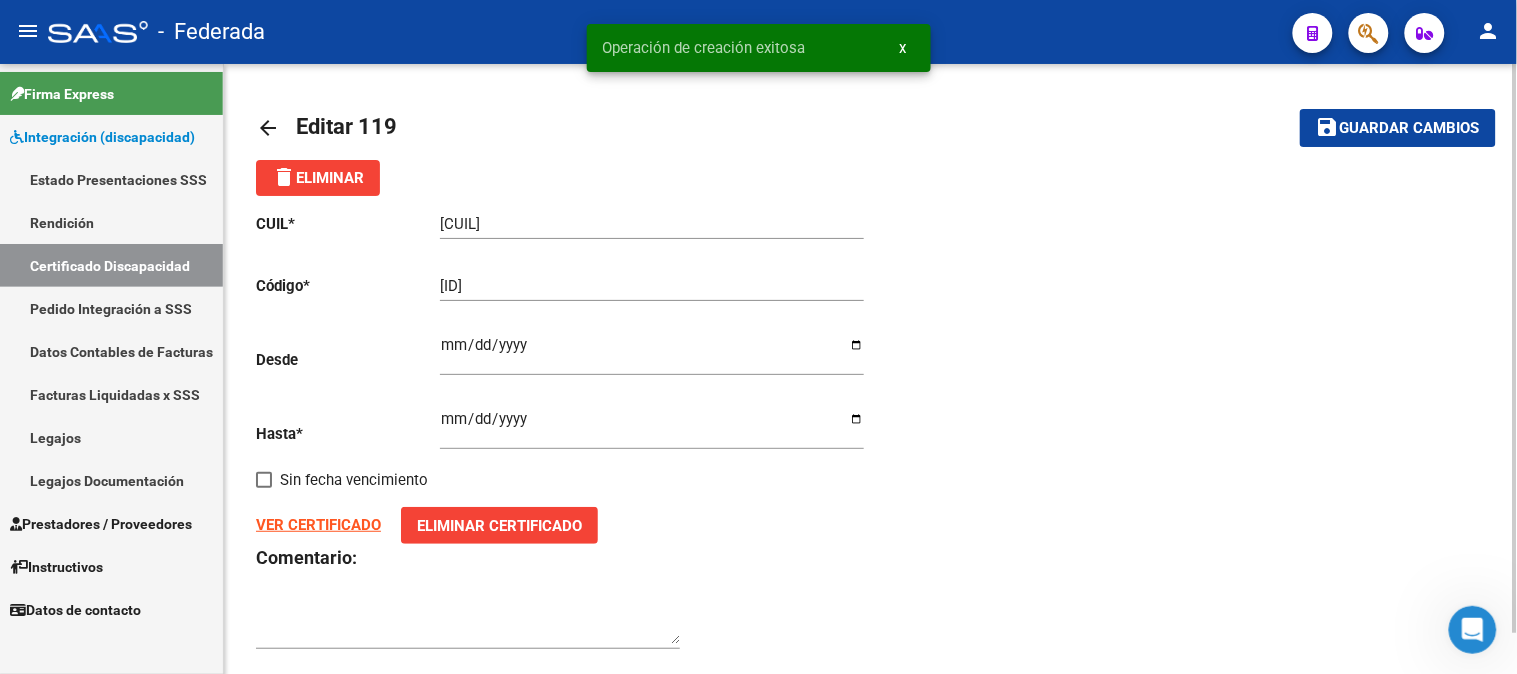 click on "x" at bounding box center [903, 48] 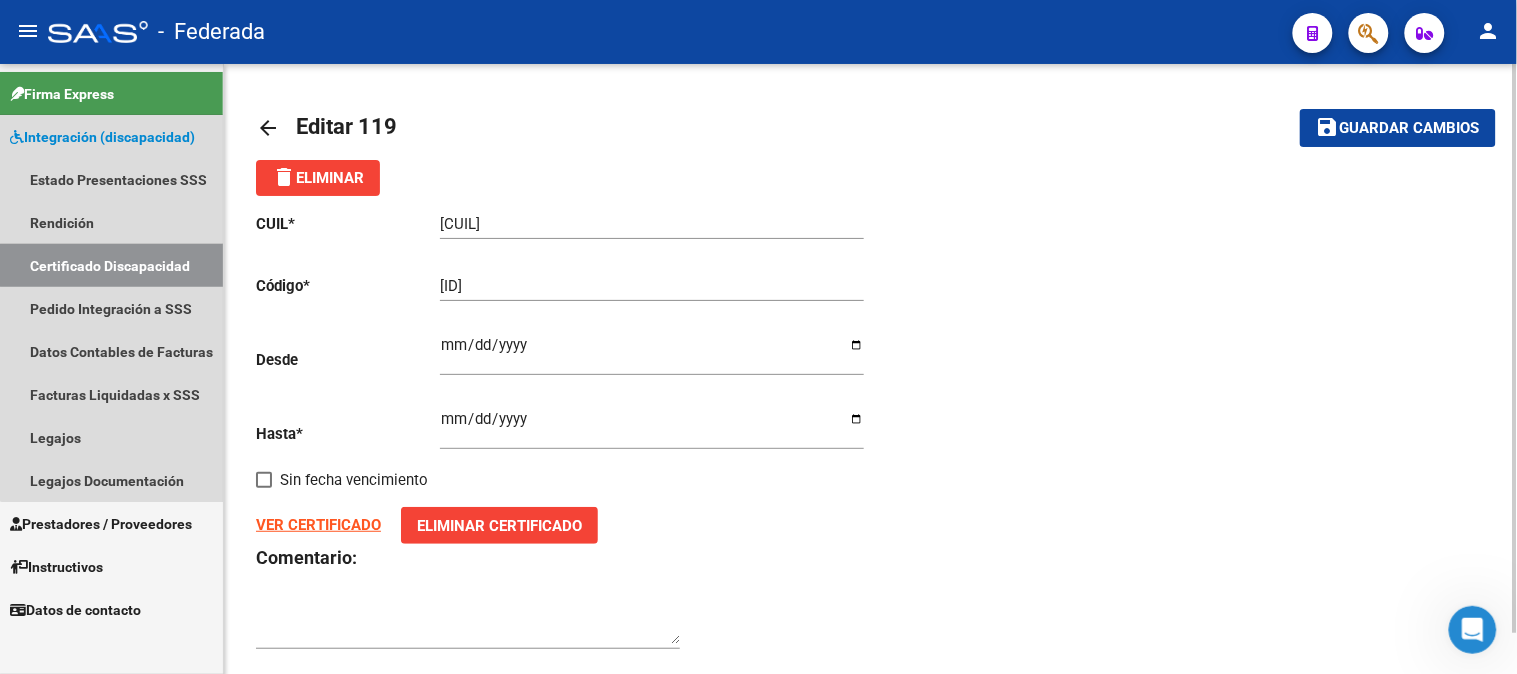 click on "Certificado Discapacidad" at bounding box center [111, 265] 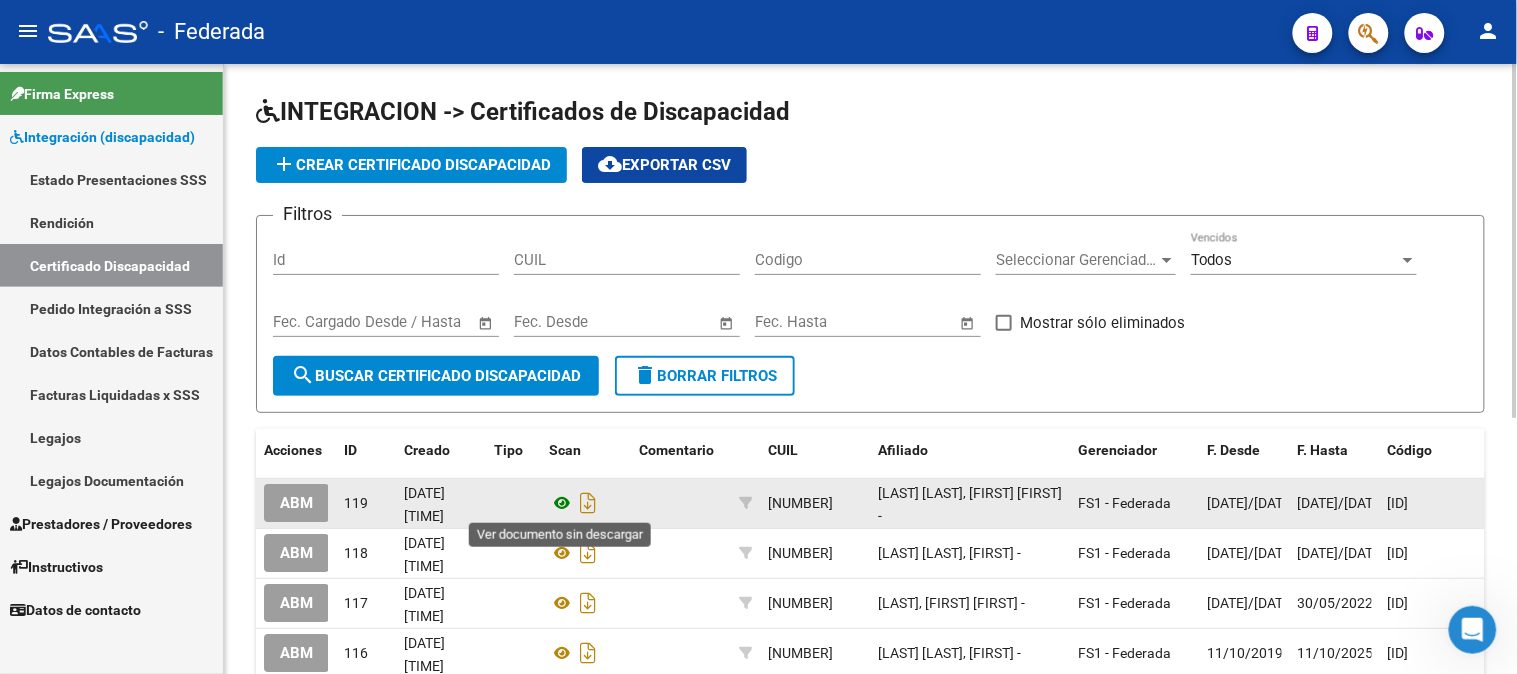 click 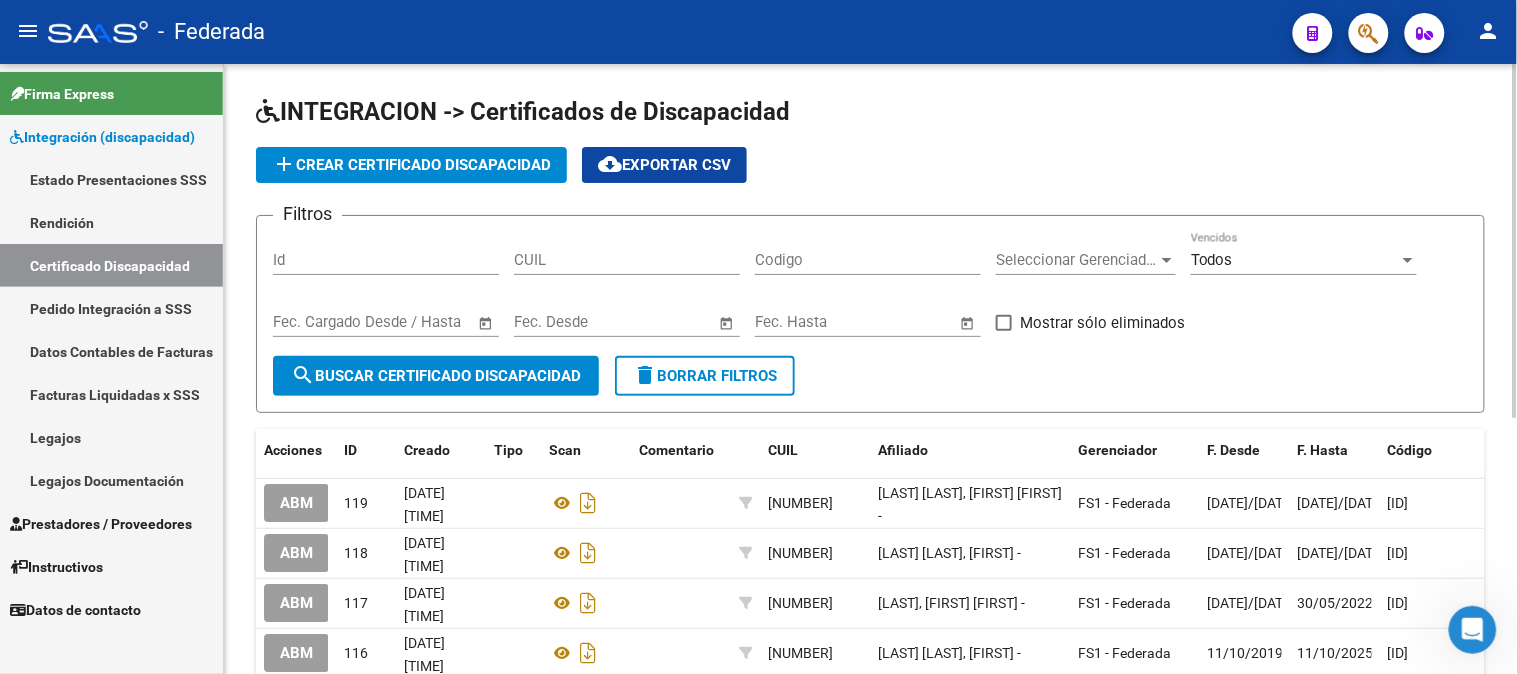 click on "add  Crear Certificado Discapacidad" 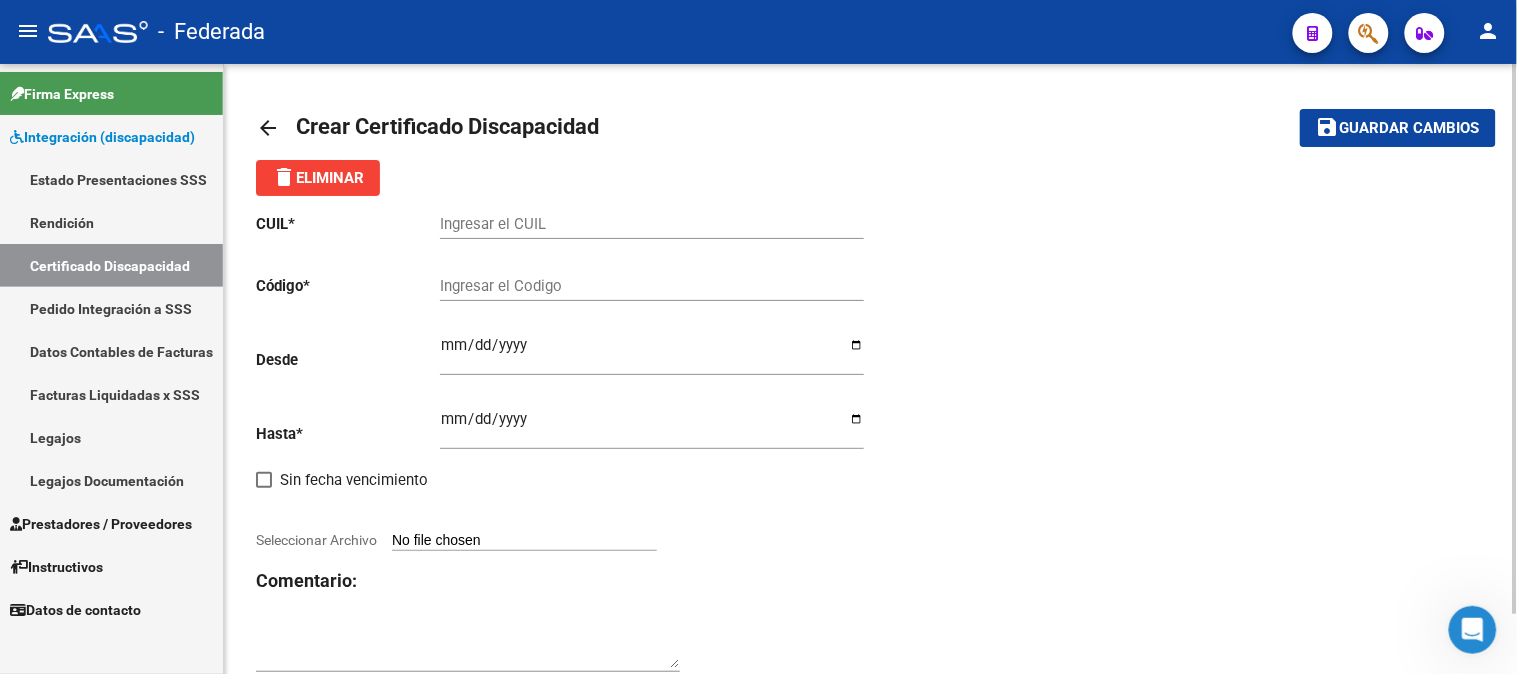 click on "Ingresar el CUIL" at bounding box center (652, 224) 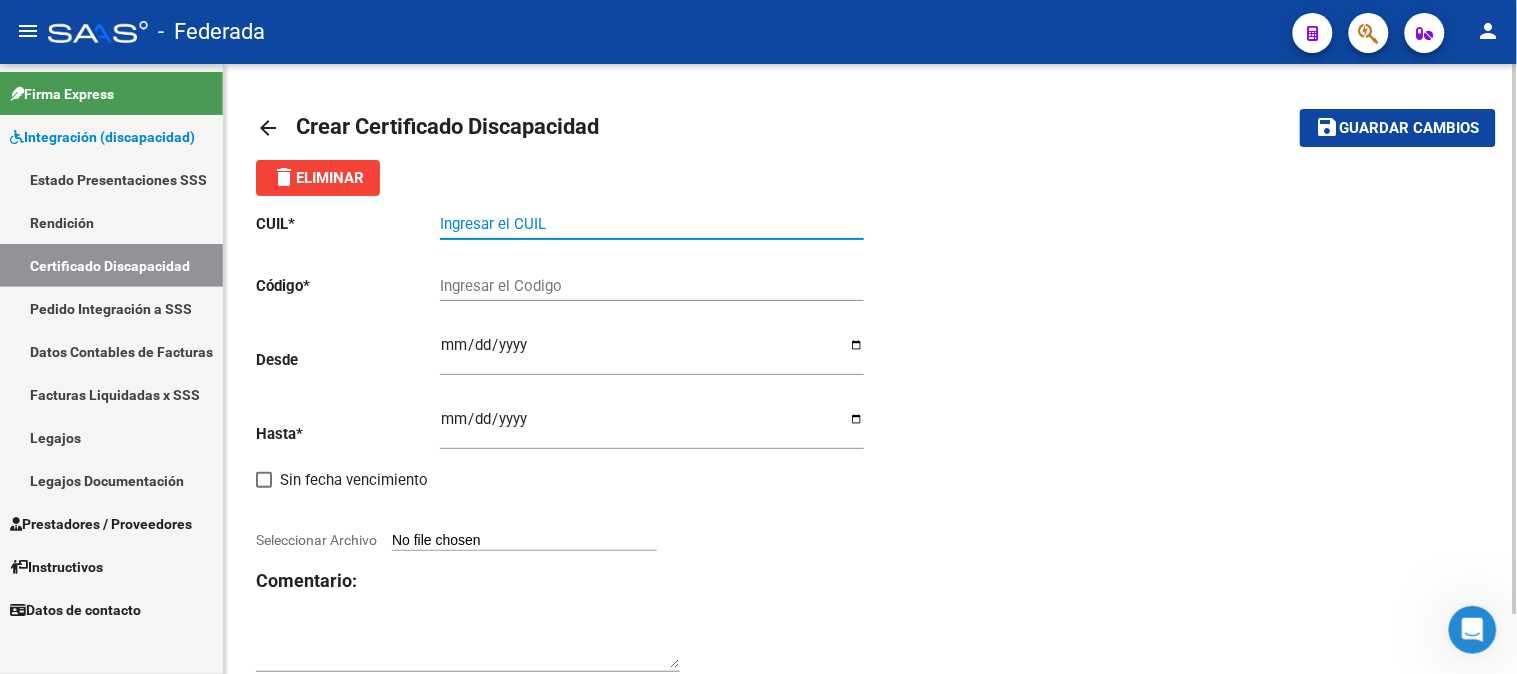 paste on "20-58048956-8" 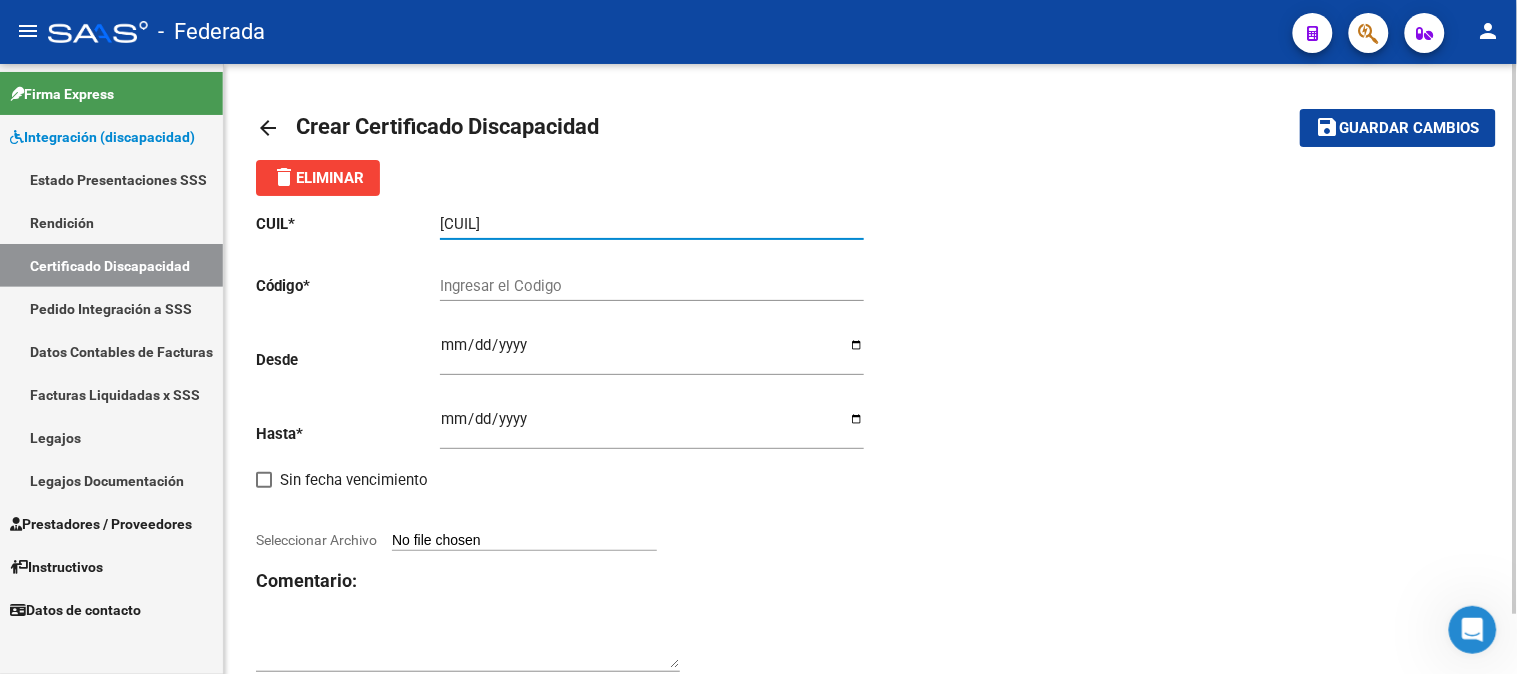 type on "20-58048956-8" 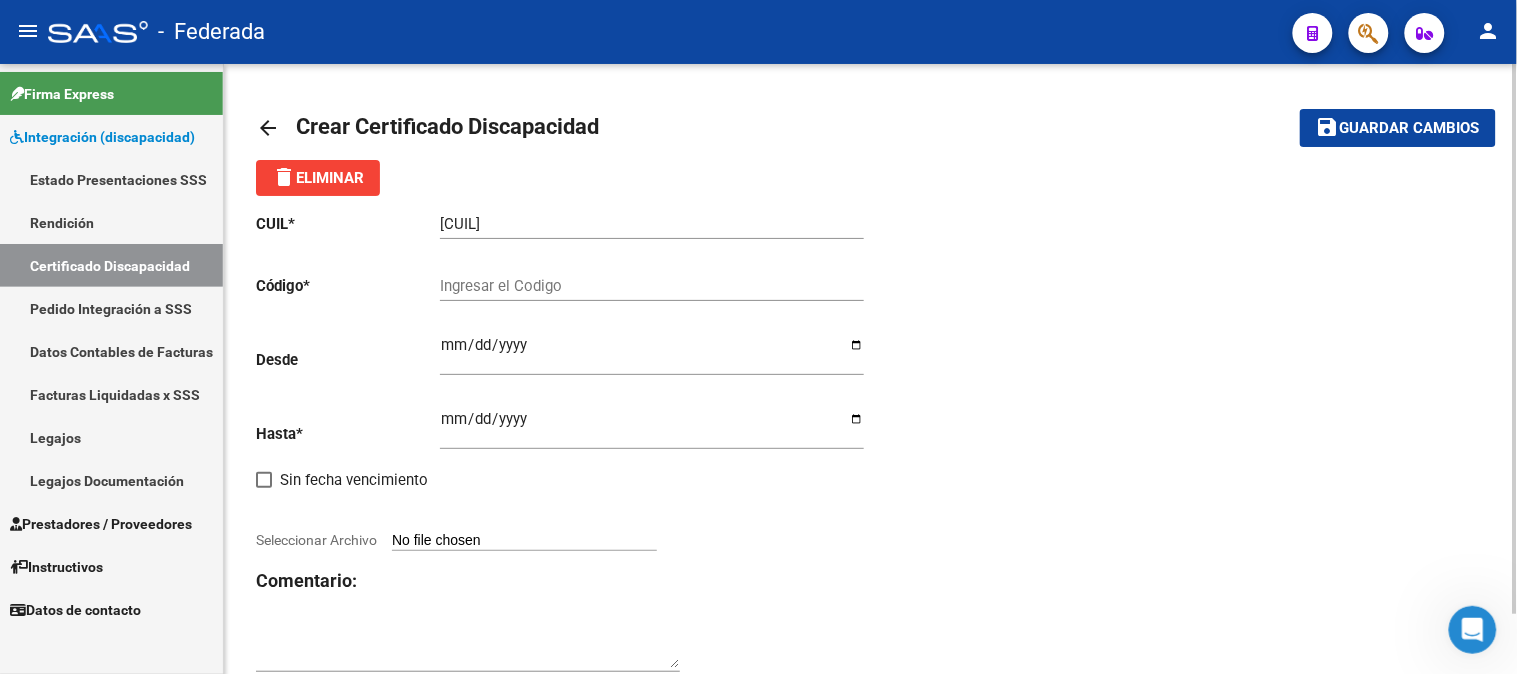 click on "Ingresar el Codigo" 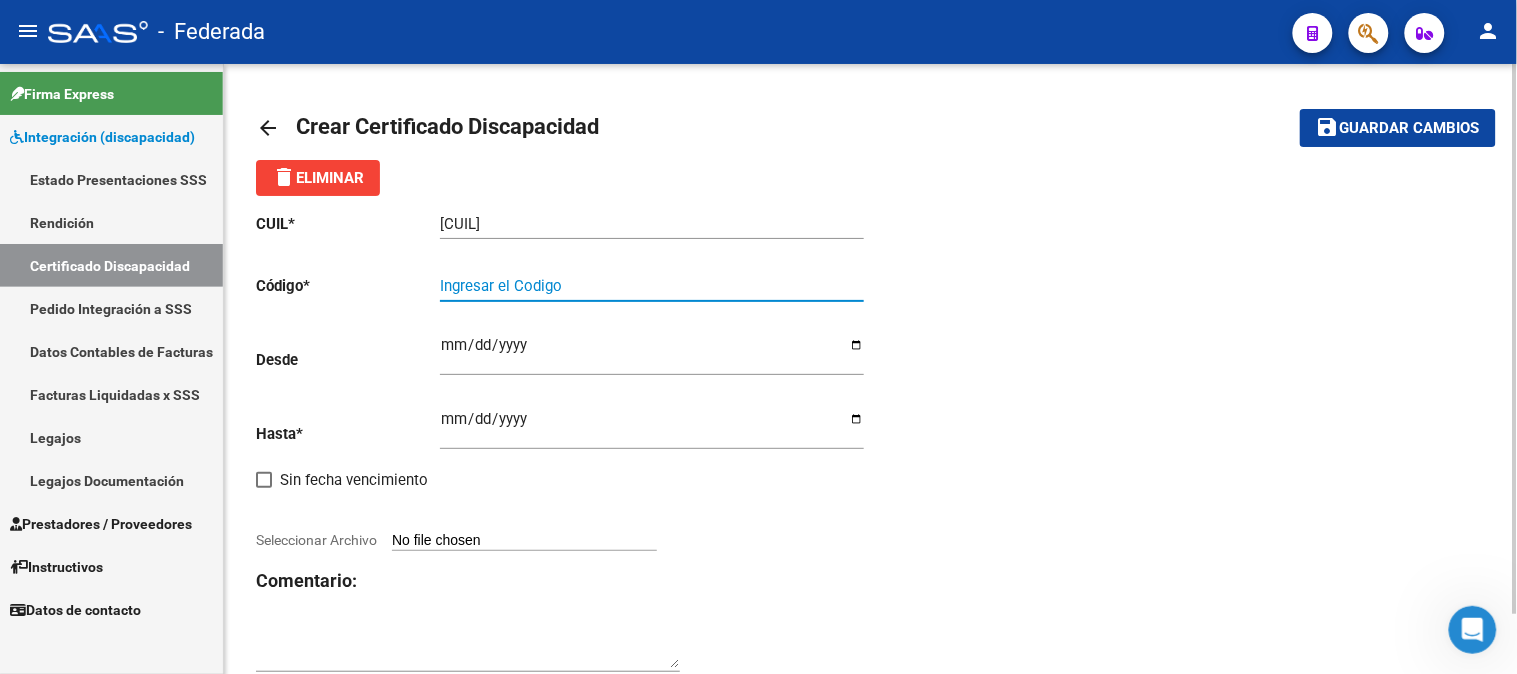 click on "Ingresar el Codigo" at bounding box center [652, 286] 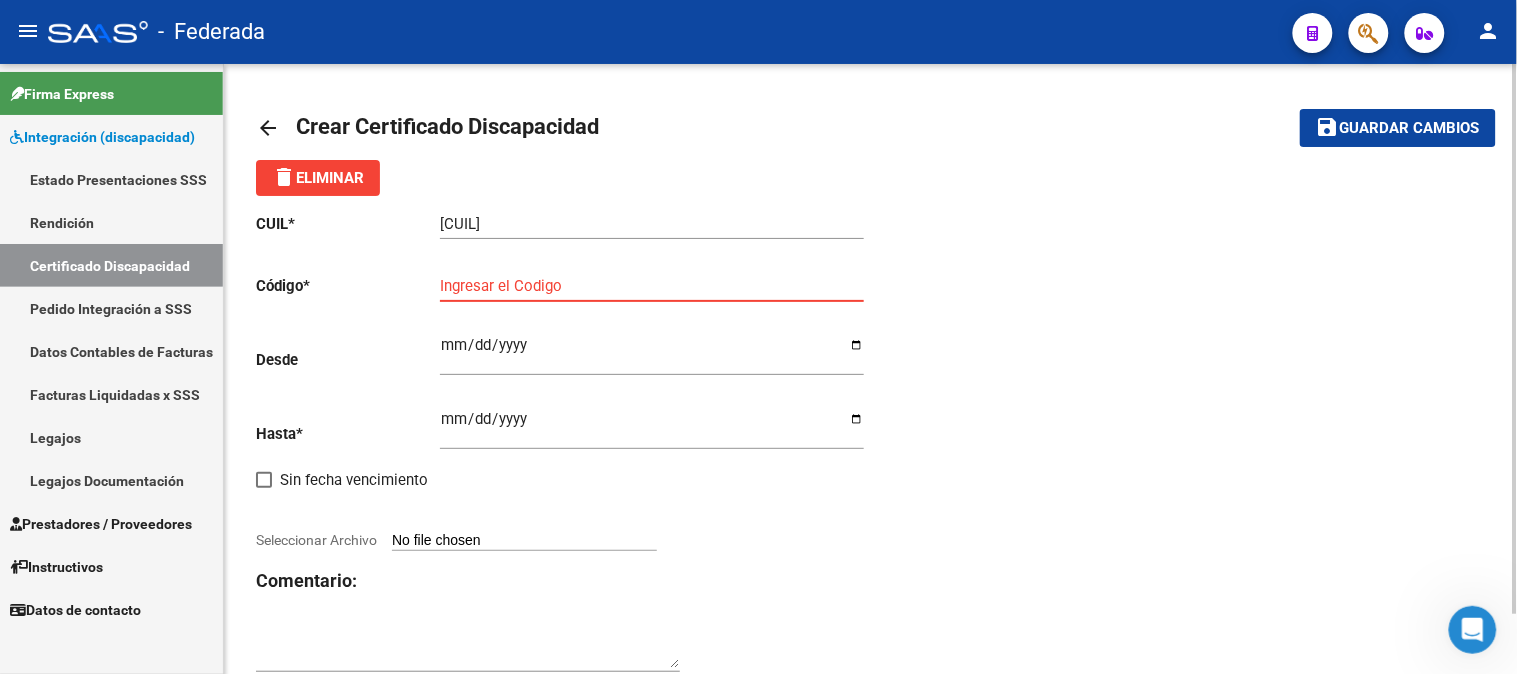 paste on "000ARG02000580489562024040920290409BS358" 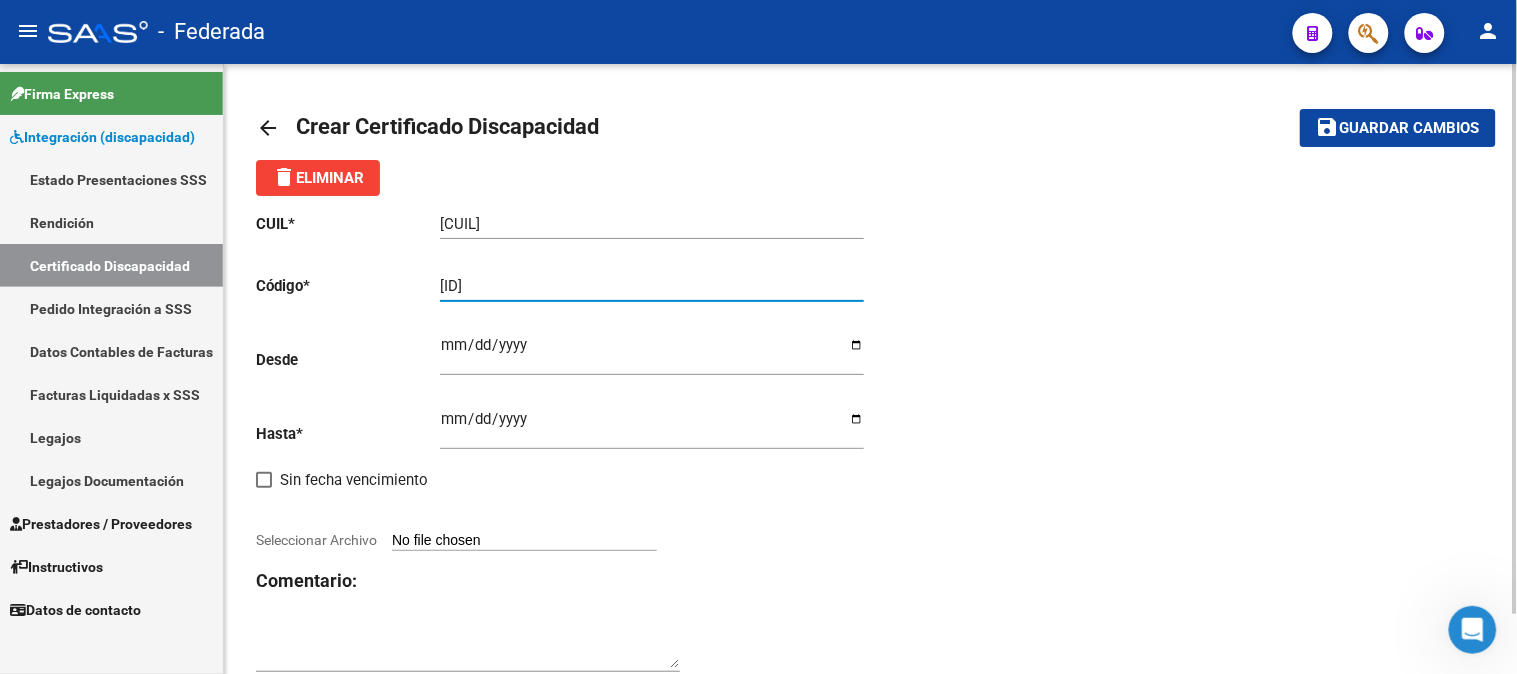 click on "000ARG02000580489562024040920290409BS358" at bounding box center (652, 286) 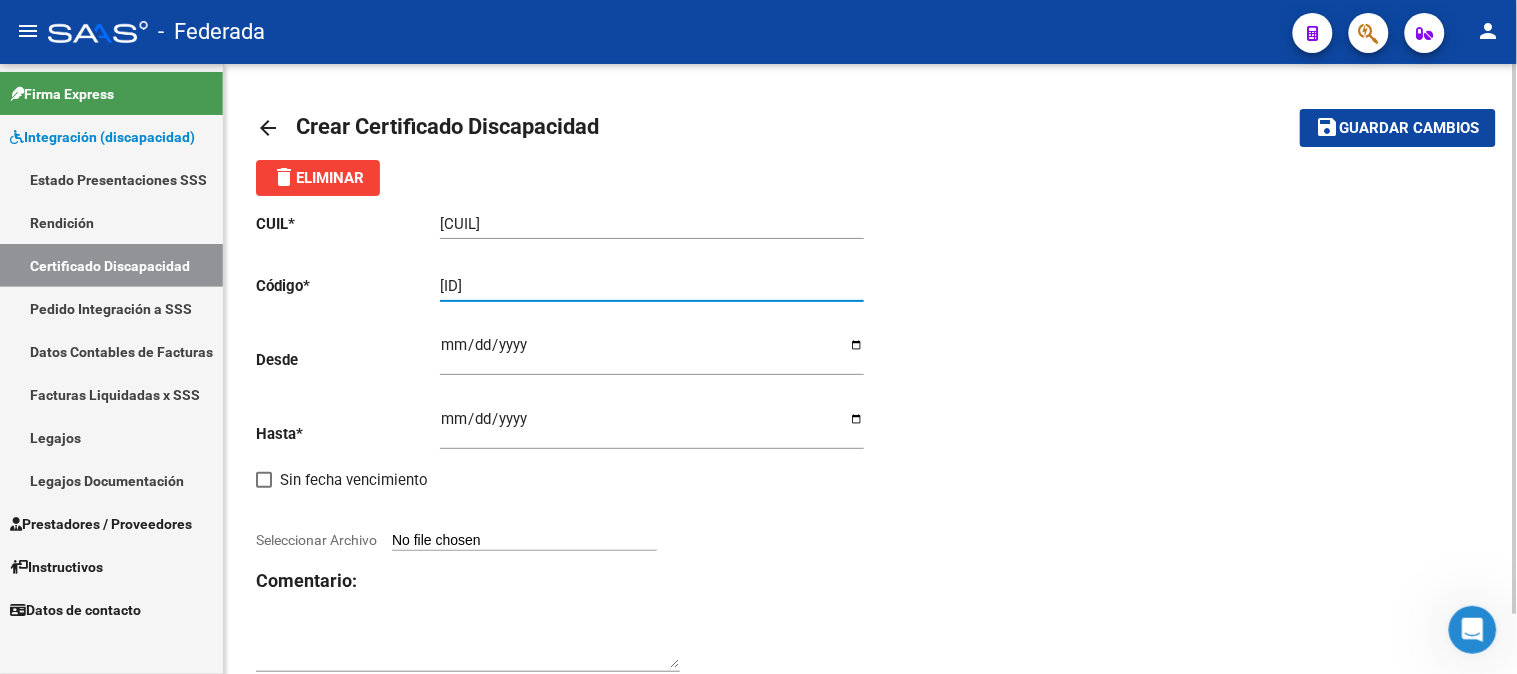 type on "ARG02000580489562024040920290409BS358" 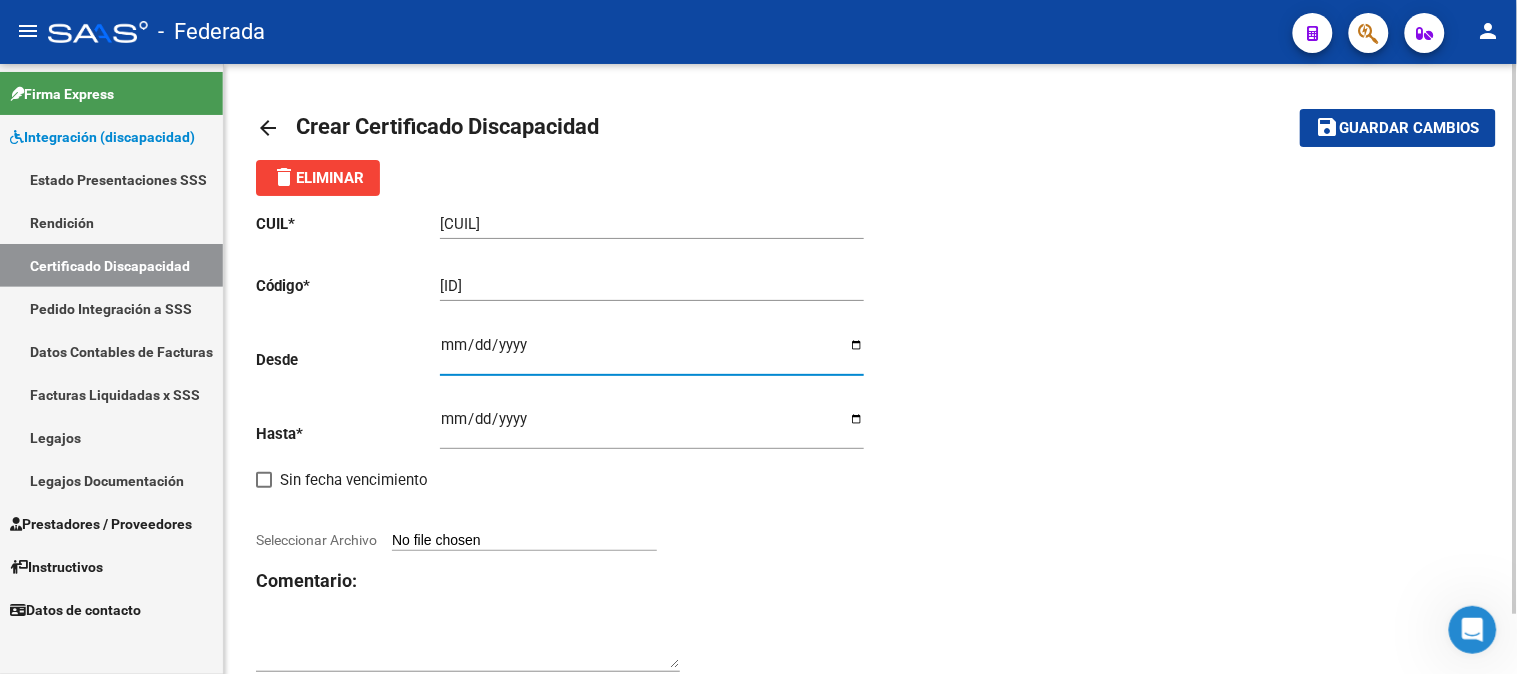 type on "2024-04-09" 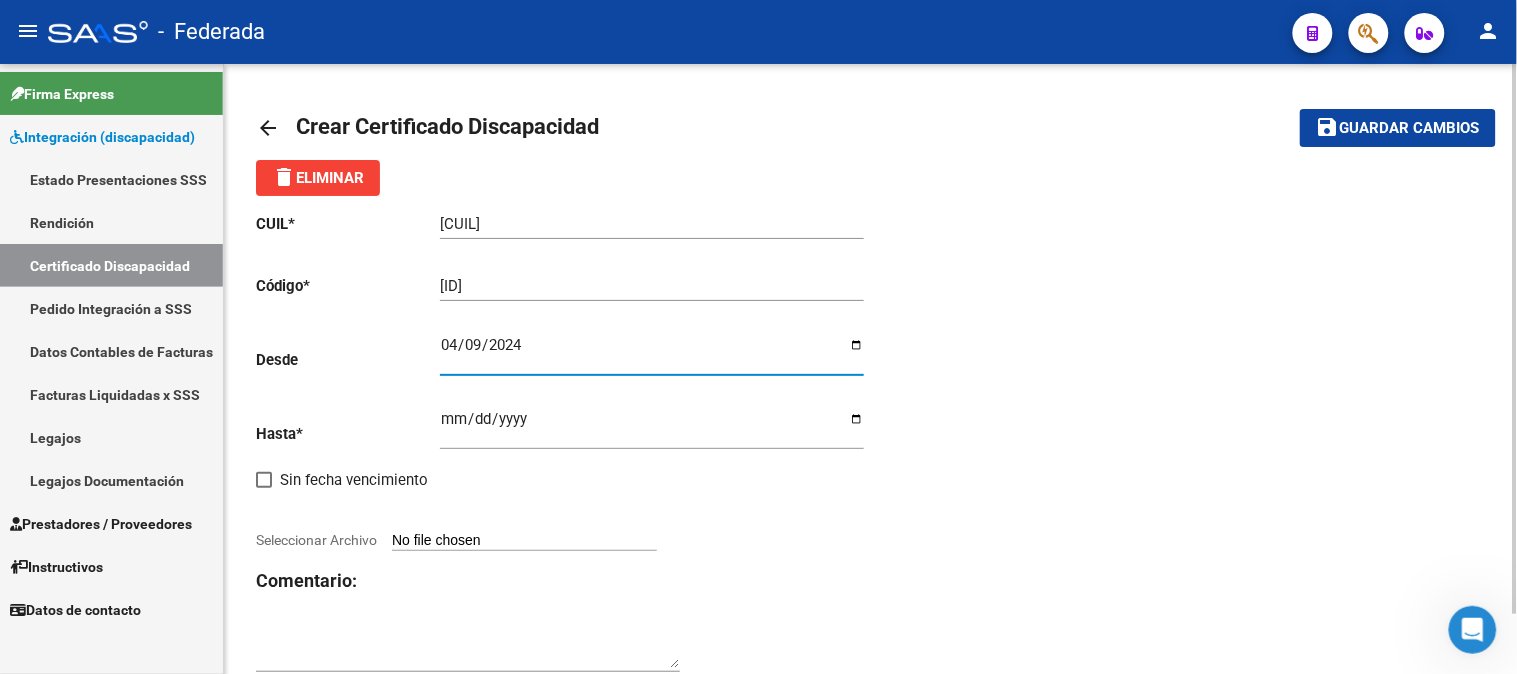 click on "Ingresar fec. Hasta" at bounding box center (652, 427) 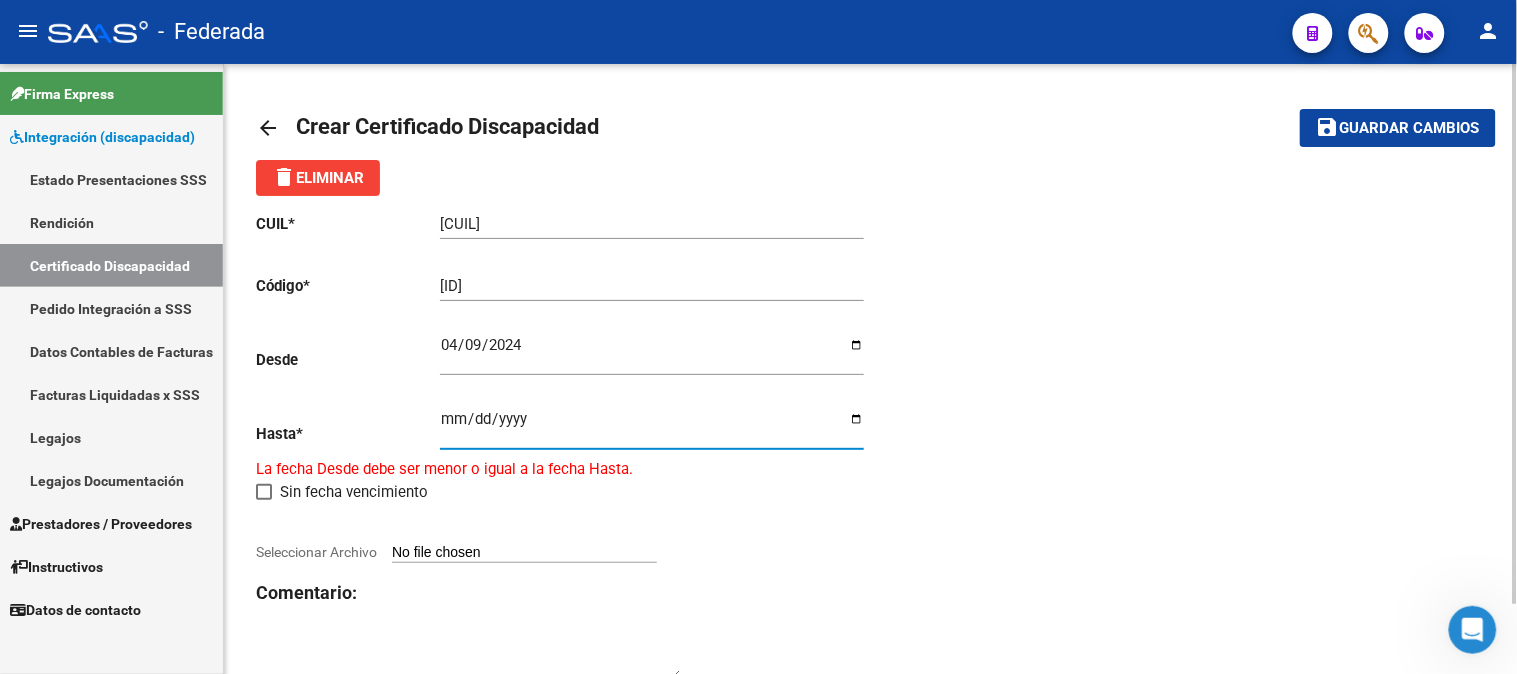 type on "2029-04-09" 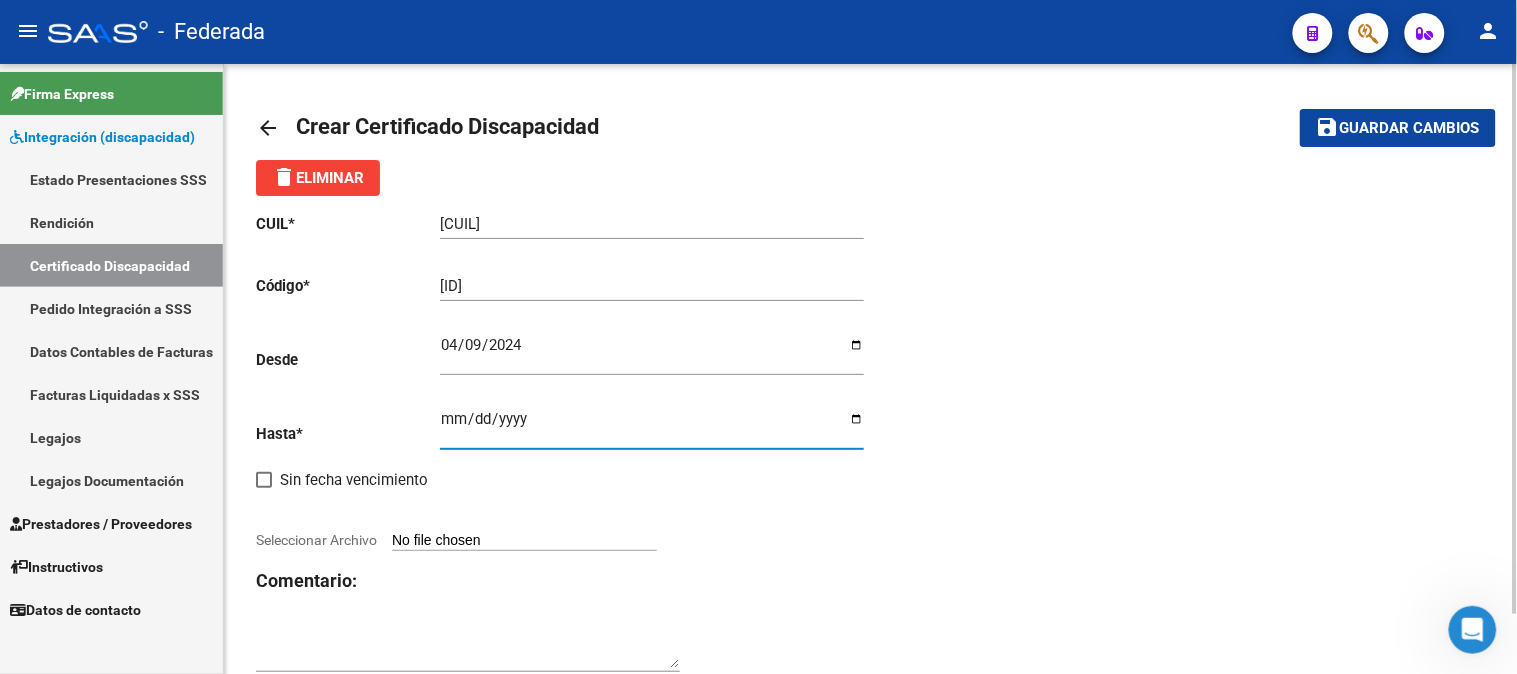 click on "CUIL  *   20-58048956-8 Ingresar el CUIL  Código  *   ARG02000580489562024040920290409BS358 Ingresar el Codigo  Desde    2024-04-09 Ingresar fec. Desde  Hasta  *   2029-04-09 Ingresar fec. Hasta     Sin fecha vencimiento        Seleccionar Archivo Comentario:" 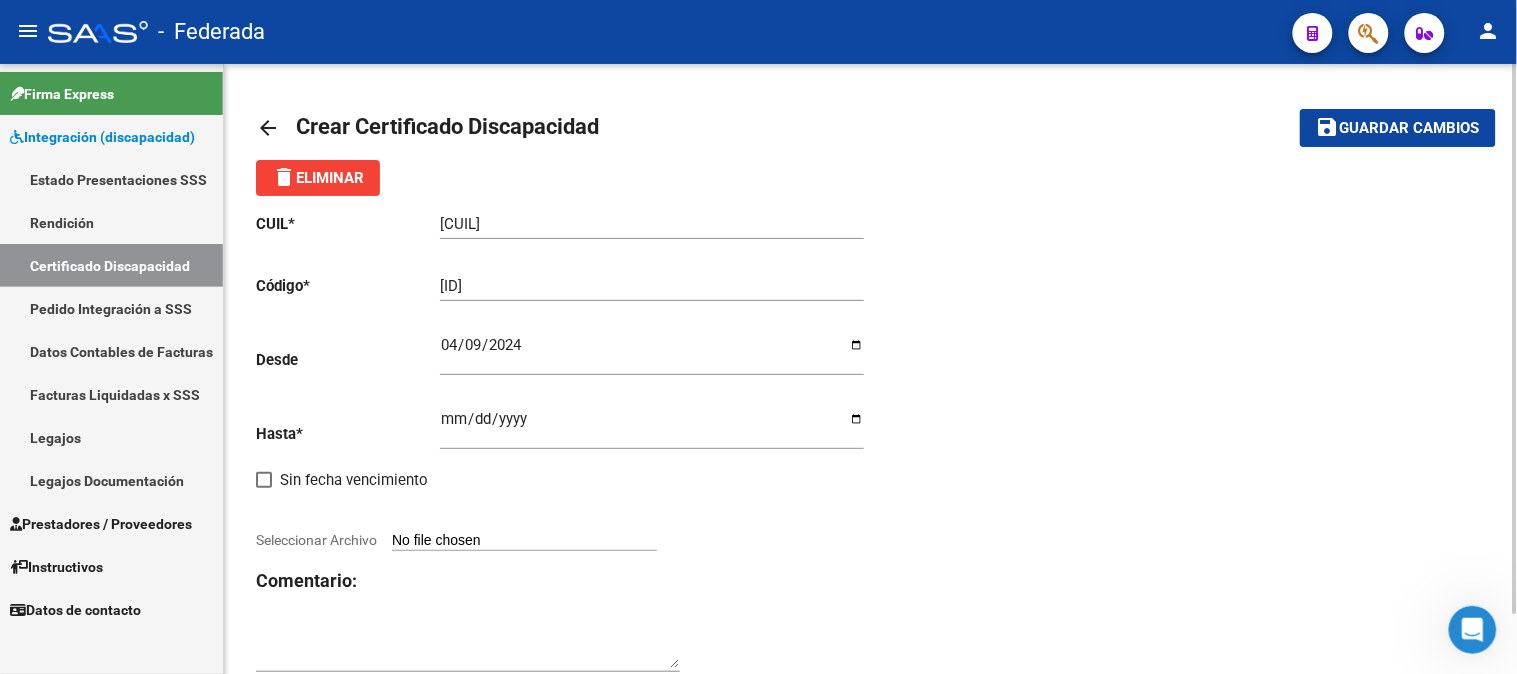 click on "Seleccionar Archivo" at bounding box center [524, 541] 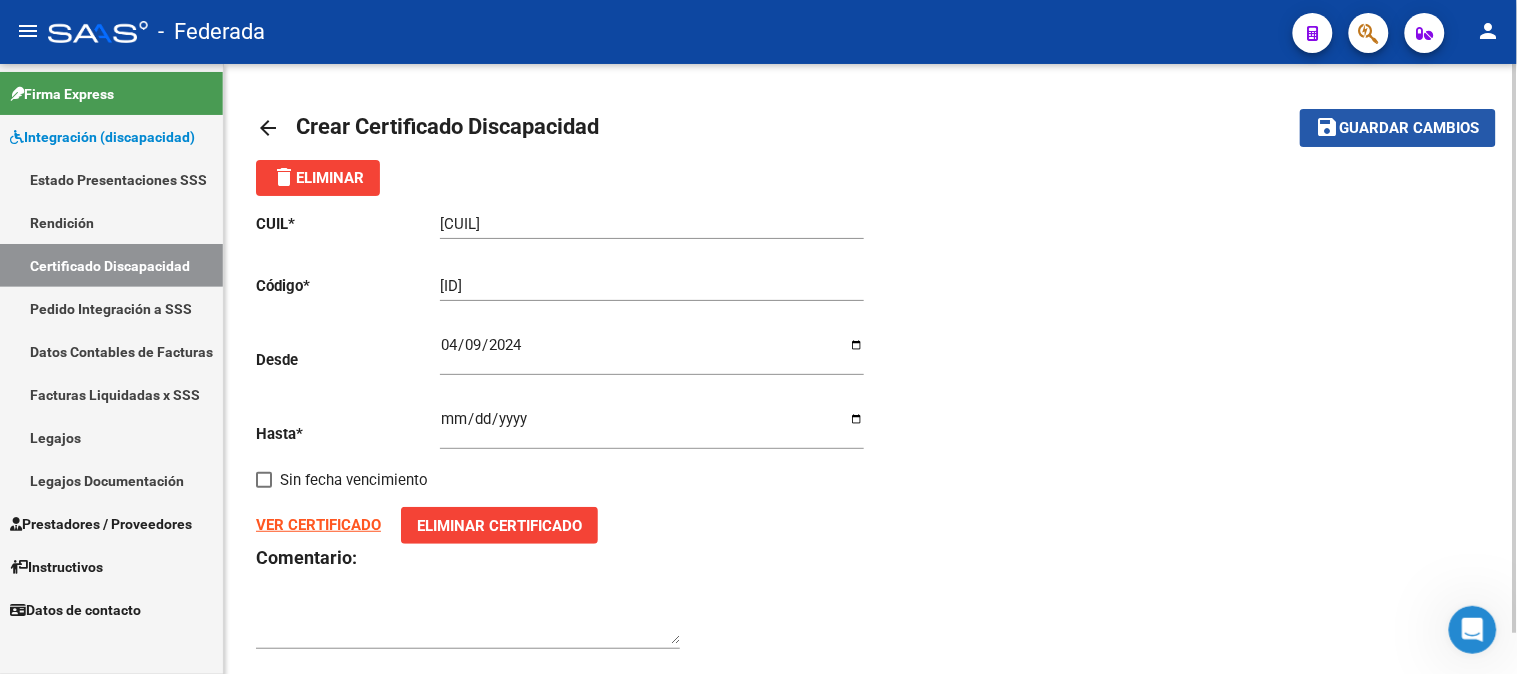 click on "Guardar cambios" 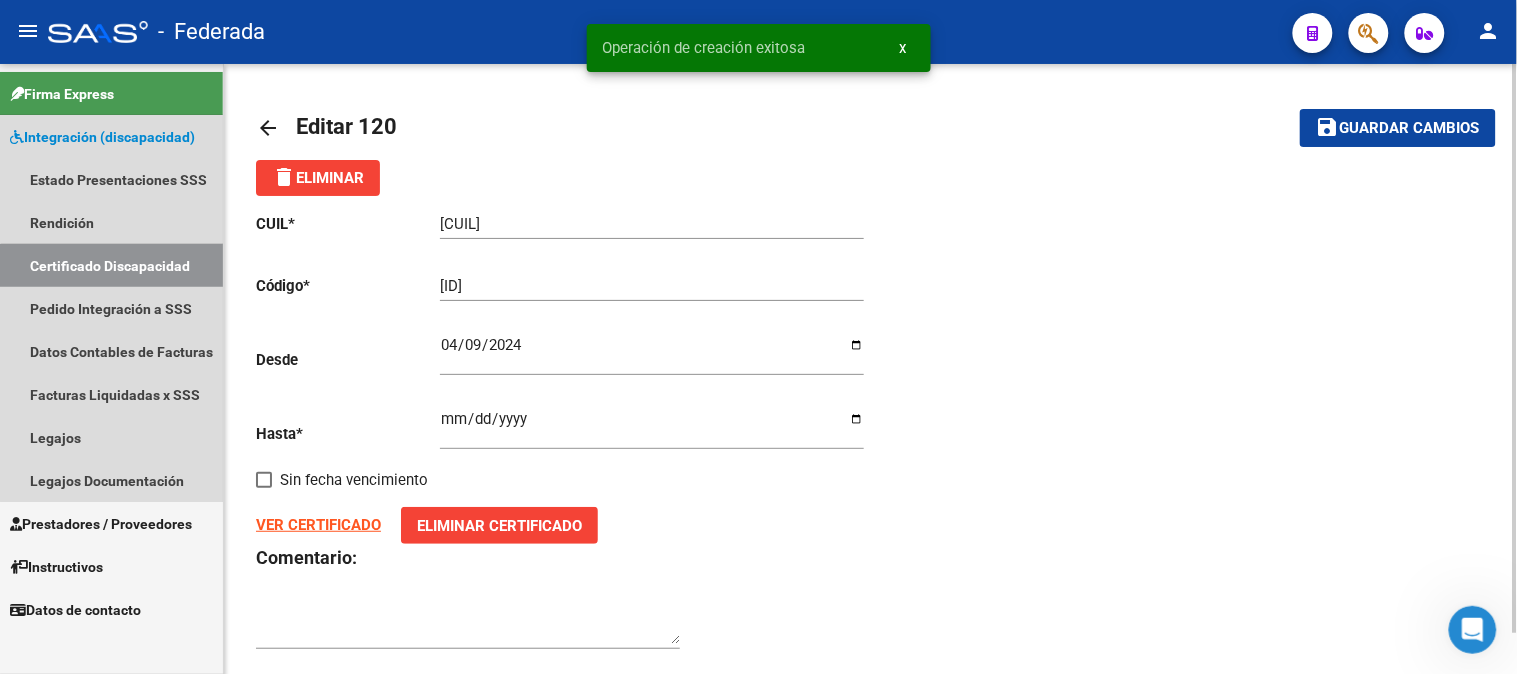click on "Certificado Discapacidad" at bounding box center [111, 265] 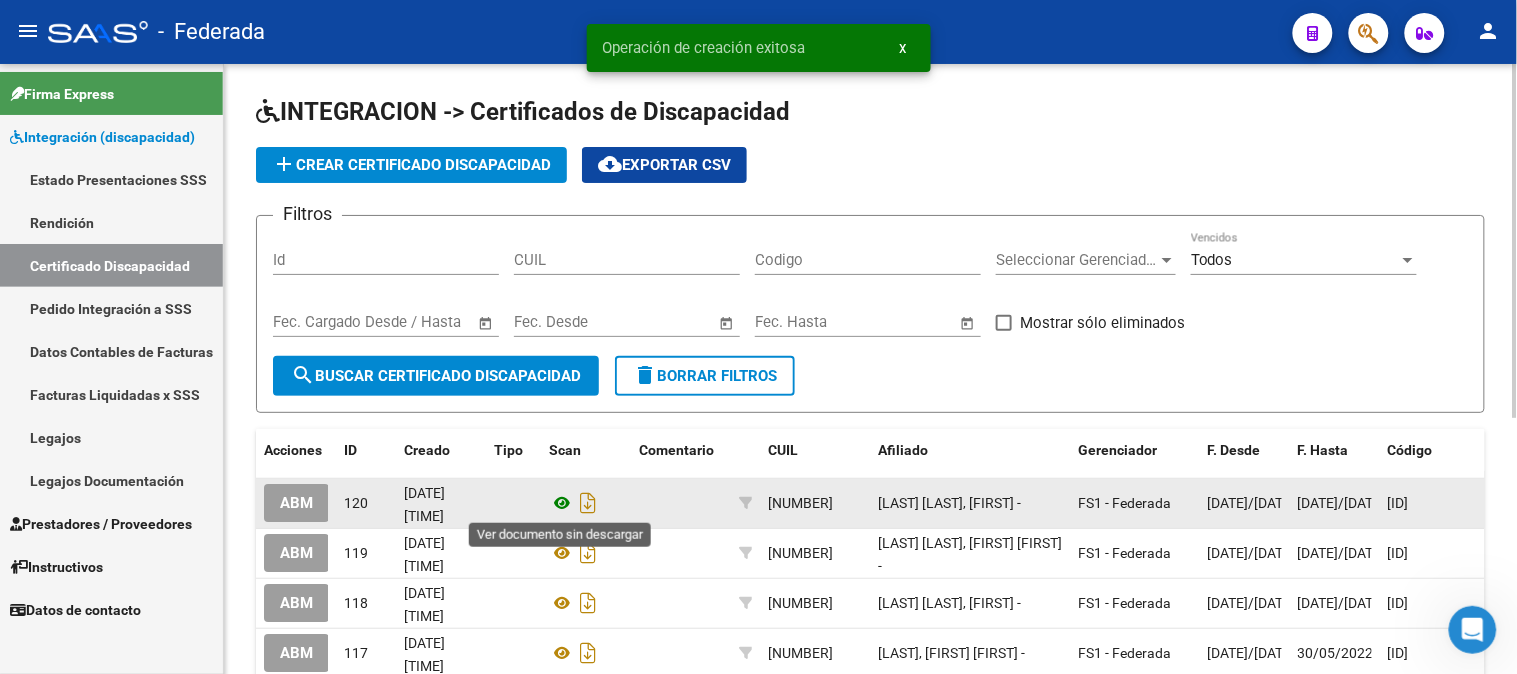 click 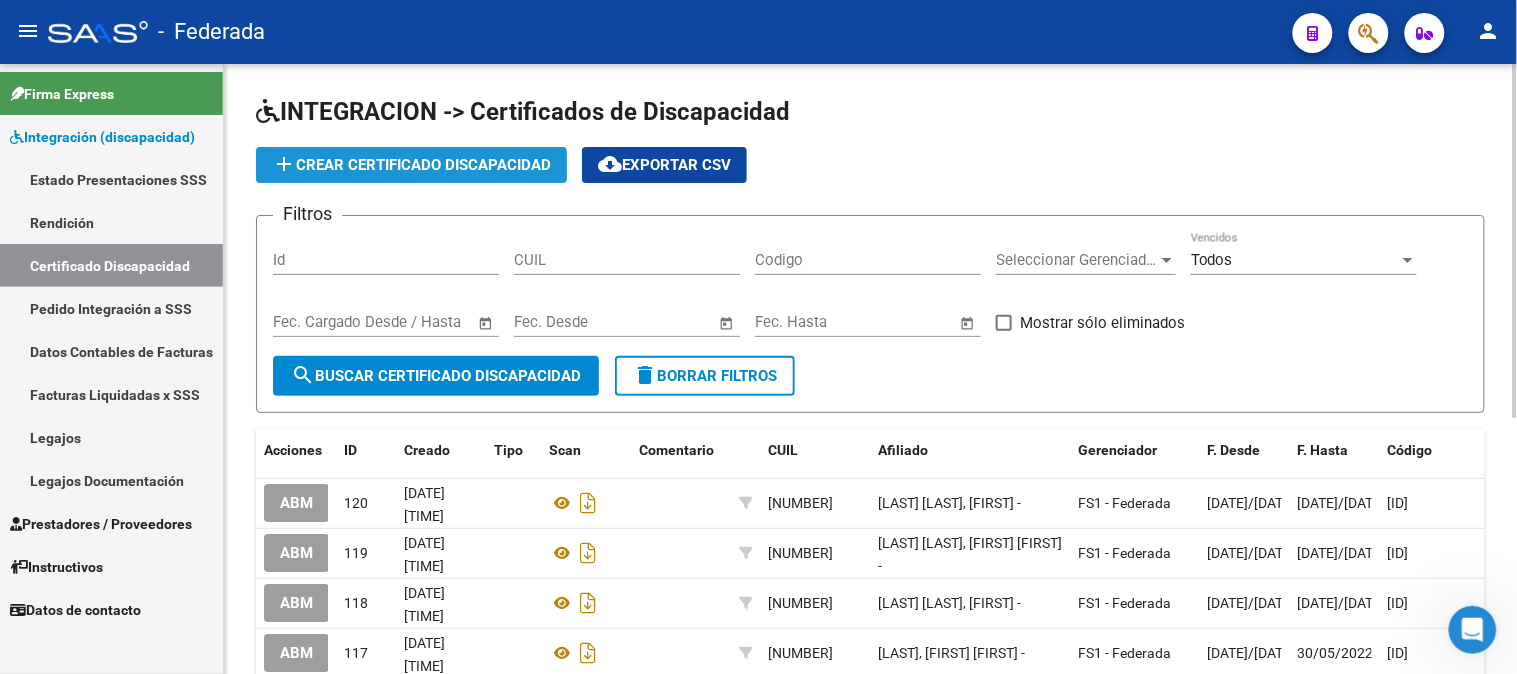 click on "add  Crear Certificado Discapacidad" 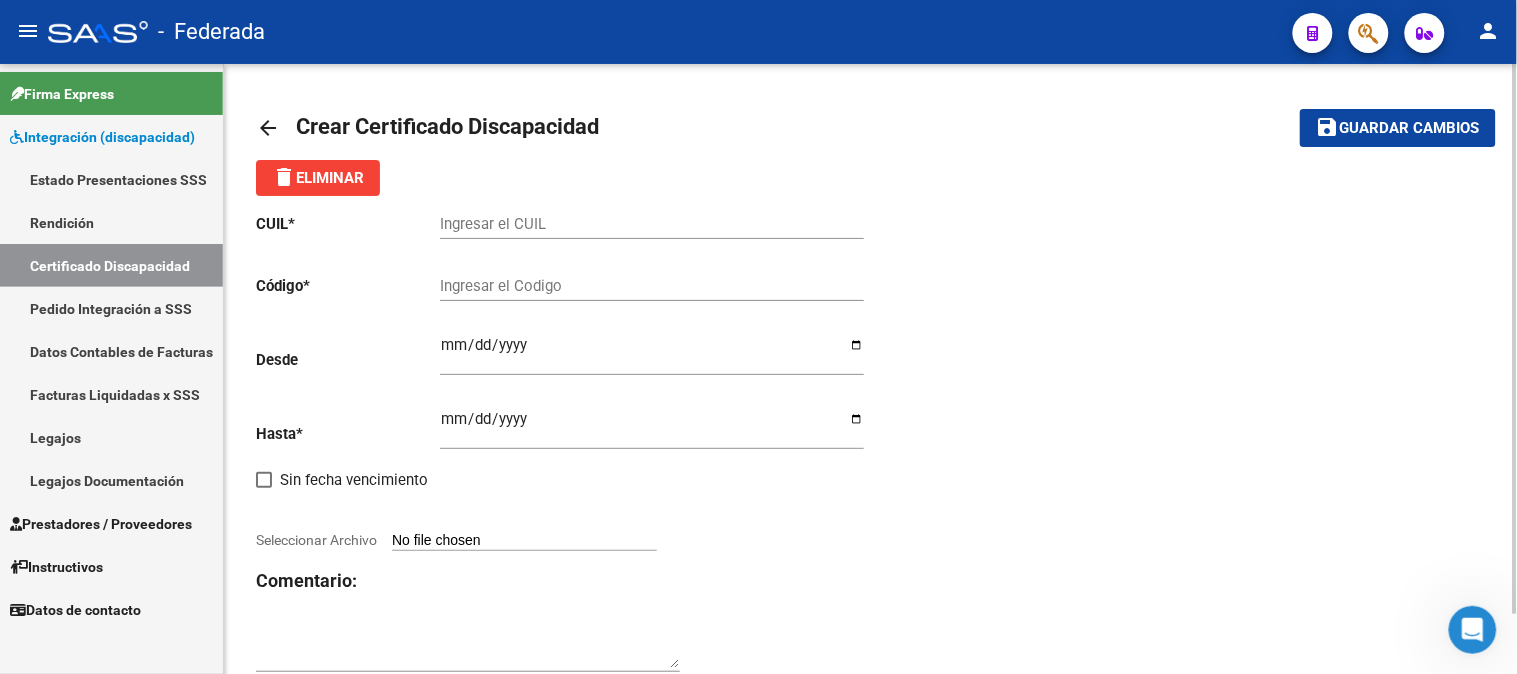 click on "Ingresar el CUIL" at bounding box center (652, 224) 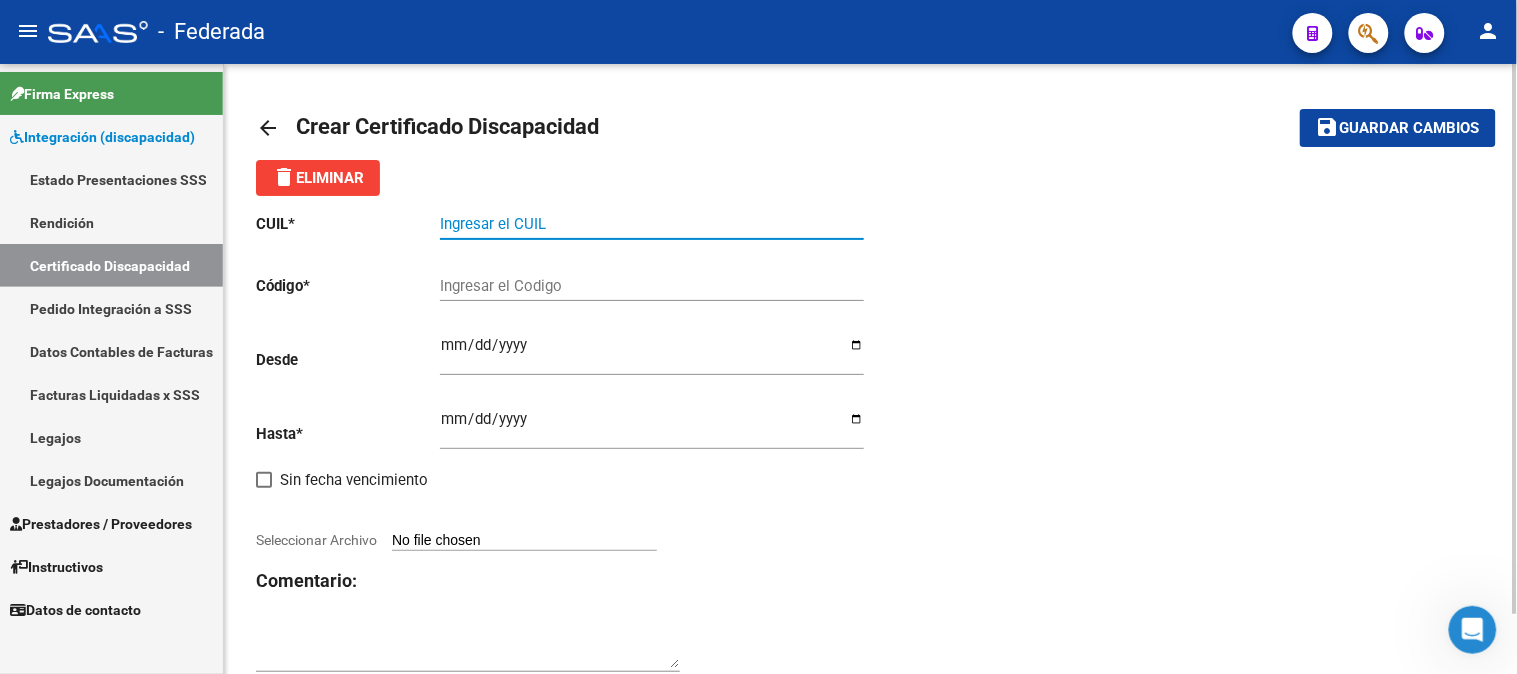 paste on "20-41849103-6" 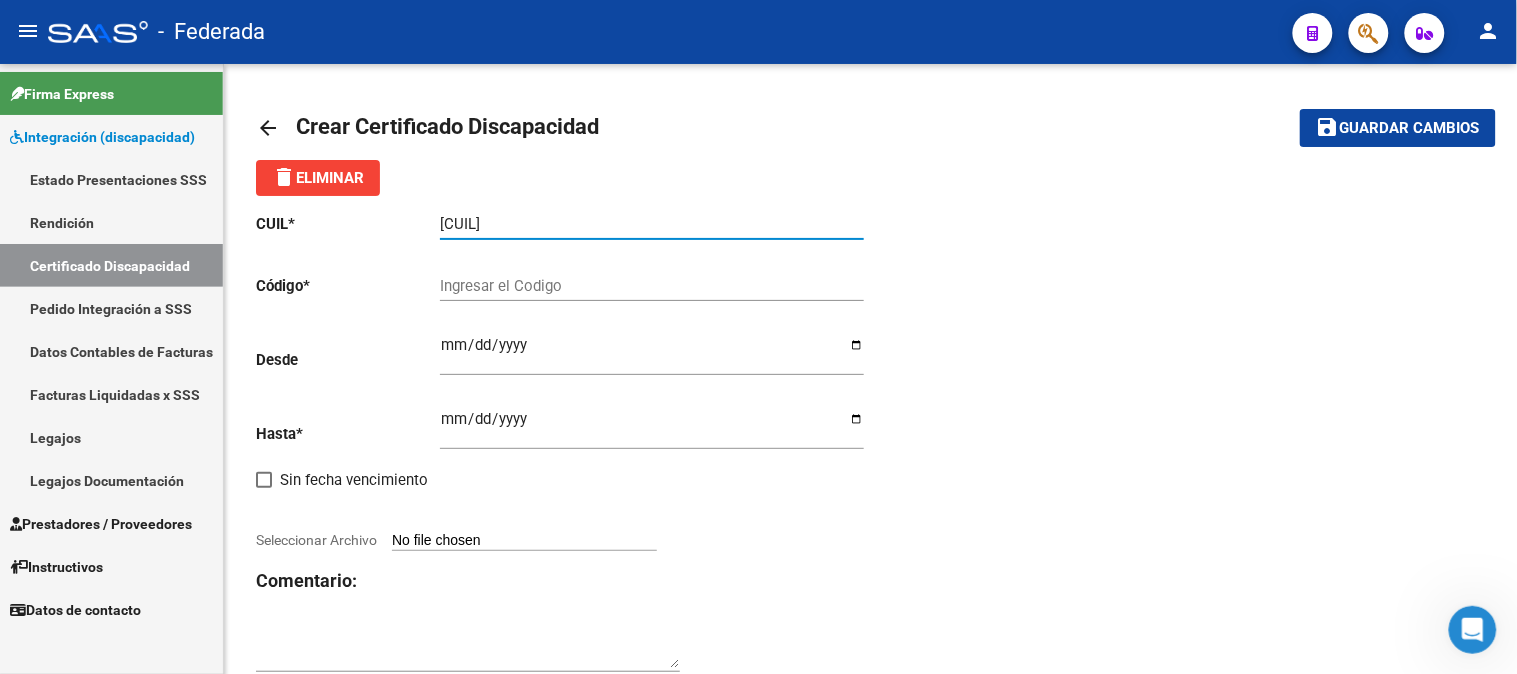 type on "20-41849103-6" 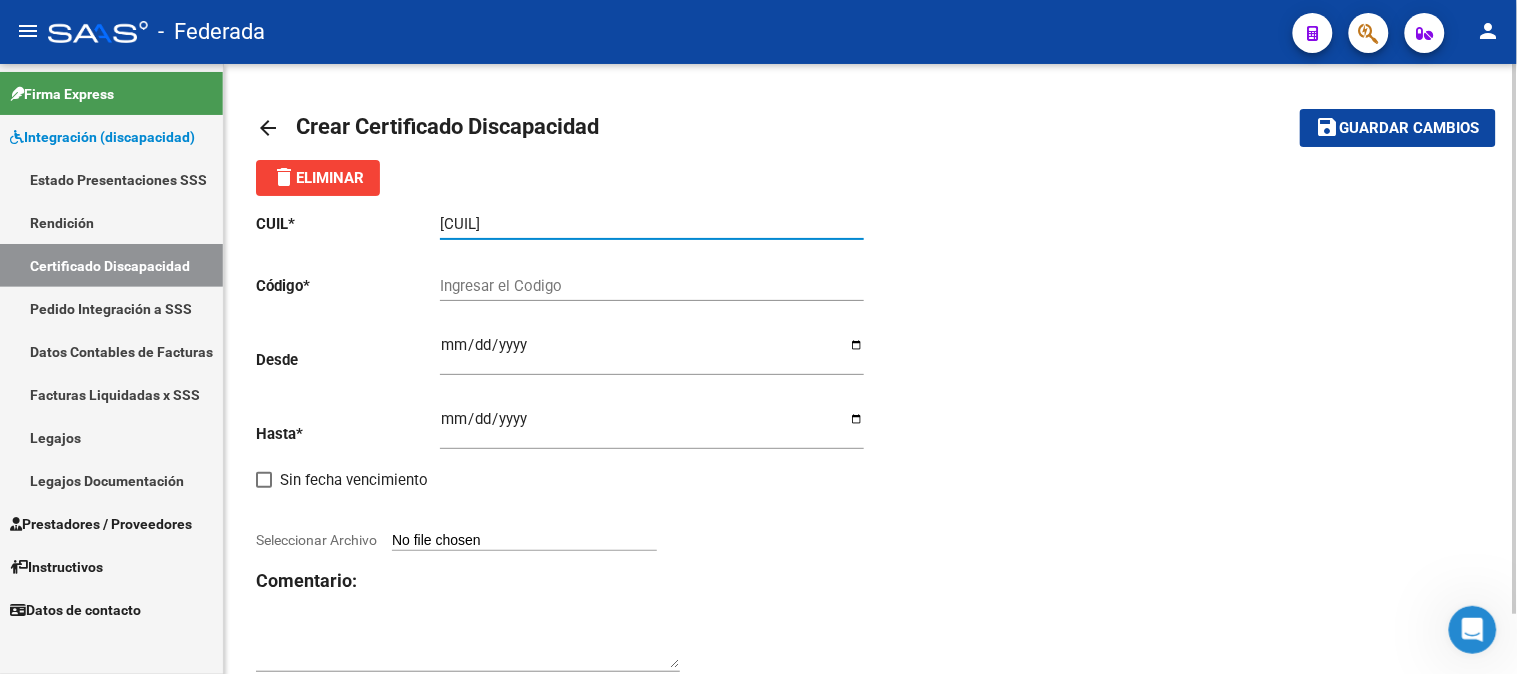 click on "Ingresar el Codigo" at bounding box center (652, 286) 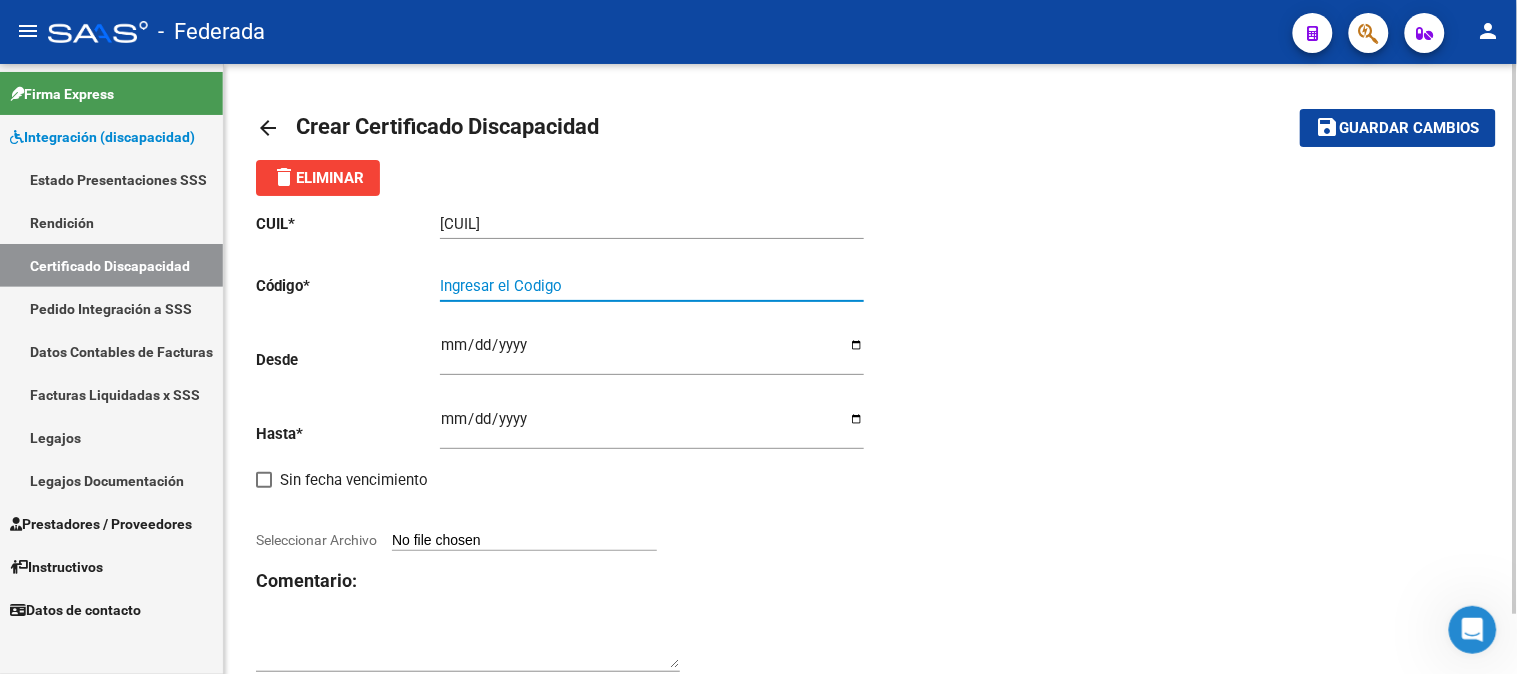 paste on "00ARG02000418491032022062420270624SFE166" 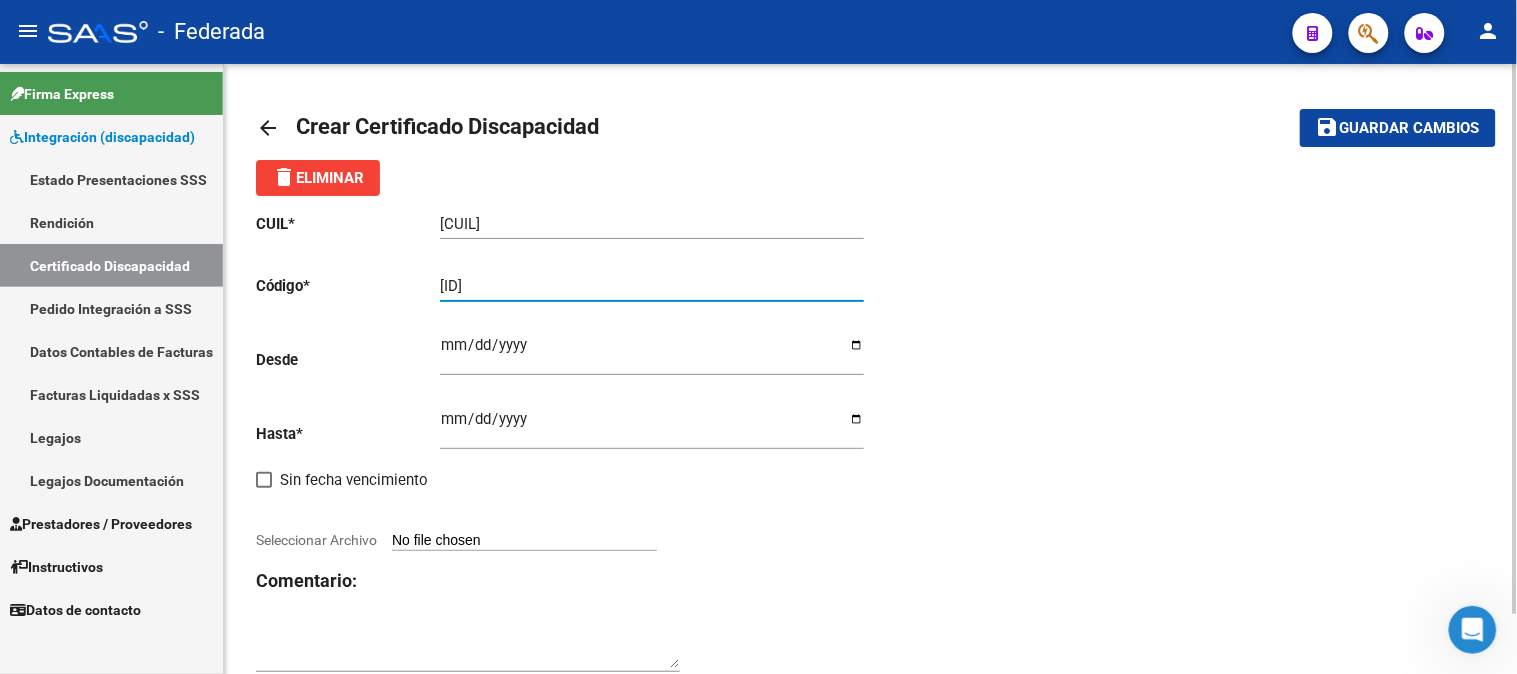 click on "00ARG02000418491032022062420270624SFE166" at bounding box center (652, 286) 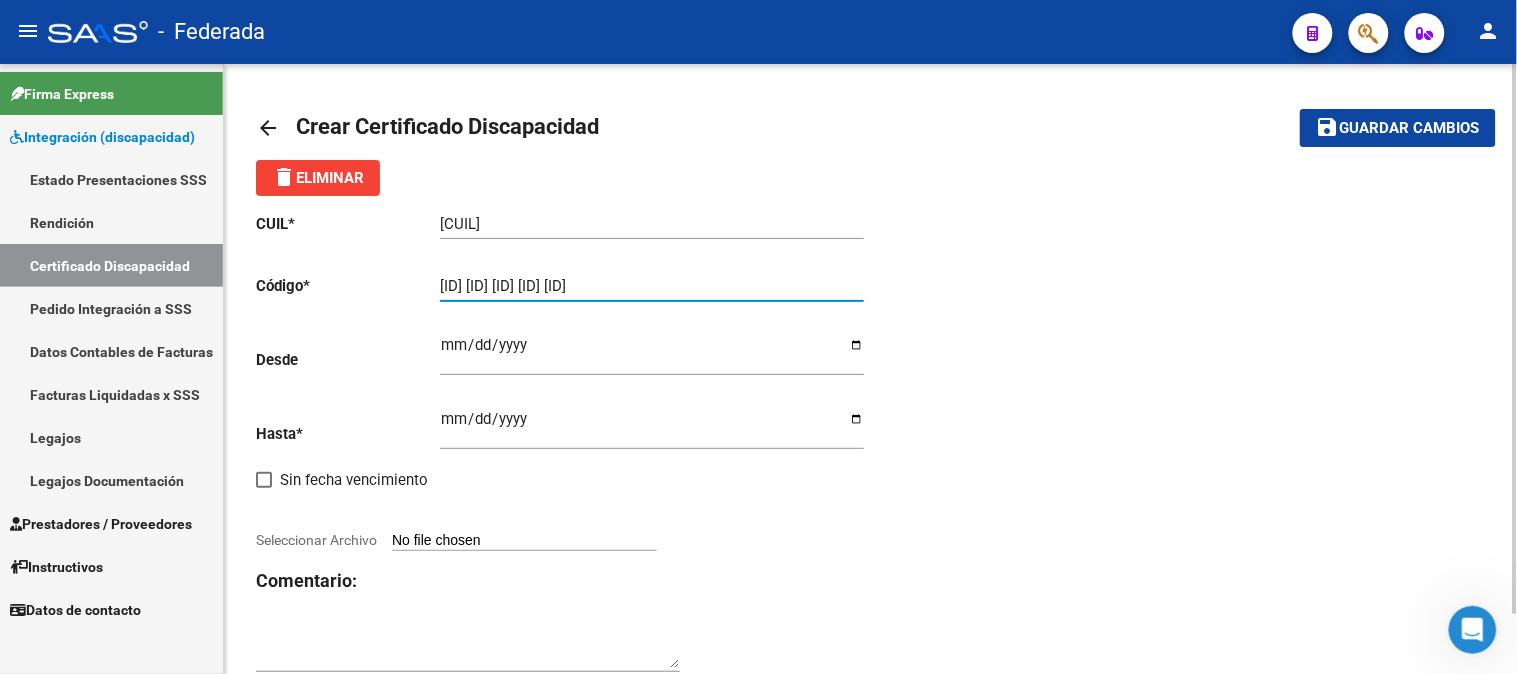 type on "ARG02000418491032022062420270624SFE166" 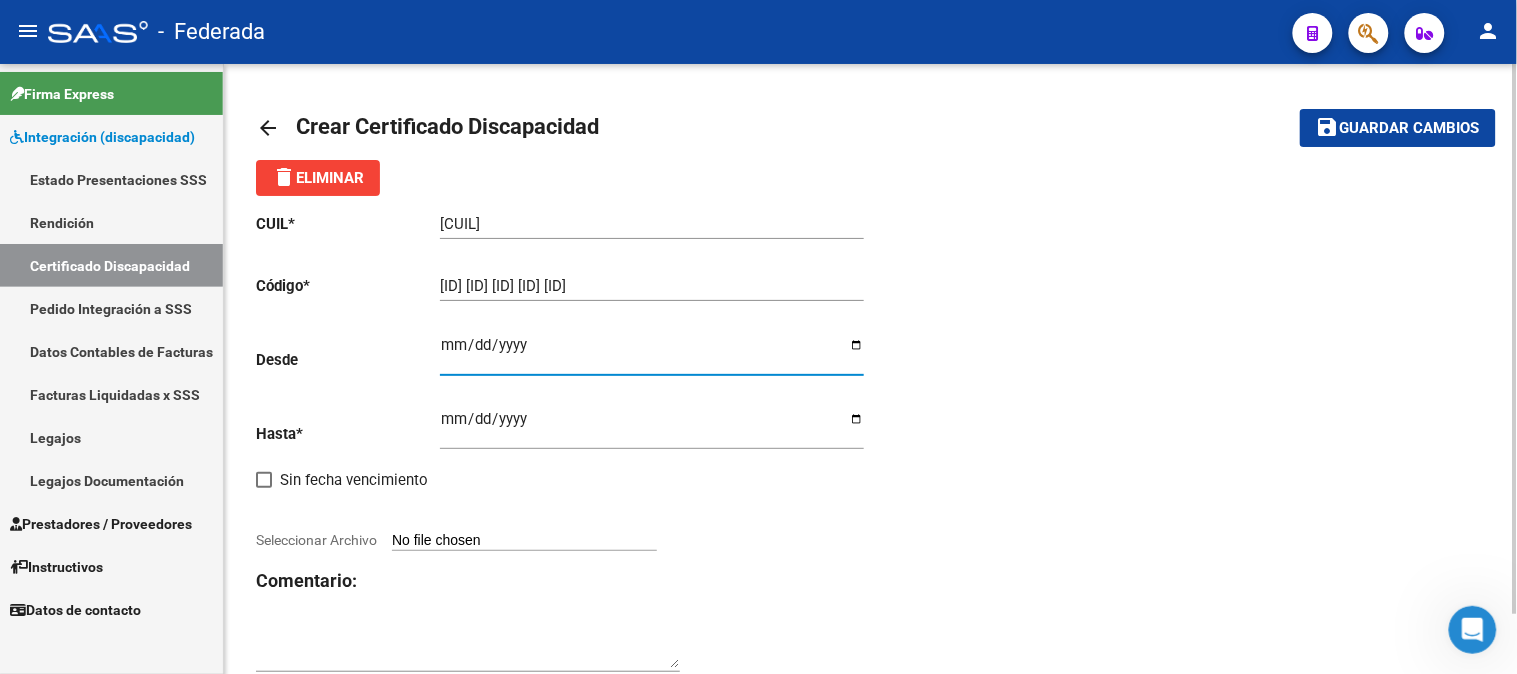 type on "2022-06-24" 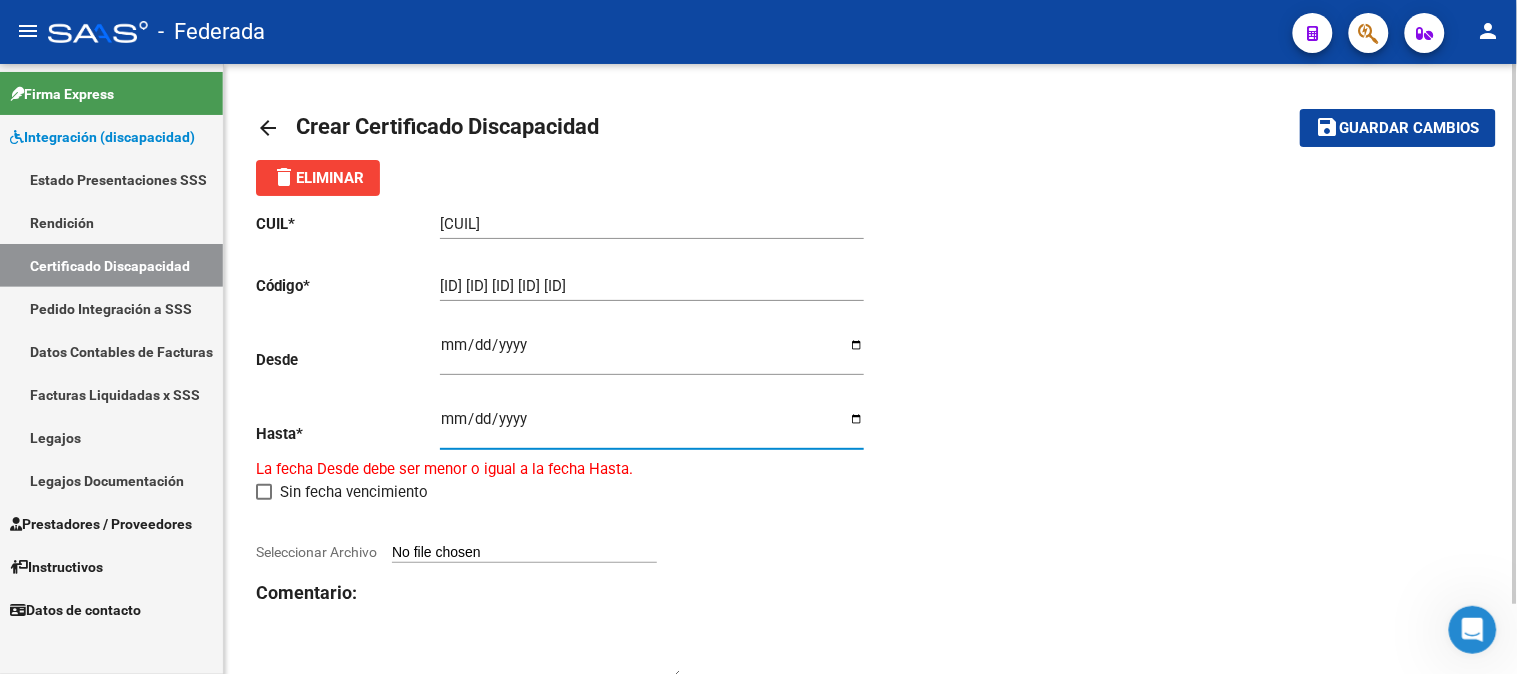 type on "2027-06-24" 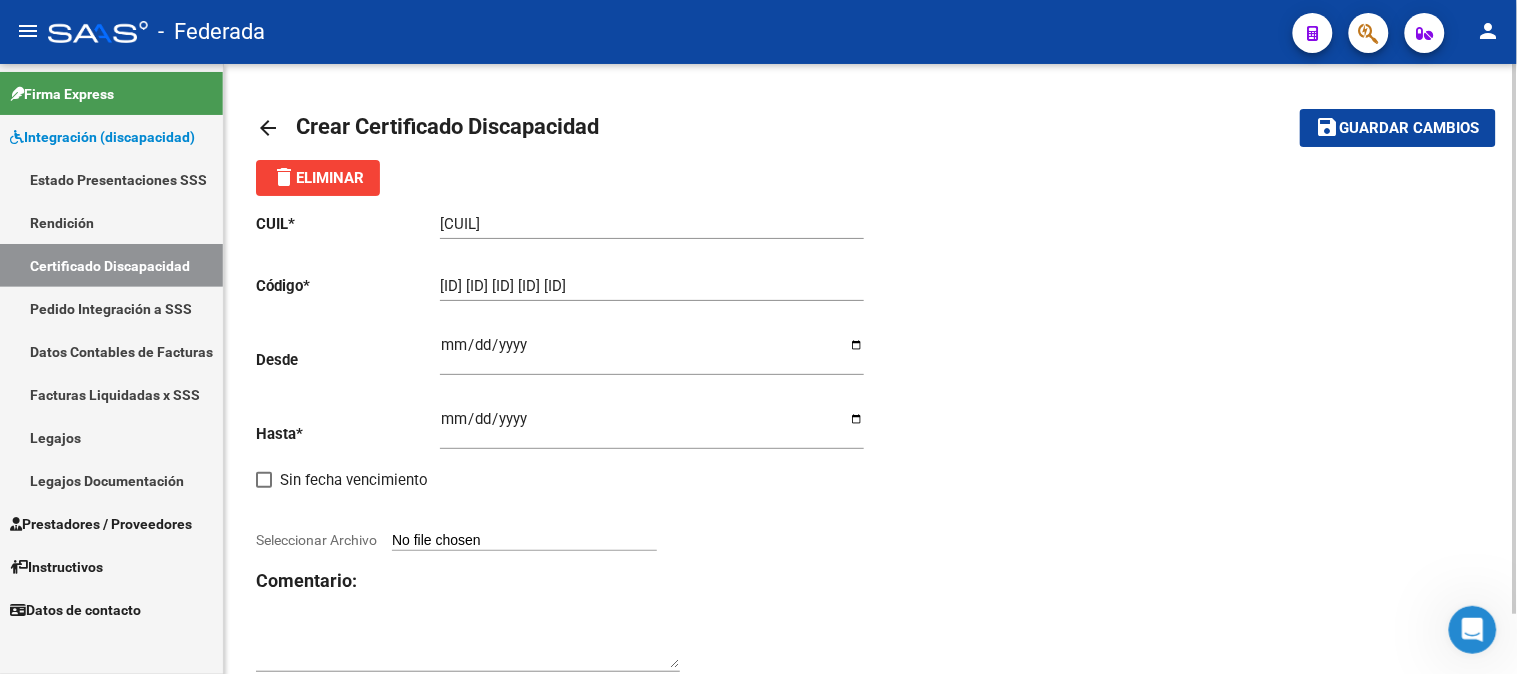click on "CUIL  *   20-41849103-6 Ingresar el CUIL  Código  *   ARG02000418491032022062420270624SFE166 Ingresar el Codigo  Desde    2022-06-24 Ingresar fec. Desde  Hasta  *   2027-06-24 Ingresar fec. Hasta     Sin fecha vencimiento        Seleccionar Archivo Comentario:" 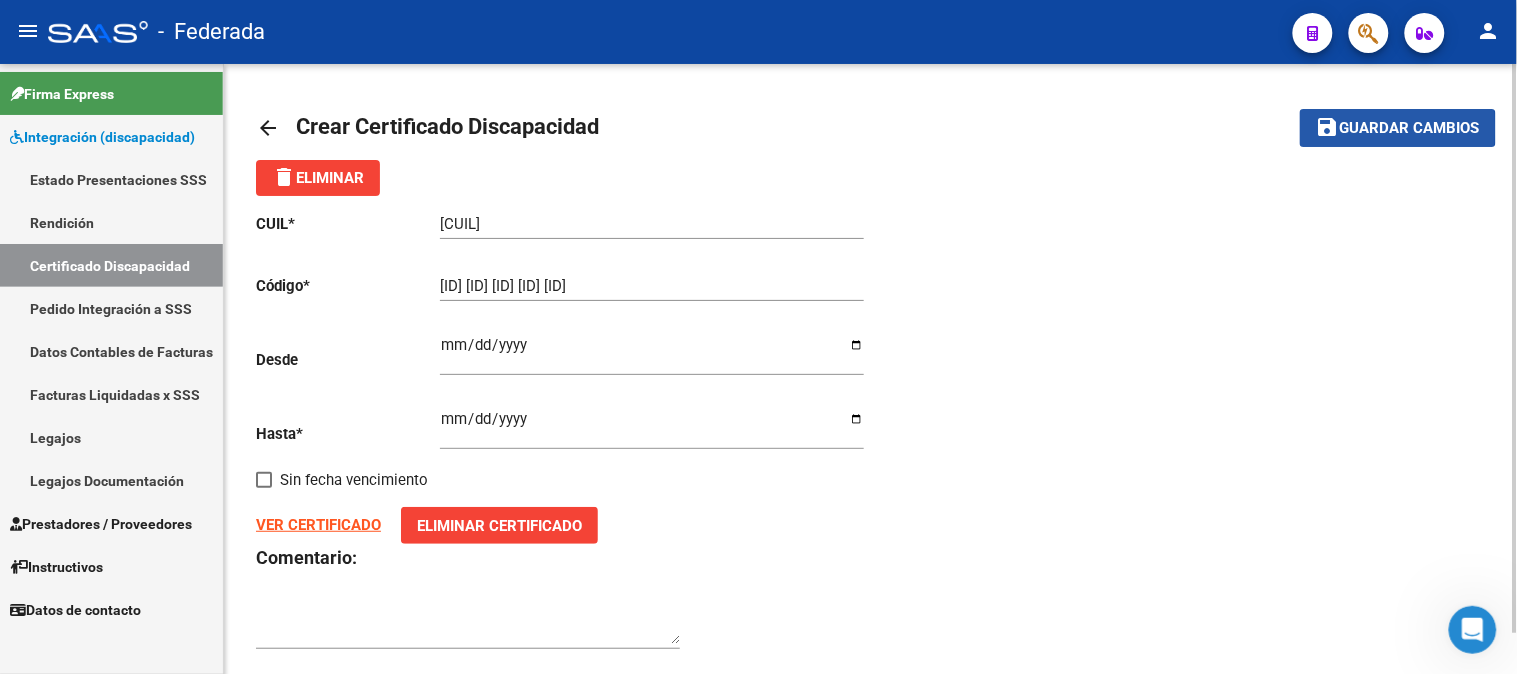 click on "Guardar cambios" 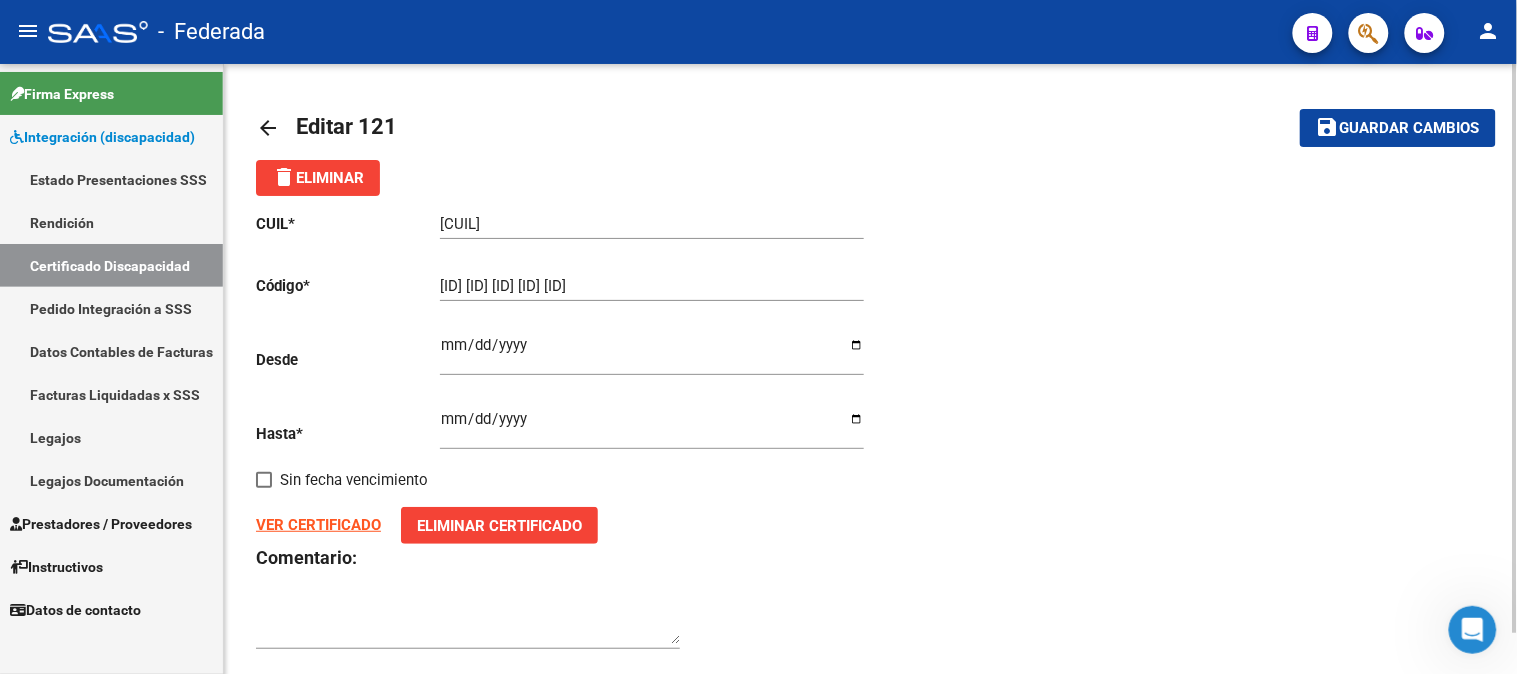 click on "VER CERTIFICADO" 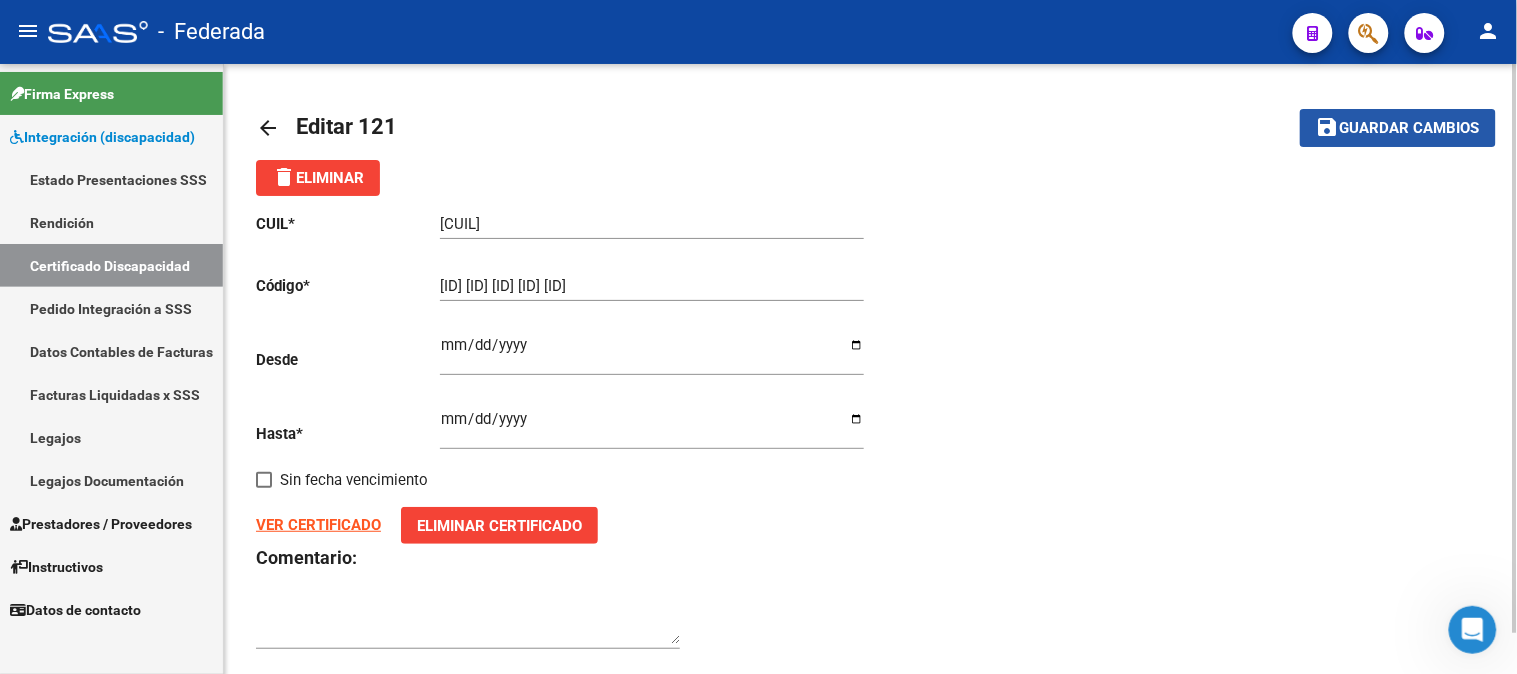 click on "save Guardar cambios" 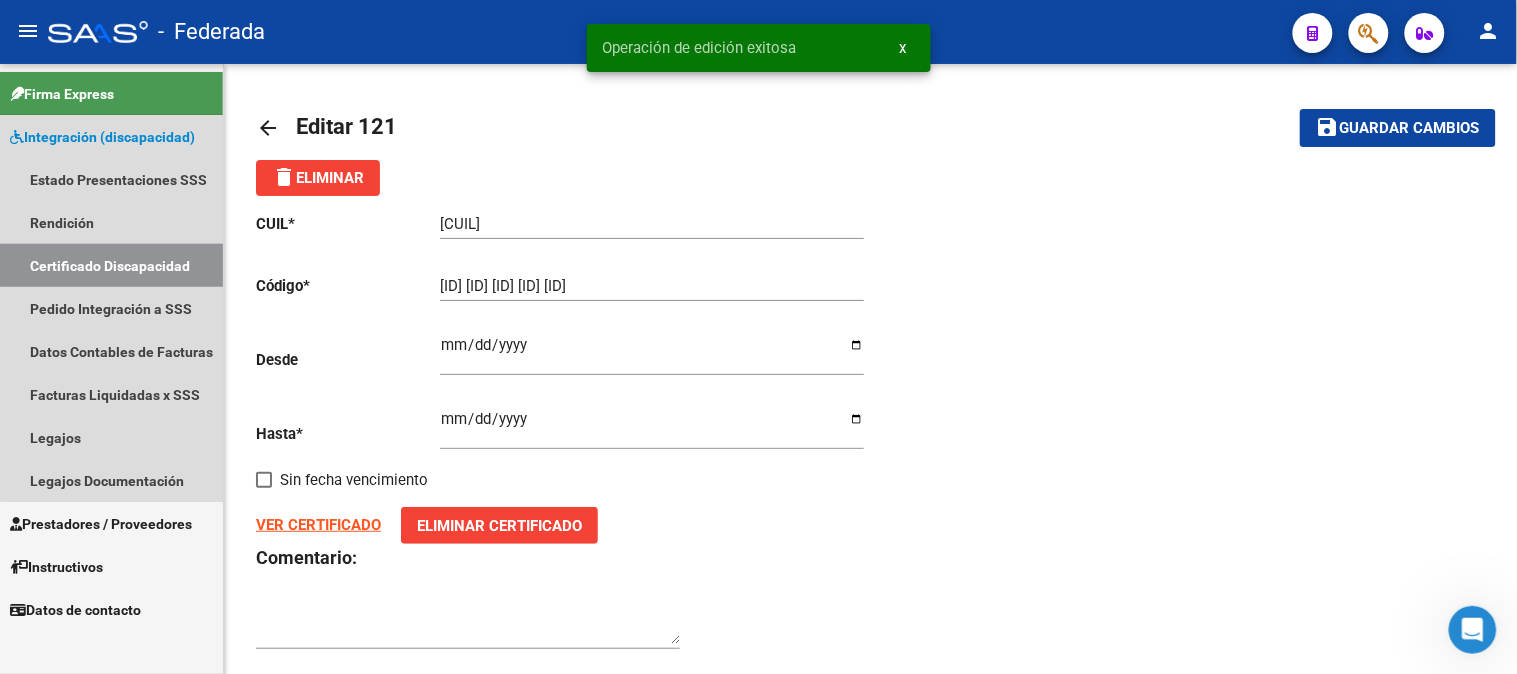click on "Certificado Discapacidad" at bounding box center (111, 265) 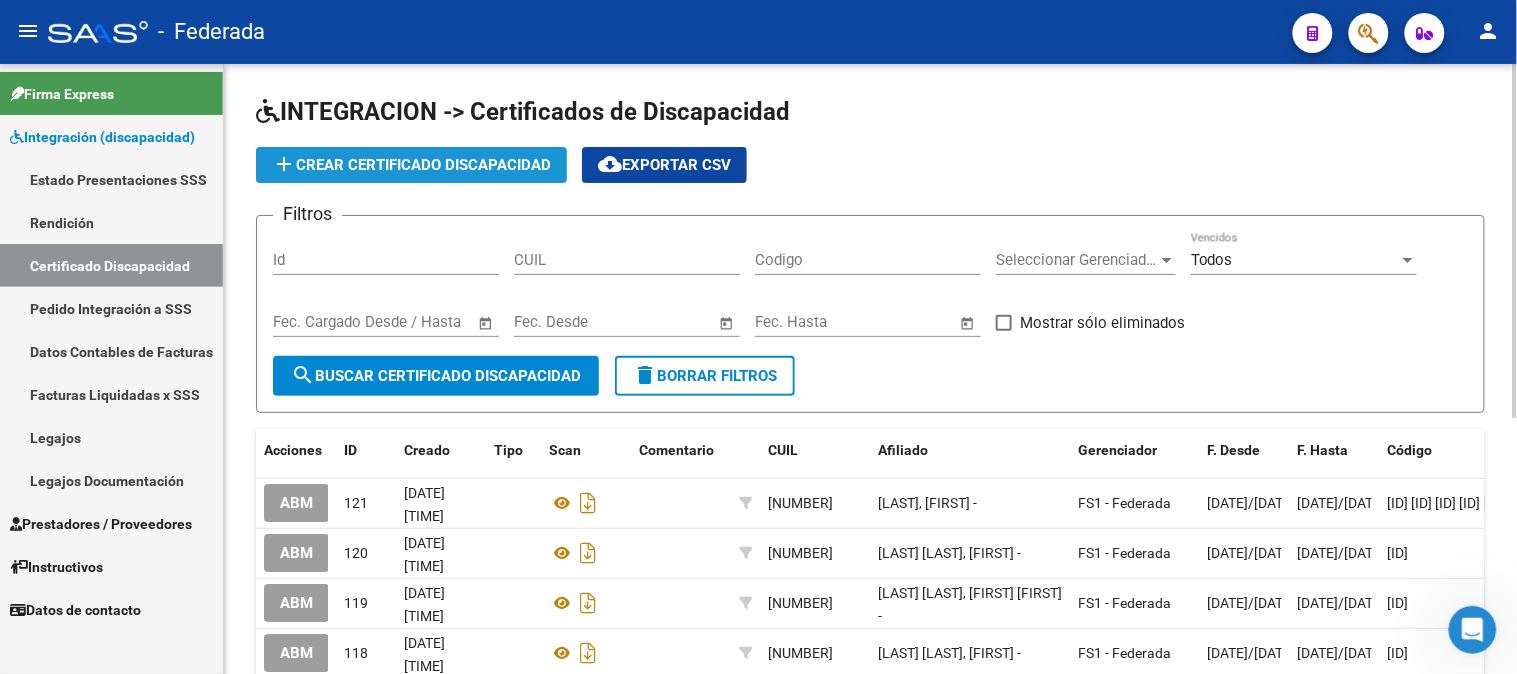 click on "add  Crear Certificado Discapacidad" 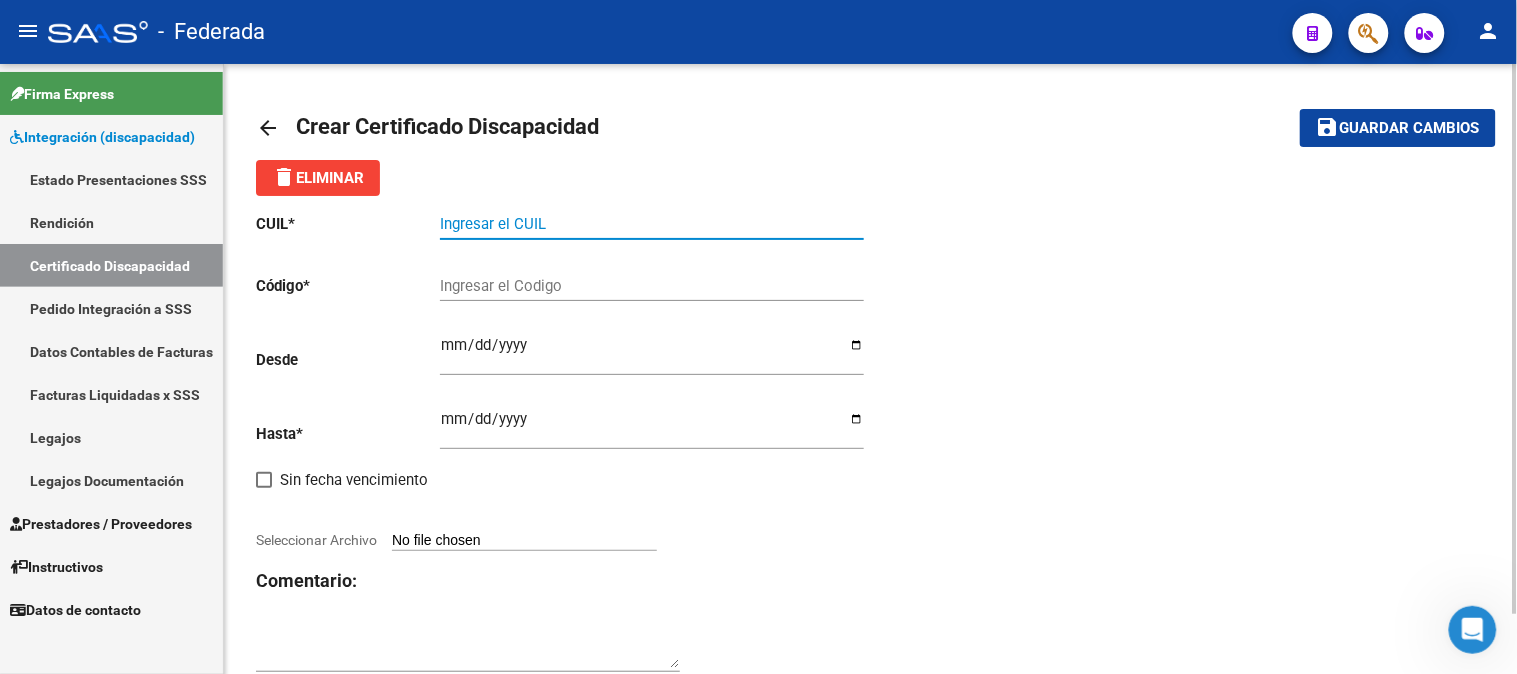 click on "Ingresar el CUIL" at bounding box center [652, 224] 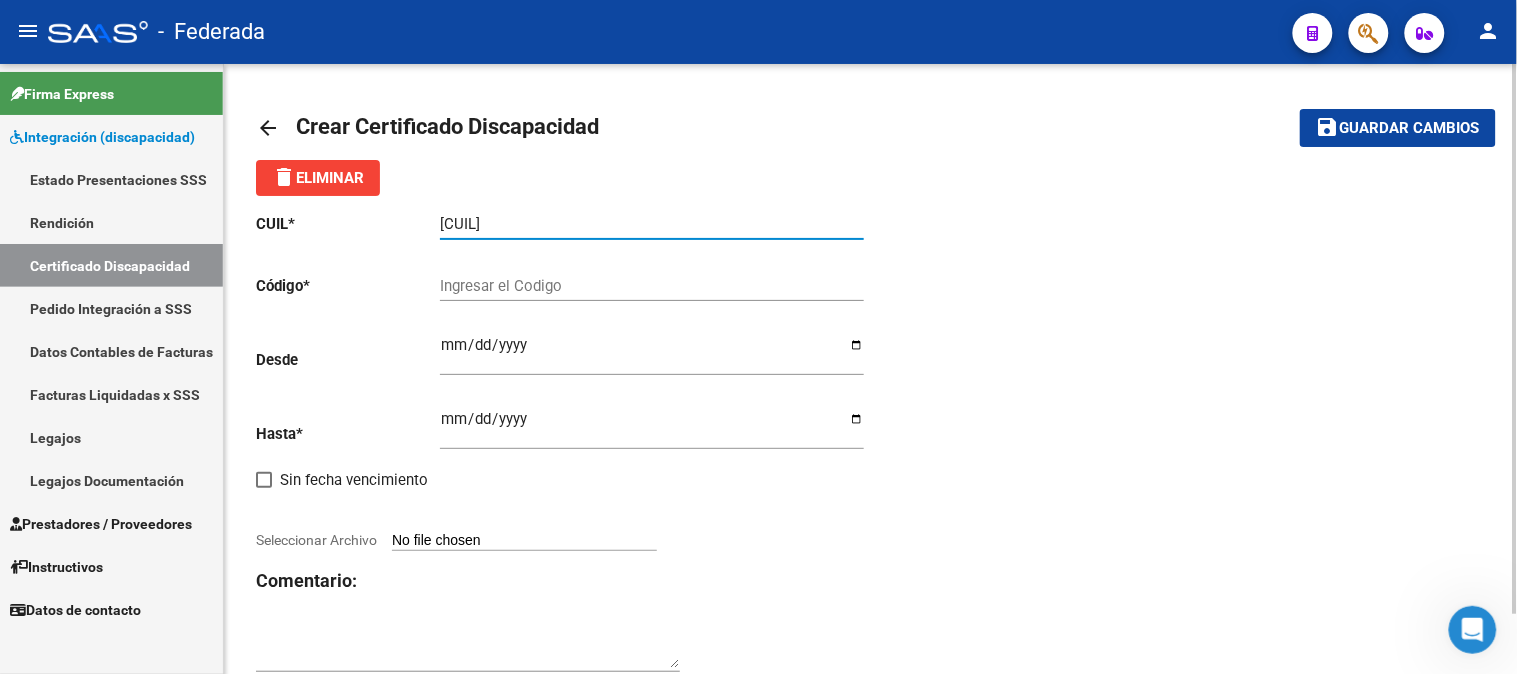 type on "20-17229268-3" 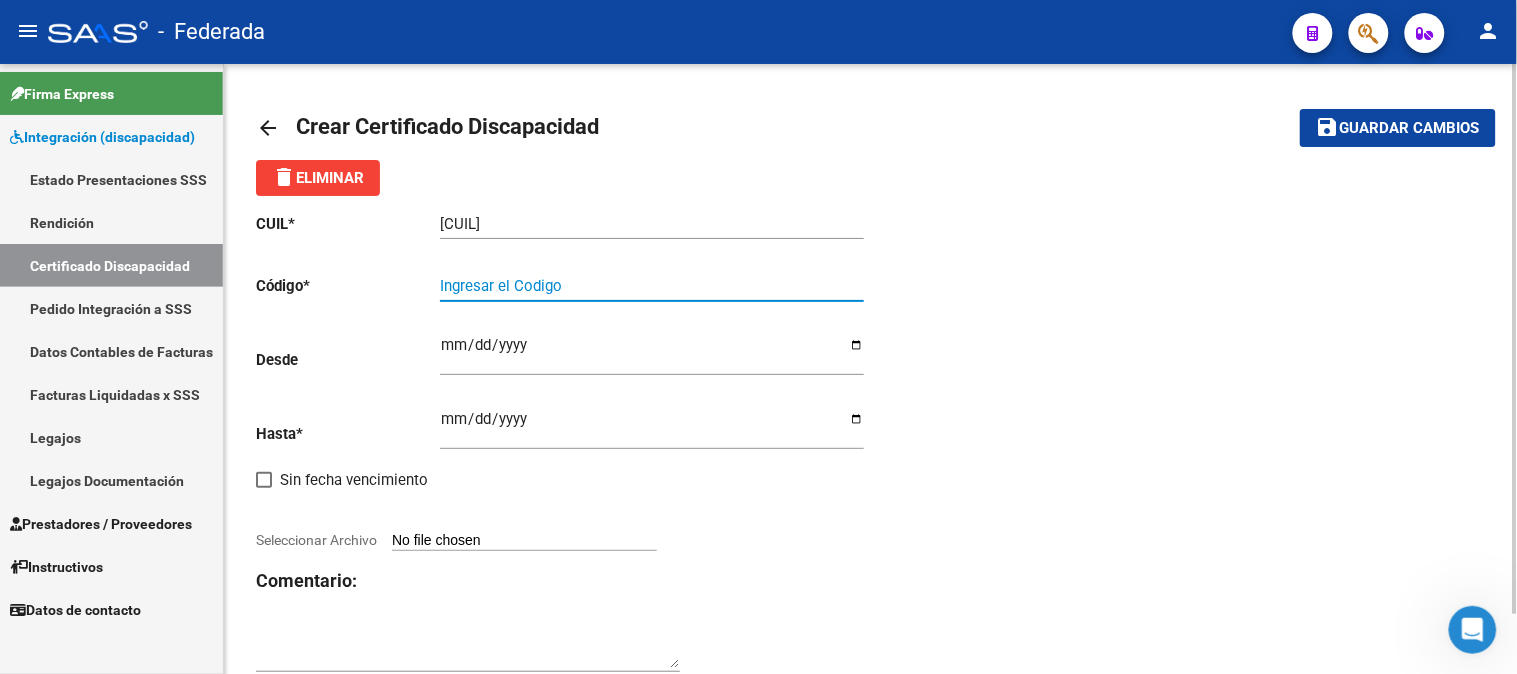 click on "Ingresar el Codigo" at bounding box center [652, 286] 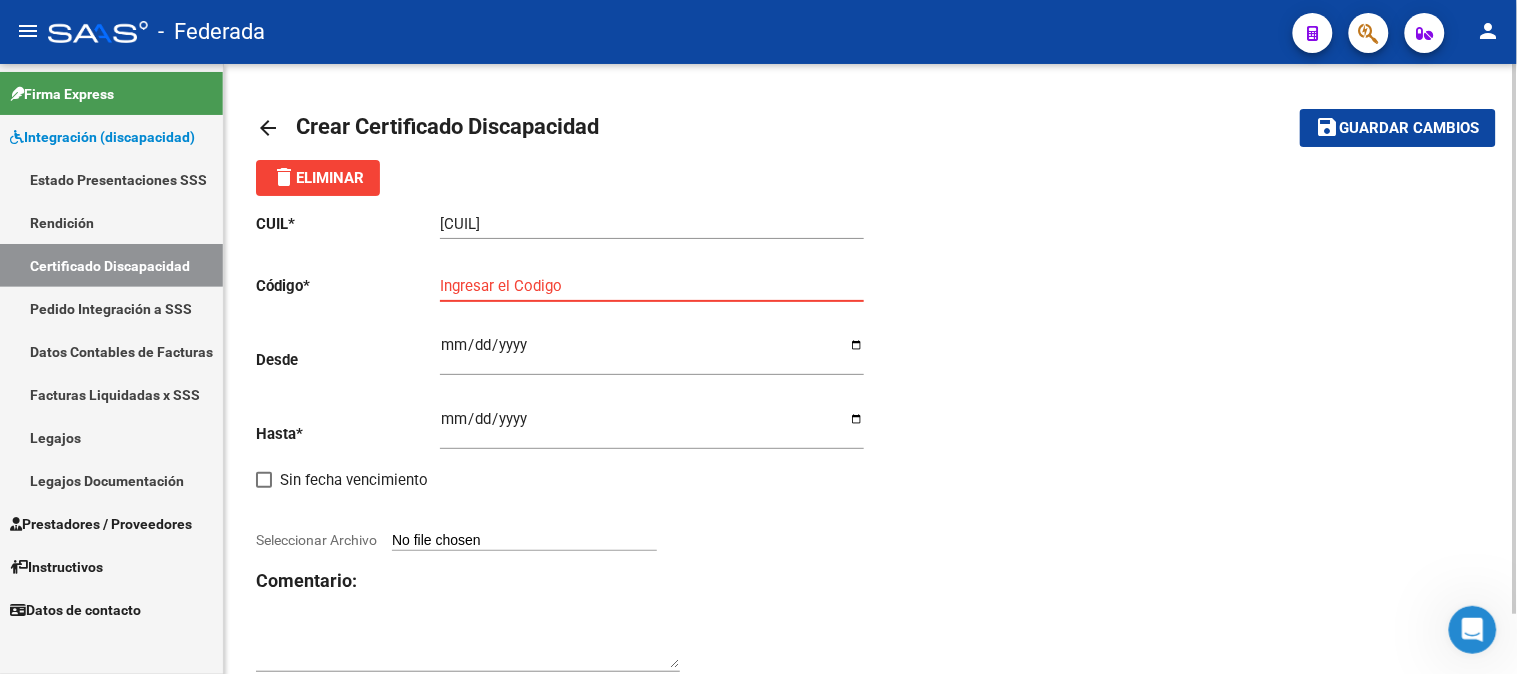 paste on "00ARG02000172292682024010820260108SFE168" 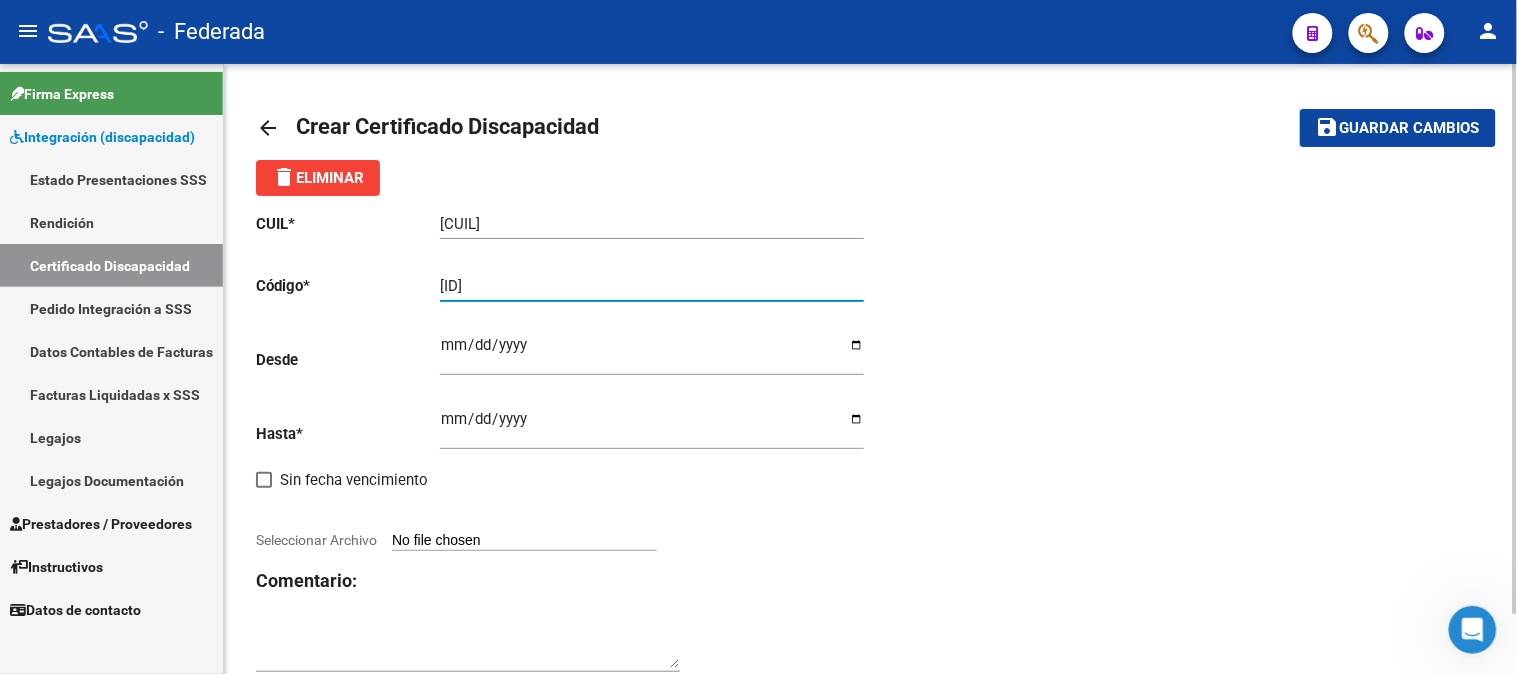 click on "00ARG02000172292682024010820260108SFE168" at bounding box center [652, 286] 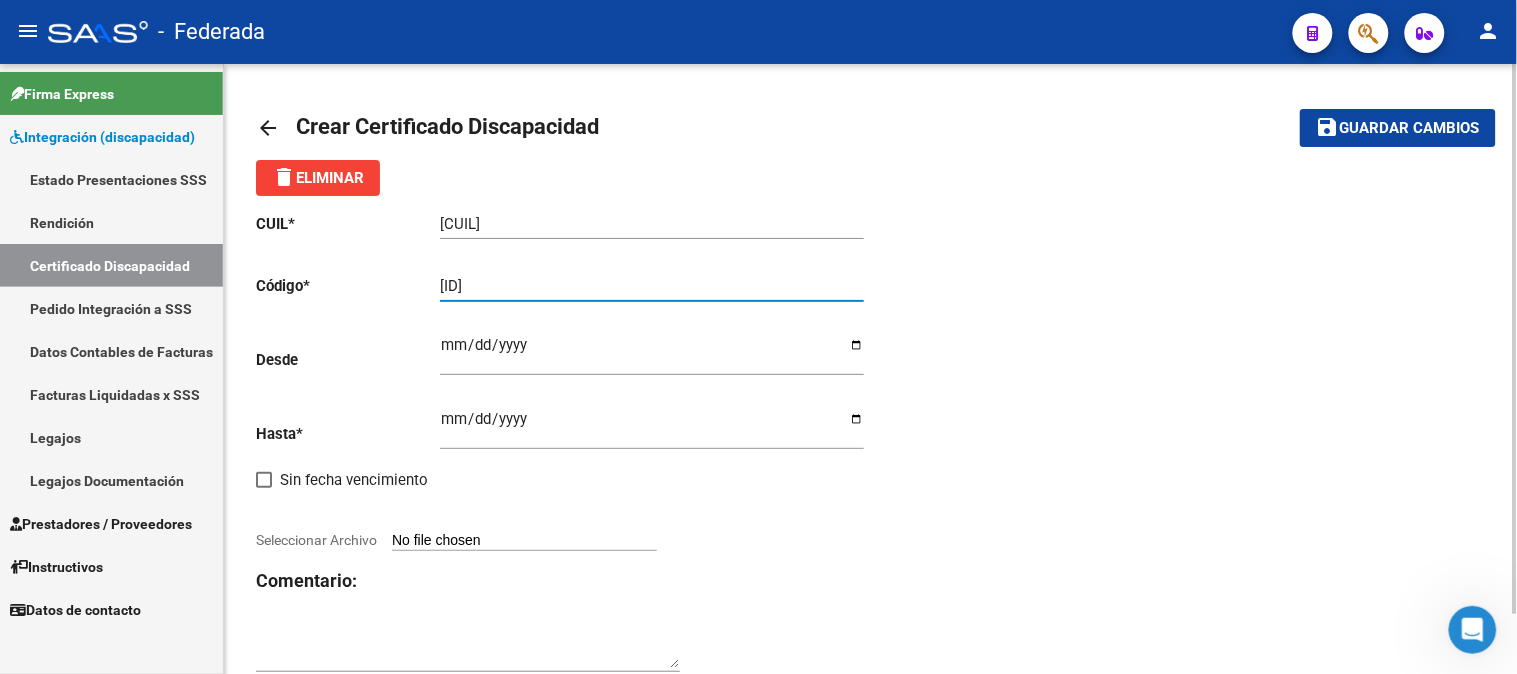 type on "ARG02000172292682024010820260108SFE168" 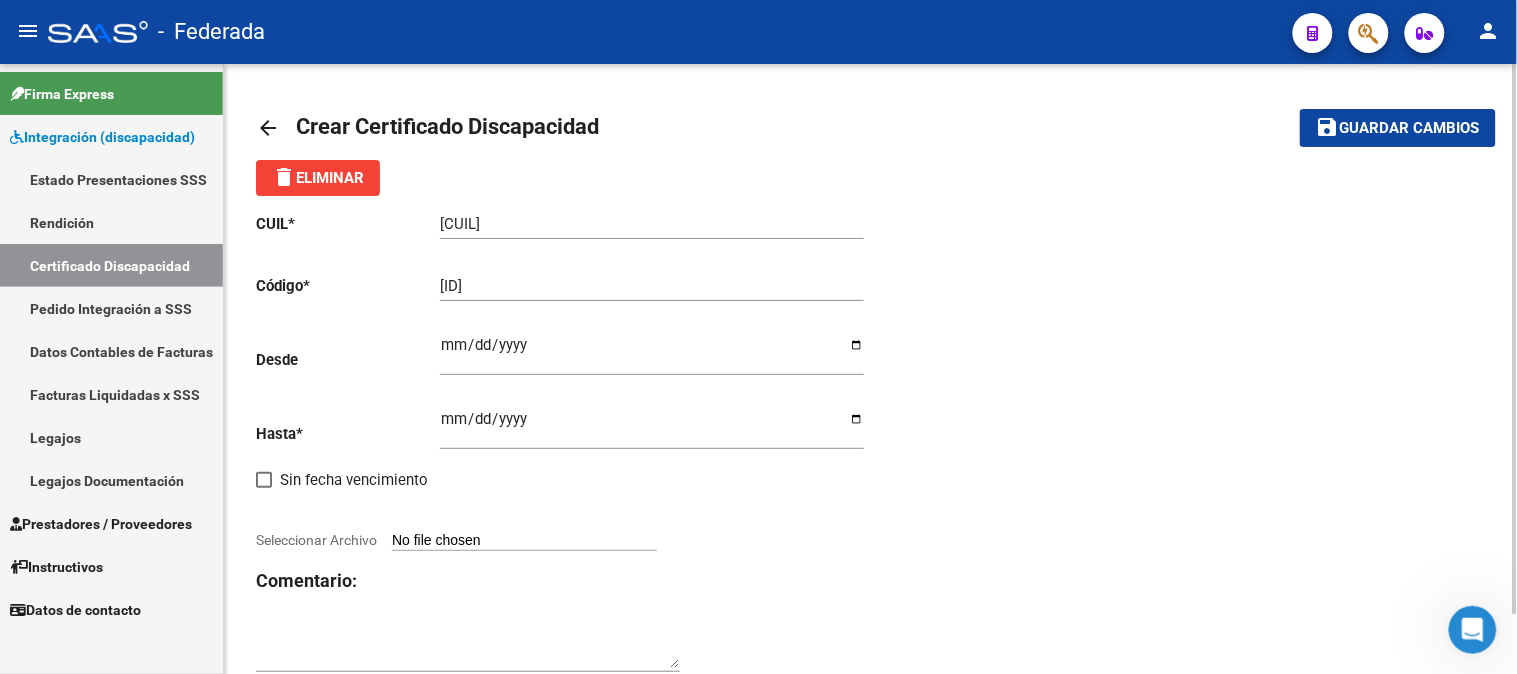click on "Ingresar fec. Desde" at bounding box center [652, 353] 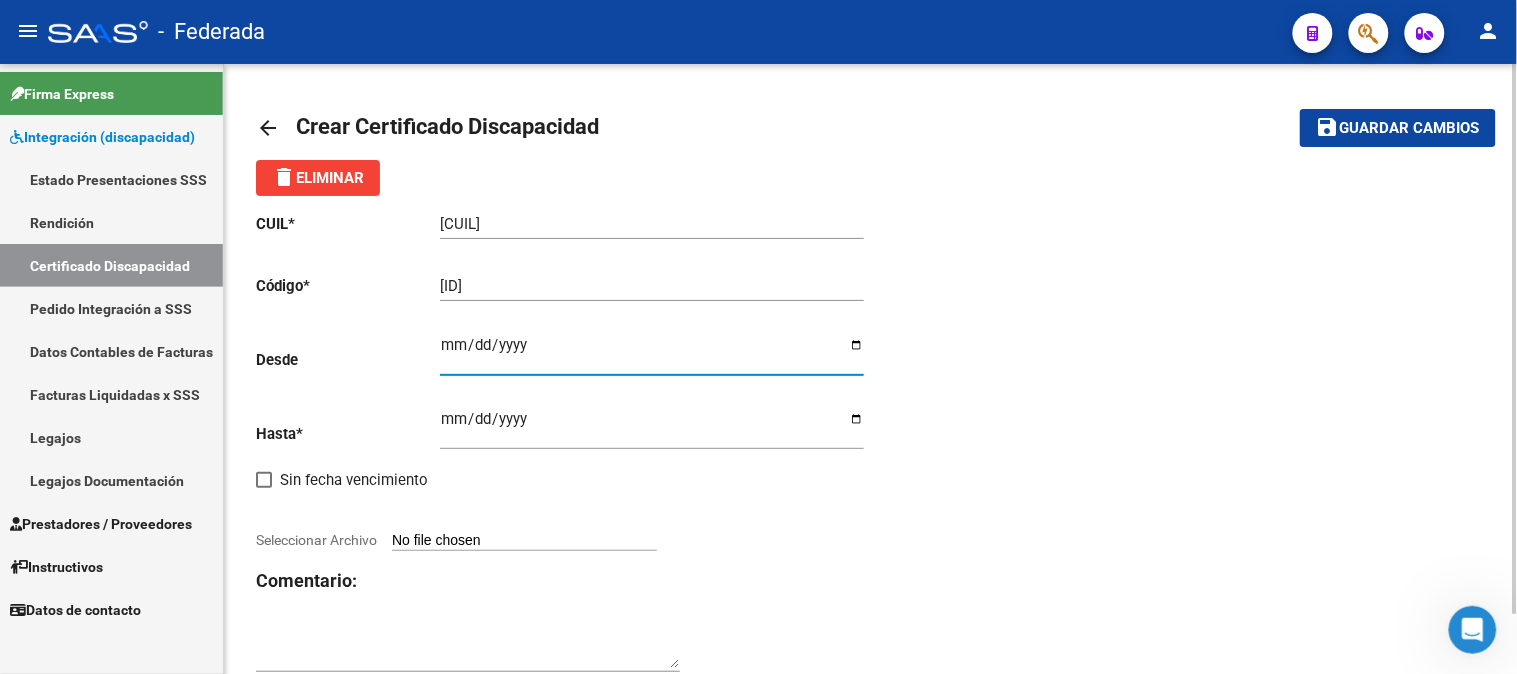 type on "2024-01-08" 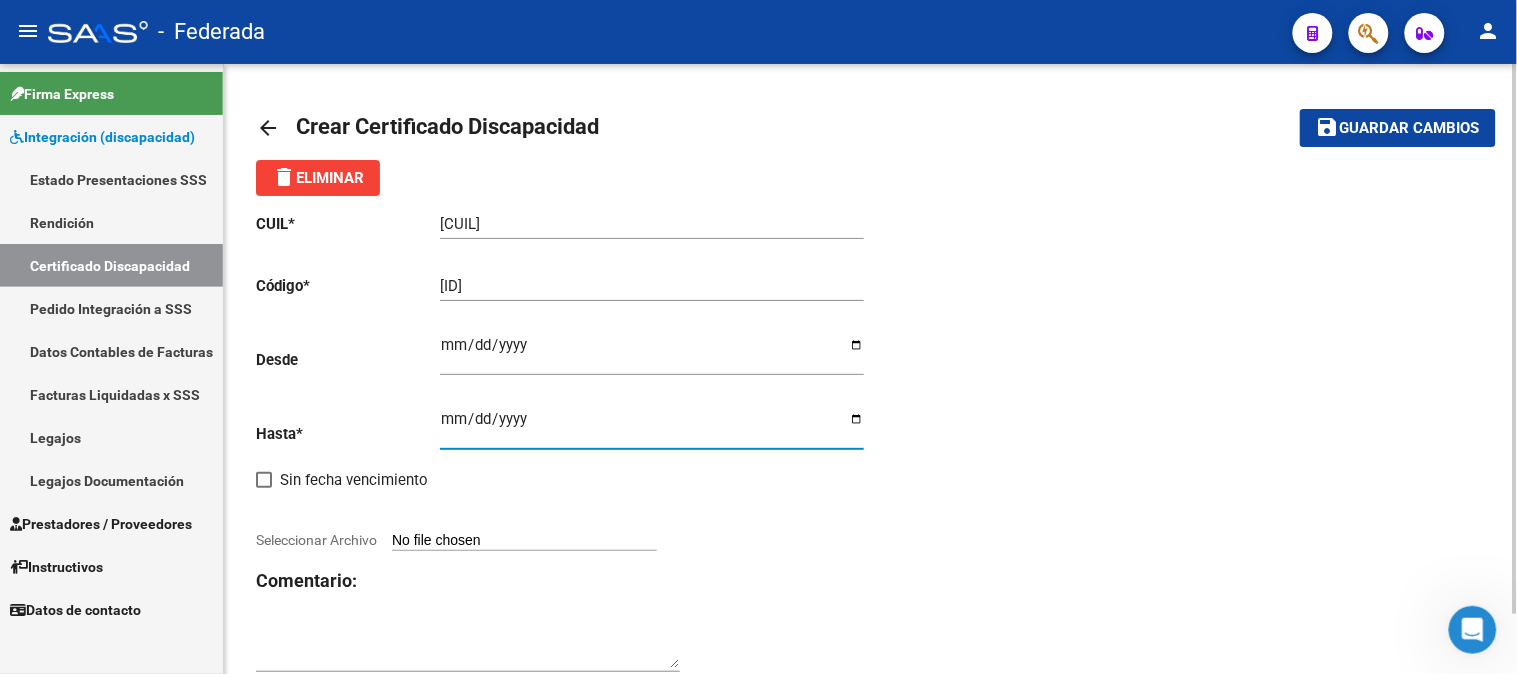 click on "Ingresar fec. Hasta" at bounding box center (652, 427) 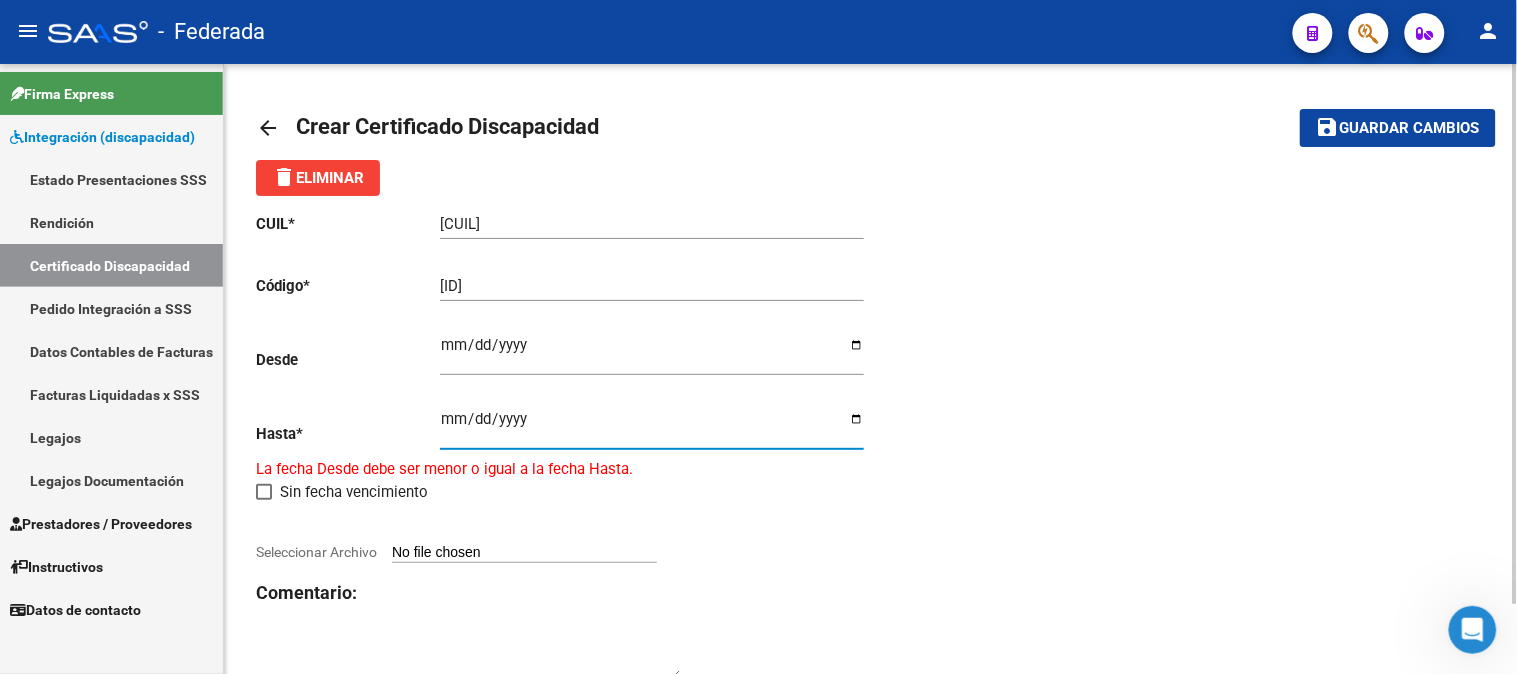 type on "2026-01-08" 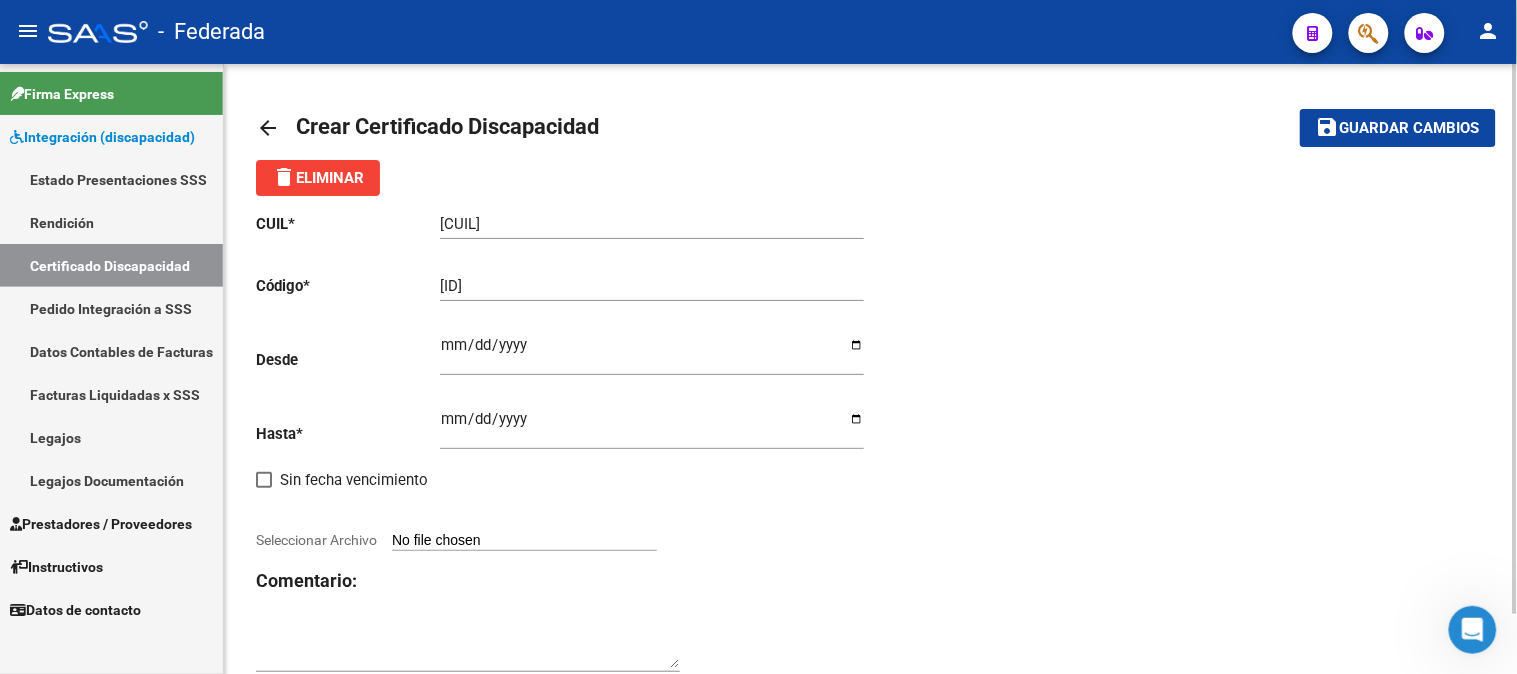 click on "CUIL  *   20-17229268-3 Ingresar el CUIL  Código  *   ARG02000172292682024010820260108SFE168 Ingresar el Codigo  Desde    2024-01-08 Ingresar fec. Desde  Hasta  *   2026-01-08 Ingresar fec. Hasta     Sin fecha vencimiento        Seleccionar Archivo Comentario:" 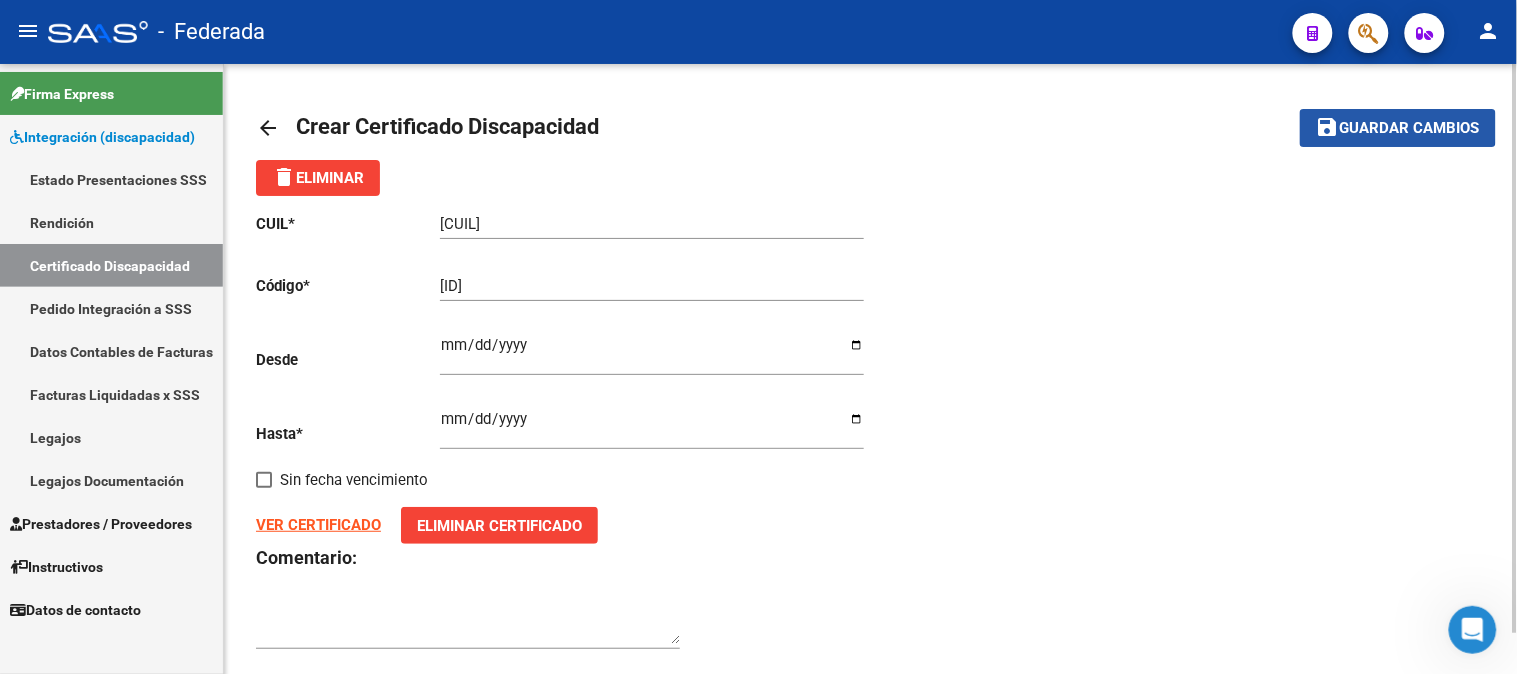 click on "save" 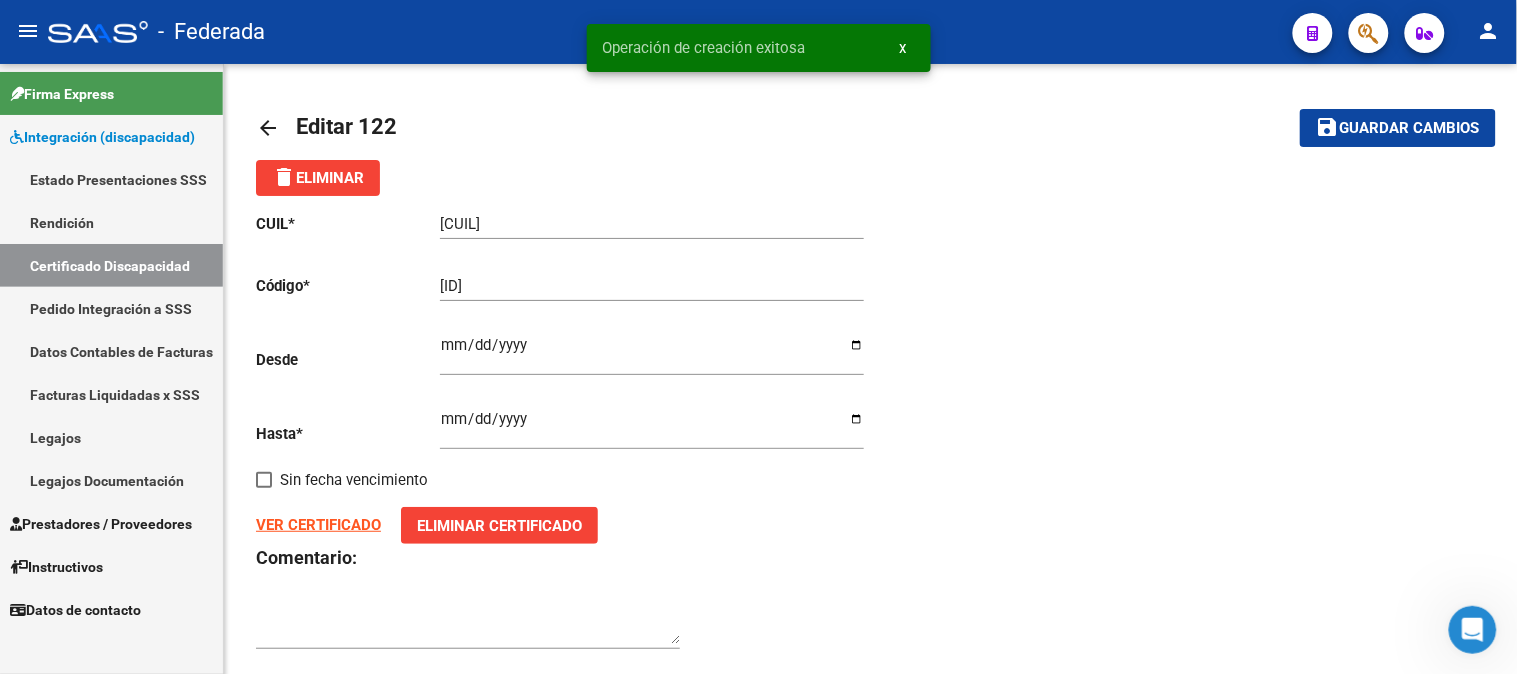 click on "Certificado Discapacidad" at bounding box center (111, 265) 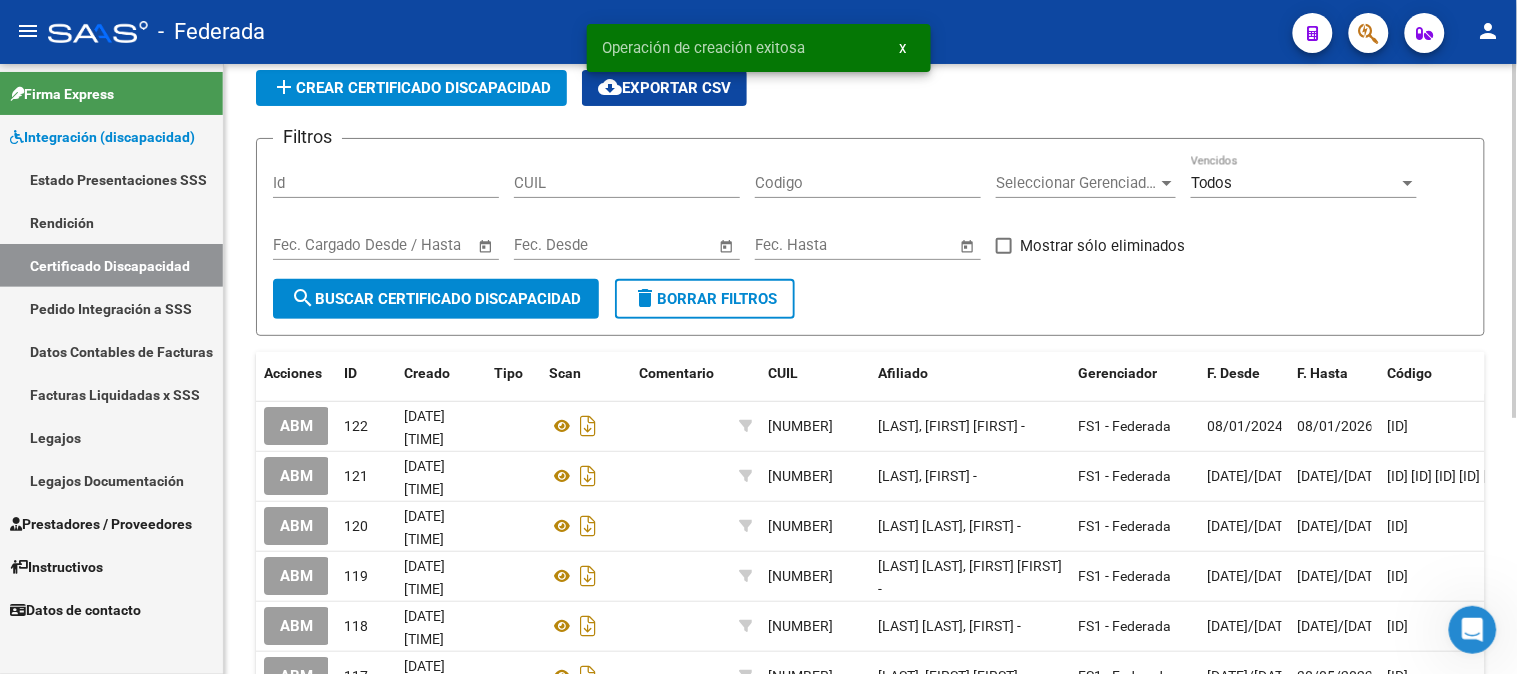 scroll, scrollTop: 111, scrollLeft: 0, axis: vertical 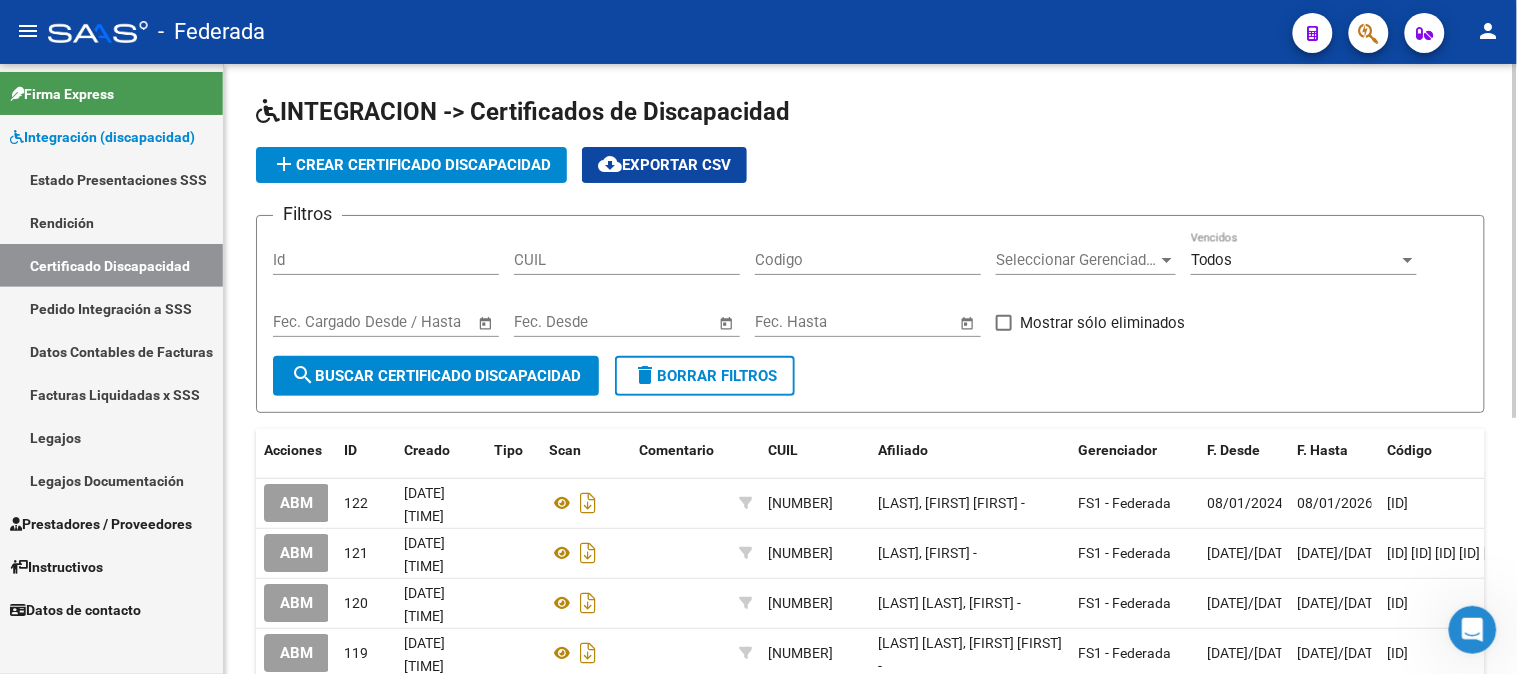 click on "add  Crear Certificado Discapacidad" 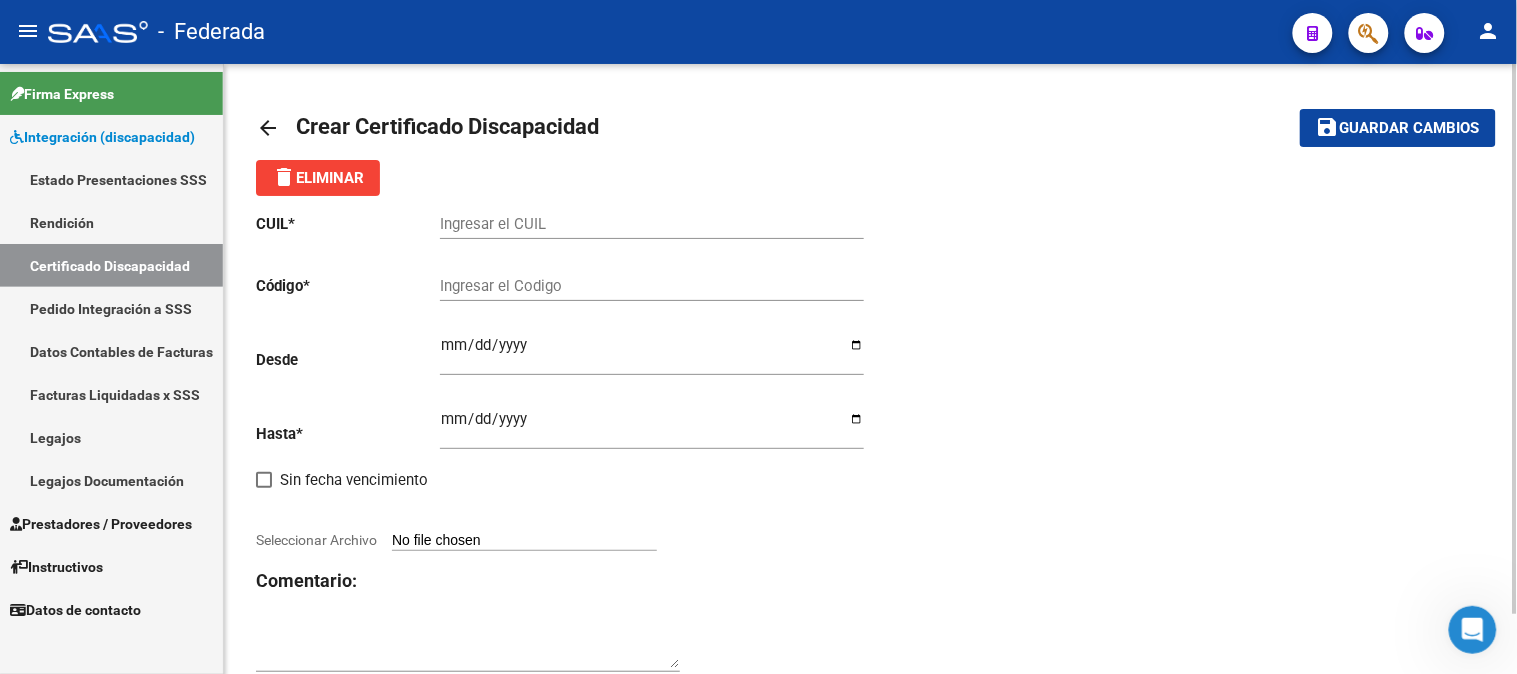 click on "Ingresar el CUIL" at bounding box center [652, 224] 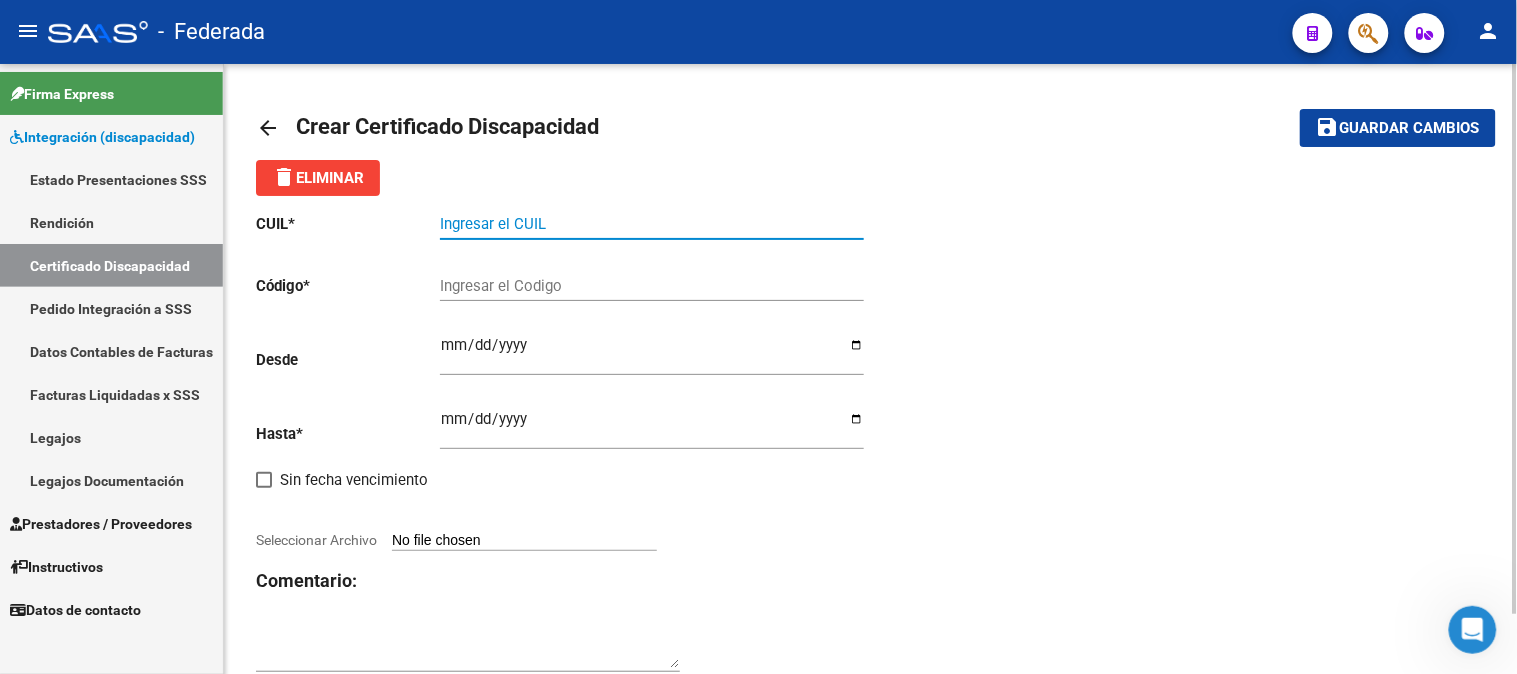paste on "27-47252756-3" 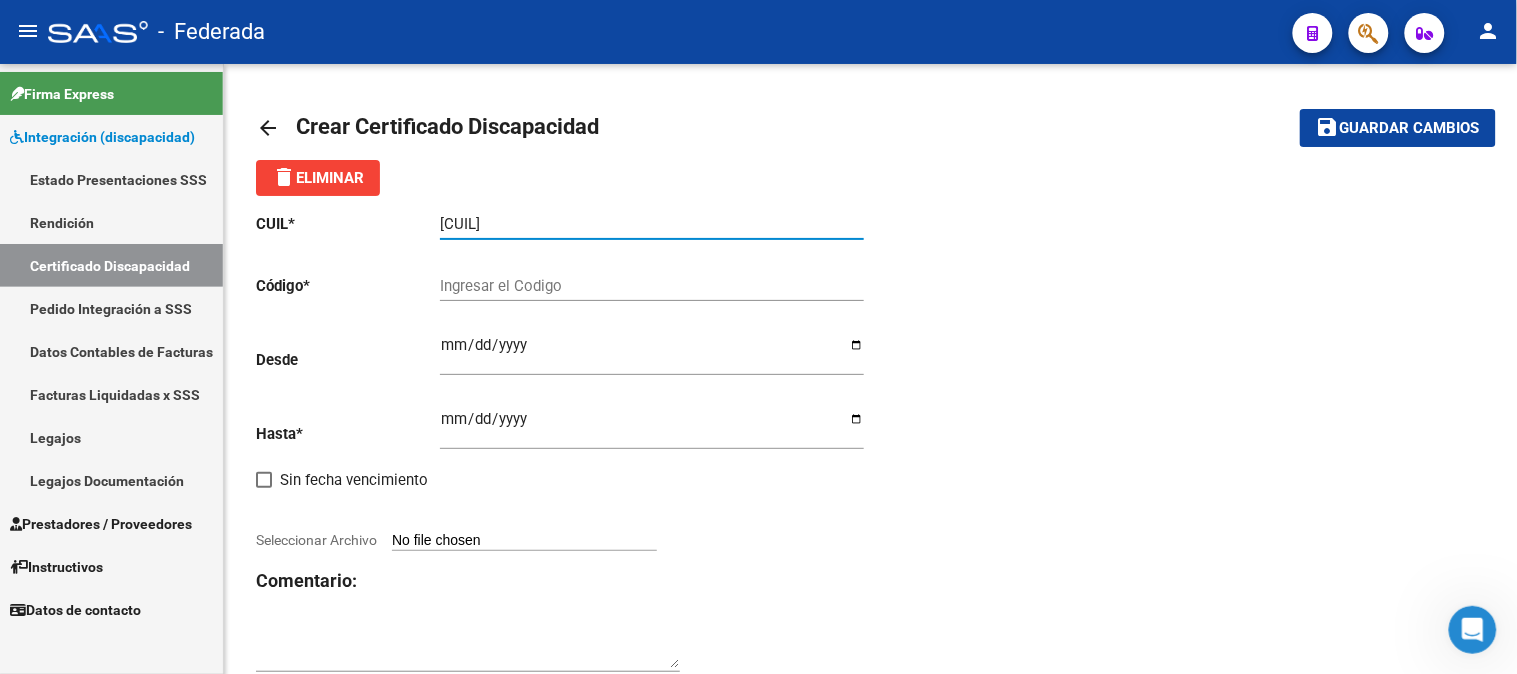 type on "27-47252756-3" 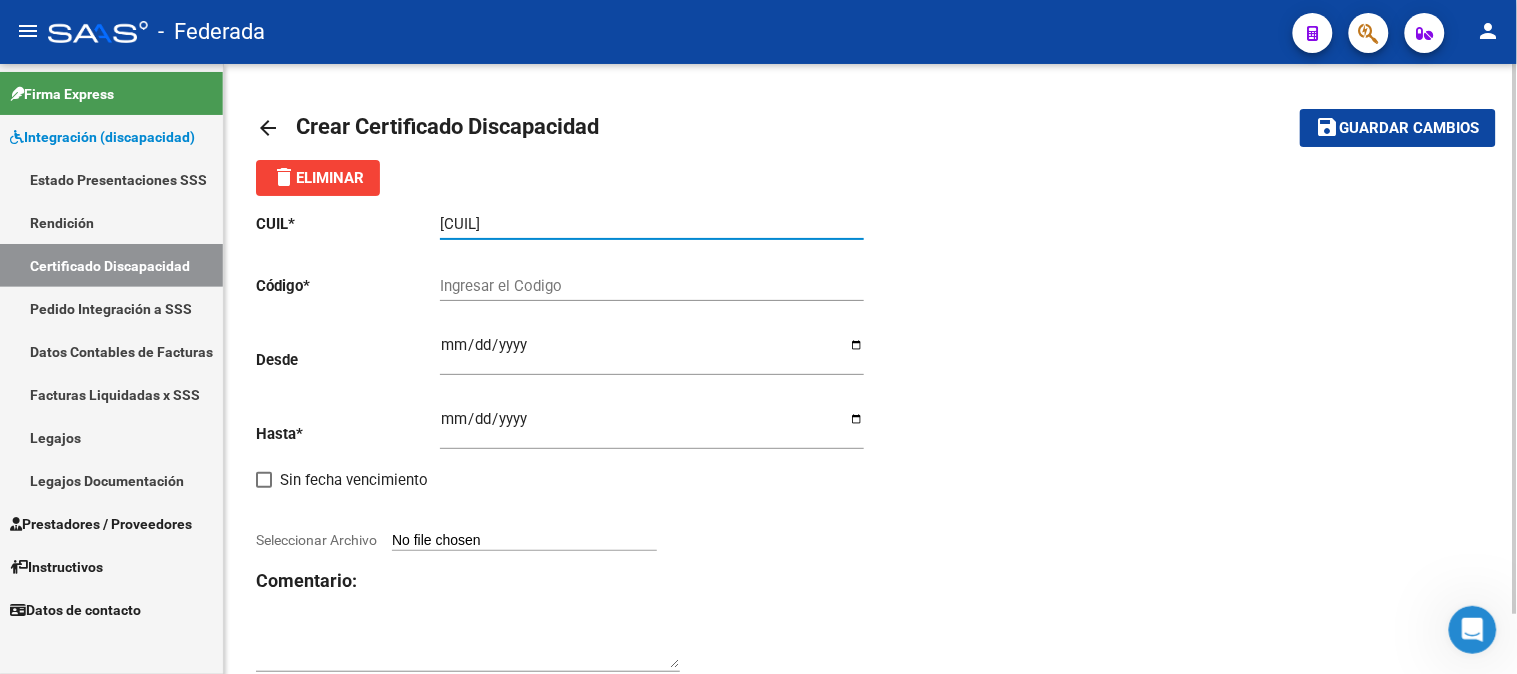 click on "Ingresar el Codigo" at bounding box center [652, 286] 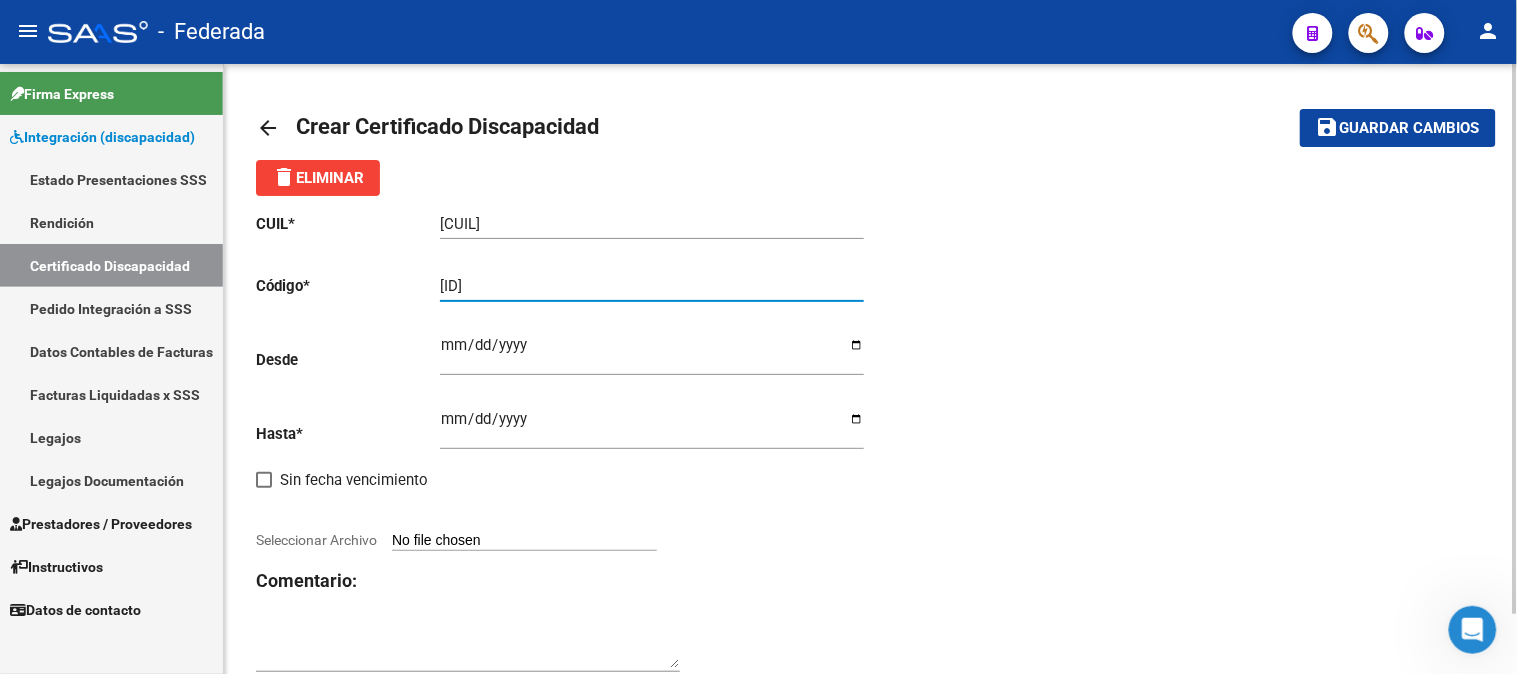 click on "00ARG01000472527562030011020250110COR263" at bounding box center (652, 286) 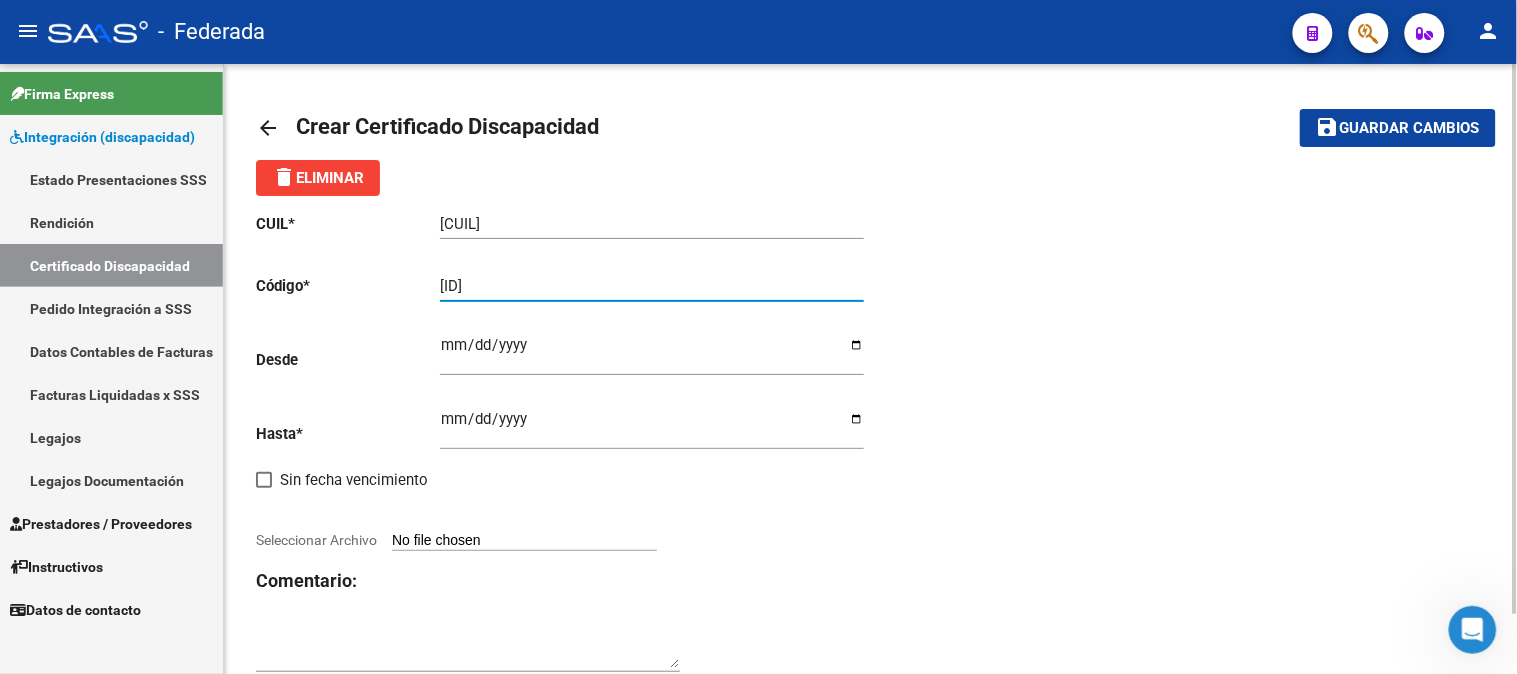 type on "ARG01000472527562030011020250110COR263" 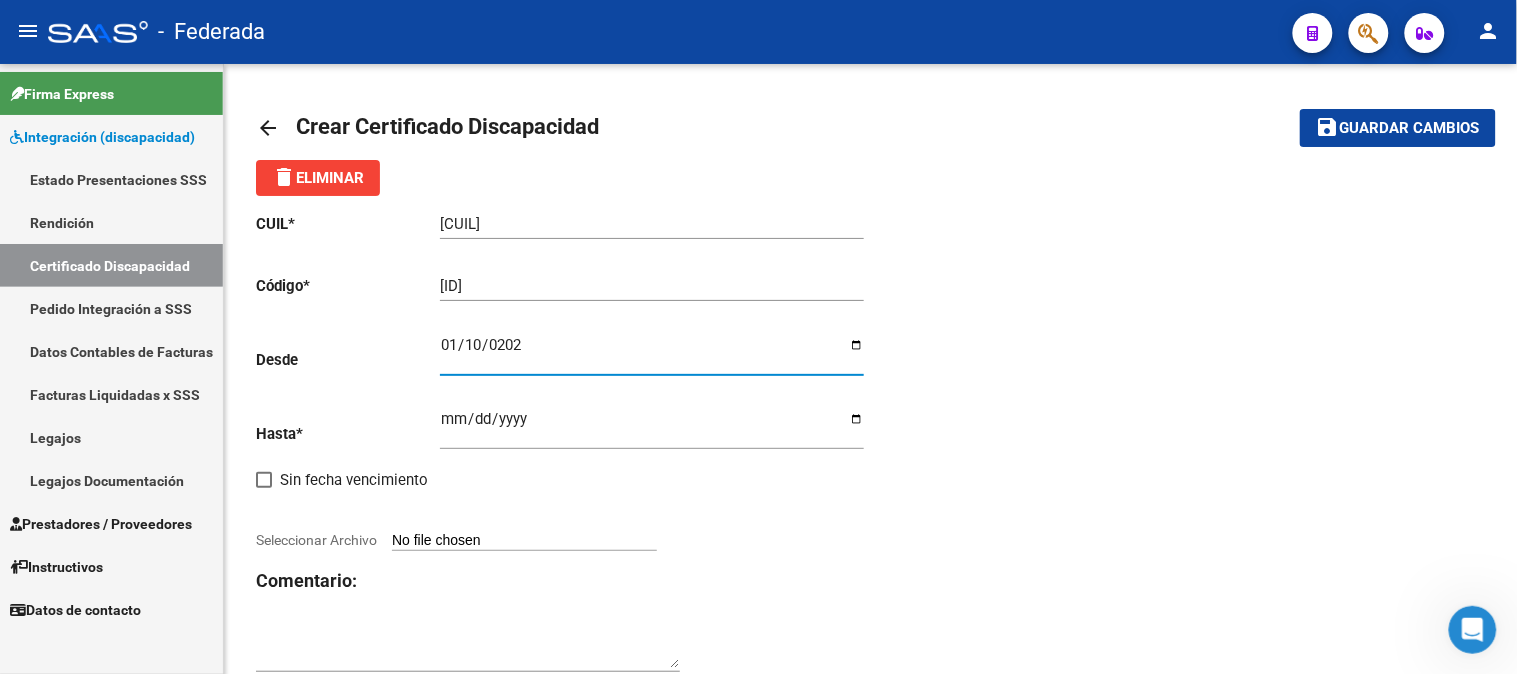 type on "2023-01-10" 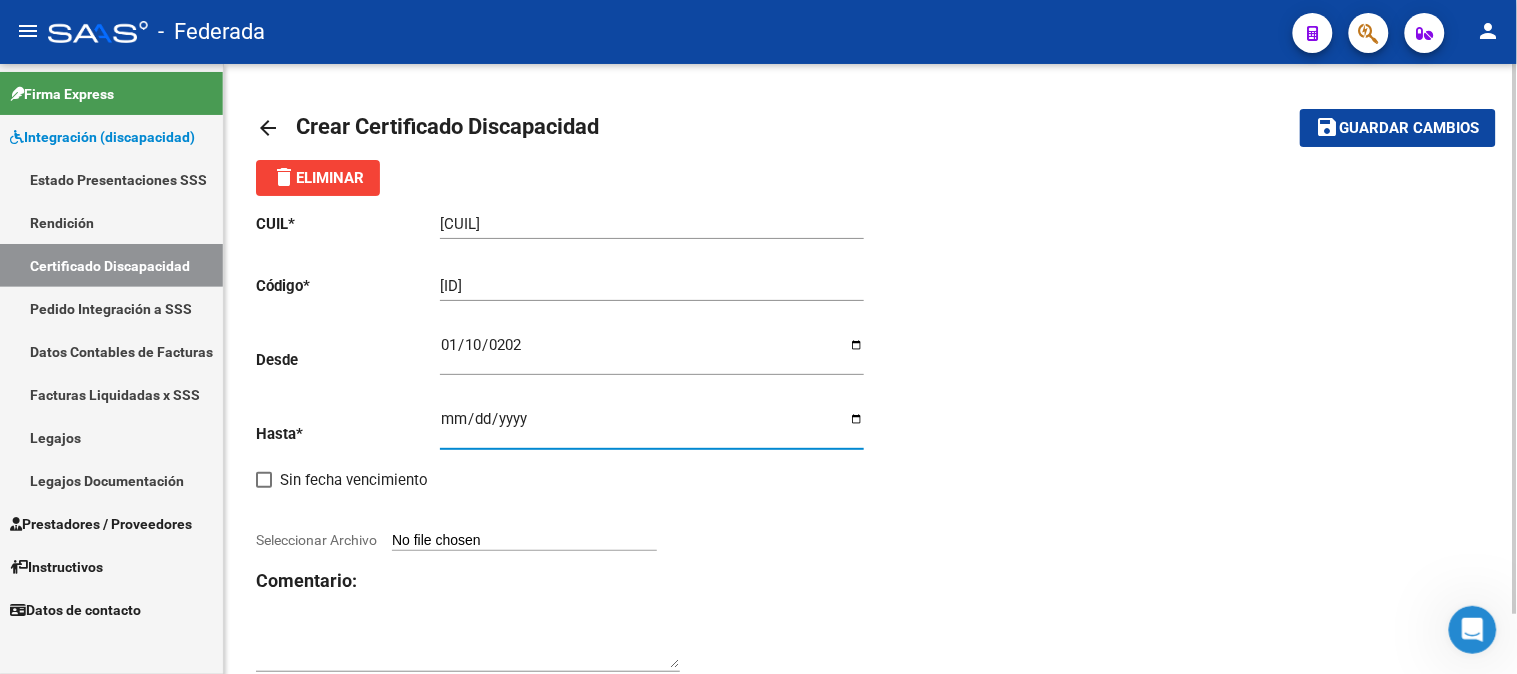 click on "Ingresar fec. Hasta" at bounding box center (652, 427) 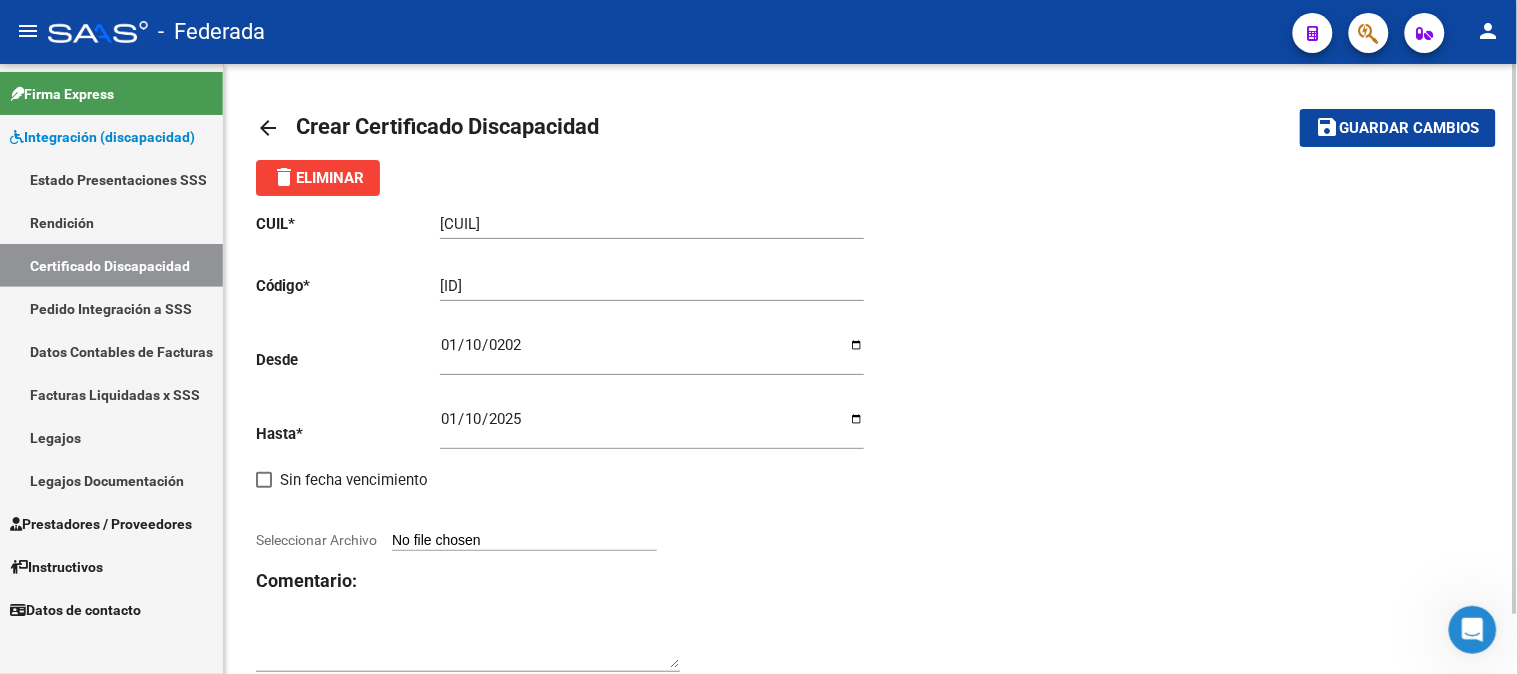 click on "Comentario:" 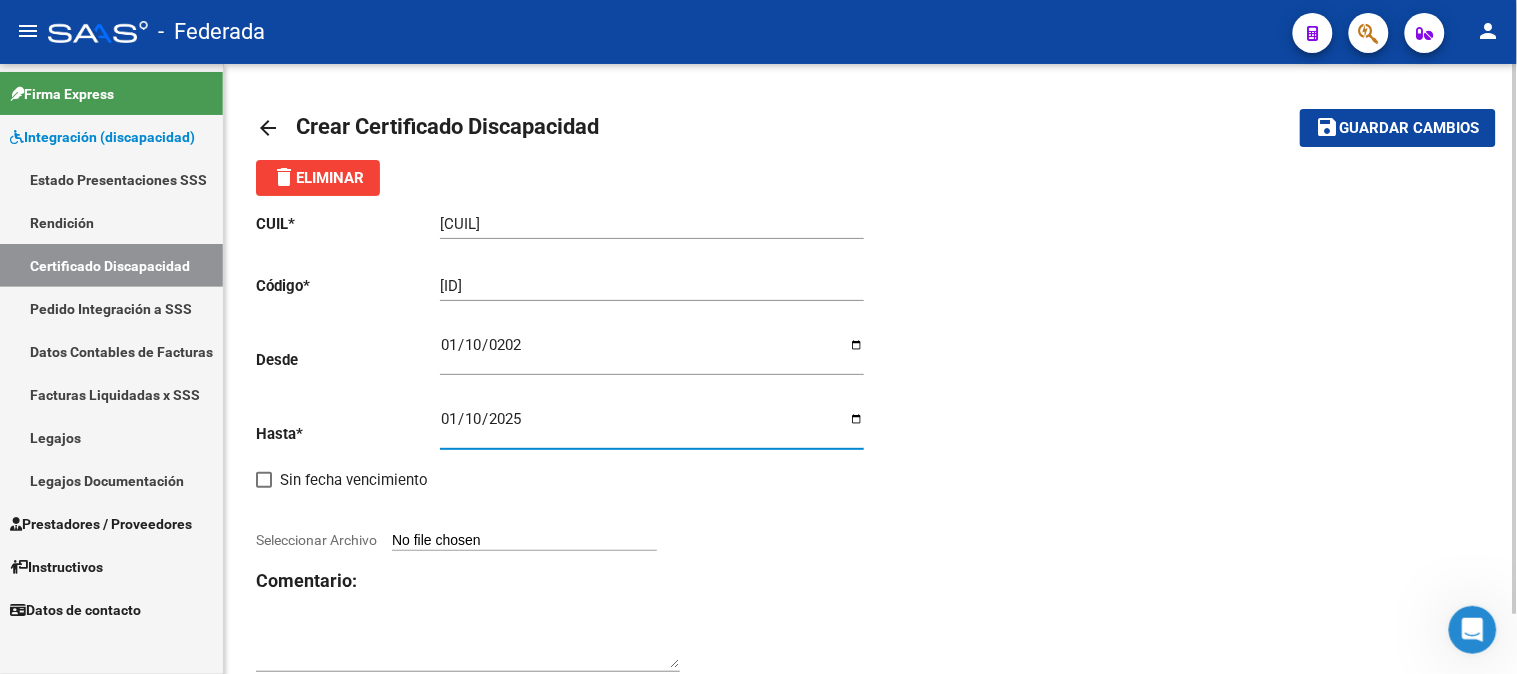 click on "2025-01-10" at bounding box center [652, 427] 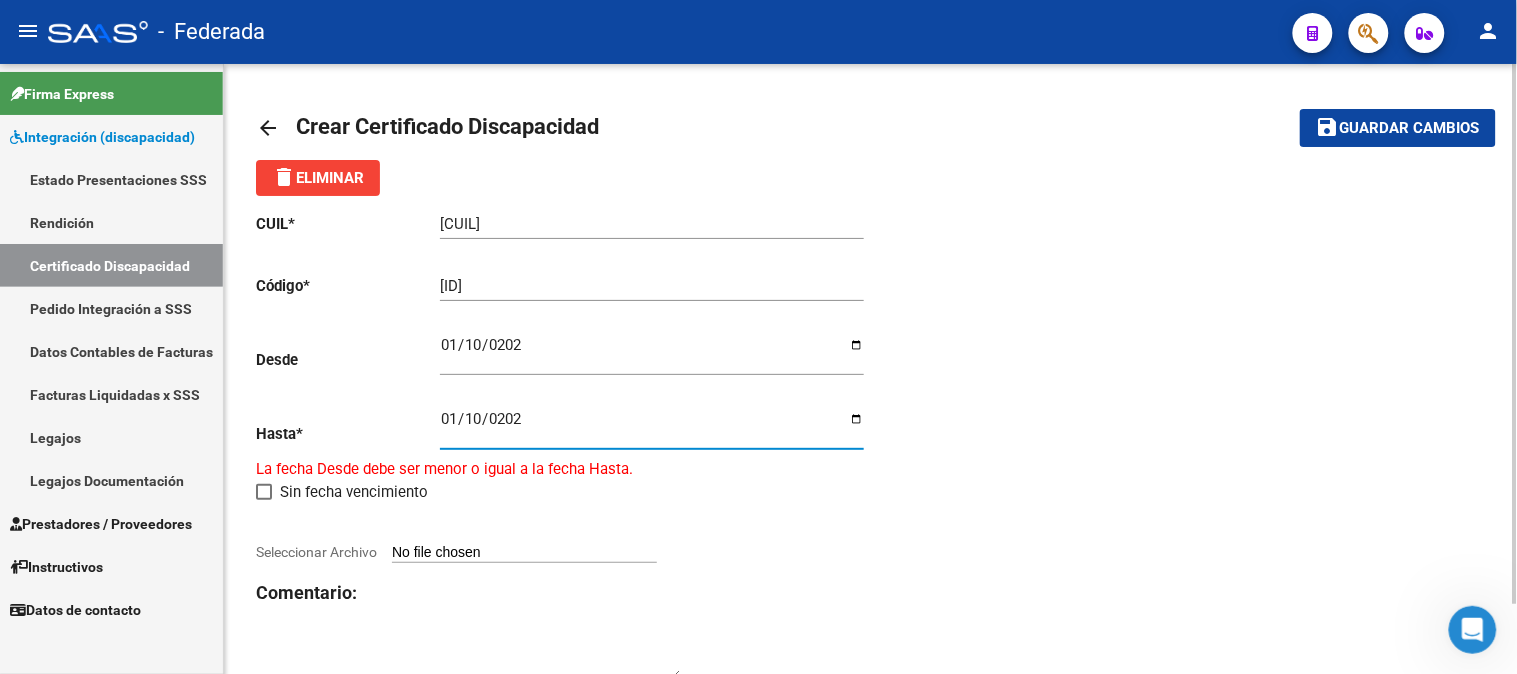 type on "2026-01-10" 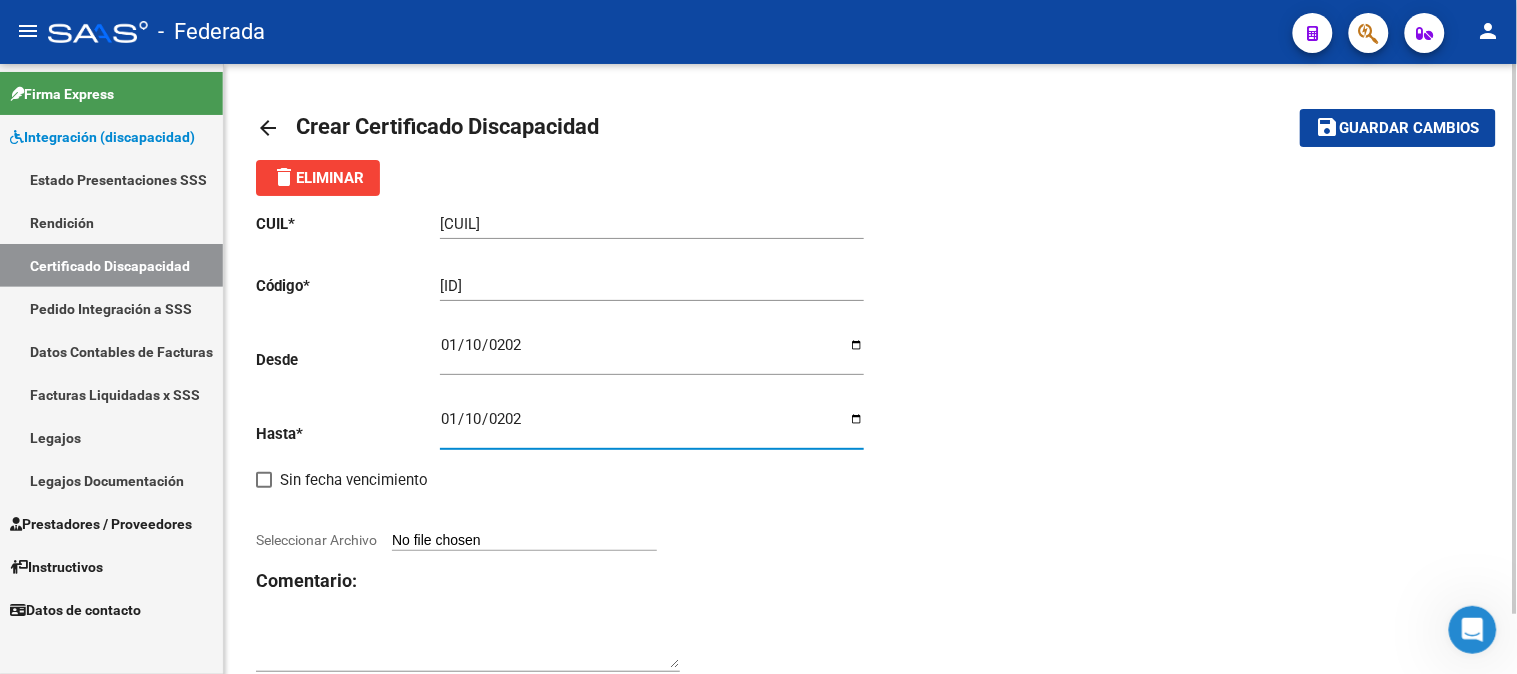 click on "CUIL  *   27-47252756-3 Ingresar el CUIL  Código  *   ARG01000472527562030011020250110COR263 Ingresar el Codigo  Desde    2023-01-10 Ingresar fec. Desde  Hasta  *   2026-01-10 Ingresar fec. Hasta     Sin fecha vencimiento        Seleccionar Archivo Comentario:" 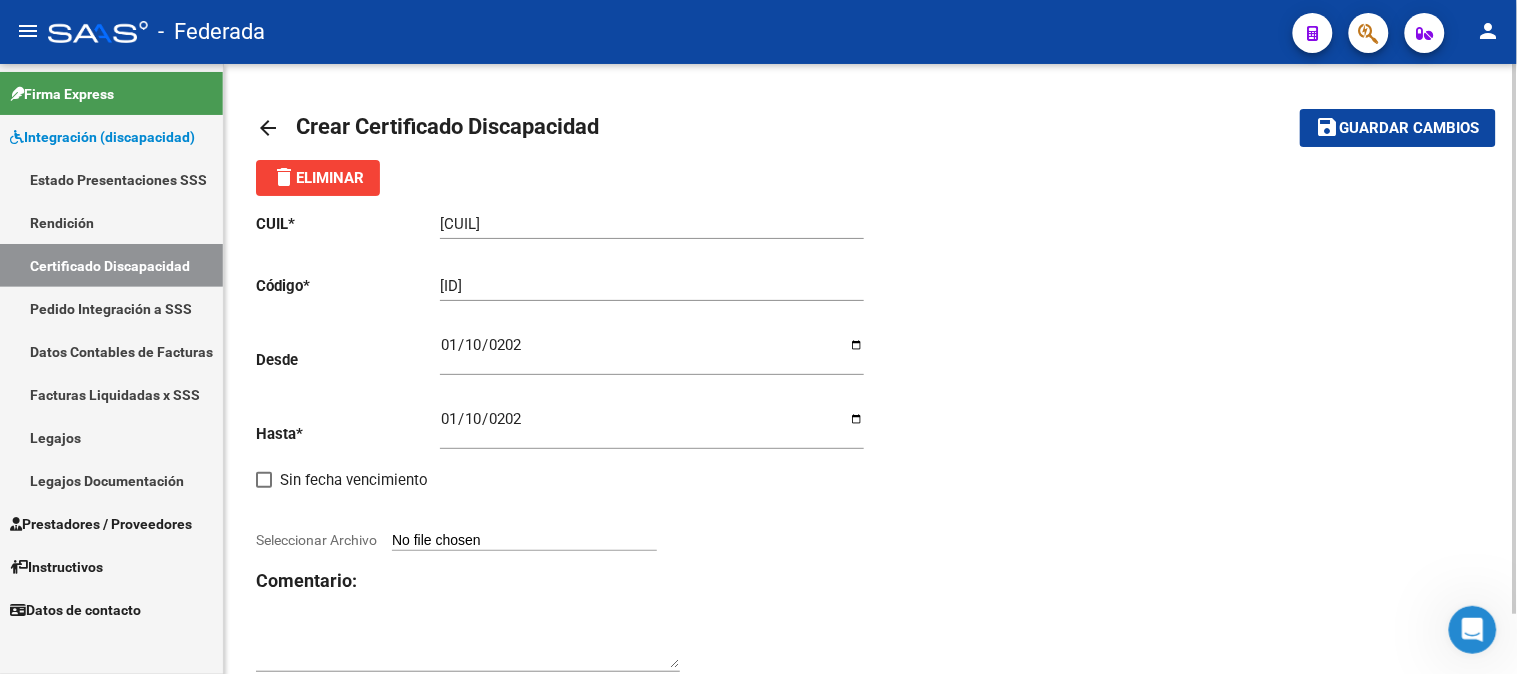 click on "Seleccionar Archivo" at bounding box center [524, 541] 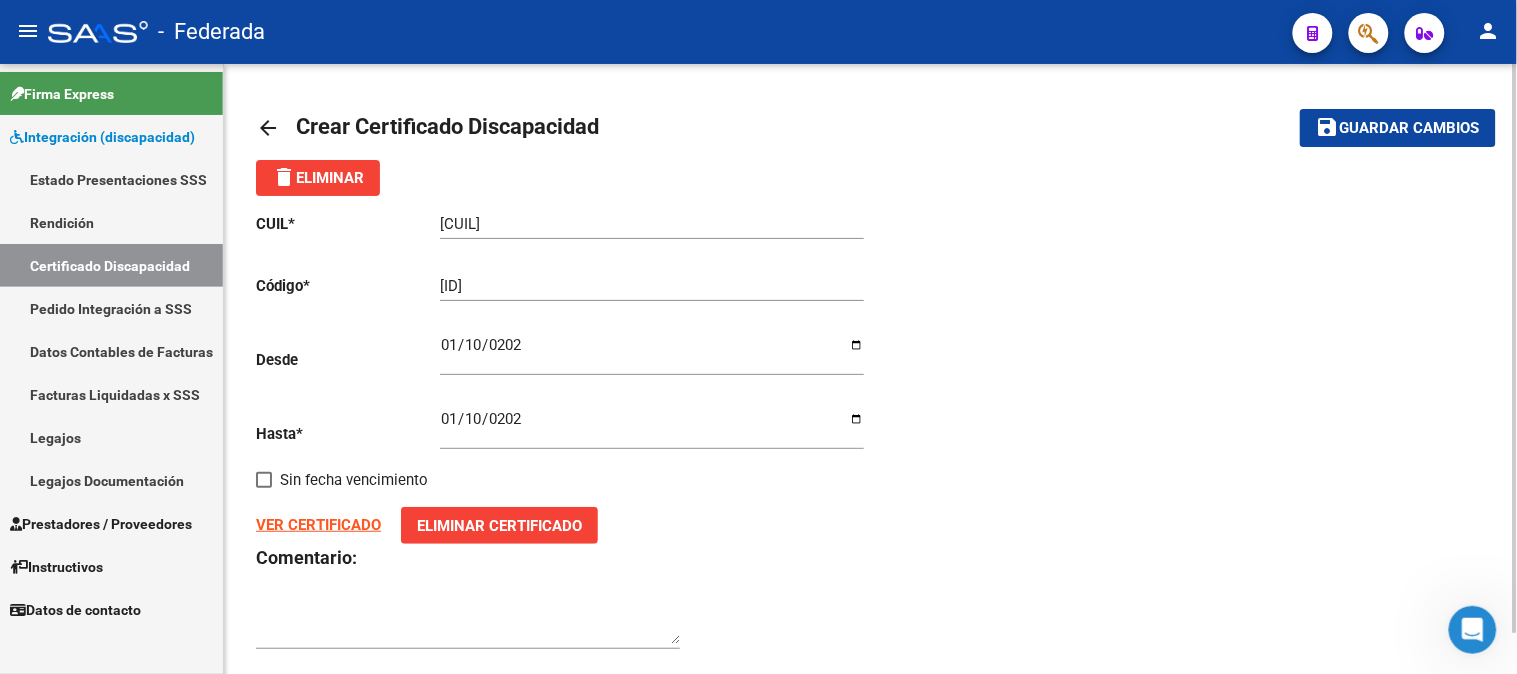 click on "save" 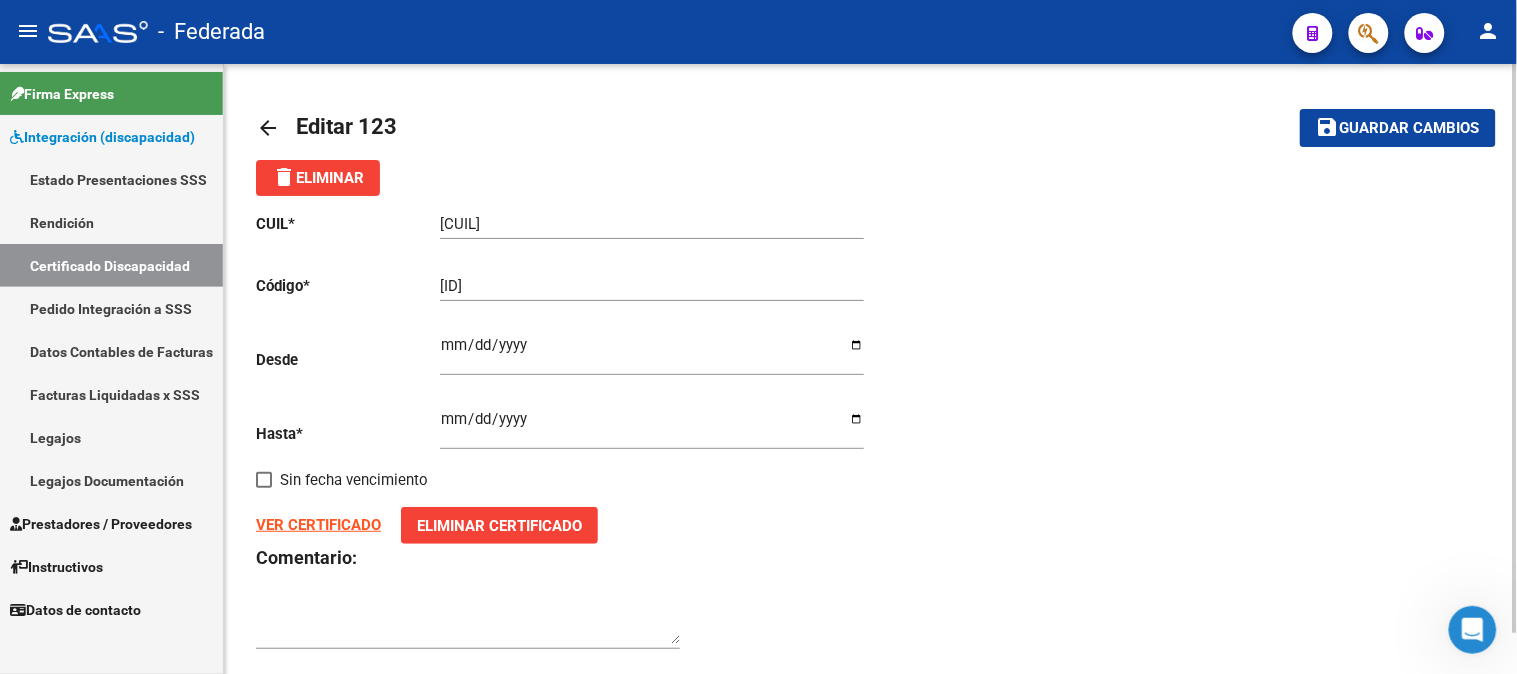 click on "VER CERTIFICADO" 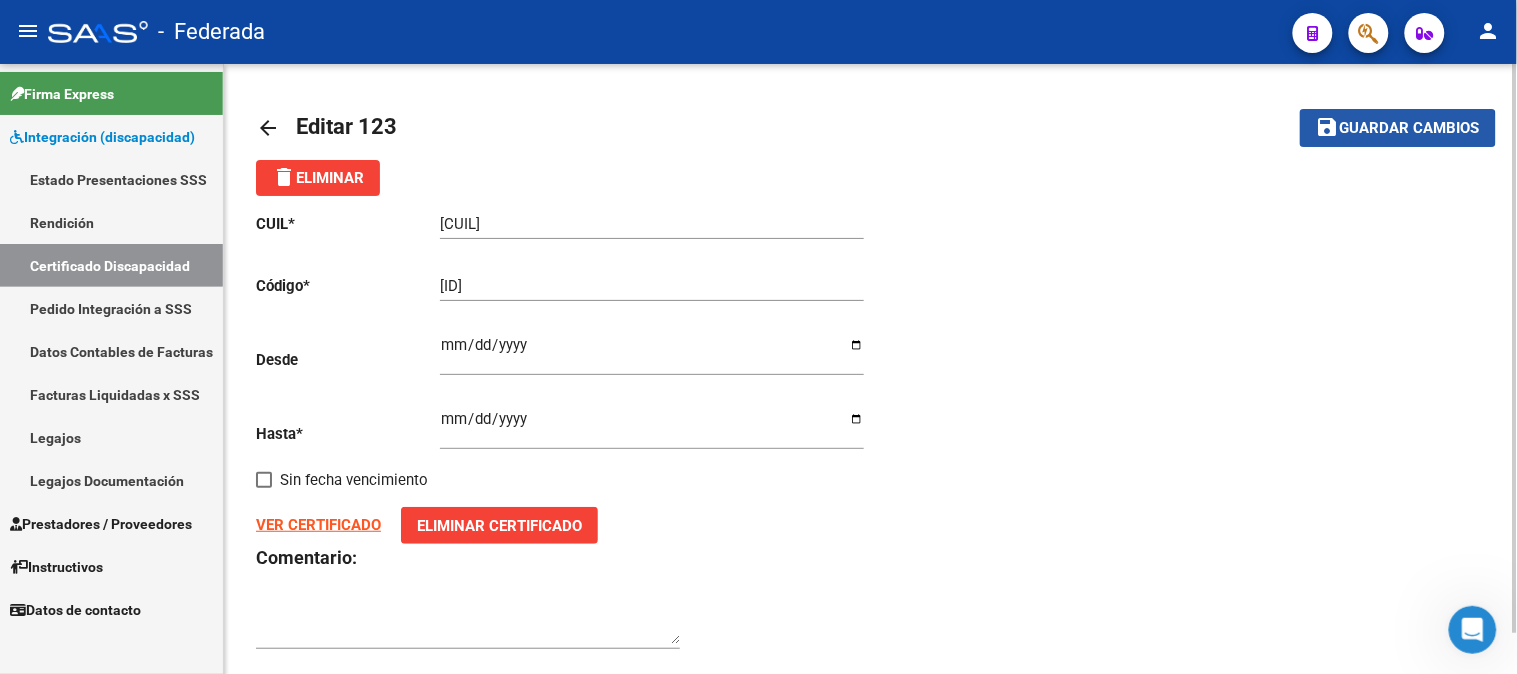 click on "Guardar cambios" 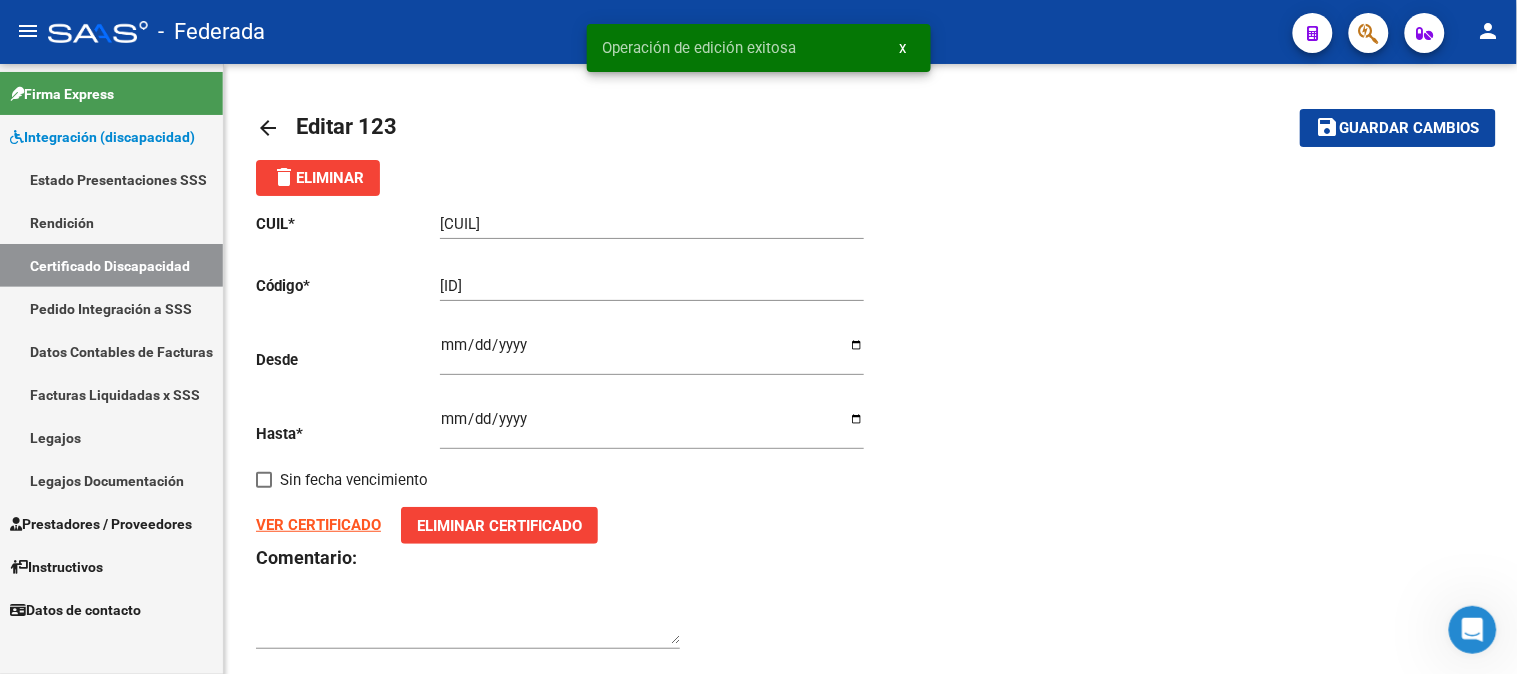 click on "Certificado Discapacidad" at bounding box center [111, 265] 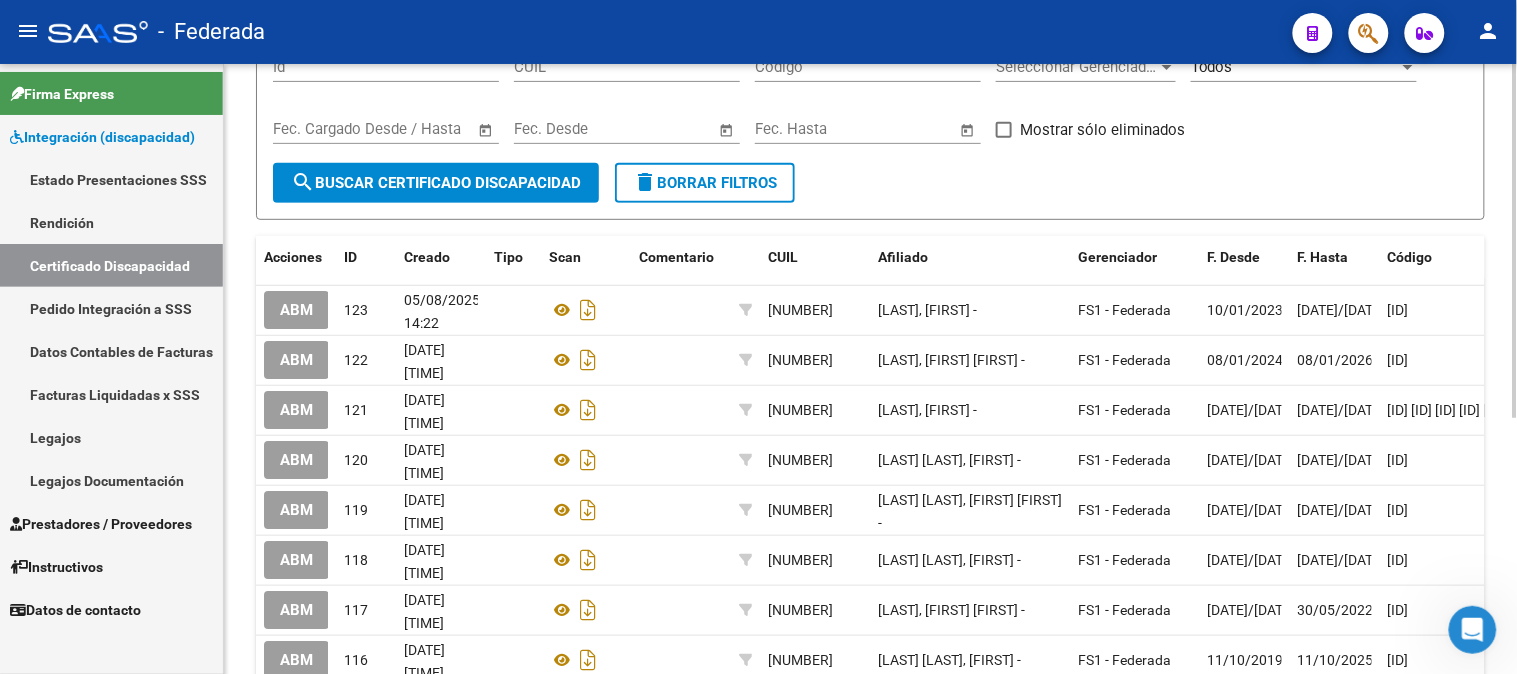 scroll, scrollTop: 333, scrollLeft: 0, axis: vertical 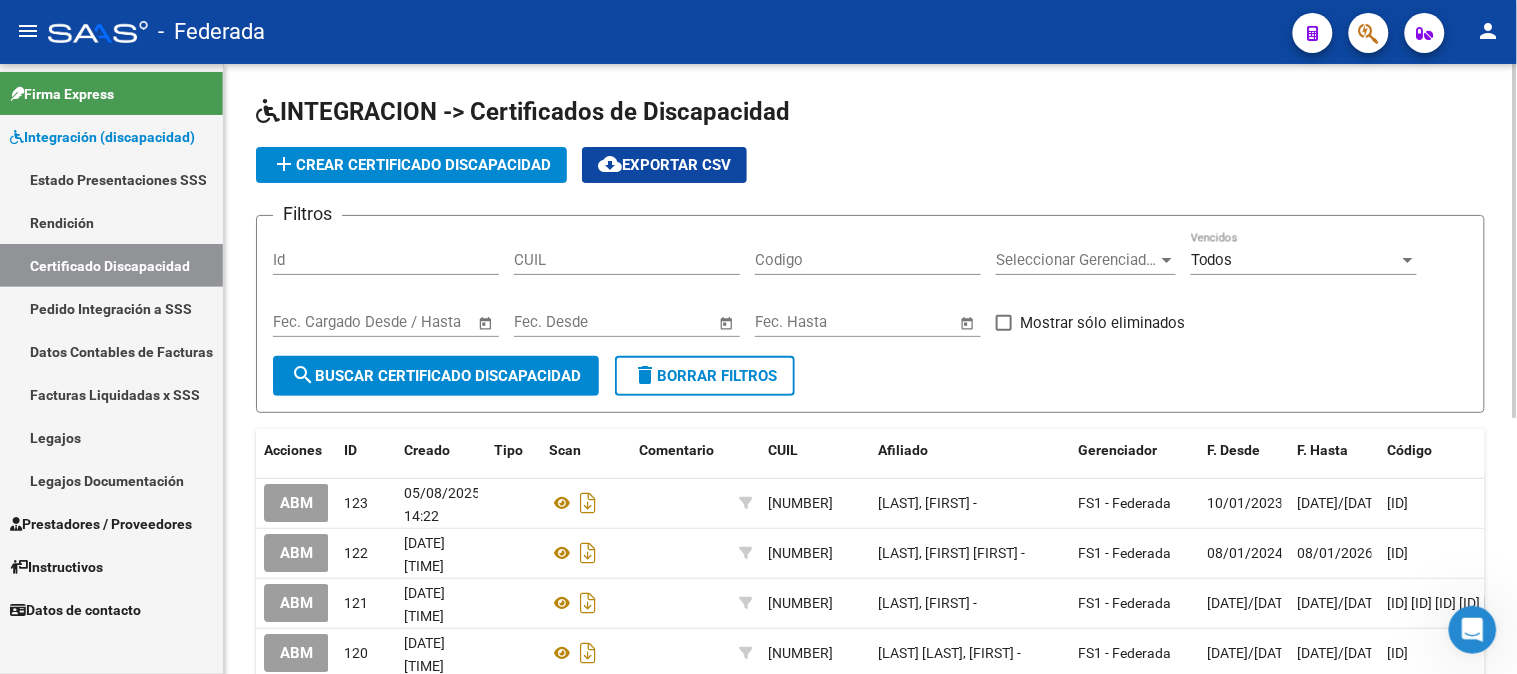click on "add  Crear Certificado Discapacidad" 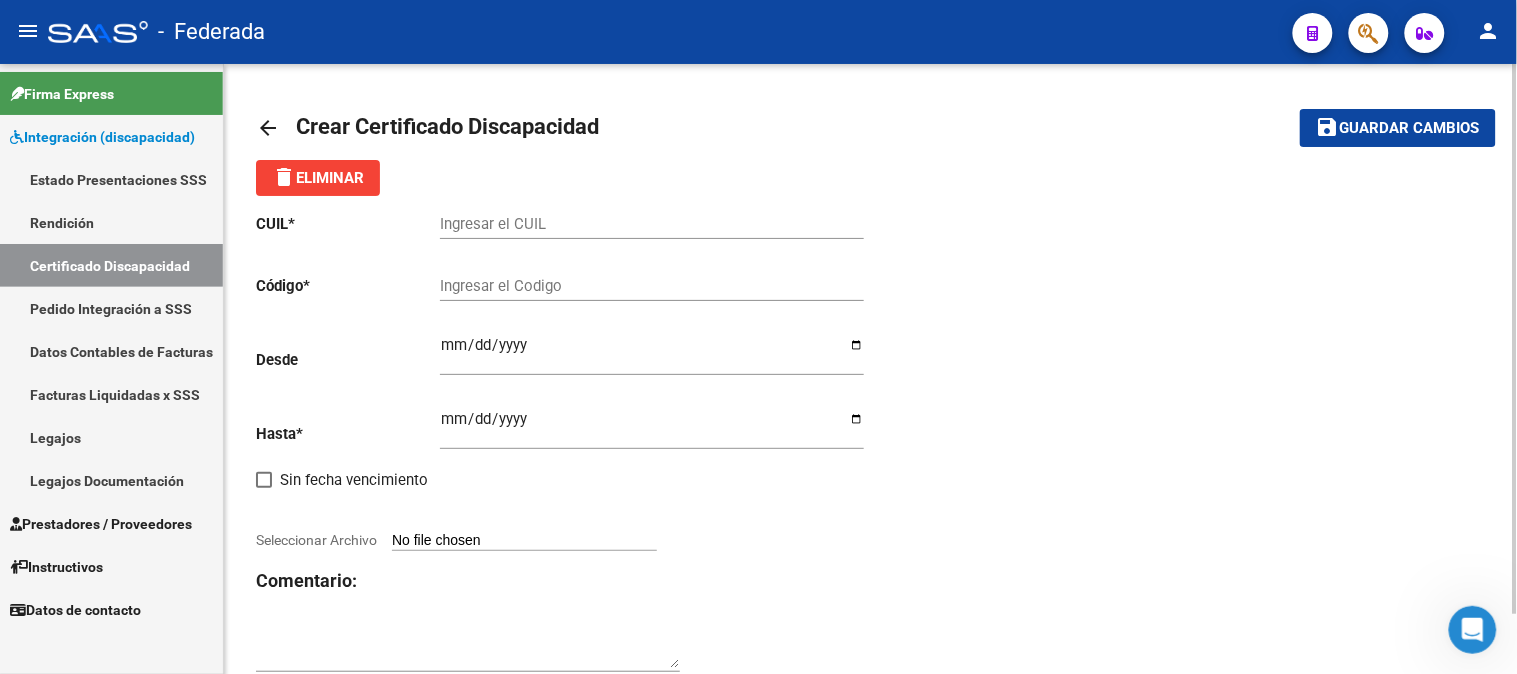 click on "Ingresar el CUIL" at bounding box center (652, 224) 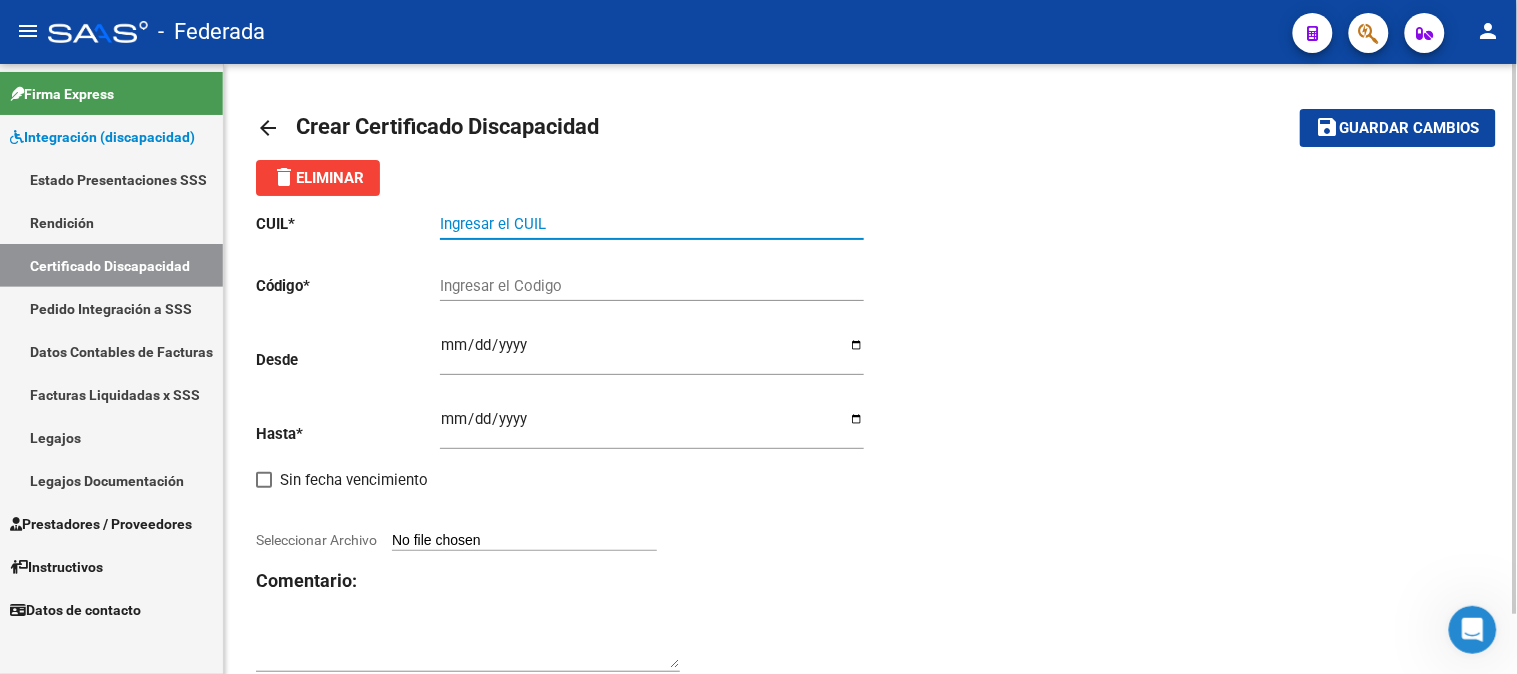 paste on "20-41206066-1" 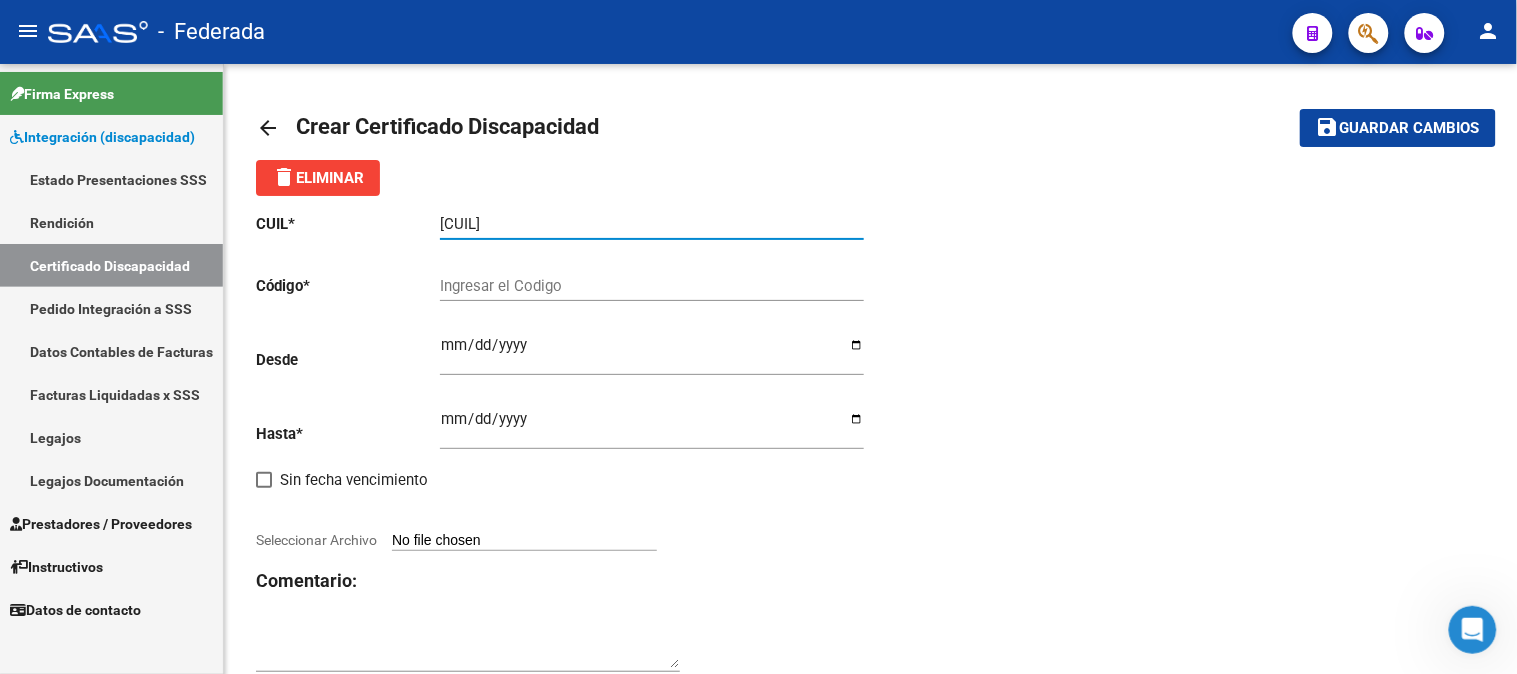 type on "20-41206066-1" 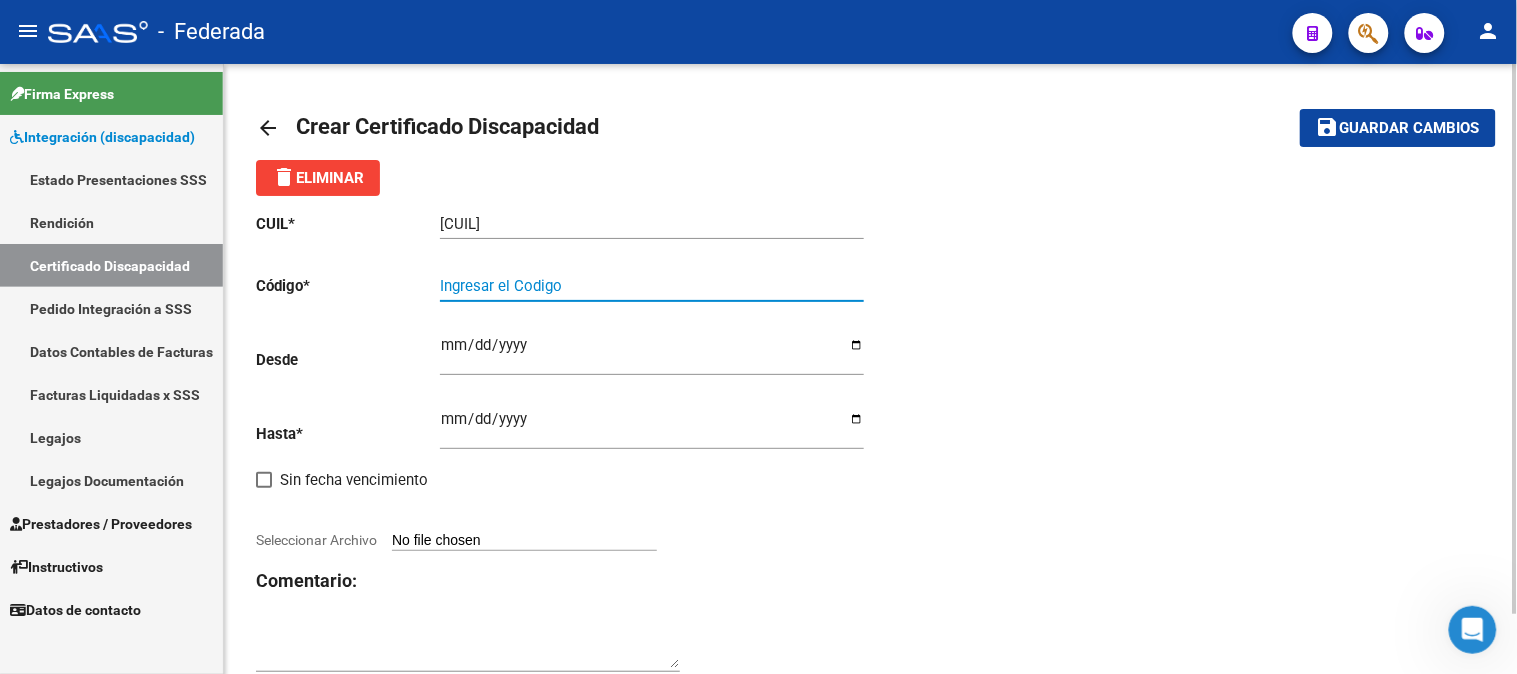 click on "Ingresar el Codigo" at bounding box center (652, 286) 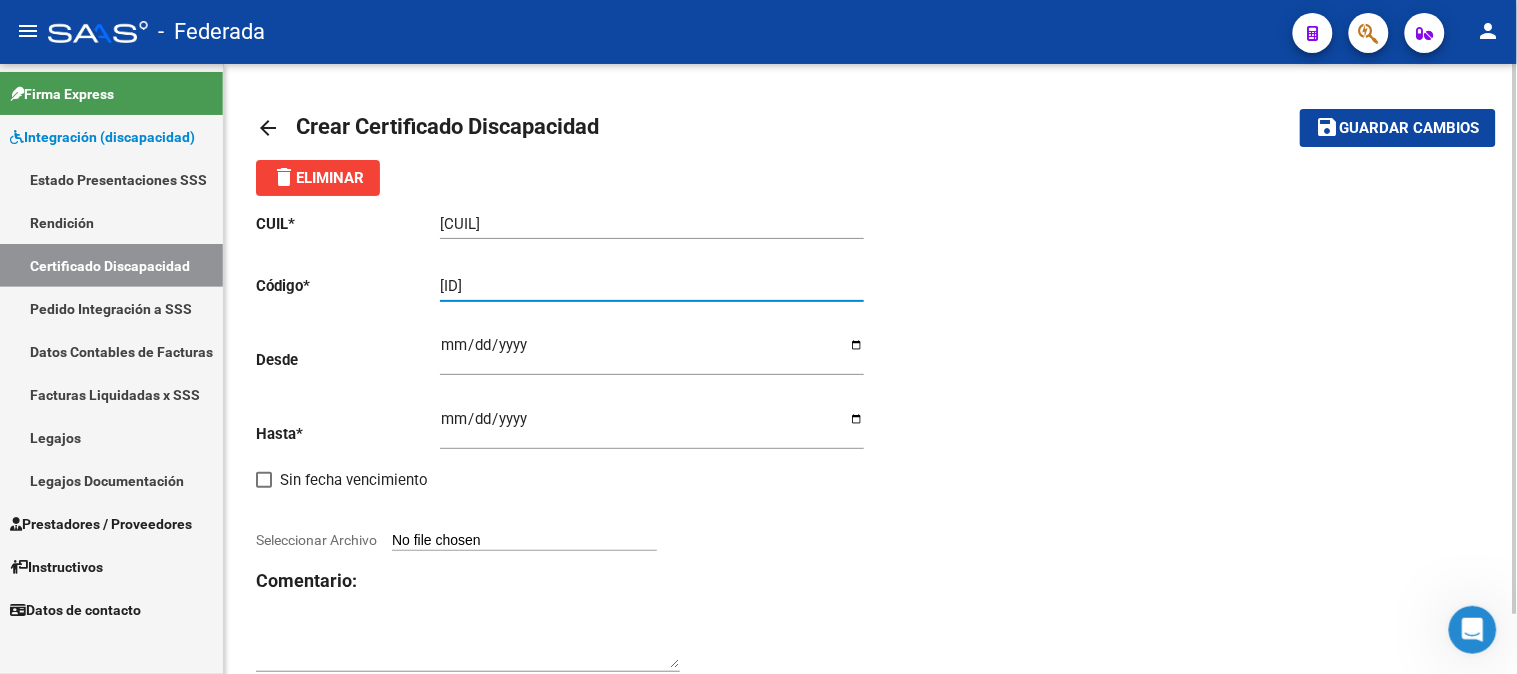 click on "00ARG02000412060662022082220320822SFE159" at bounding box center [652, 286] 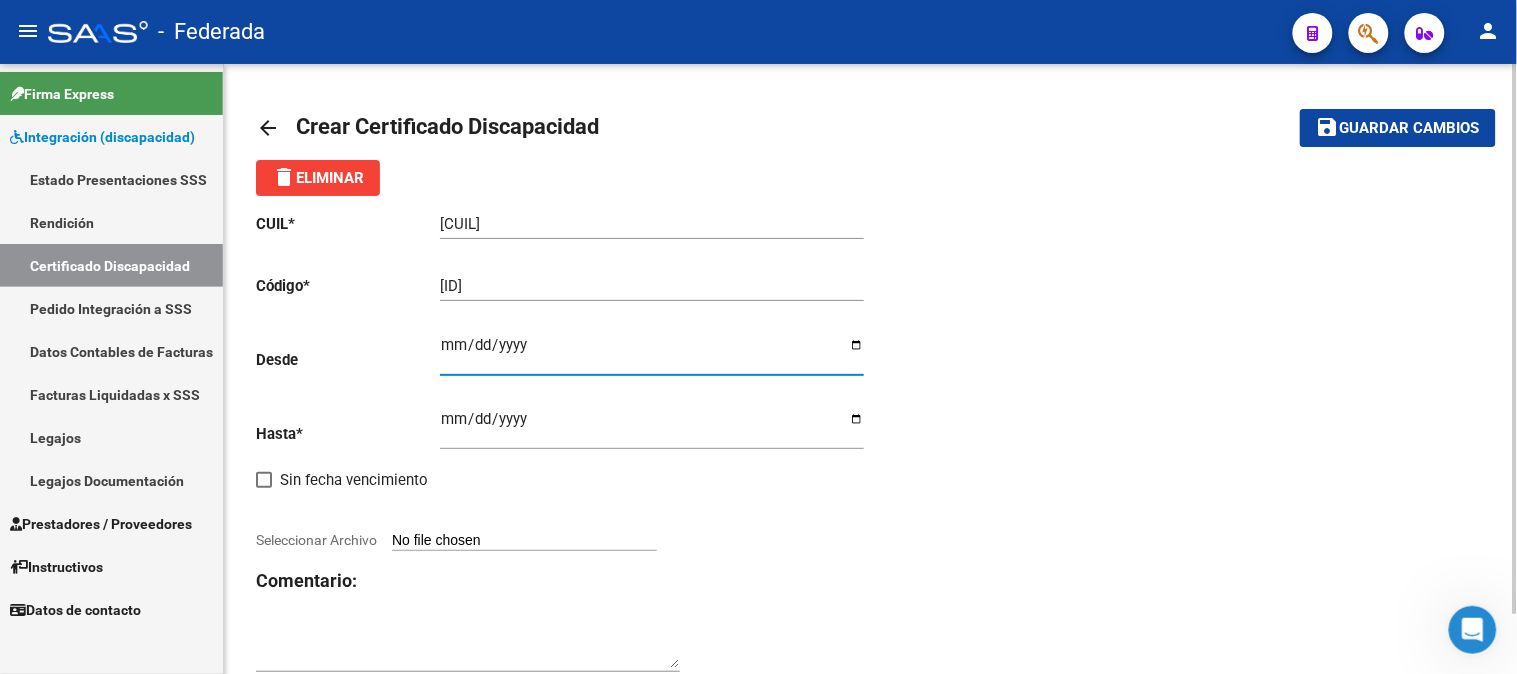 type on "2023-08-23" 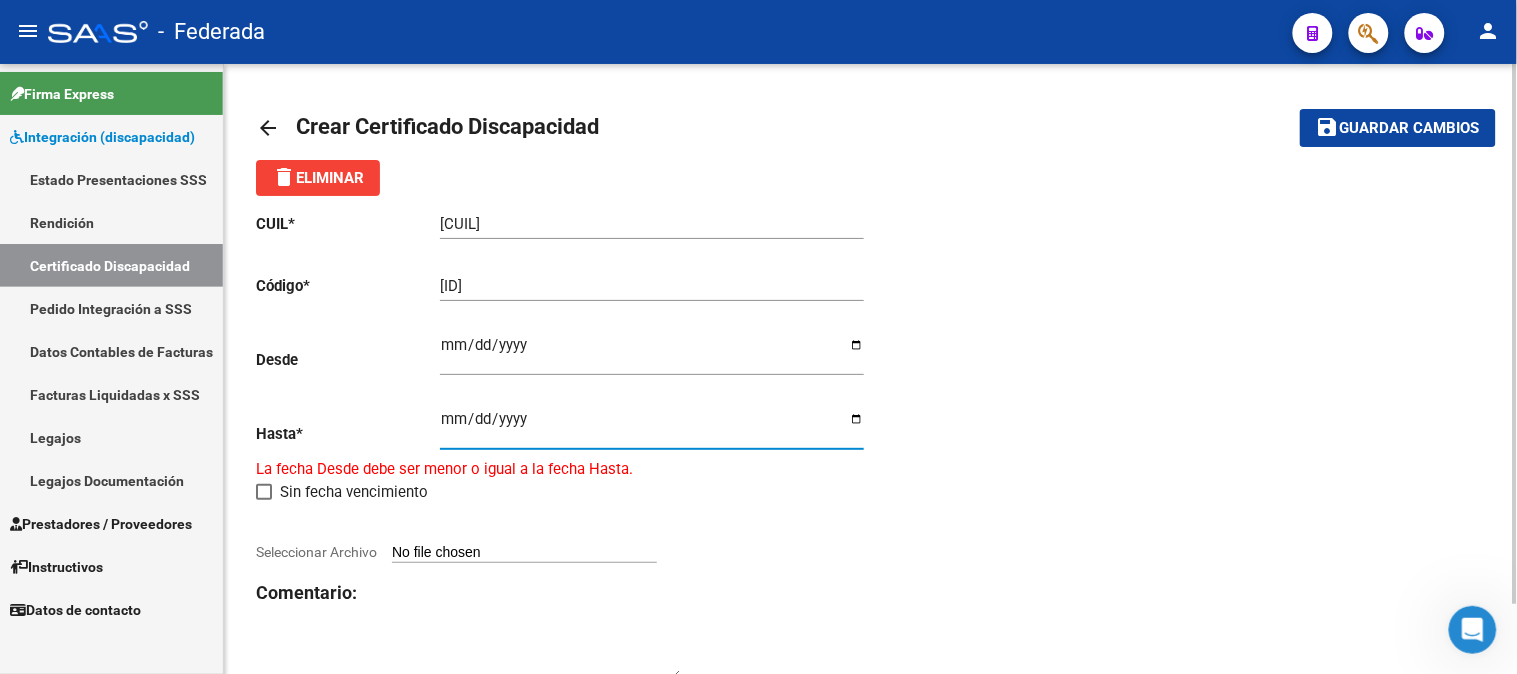 type on "2032-08-22" 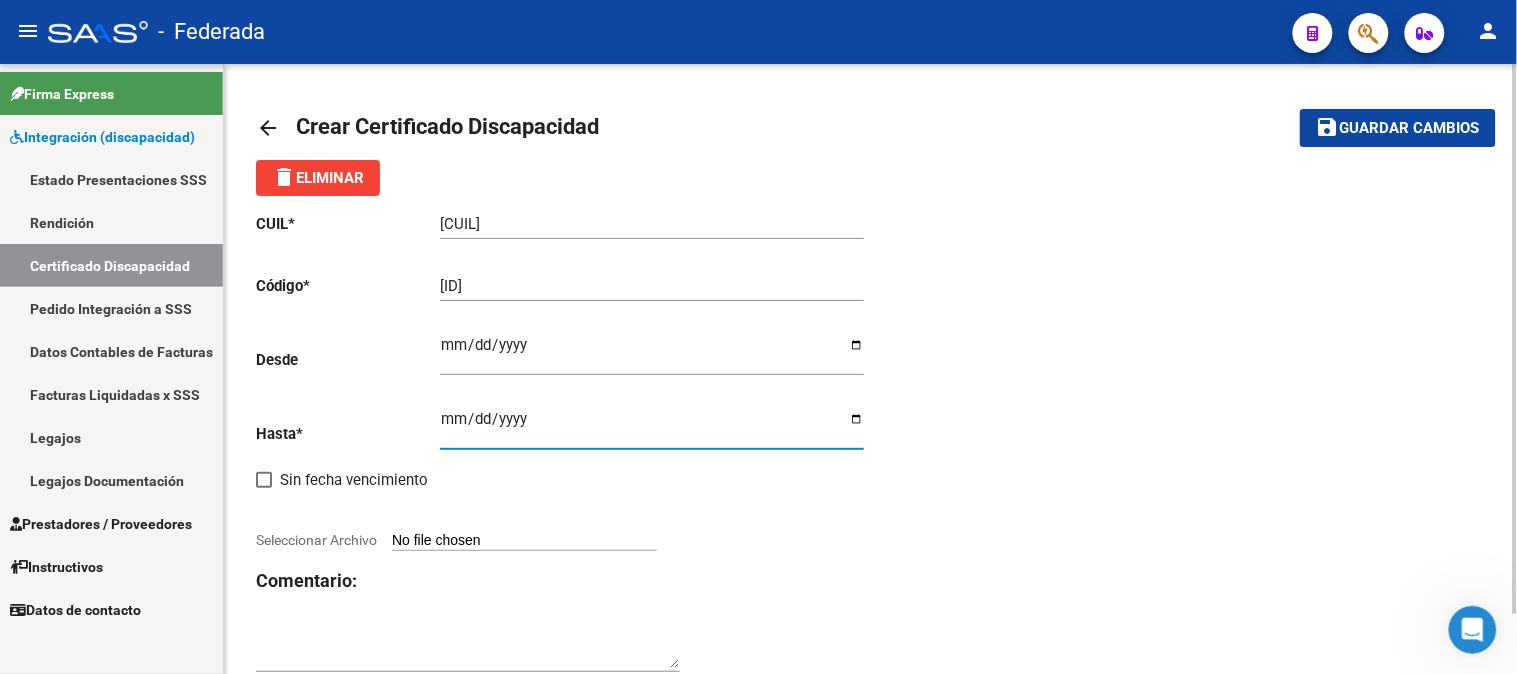 click on "CUIL  *   20-41206066-1 Ingresar el CUIL  Código  *   ARG02000412060662022082220320822SFE159 Ingresar el Codigo  Desde    2023-08-23 Ingresar fec. Desde  Hasta  *   2032-08-22 Ingresar fec. Hasta     Sin fecha vencimiento        Seleccionar Archivo Comentario:" 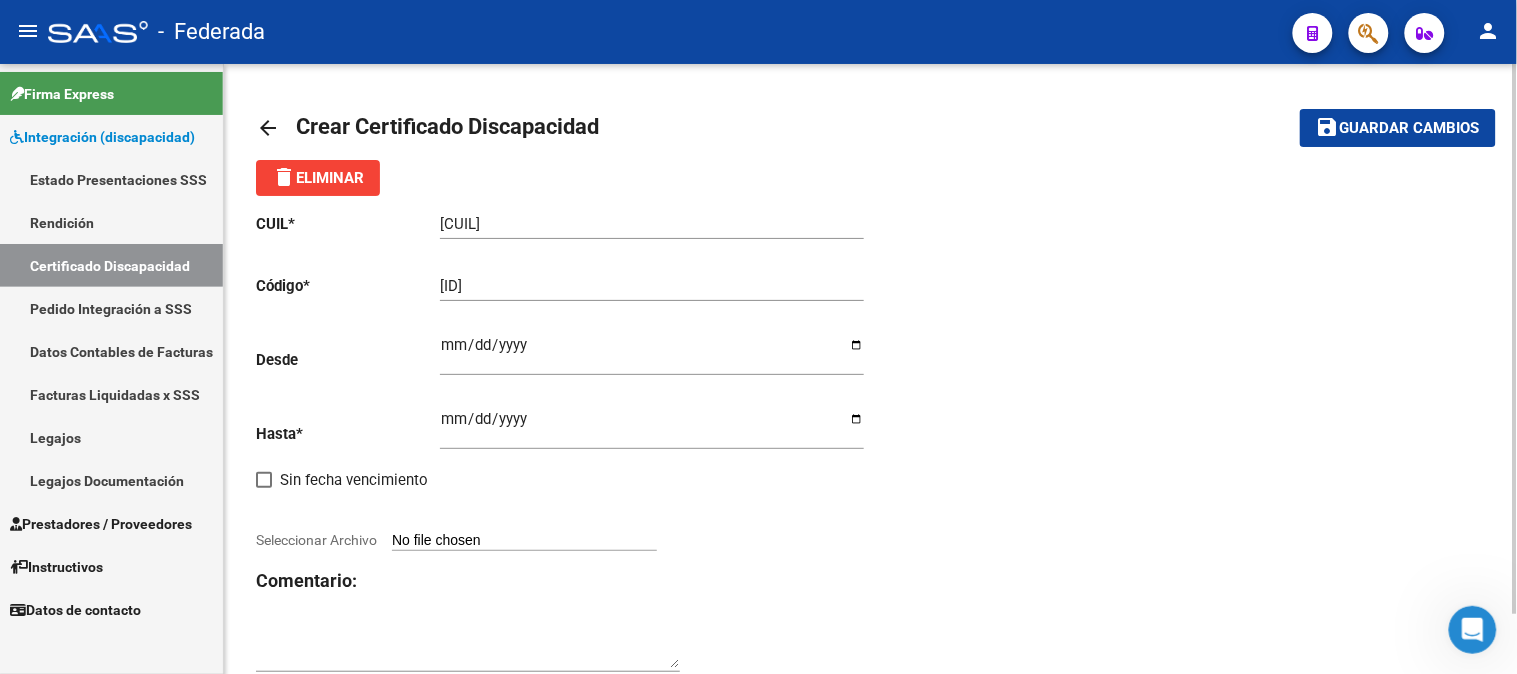 click on "Seleccionar Archivo" at bounding box center [524, 541] 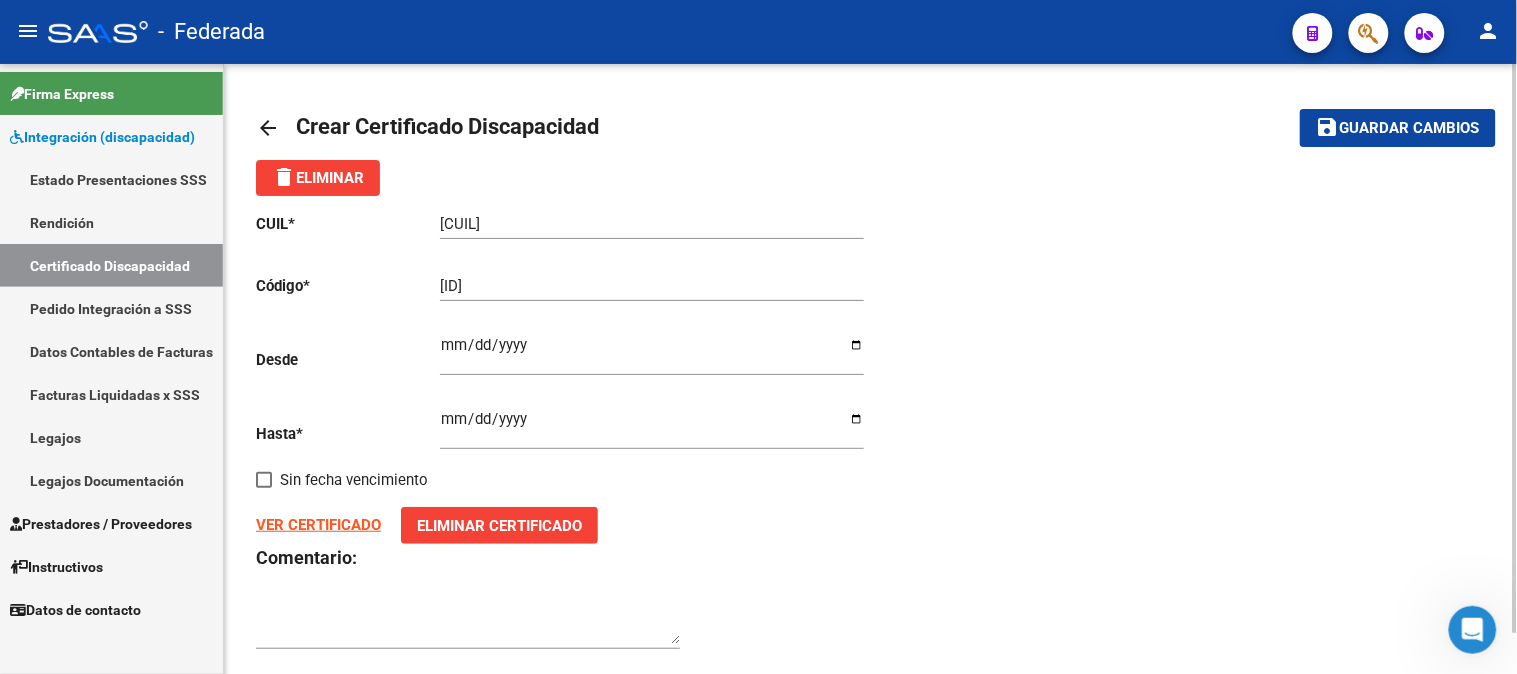 click on "Guardar cambios" 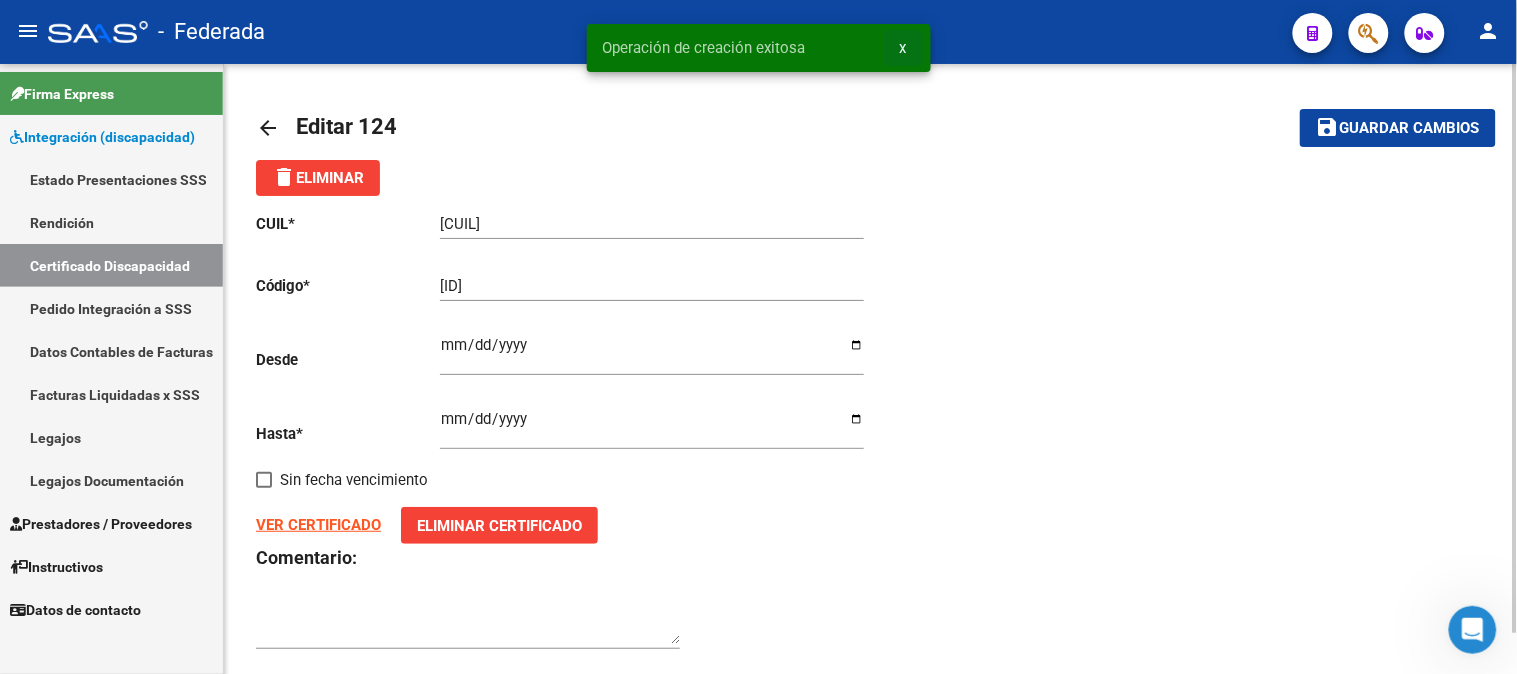 click on "x" at bounding box center (903, 48) 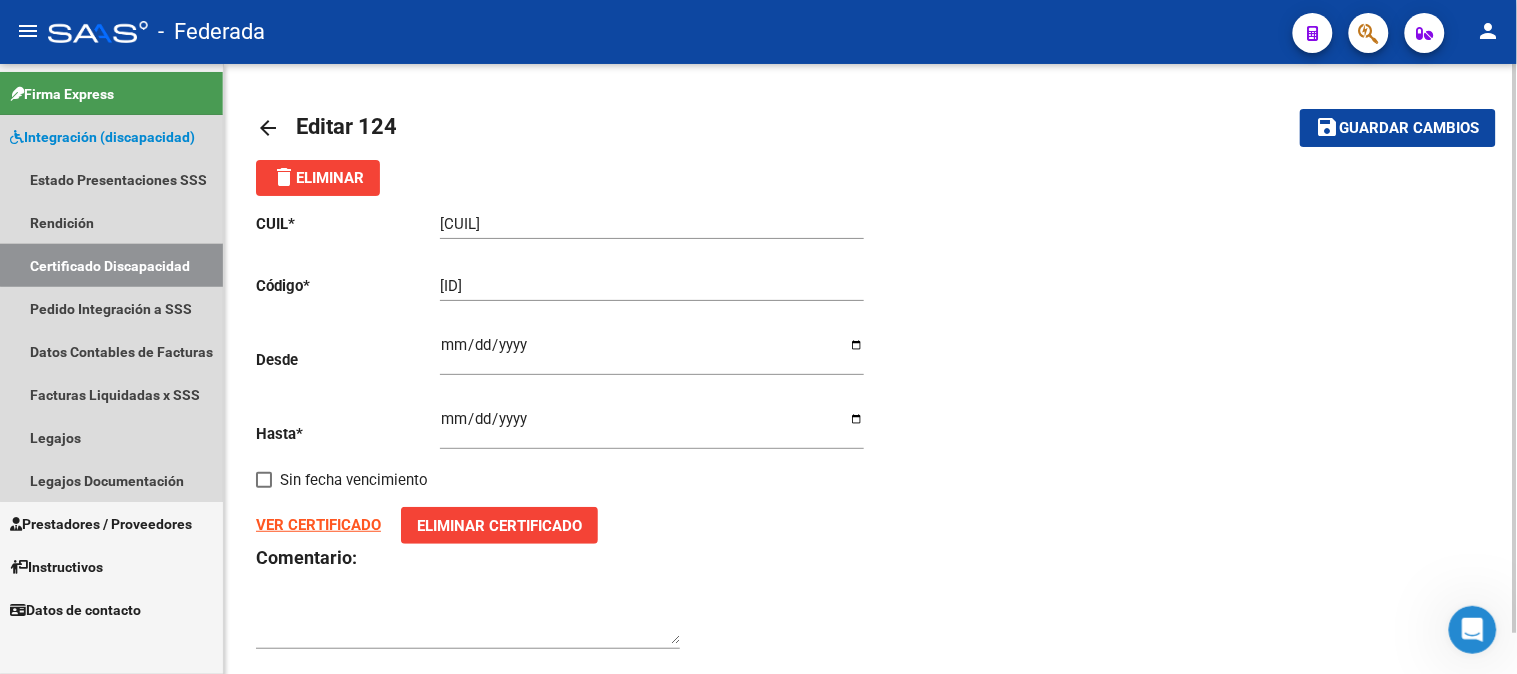 click on "Certificado Discapacidad" at bounding box center [111, 265] 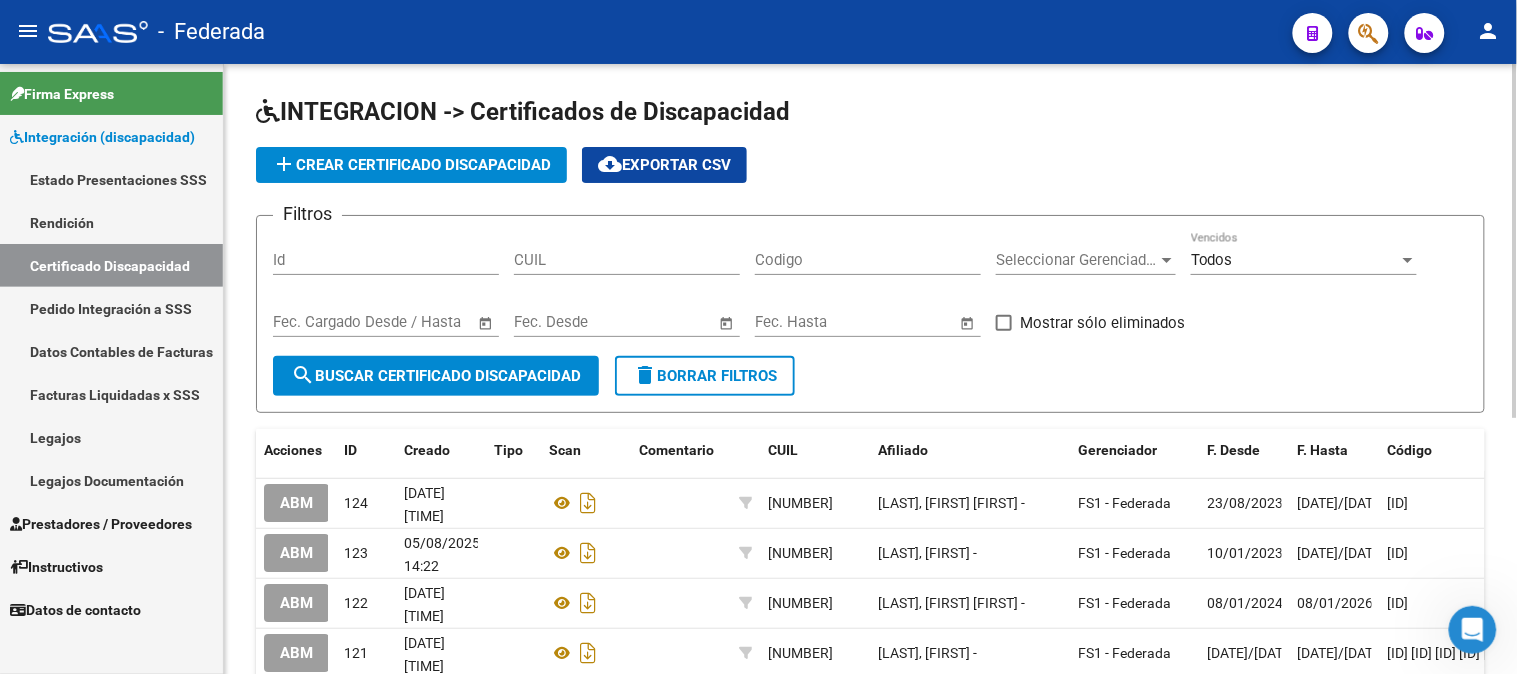 click on "add  Crear Certificado Discapacidad" 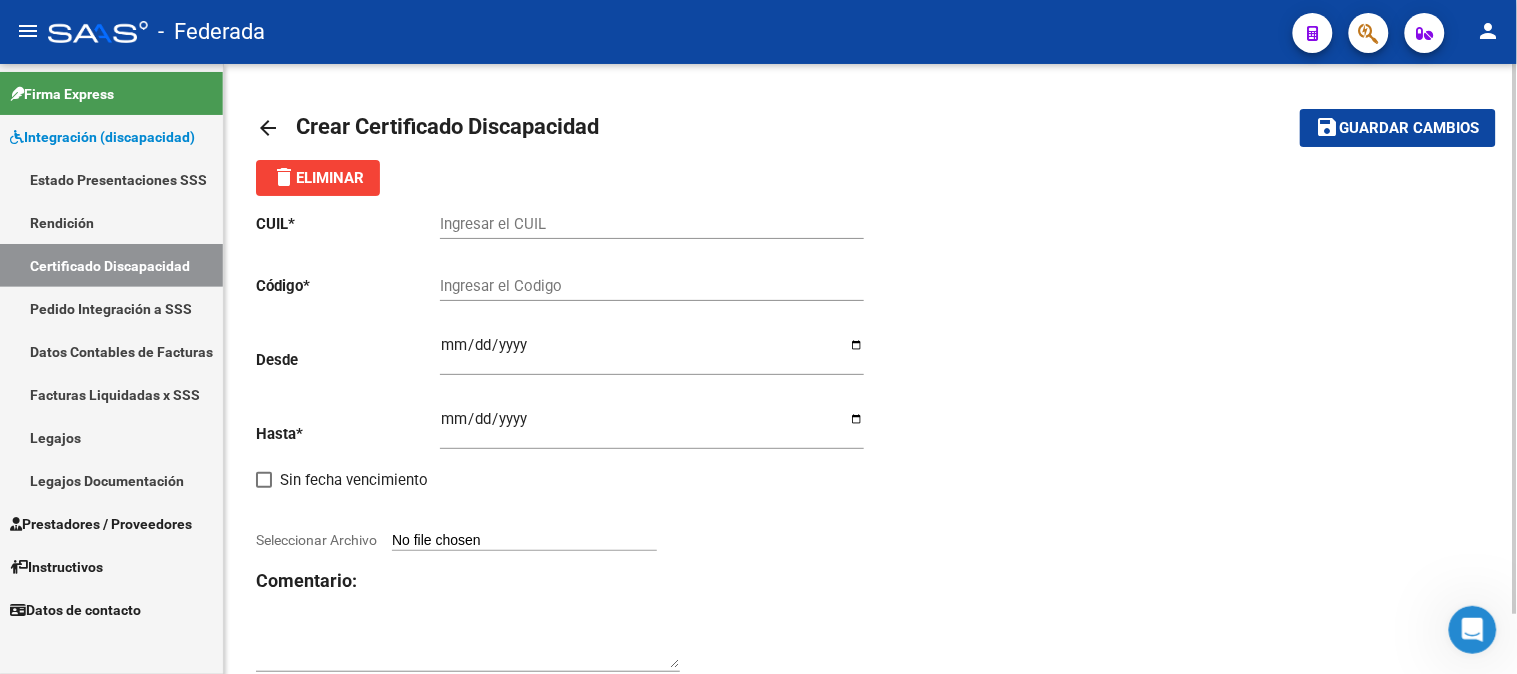 click on "arrow_back" 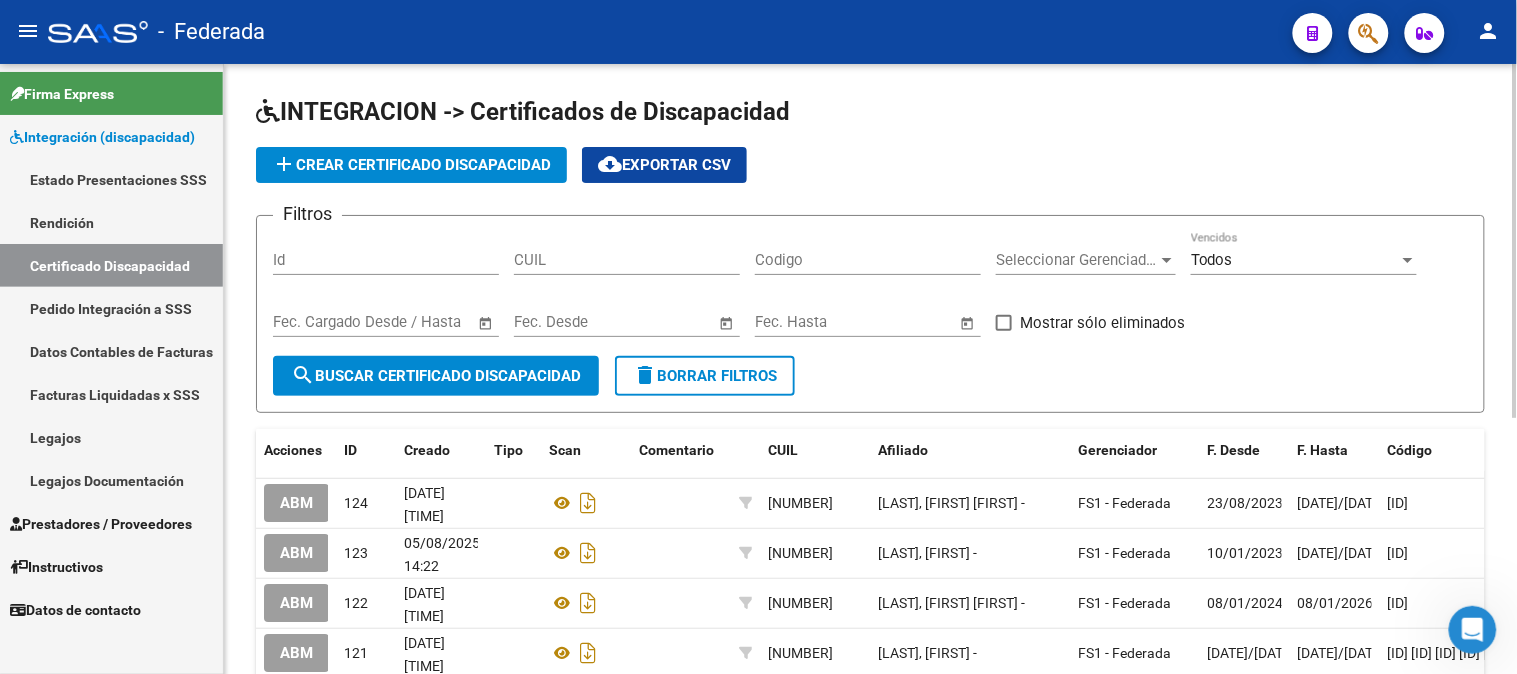 click on "search  Buscar Certificado Discapacidad" 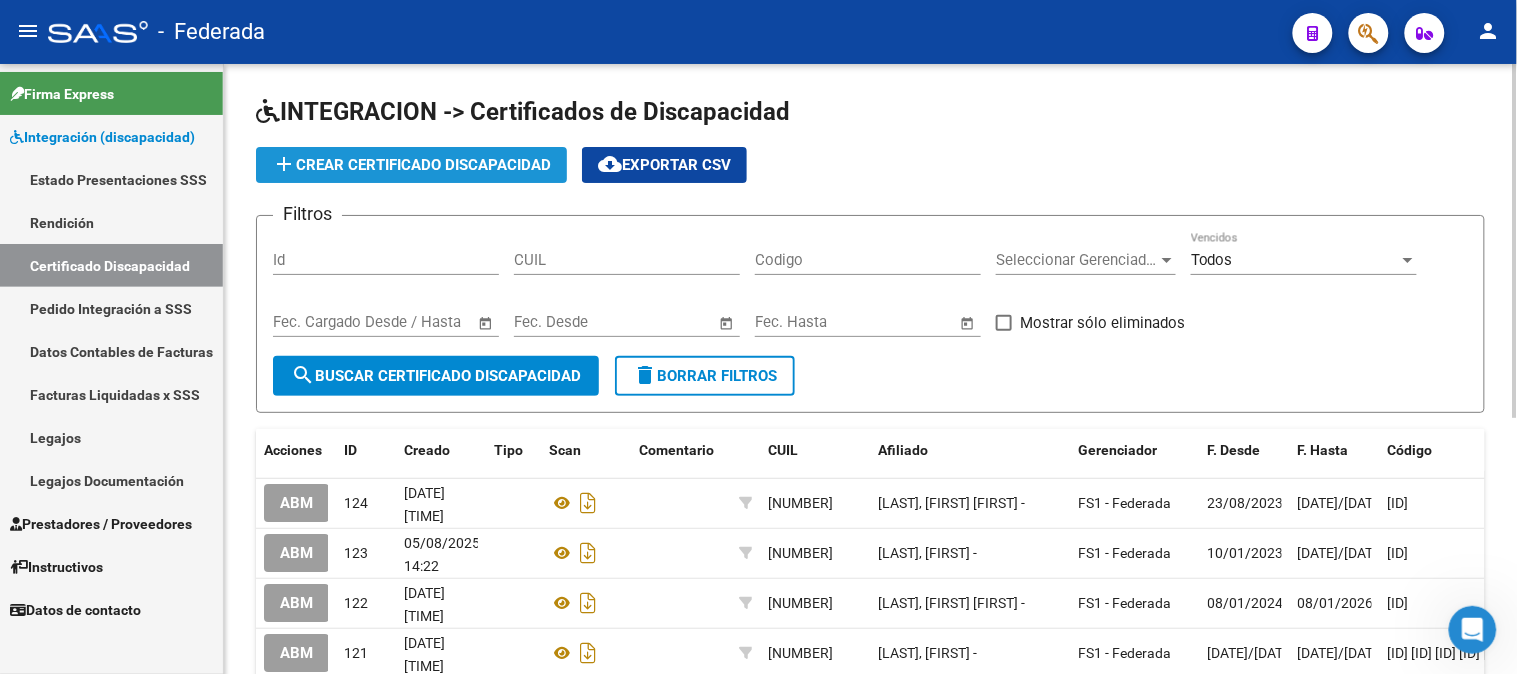 click on "add  Crear Certificado Discapacidad" 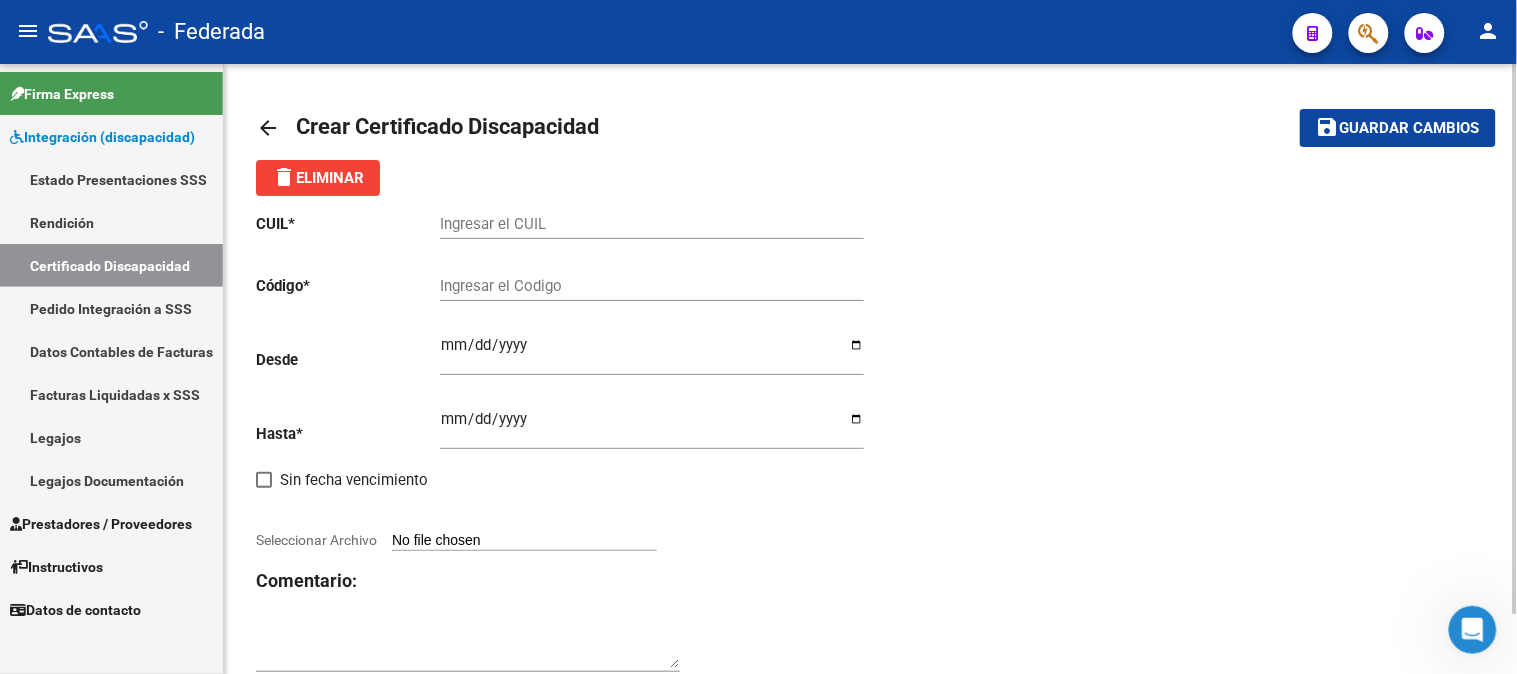 click on "Ingresar el CUIL" at bounding box center (652, 224) 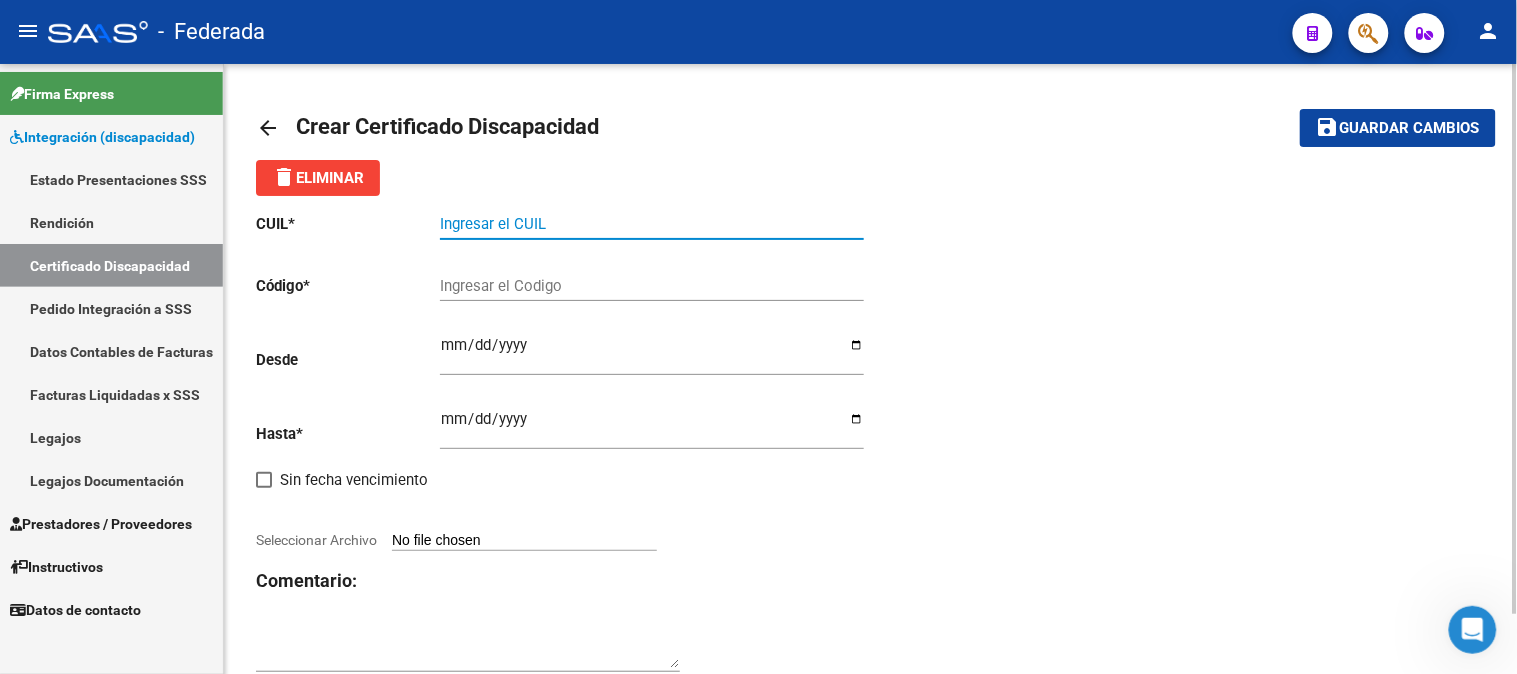 paste on "27-59251647-6" 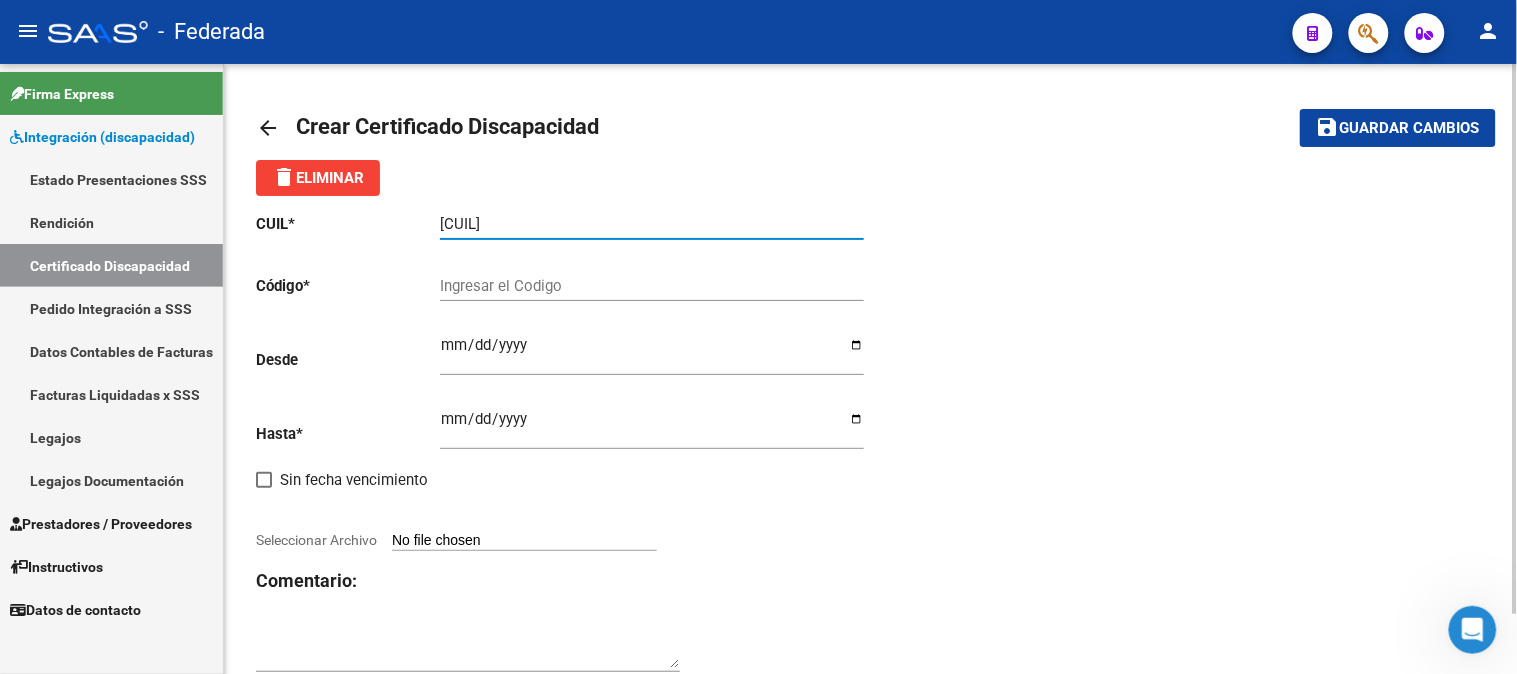 type on "27-59251647-6" 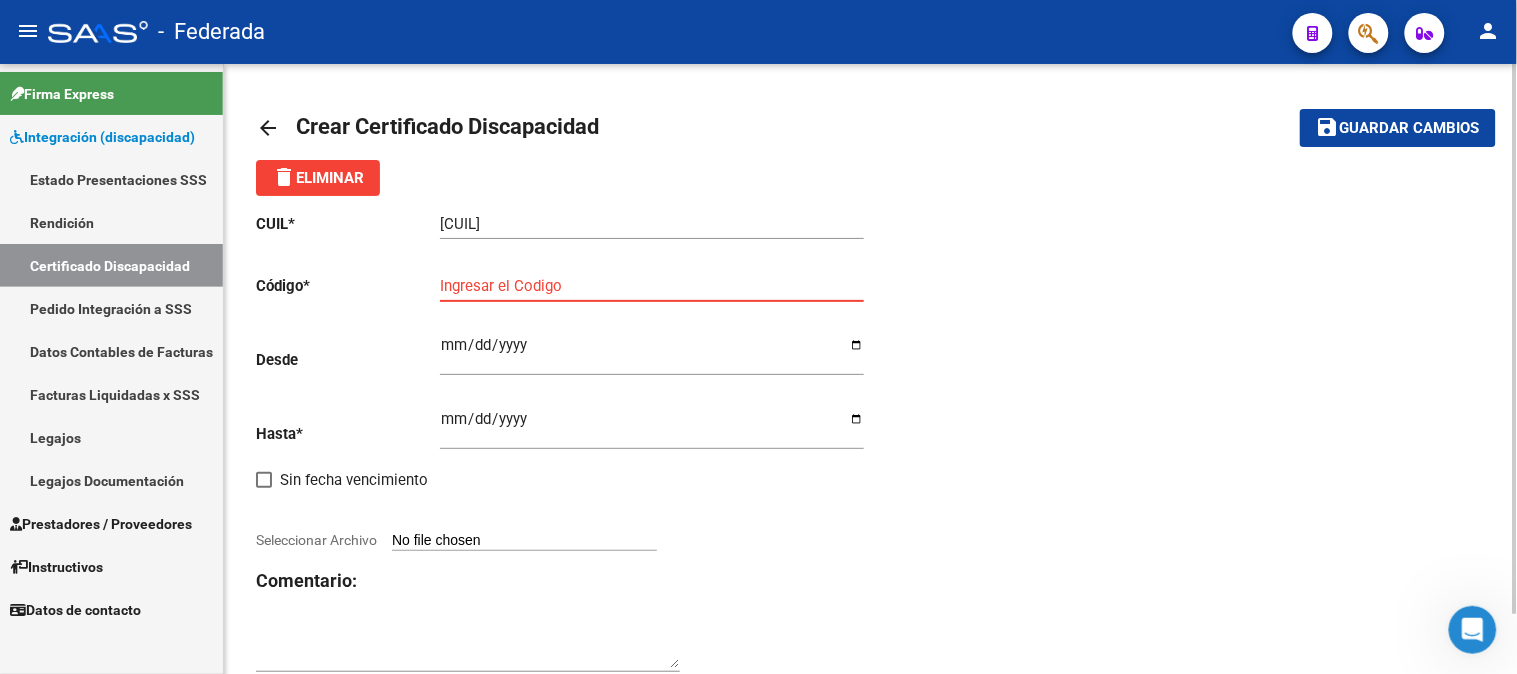 paste on "00ARG02000592516472022051120250511SFE168" 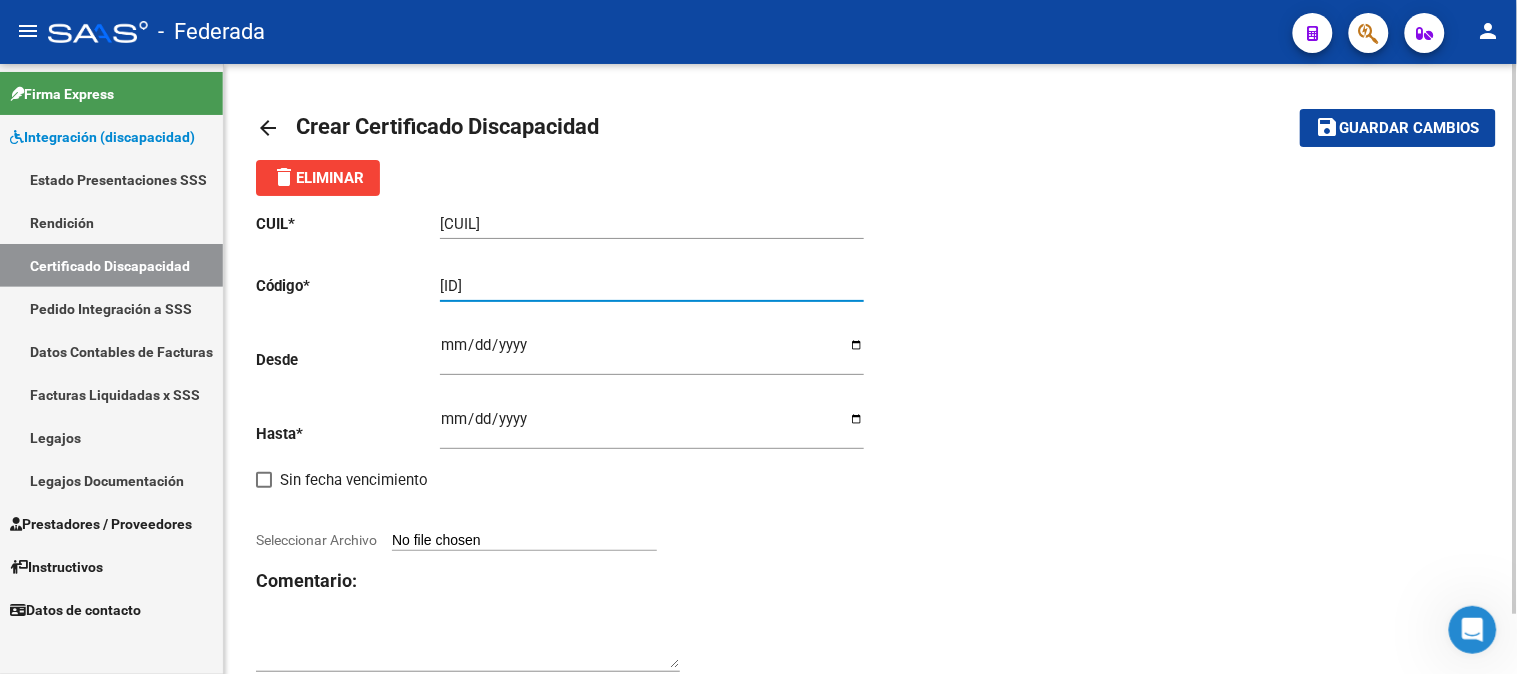 click on "00ARG02000592516472022051120250511SFE168" at bounding box center [652, 286] 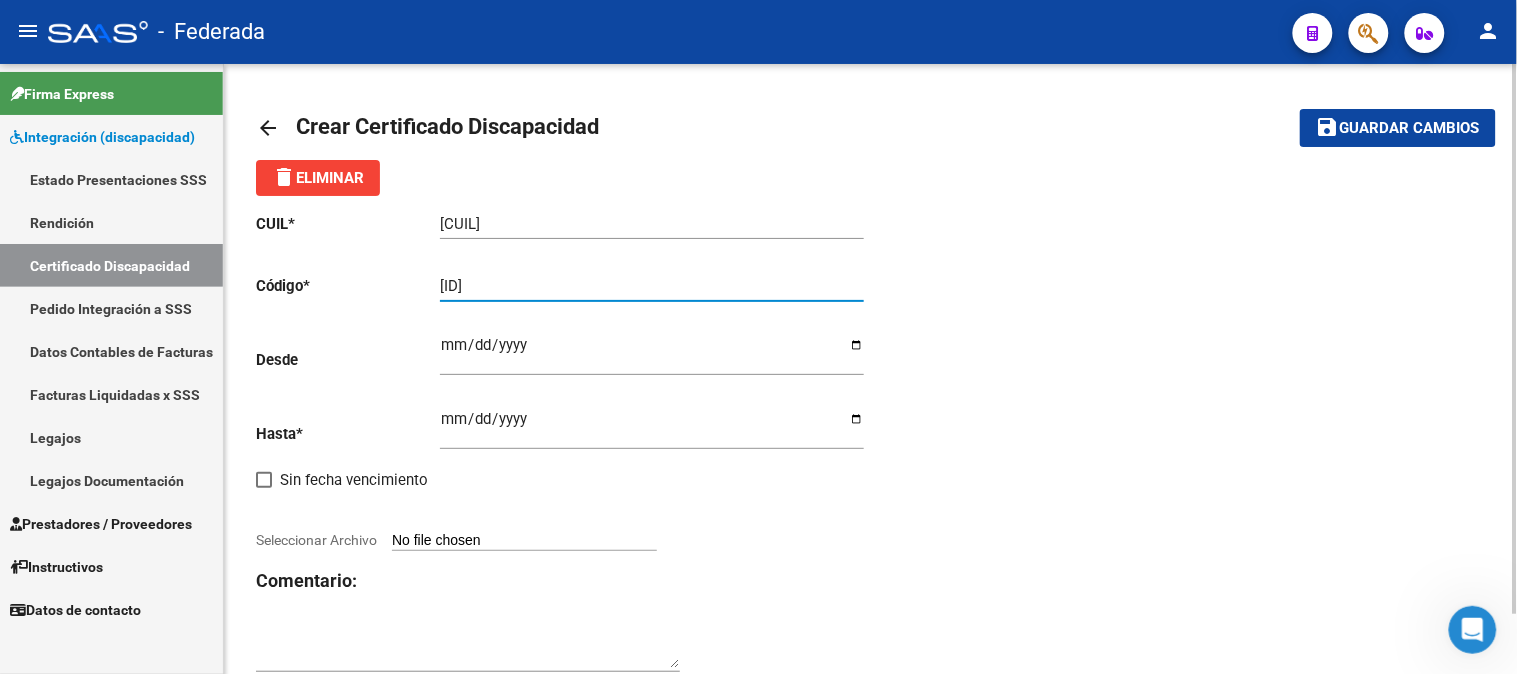 type on "ARG02000592516472022051120250511SFE168" 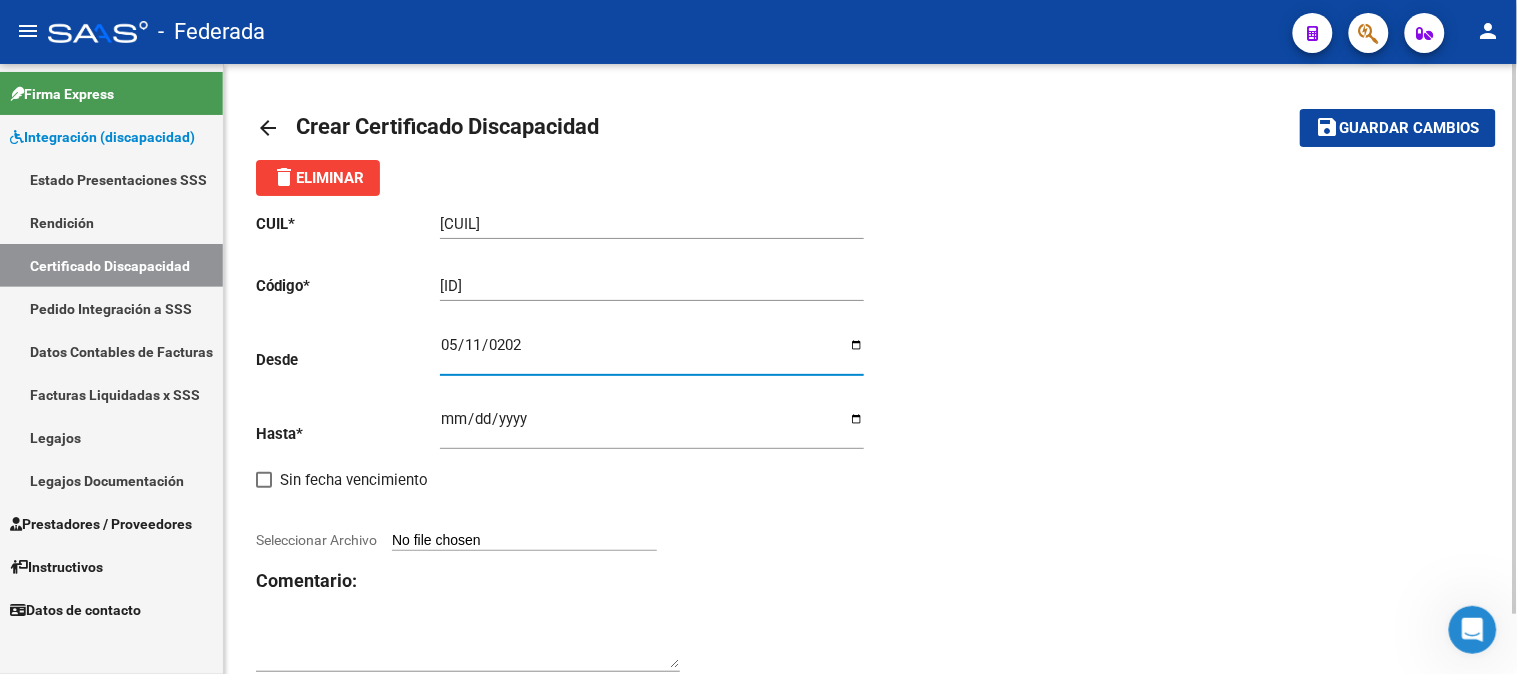 type on "2022-05-11" 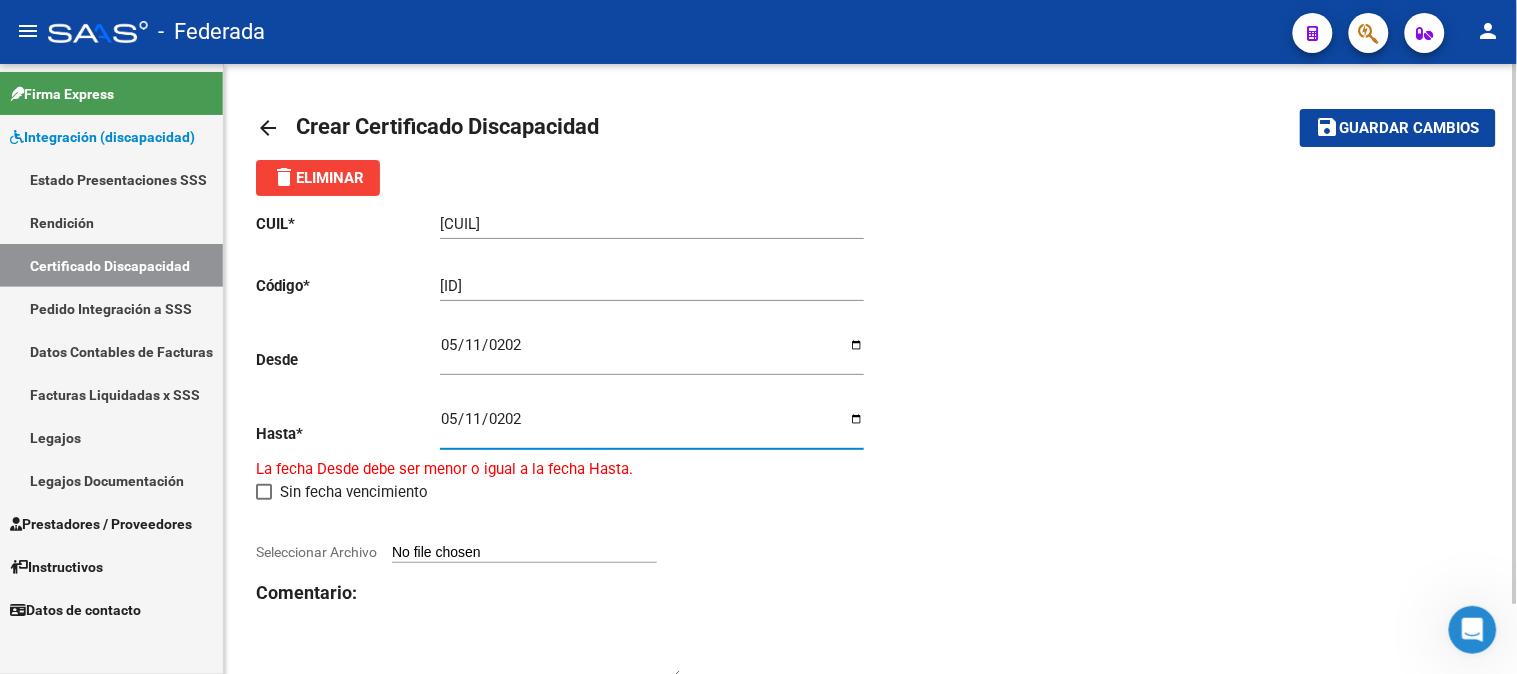type on "2025-05-11" 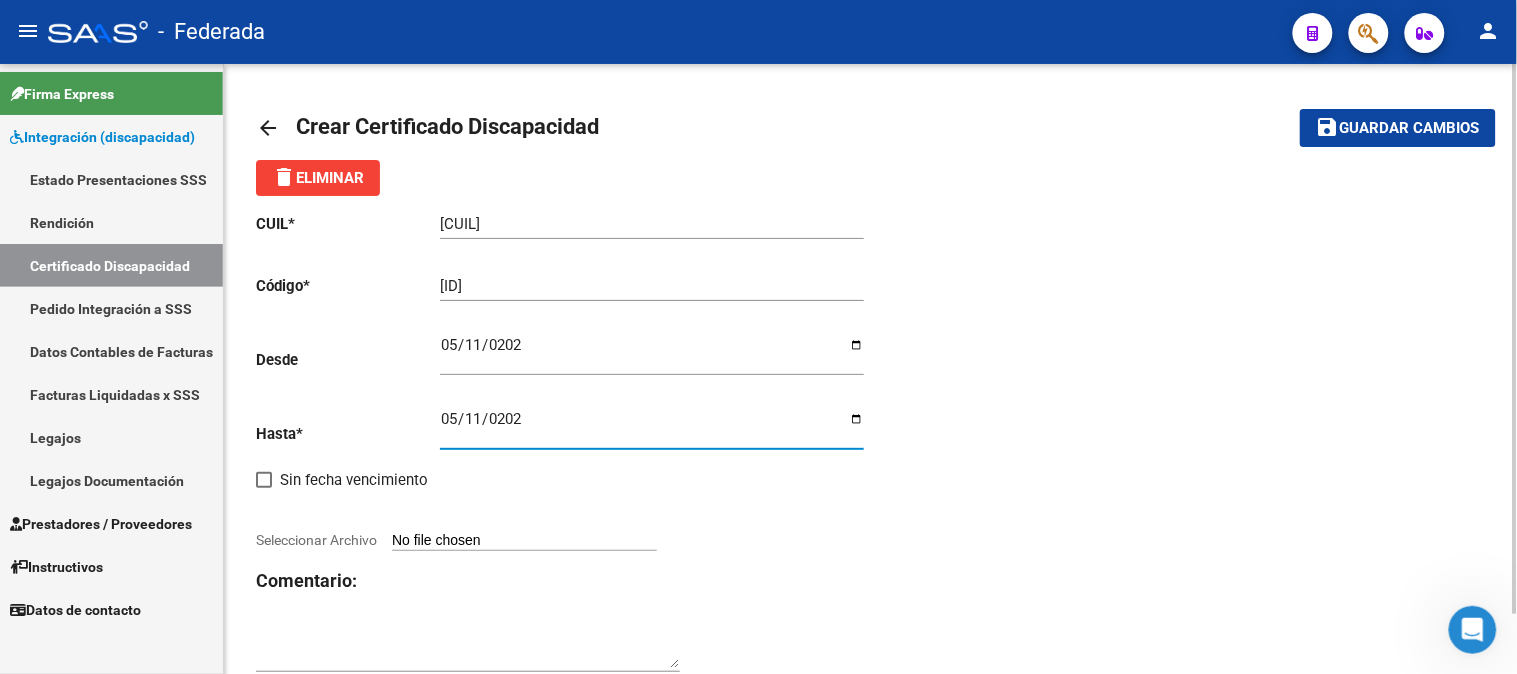 click on "Comentario:" 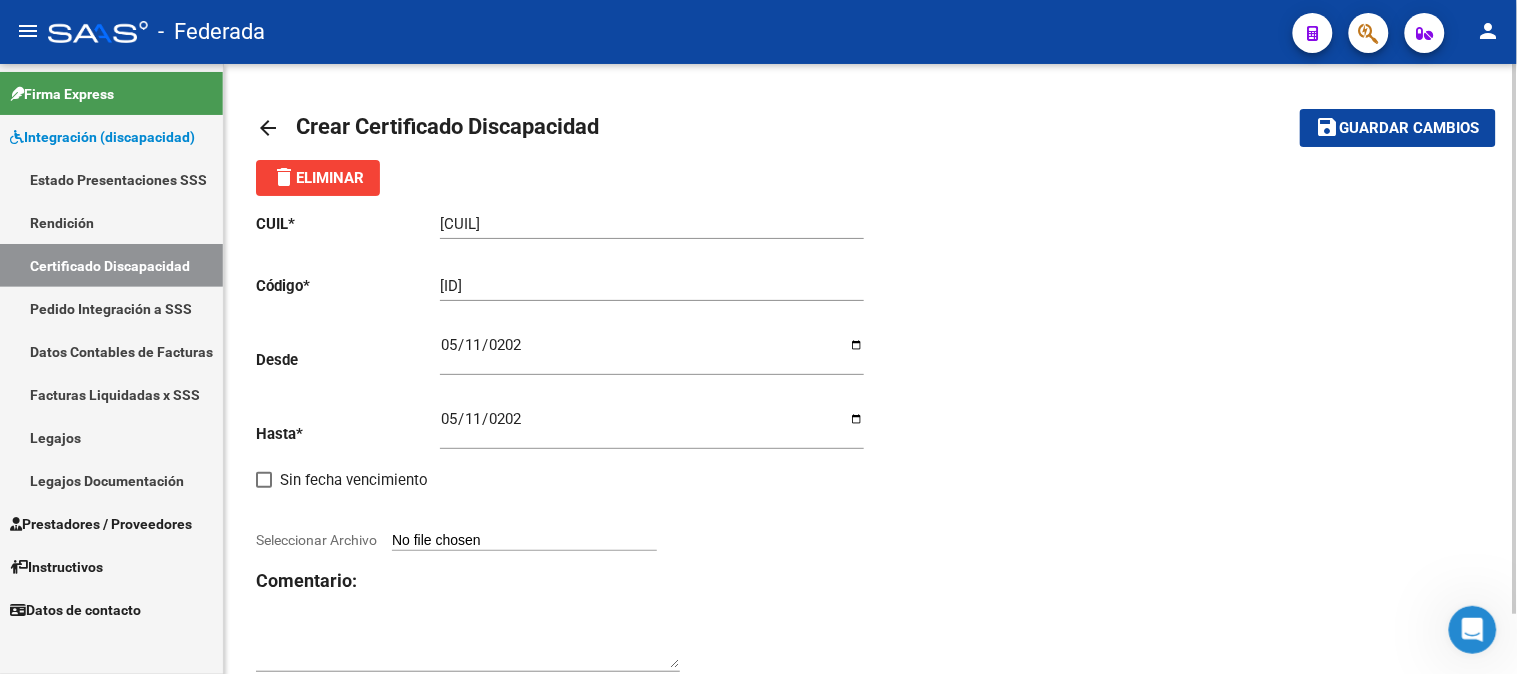 click on "Seleccionar Archivo" at bounding box center (524, 541) 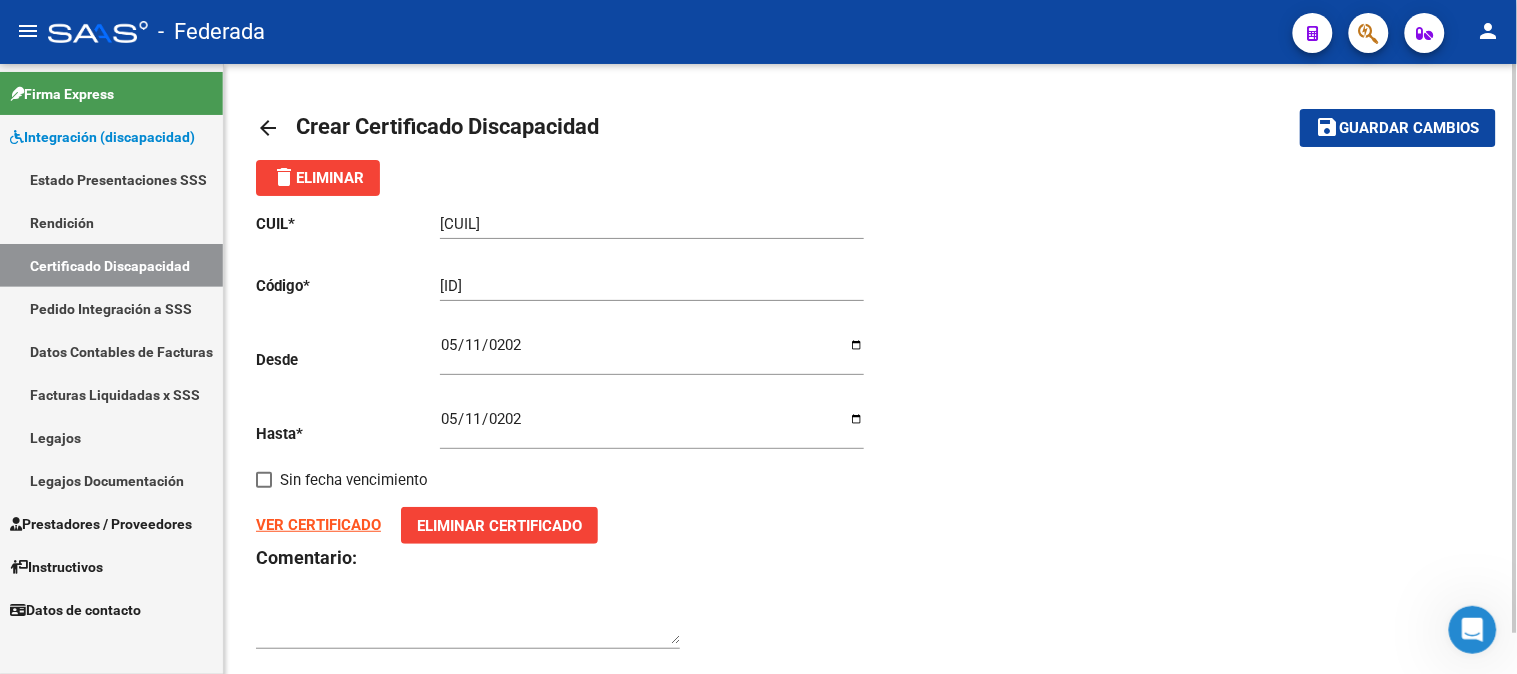 click on "Guardar cambios" 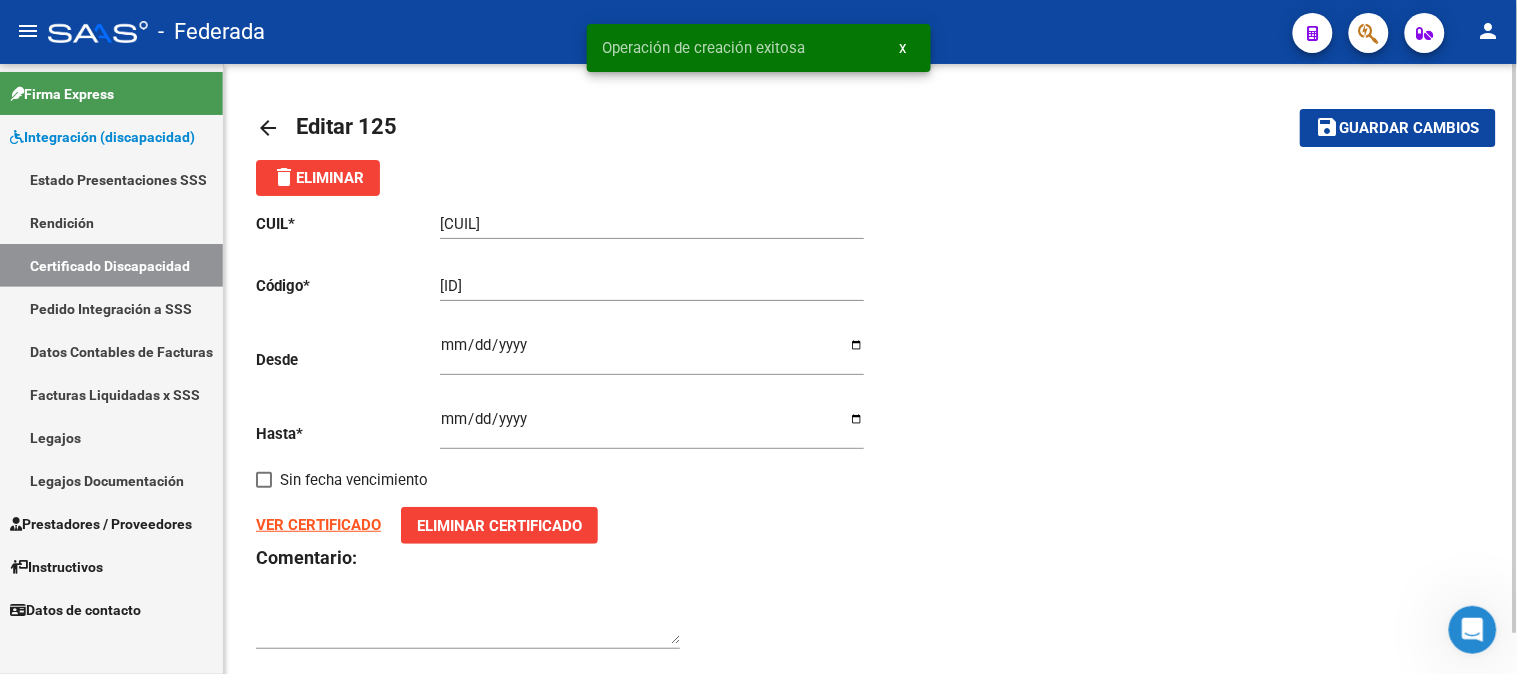 click on "Certificado Discapacidad" at bounding box center [111, 265] 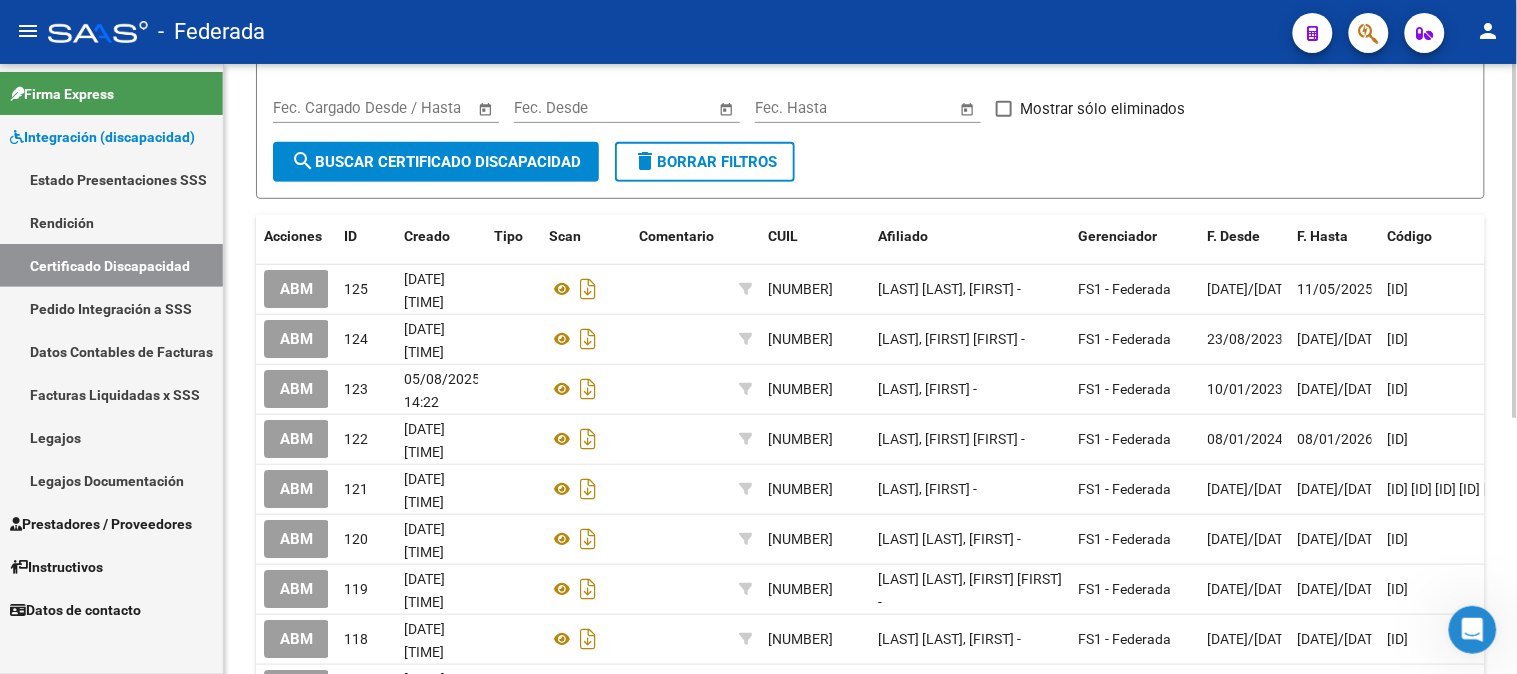 scroll, scrollTop: 222, scrollLeft: 0, axis: vertical 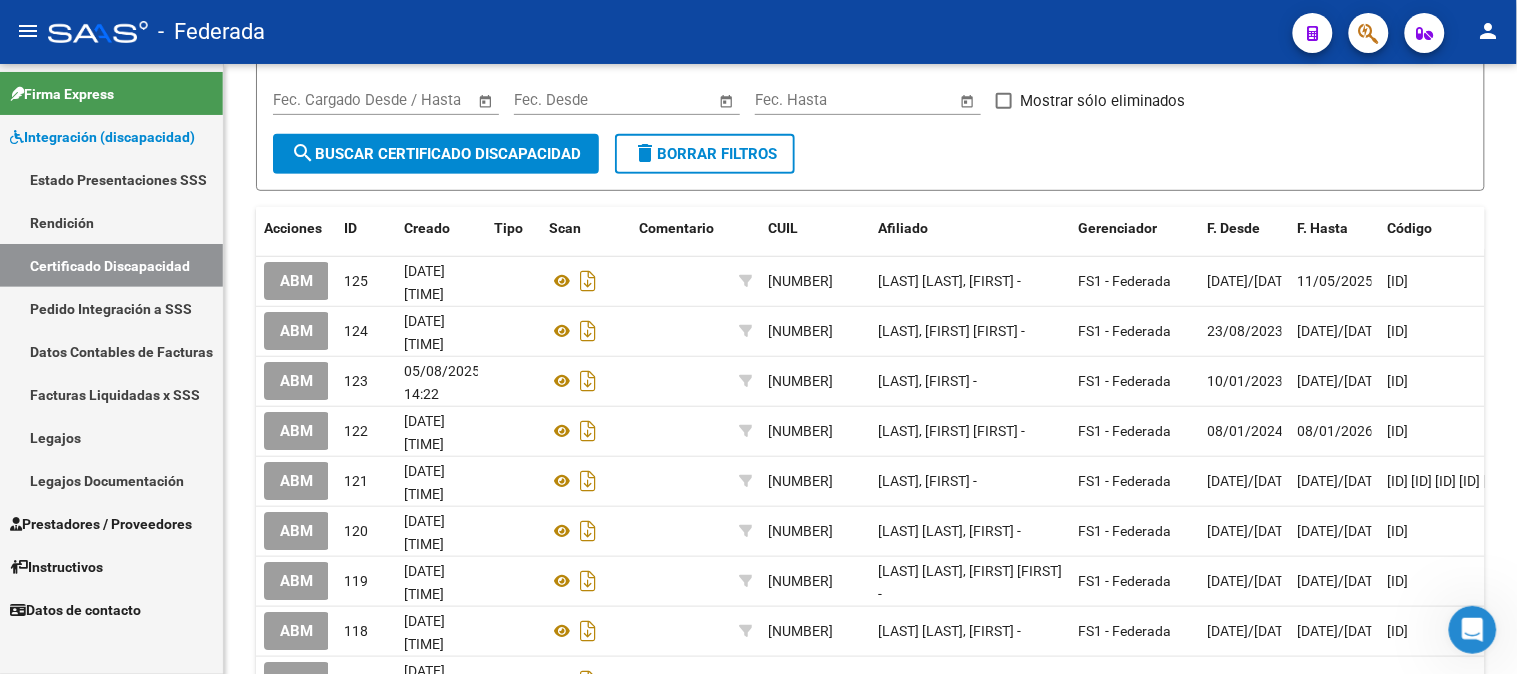 click on "Legajos" at bounding box center (111, 437) 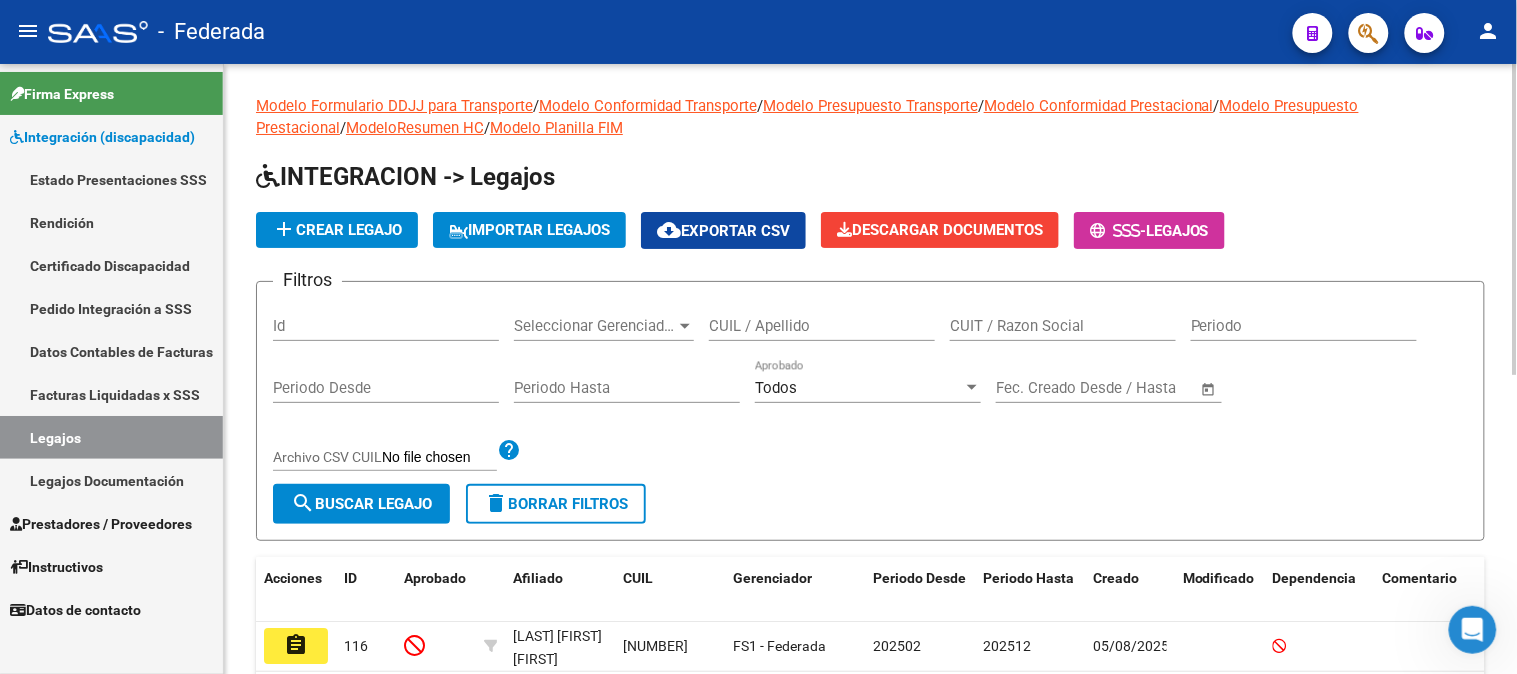 scroll, scrollTop: 0, scrollLeft: 0, axis: both 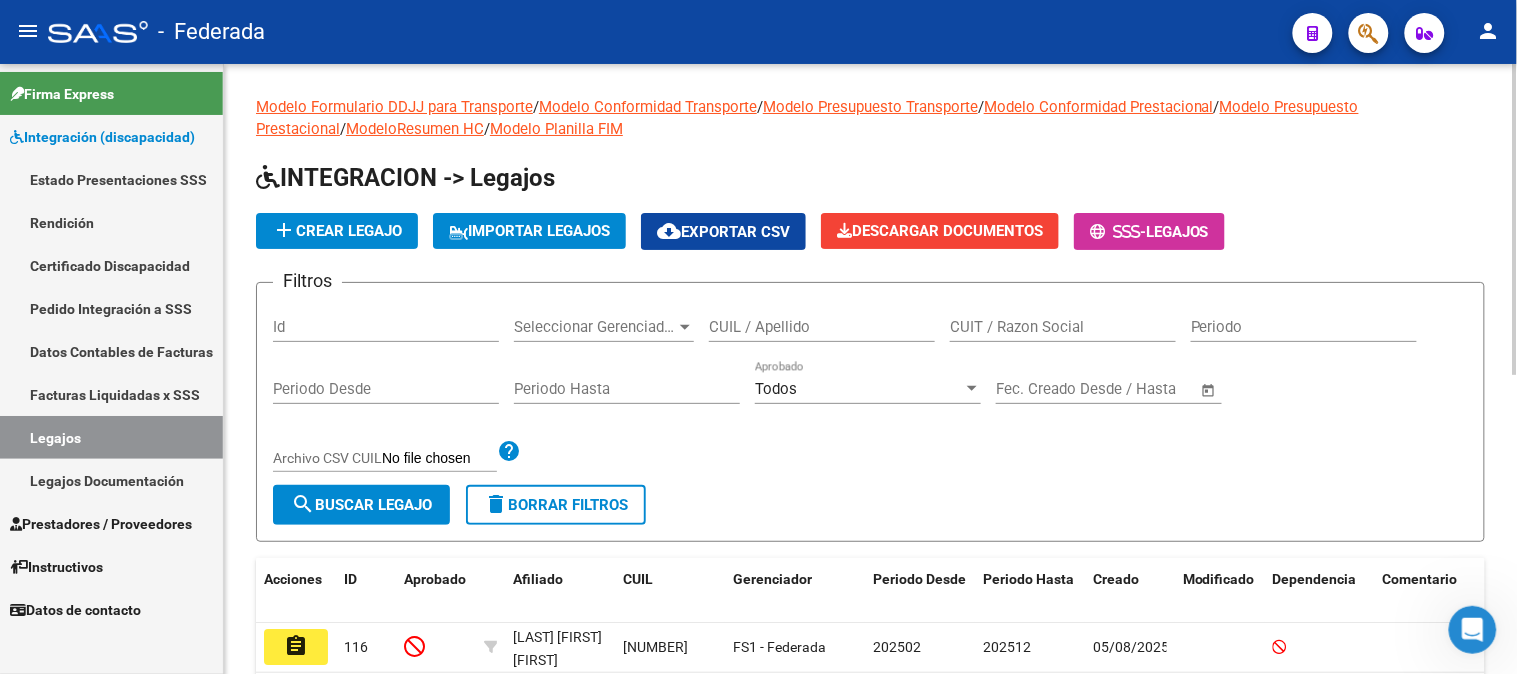click on "IMPORTAR LEGAJOS" 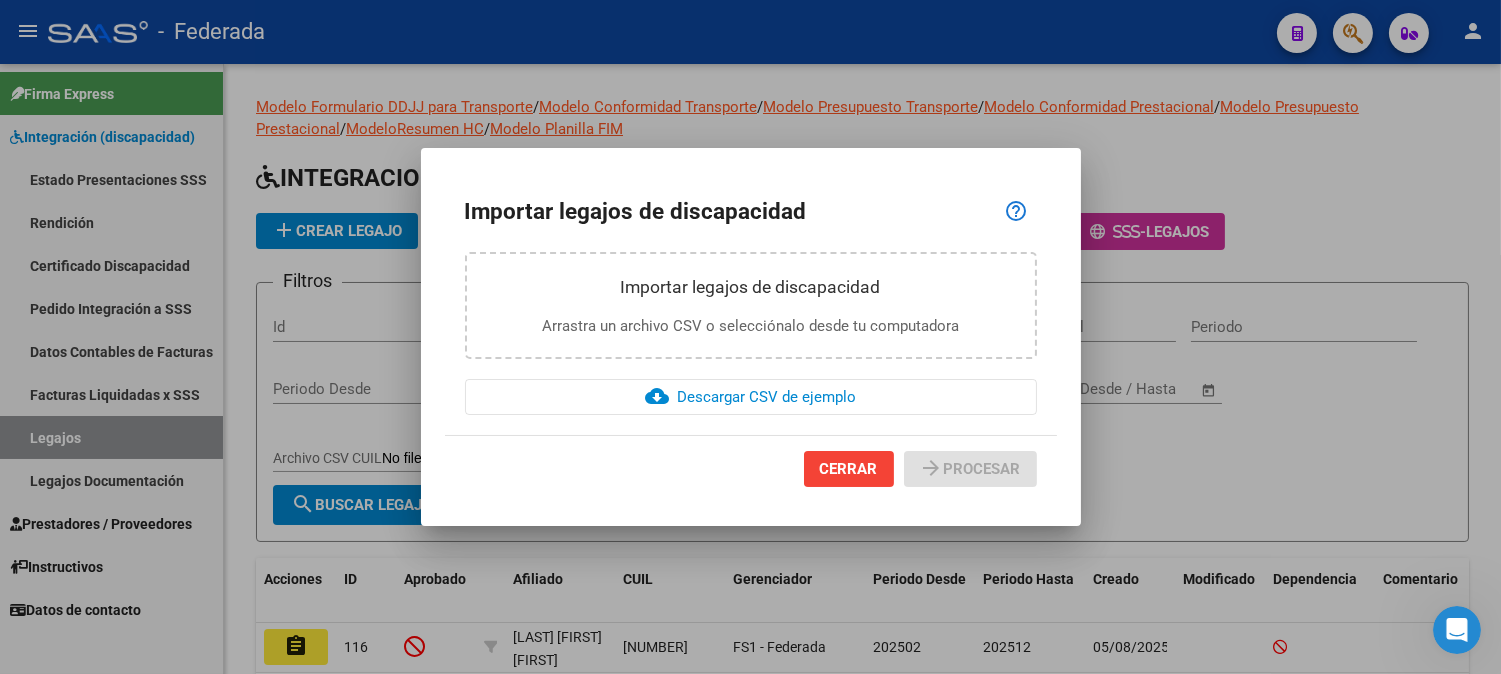 click on "CERRAR" at bounding box center (849, 469) 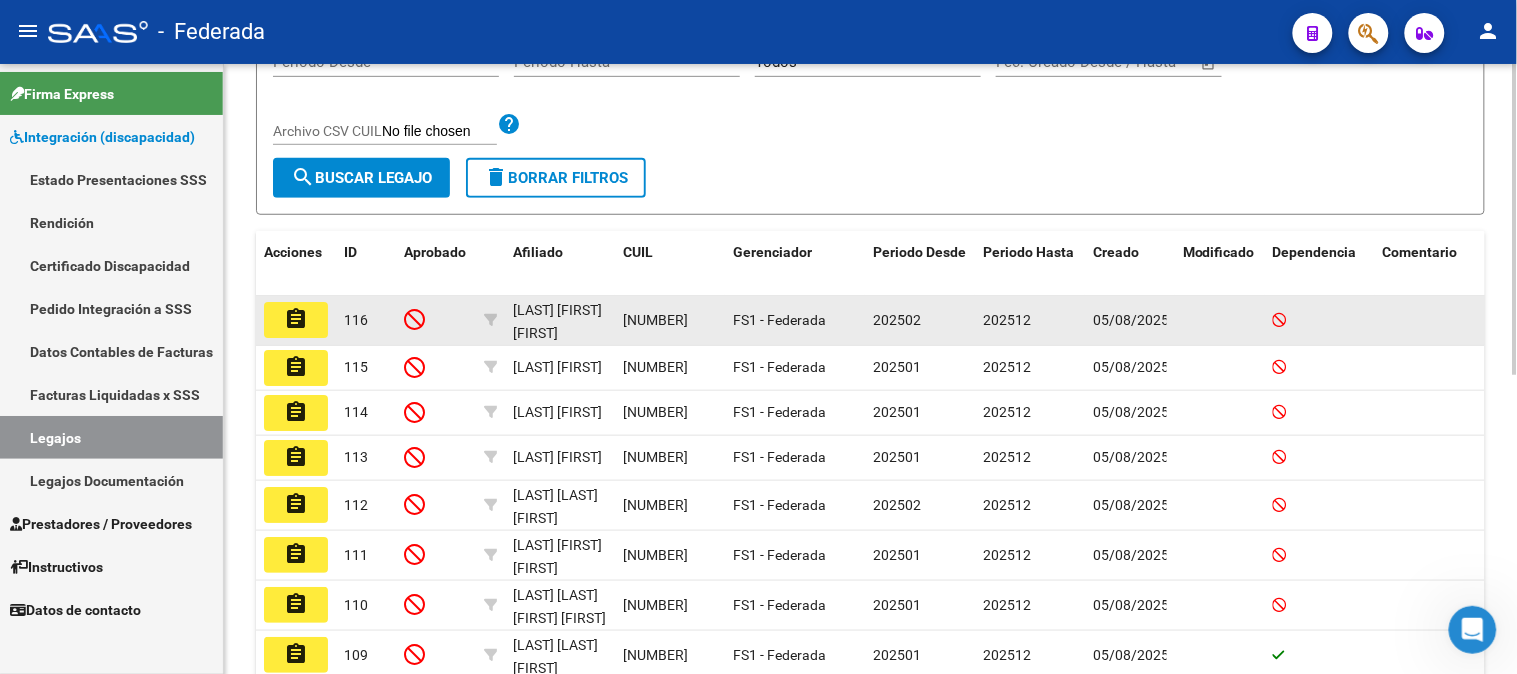 scroll, scrollTop: 333, scrollLeft: 0, axis: vertical 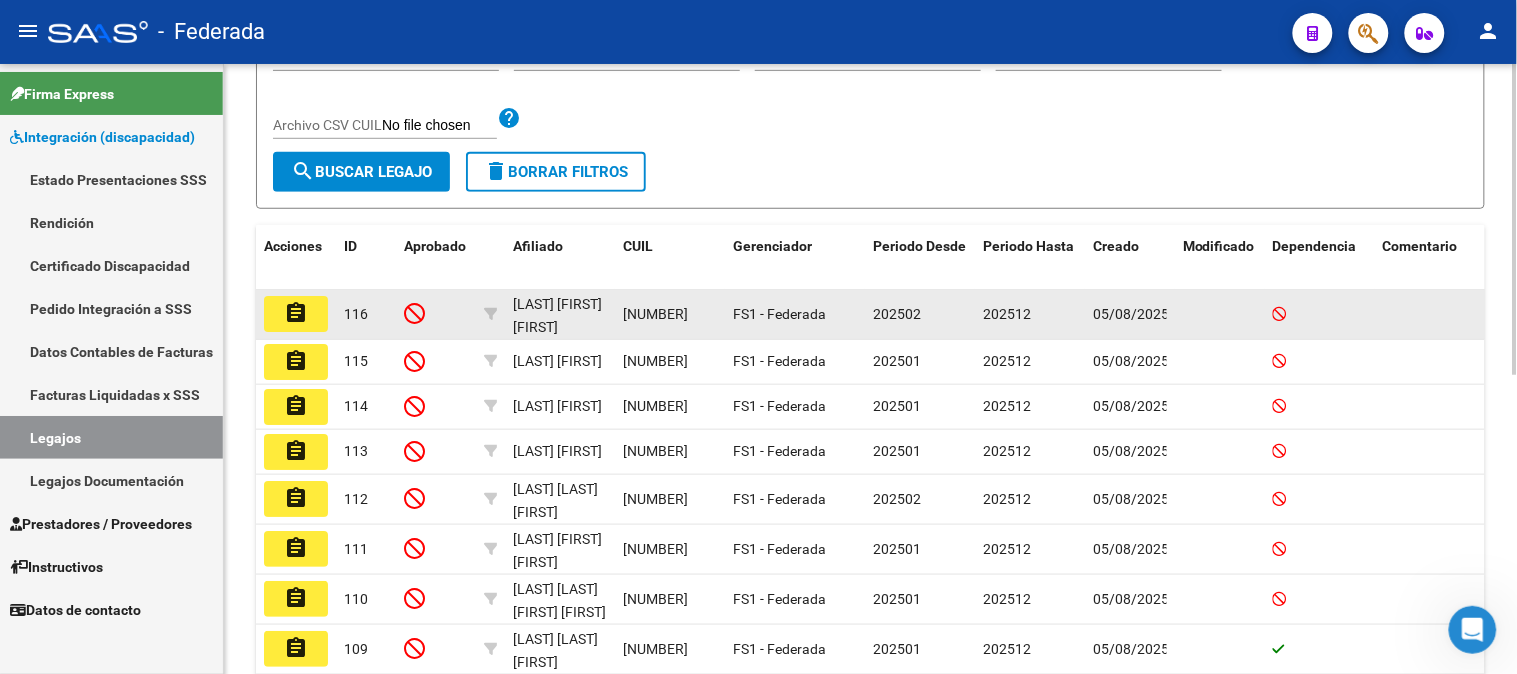 click on "assignment" 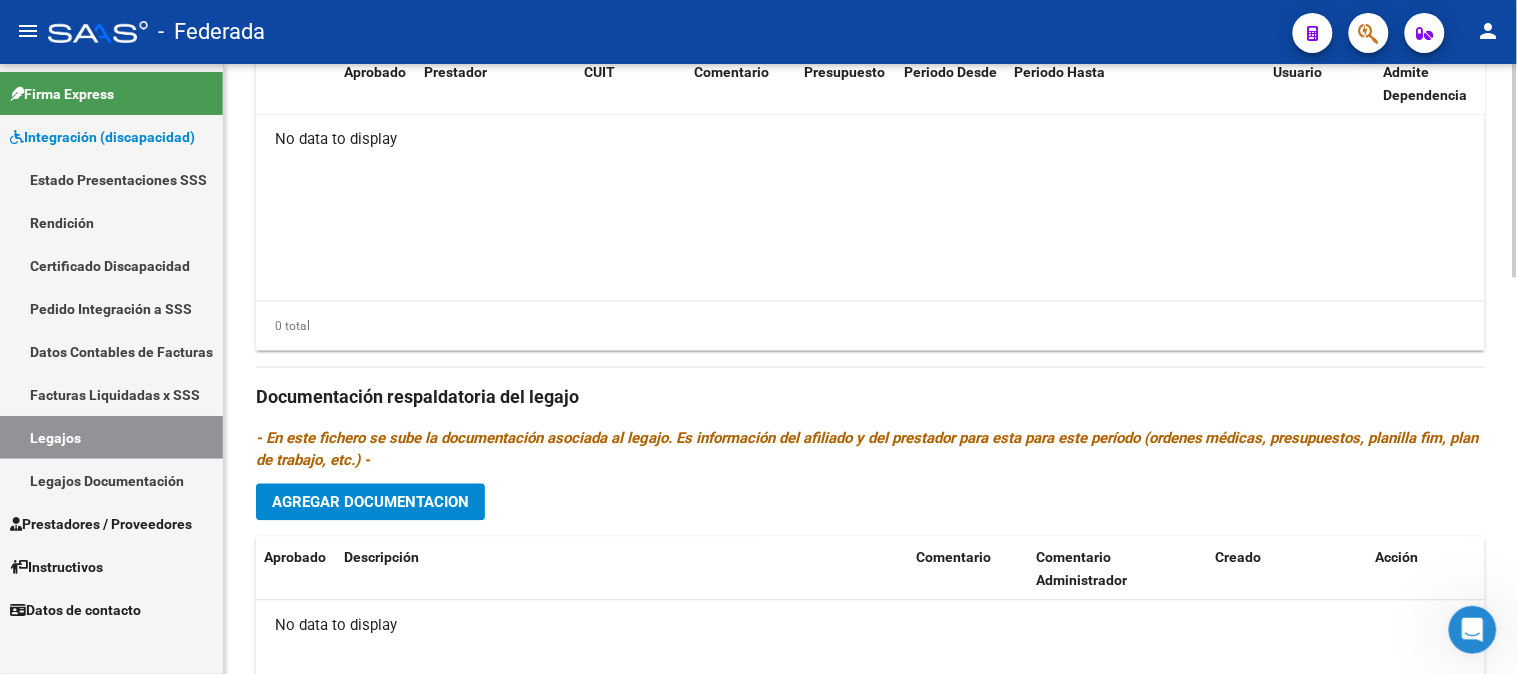 scroll, scrollTop: 1111, scrollLeft: 0, axis: vertical 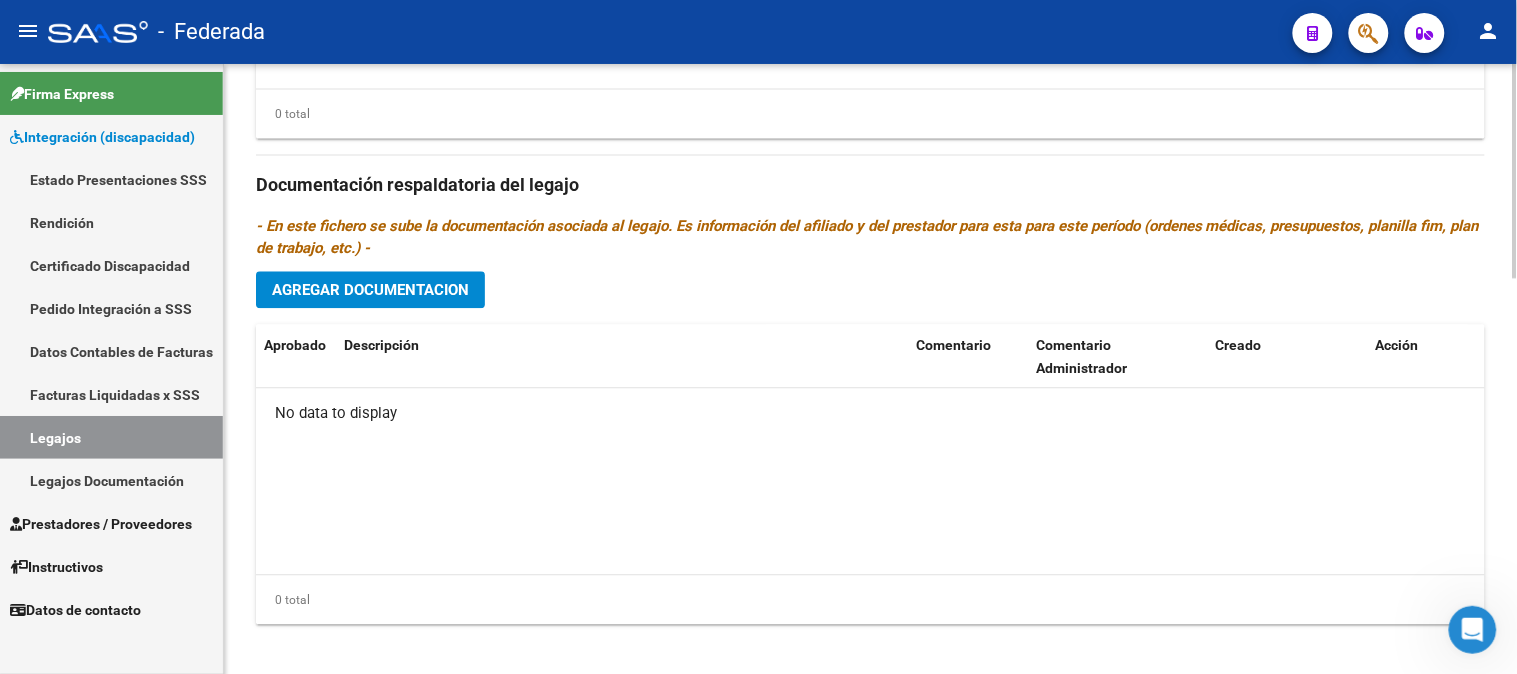 click on "Agregar Documentacion" 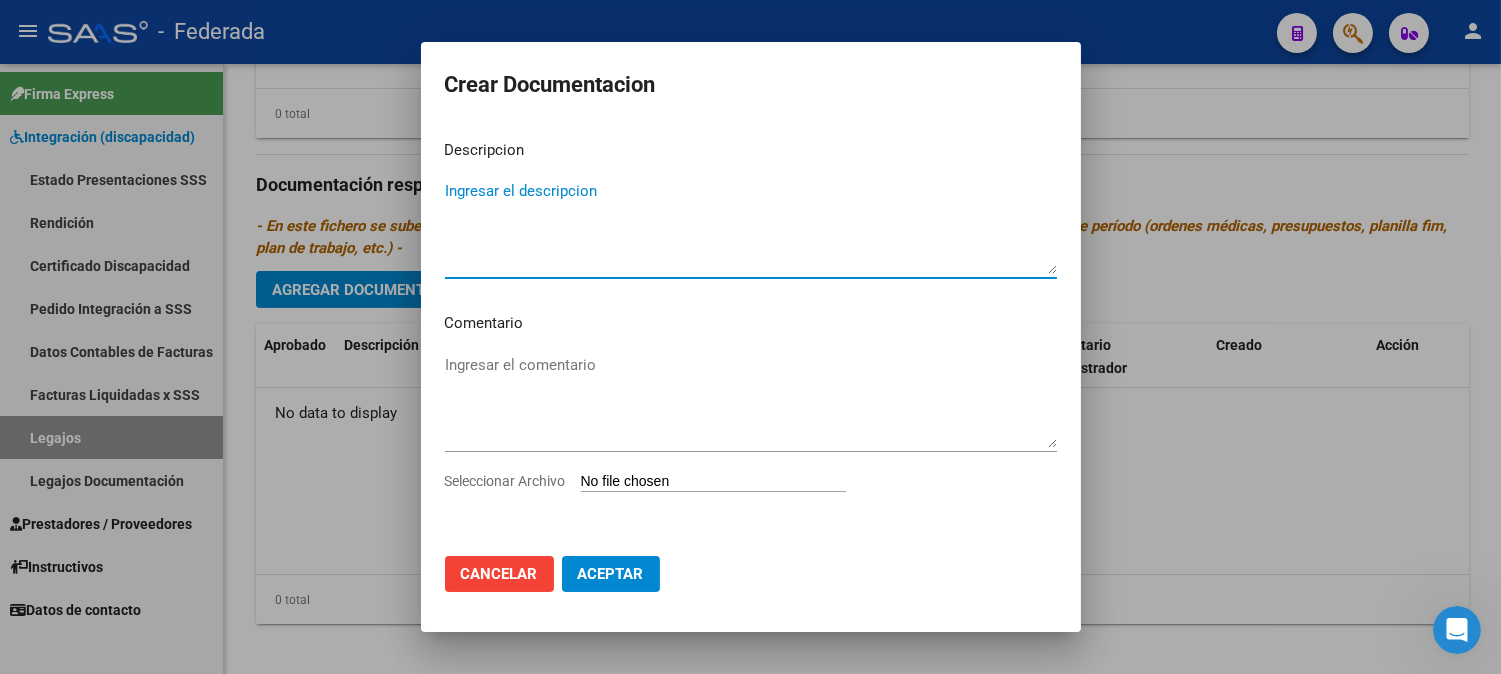 click on "Cancelar" 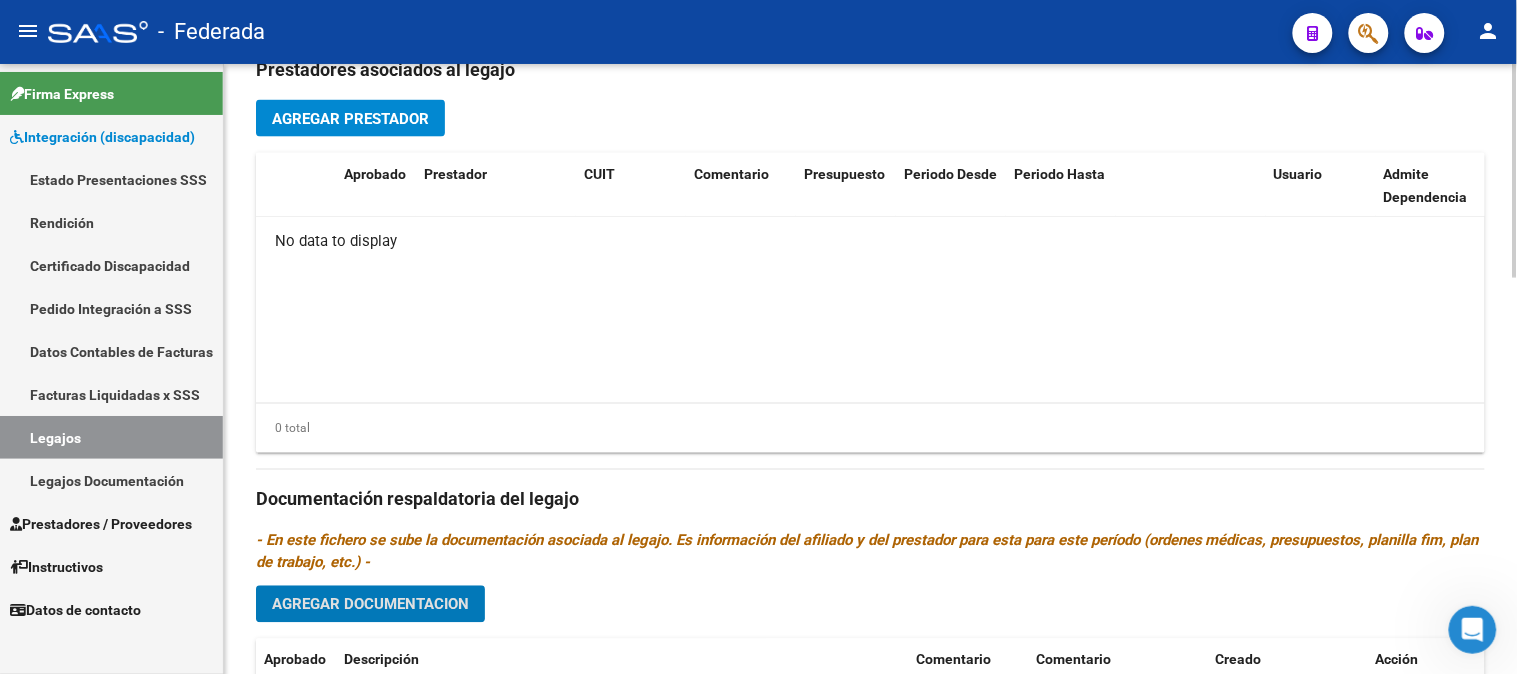 scroll, scrollTop: 794, scrollLeft: 0, axis: vertical 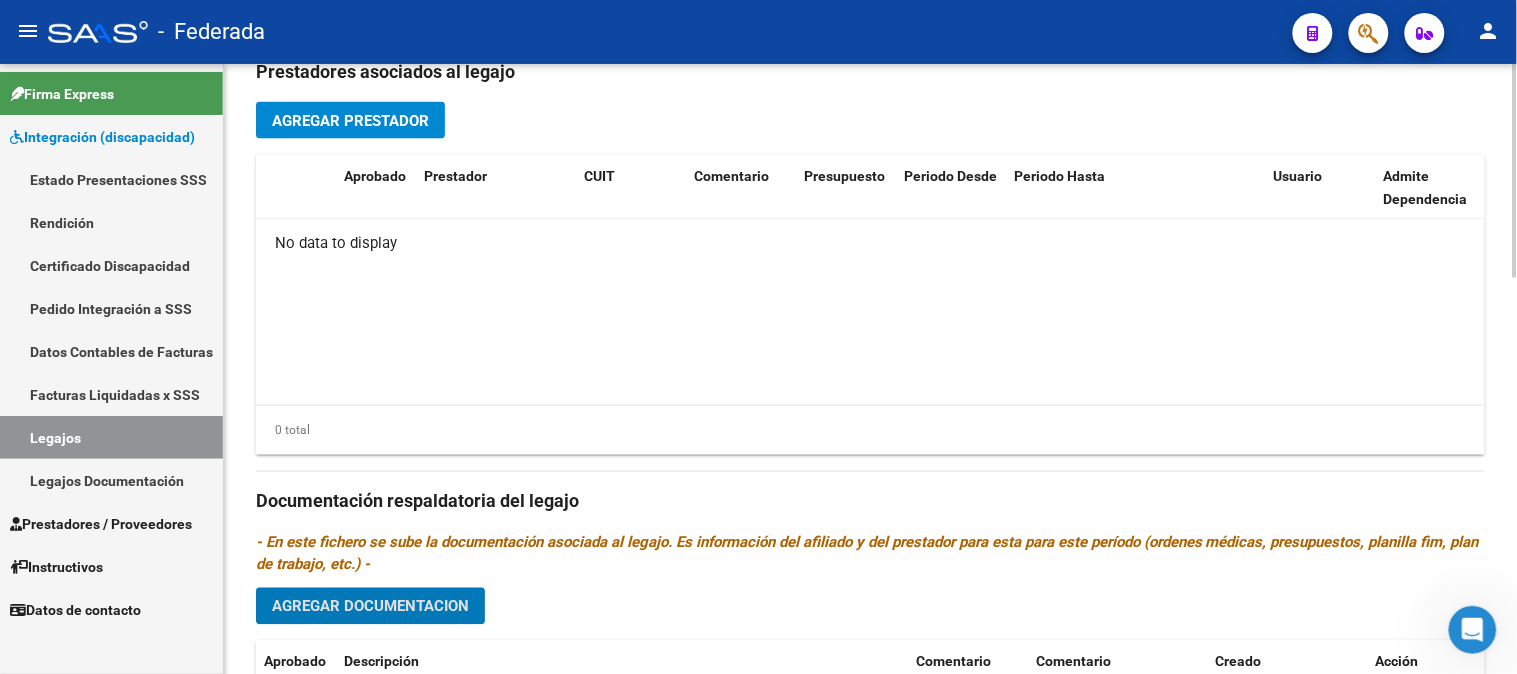 click on "Agregar Documentacion" 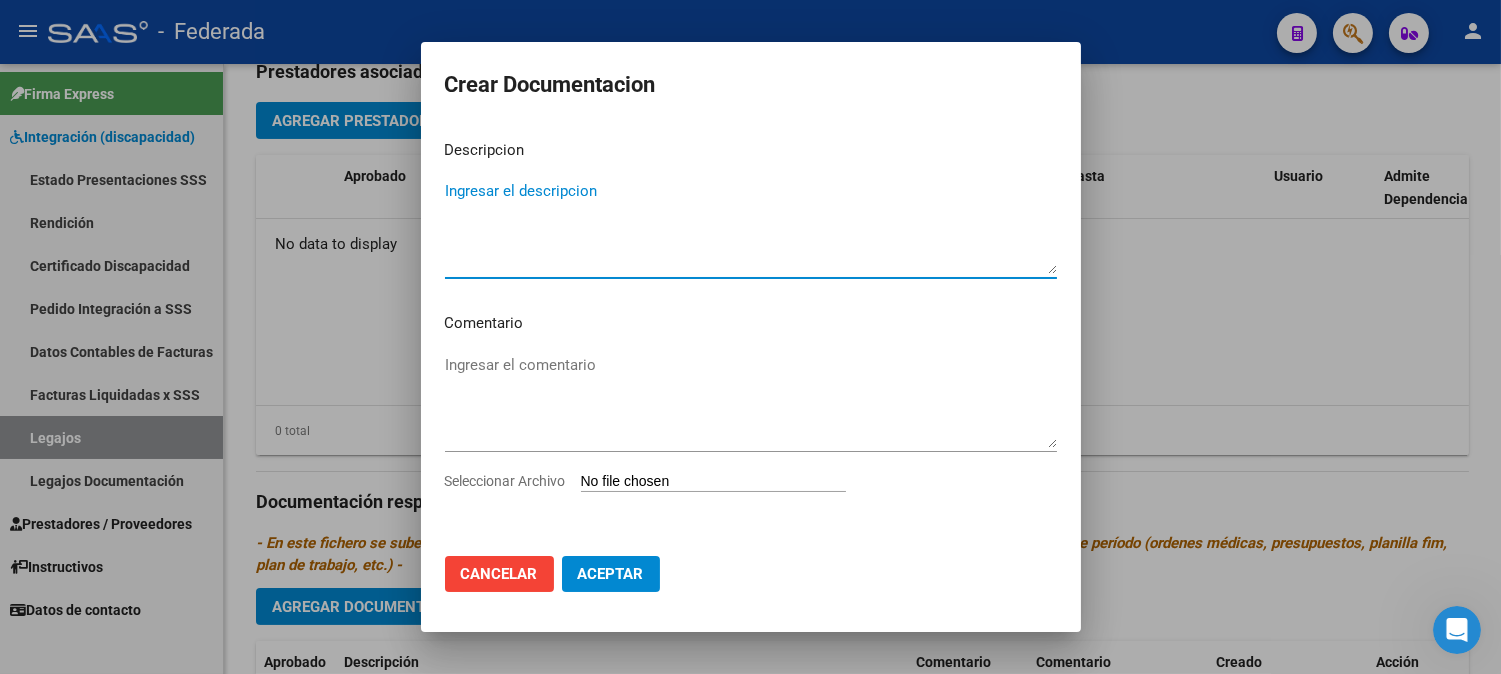 click on "Seleccionar Archivo" at bounding box center [713, 482] 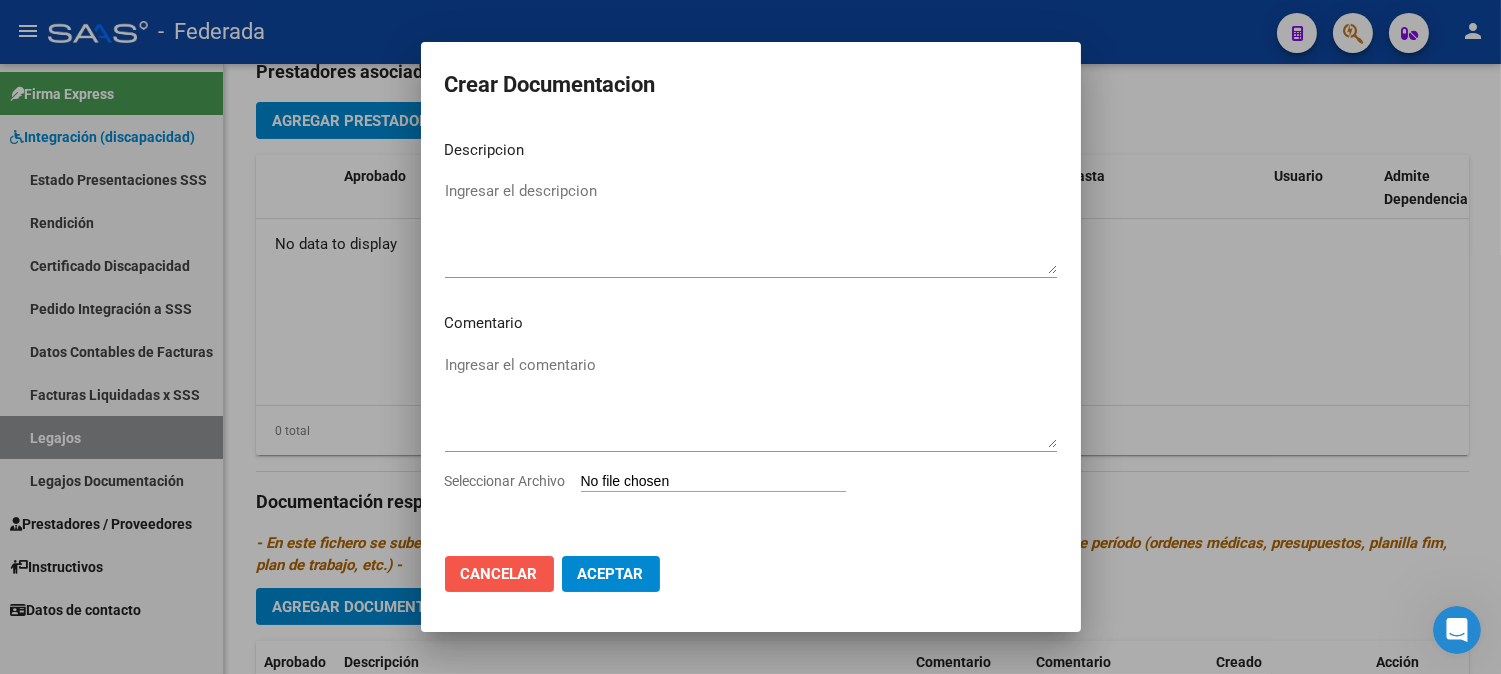 click on "Cancelar" 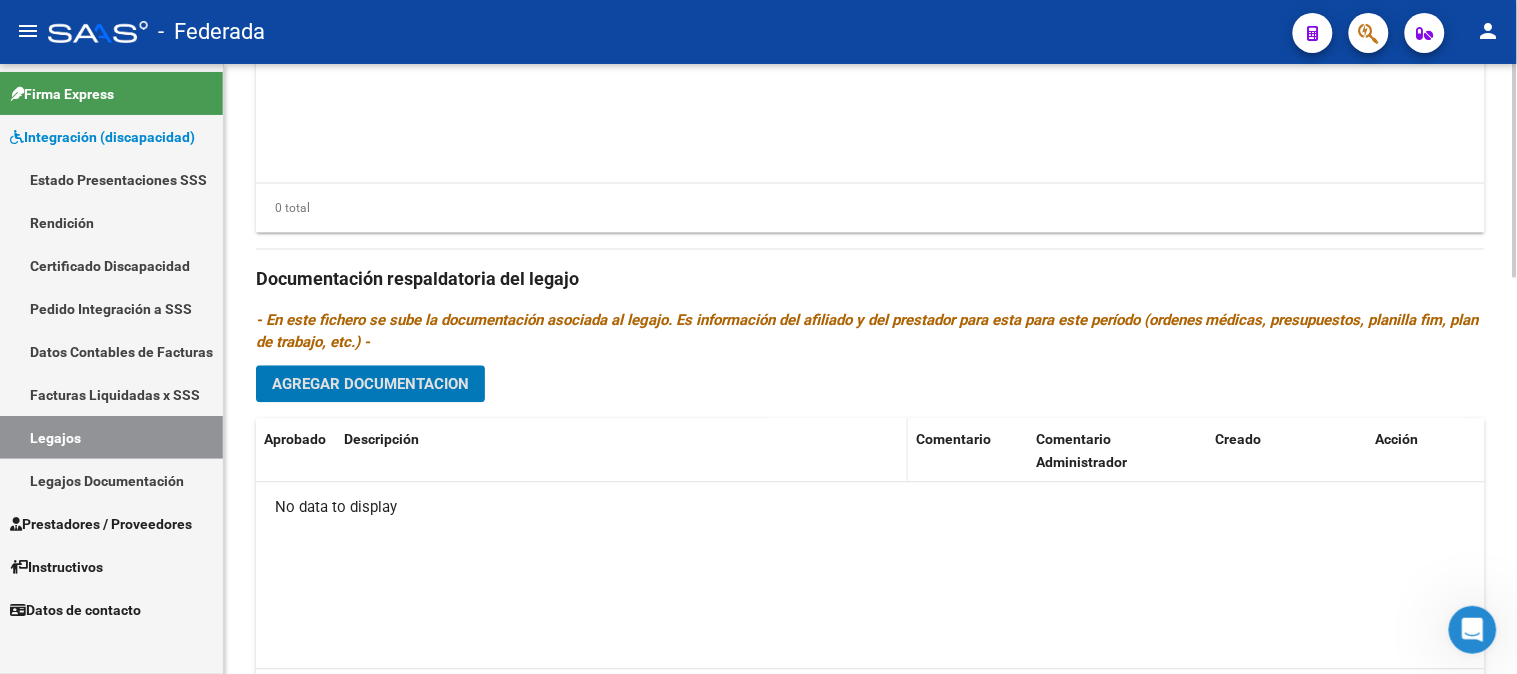 scroll, scrollTop: 1127, scrollLeft: 0, axis: vertical 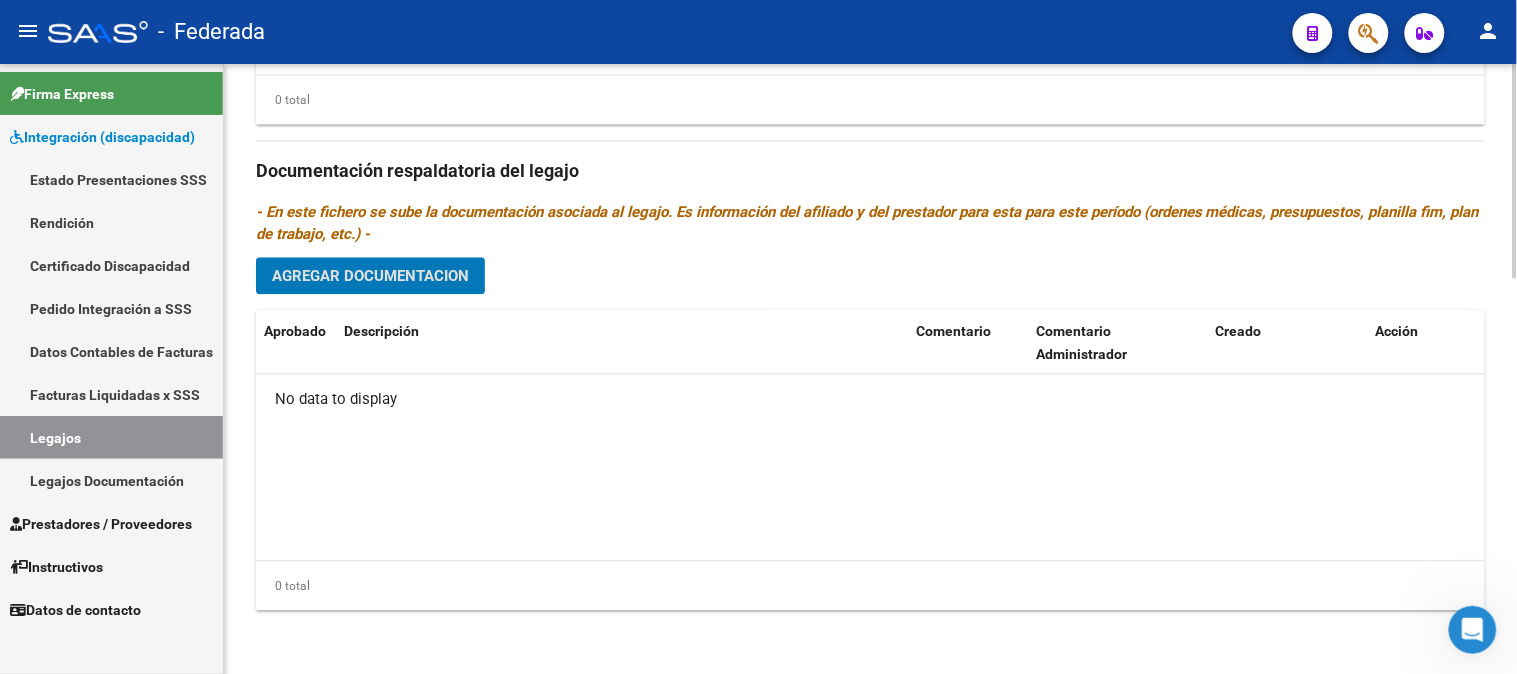 click on "Agregar Documentacion" 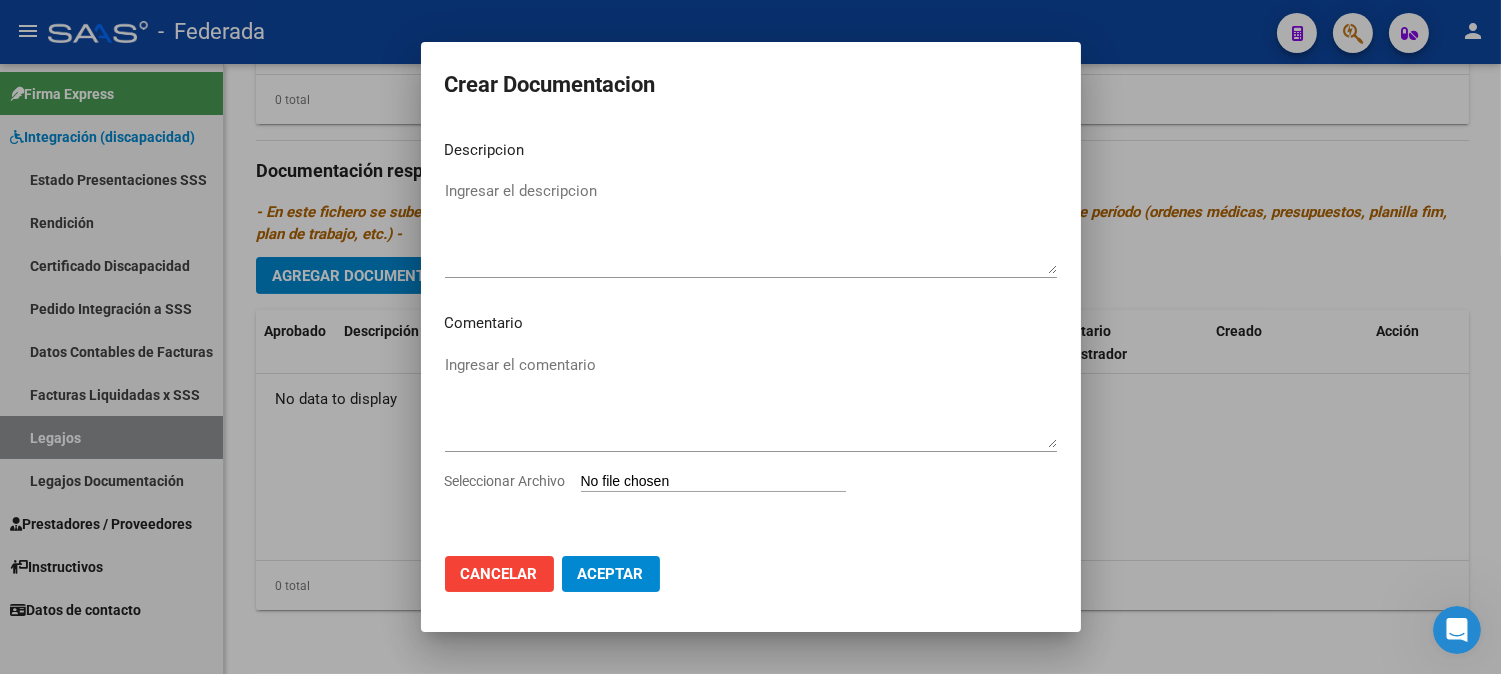 click on "Seleccionar Archivo" at bounding box center [713, 482] 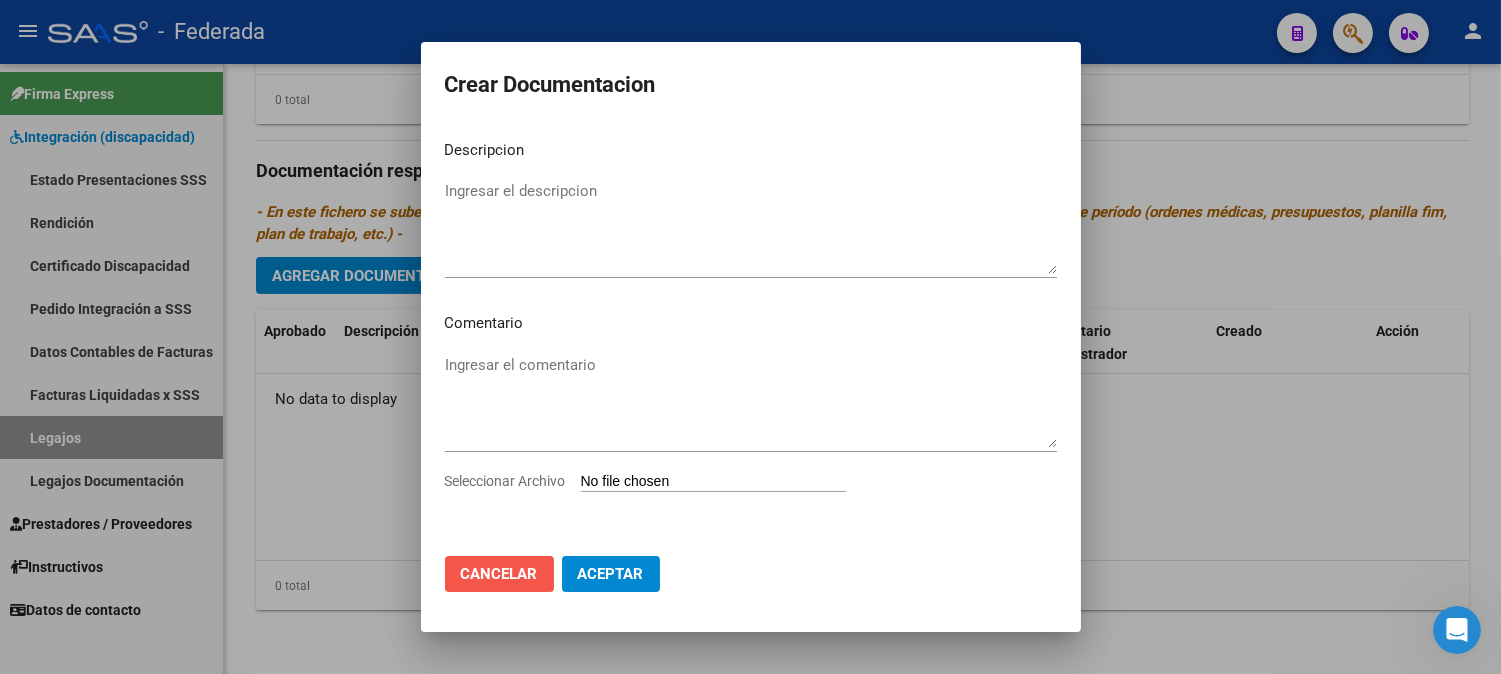 click on "Cancelar" 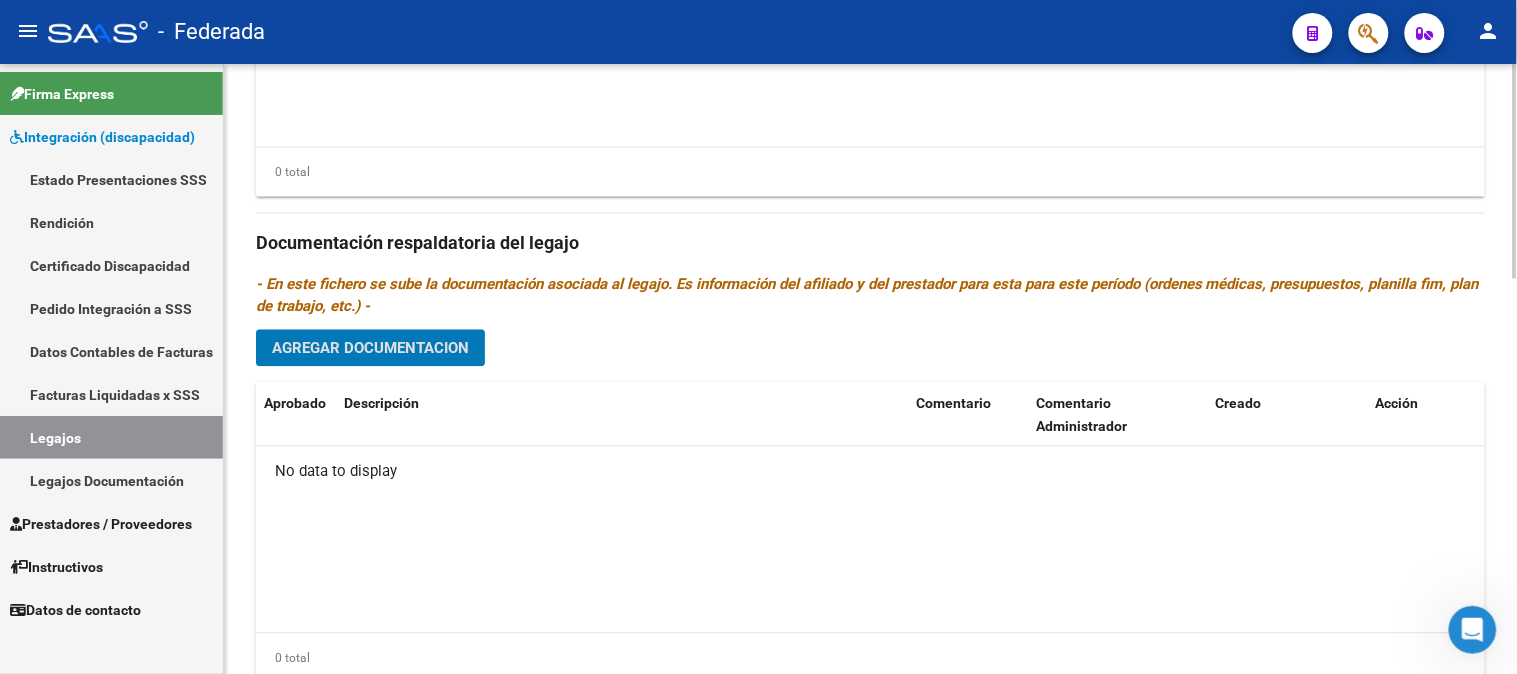 scroll, scrollTop: 1016, scrollLeft: 0, axis: vertical 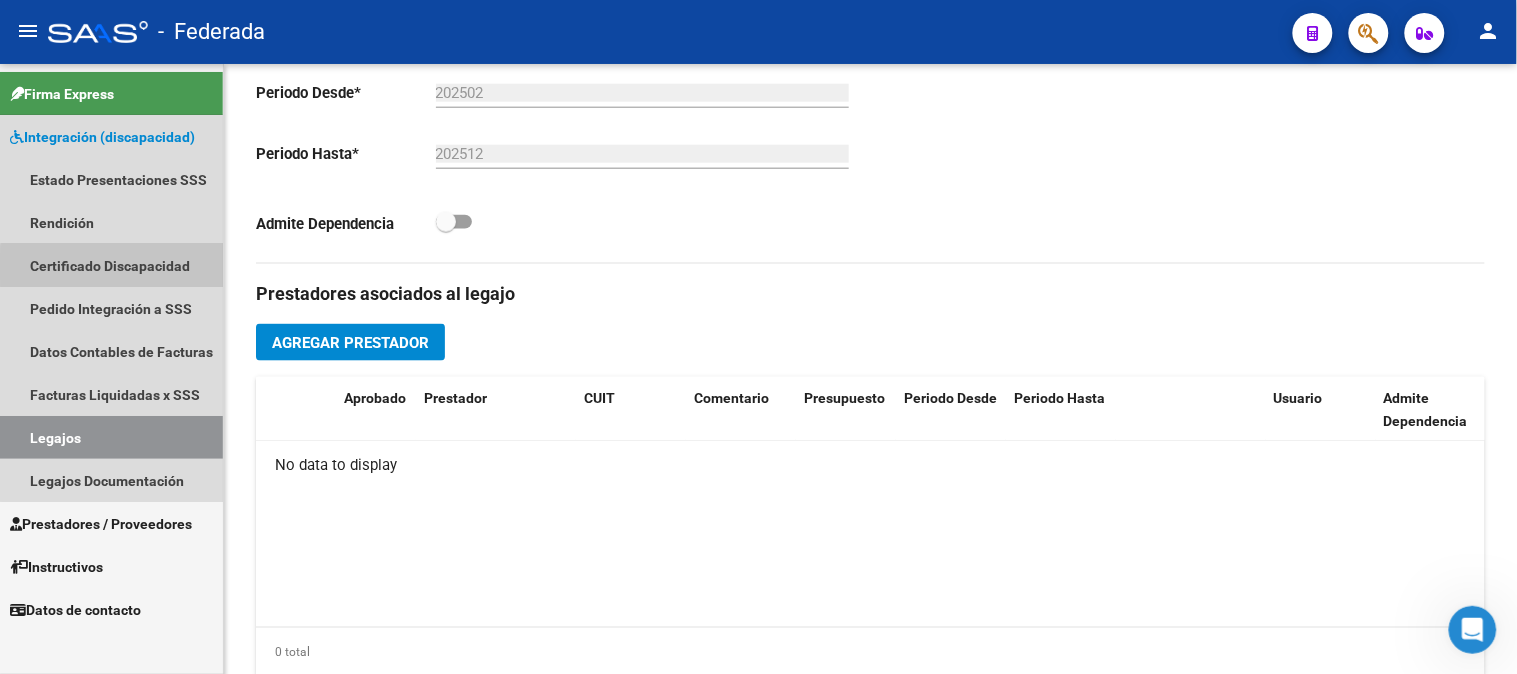 click on "Certificado Discapacidad" at bounding box center [111, 265] 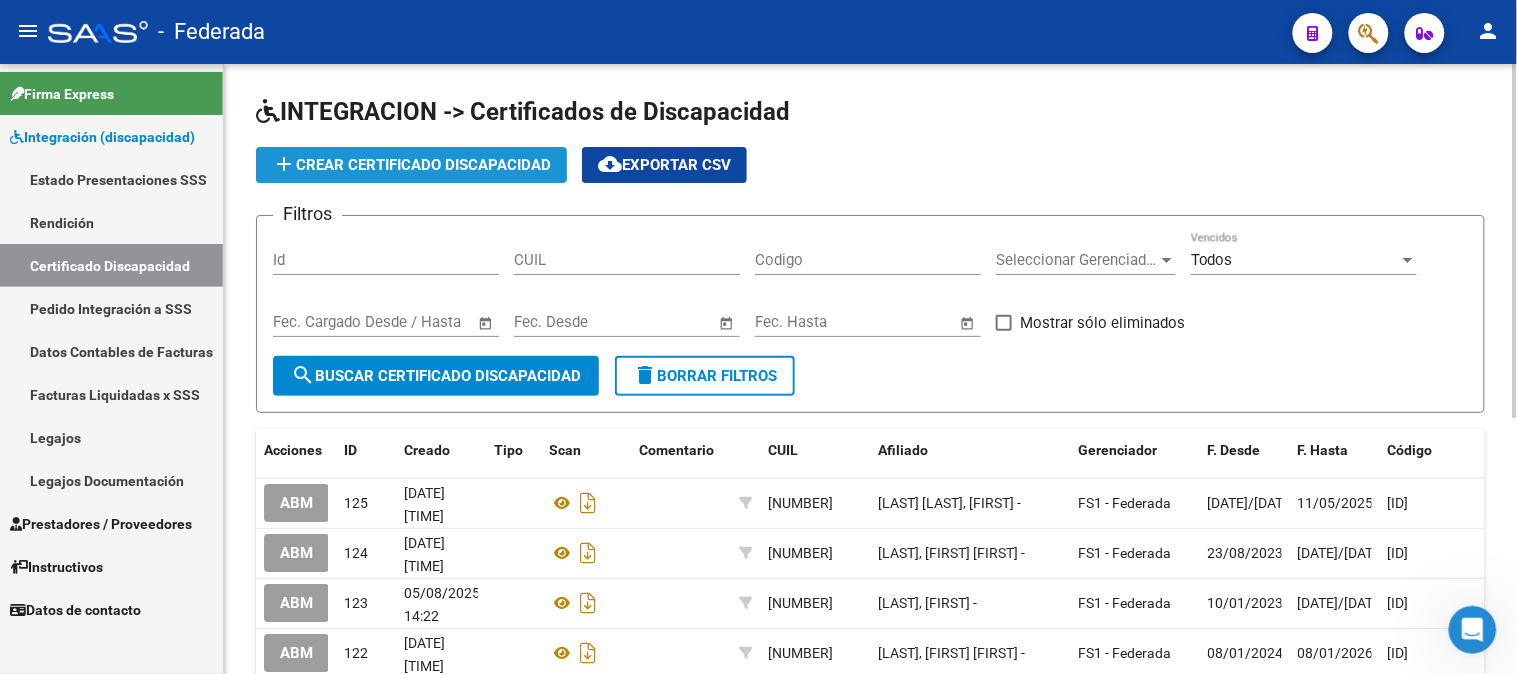 click on "add  Crear Certificado Discapacidad" 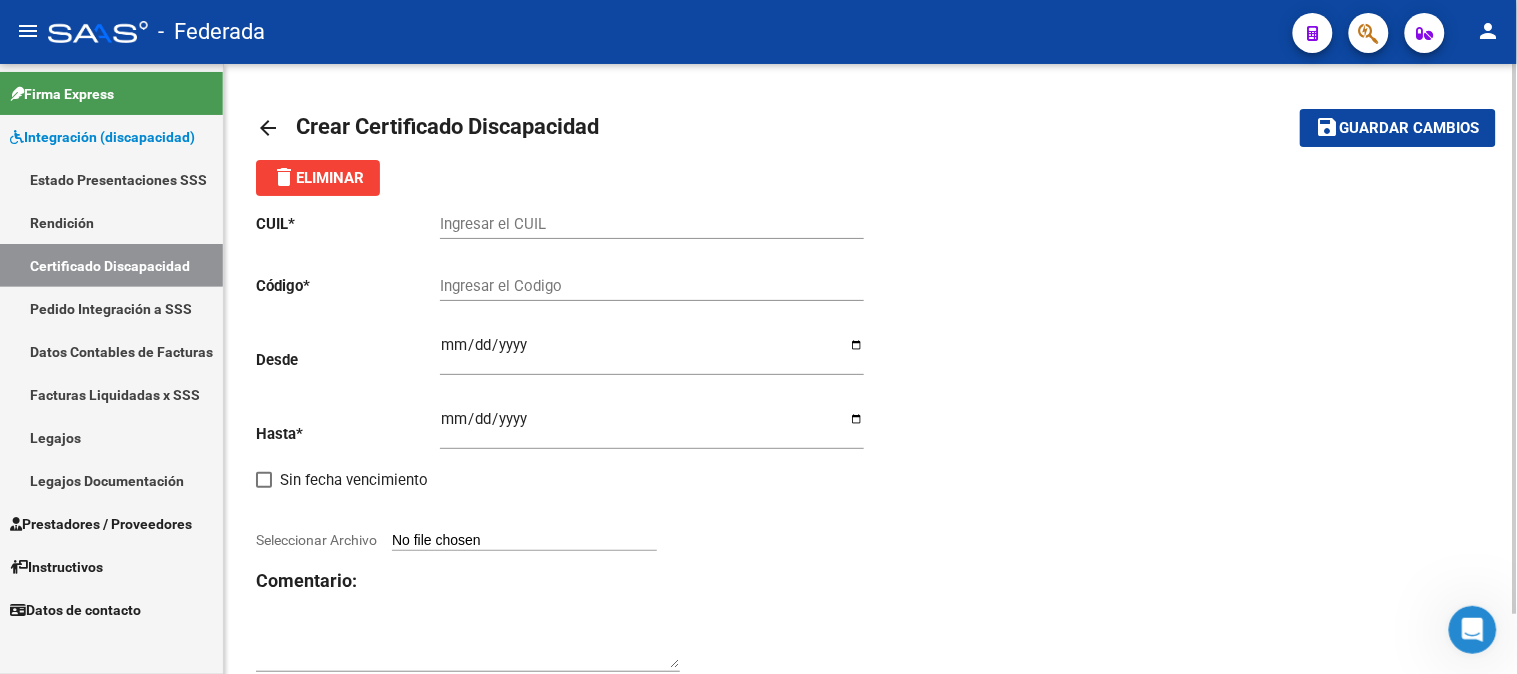 click on "Ingresar el CUIL" at bounding box center (652, 224) 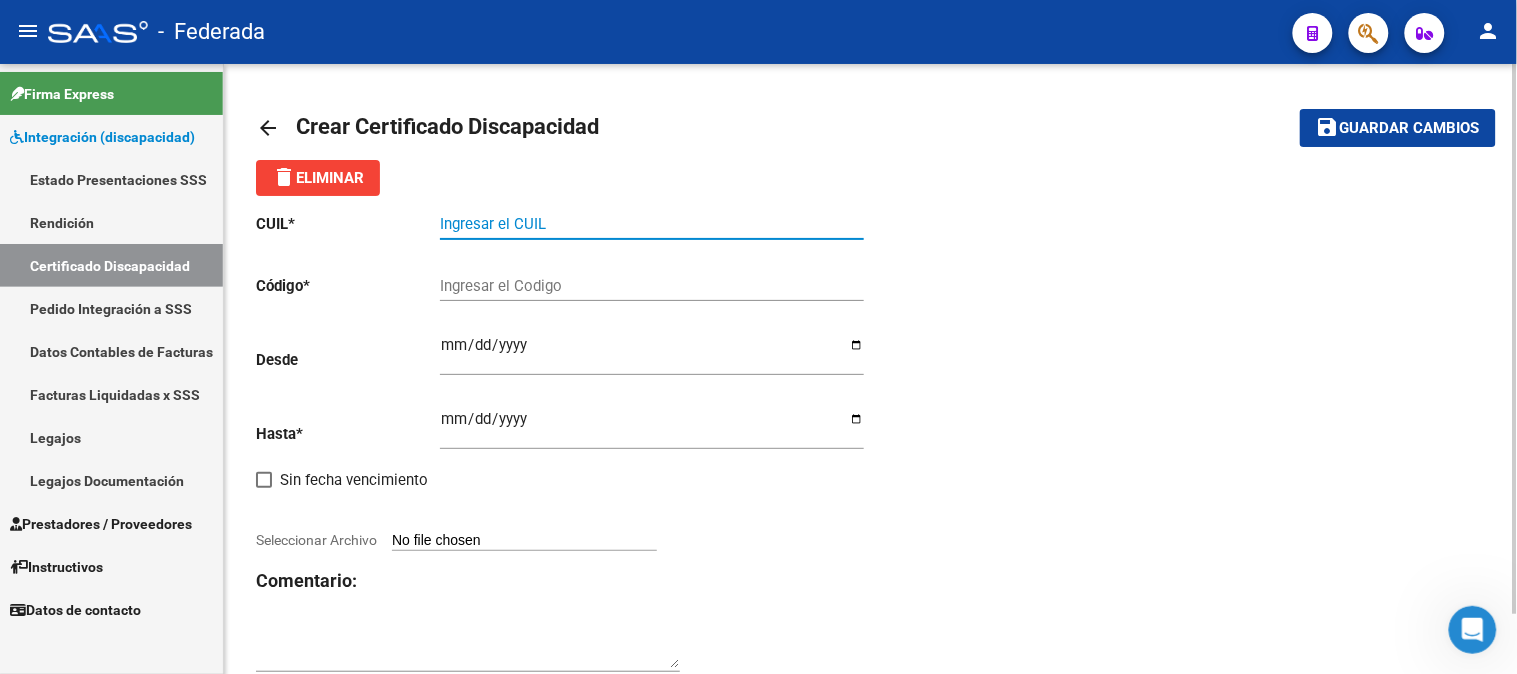 paste on "27-55928796-8" 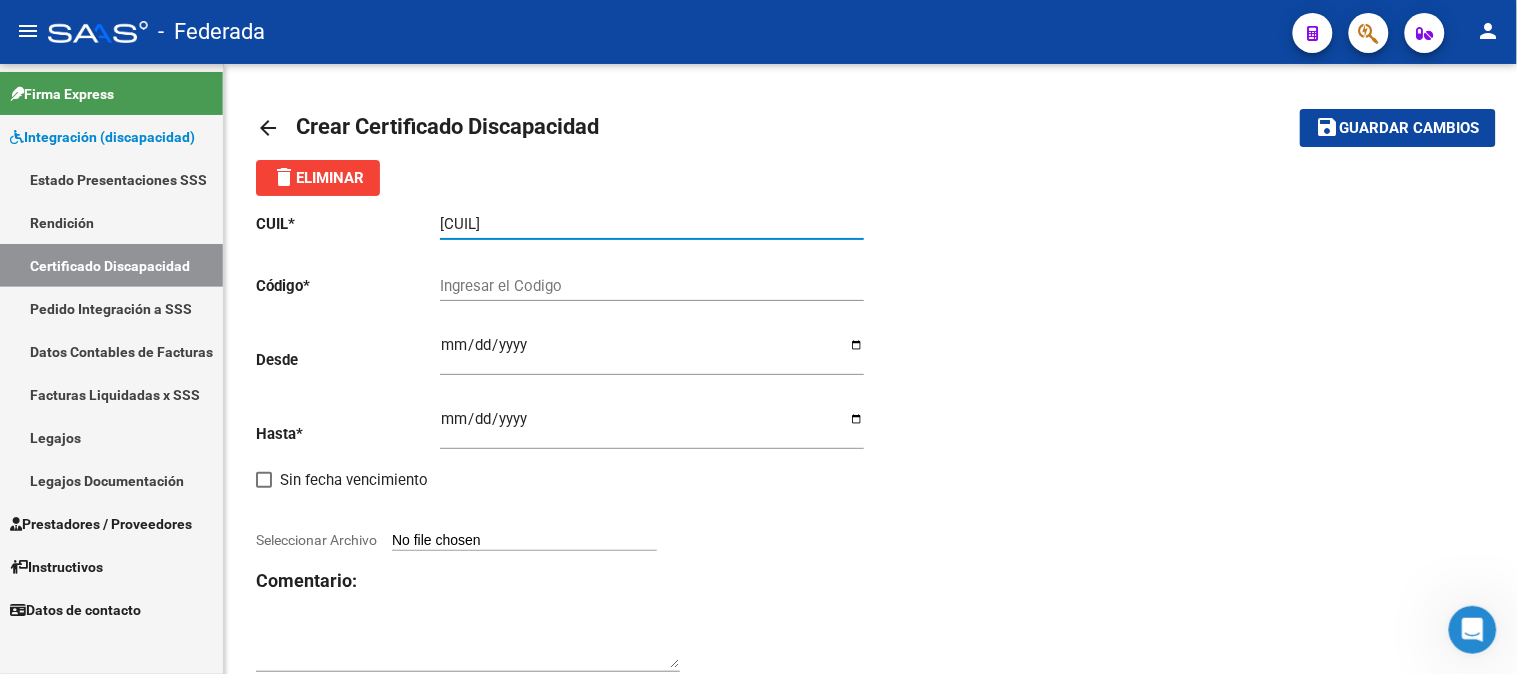type on "27-55928796-8" 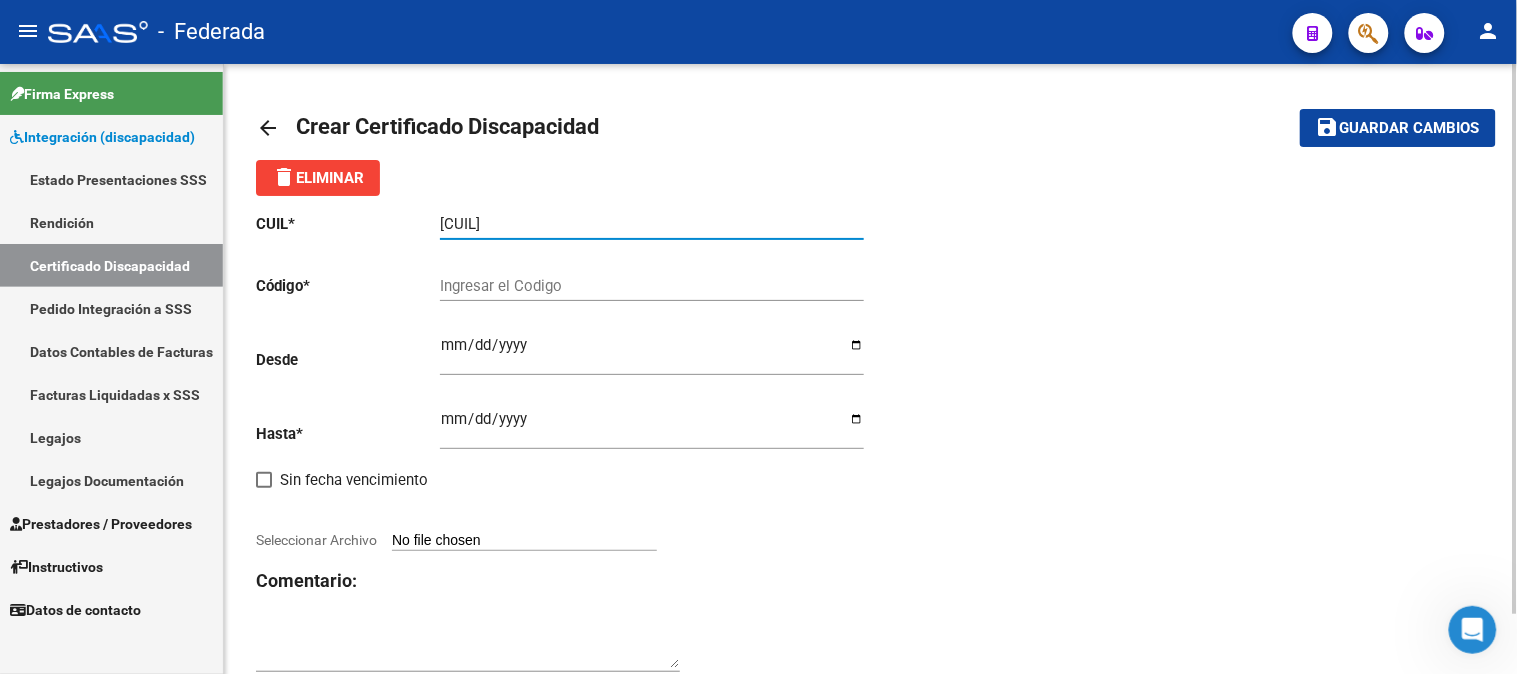 click on "Ingresar el Codigo" at bounding box center (652, 286) 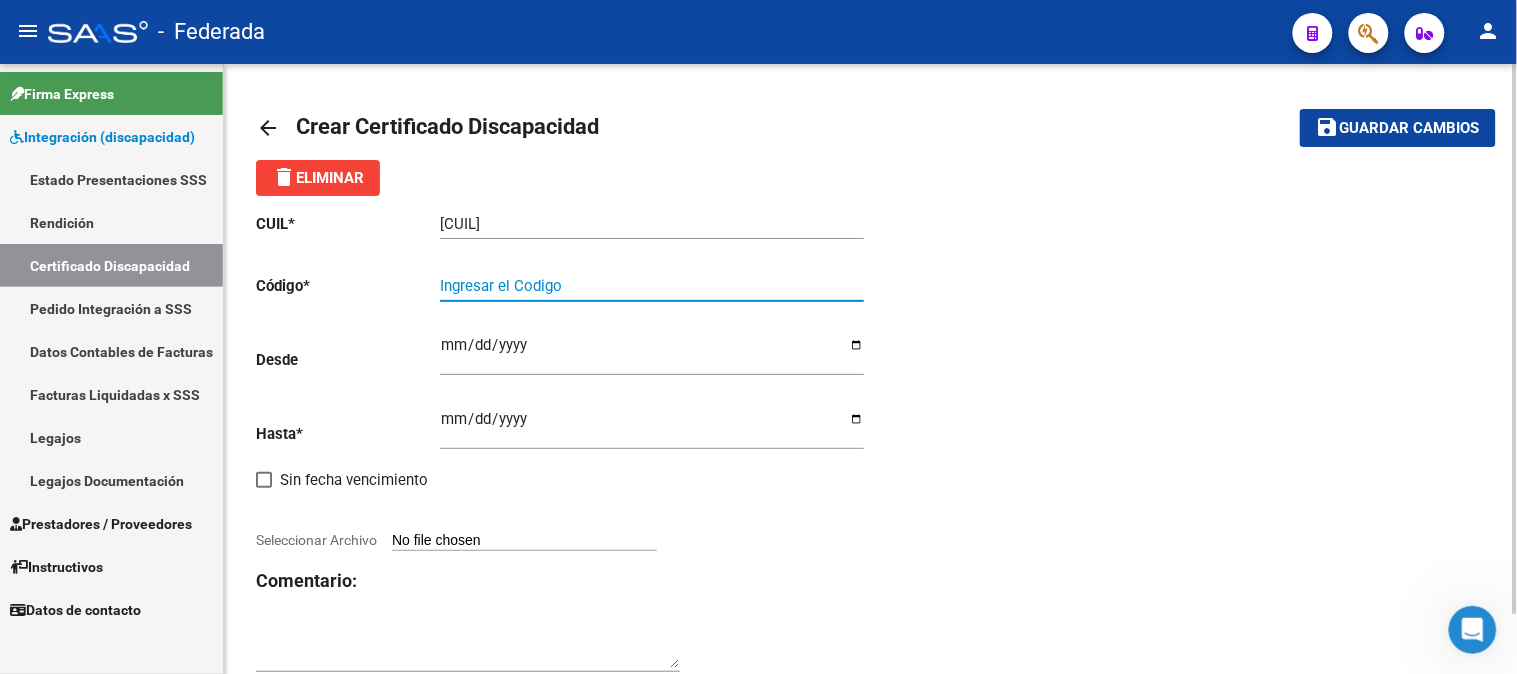 paste on "00ARG01000559287962019080120250801SFE181" 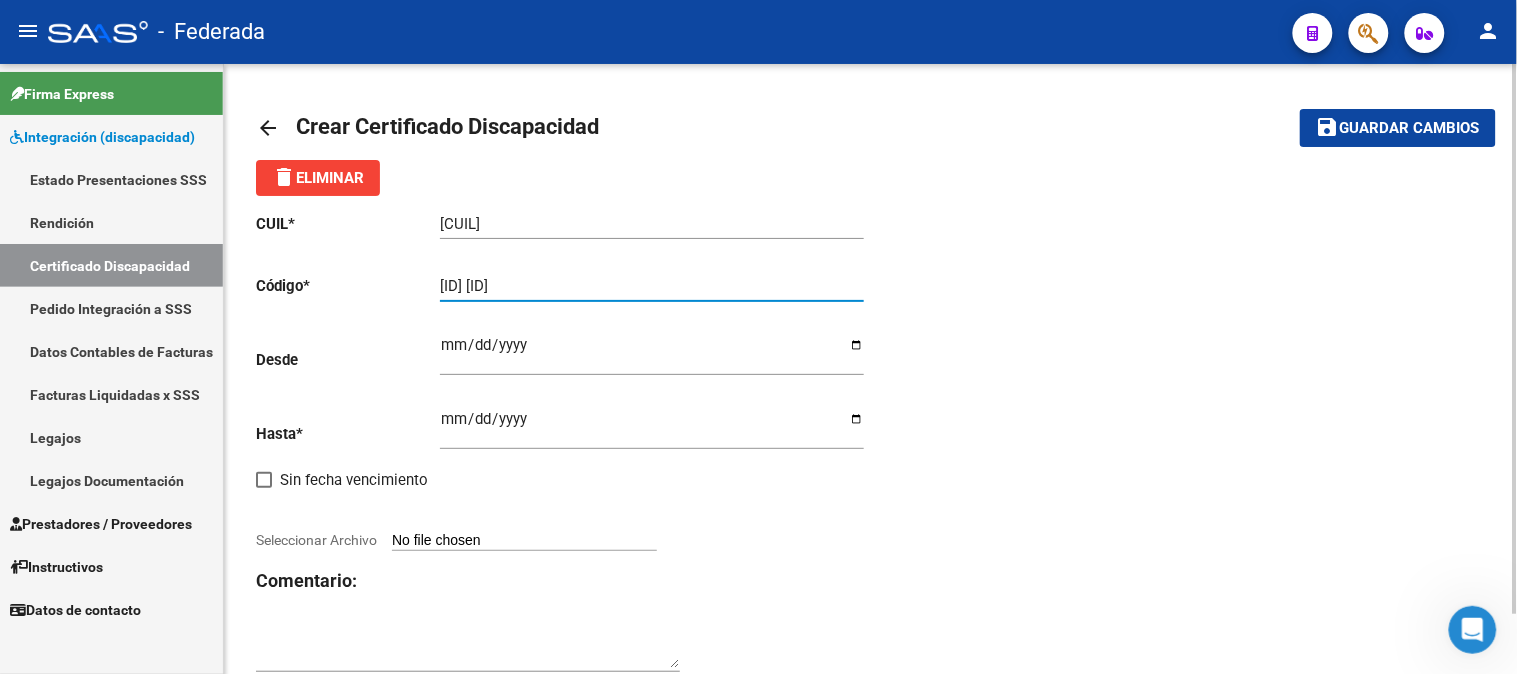 click on "00ARG01000559287962019080120250801SFE181" at bounding box center [652, 286] 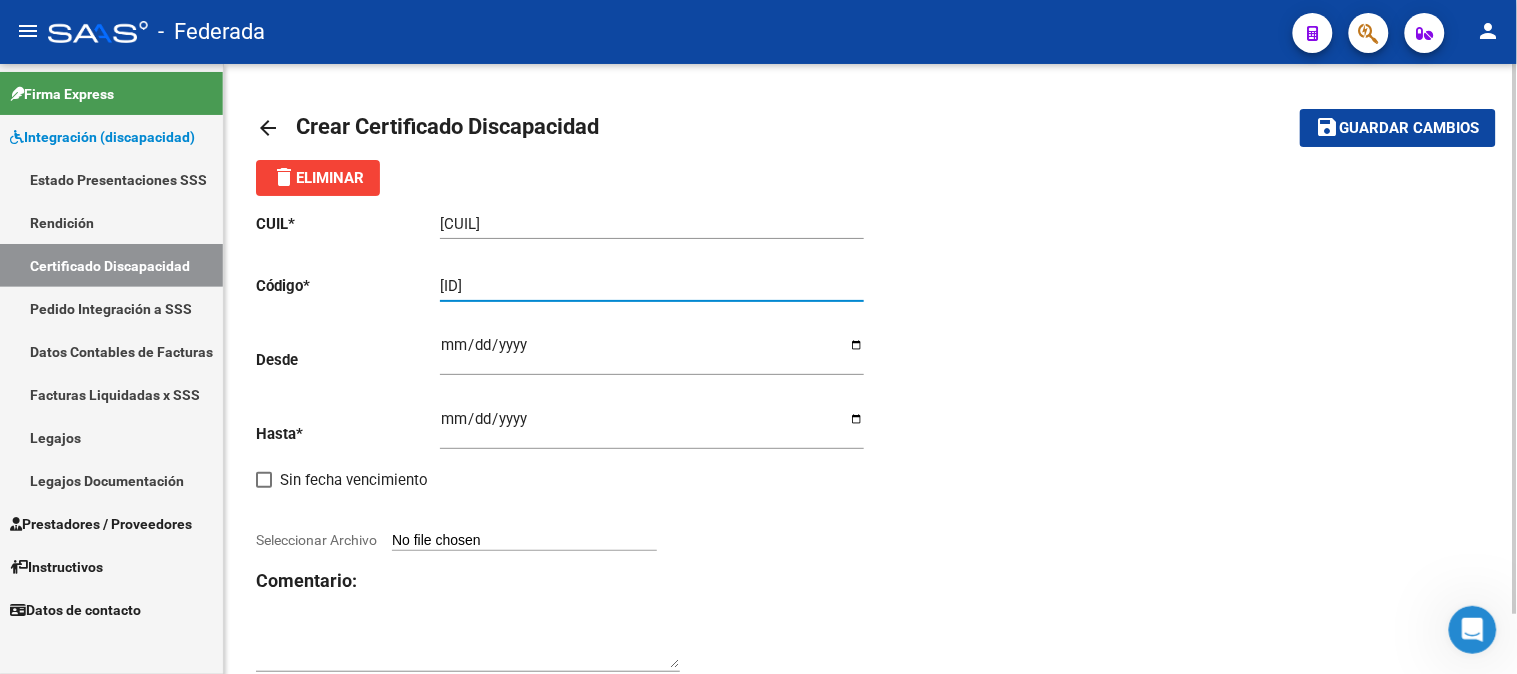 type on "ARG01000559287962019080120250801SFE181" 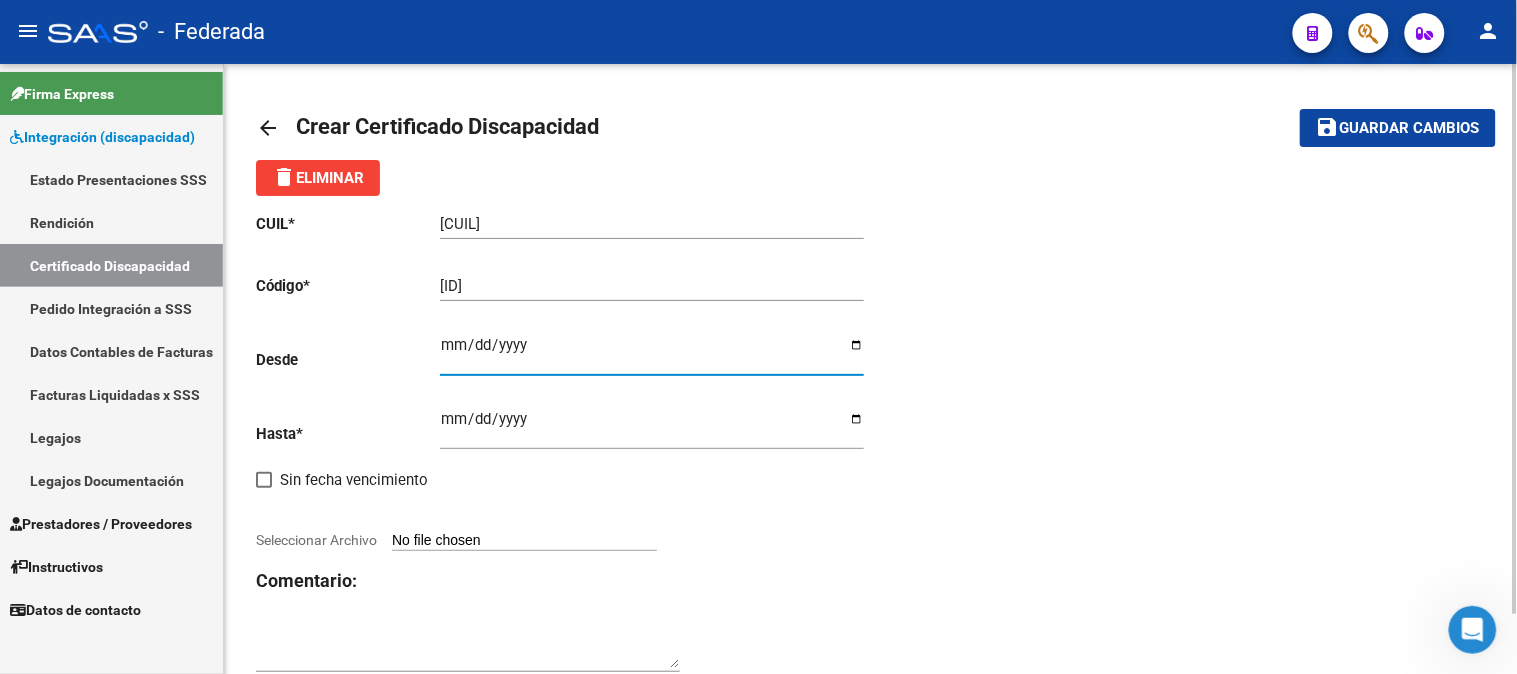 click on "Ingresar fec. Desde" at bounding box center (652, 353) 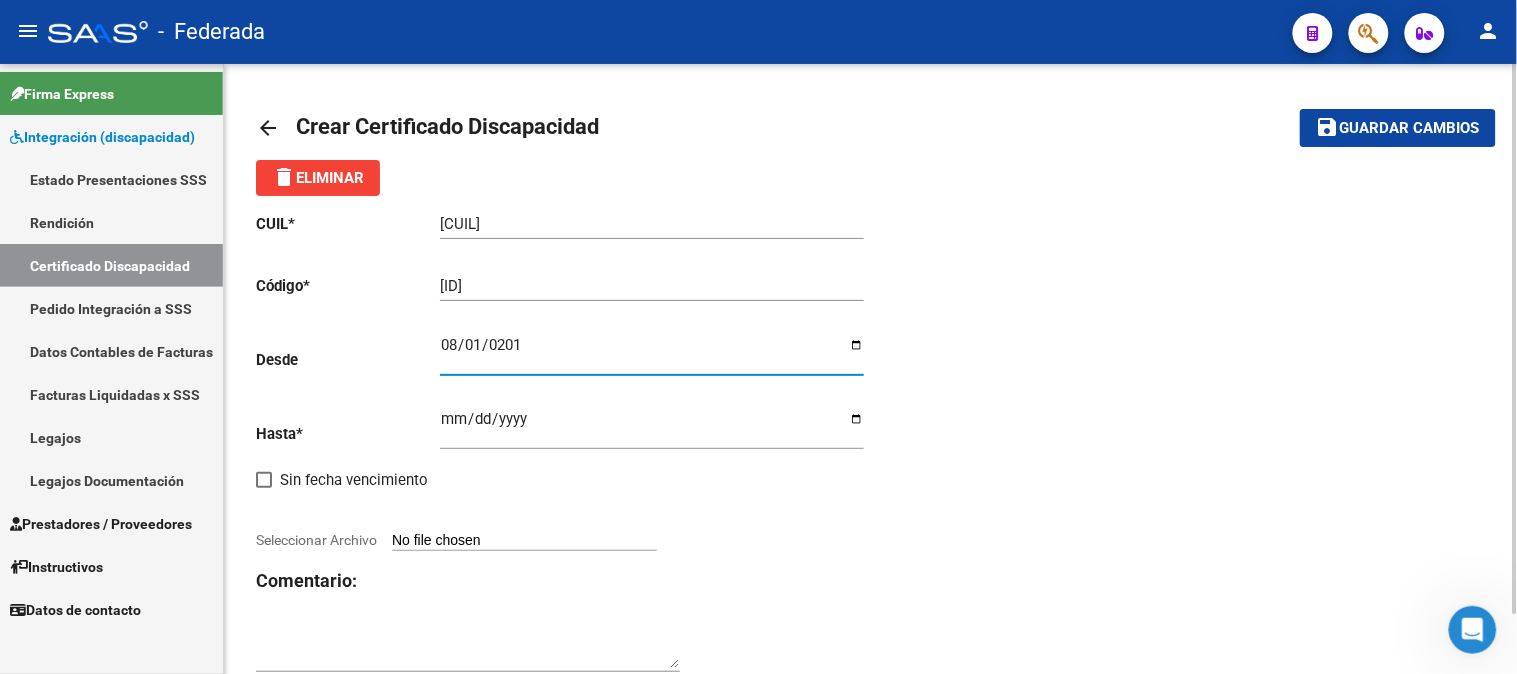 type on "2019-08-01" 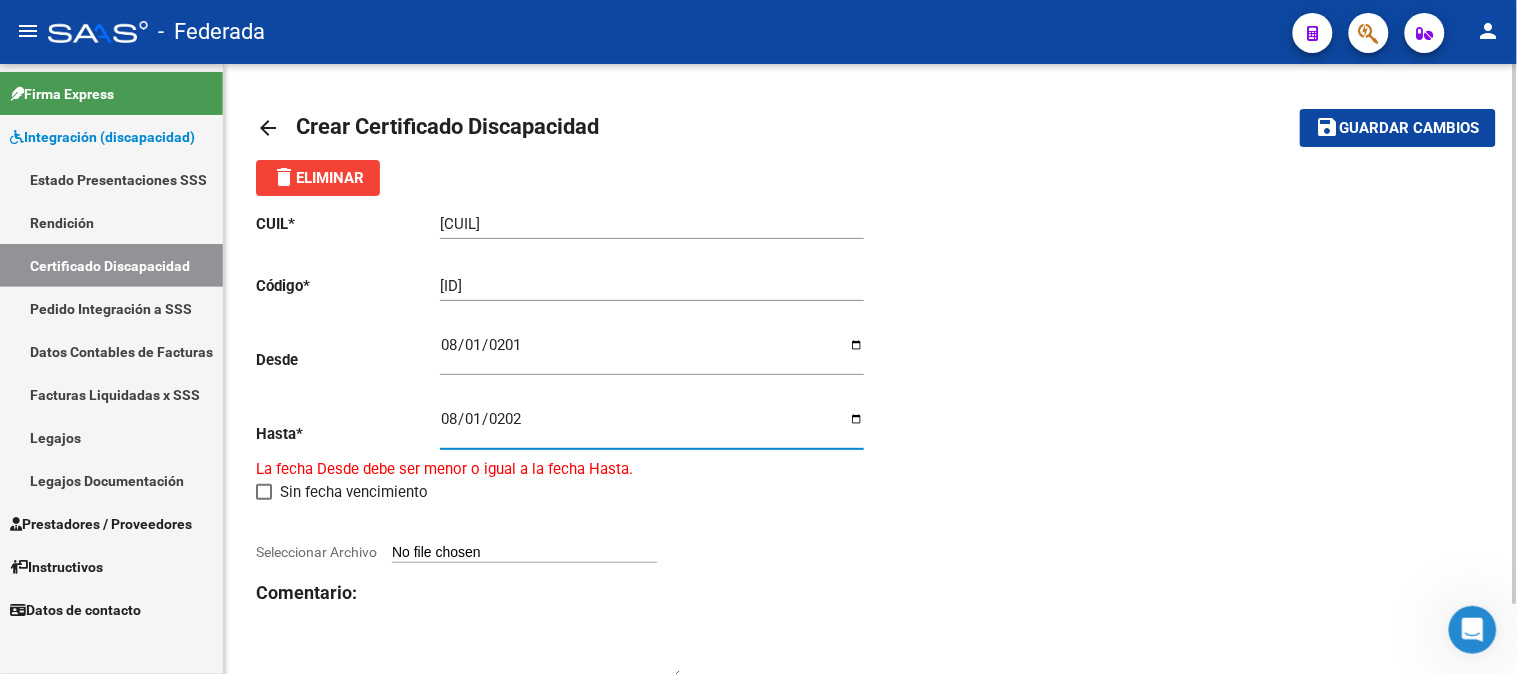type on "2025-08-01" 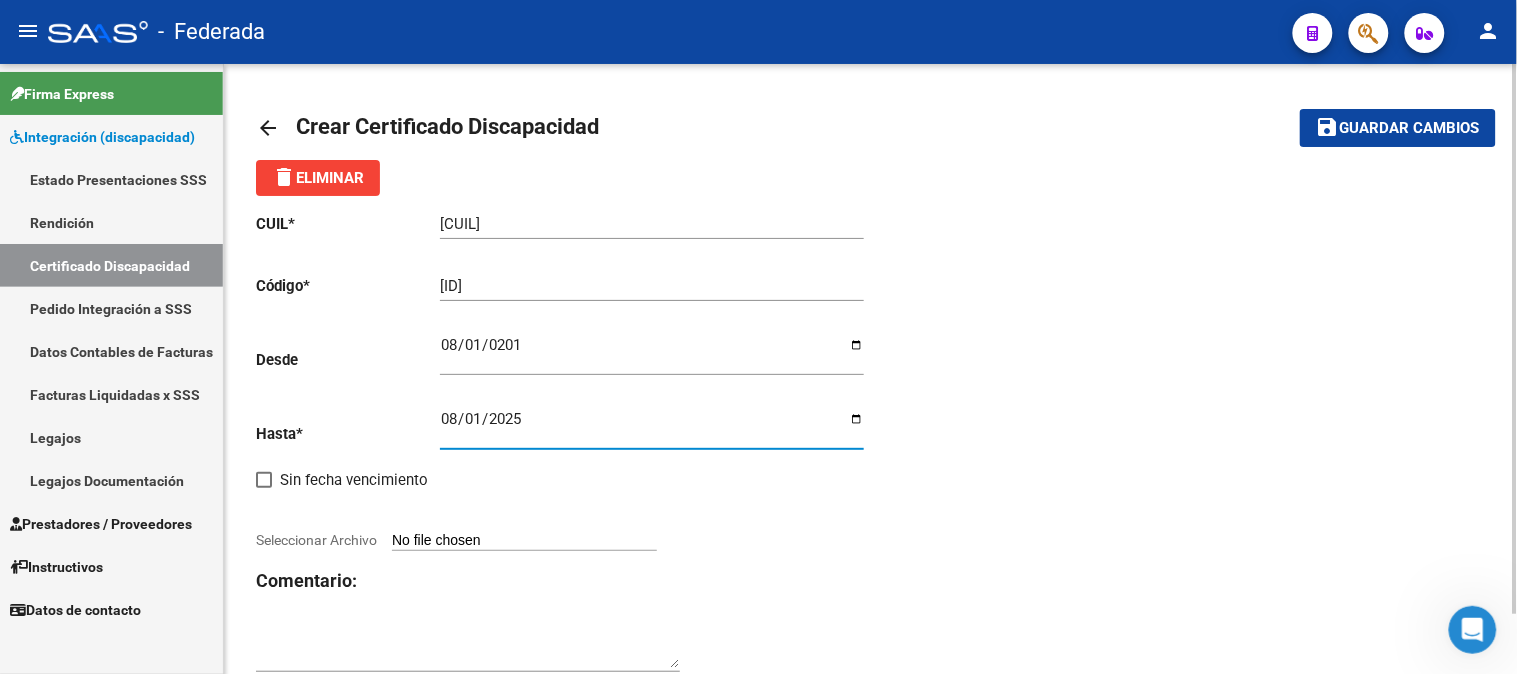 click on "Seleccionar Archivo" at bounding box center [524, 541] 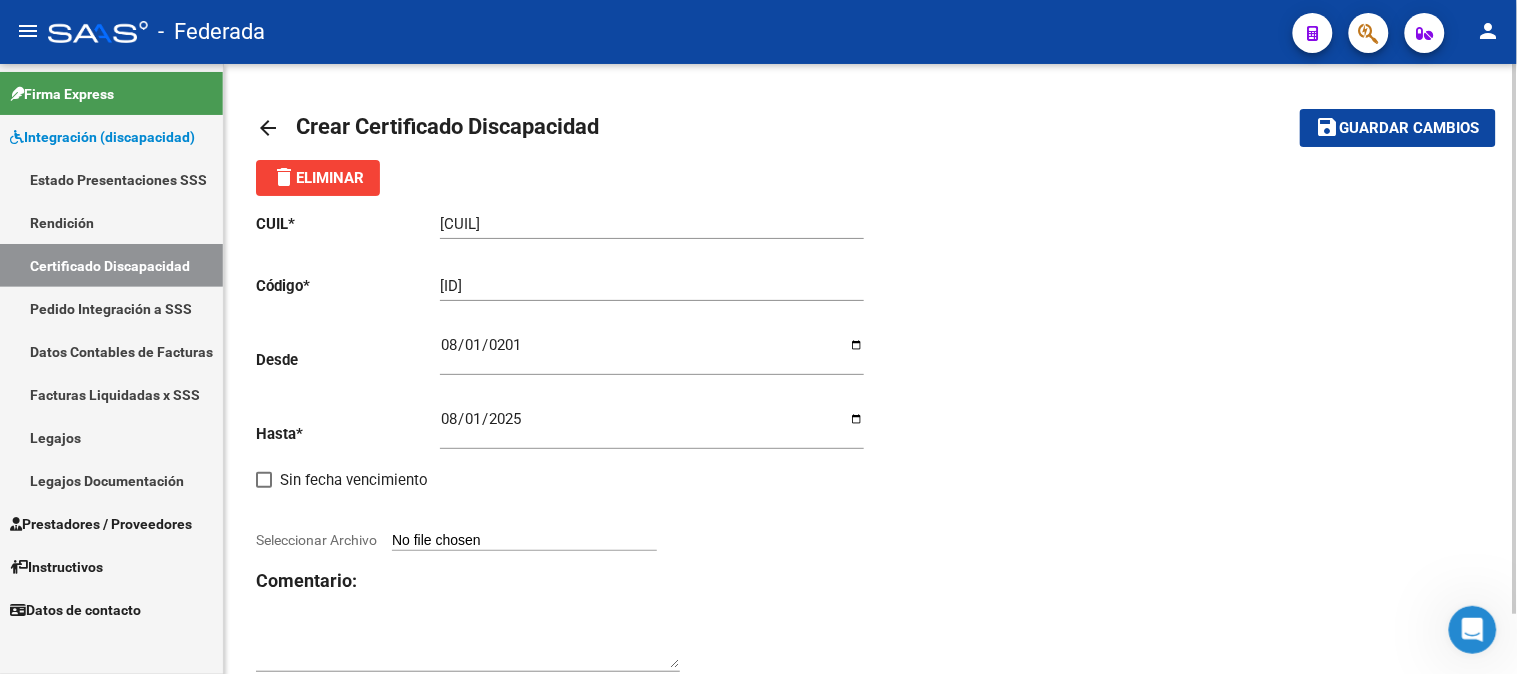 type on "C:\fakepath\27559287968 RAPARO SERENA SOL.jpg" 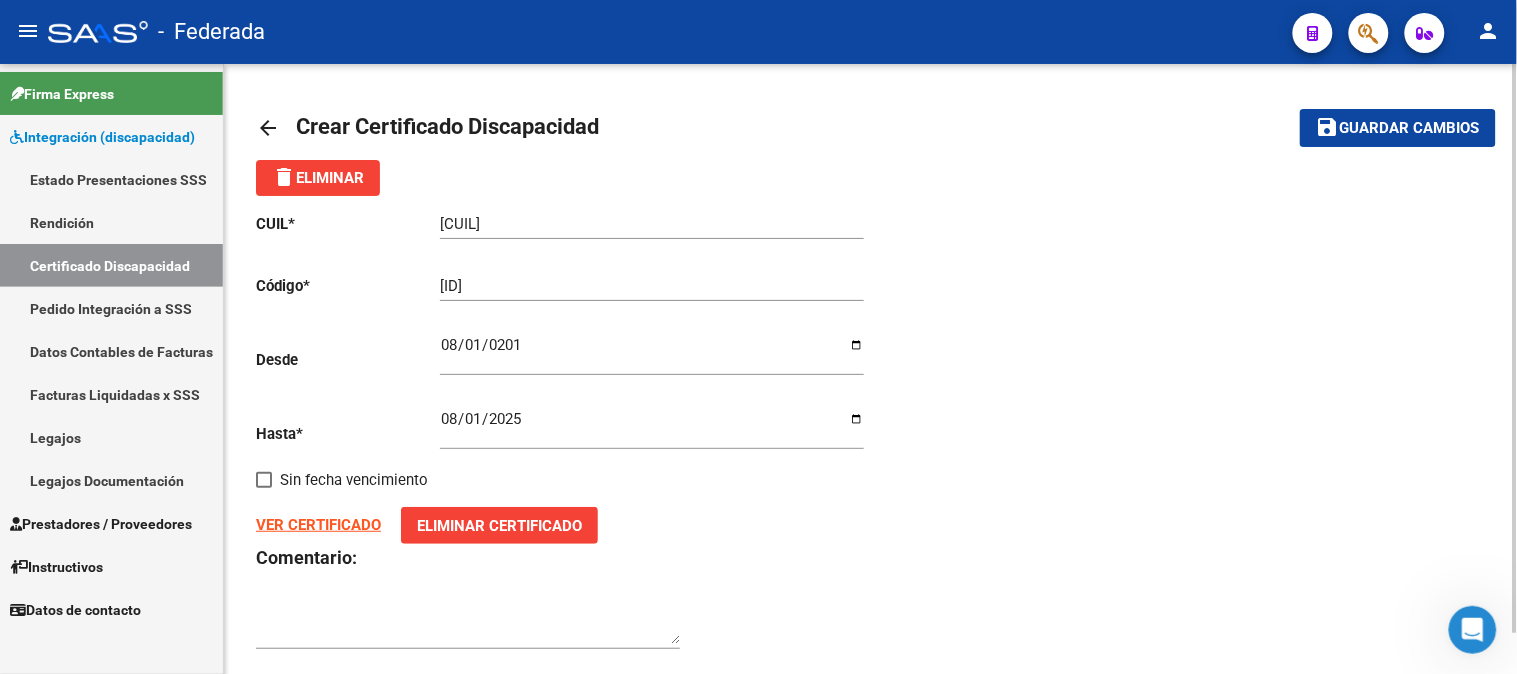click on "Guardar cambios" 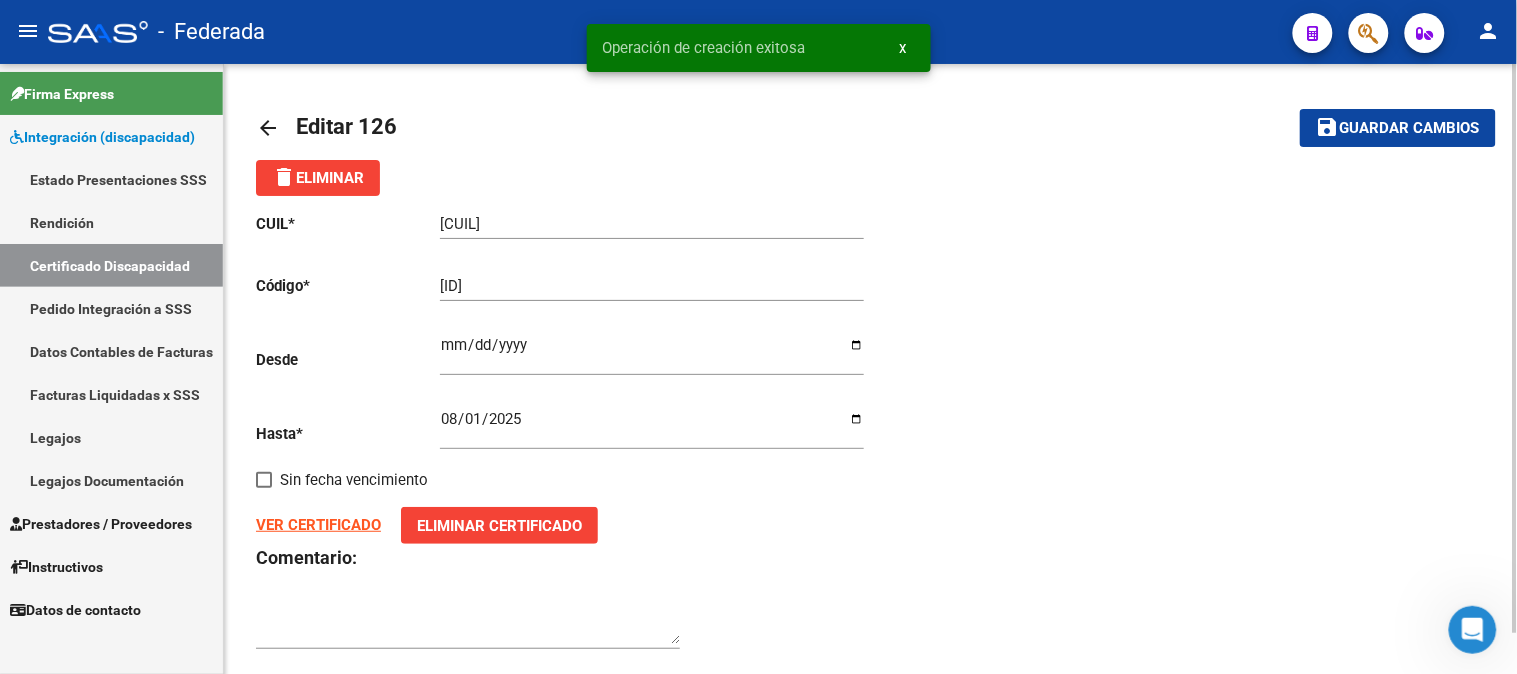 click on "Certificado Discapacidad" at bounding box center [111, 265] 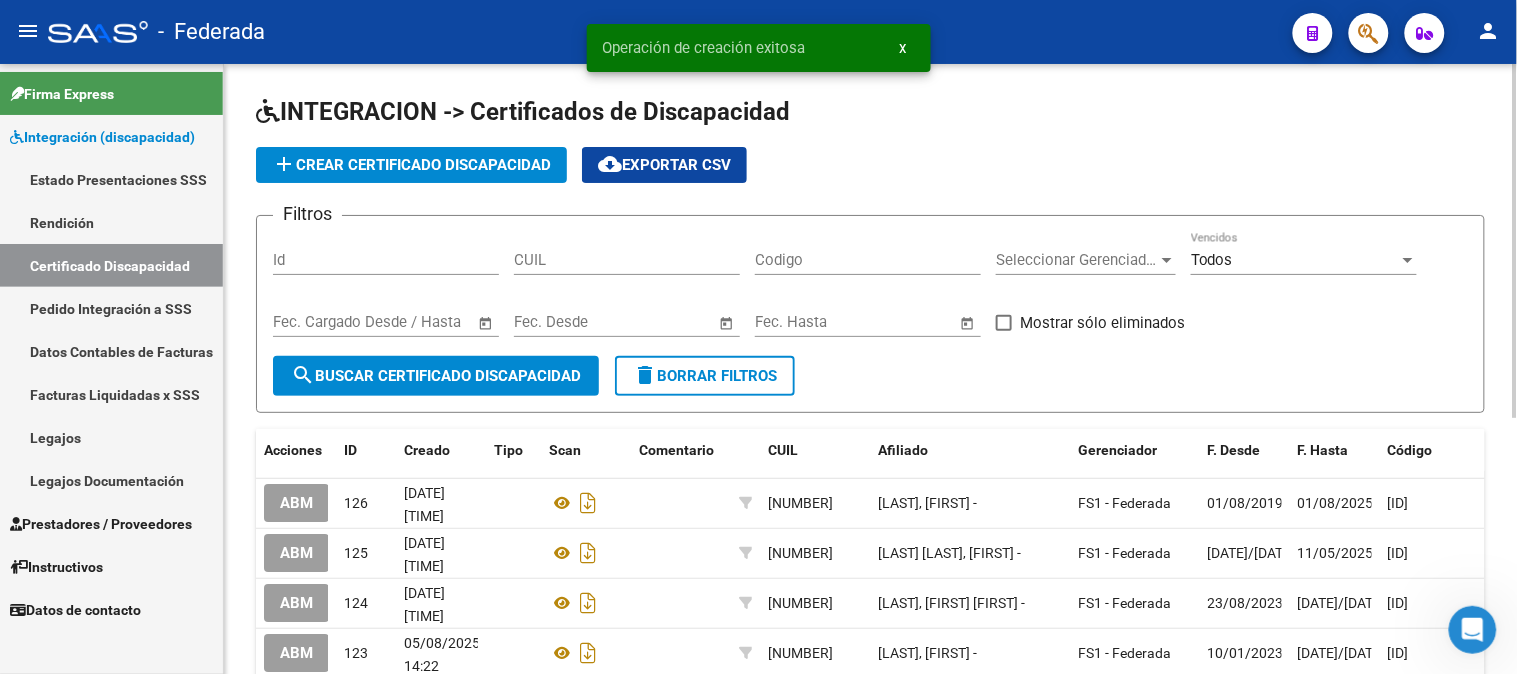 click on "Legajos" at bounding box center (111, 437) 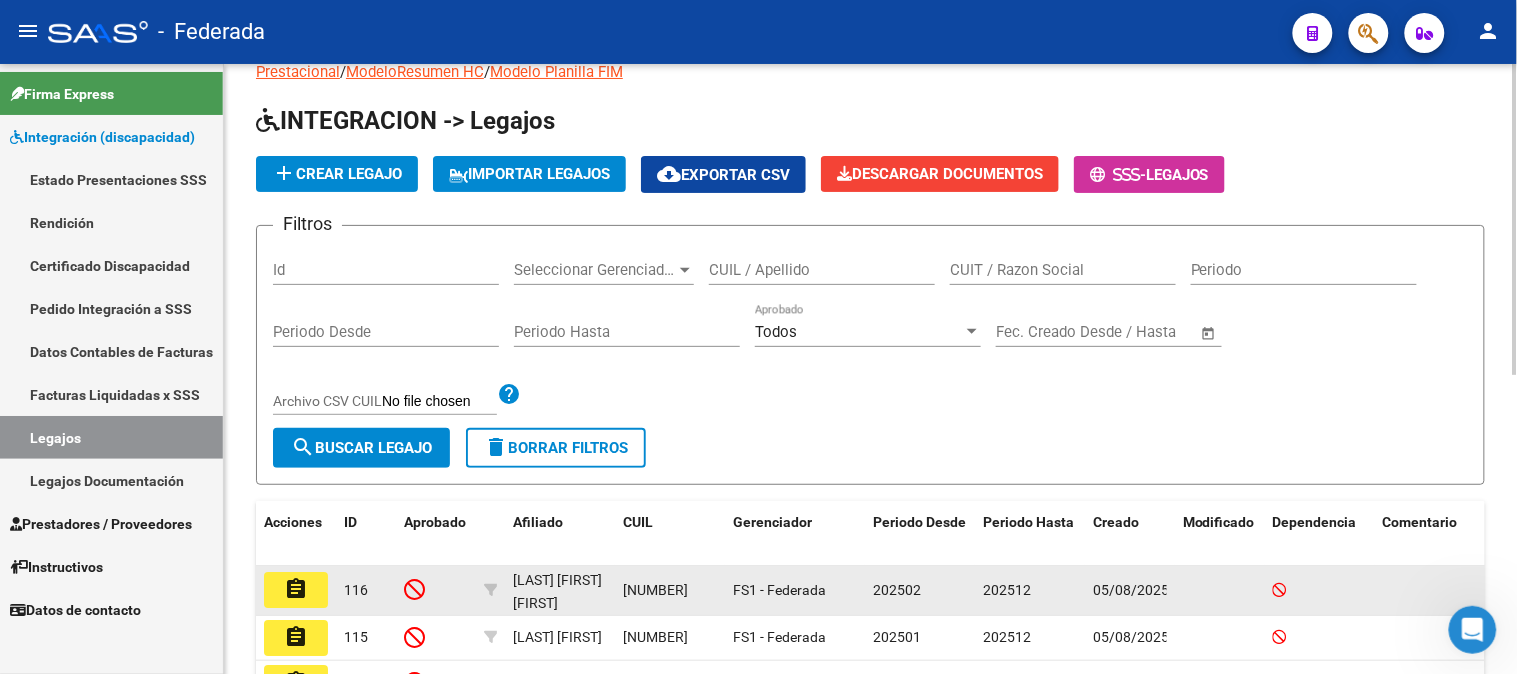 scroll, scrollTop: 0, scrollLeft: 0, axis: both 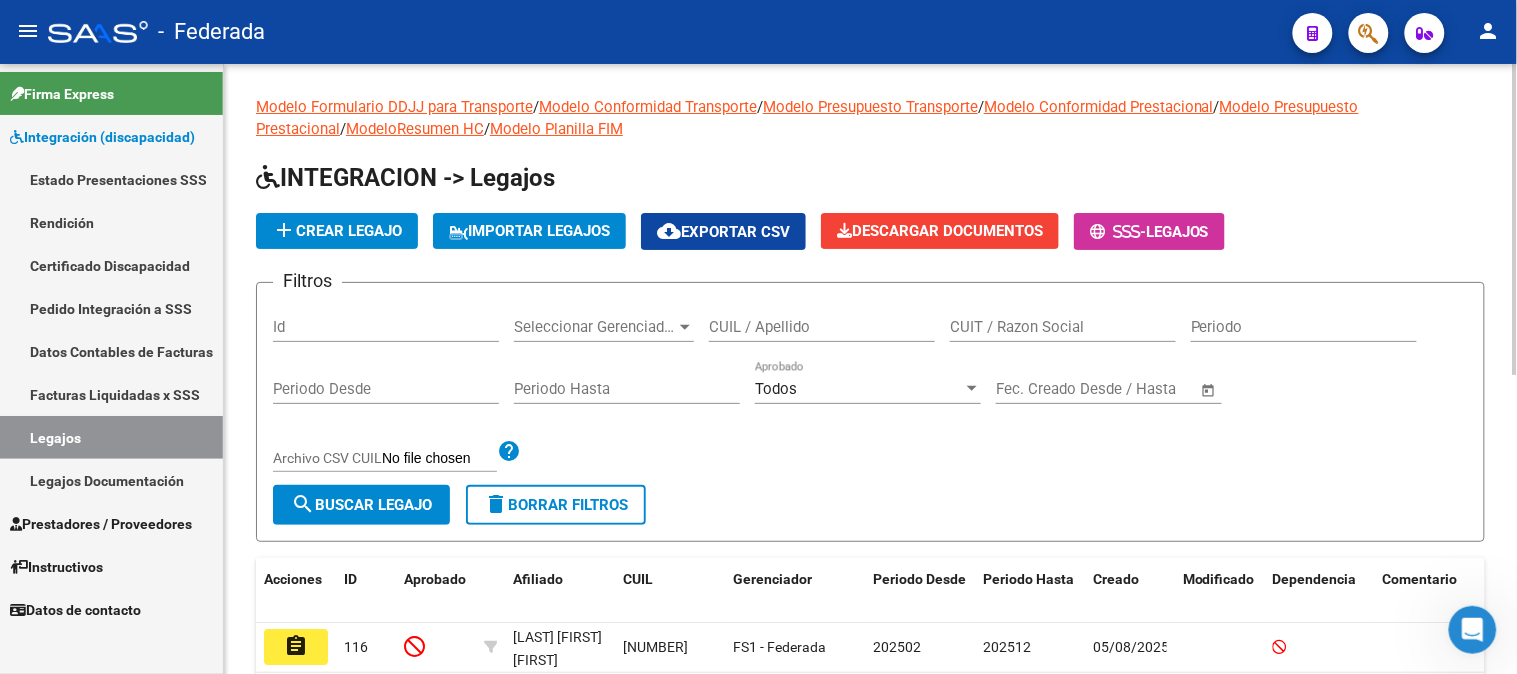 click on "CUIL / Apellido" at bounding box center [822, 327] 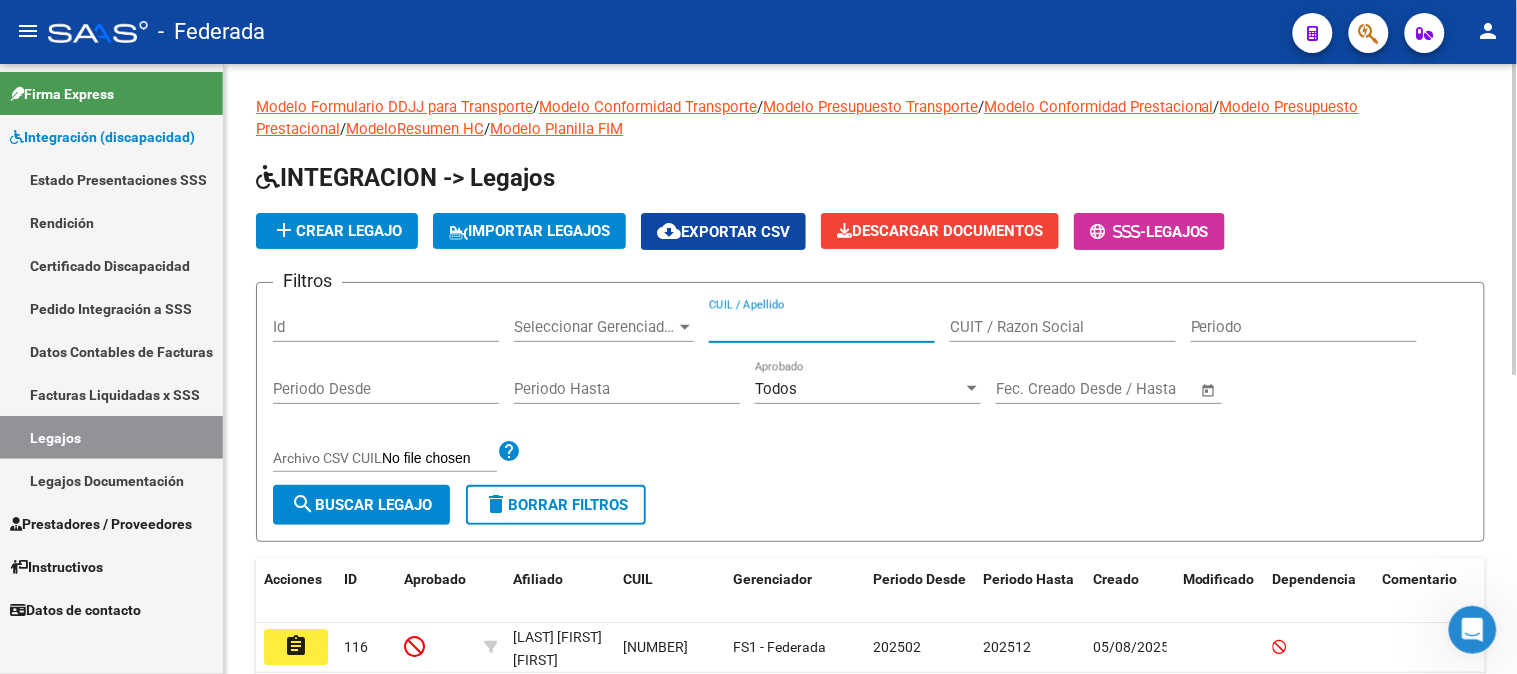 scroll, scrollTop: 222, scrollLeft: 0, axis: vertical 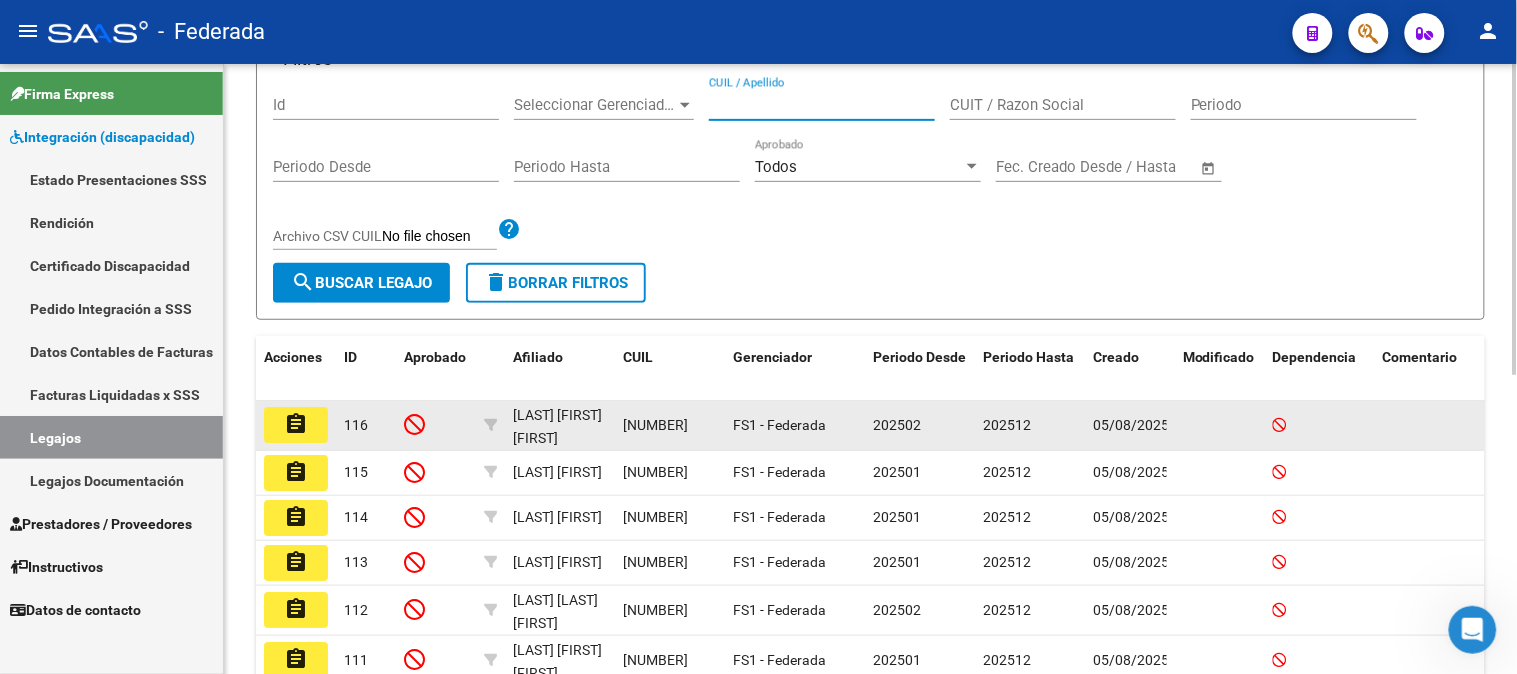 click on "27477636999" 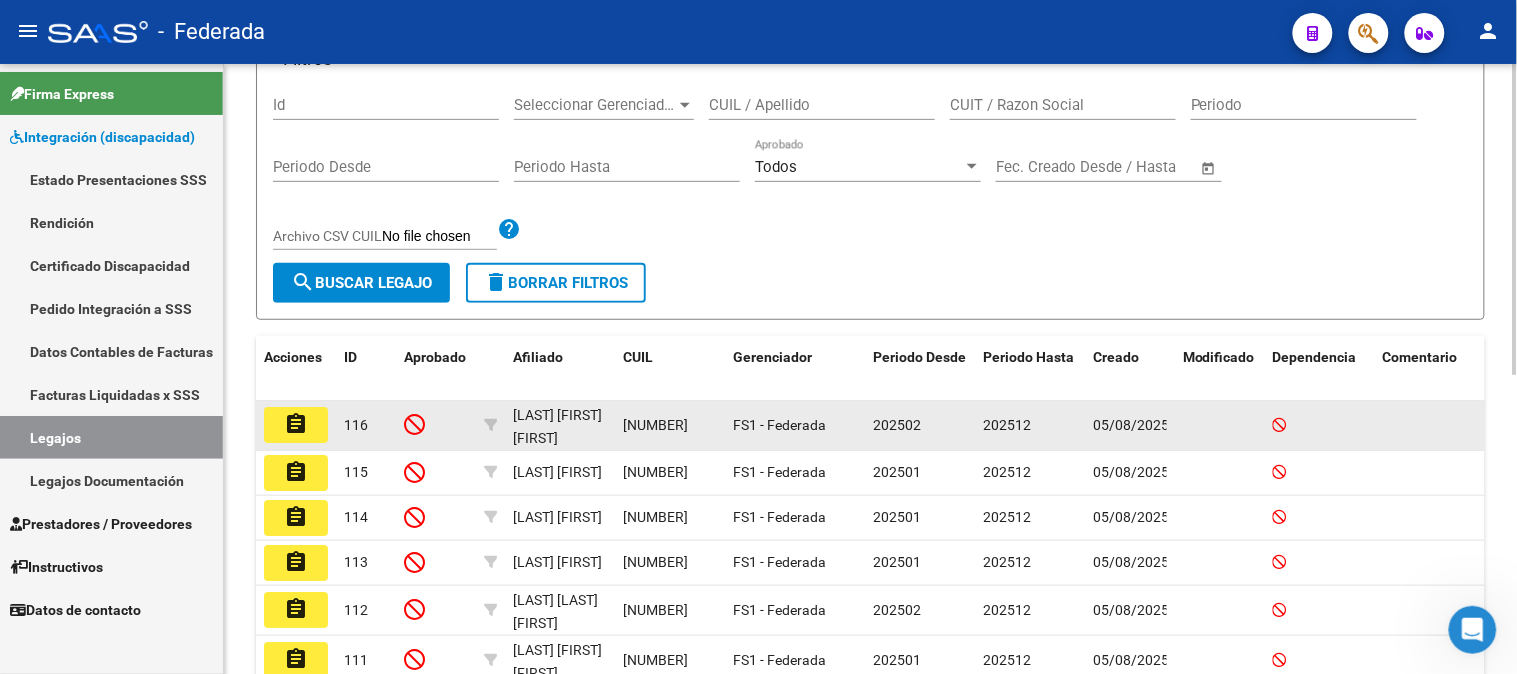 click on "27477636999" 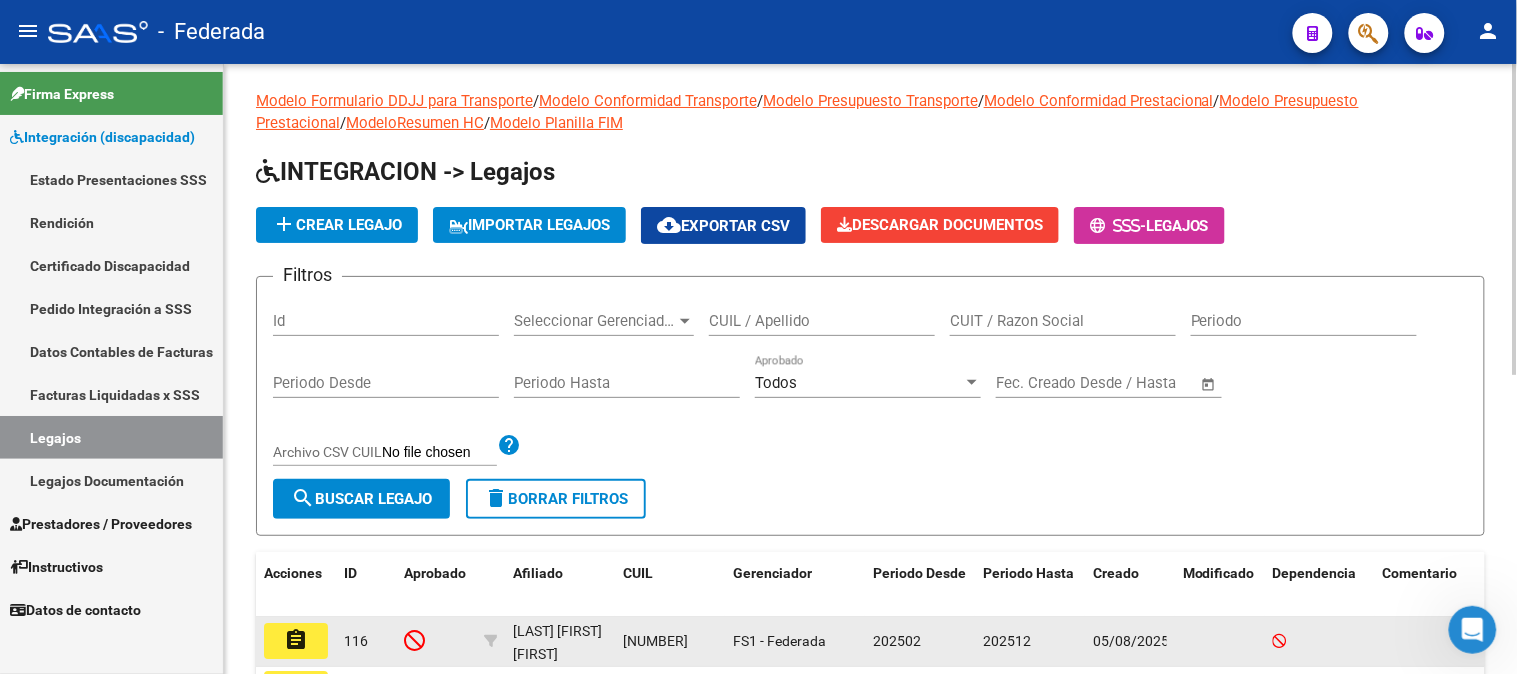 scroll, scrollTop: 0, scrollLeft: 0, axis: both 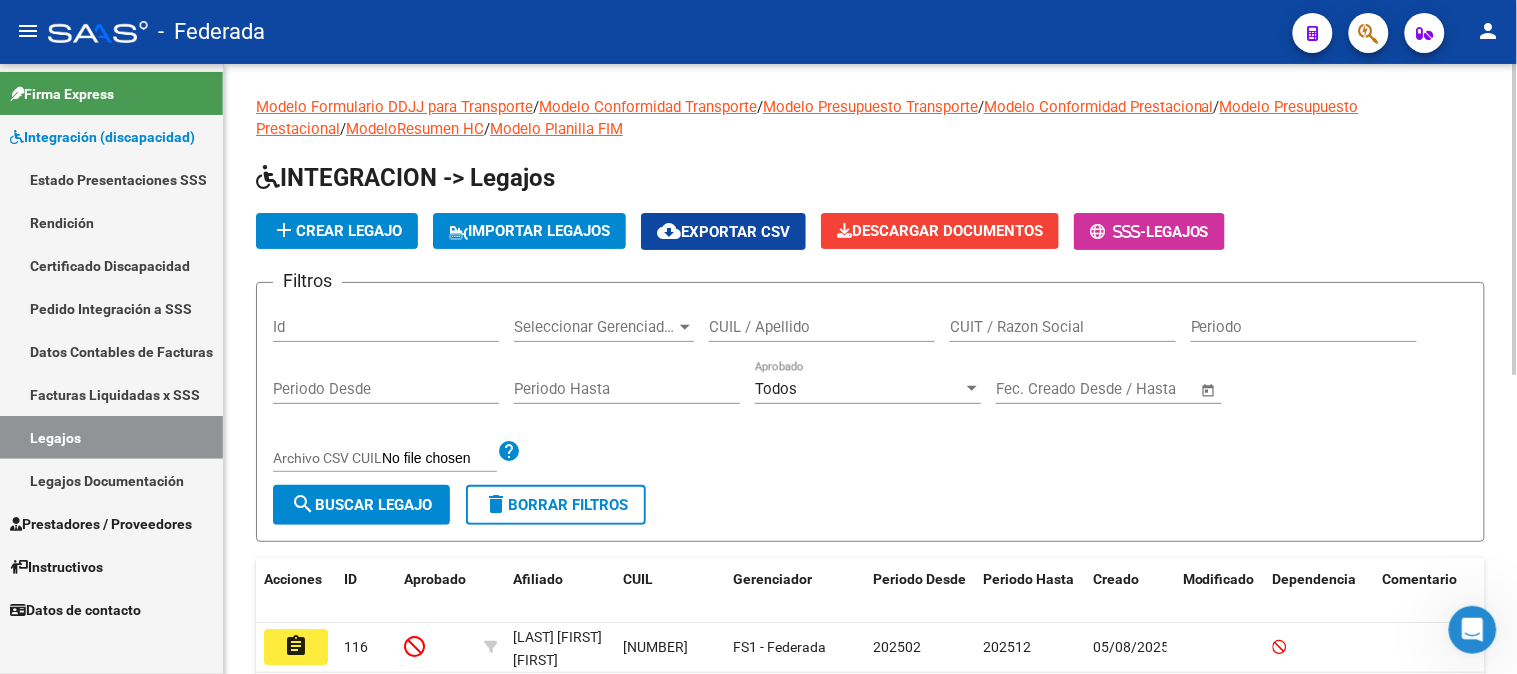 click on "CUIL / Apellido" at bounding box center (822, 327) 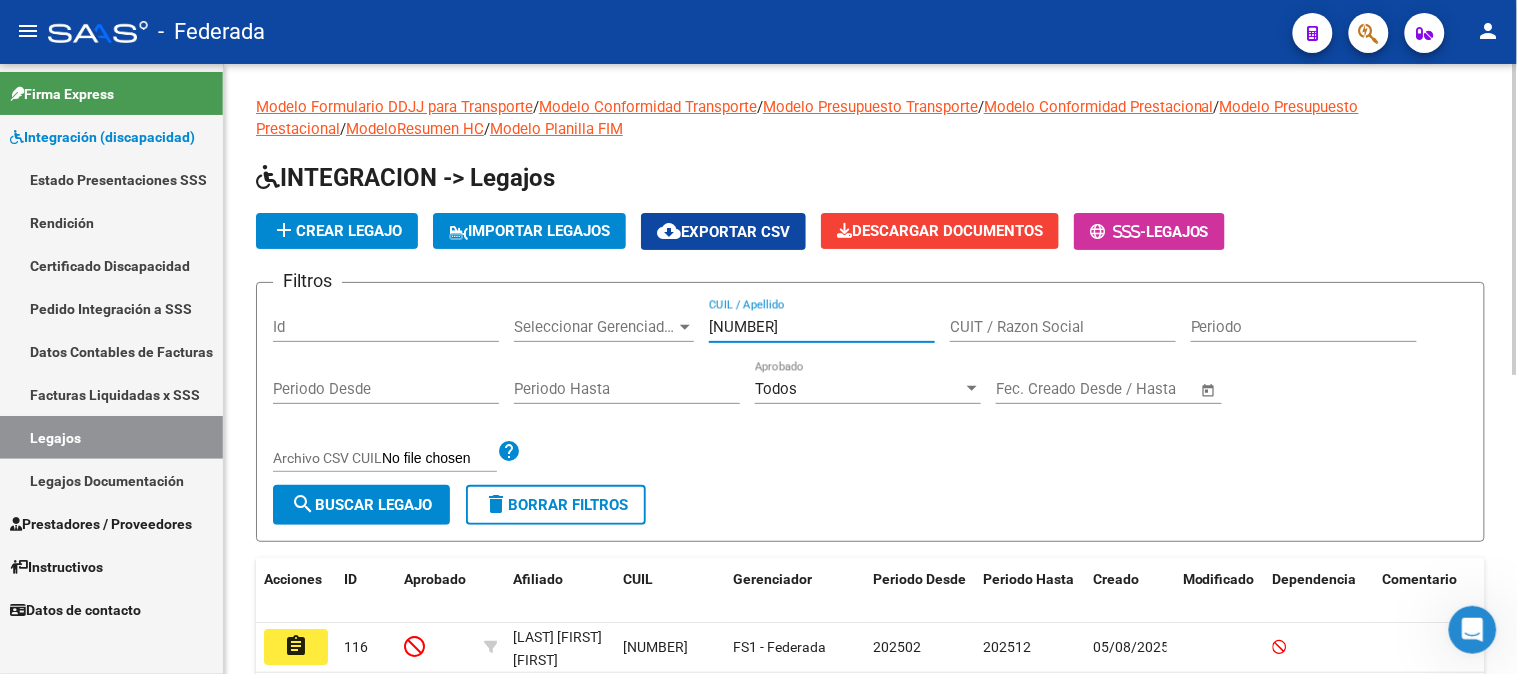 type on "27477636999" 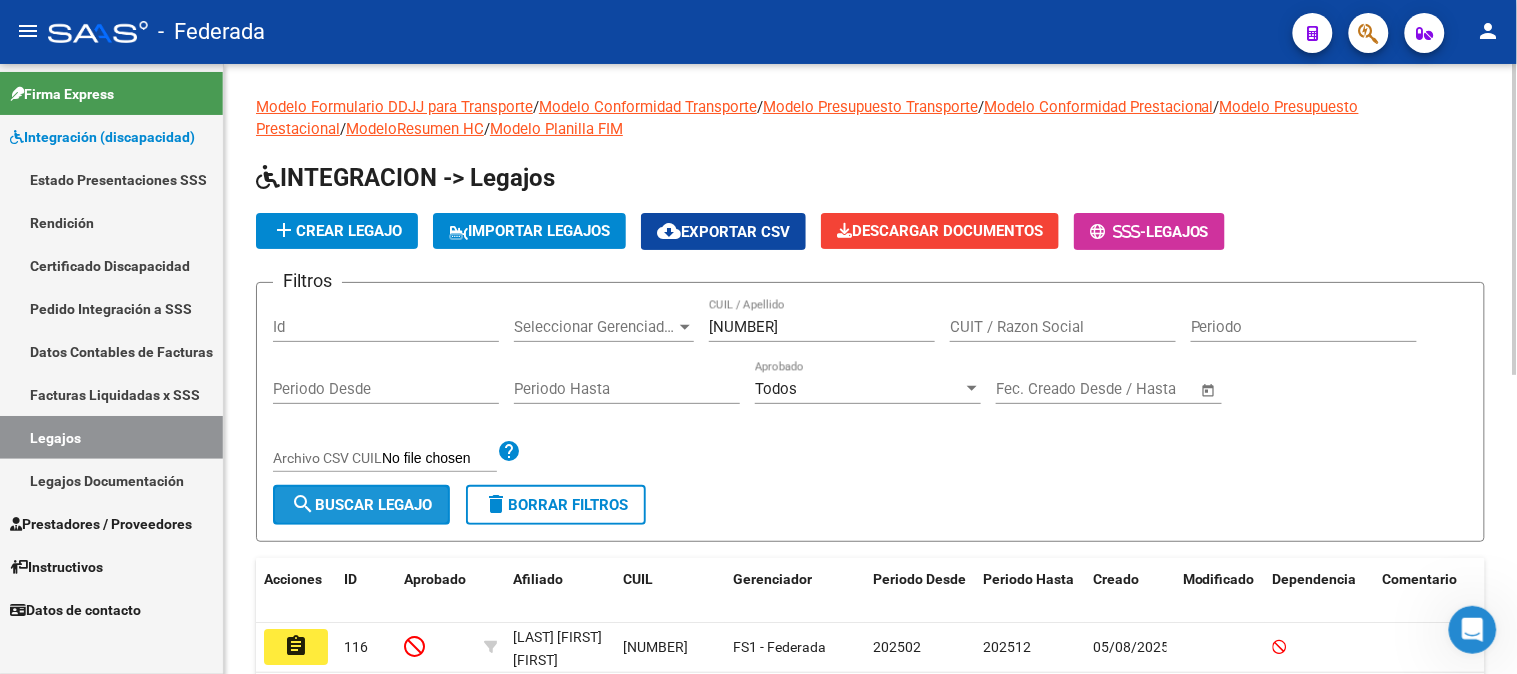 click on "search  Buscar Legajo" 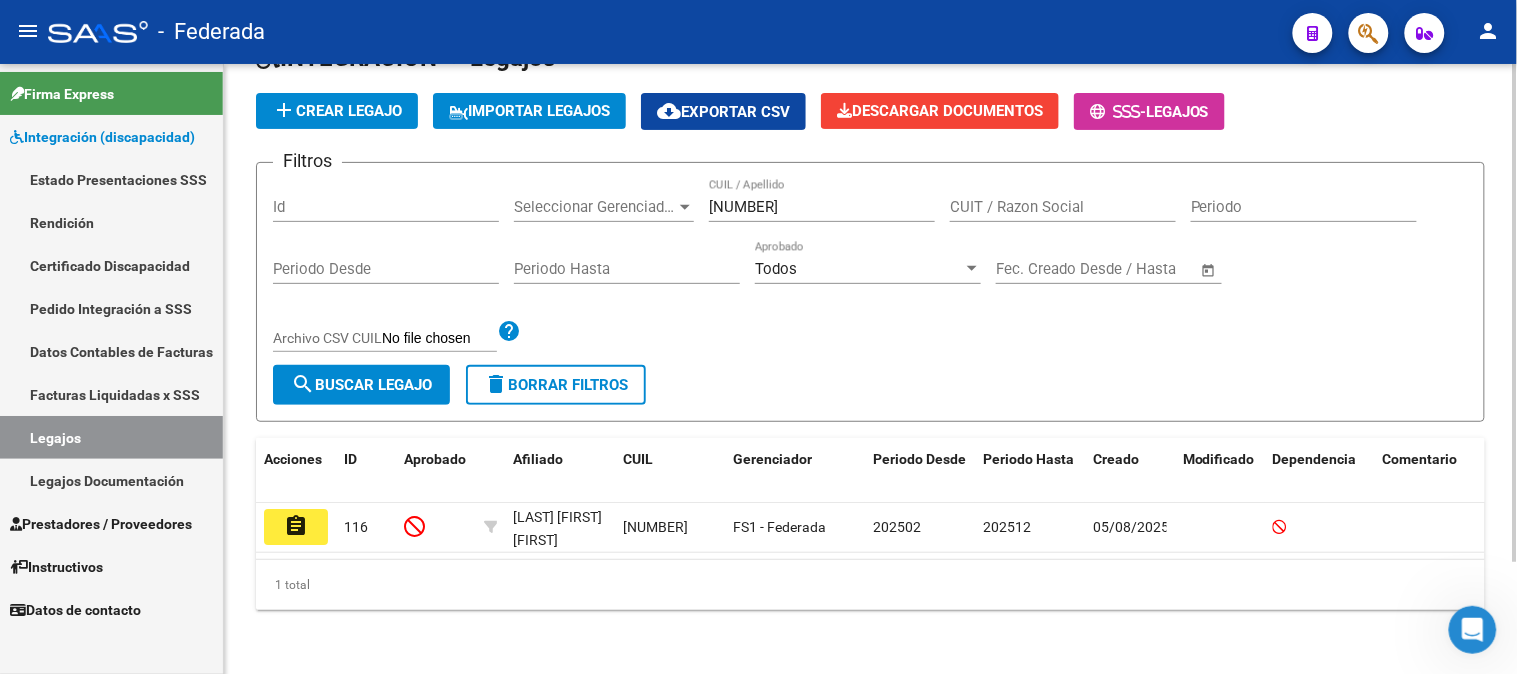 scroll, scrollTop: 136, scrollLeft: 0, axis: vertical 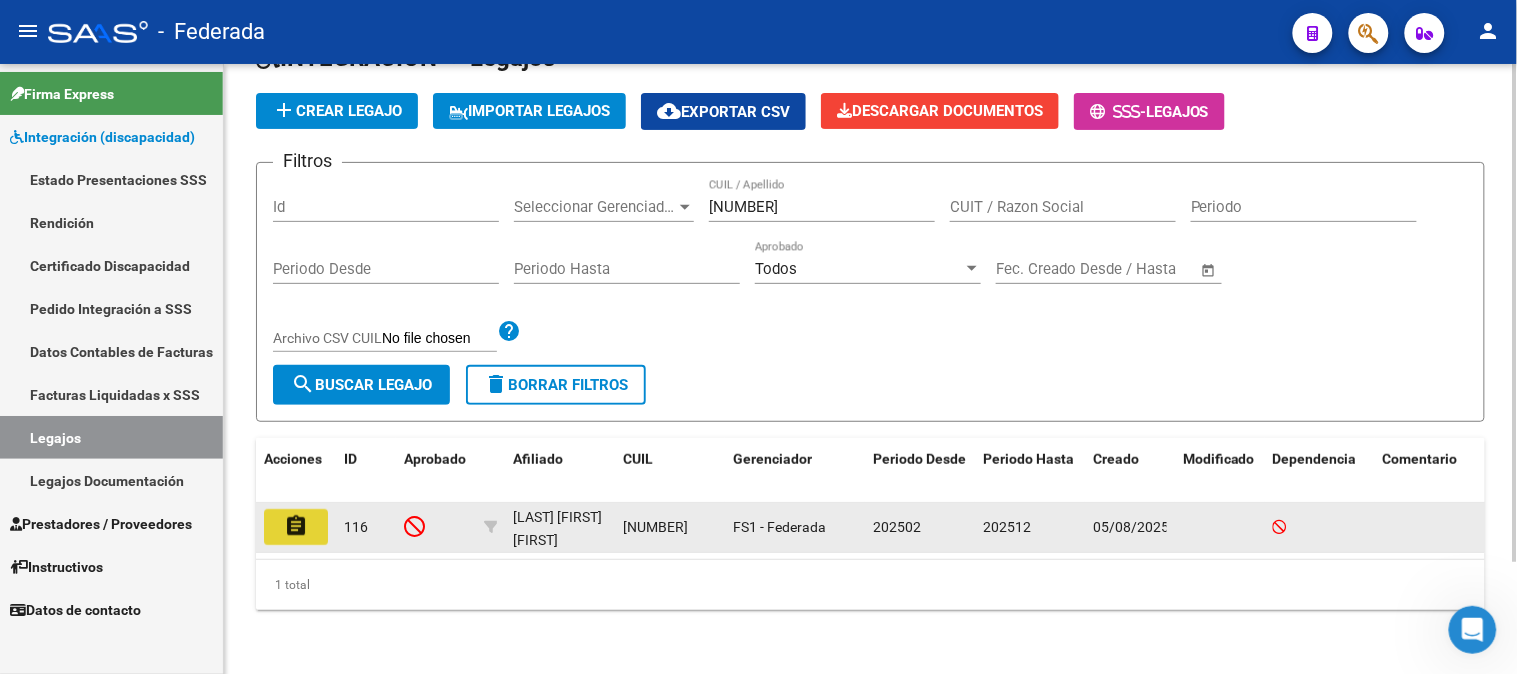 click on "assignment" 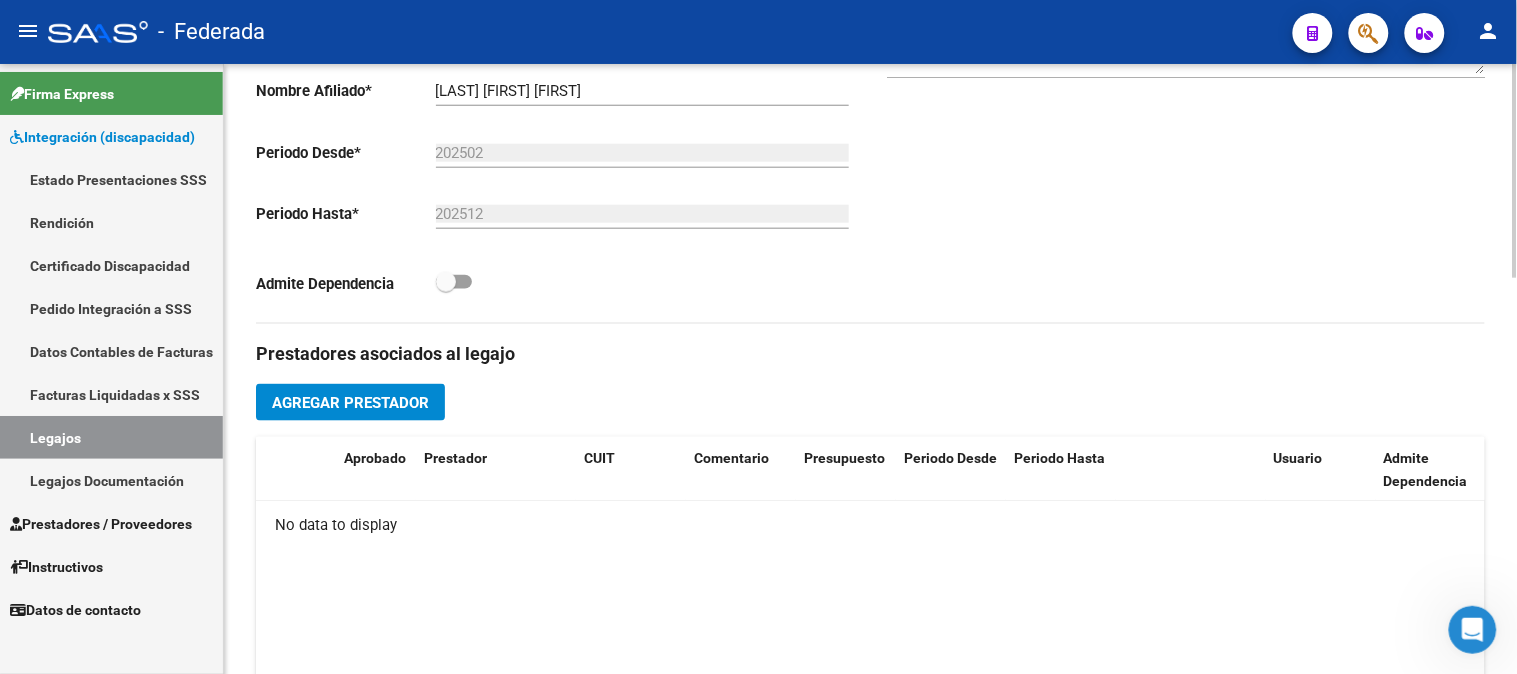 scroll, scrollTop: 555, scrollLeft: 0, axis: vertical 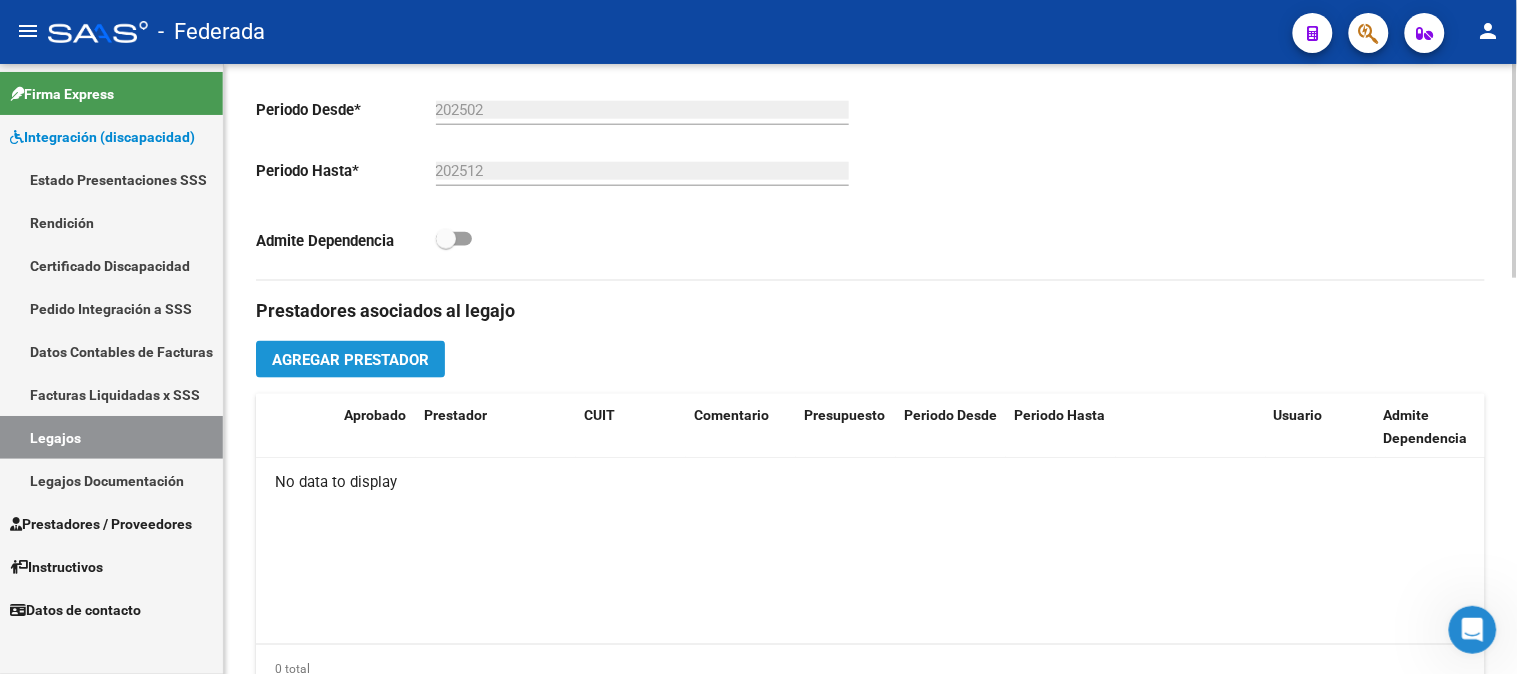 click on "Agregar Prestador" 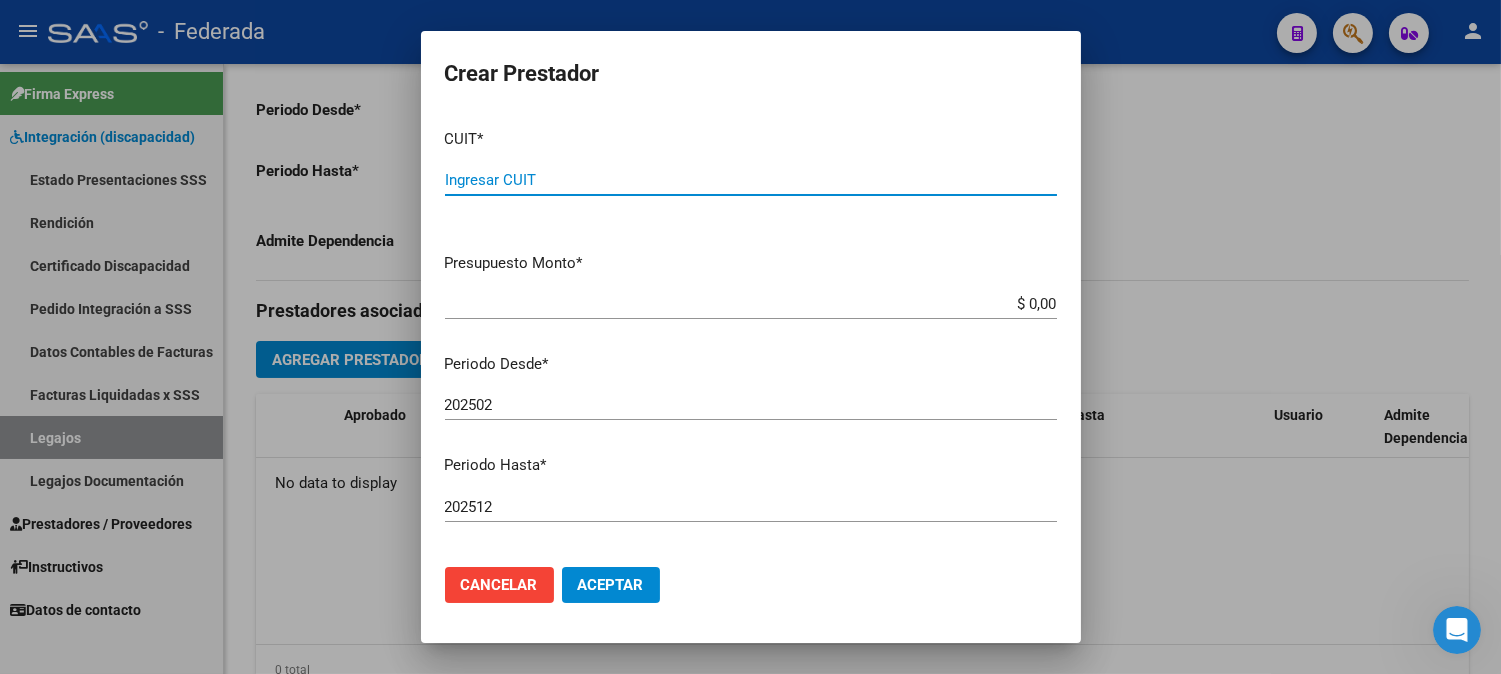 click on "Cancelar" 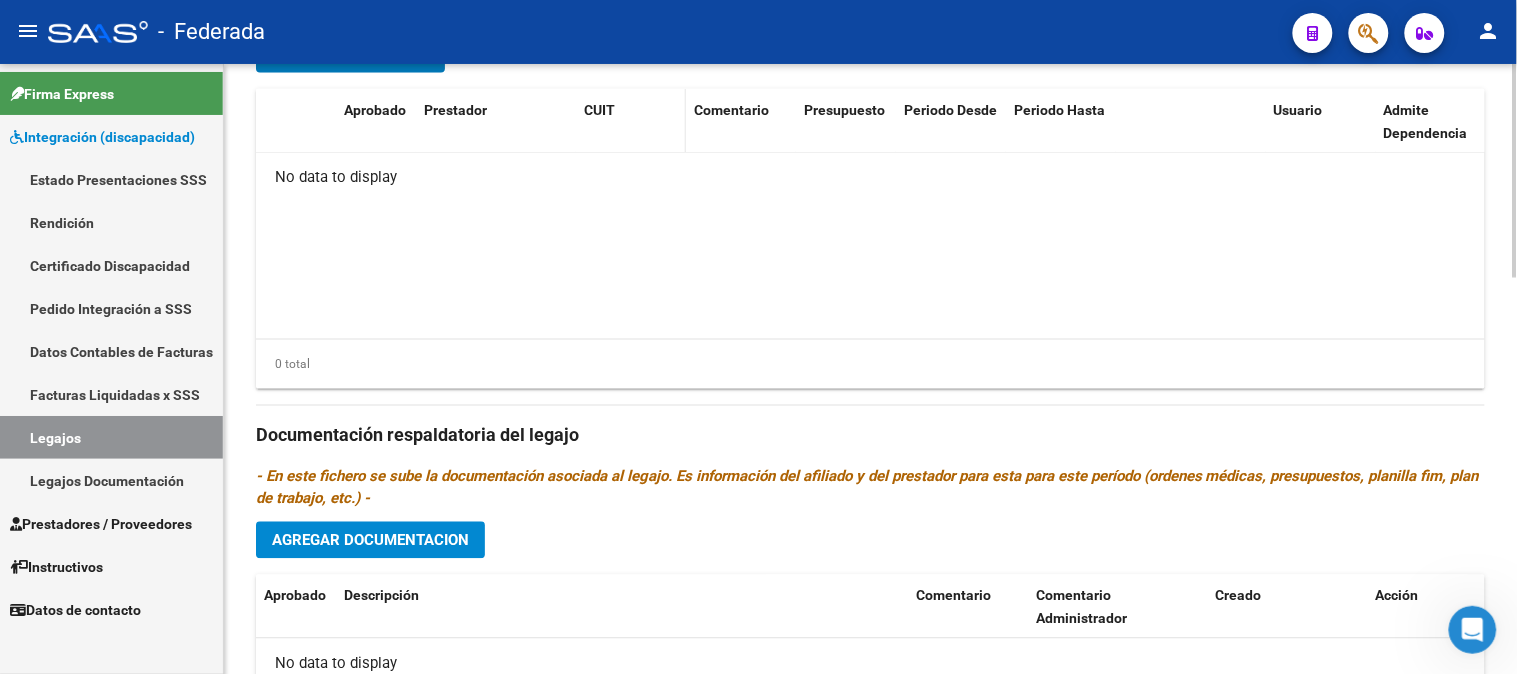 scroll, scrollTop: 1000, scrollLeft: 0, axis: vertical 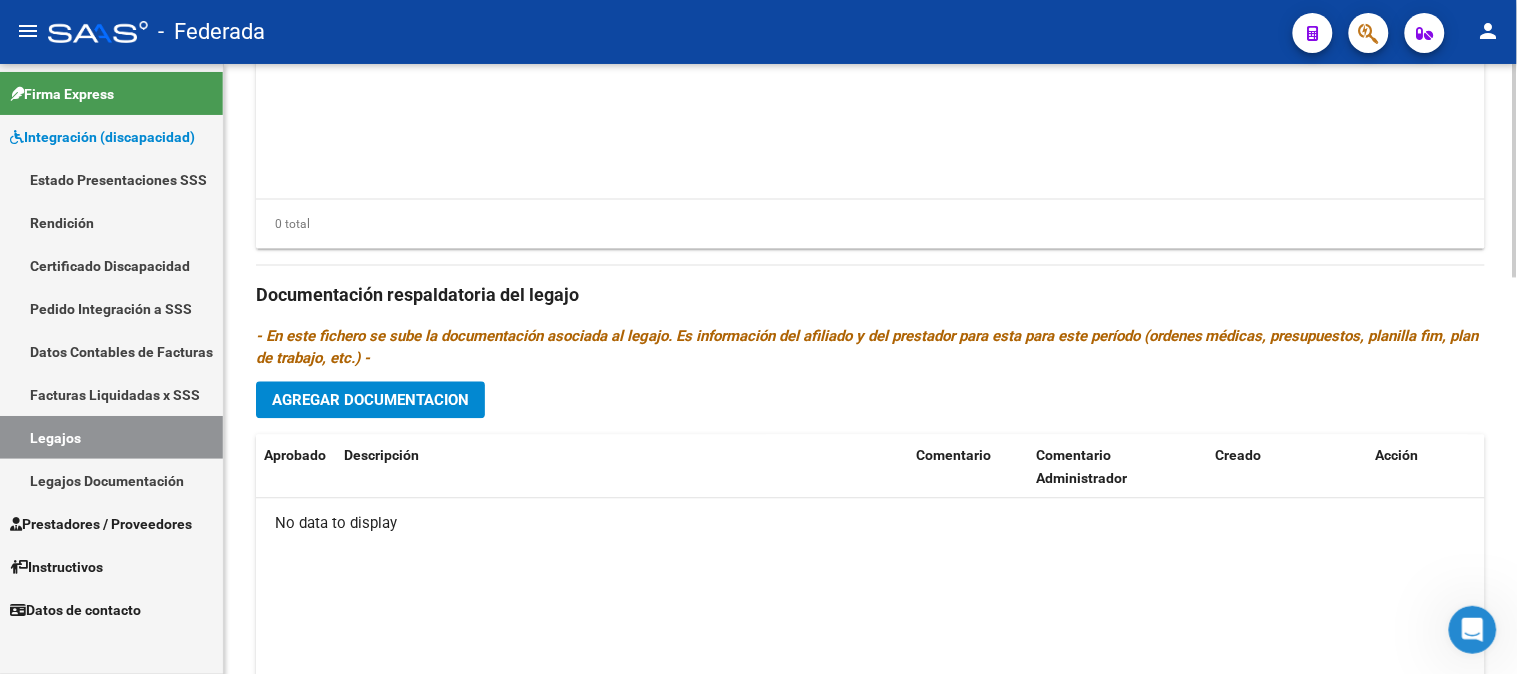 click on "Agregar Documentacion" 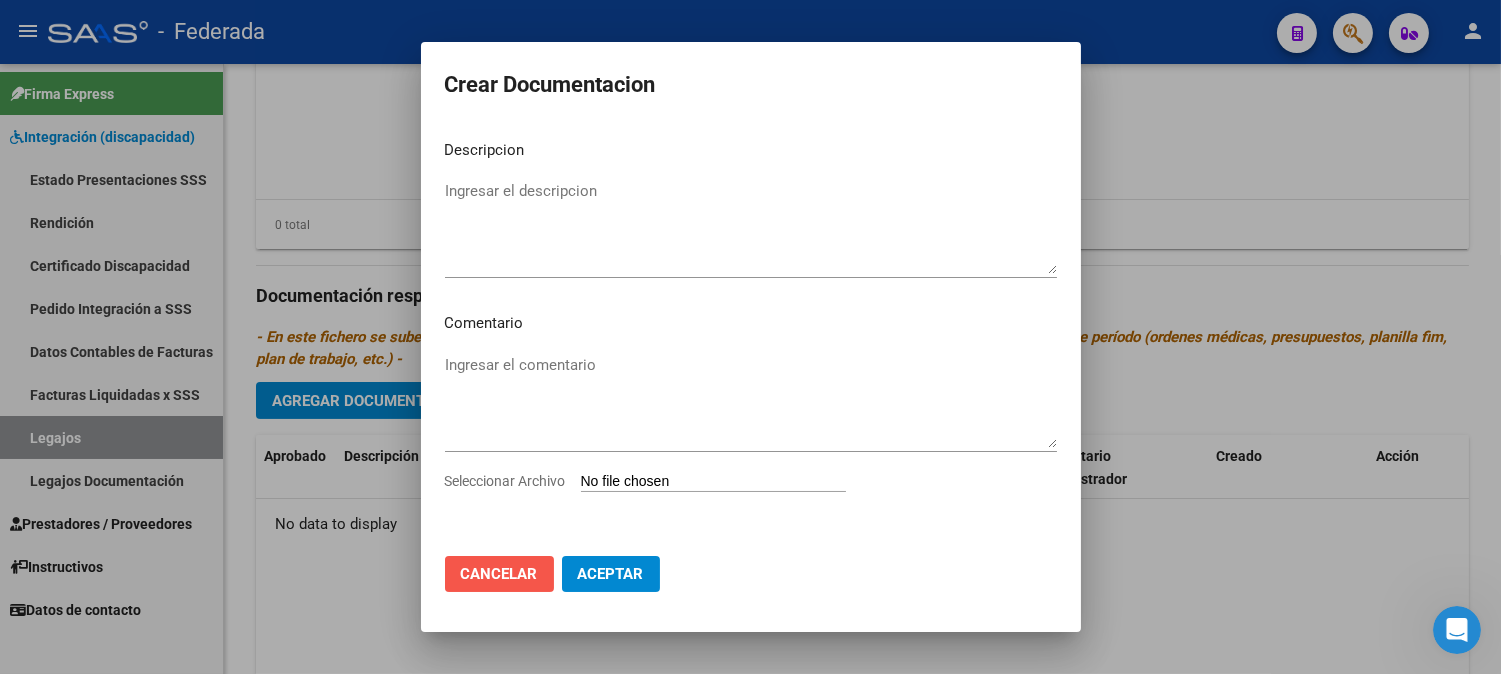 click on "Cancelar" 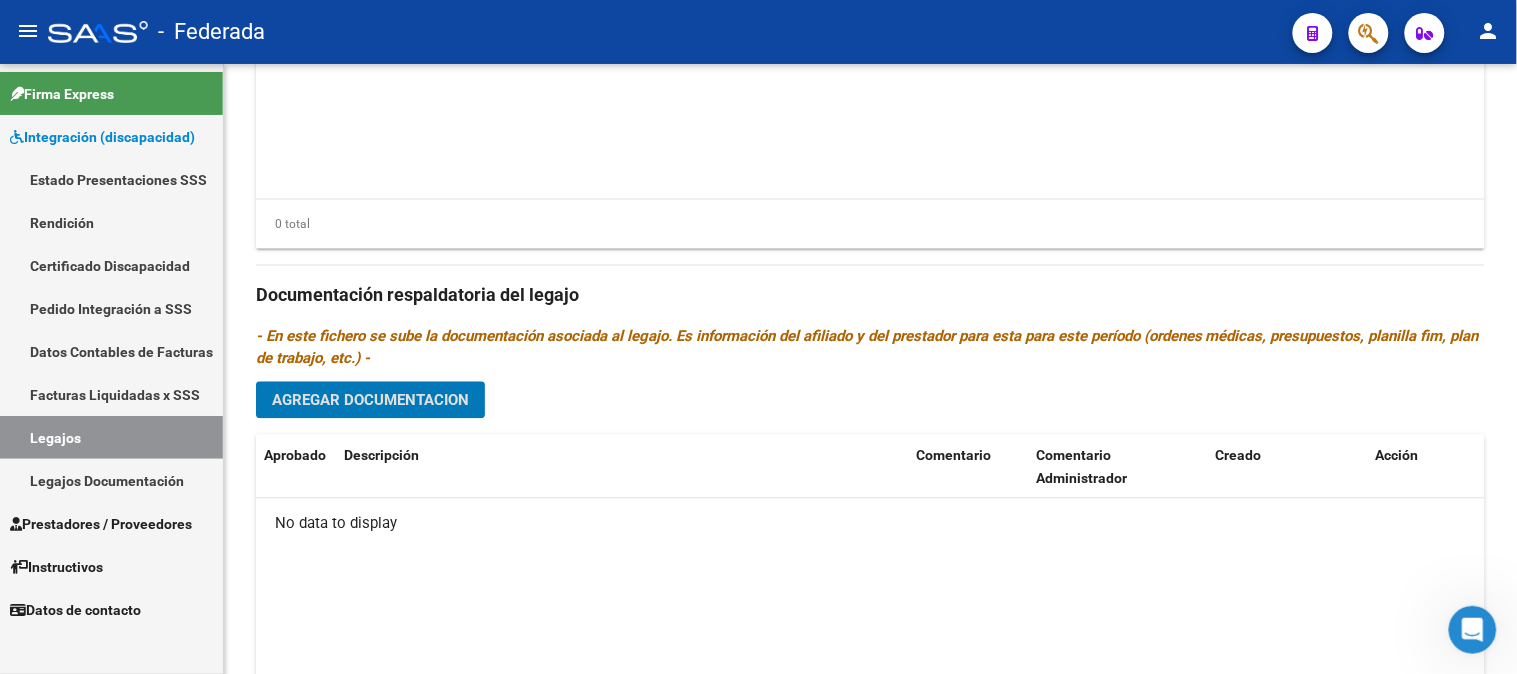click on "Certificado Discapacidad" at bounding box center (111, 265) 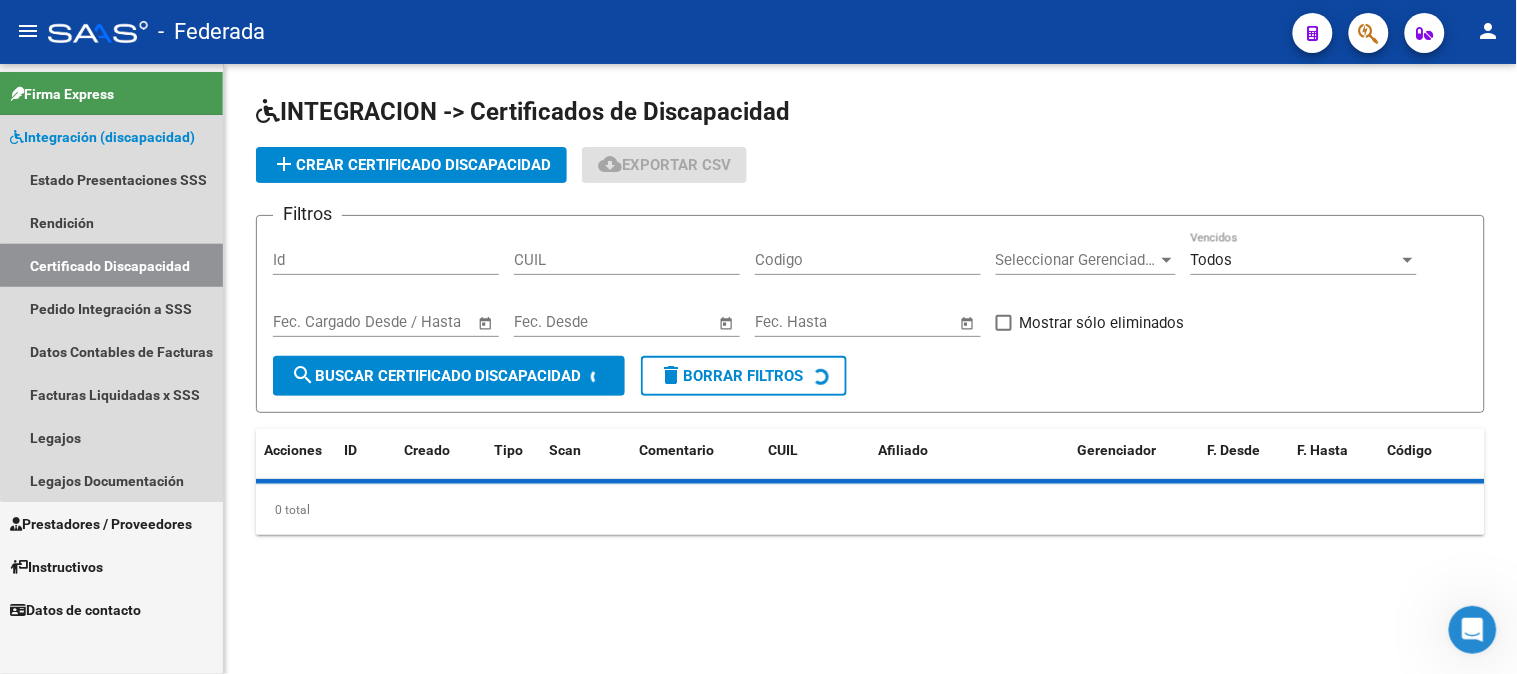 scroll, scrollTop: 0, scrollLeft: 0, axis: both 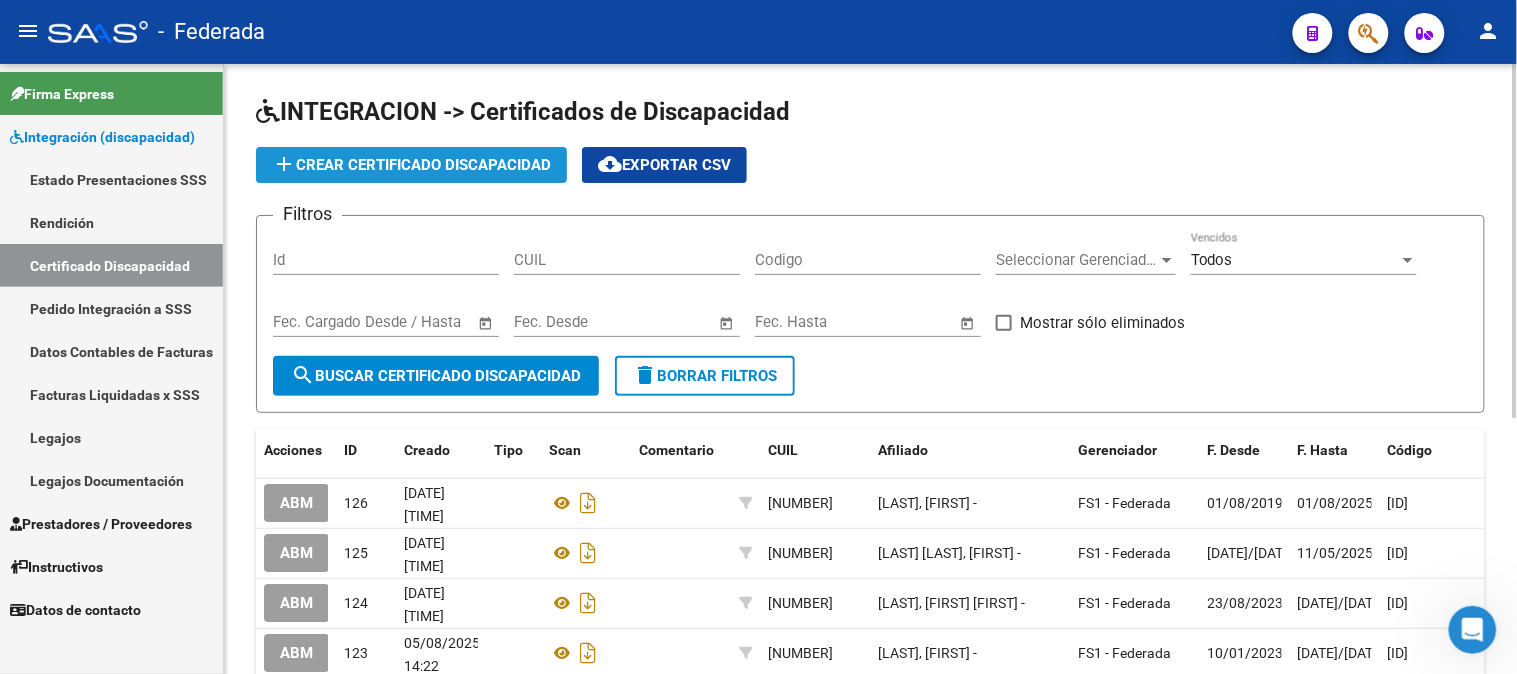 click on "add  Crear Certificado Discapacidad" 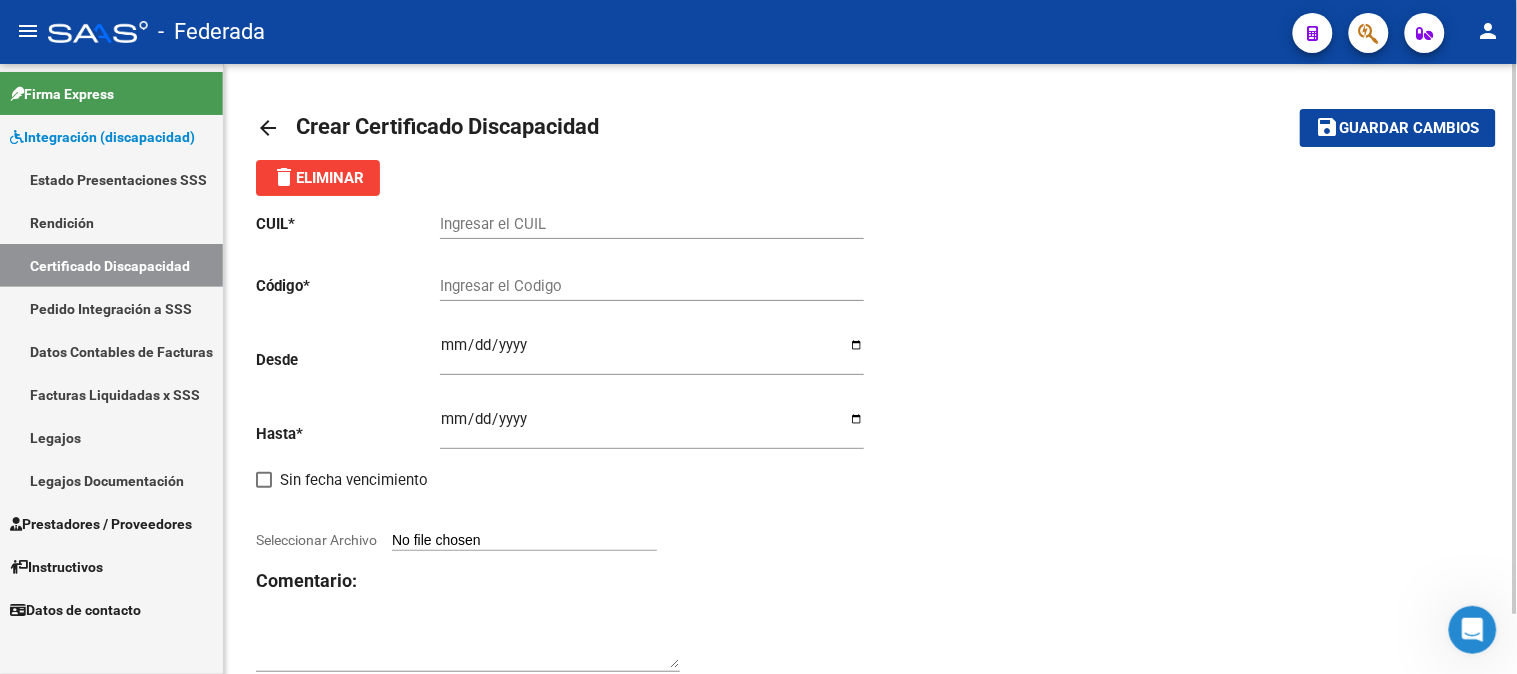 click on "Ingresar el CUIL" 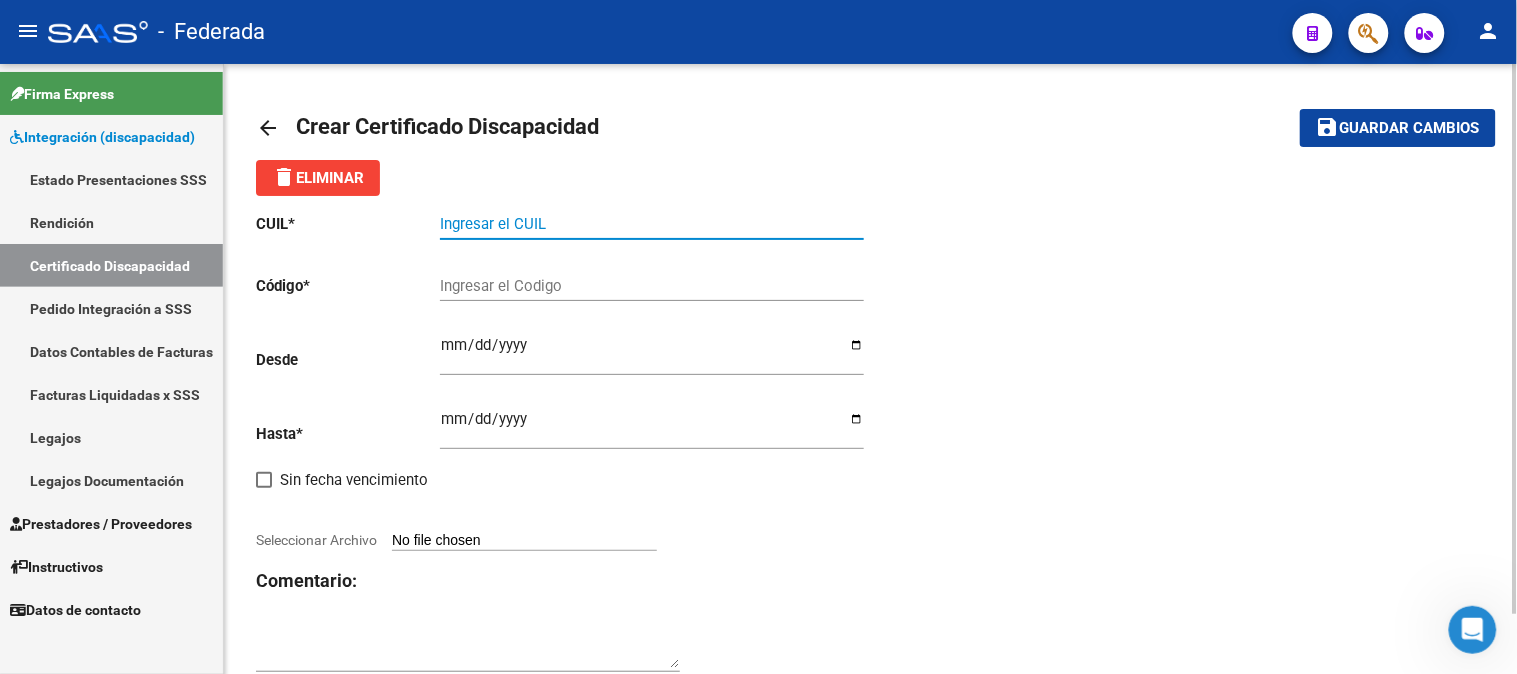 paste on "27-55463910-6" 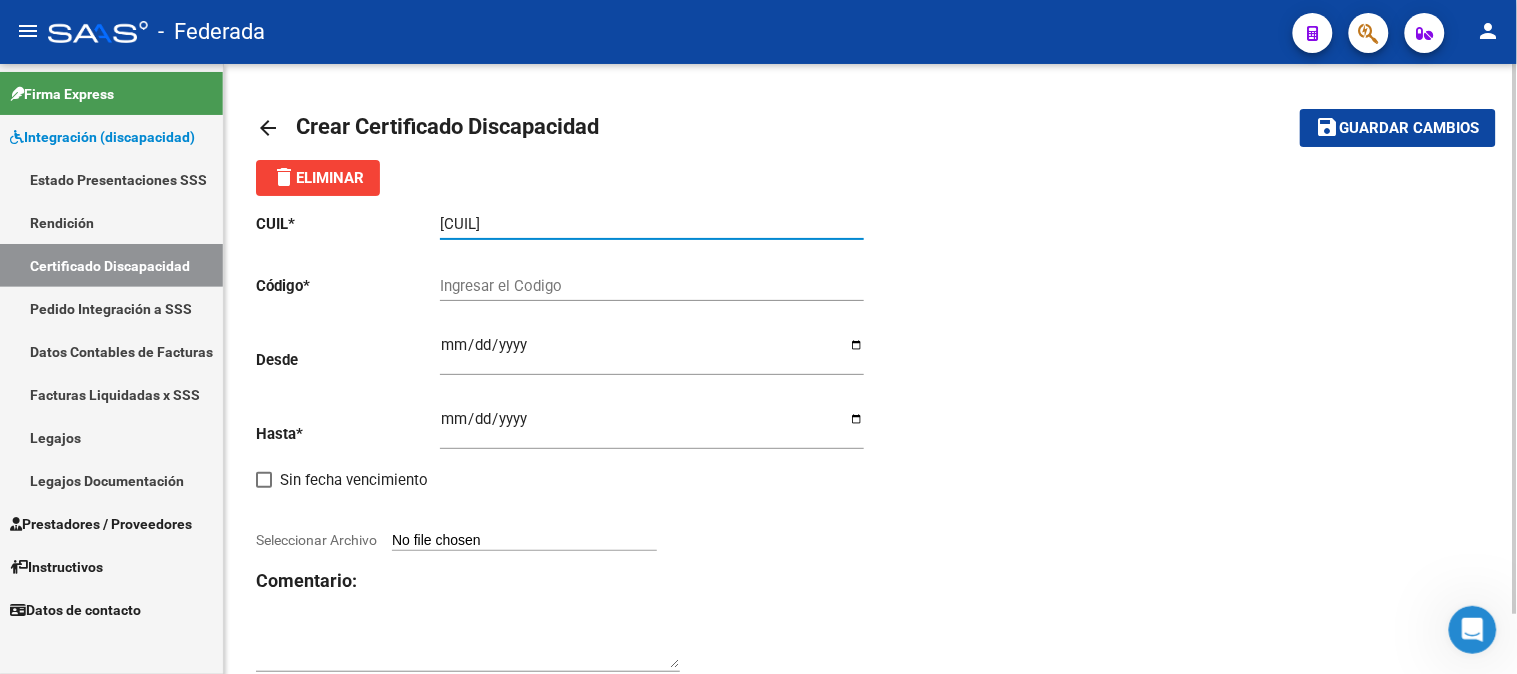 type on "27-55463910-6" 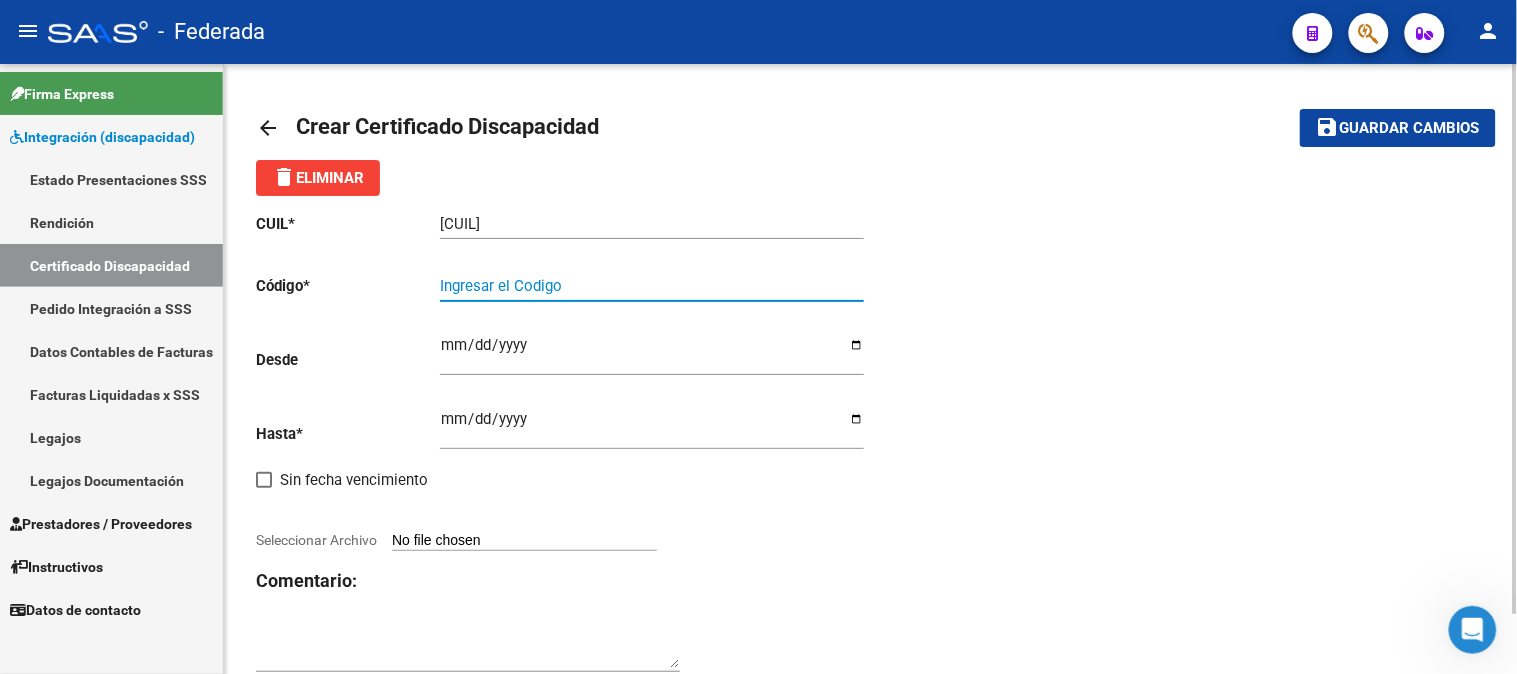 click on "Ingresar el Codigo" at bounding box center [652, 286] 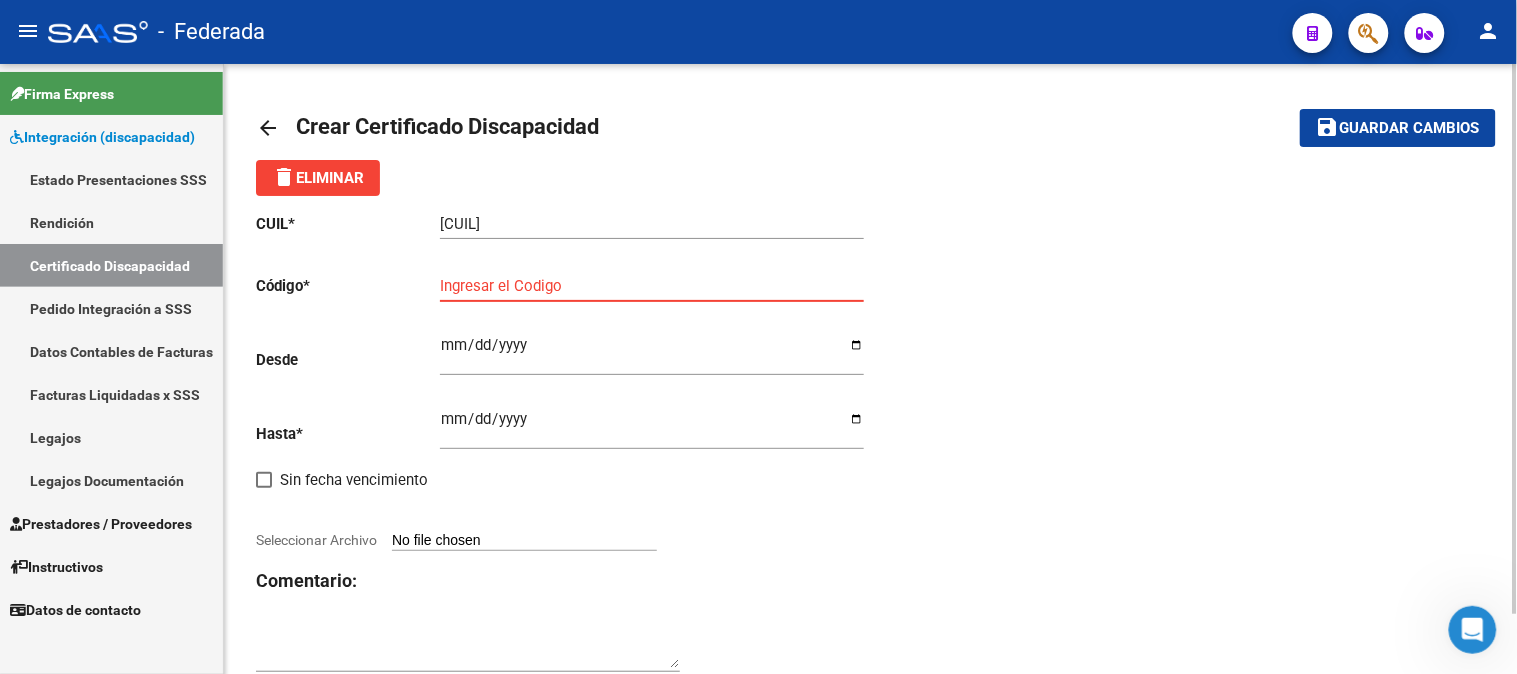 paste on "00ARG01000554639102021042620260426RIO145" 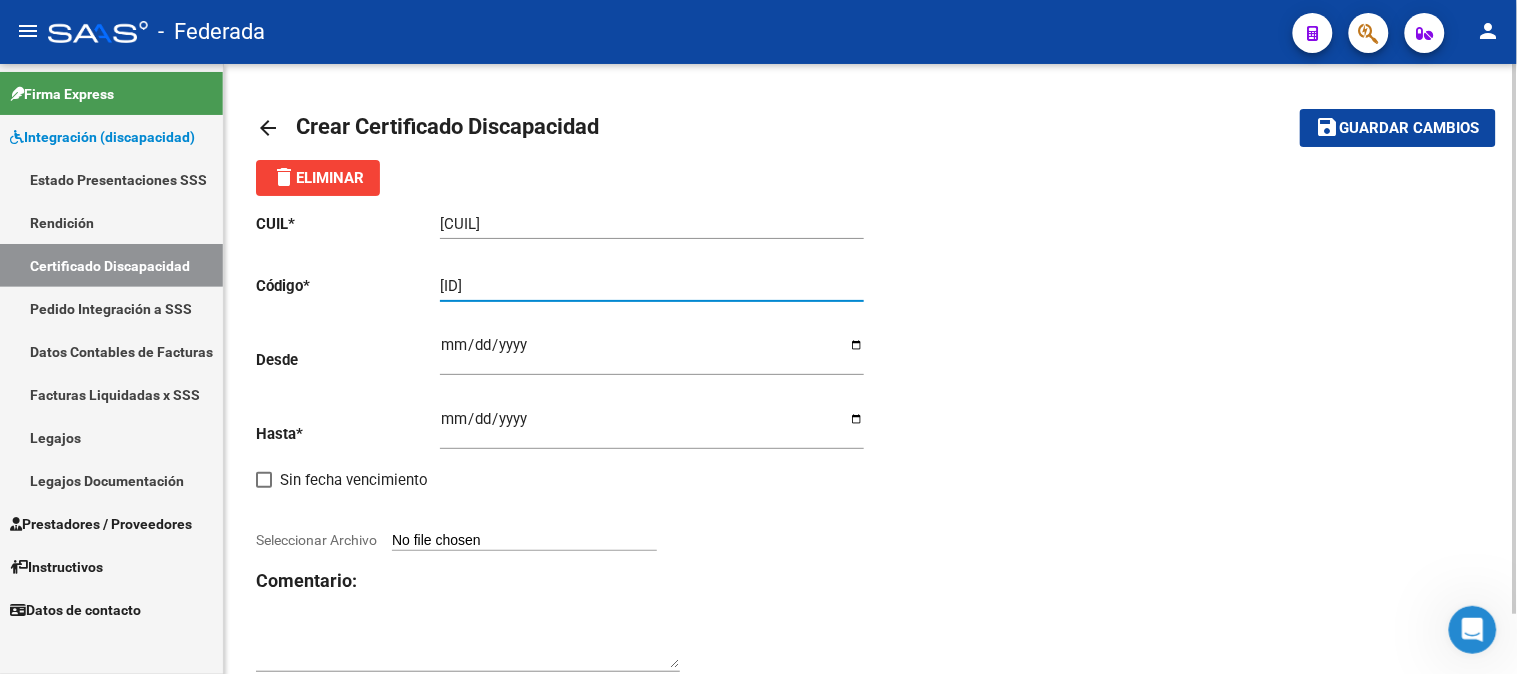 click on "00ARG01000554639102021042620260426RIO145" at bounding box center [652, 286] 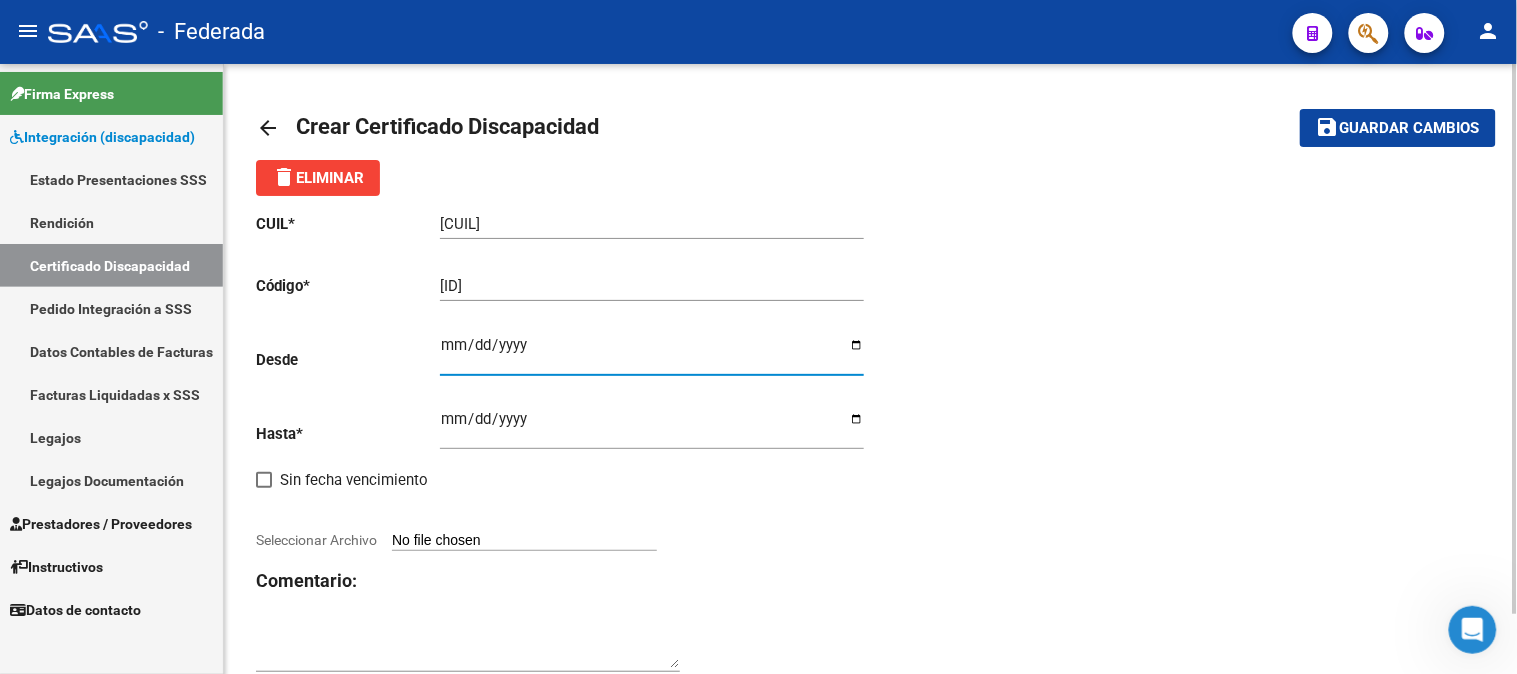 click on "Ingresar fec. Desde" at bounding box center [652, 353] 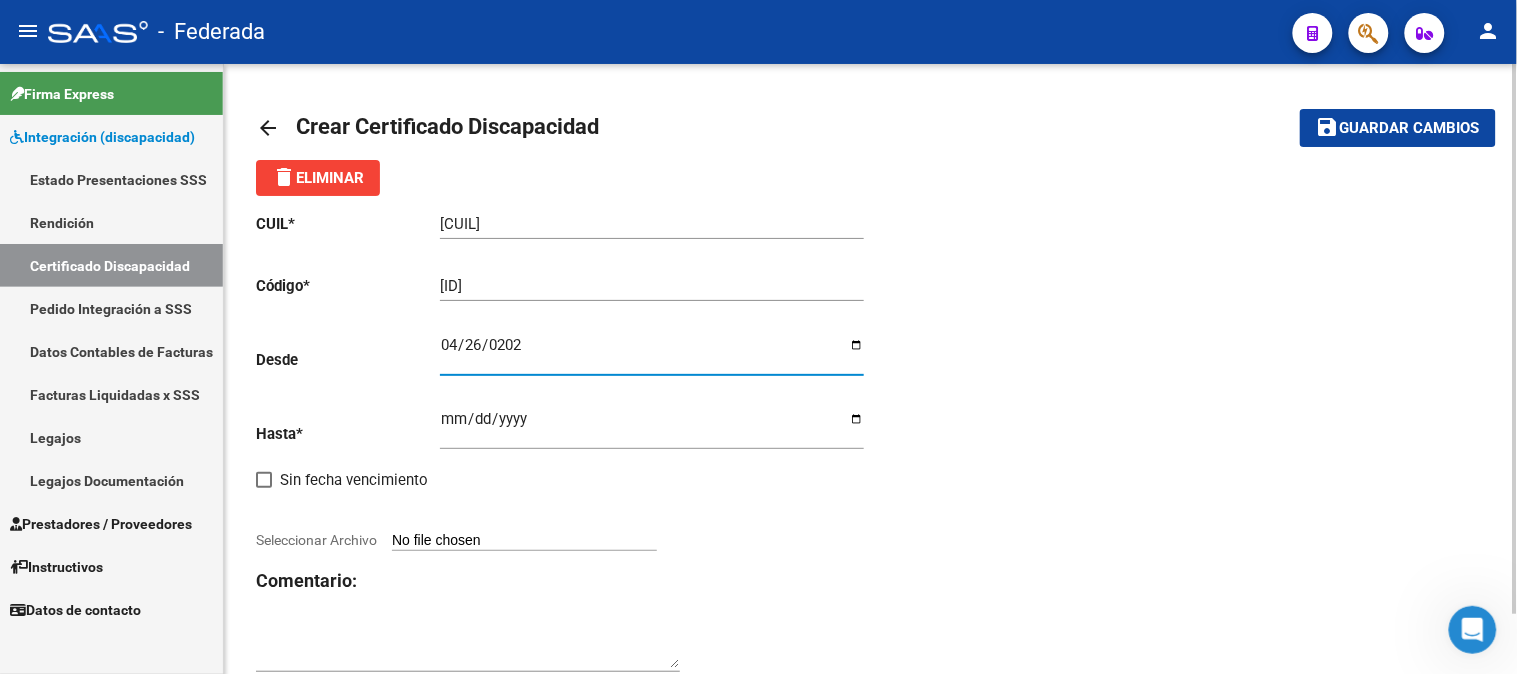 type on "2021-04-26" 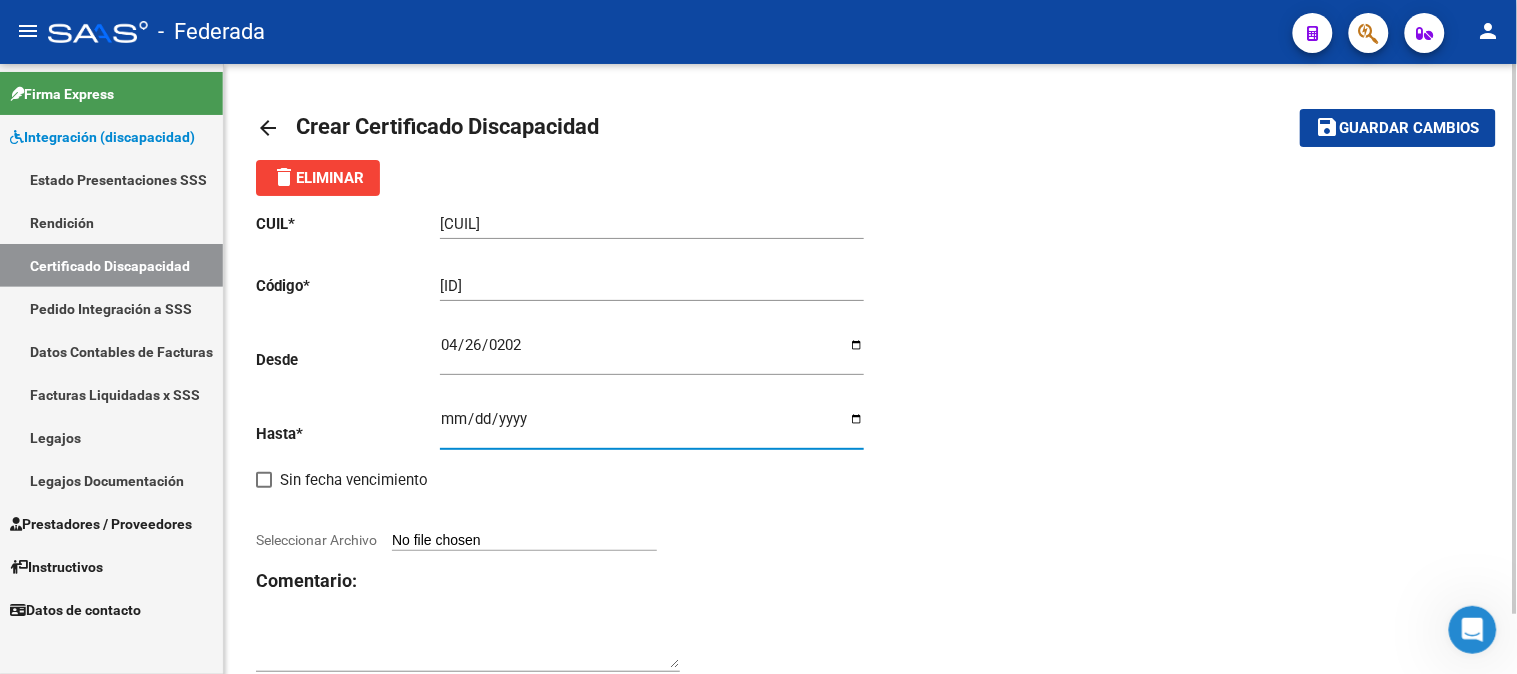 click on "Ingresar fec. Hasta" at bounding box center (652, 427) 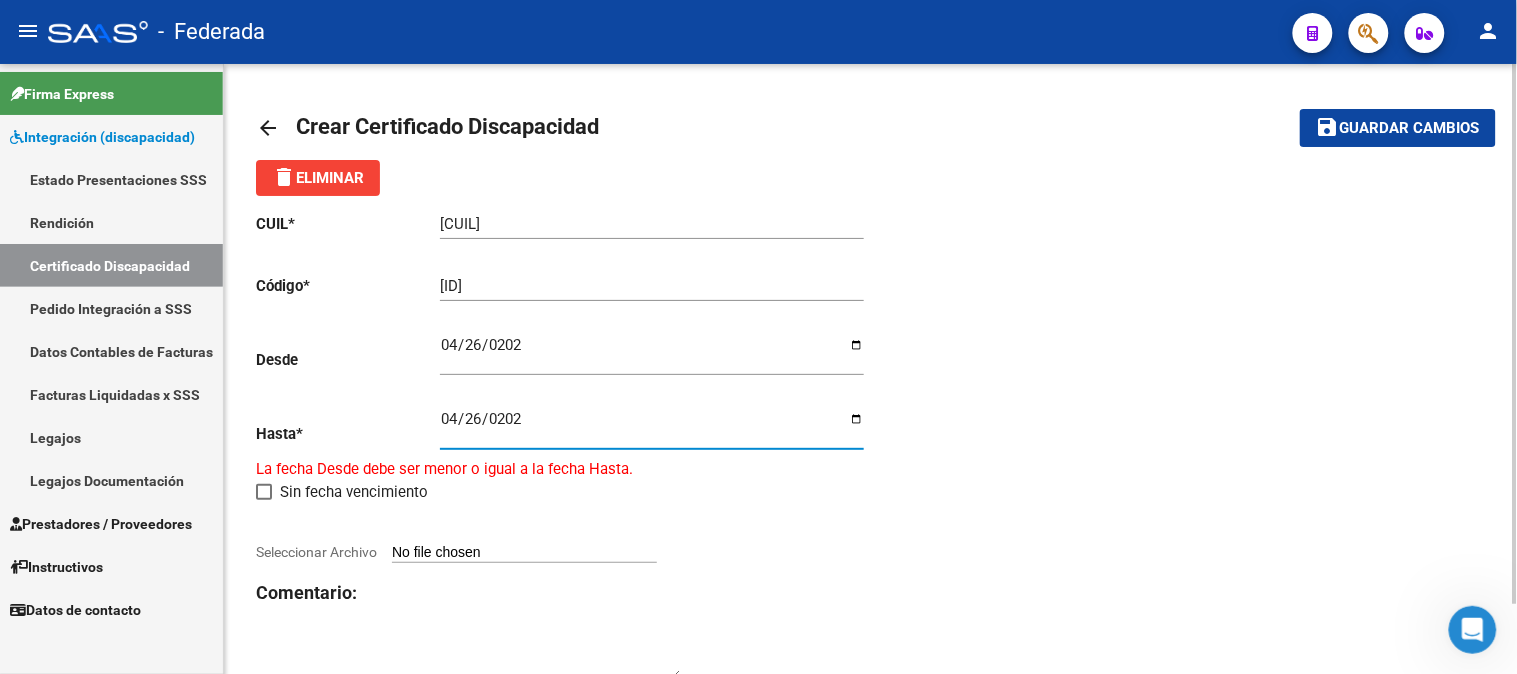 type on "2026-04-26" 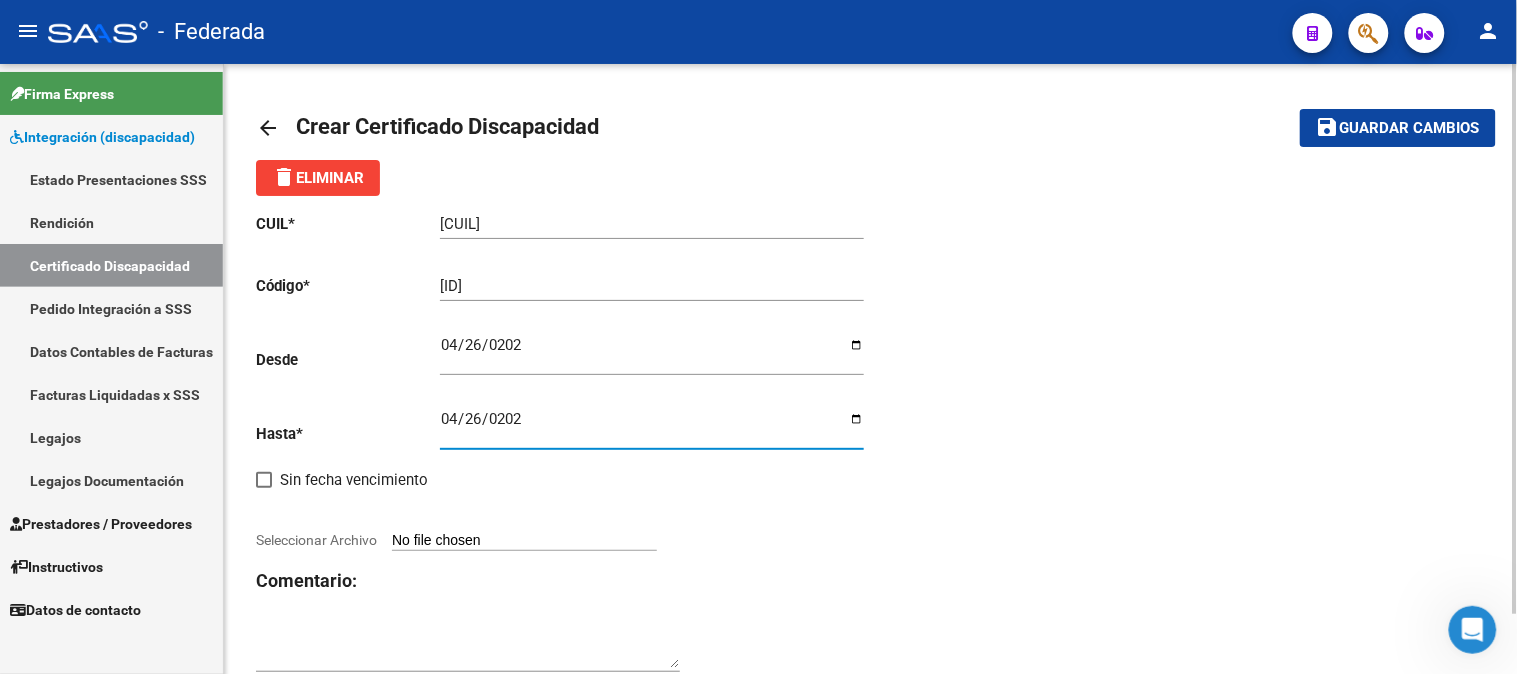 click on "CUIL  *   27-55463910-6 Ingresar el CUIL  Código  *   ARG01000554639102021042620260426RIO145 Ingresar el Codigo  Desde    2021-04-26 Ingresar fec. Desde  Hasta  *   2026-04-26 Ingresar fec. Hasta     Sin fecha vencimiento        Seleccionar Archivo Comentario:" 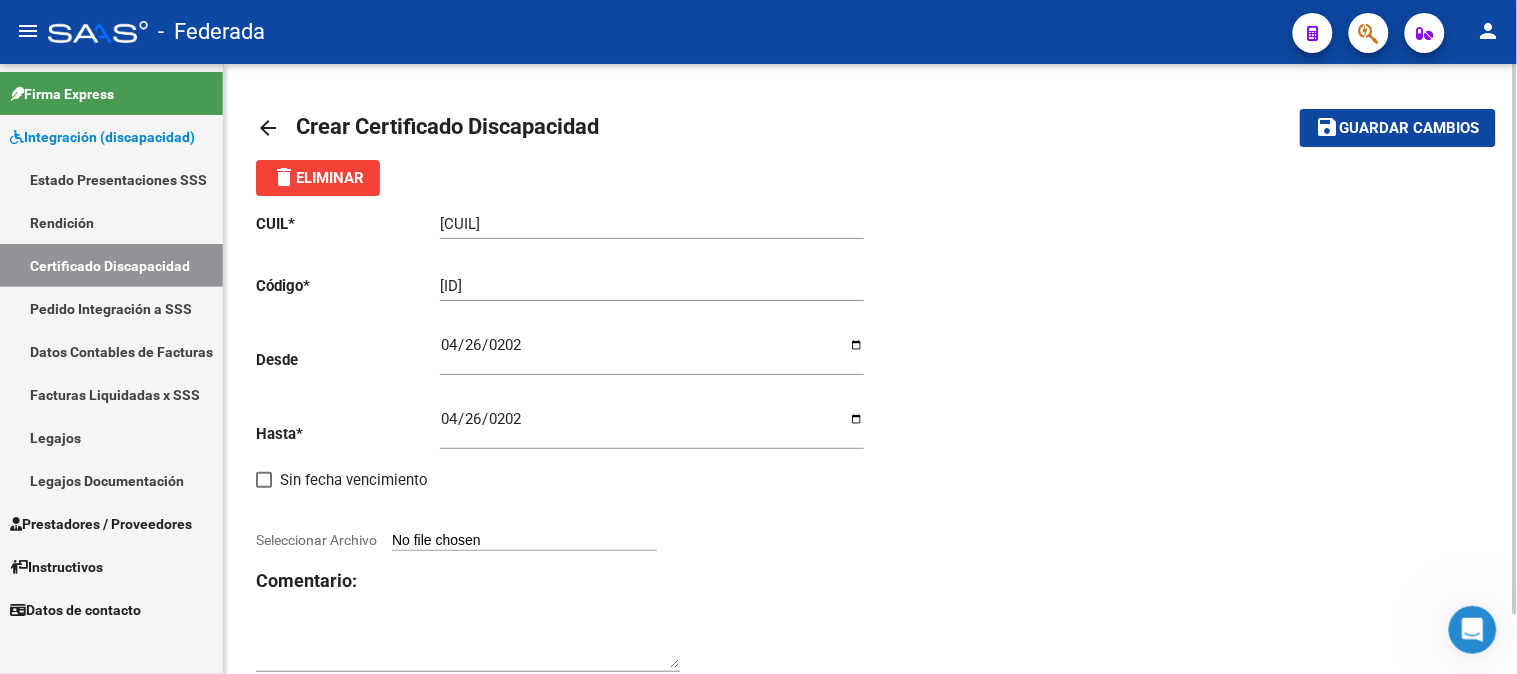 click on "Seleccionar Archivo" at bounding box center (524, 541) 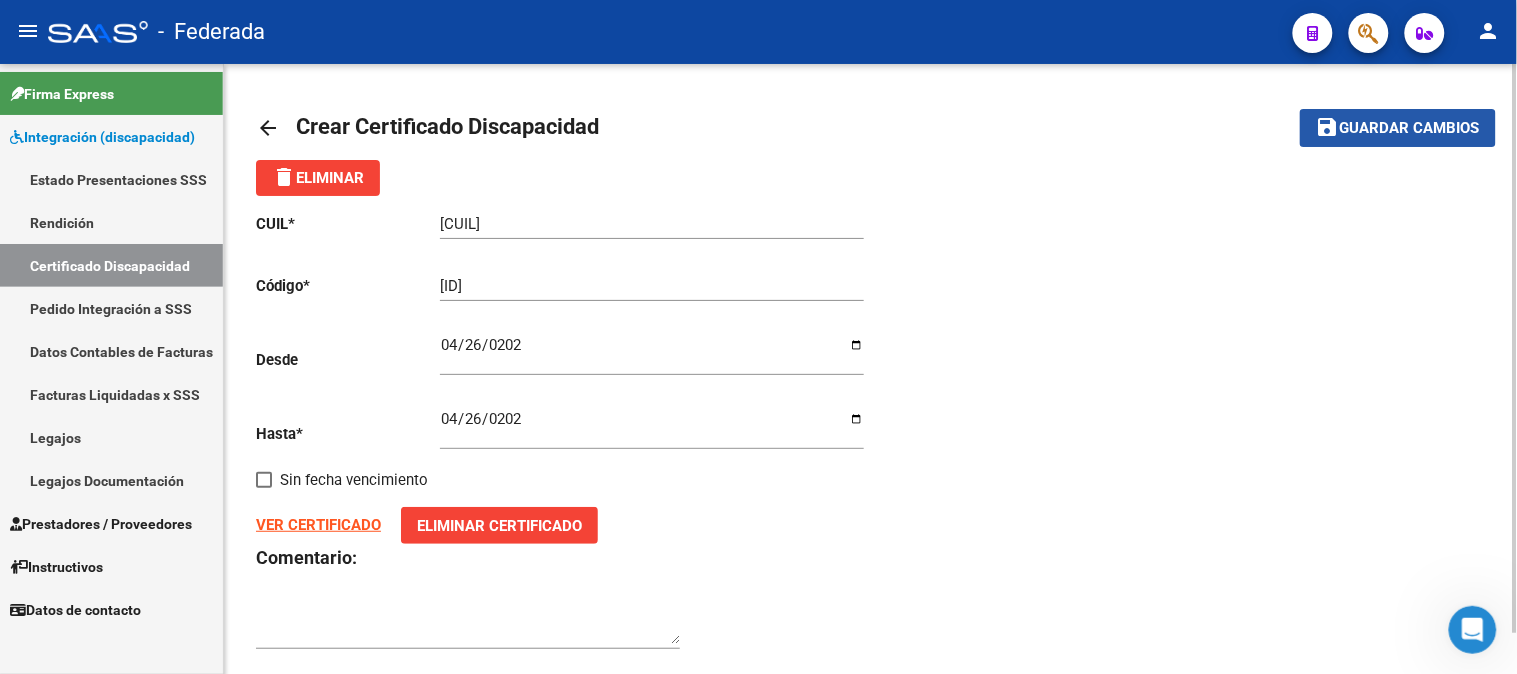 click on "Guardar cambios" 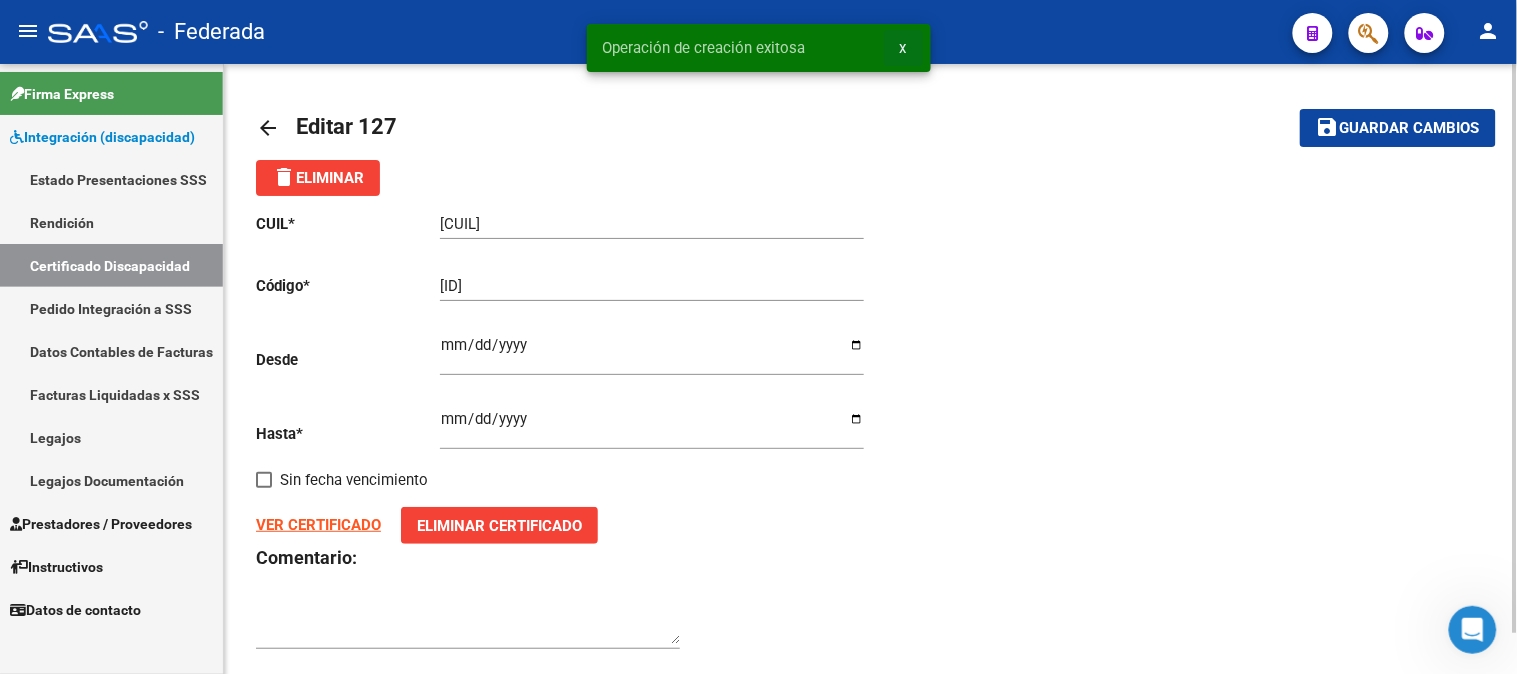 click on "x" at bounding box center [903, 48] 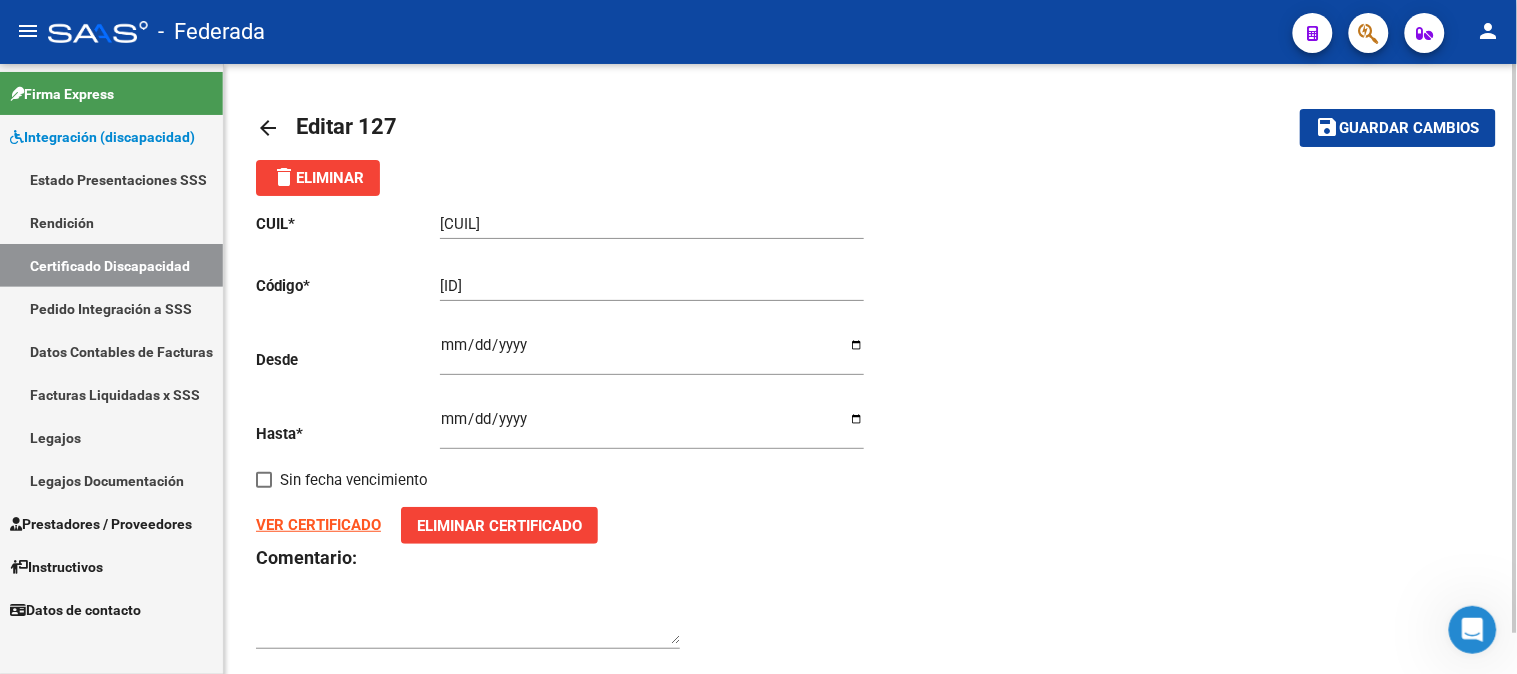 click on "Certificado Discapacidad" at bounding box center (111, 265) 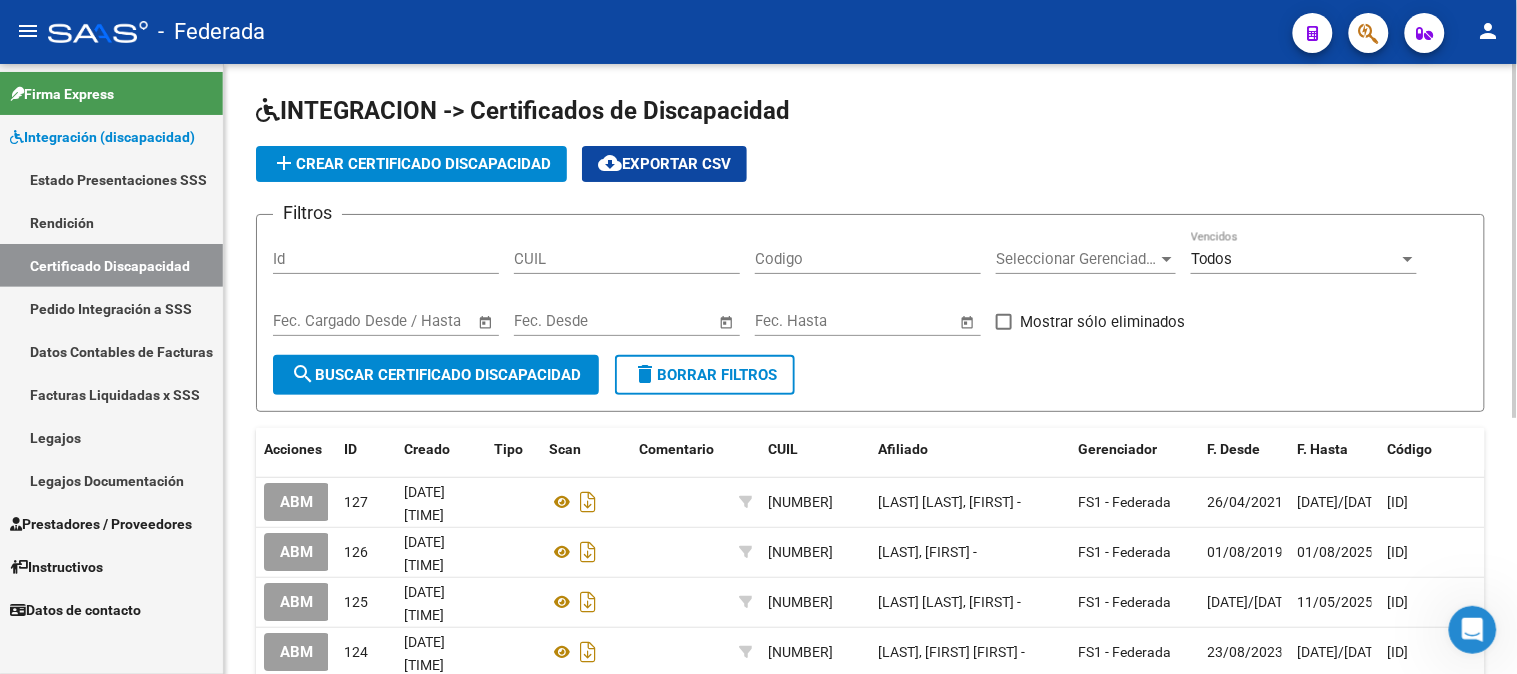 scroll, scrollTop: 0, scrollLeft: 0, axis: both 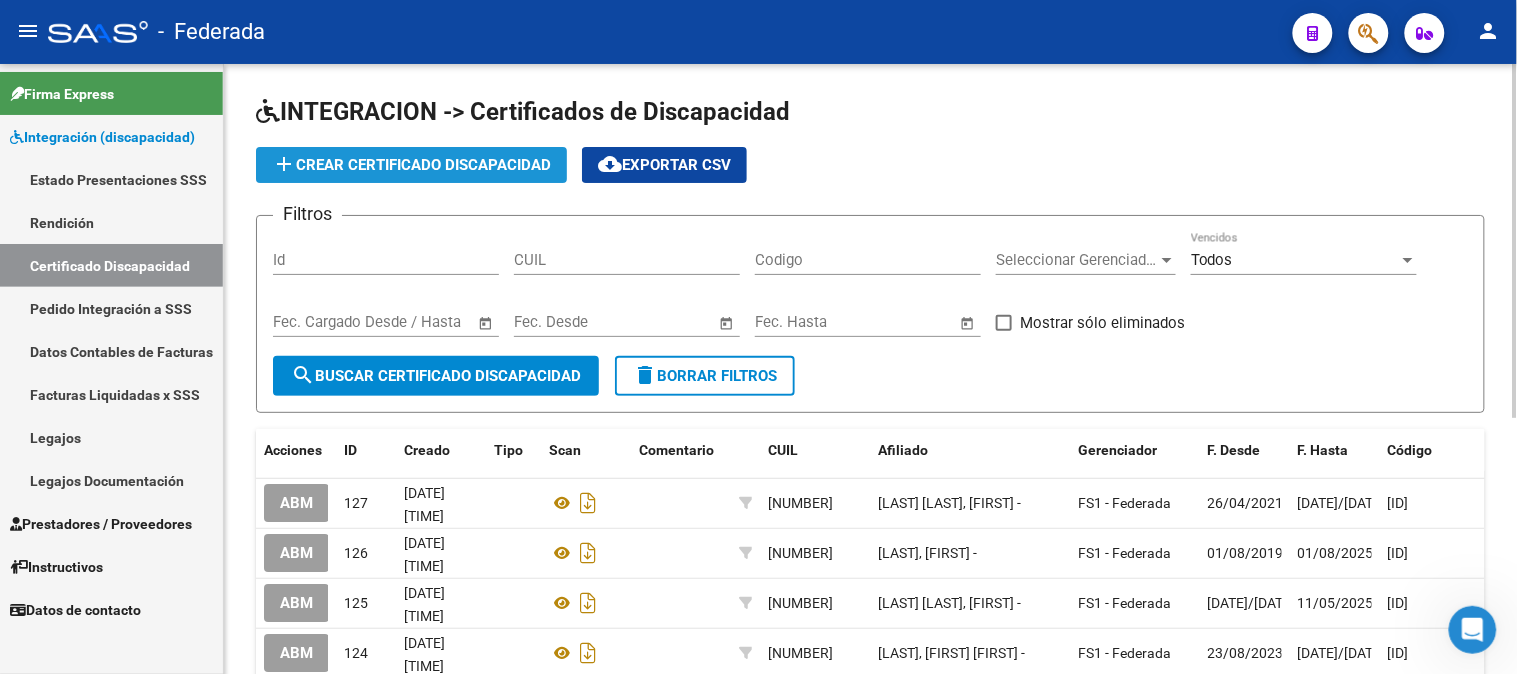 click on "add  Crear Certificado Discapacidad" 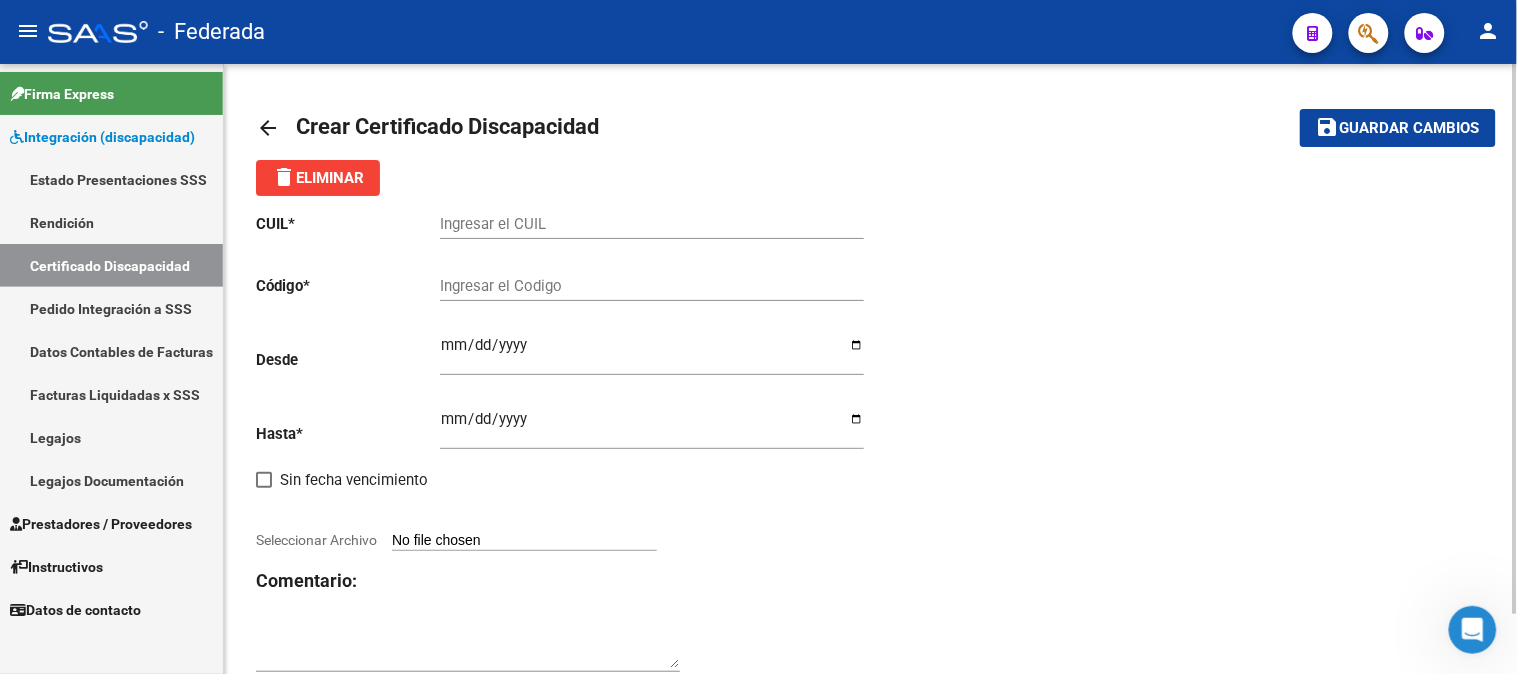 click on "Ingresar el CUIL" 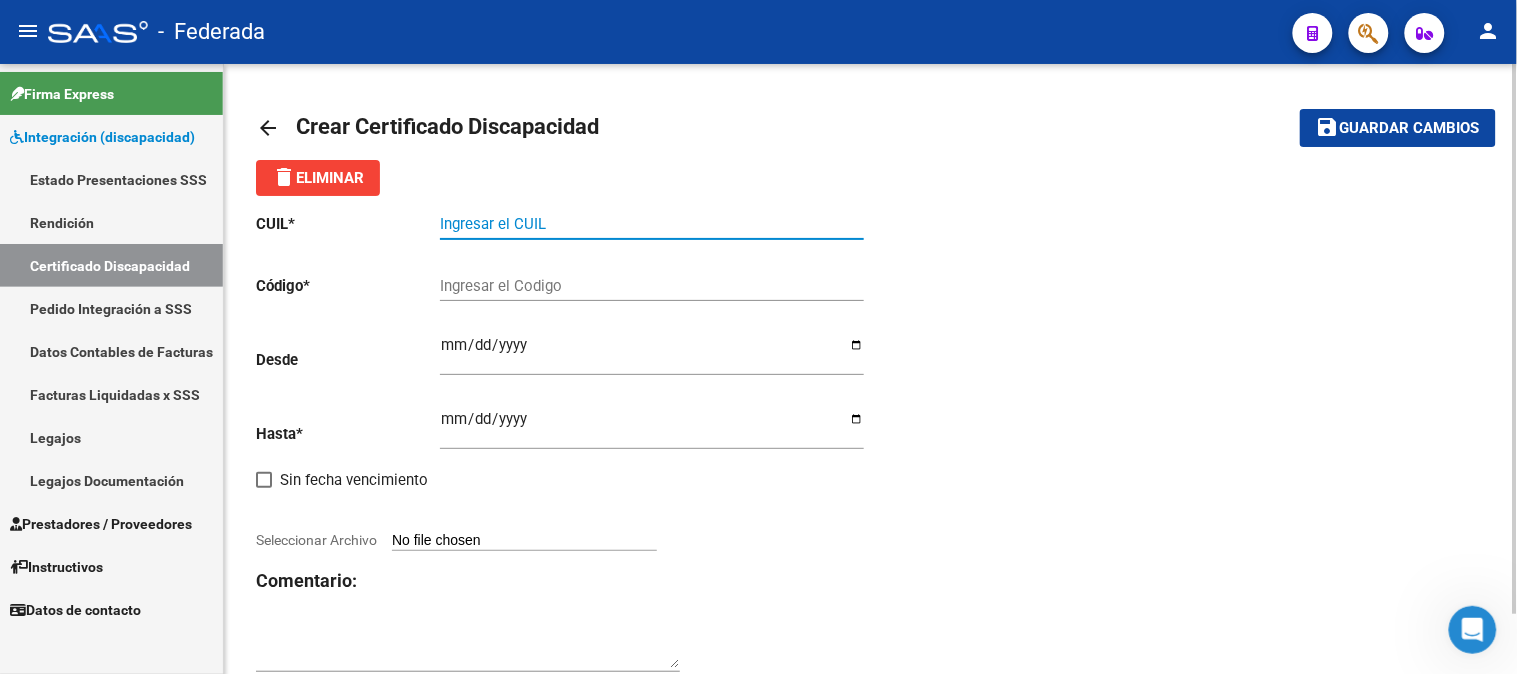 paste on "20-57126322-0" 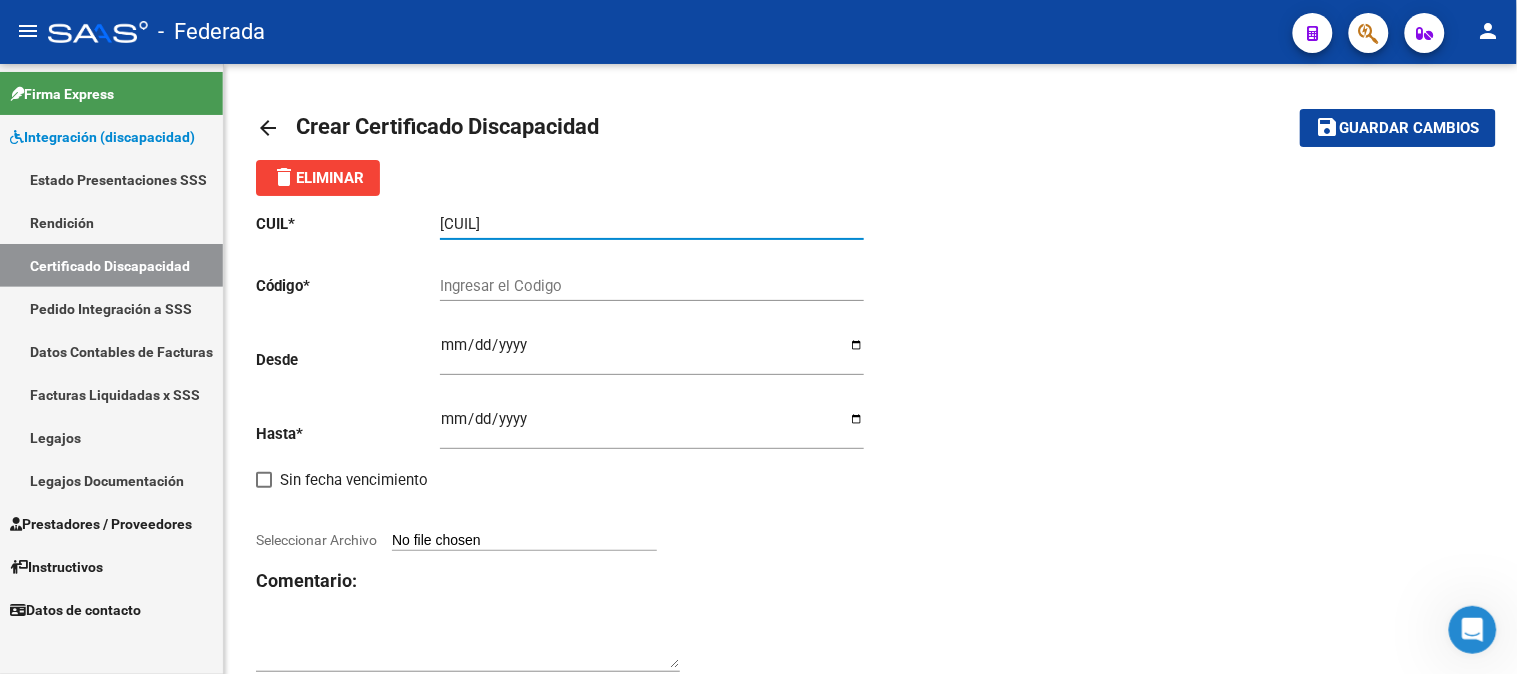 type on "20-57126322-0" 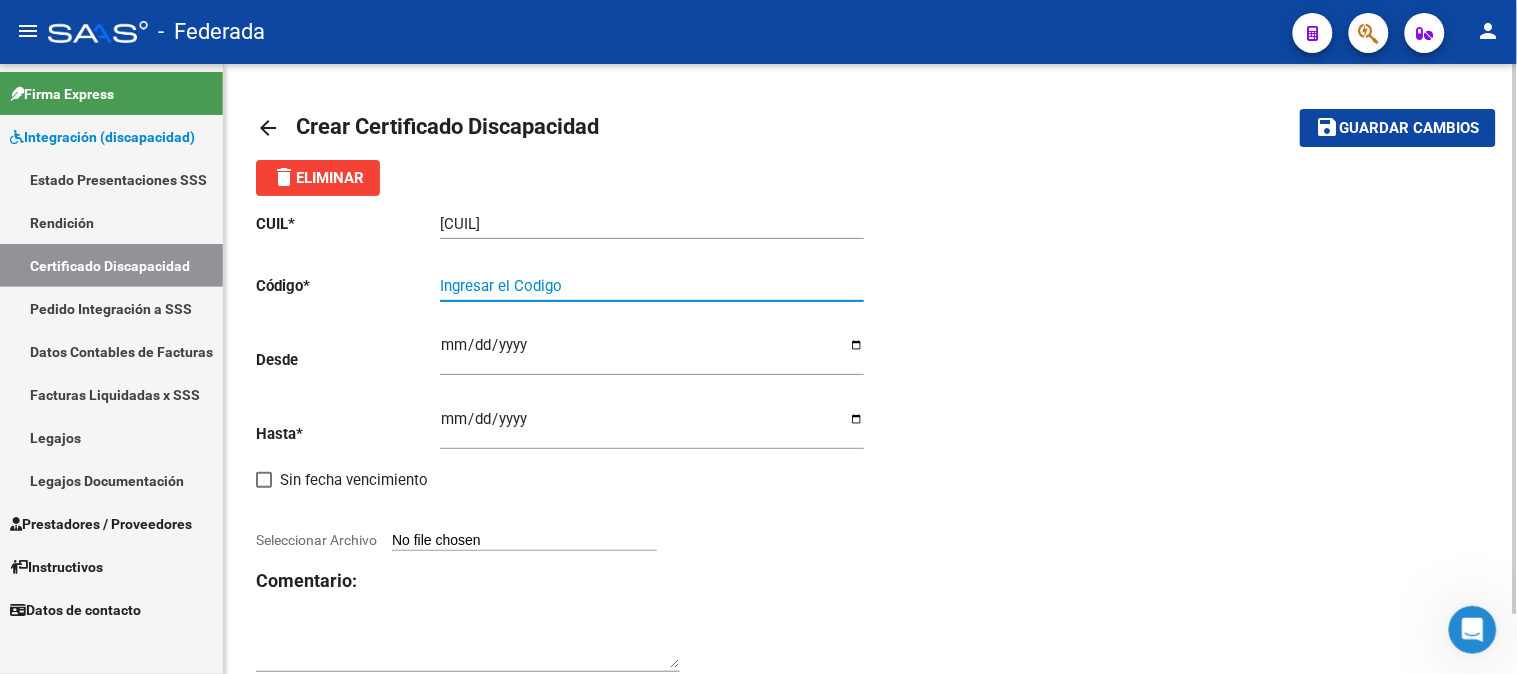 click on "Ingresar el Codigo" at bounding box center (652, 286) 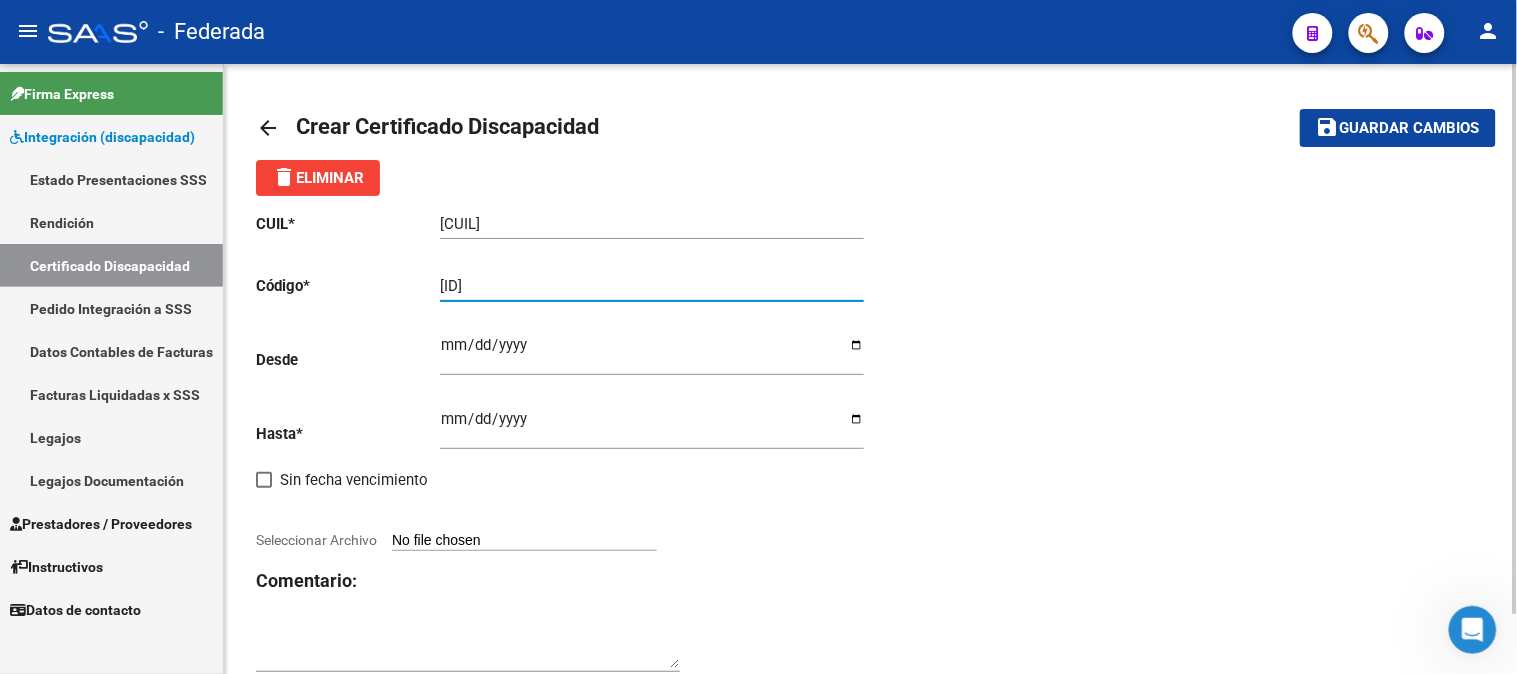 click on "00ARG02000571263222022020720260207RIO145" at bounding box center [652, 286] 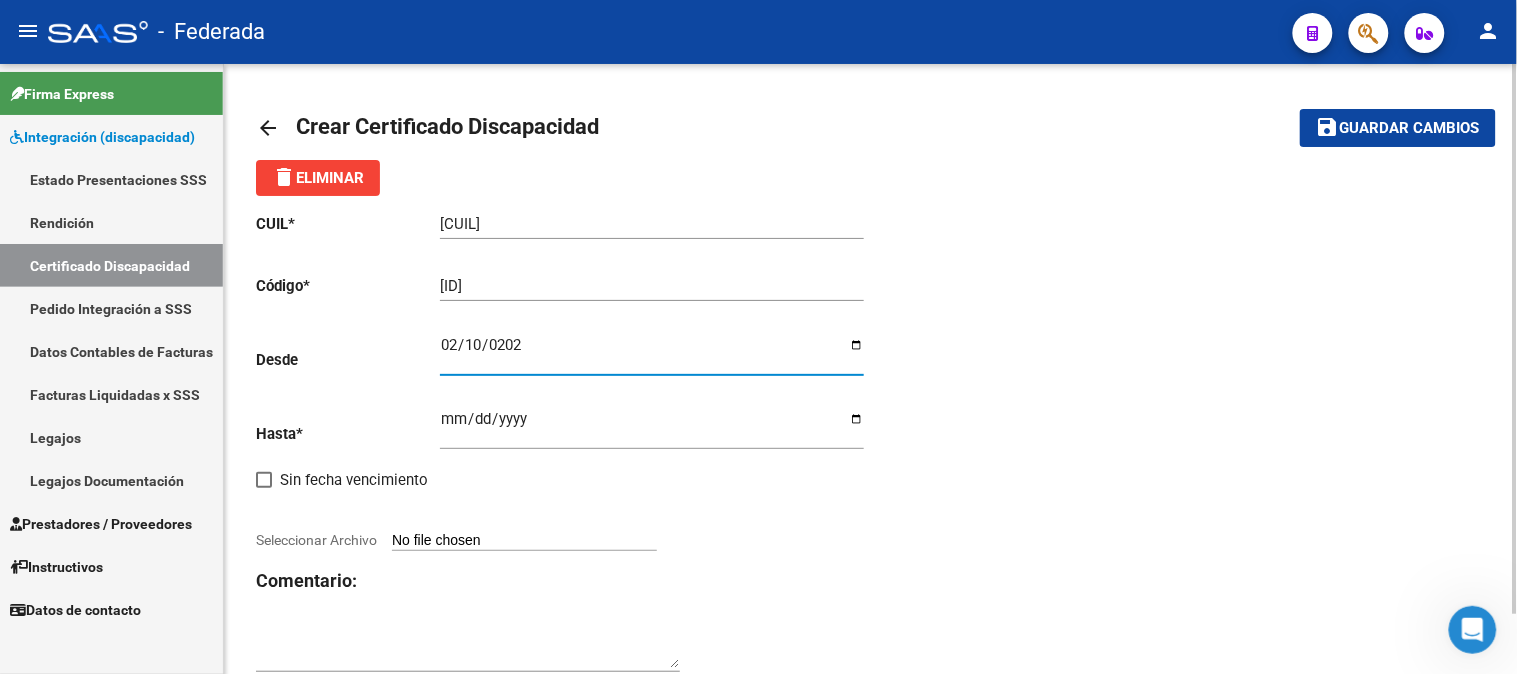 type on "2022-02-10" 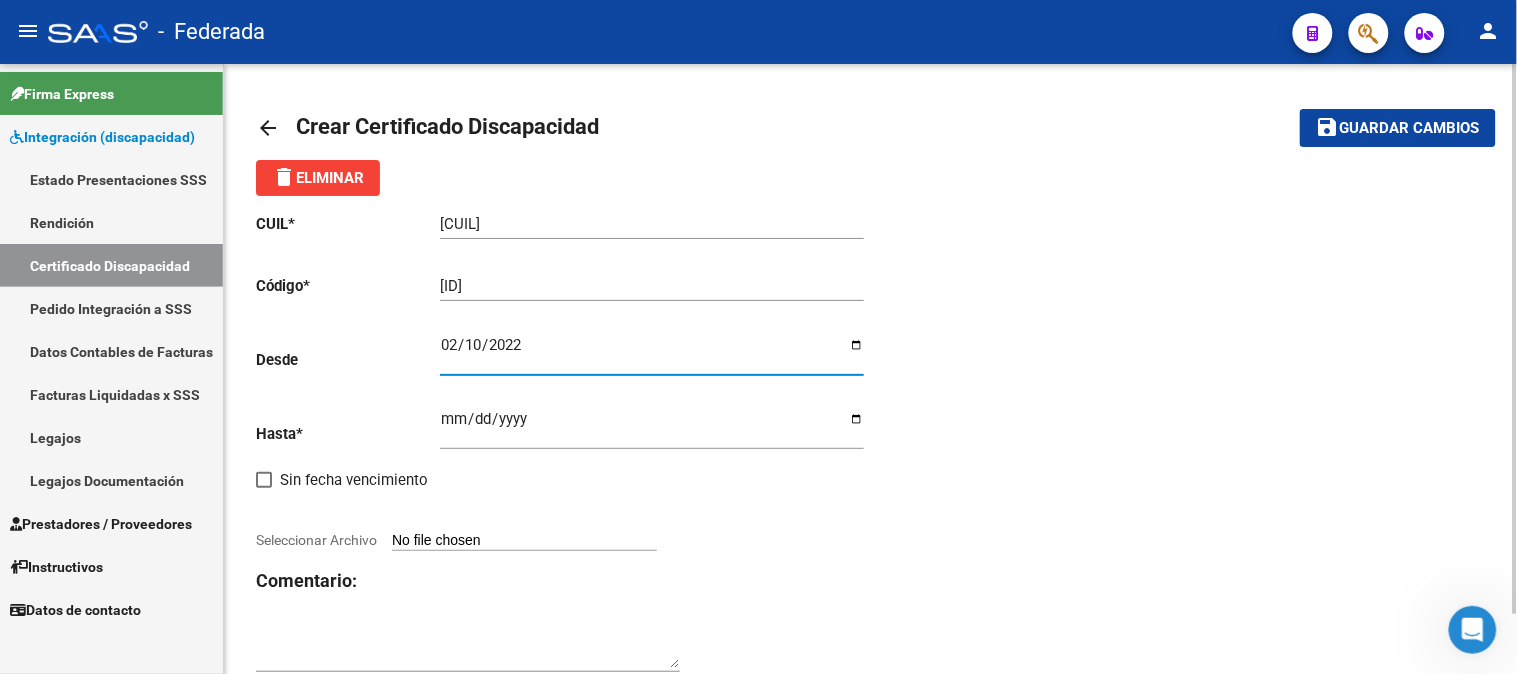 click on "CUIL  *   20-57126322-0 Ingresar el CUIL  Código  *   ARG02000571263222022020720260207RIO145 Ingresar el Codigo  Desde    2022-02-10 Ingresar fec. Desde  Hasta  *   Ingresar fec. Hasta     Sin fecha vencimiento        Seleccionar Archivo Comentario:" 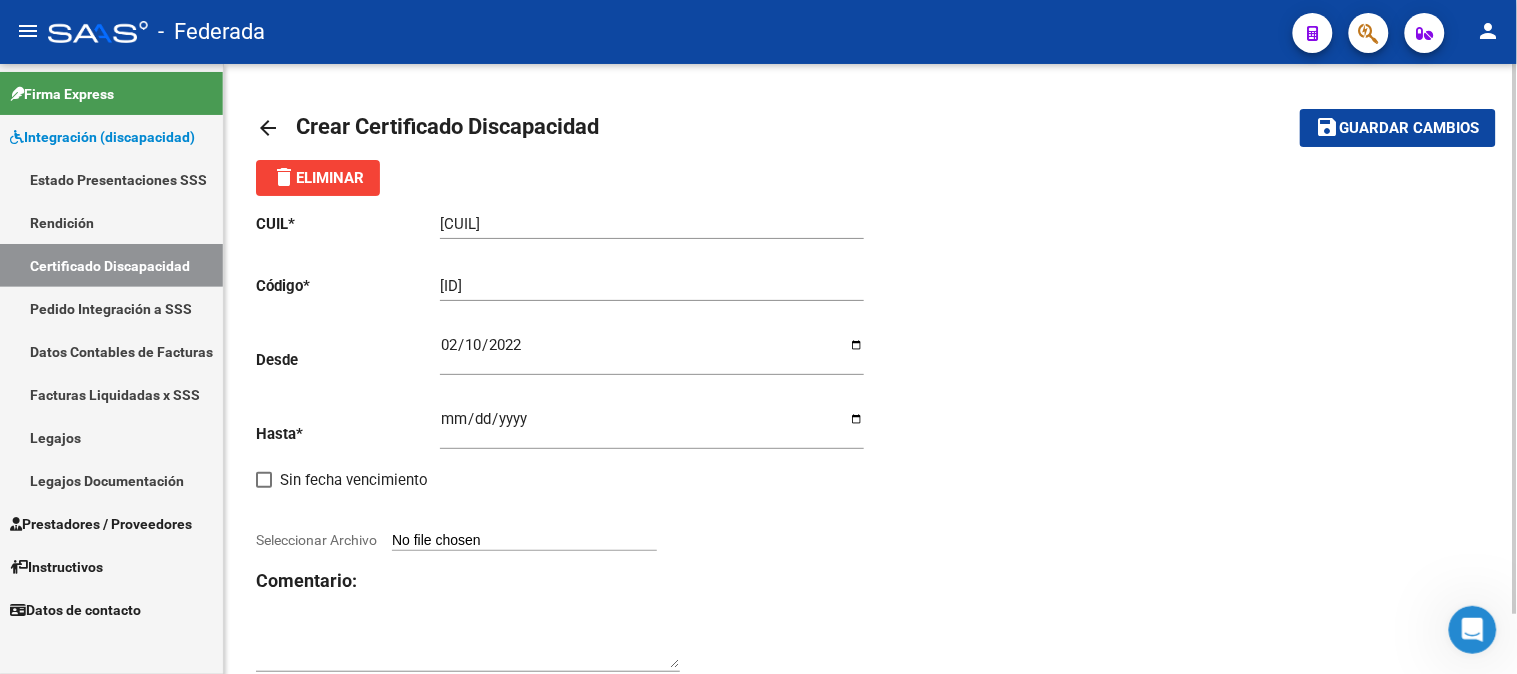 click on "Ingresar fec. Hasta" at bounding box center [652, 427] 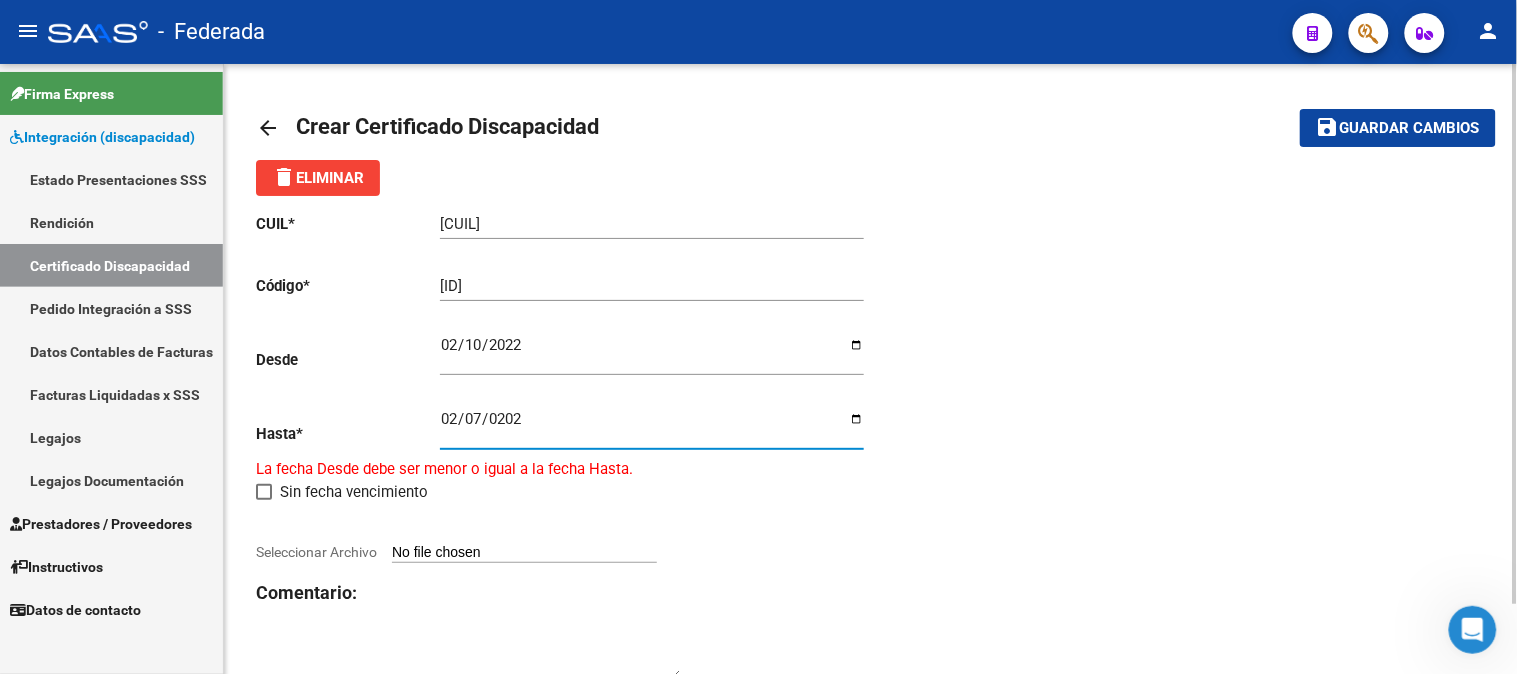 type on "2026-02-07" 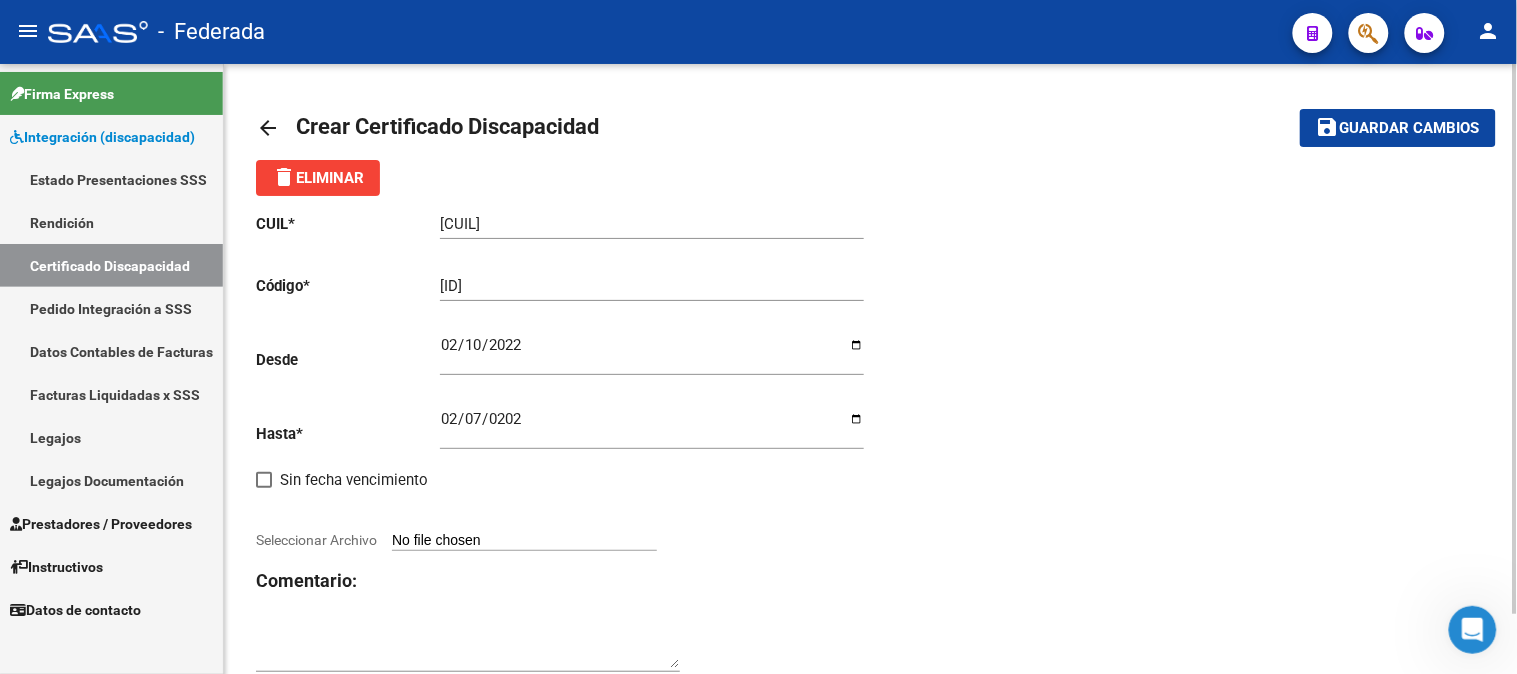 click on "Comentario:" 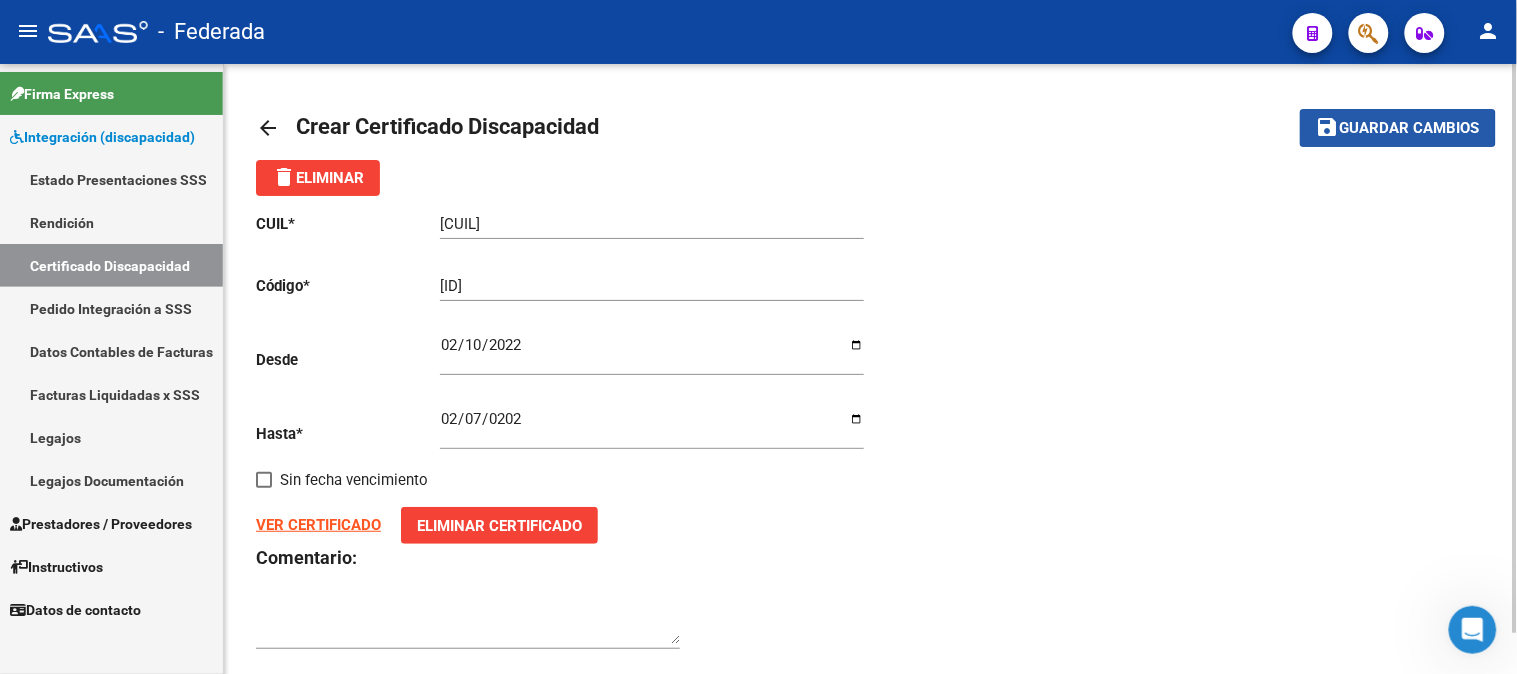 click on "save" 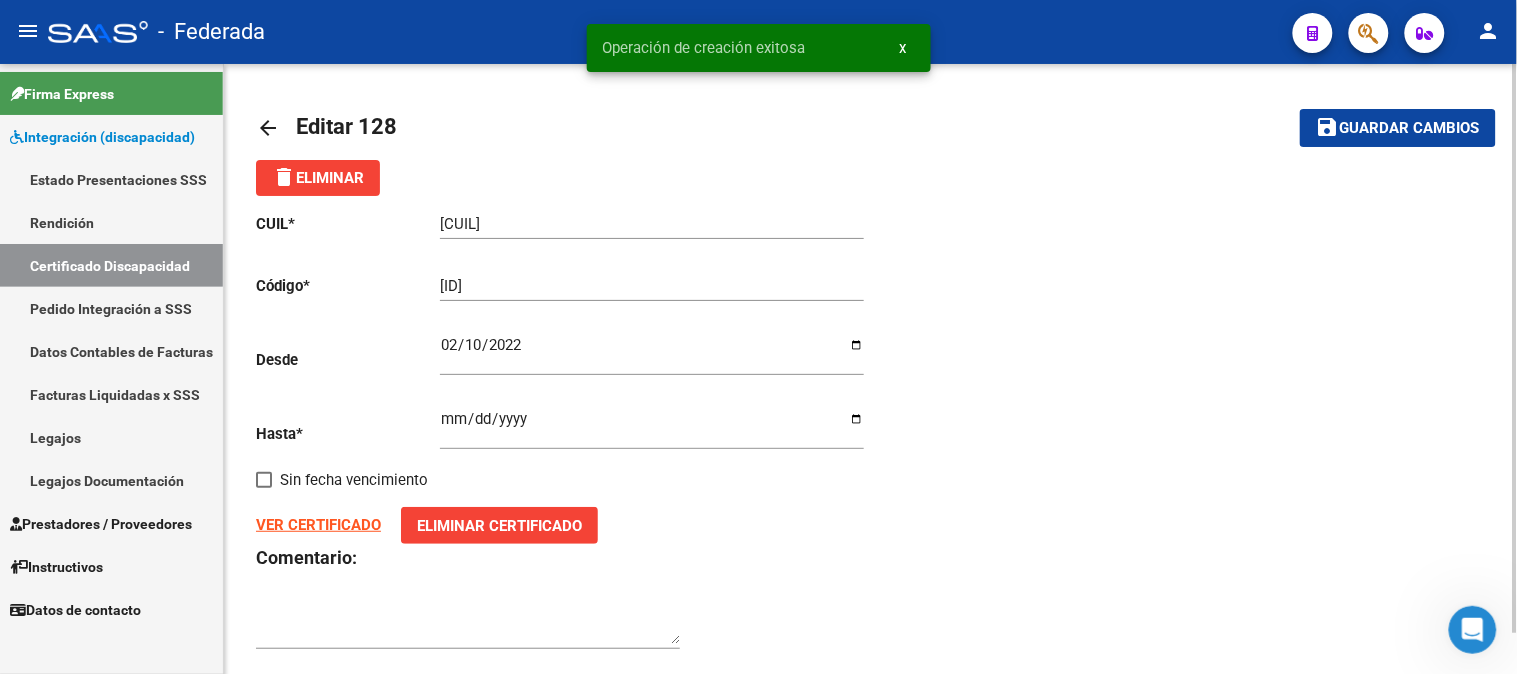 click on "Certificado Discapacidad" at bounding box center [111, 265] 